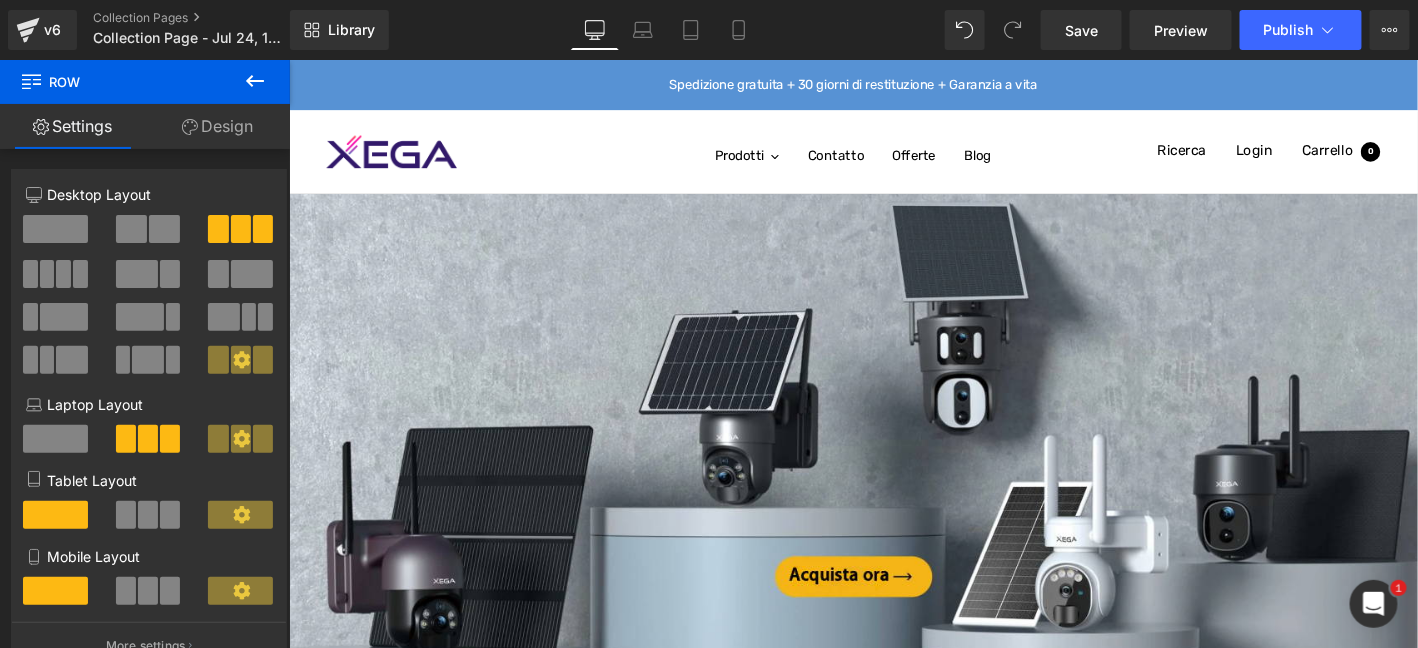 scroll, scrollTop: 866, scrollLeft: 0, axis: vertical 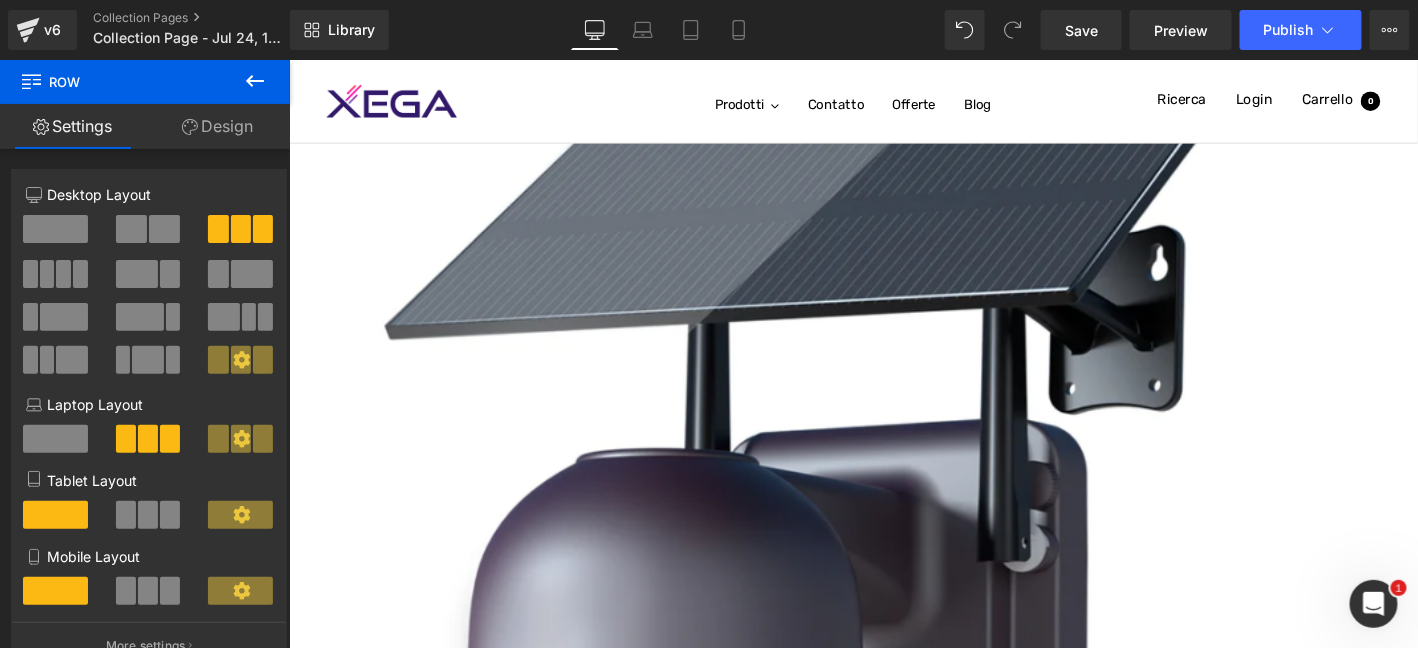 click on "(P) Price" at bounding box center [288, 59] 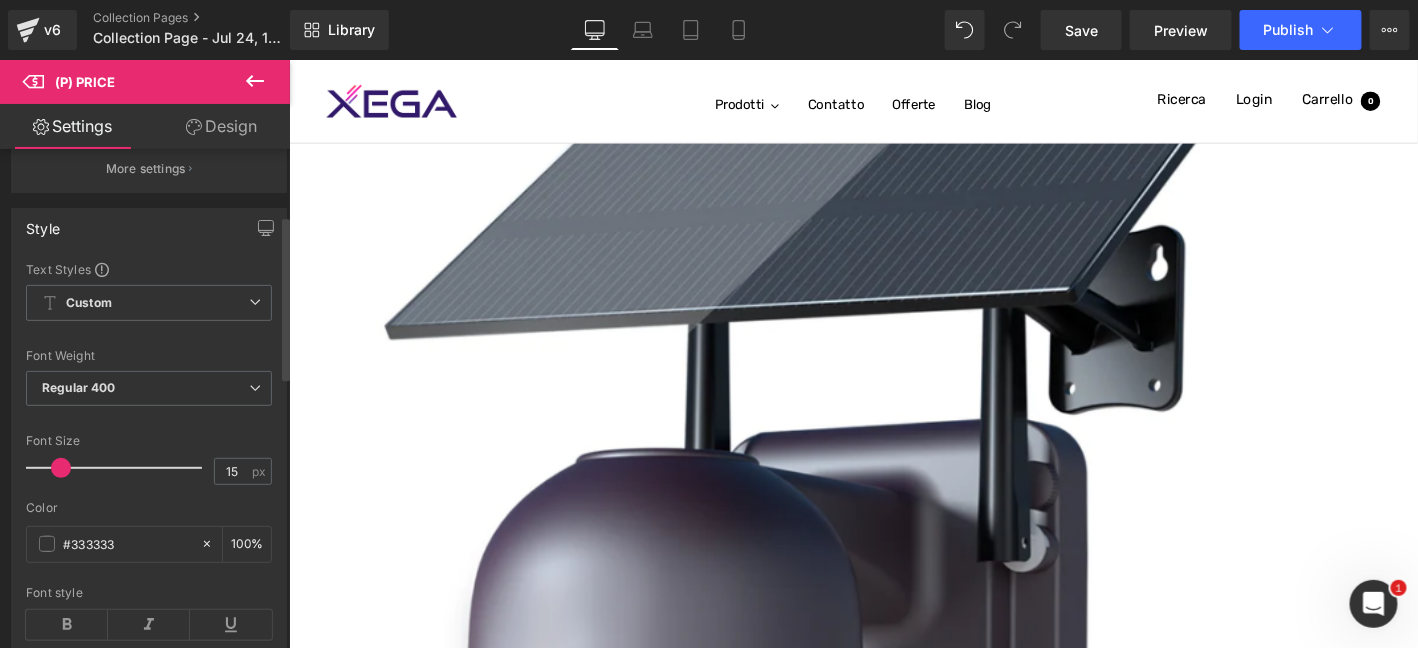 scroll, scrollTop: 367, scrollLeft: 0, axis: vertical 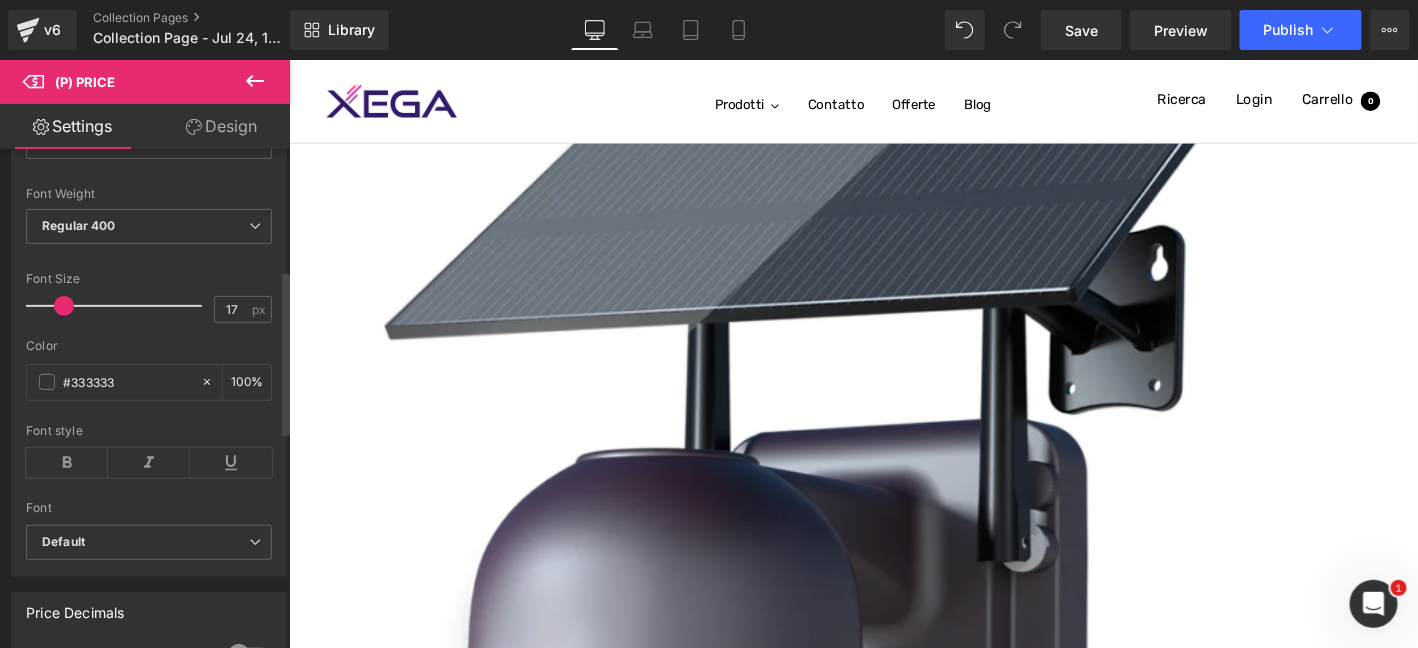 type on "16" 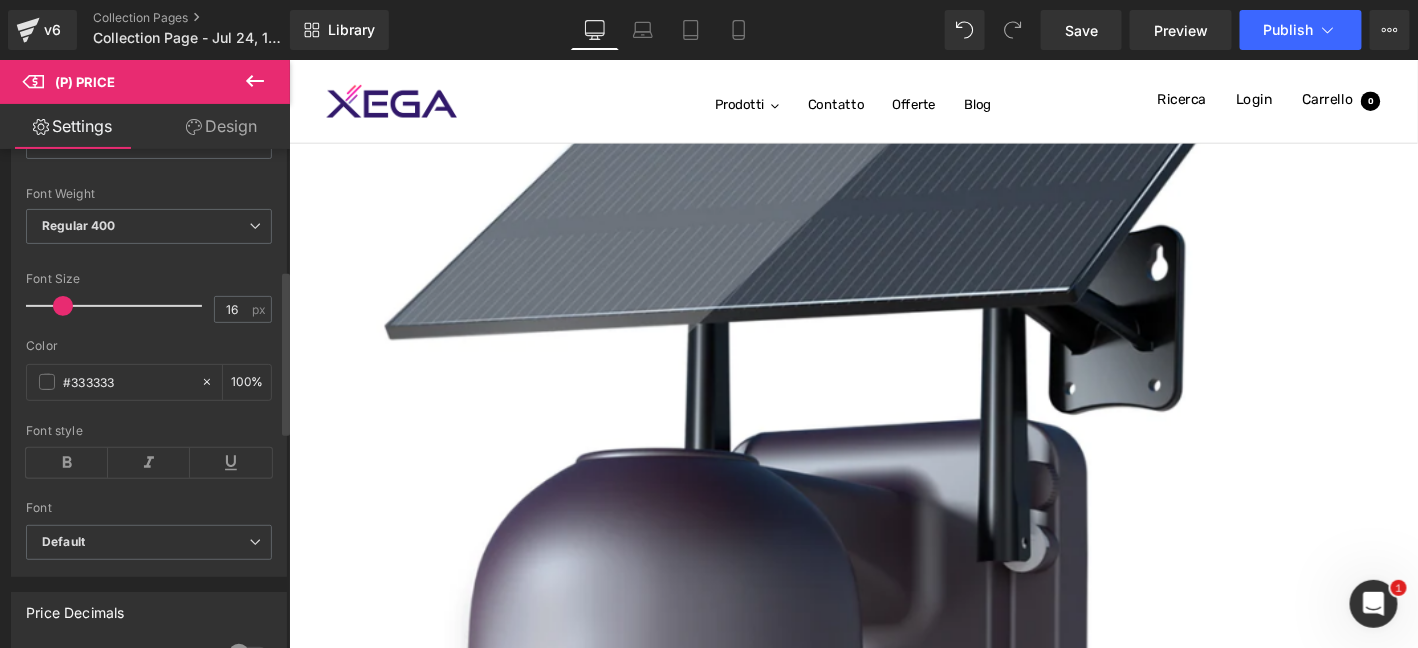 click at bounding box center (63, 306) 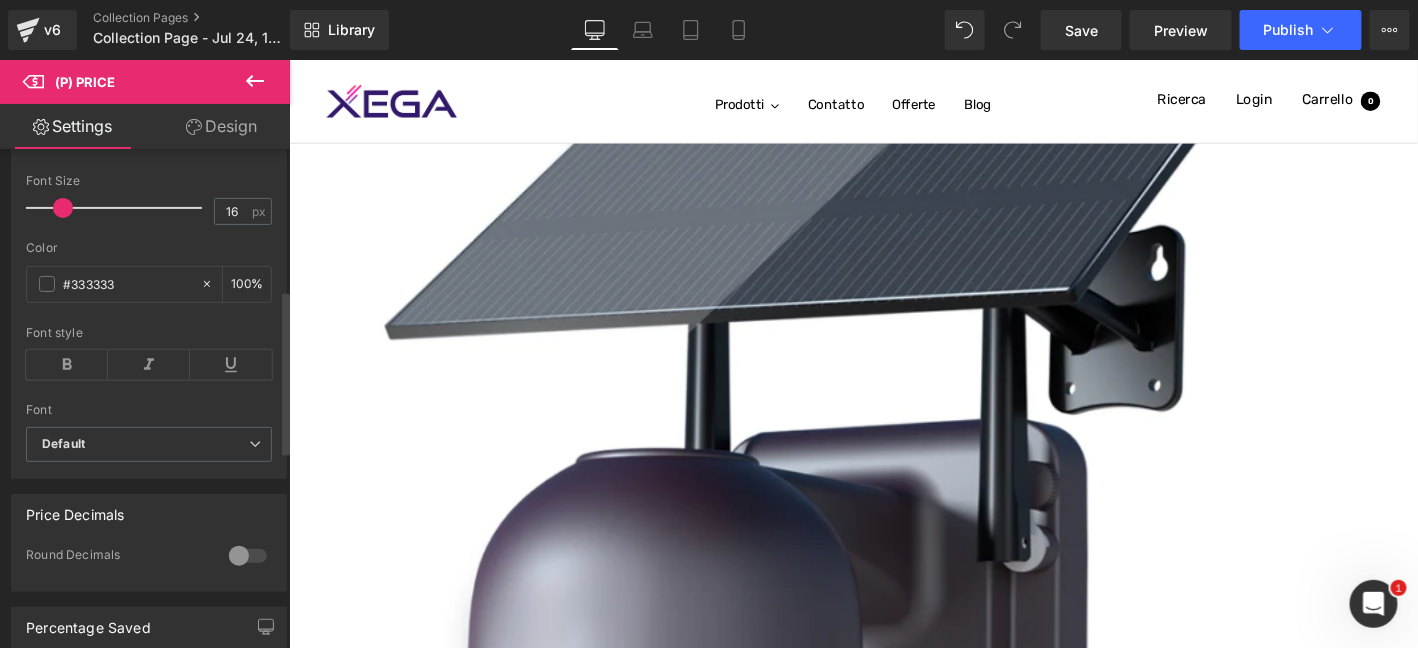 scroll, scrollTop: 466, scrollLeft: 0, axis: vertical 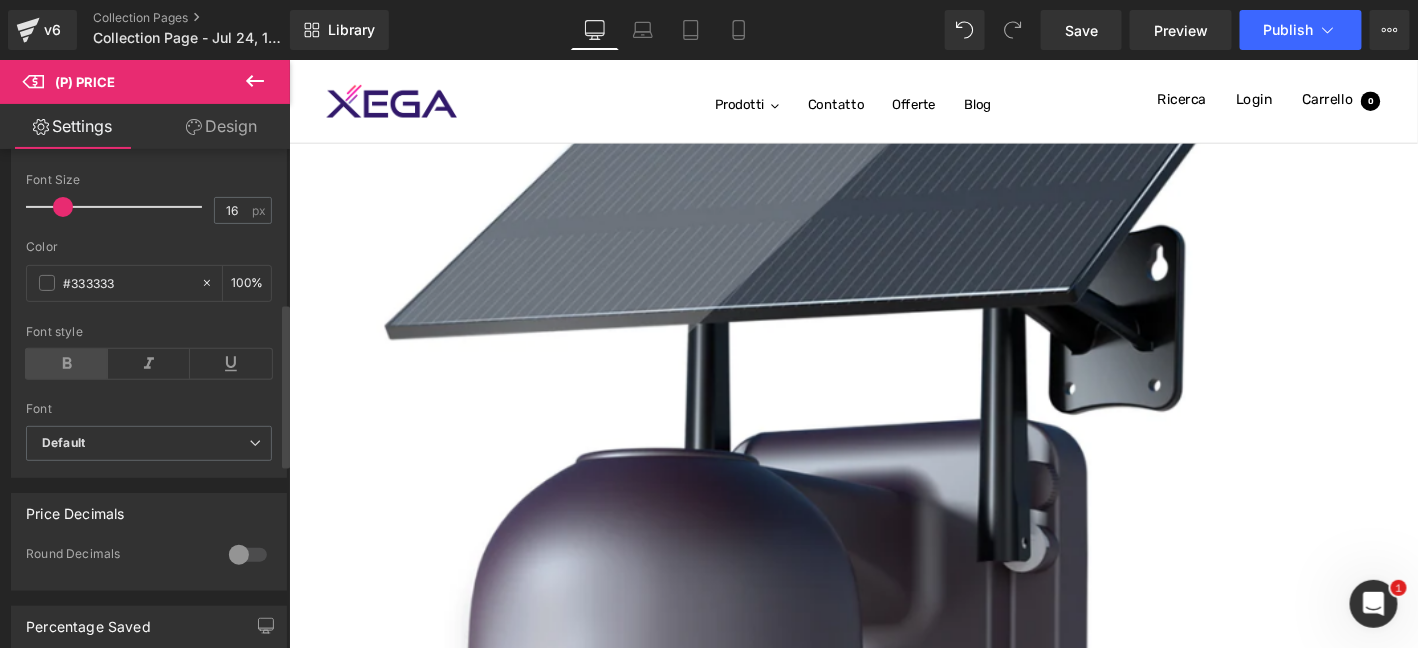 click at bounding box center [67, 364] 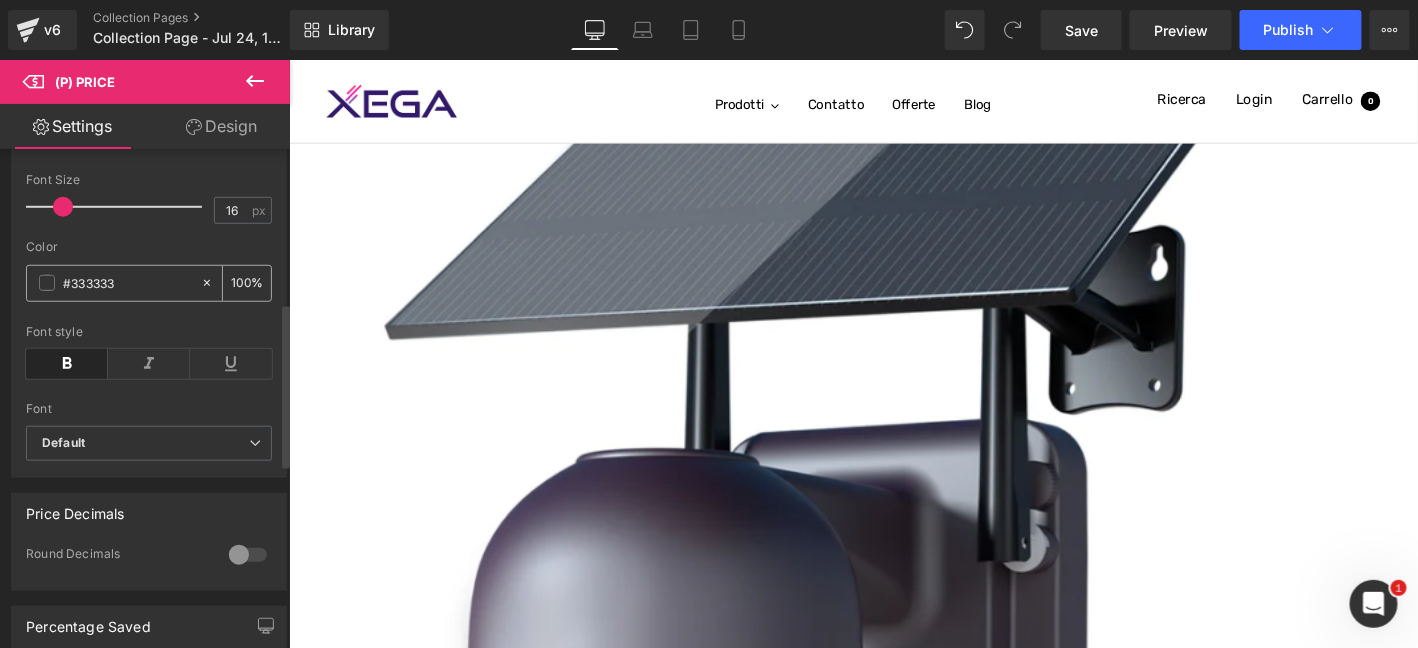 click on "#333333" at bounding box center [113, 283] 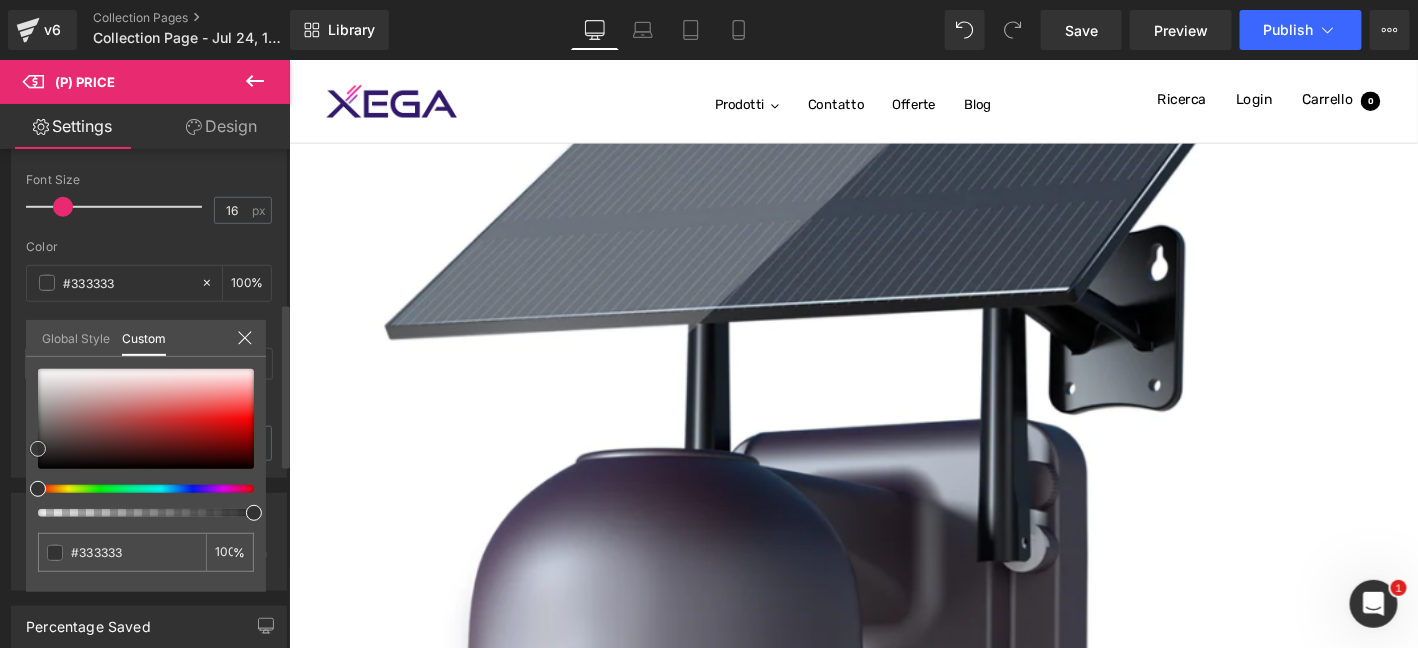 type on "#ea8989" 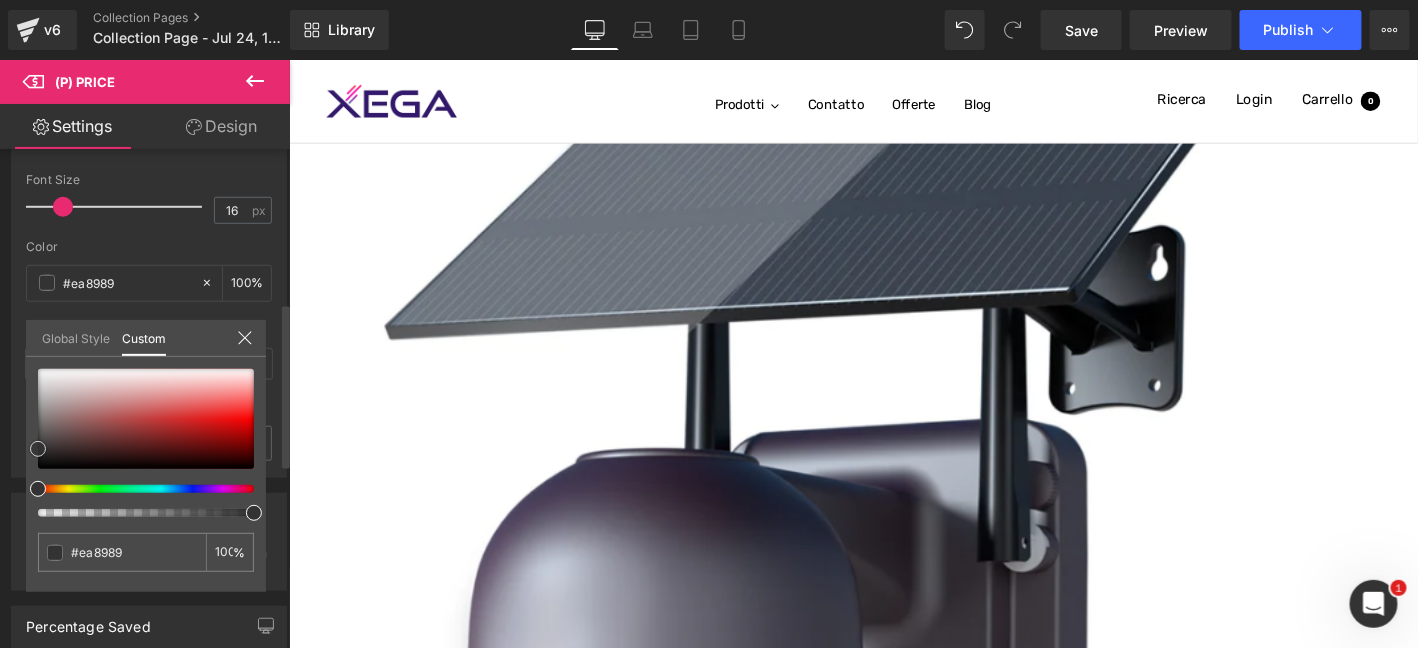 type on "#ed8c8c" 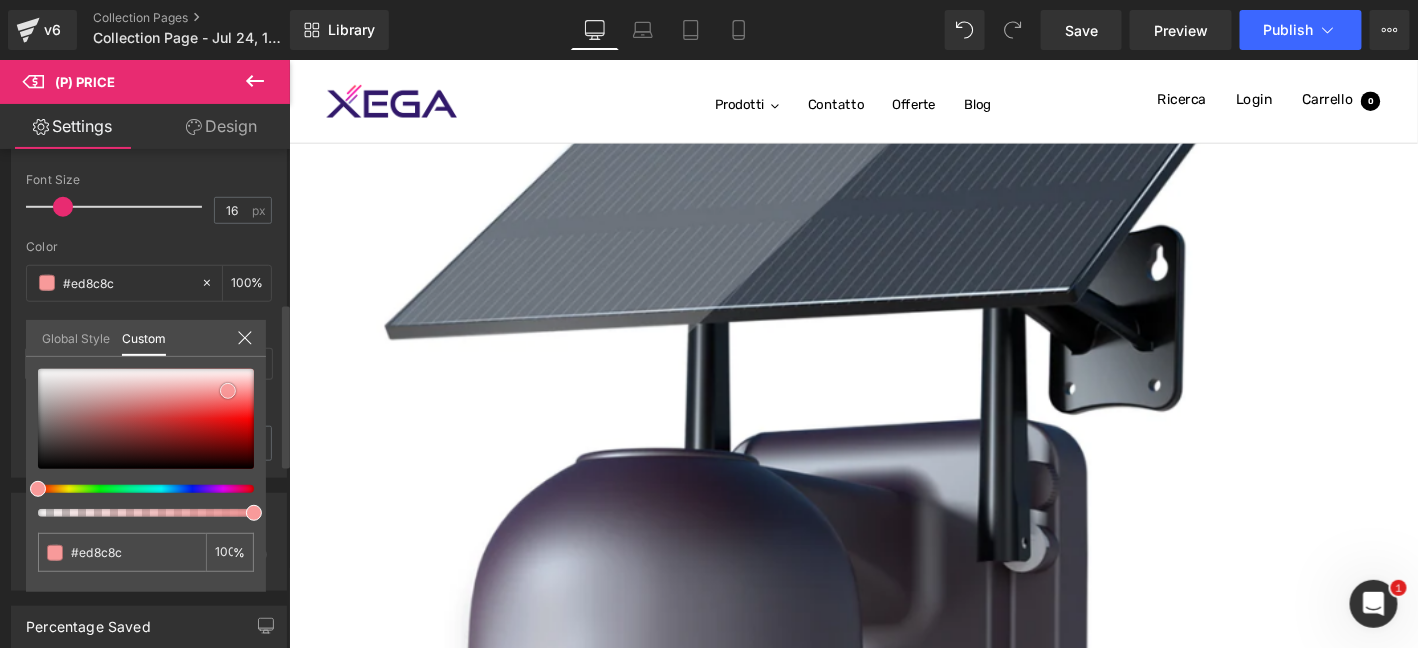 type on "#f79696" 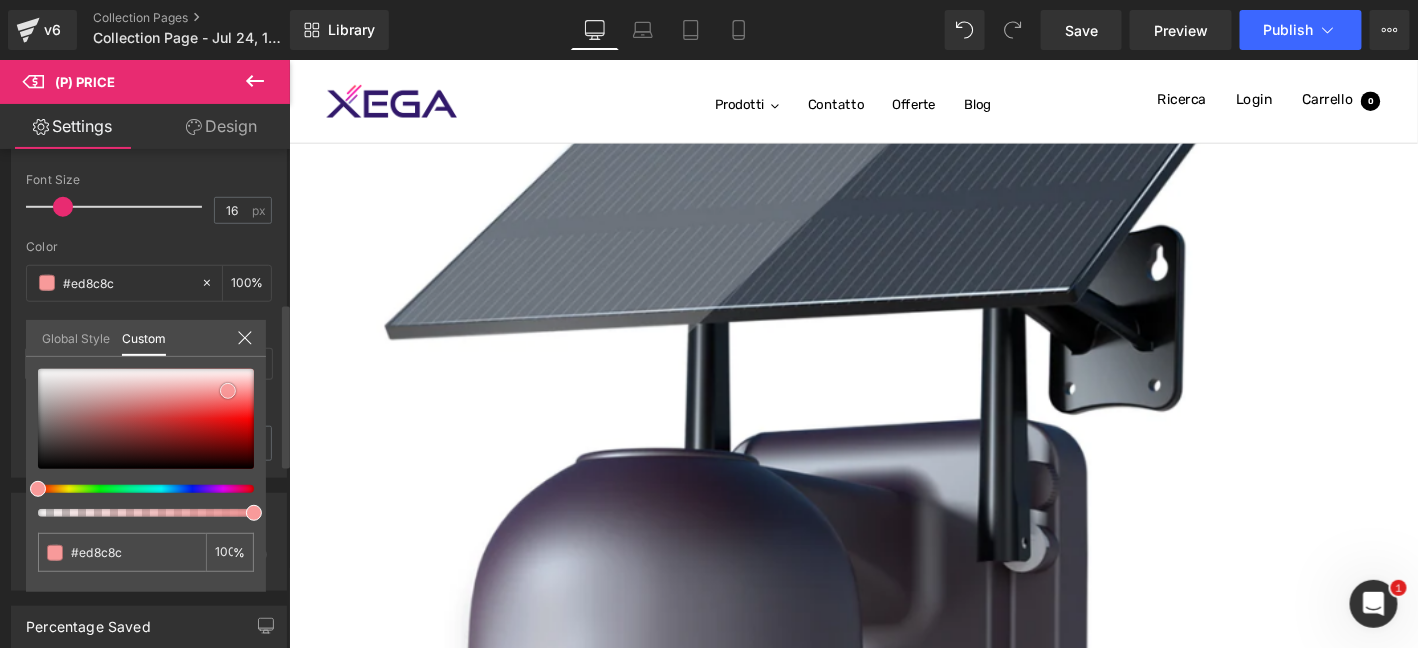 type on "#f79696" 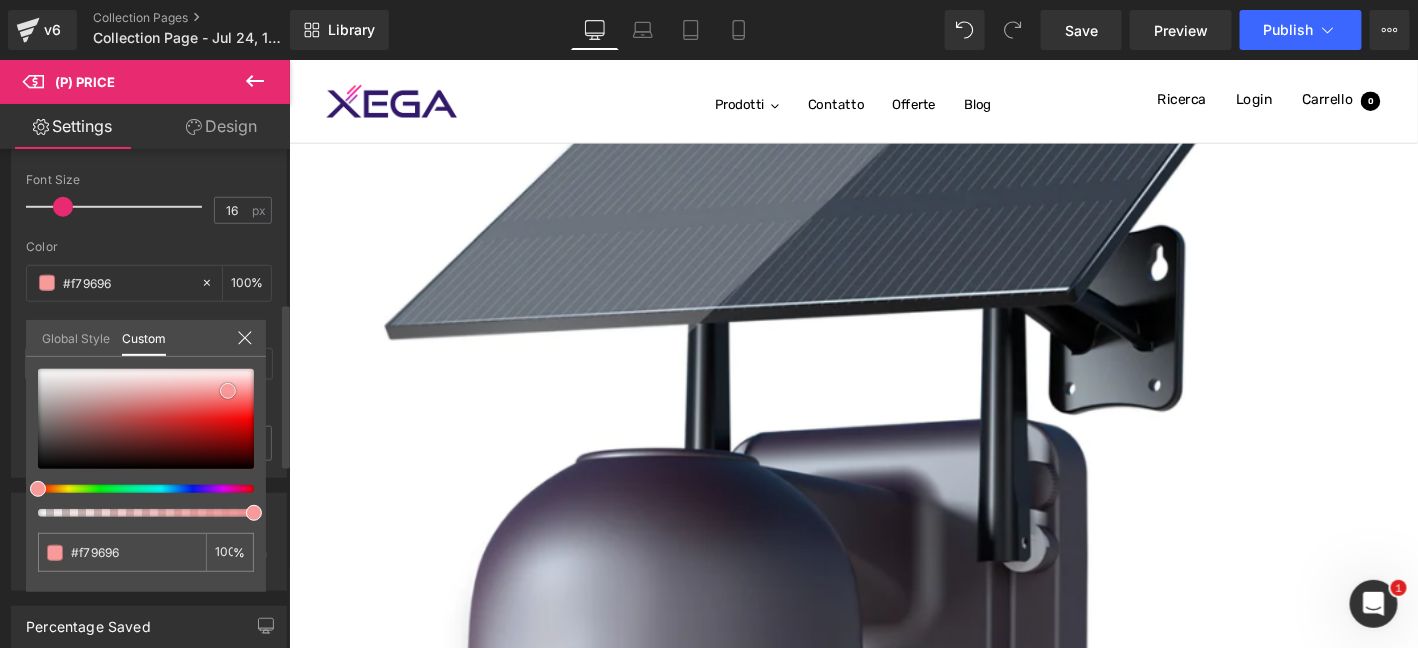 type on "#f89a9a" 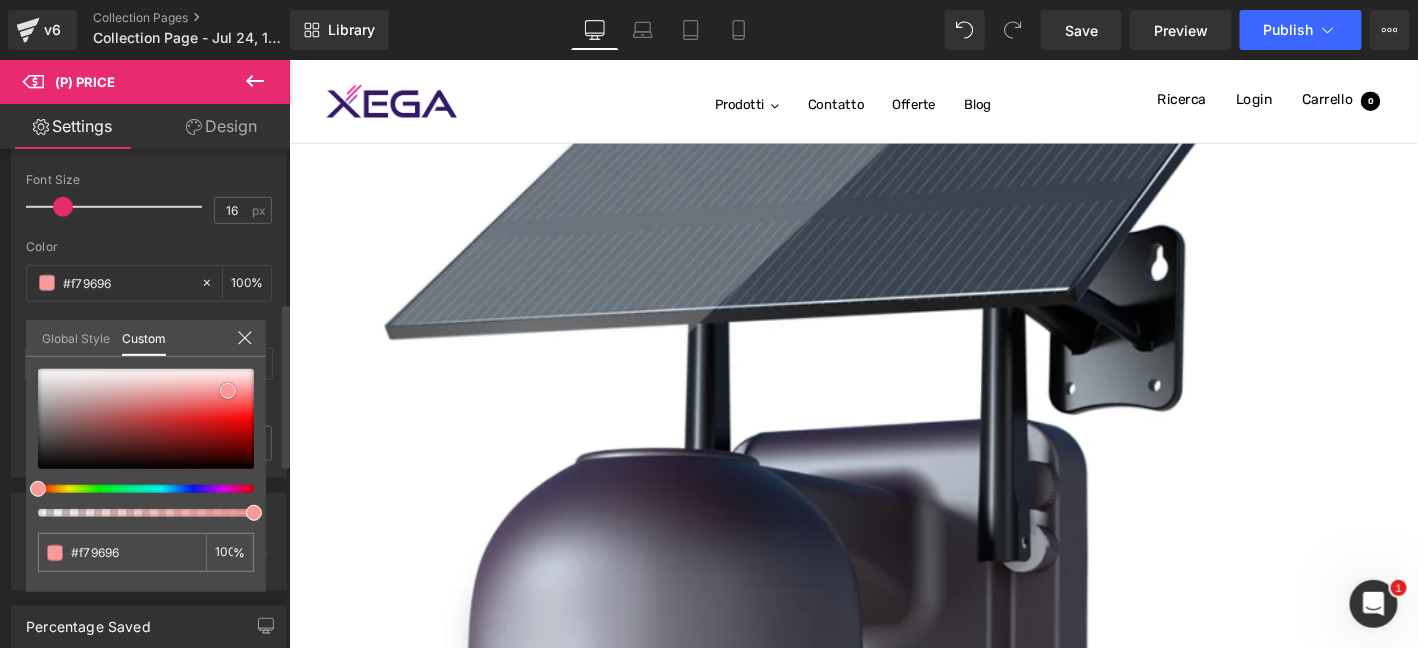 type on "#f89a9a" 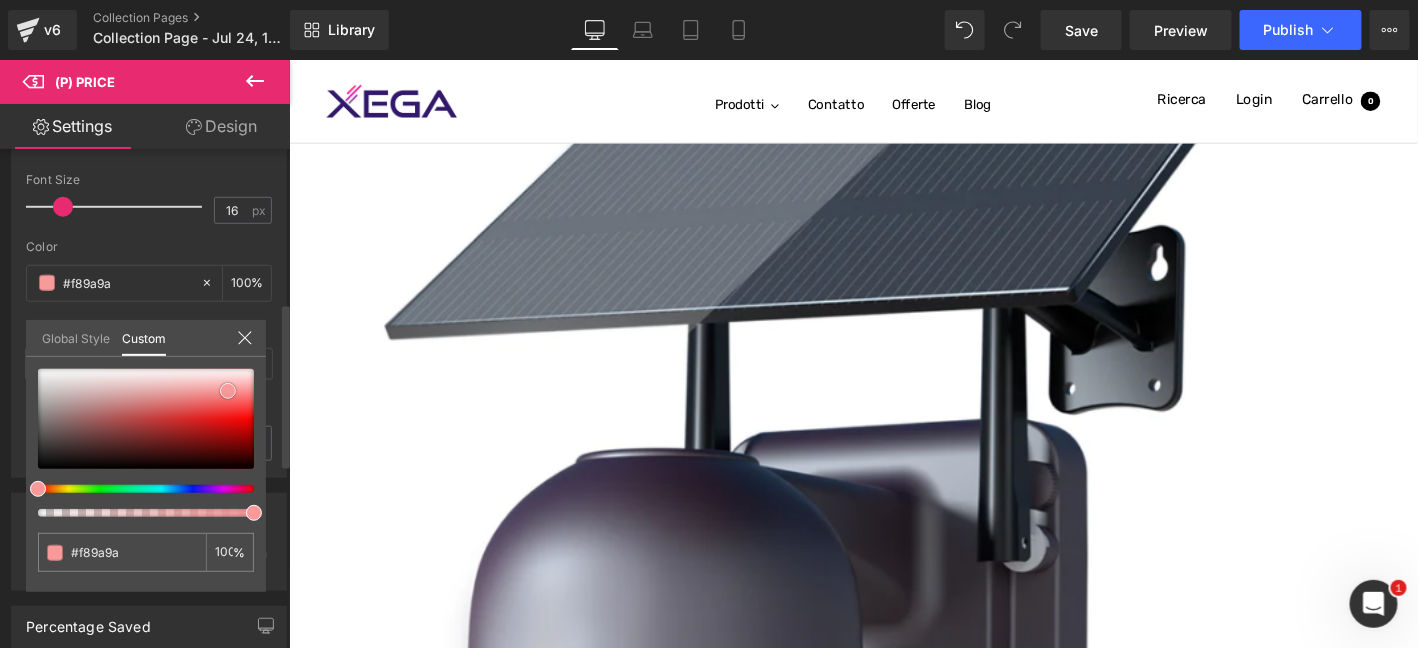 type on "#f99999" 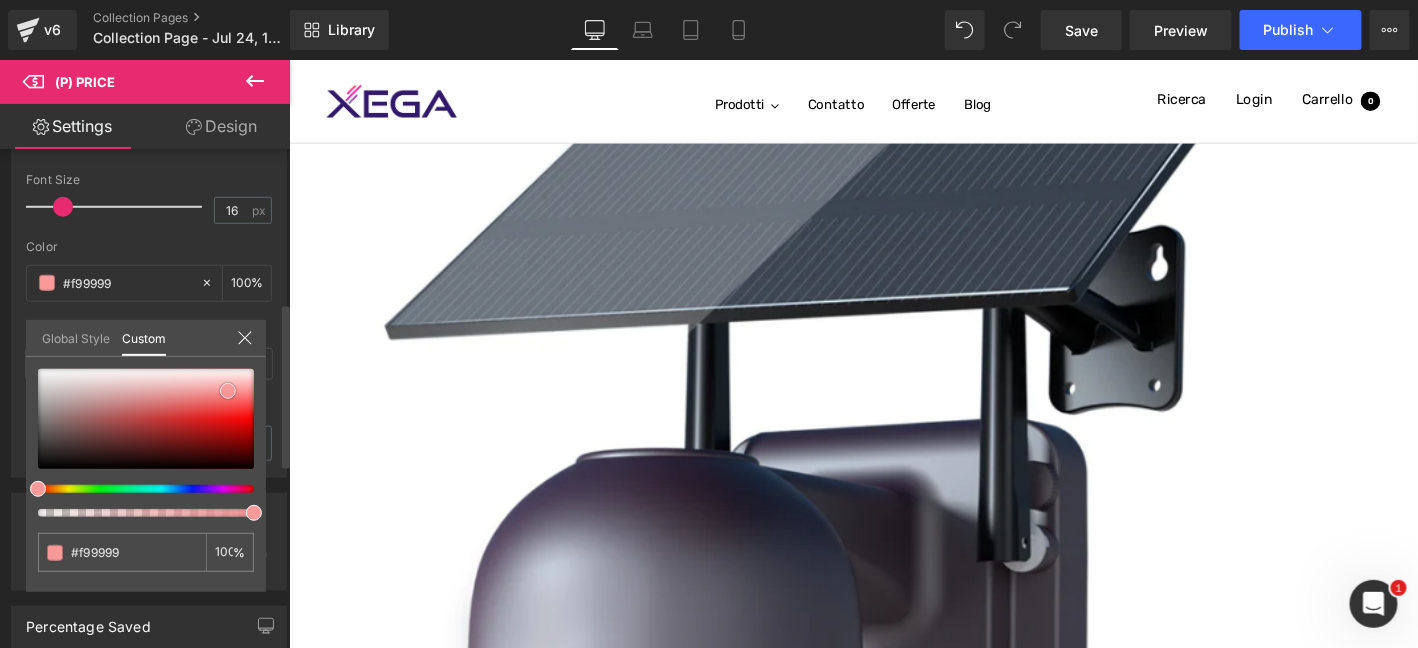 type on "#fb9797" 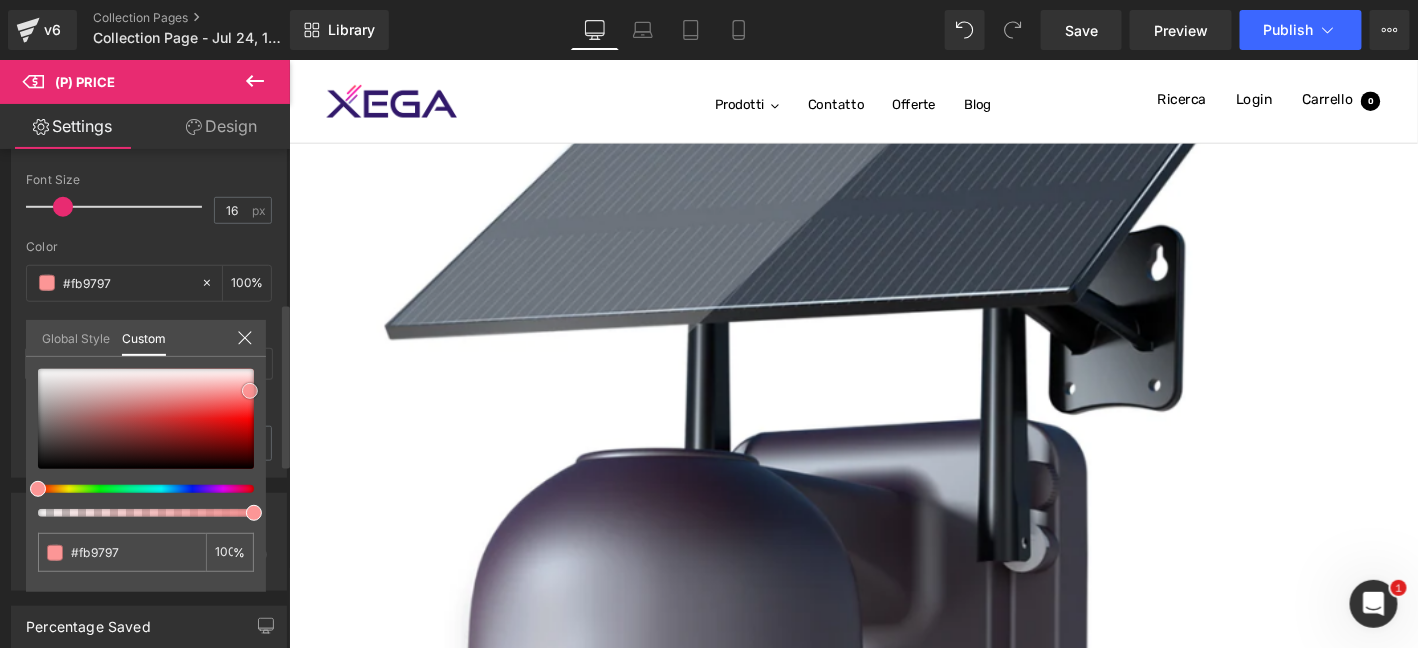 type on "#fc9696" 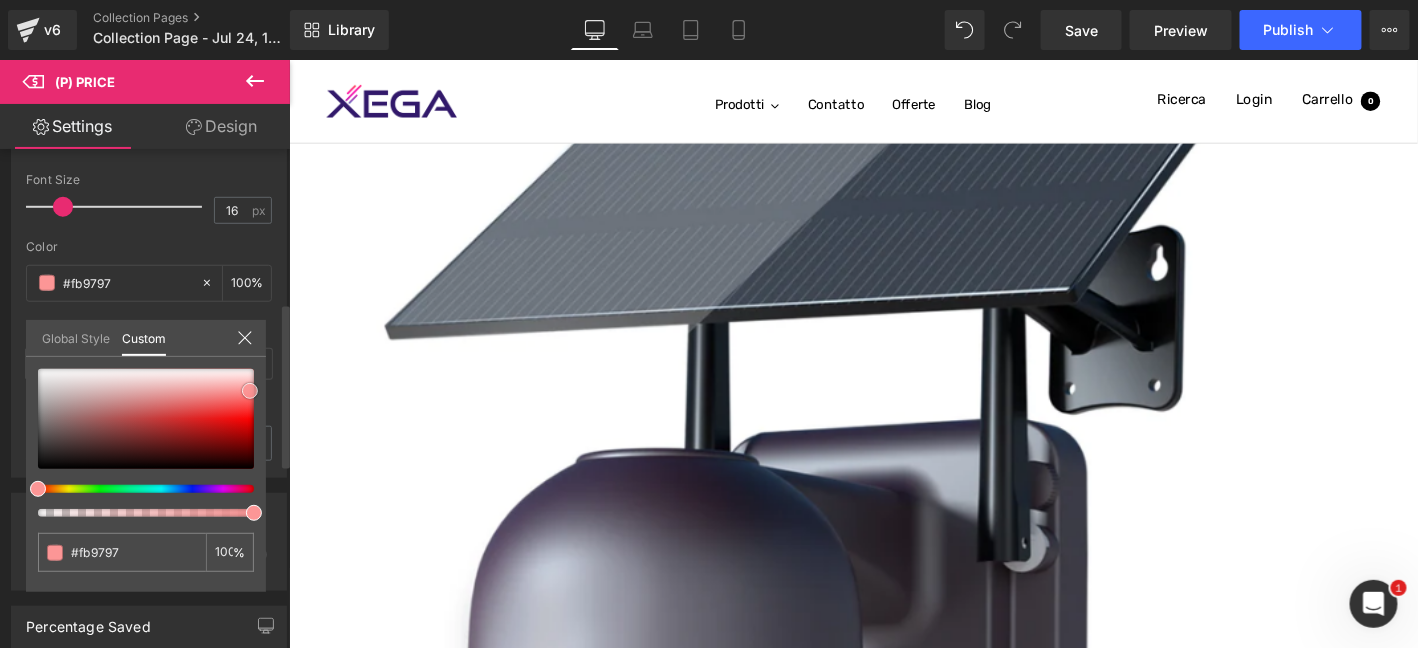 type on "#fc9696" 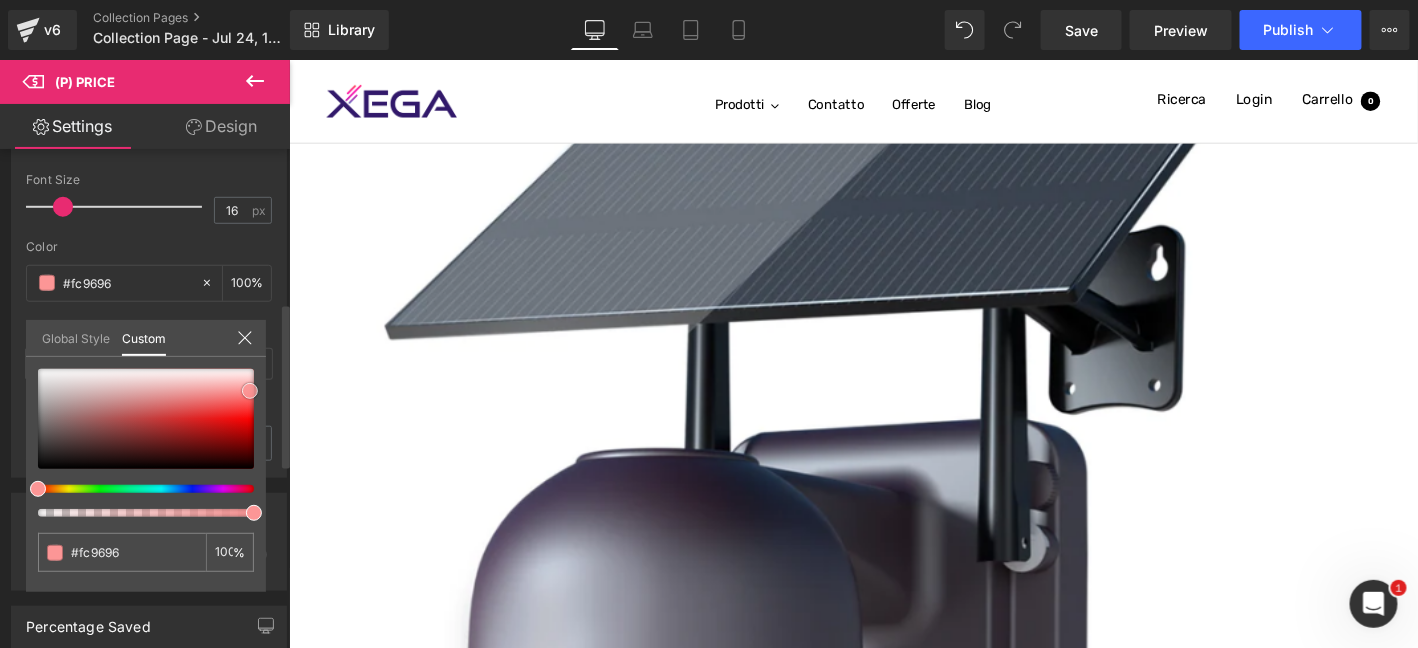 type on "#fd9494" 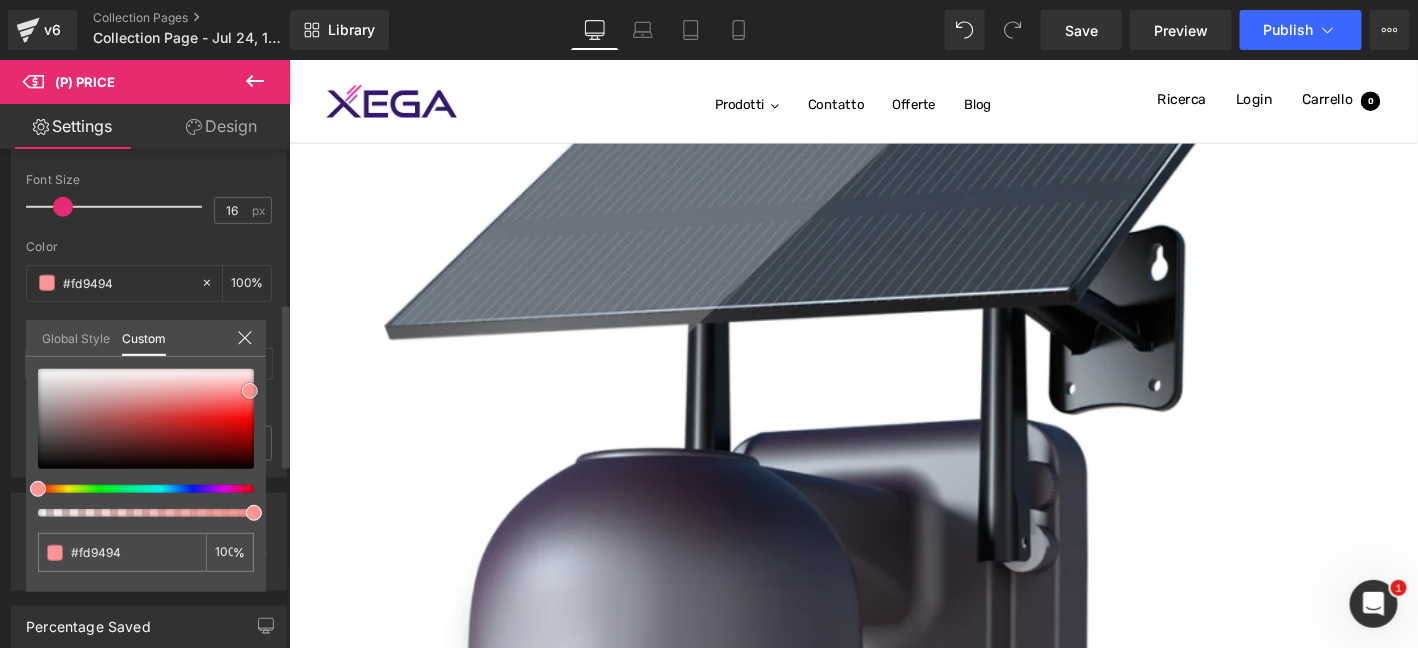 type on "#ff9393" 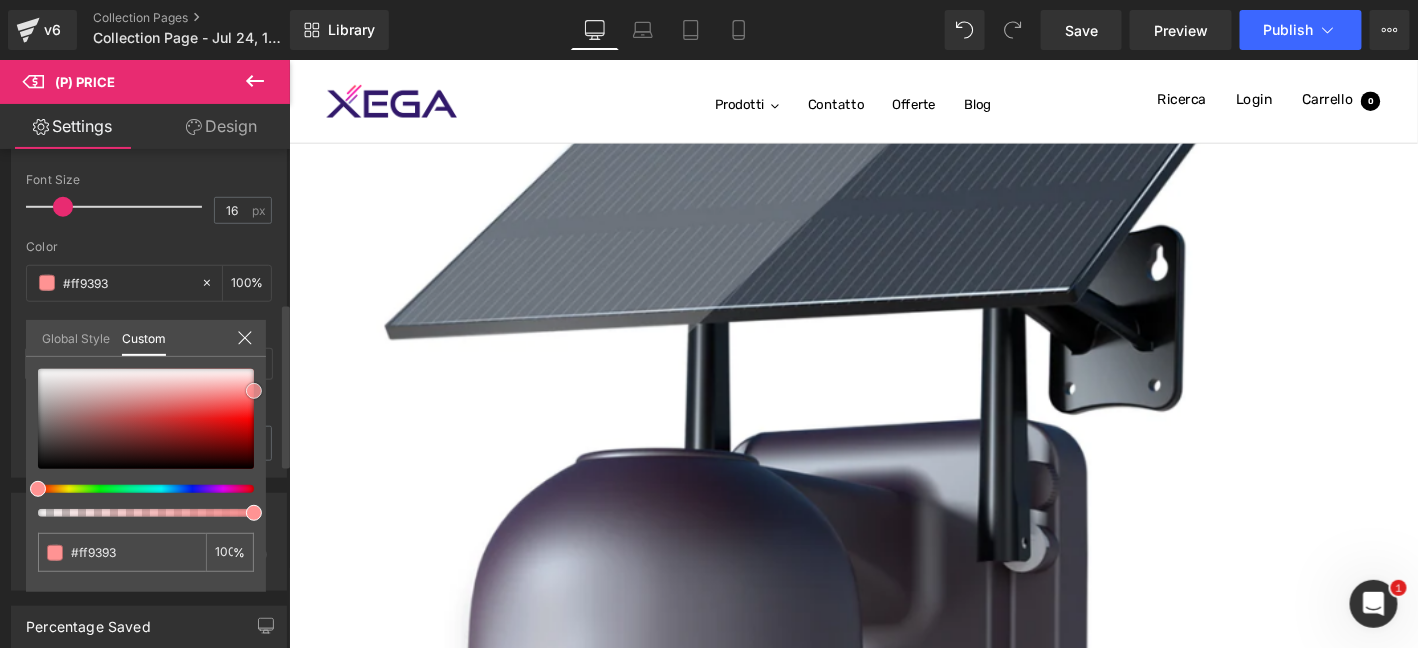 type on "#ff8e8e" 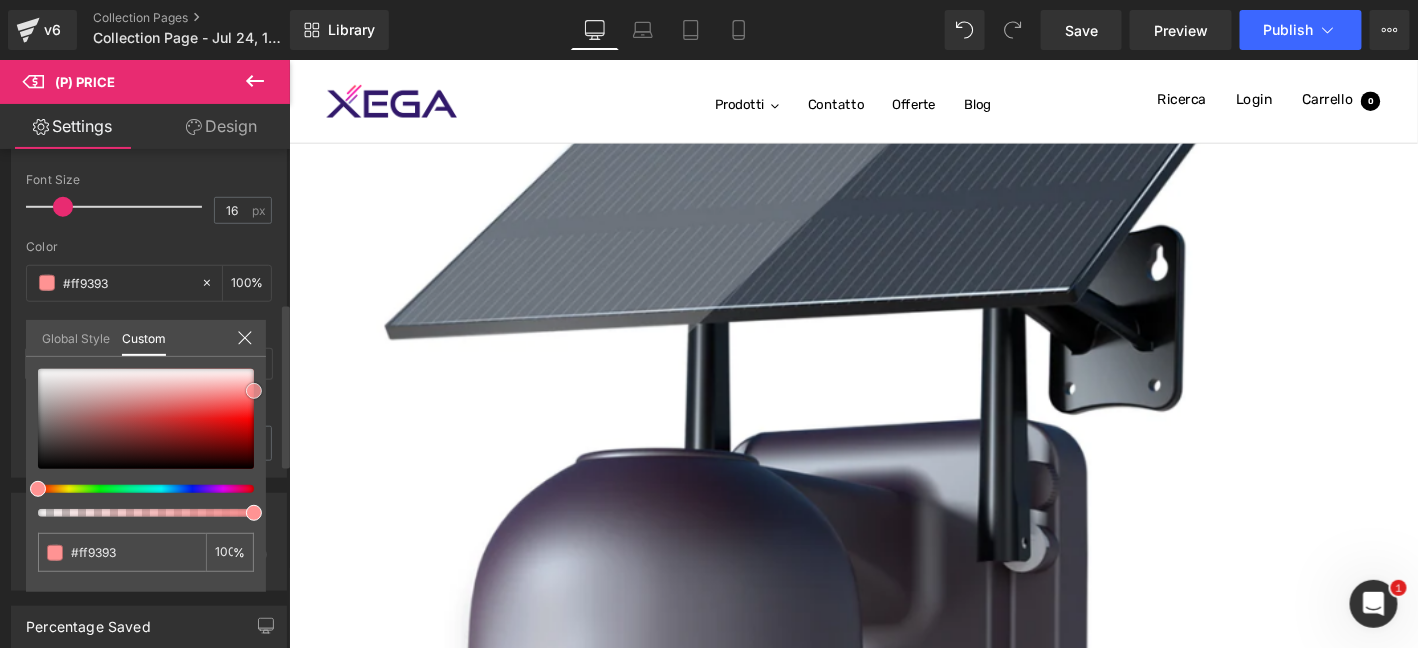 type on "#ff8e8e" 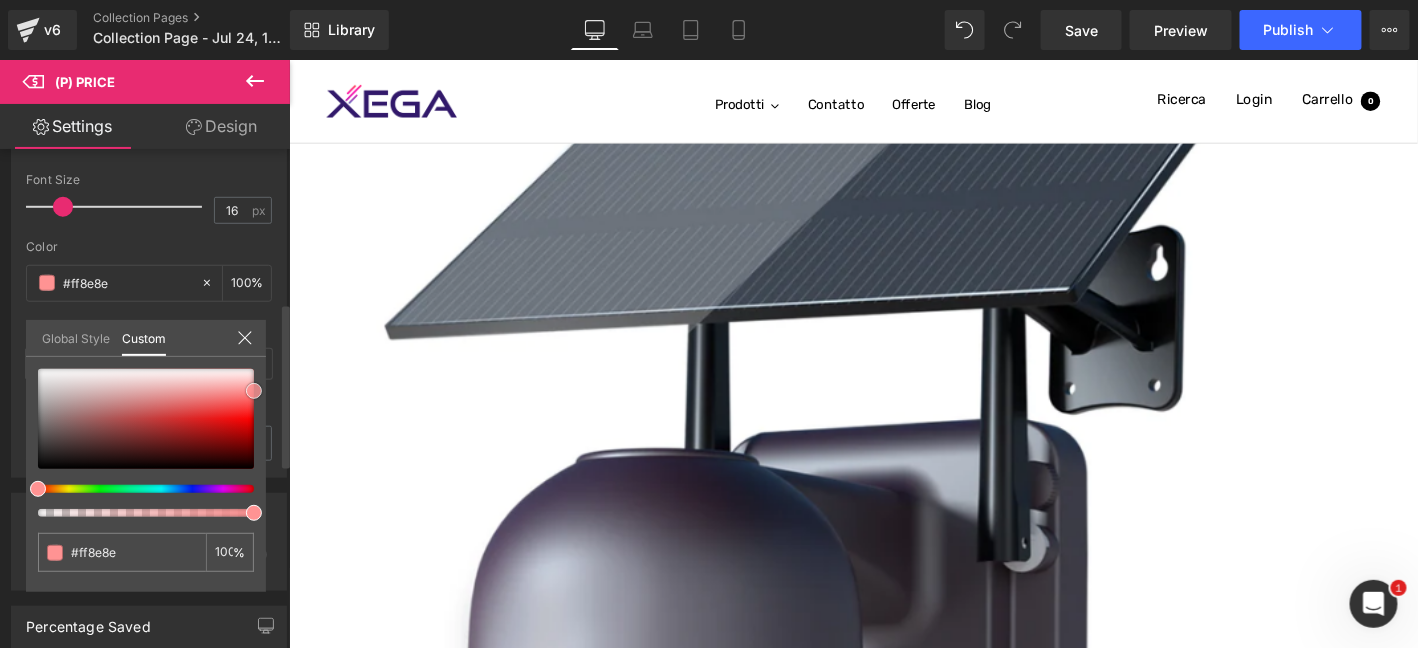 type on "#ff7575" 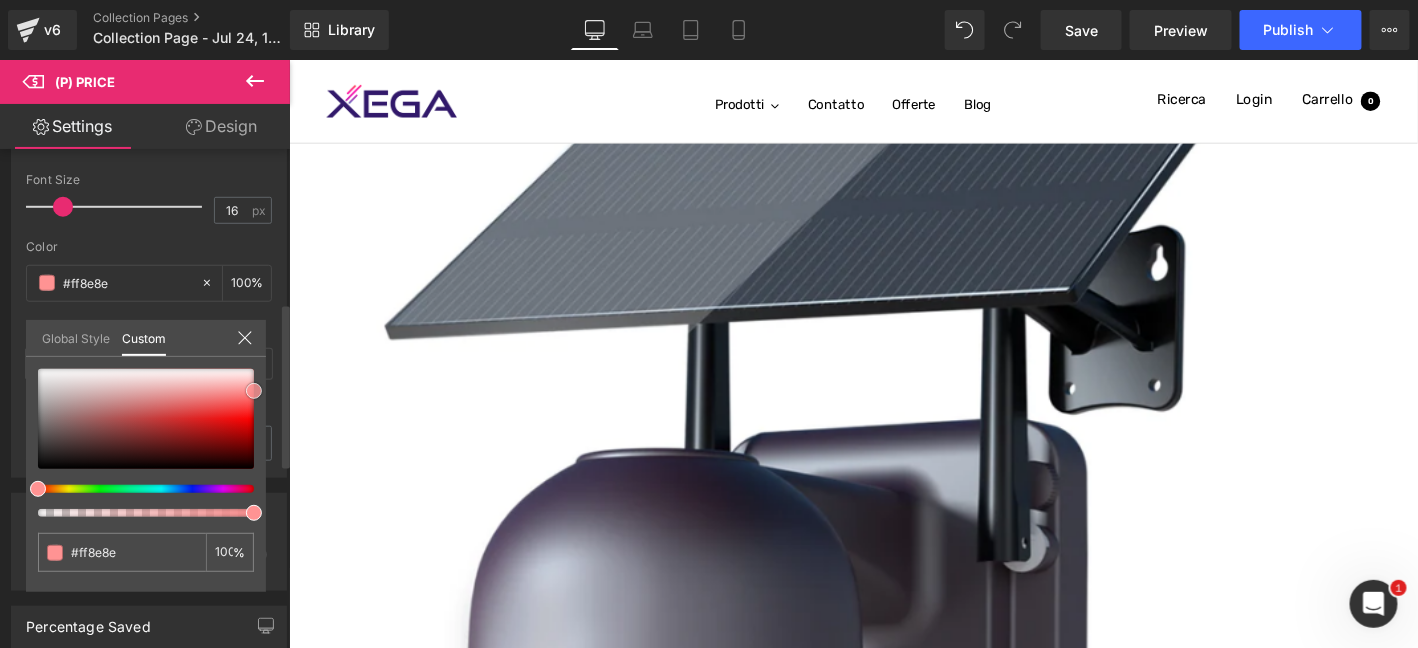 type on "#ff7575" 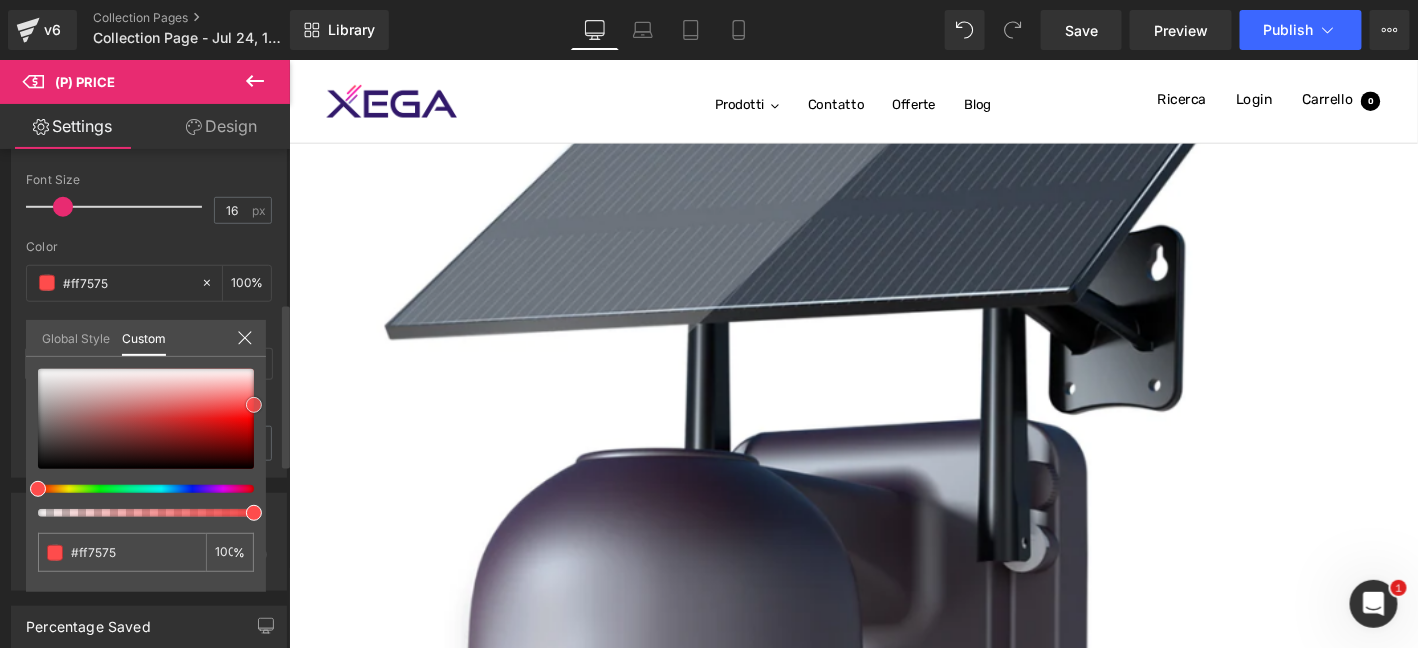 type on "#fe4c4c" 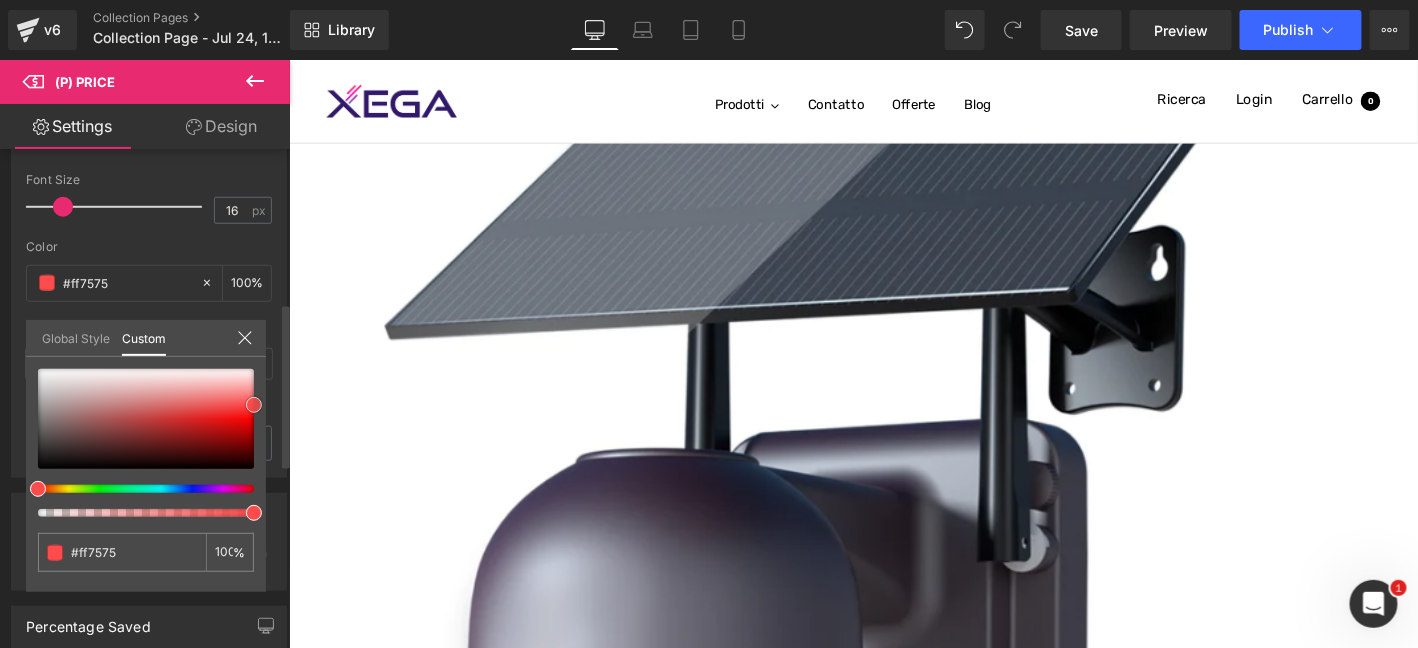 type on "#fe4c4c" 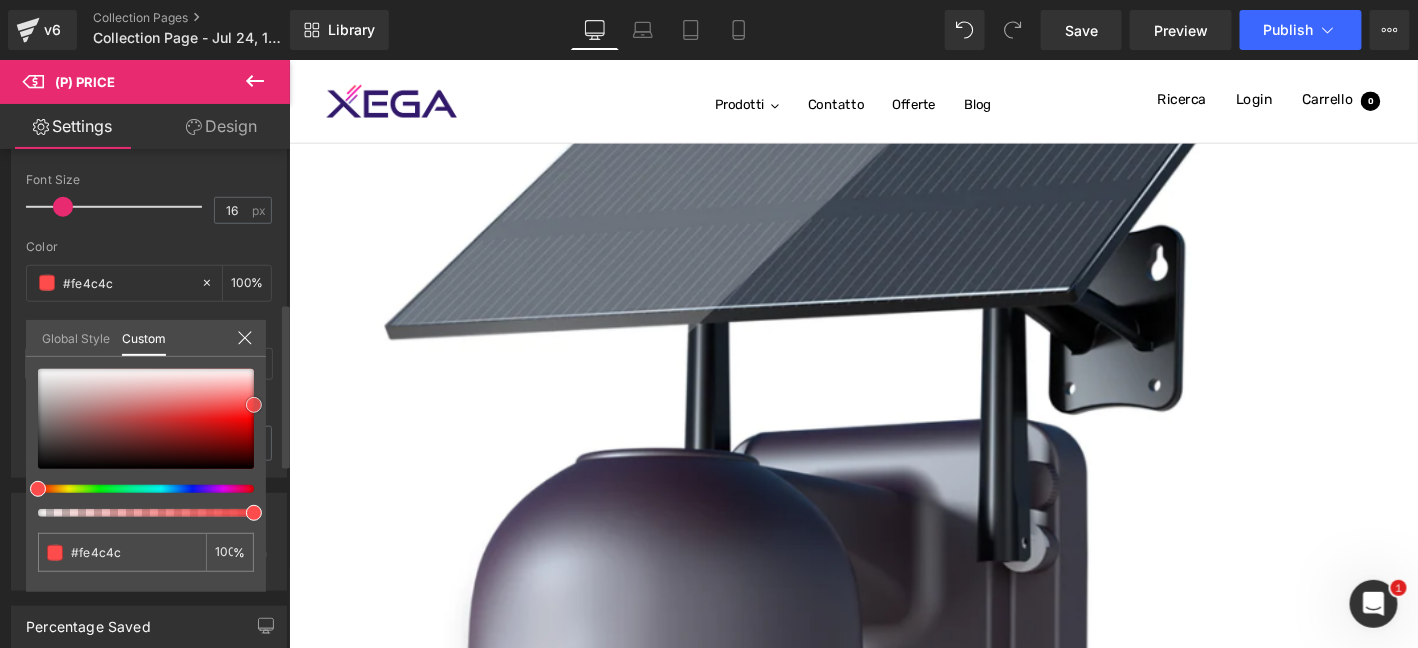 type on "#fe4343" 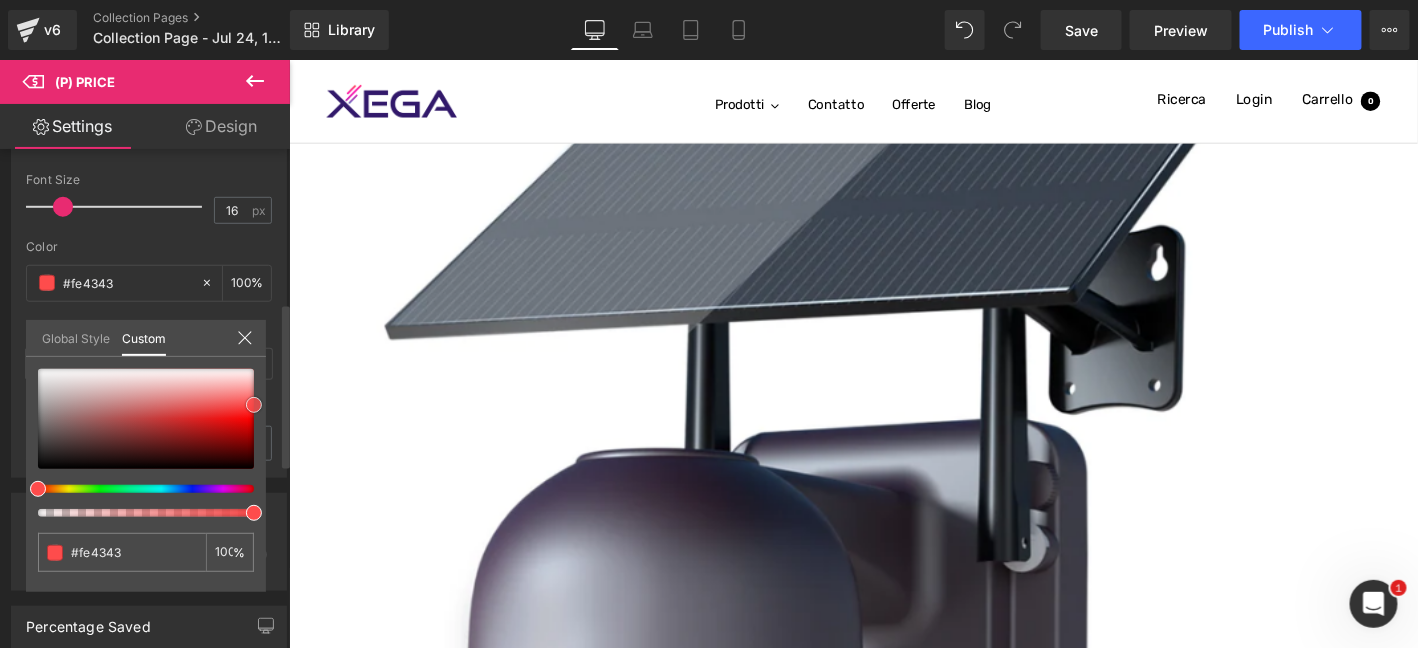 type on "#fe3838" 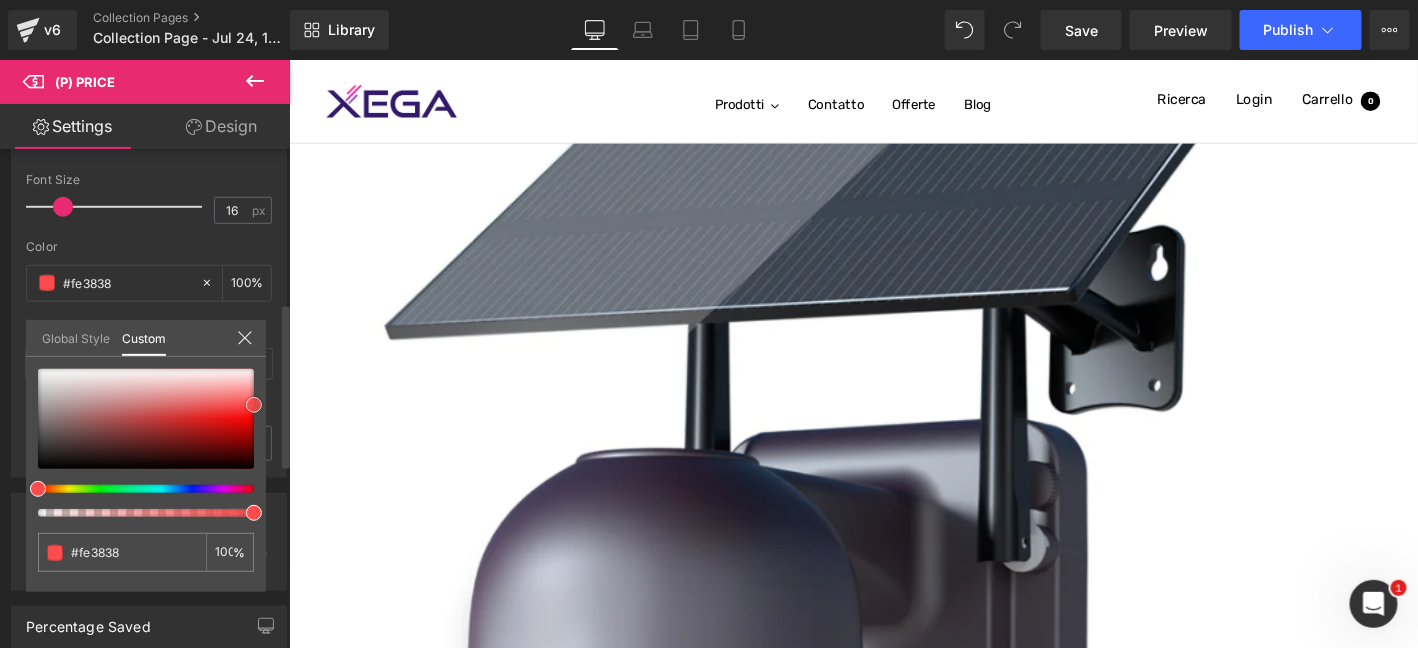 type on "#fd3434" 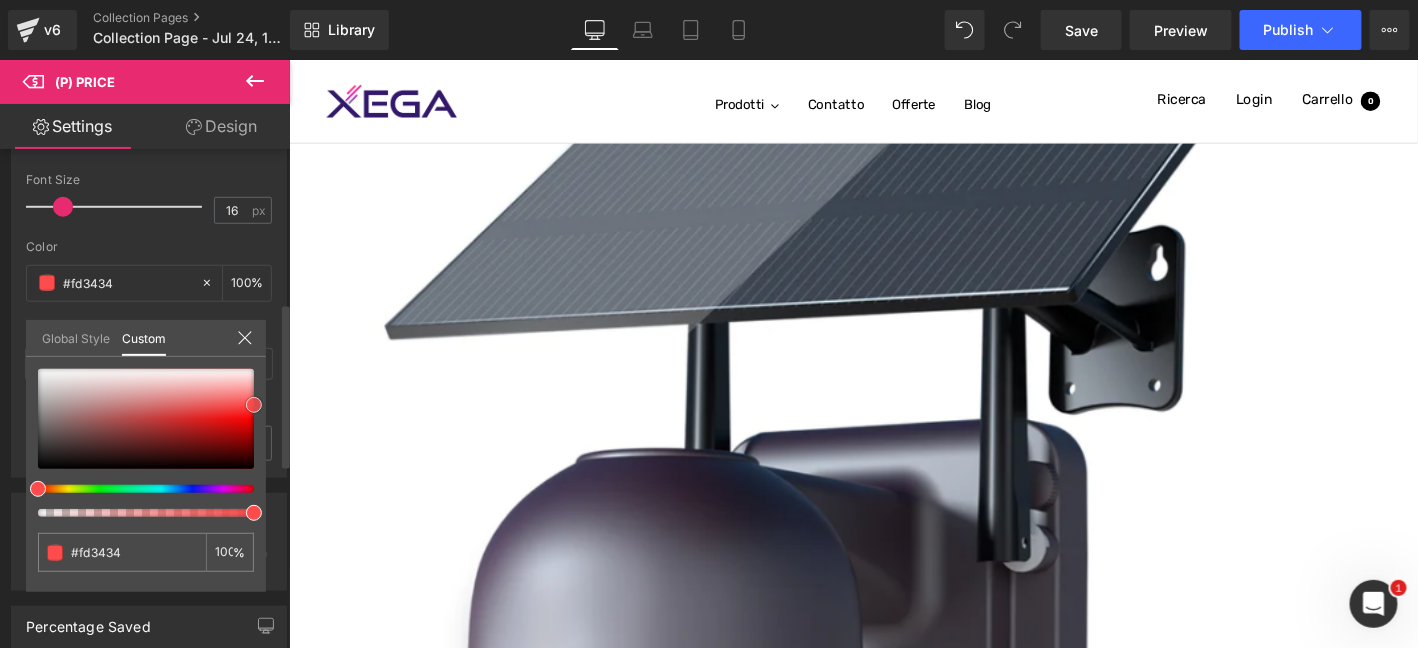 type on "#ff3233" 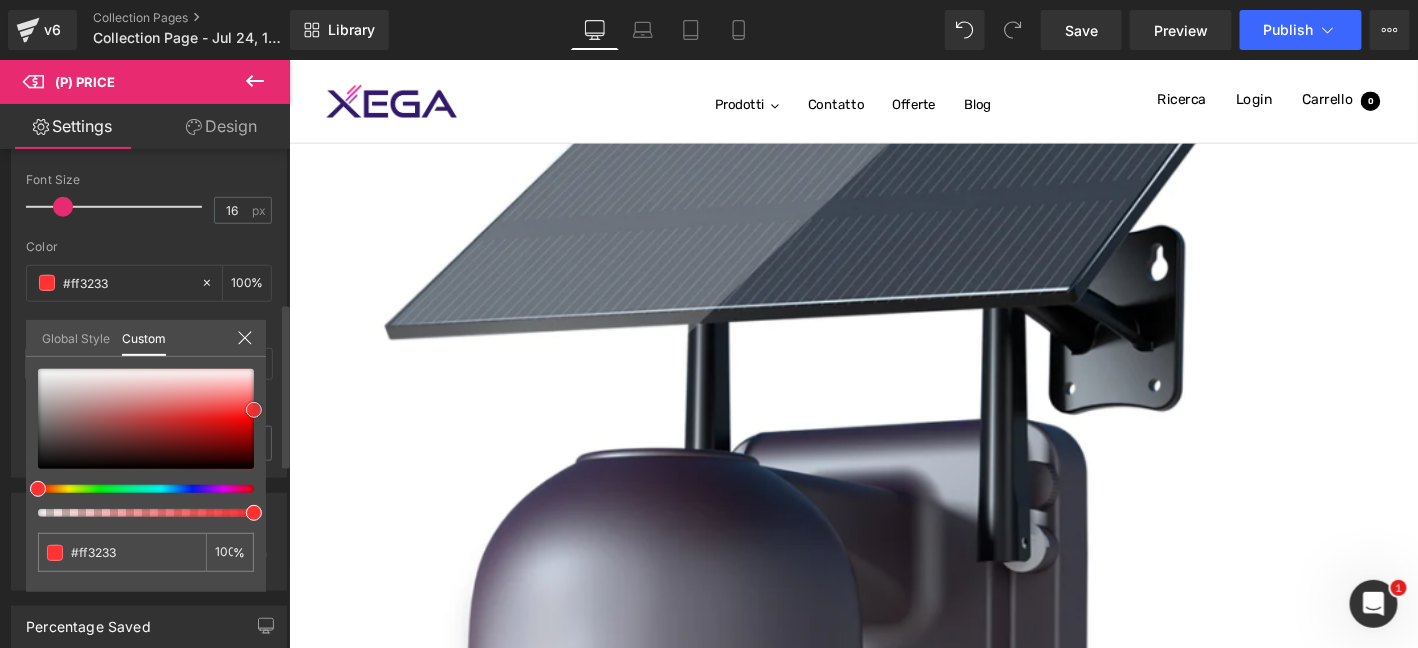 type on "#fe2323" 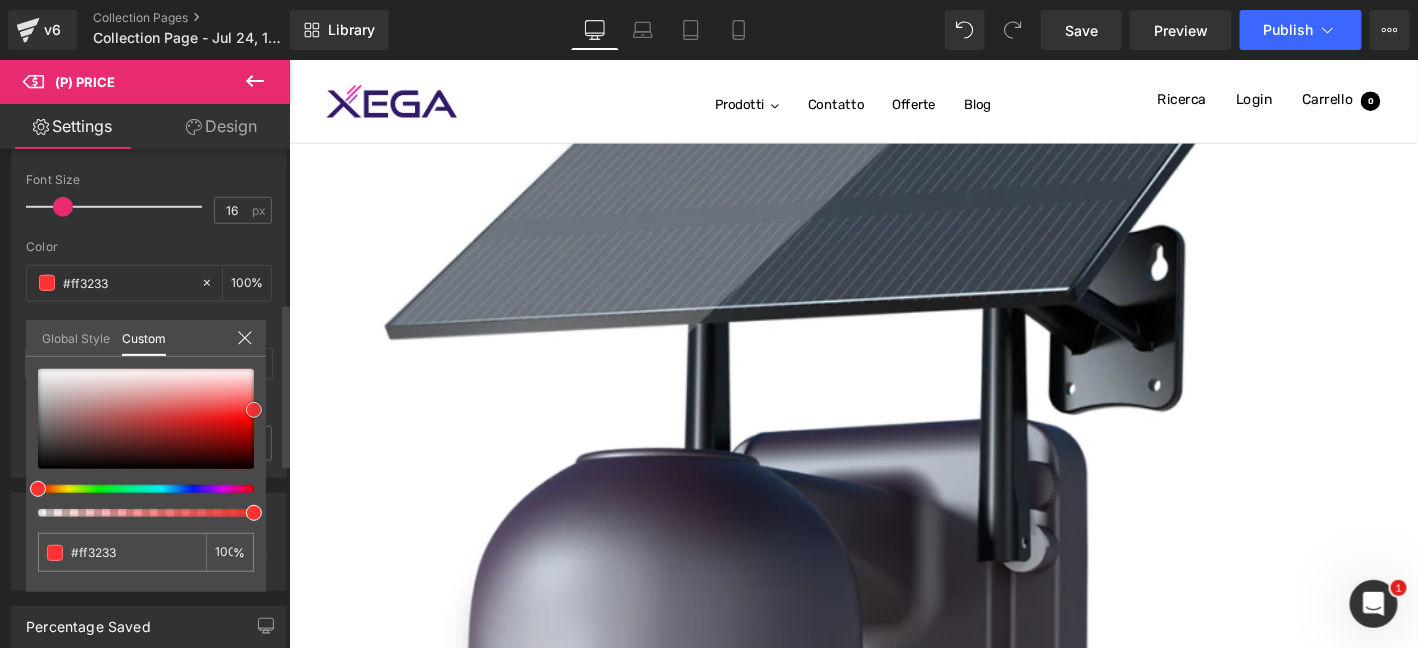 type on "#fe2323" 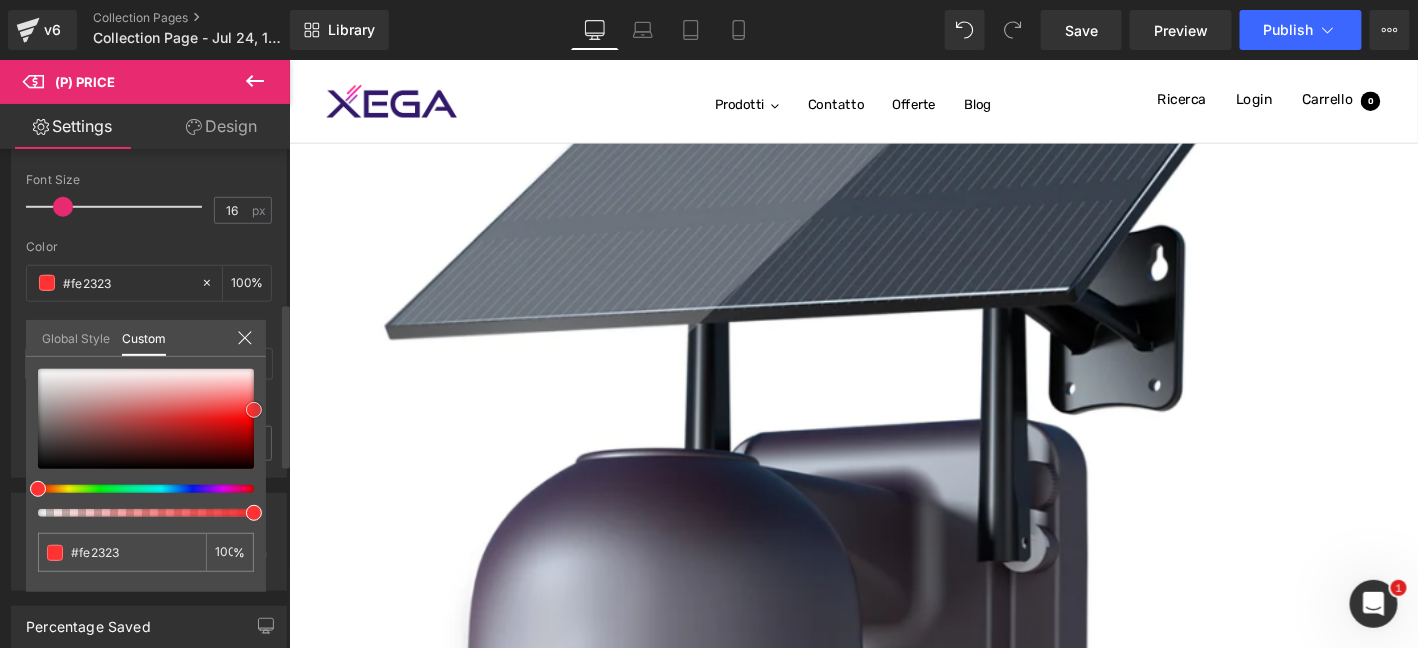 type on "#fd2424" 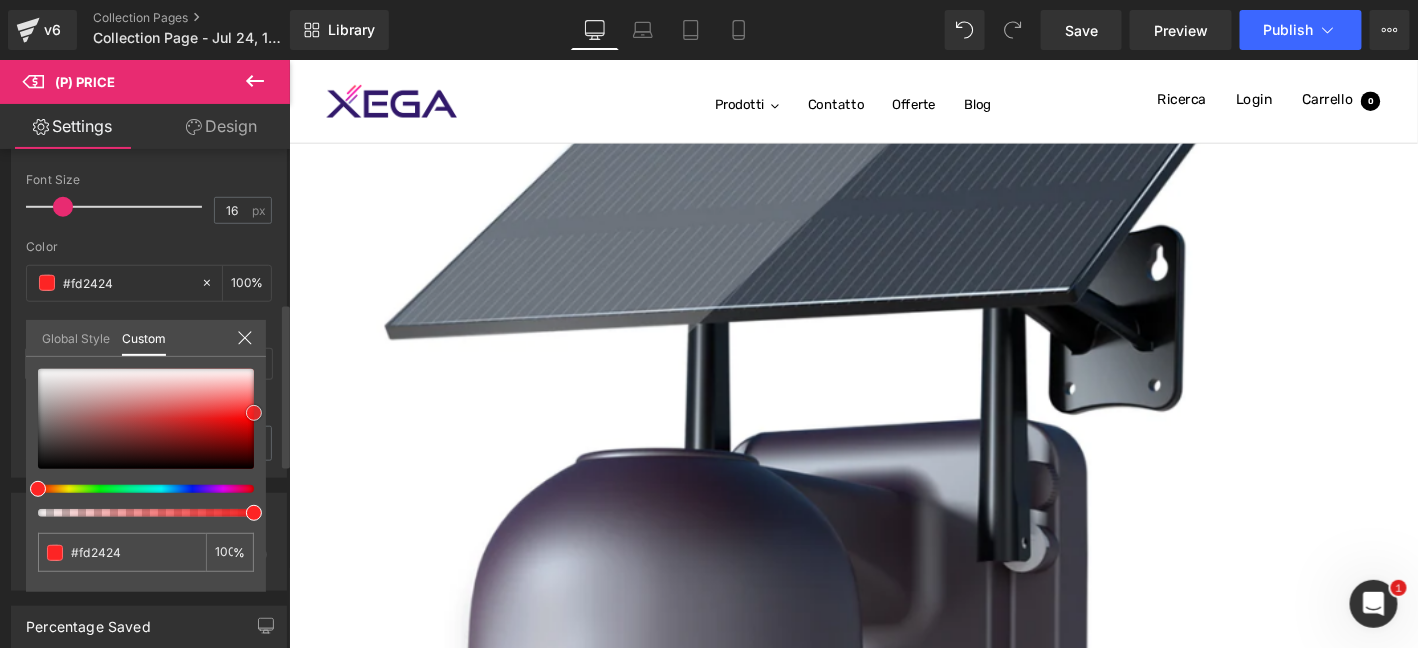 type on "#fd1f1f" 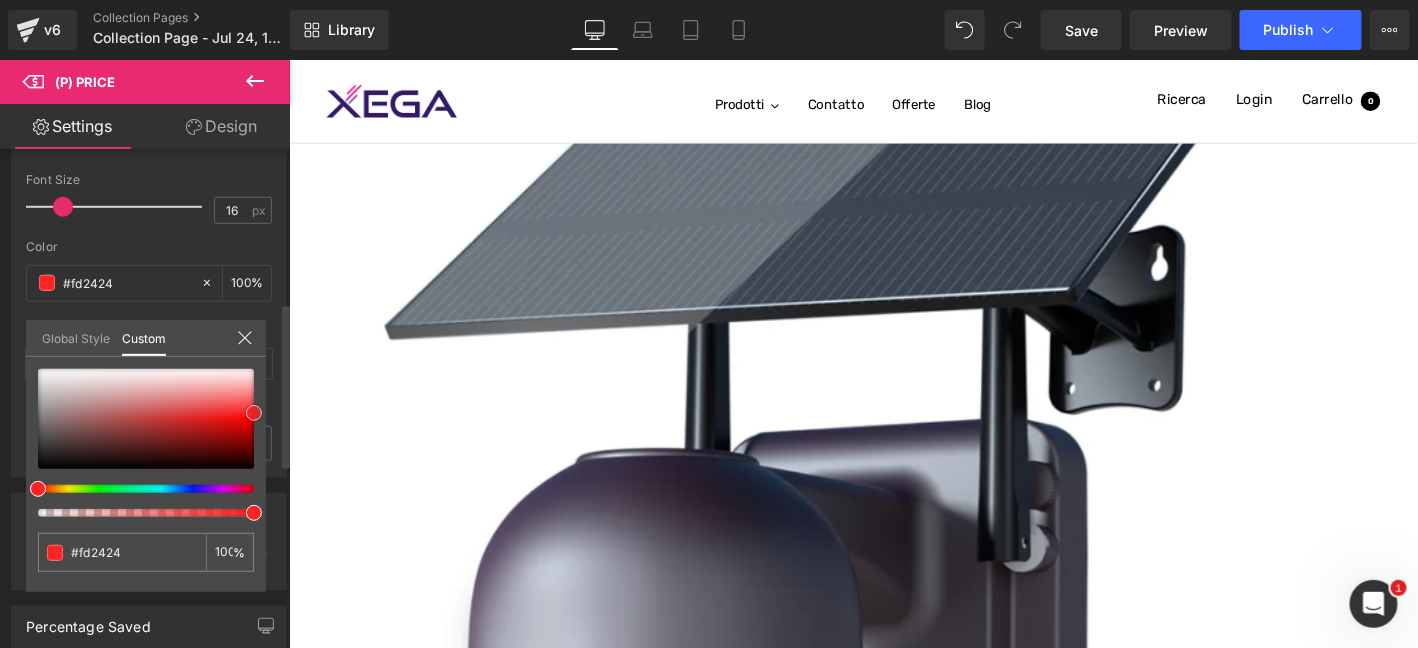type on "#fd1f1f" 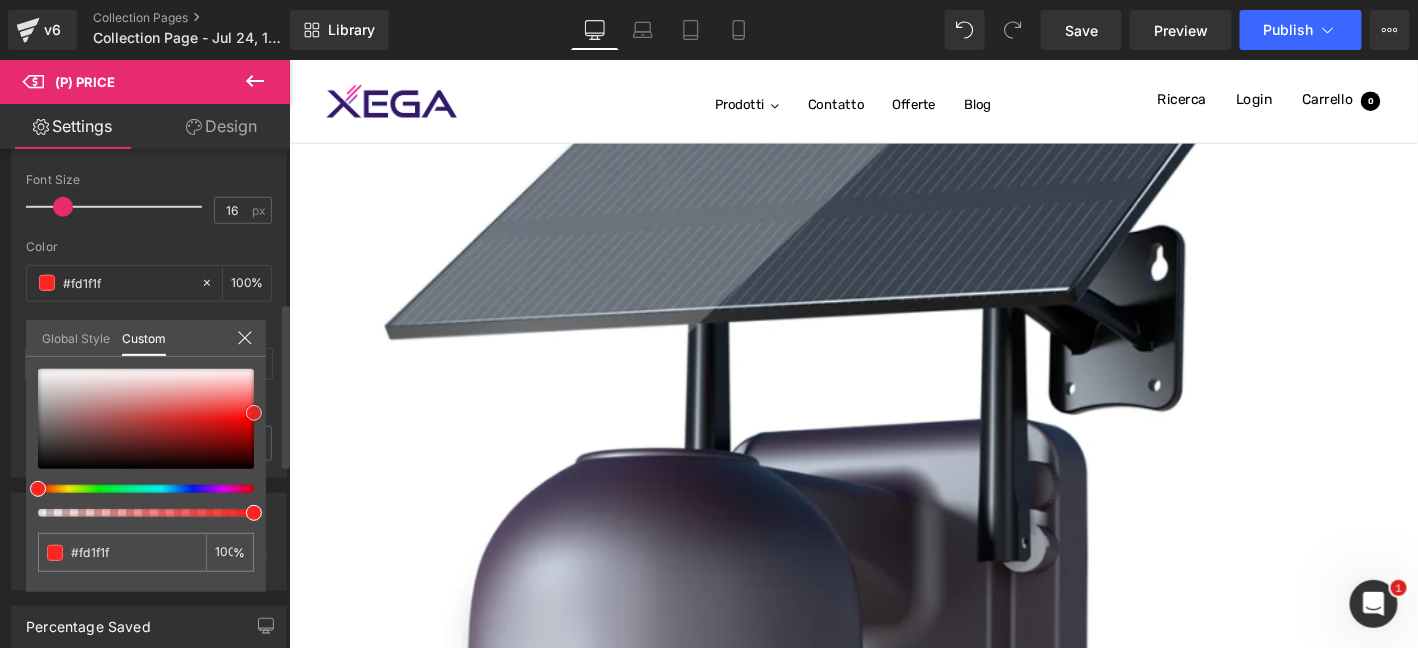type on "#ff1919" 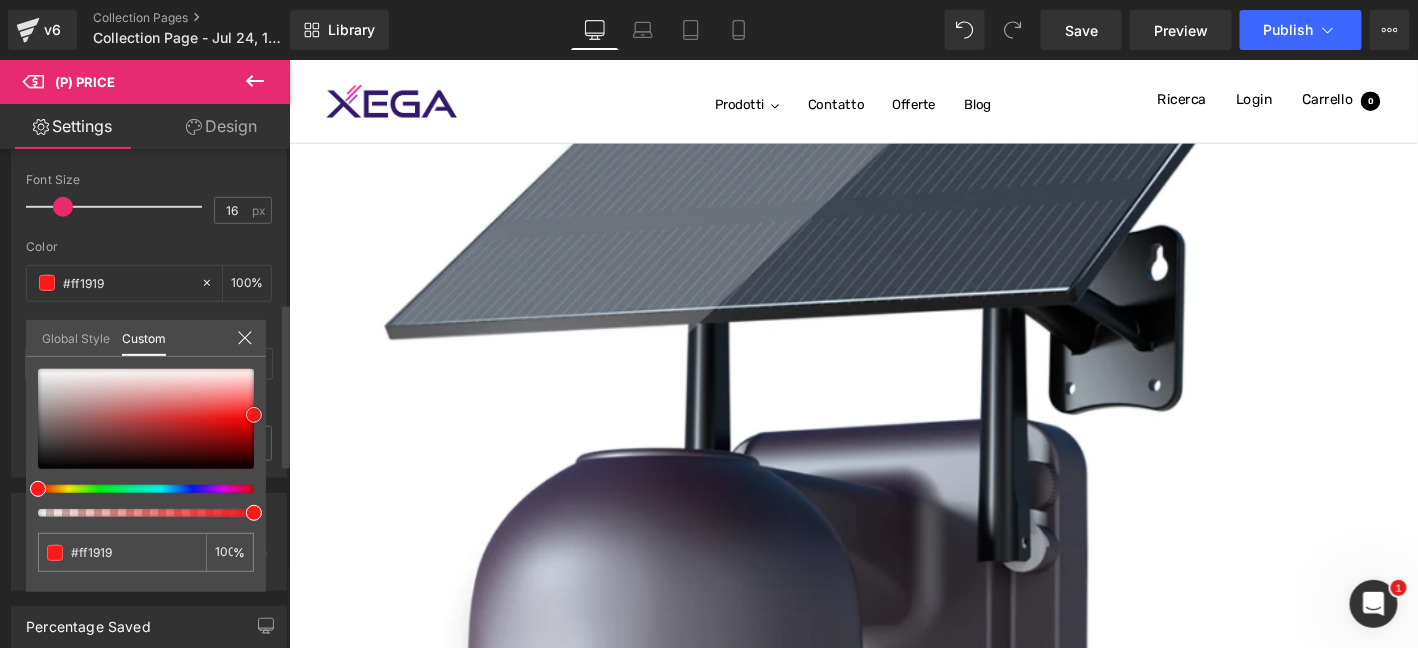 type on "#ff1414" 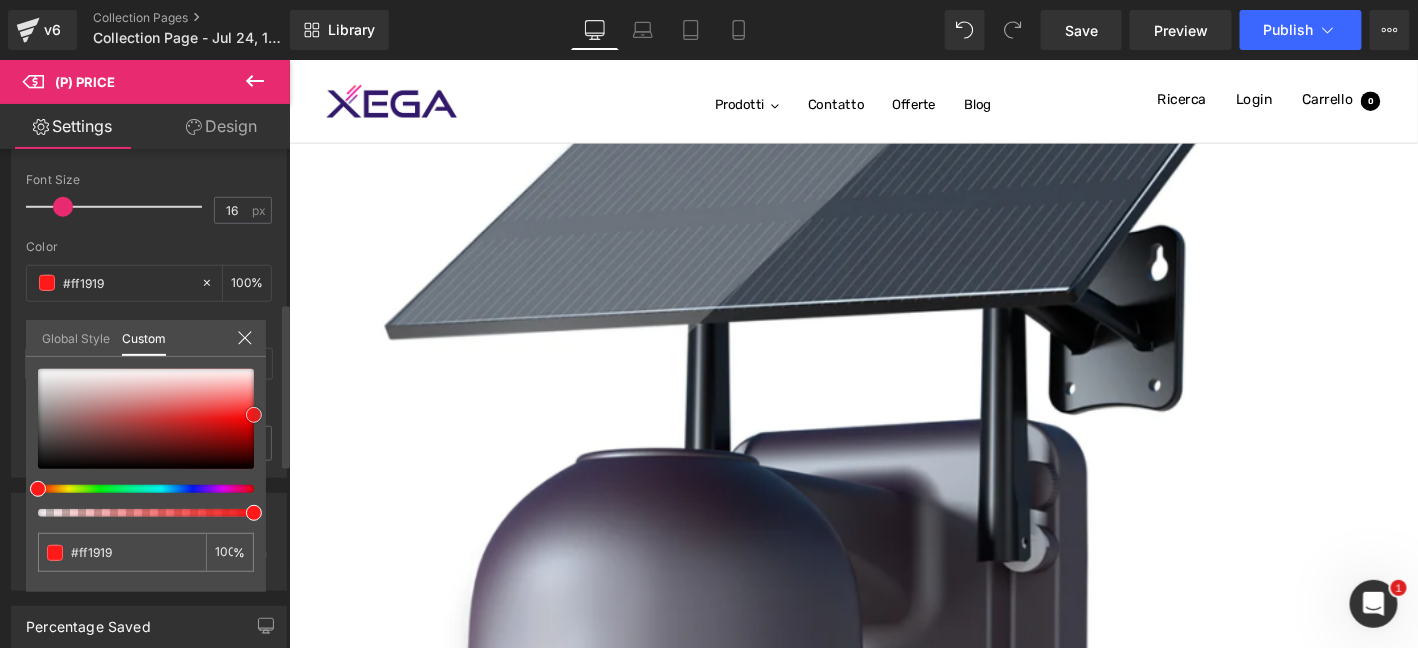 type on "#ff1414" 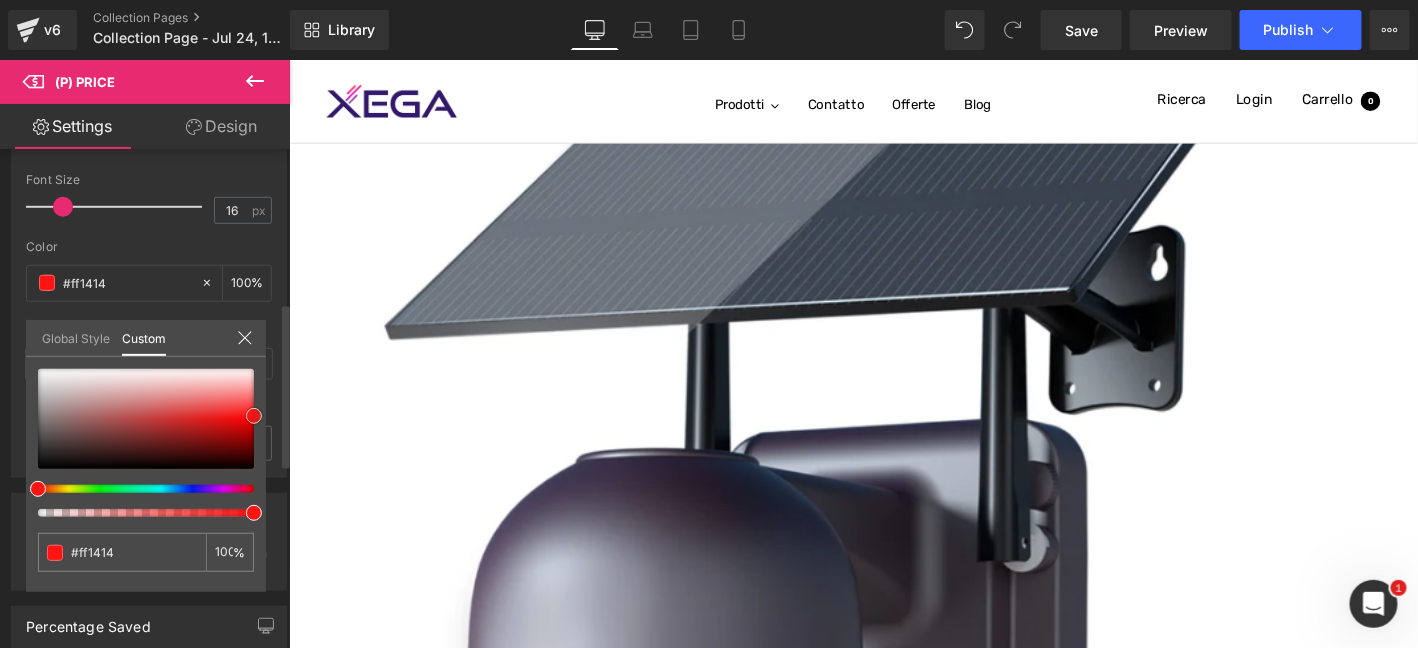 type on "#ff0a0a" 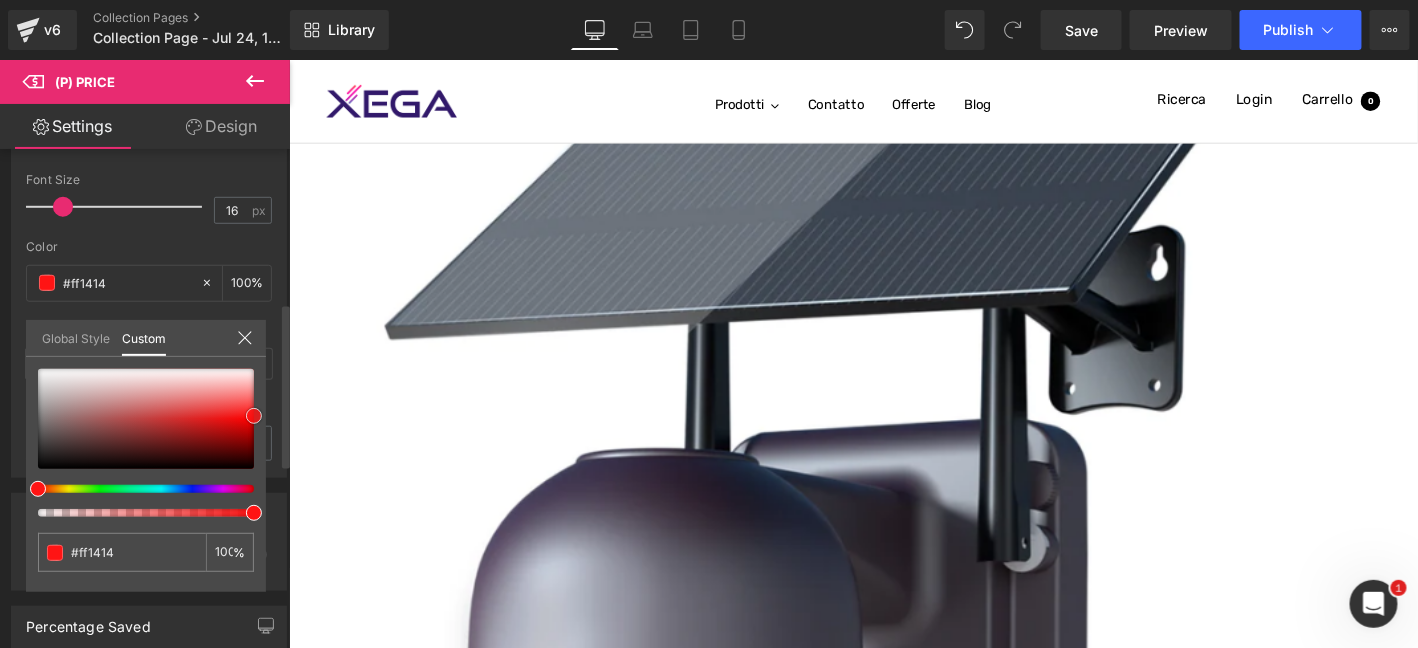 type on "#ff0a0a" 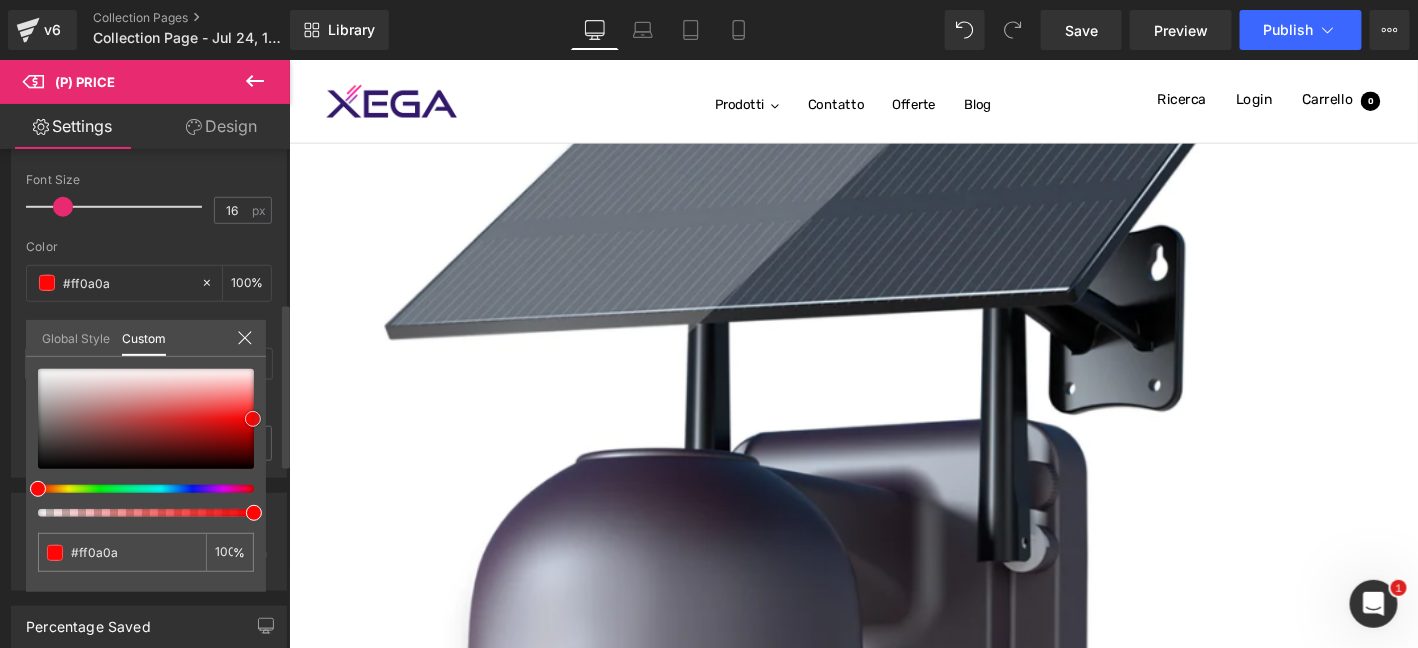 type on "#ff0505" 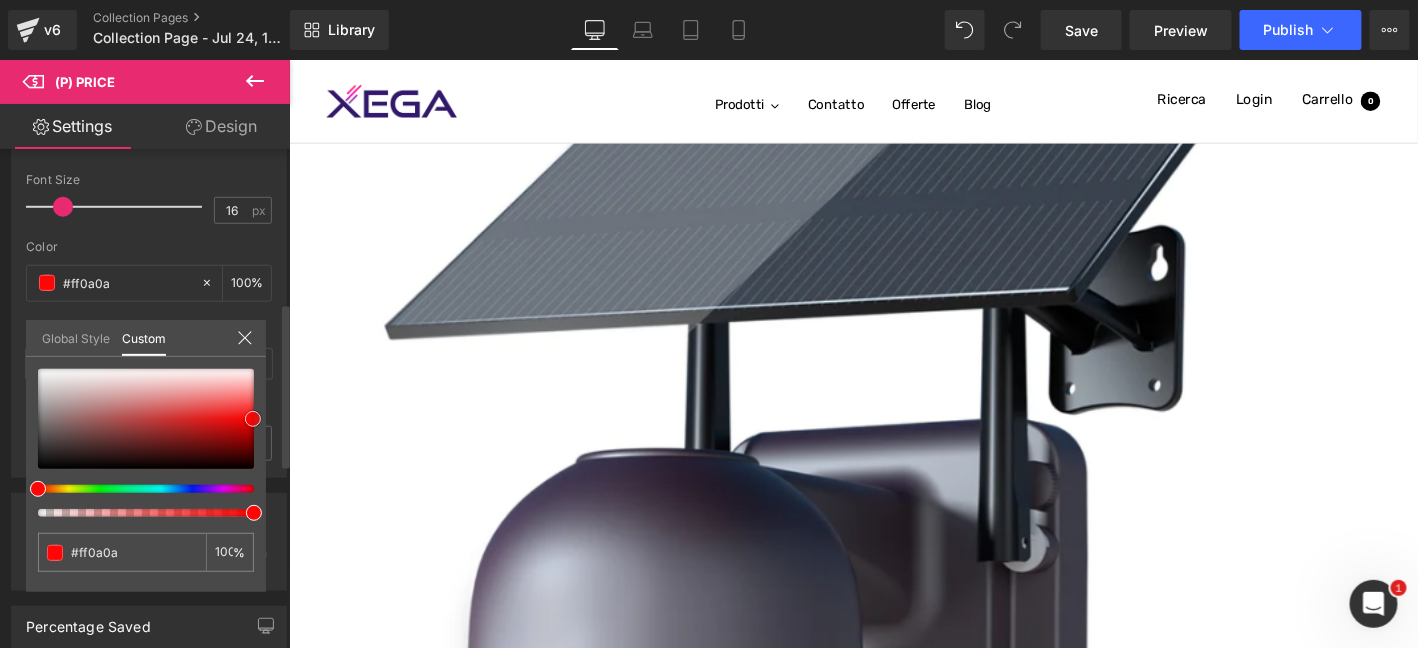 type on "#ff0505" 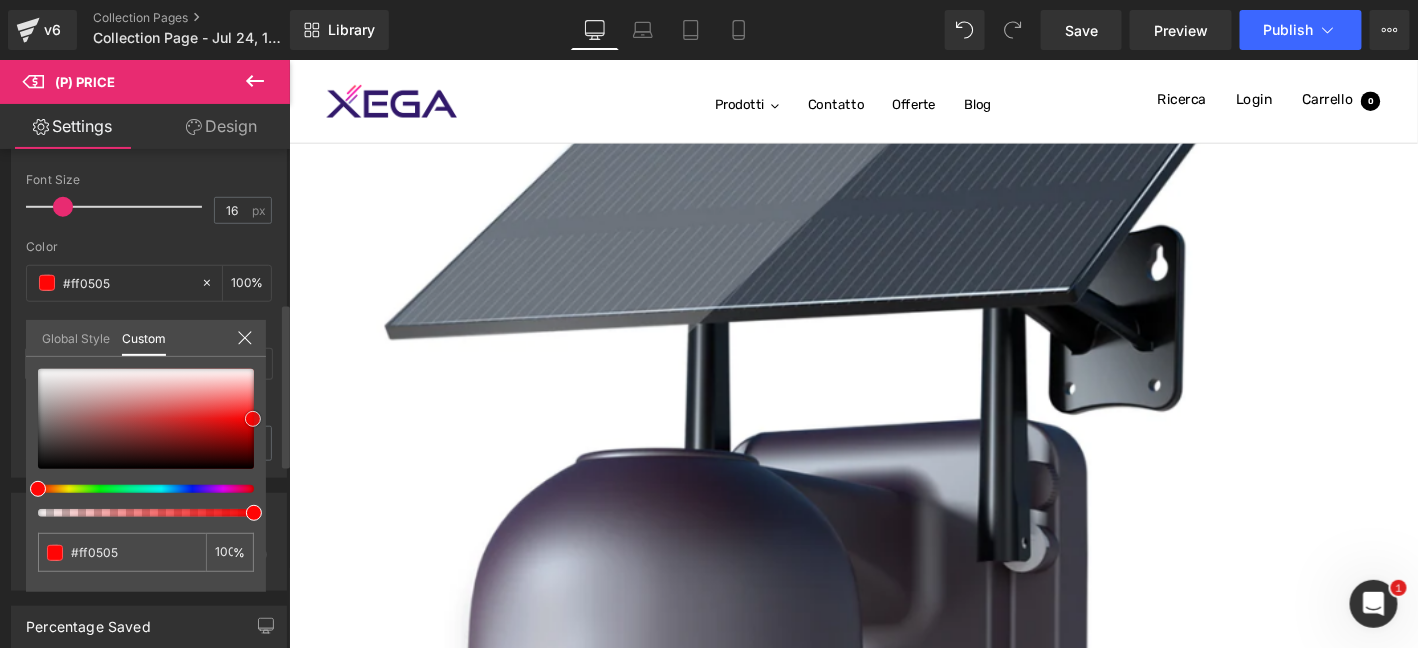 drag, startPoint x: 228, startPoint y: 390, endPoint x: 253, endPoint y: 418, distance: 37.536648 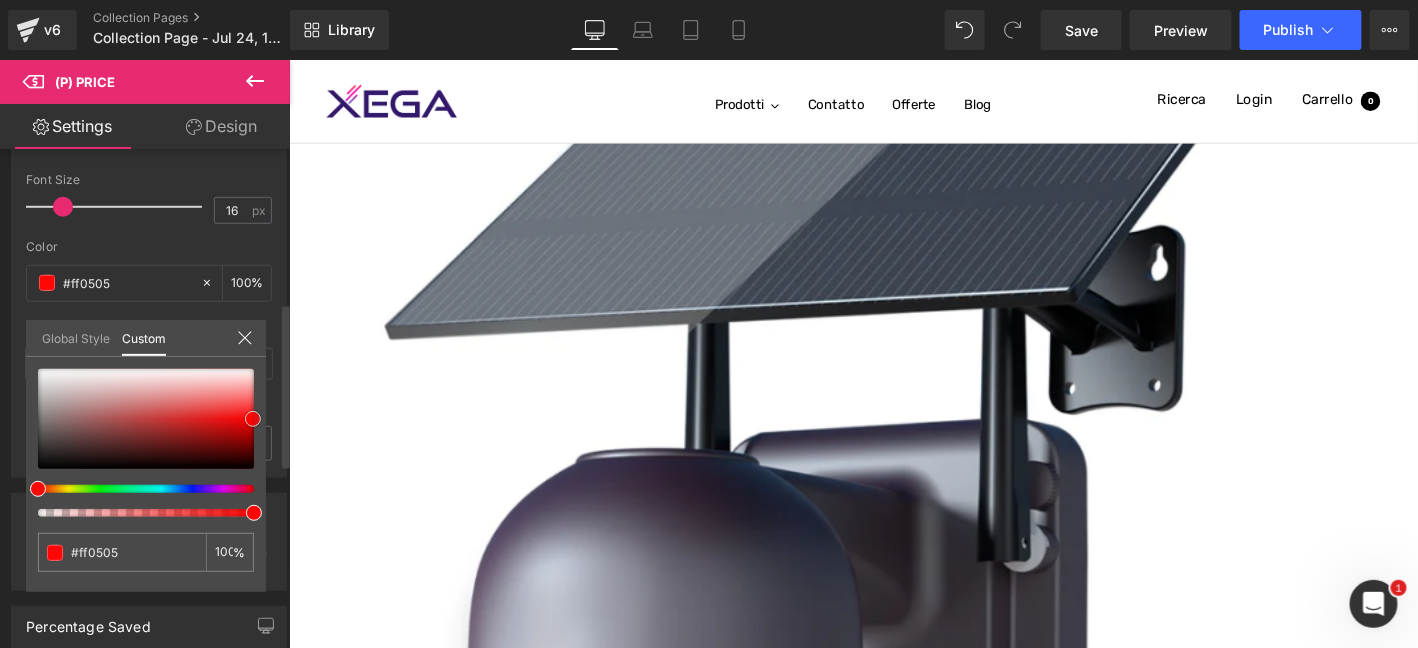 click at bounding box center [146, 419] 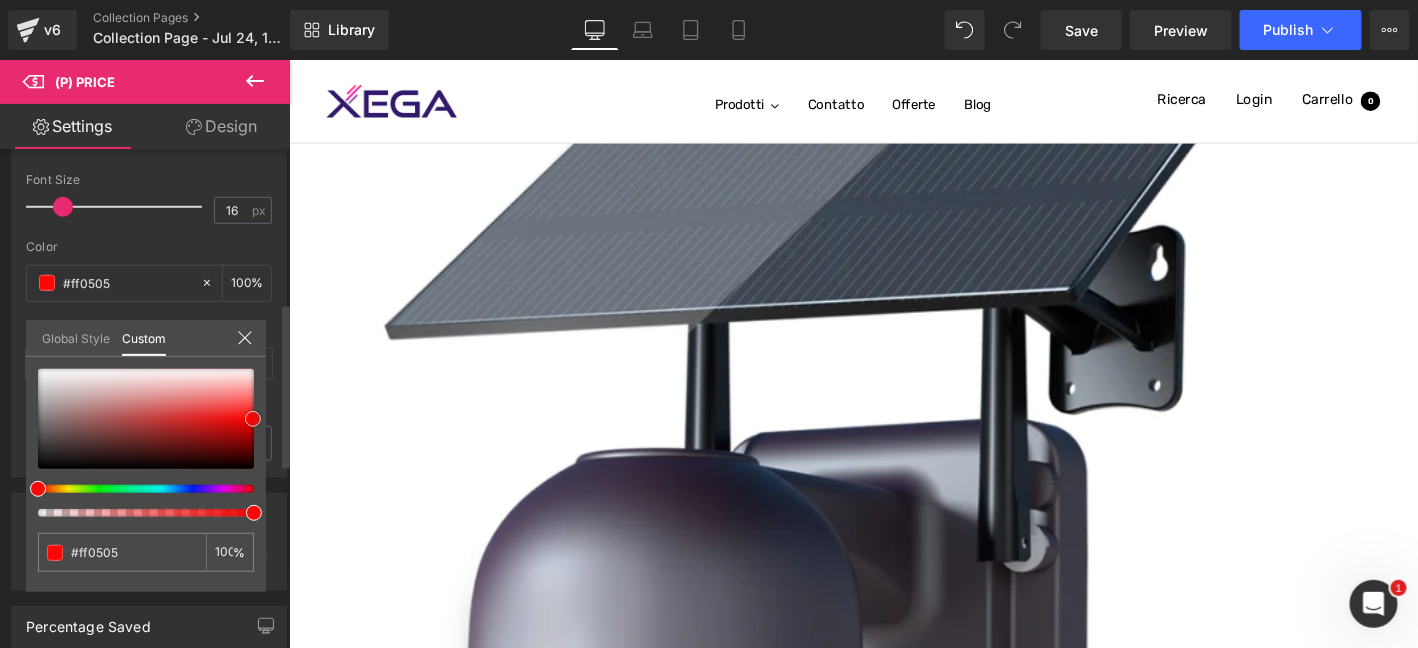 type on "#fc0707" 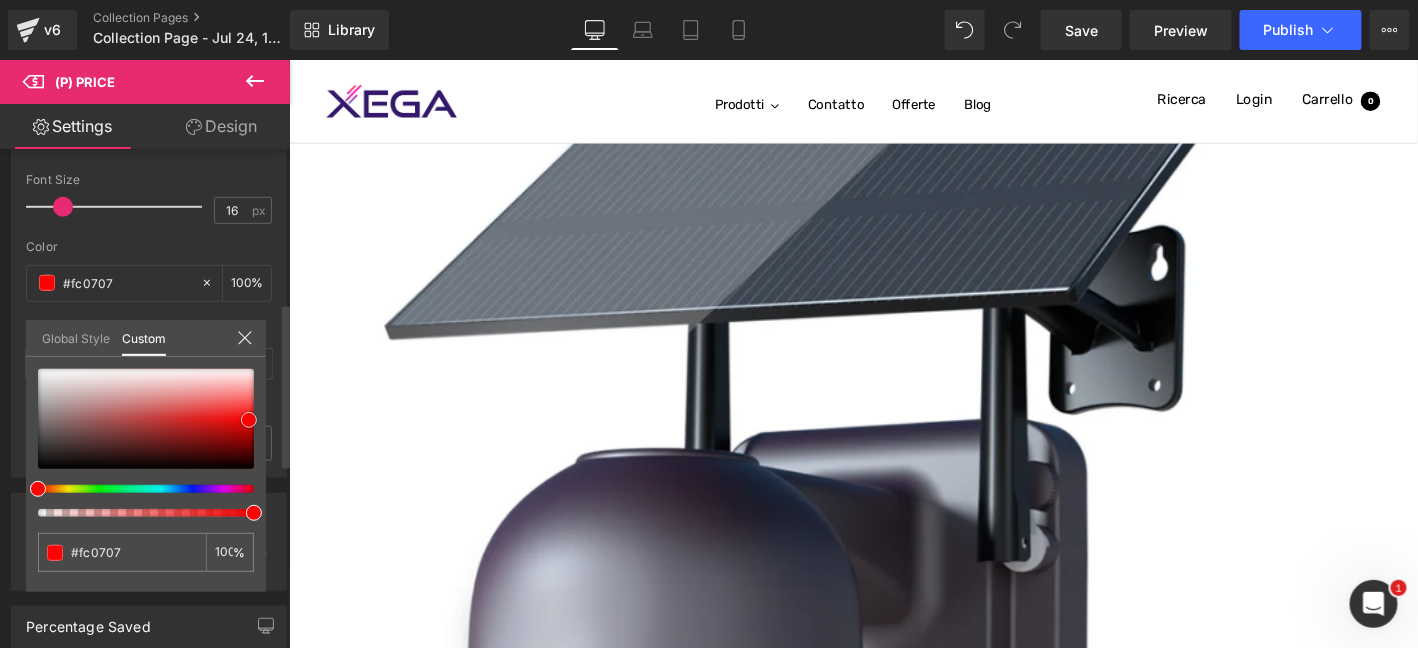 type on "#fc0202" 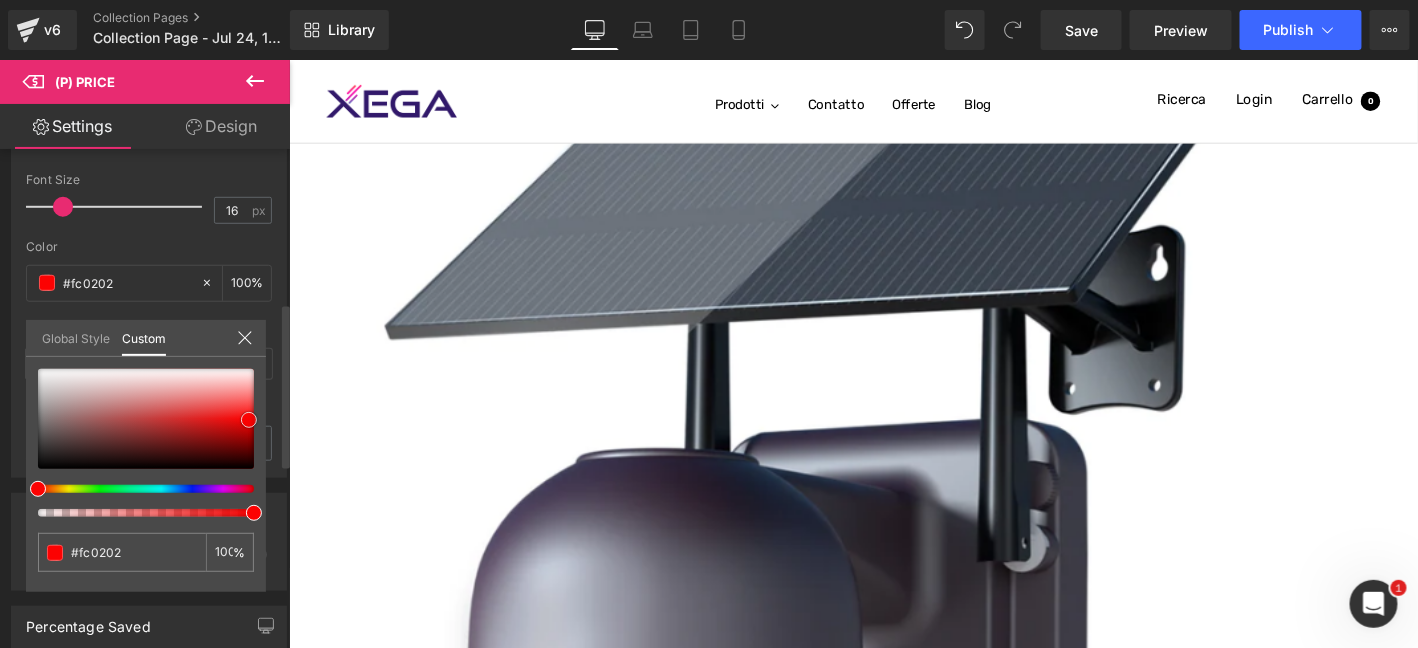 type on "#f10303" 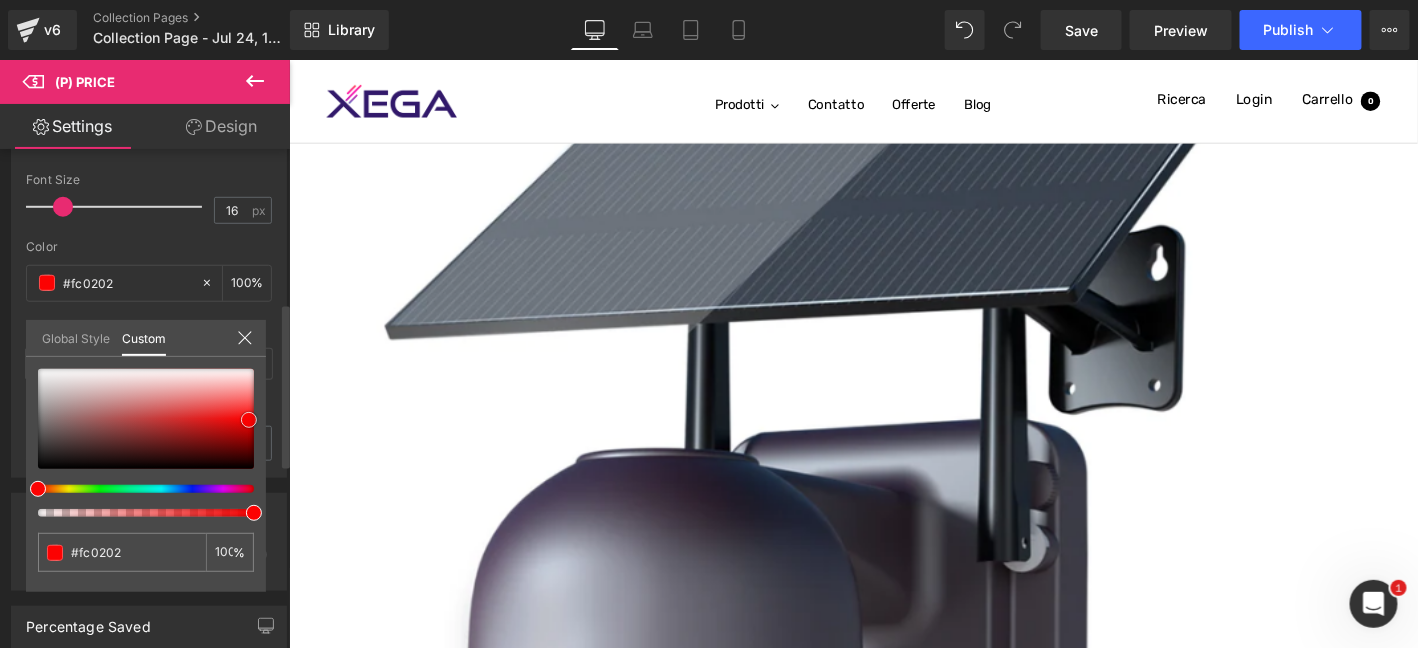 type on "#f10303" 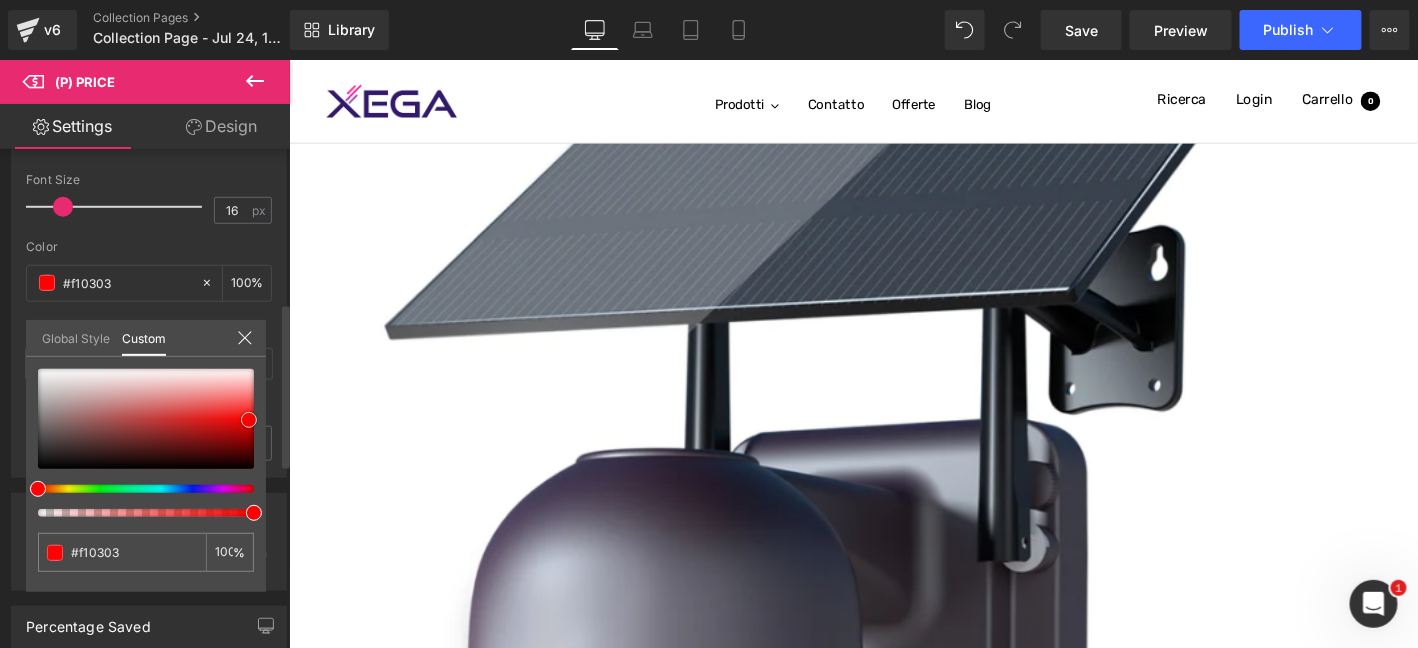 type on "#ec0303" 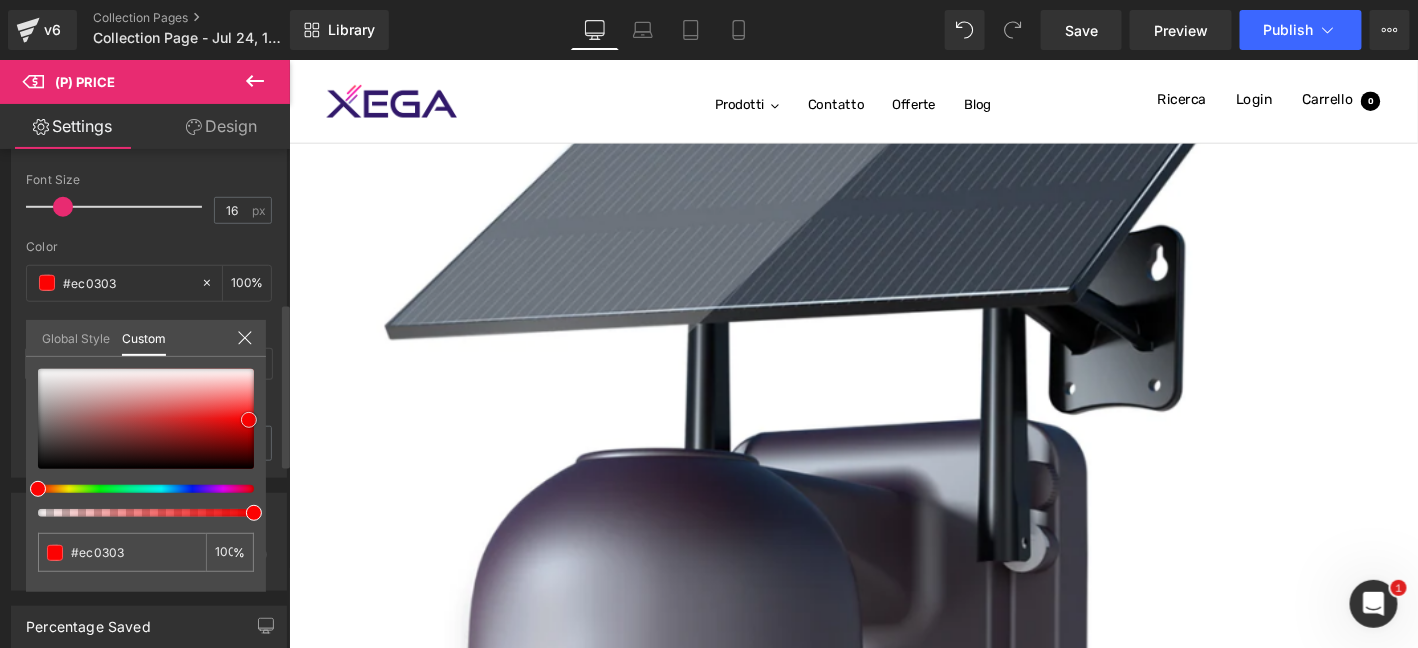 type on "#e20303" 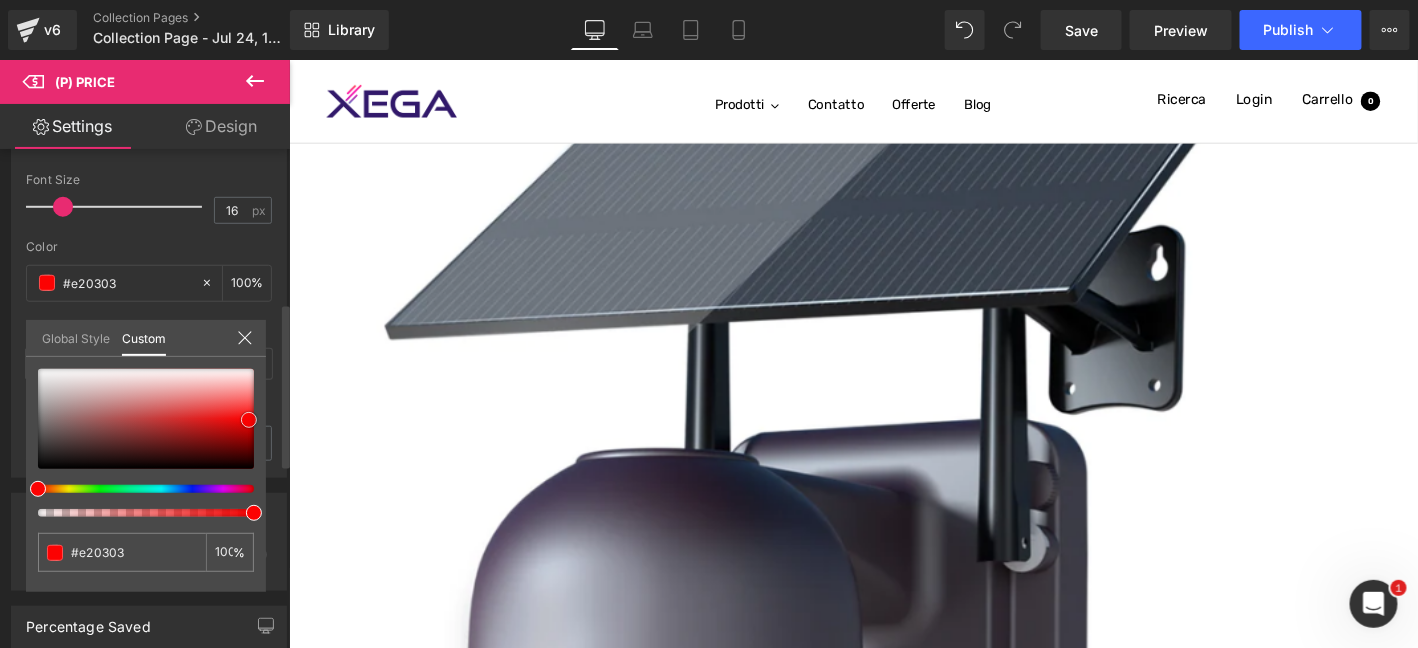 type on "#db0404" 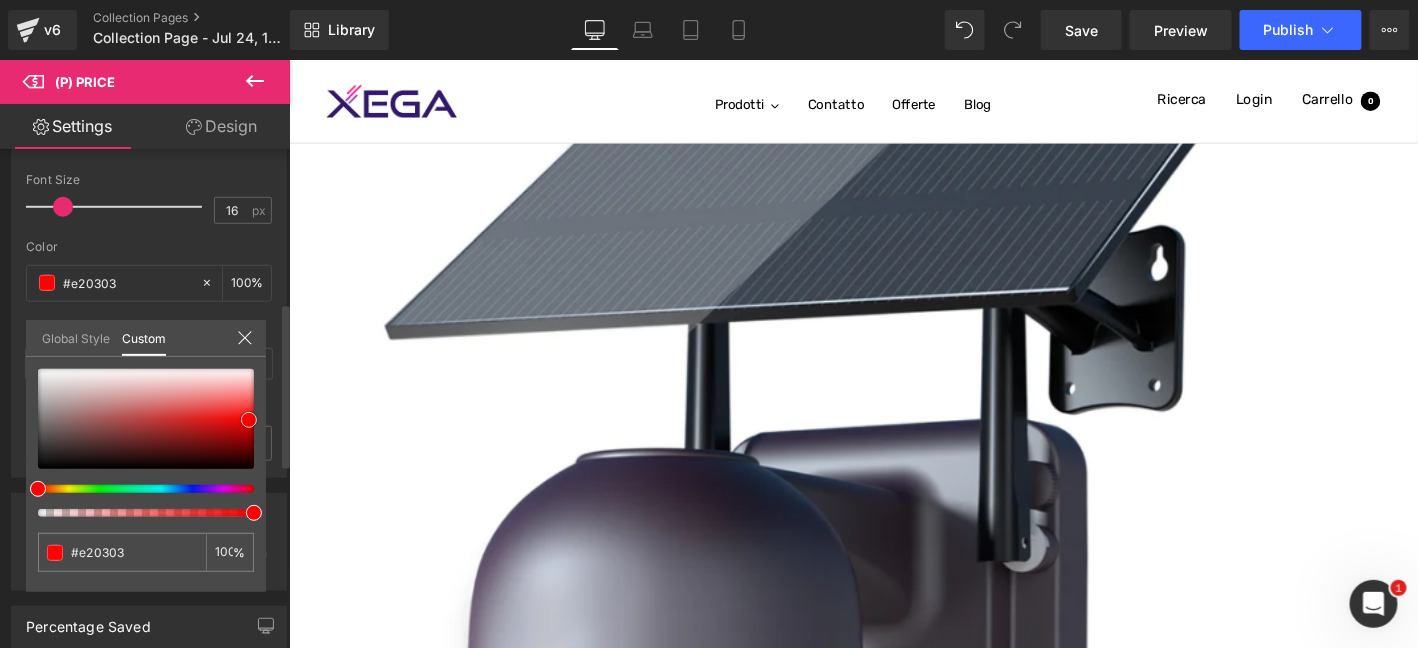 type on "#db0404" 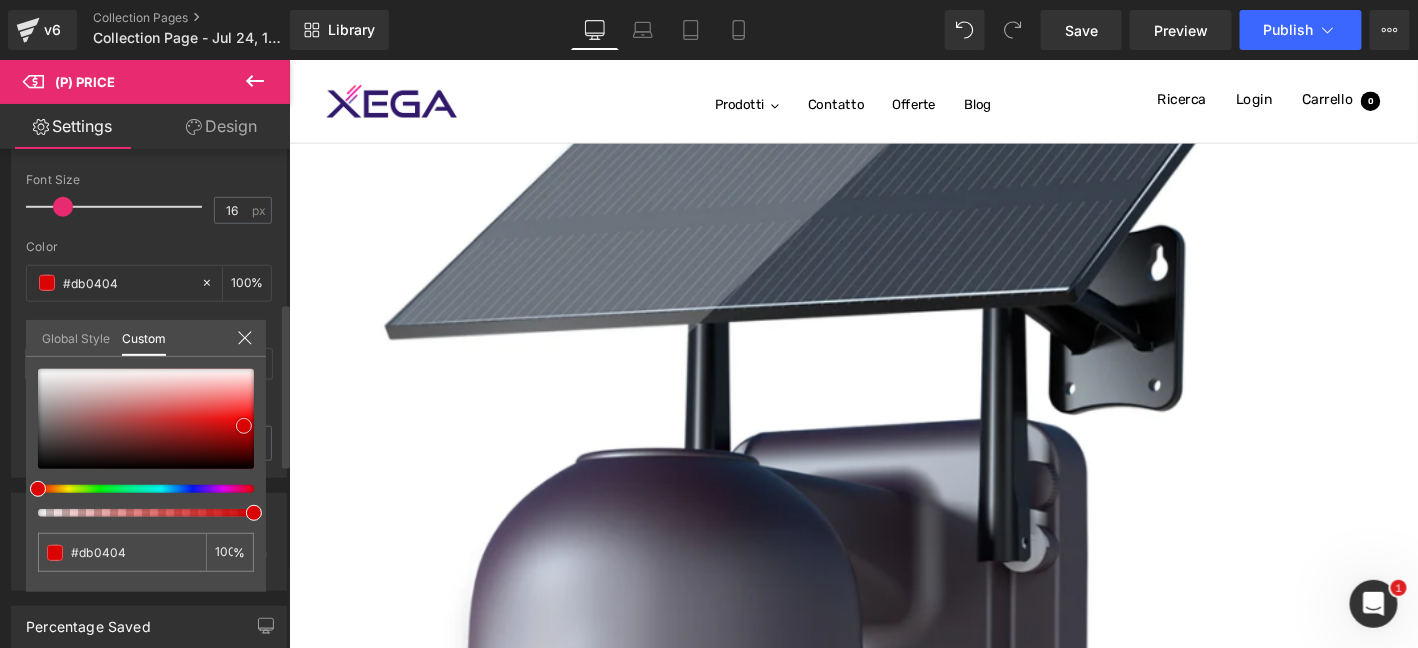 type on "#e00404" 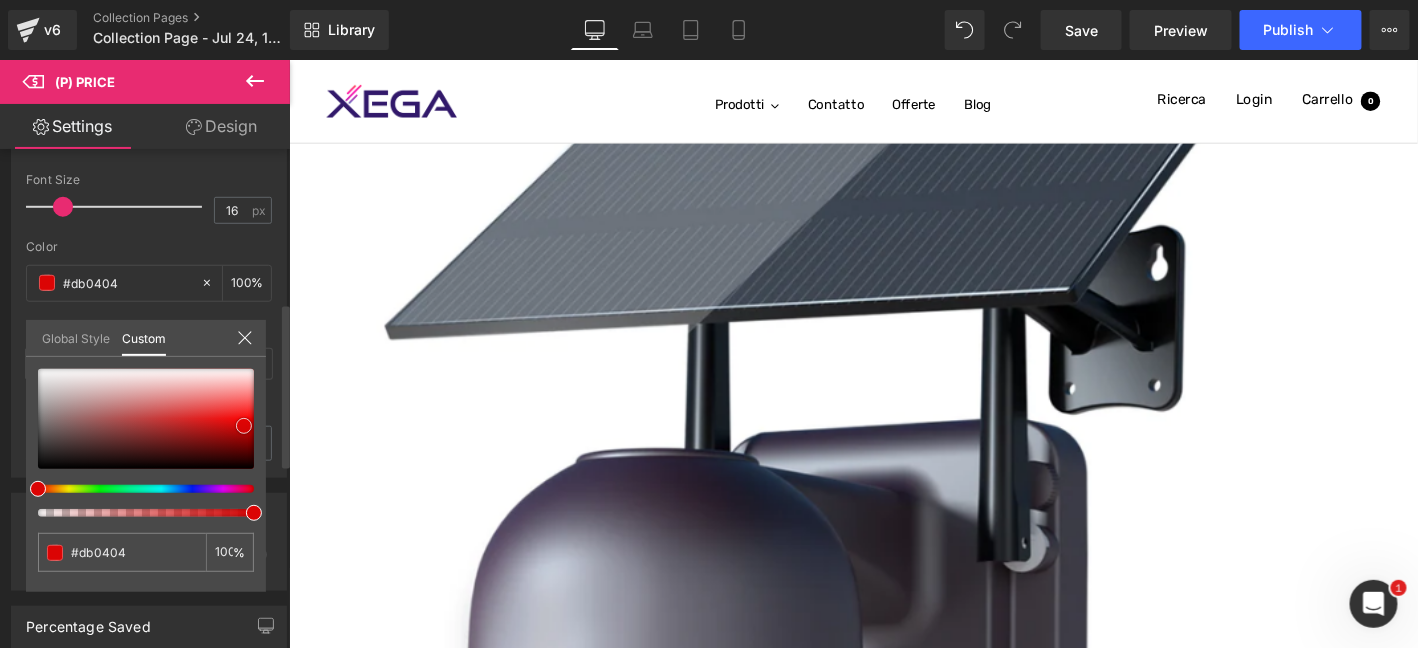 type on "#e00404" 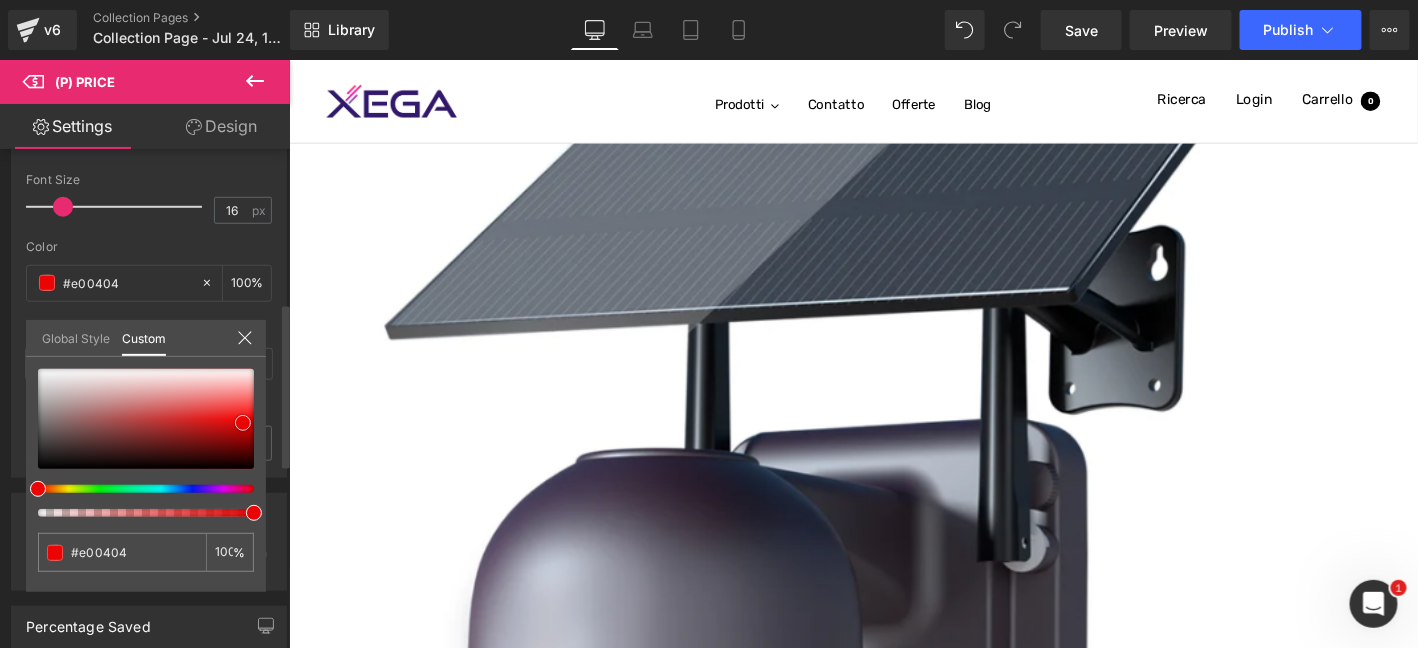type on "#e50404" 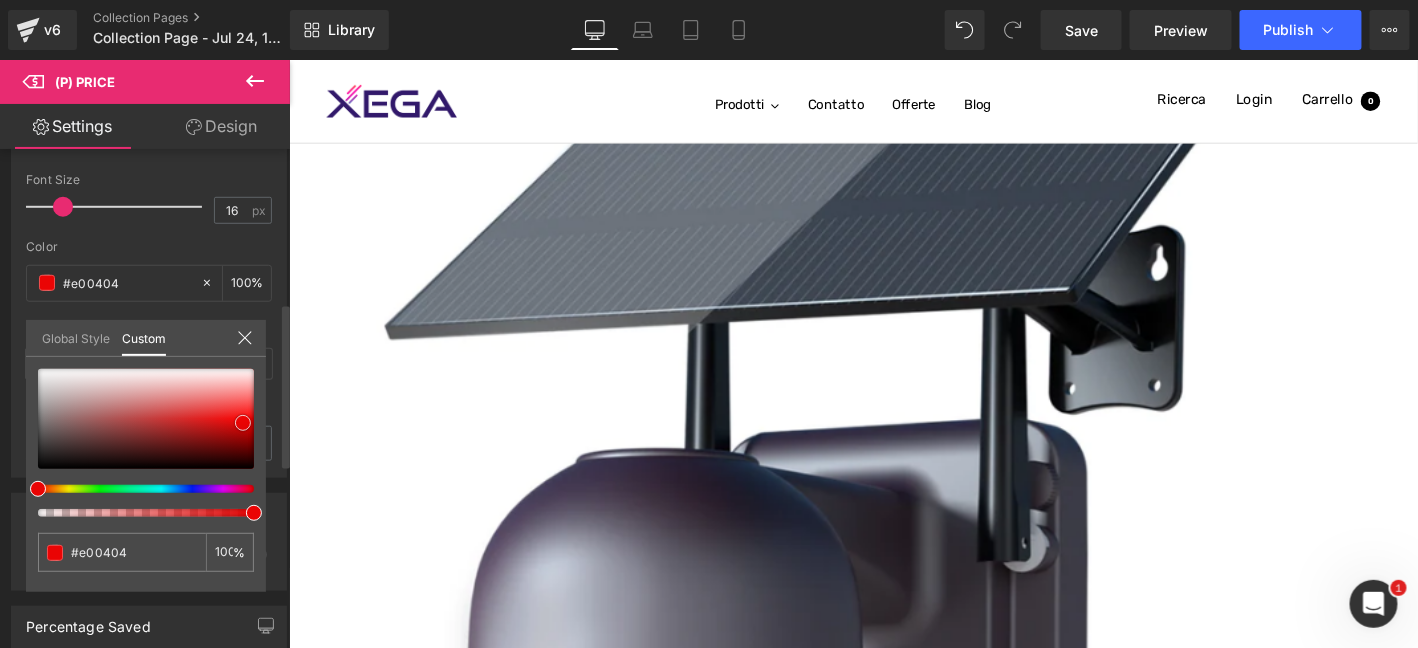 type on "#e50404" 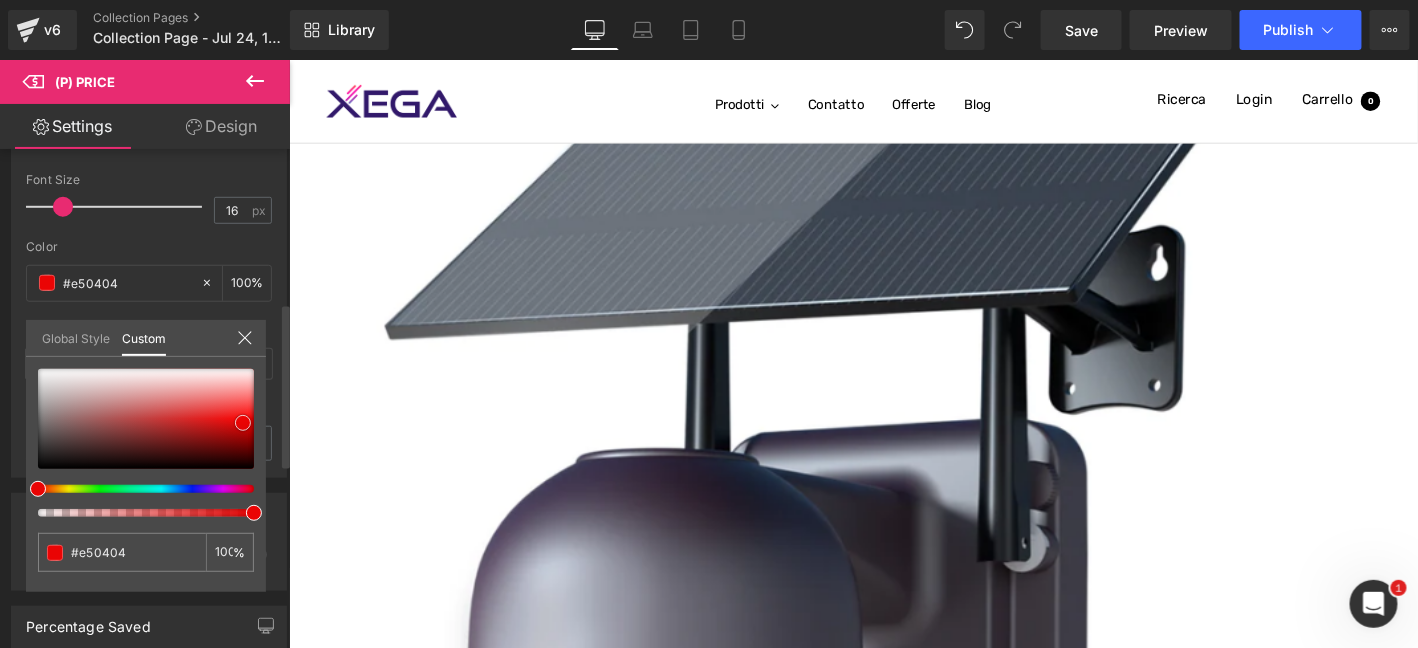 type on "#f90505" 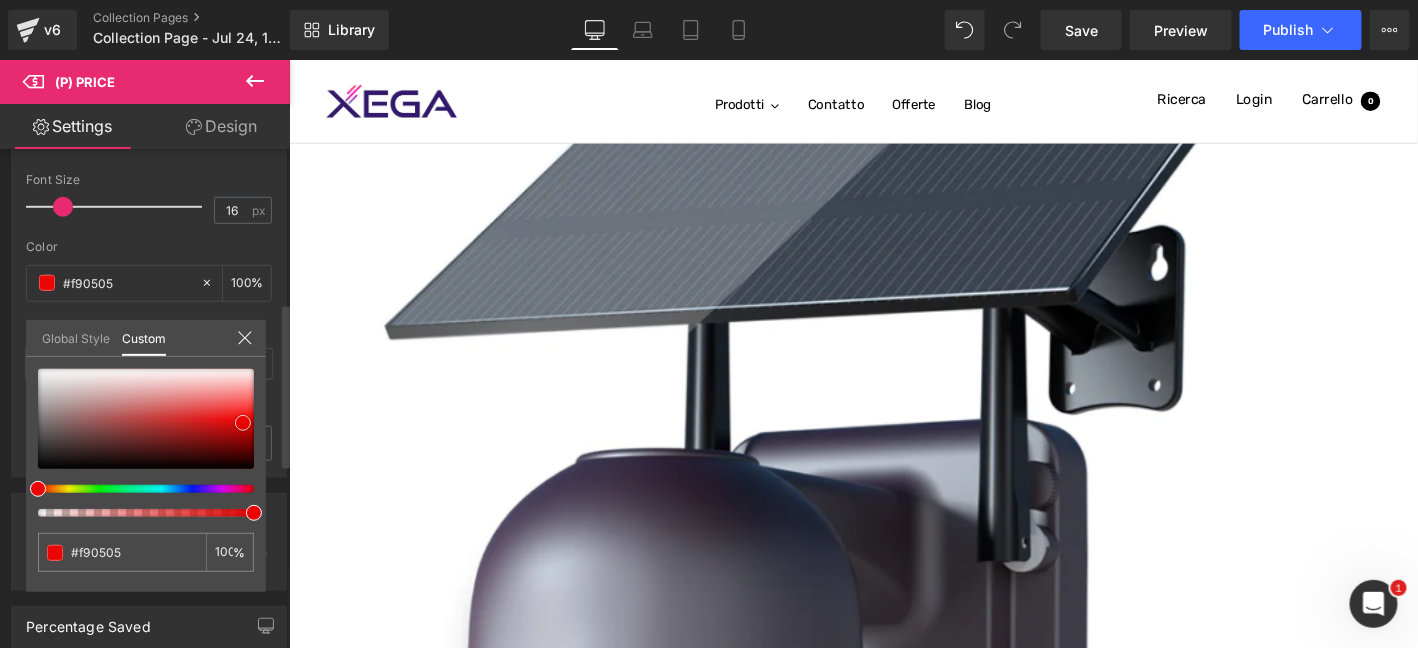 type on "#f91a1a" 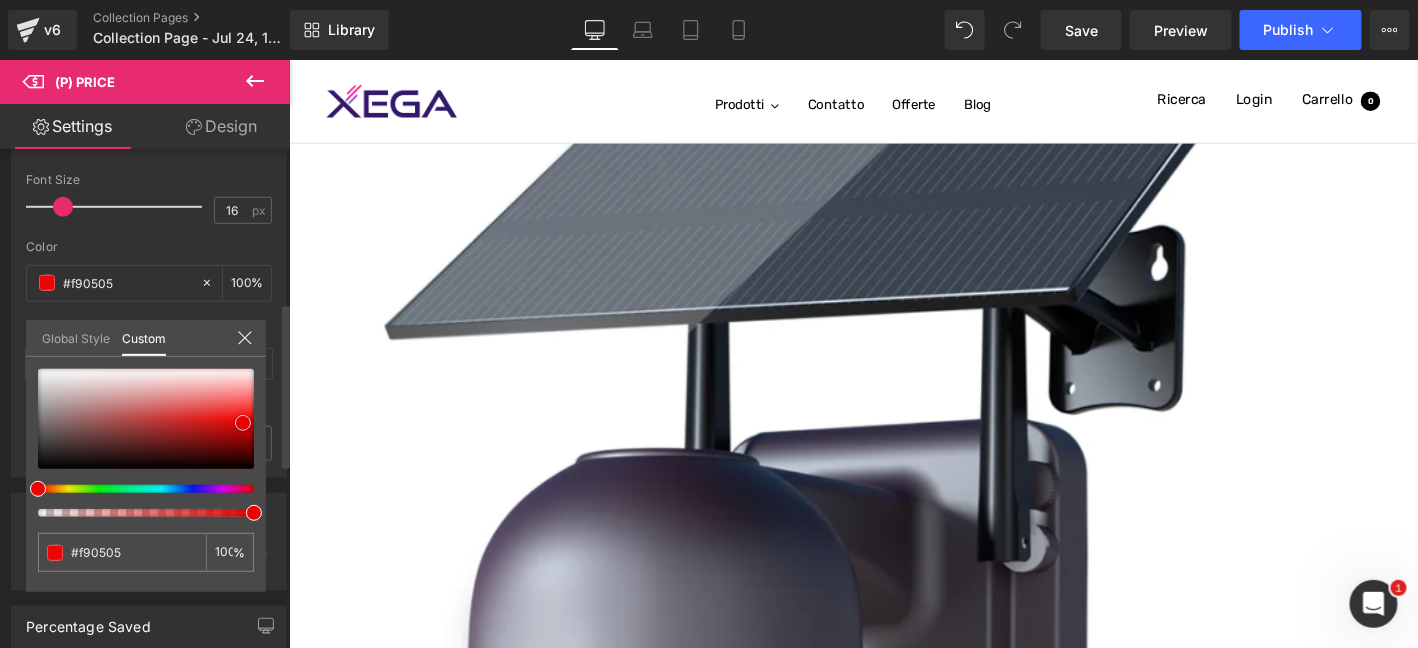 type on "#f91a1a" 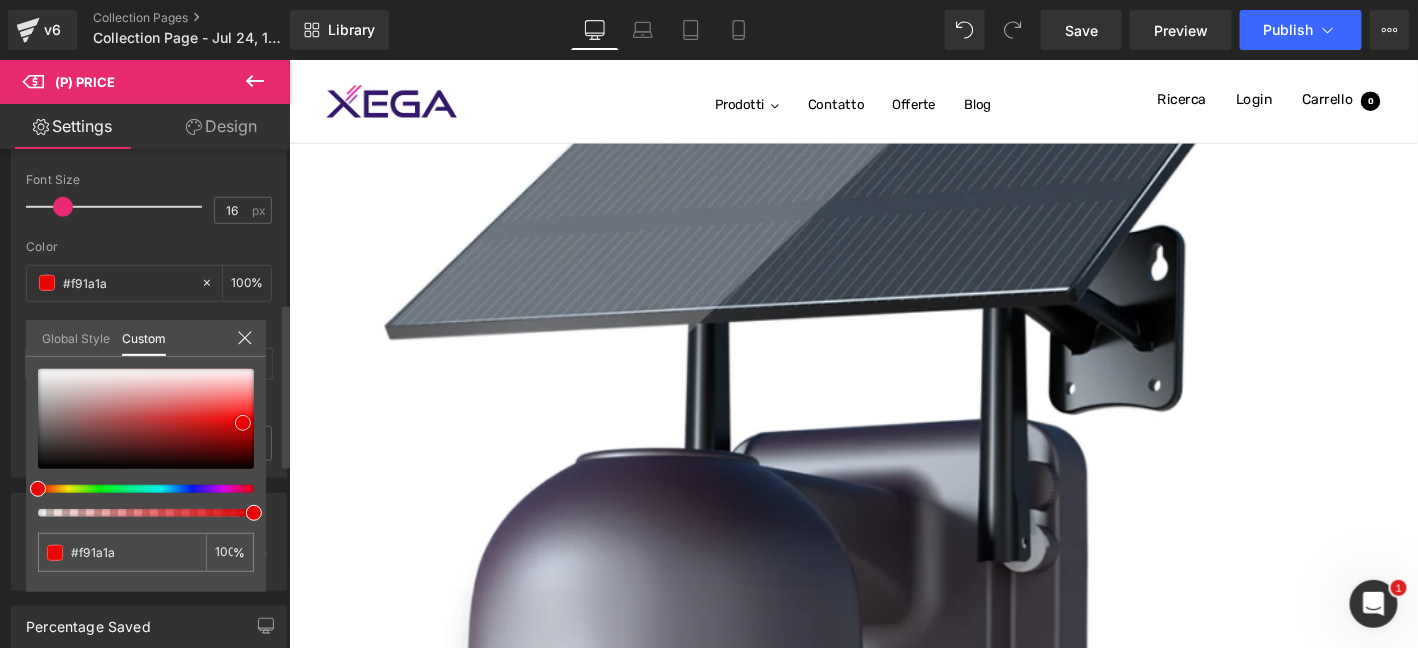 type on "#f93333" 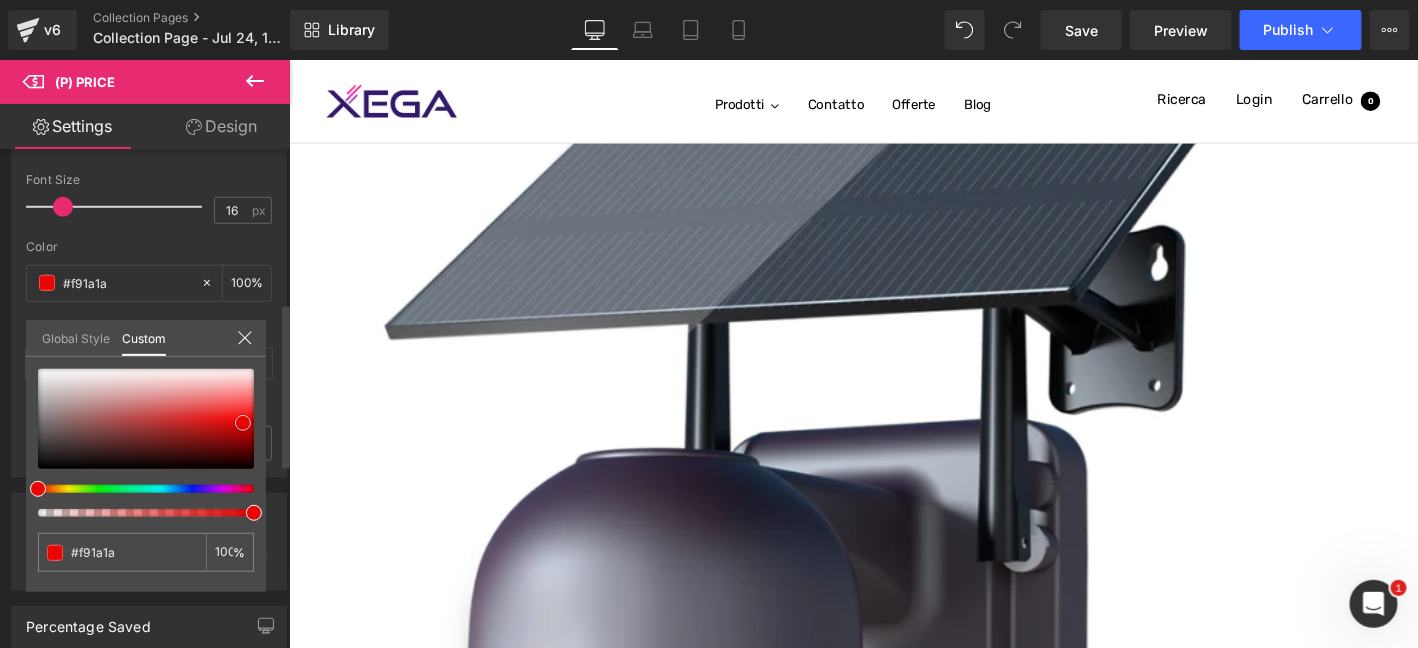 type on "#f93333" 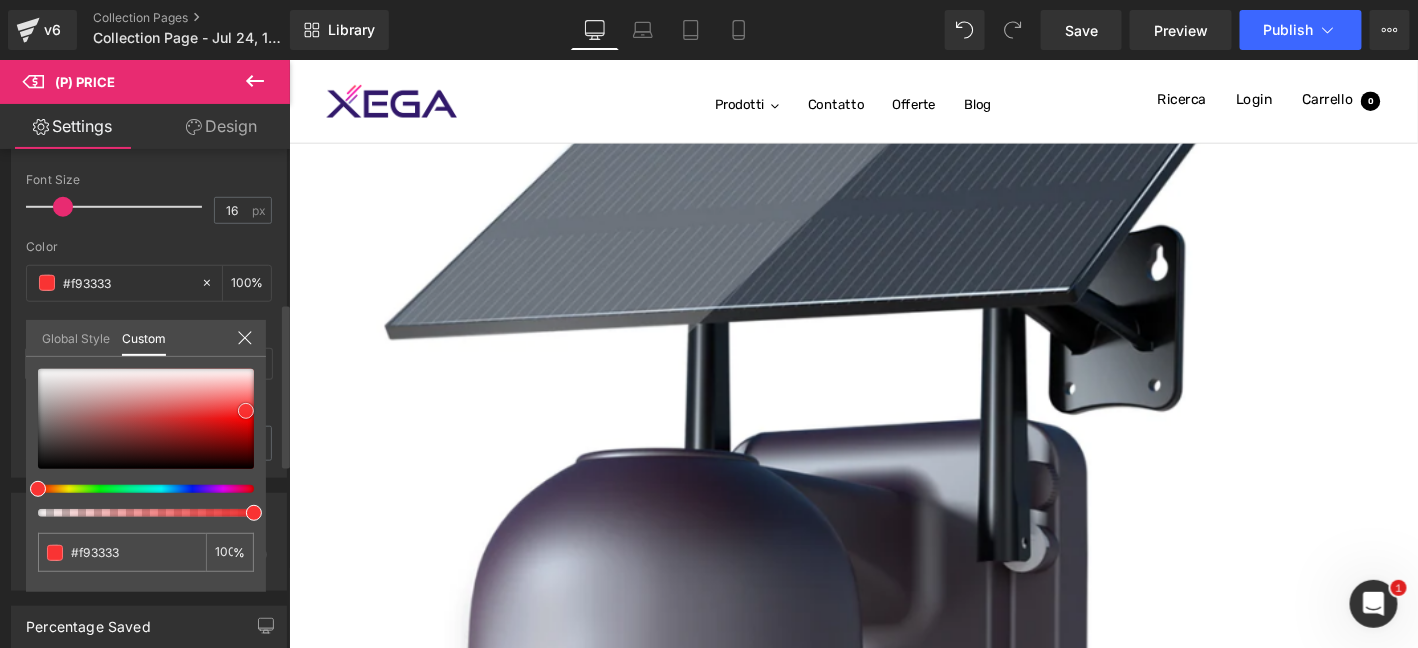 type on "#fa3232" 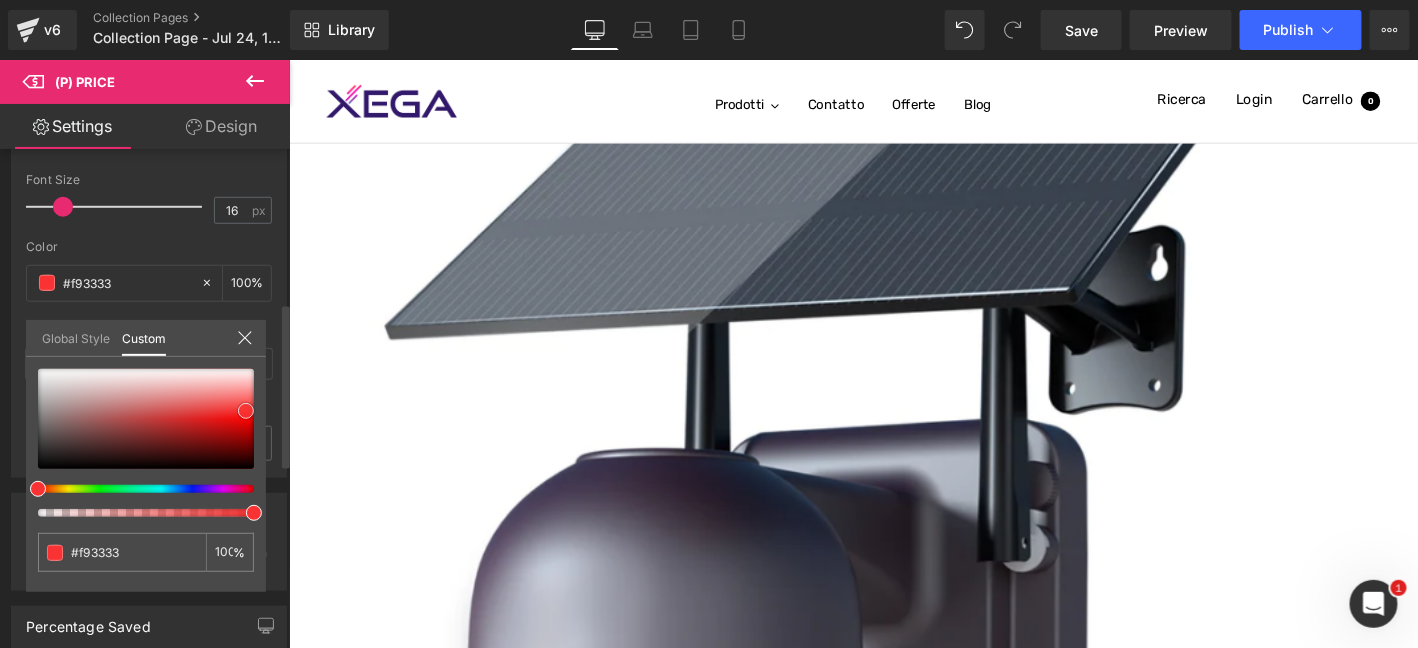 type on "#fa3232" 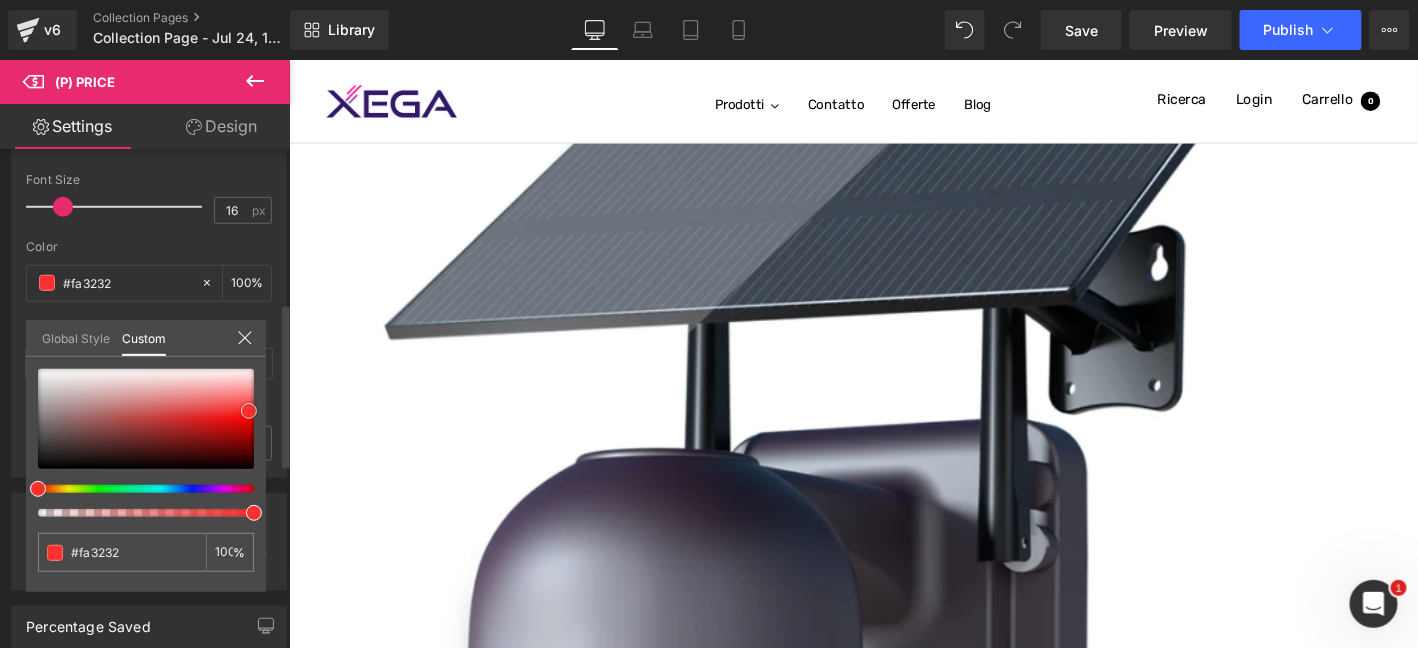 type on "#fb3131" 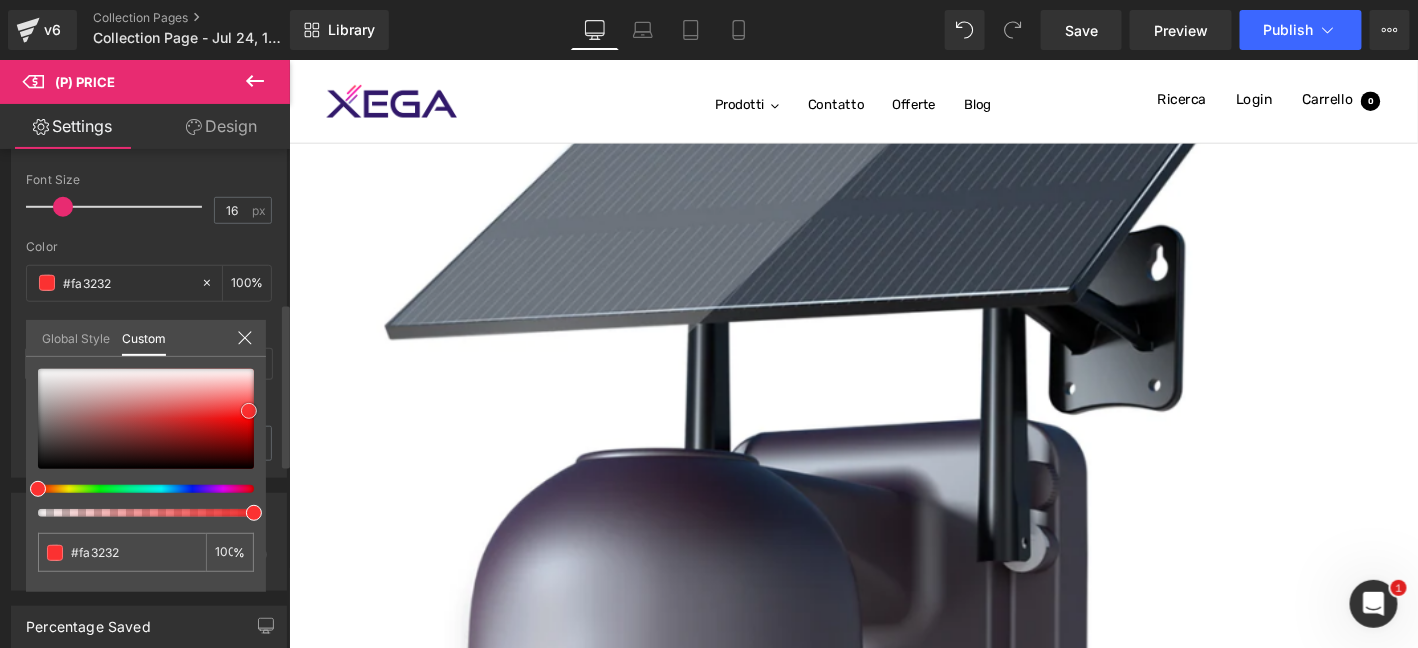 type on "#fb3131" 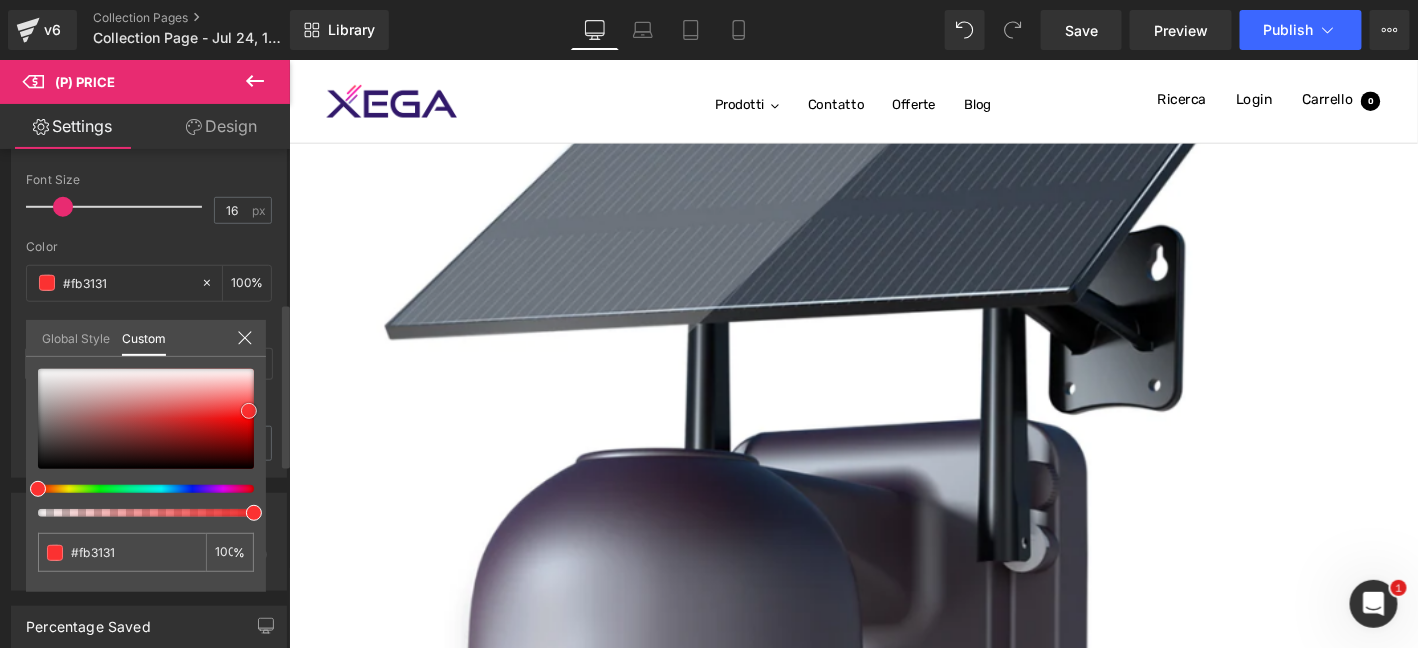 type on "#fc2f2f" 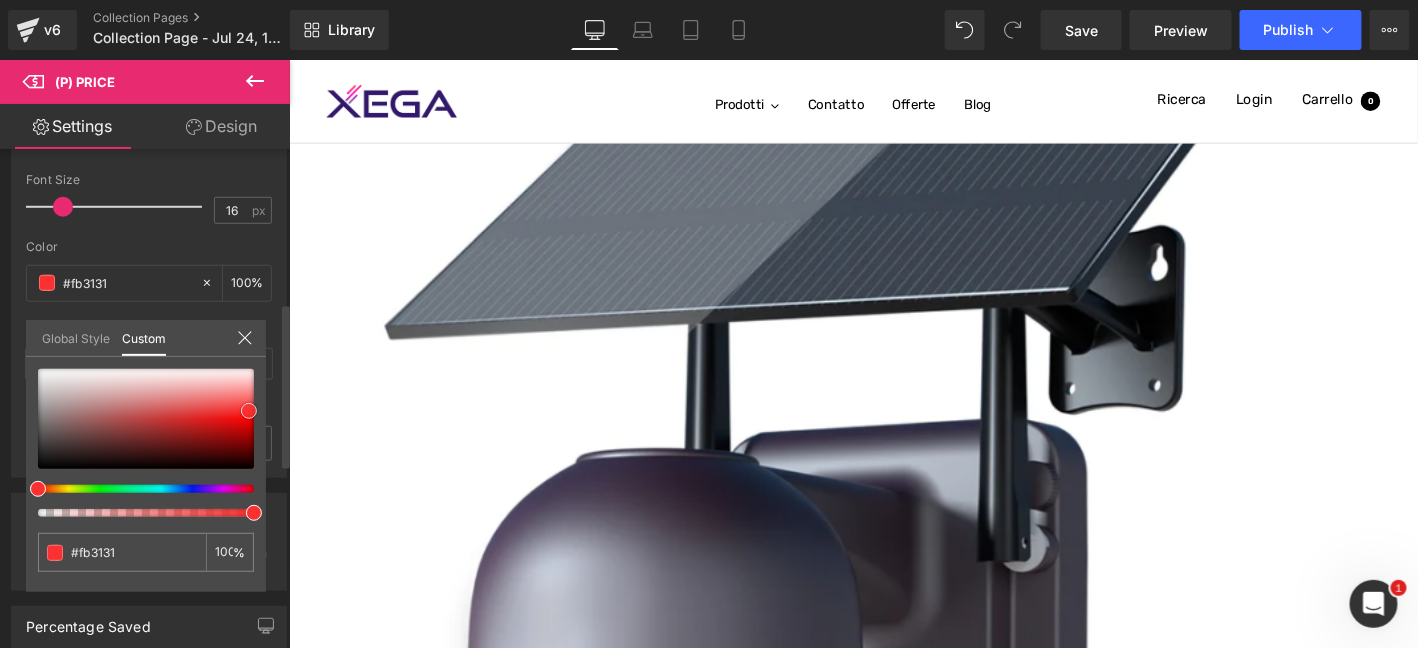 type on "#fc2f2f" 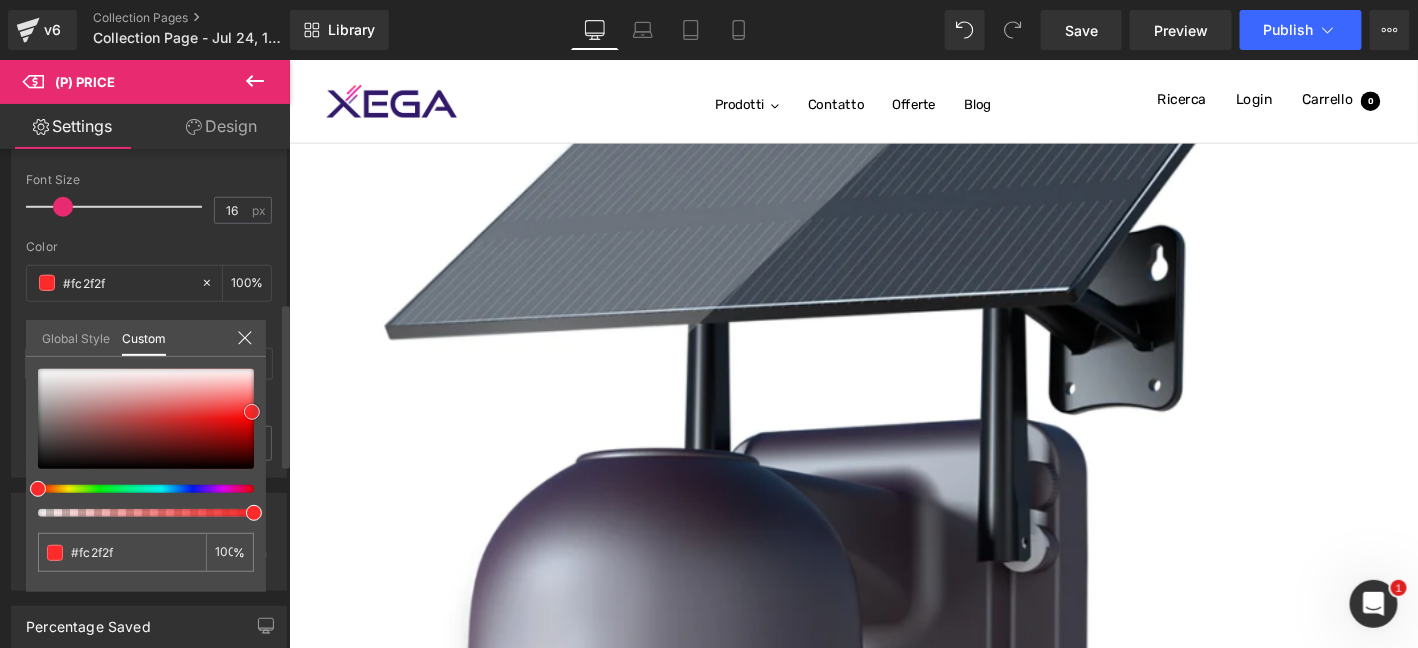 type on "#fc2a2a" 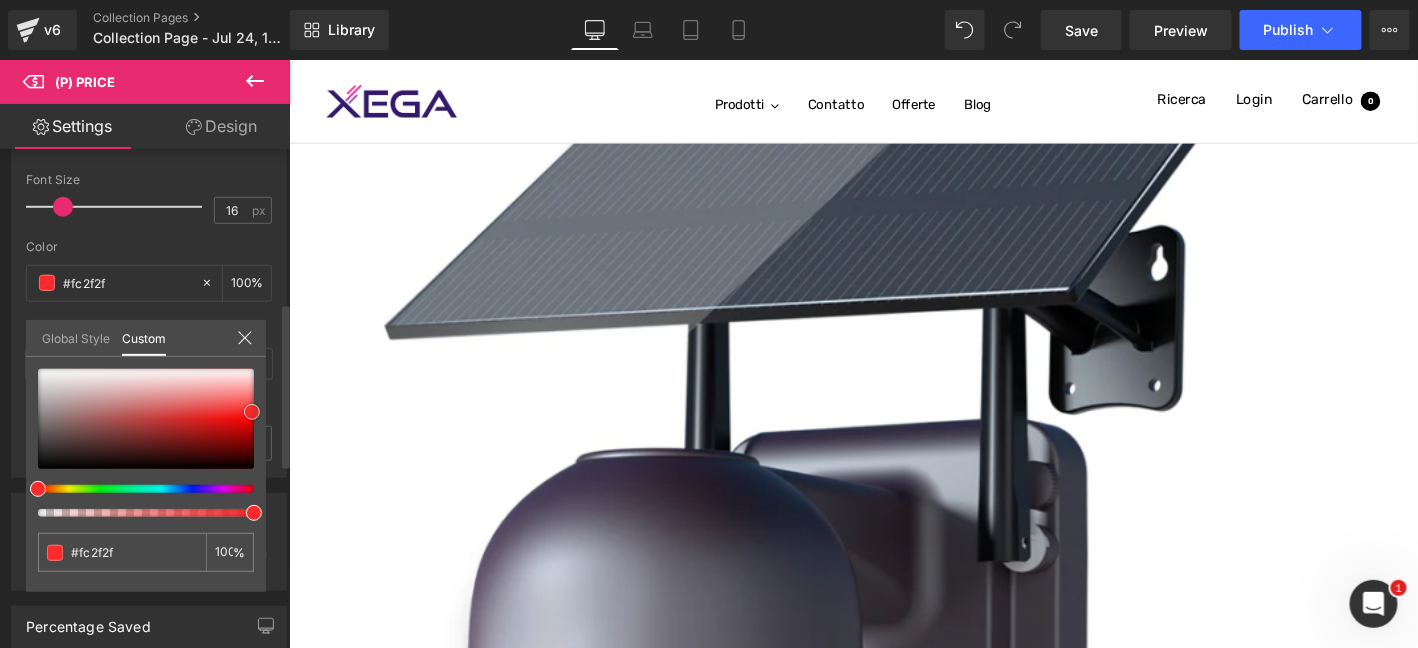 type on "#fc2a2a" 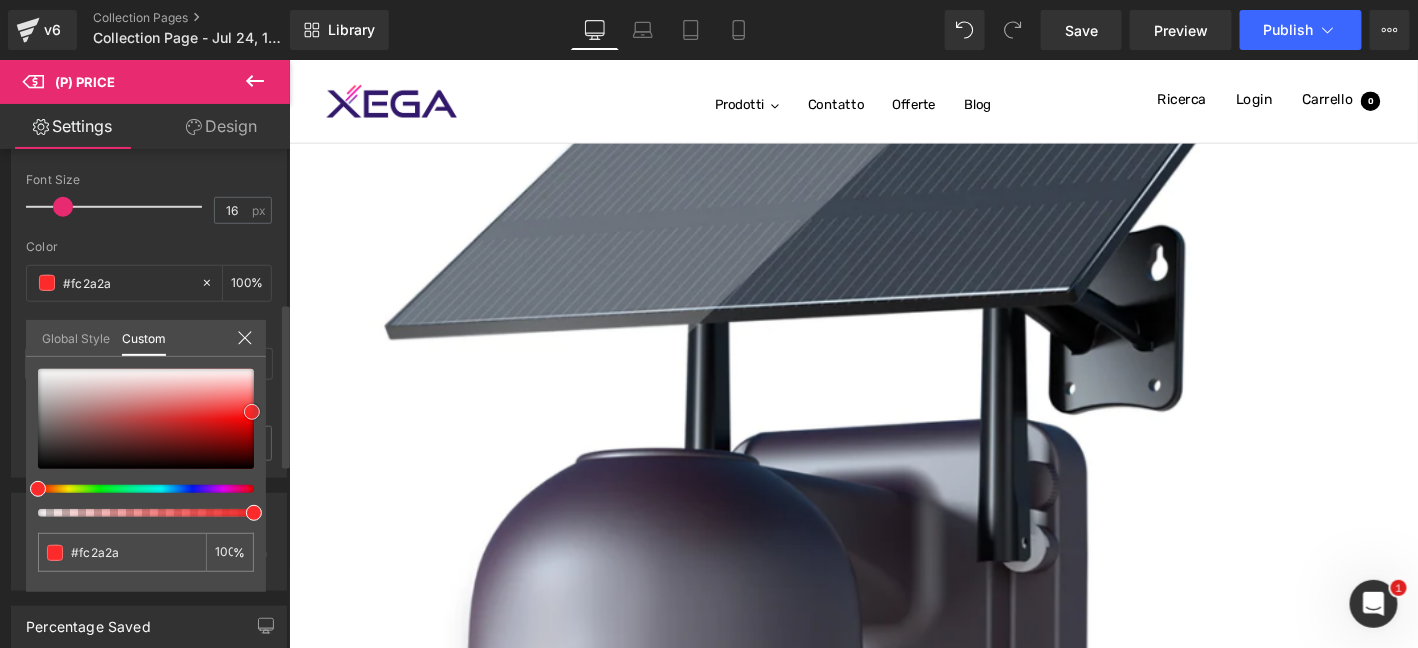 type on "#fb2c2c" 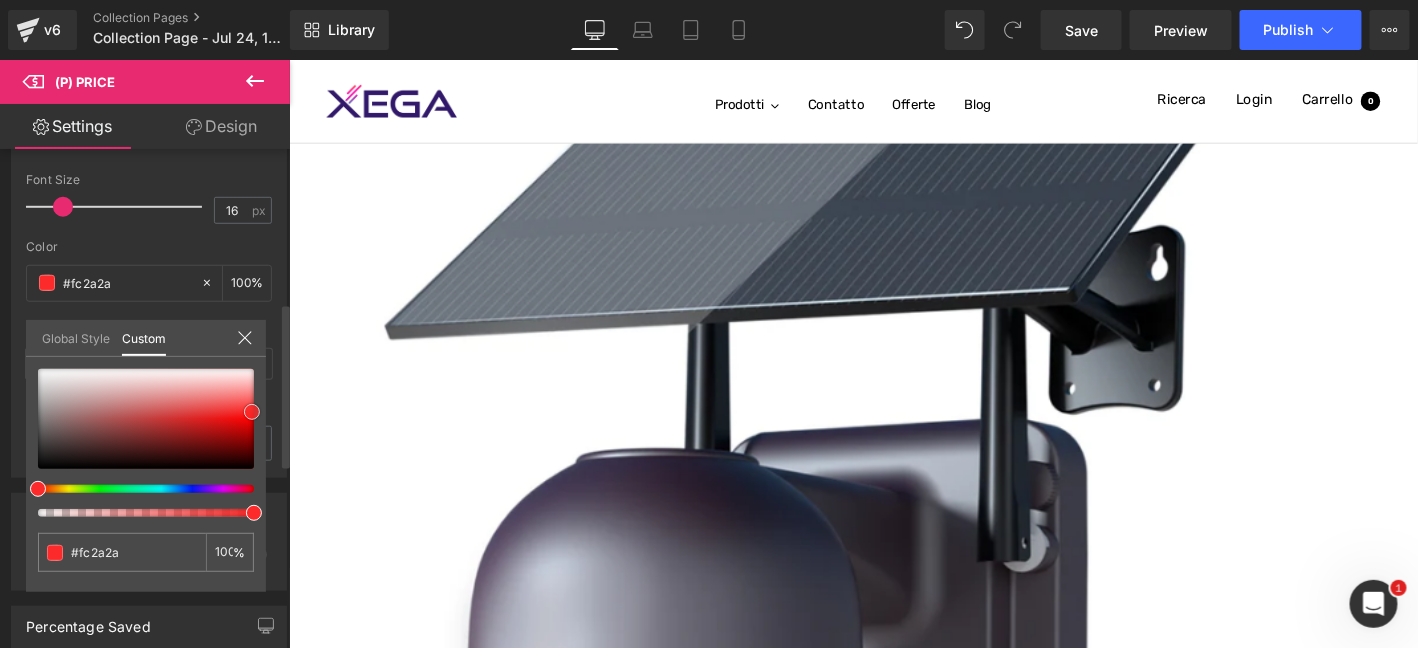 type on "#fb2c2c" 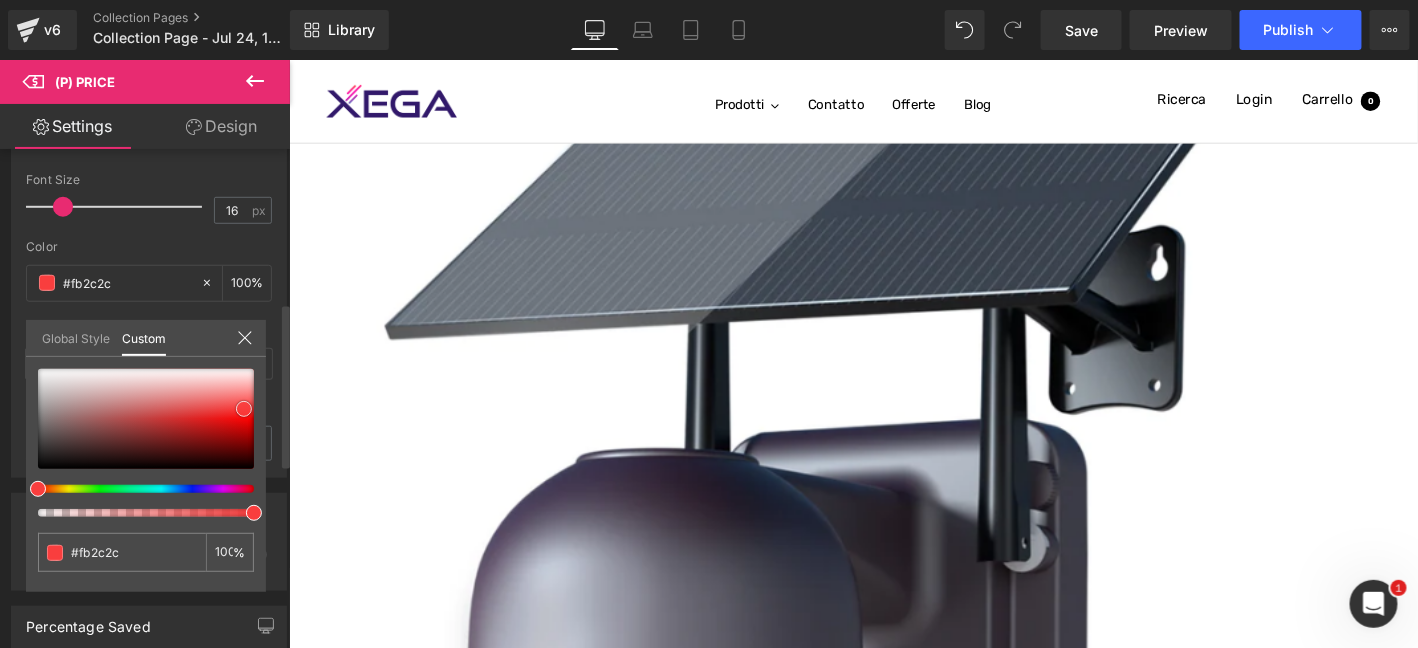 type on "#f93e3e" 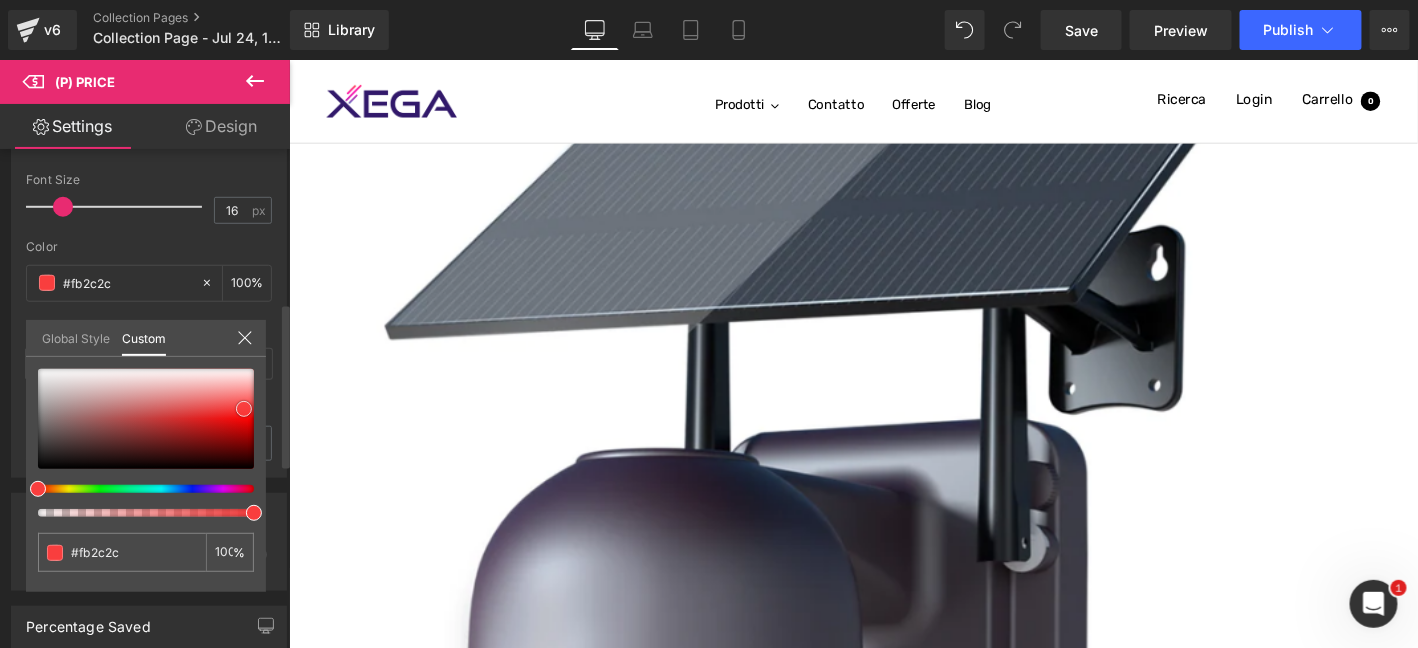 type on "#f93e3e" 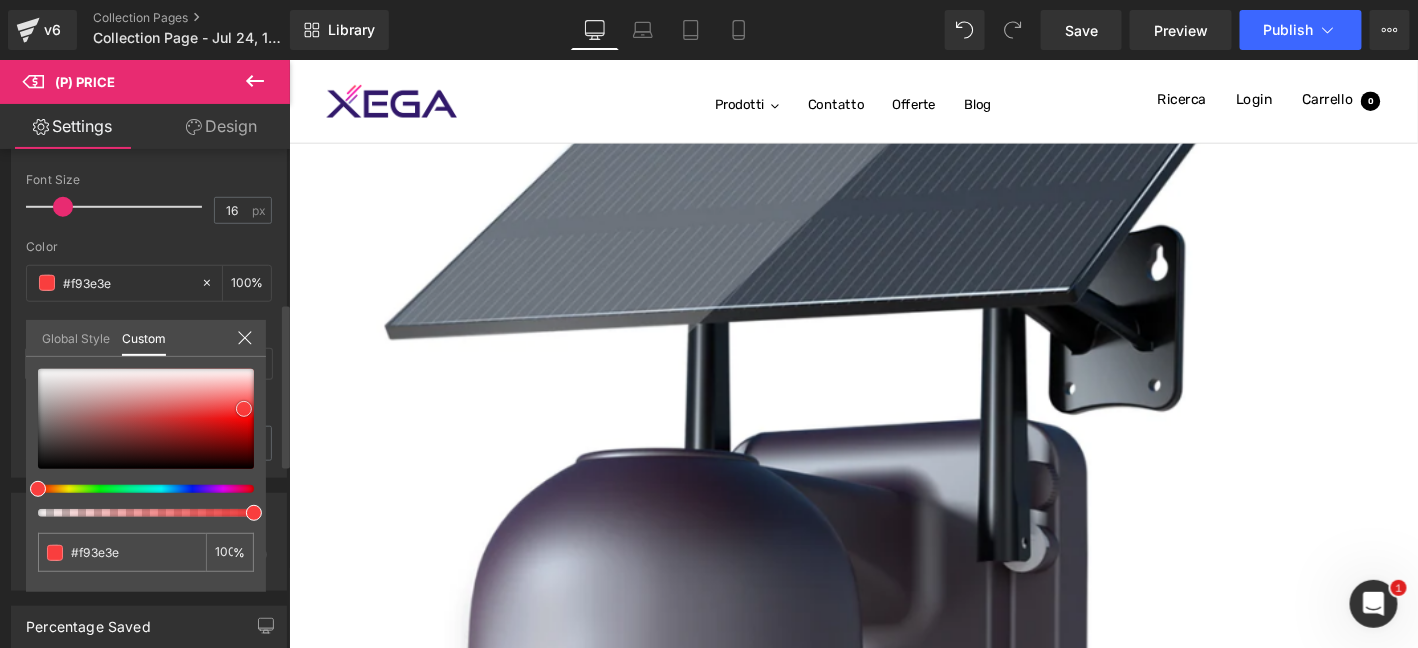type on "#f84343" 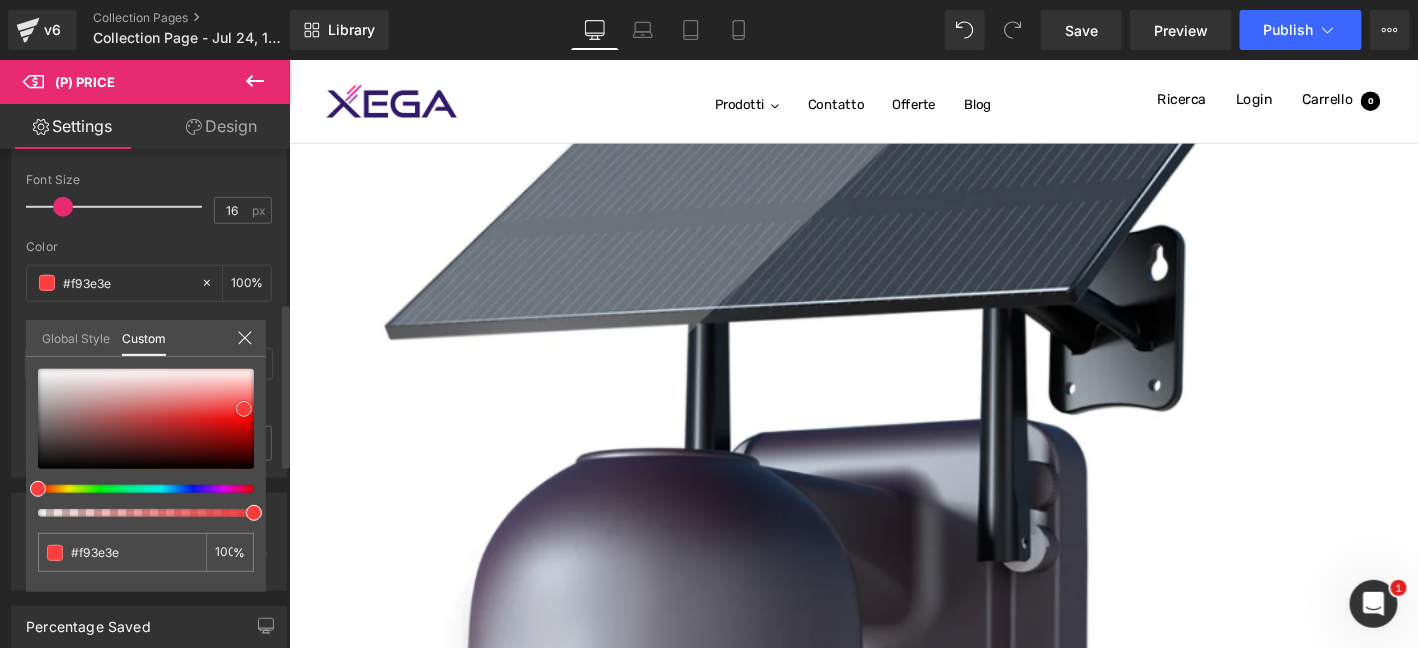 type on "#f84343" 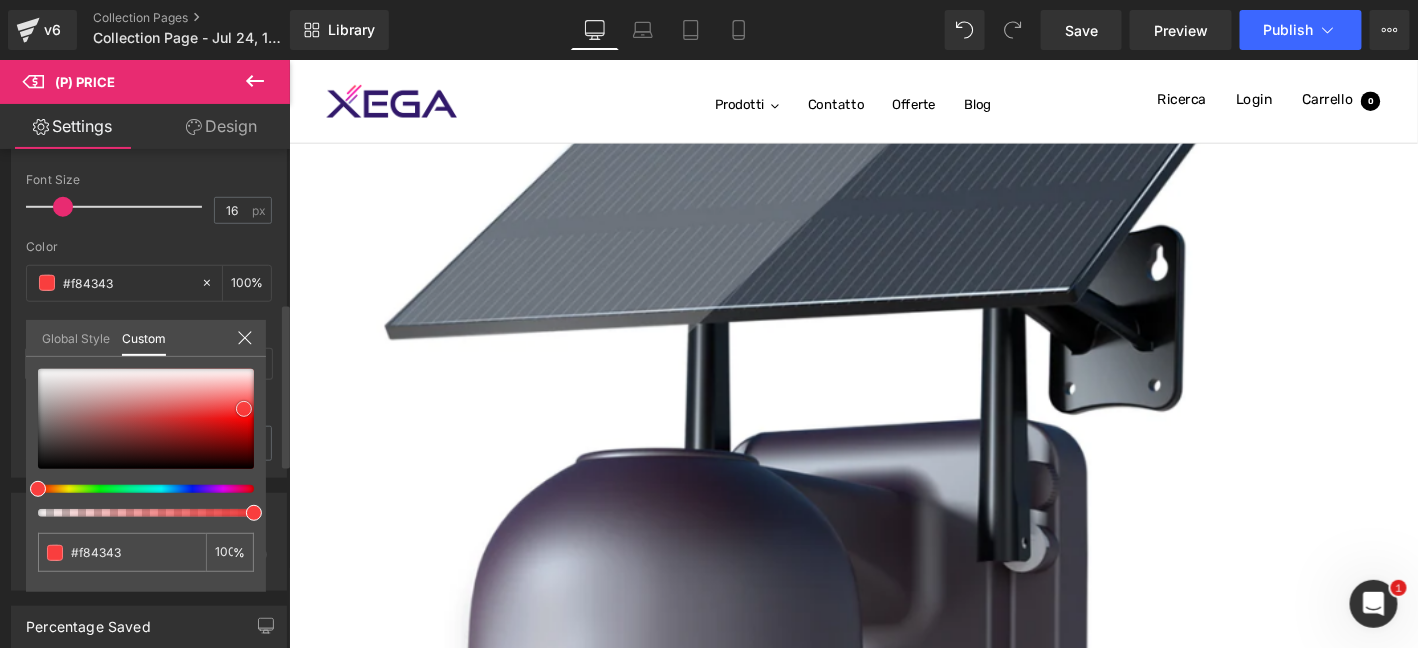 type on "#f74444" 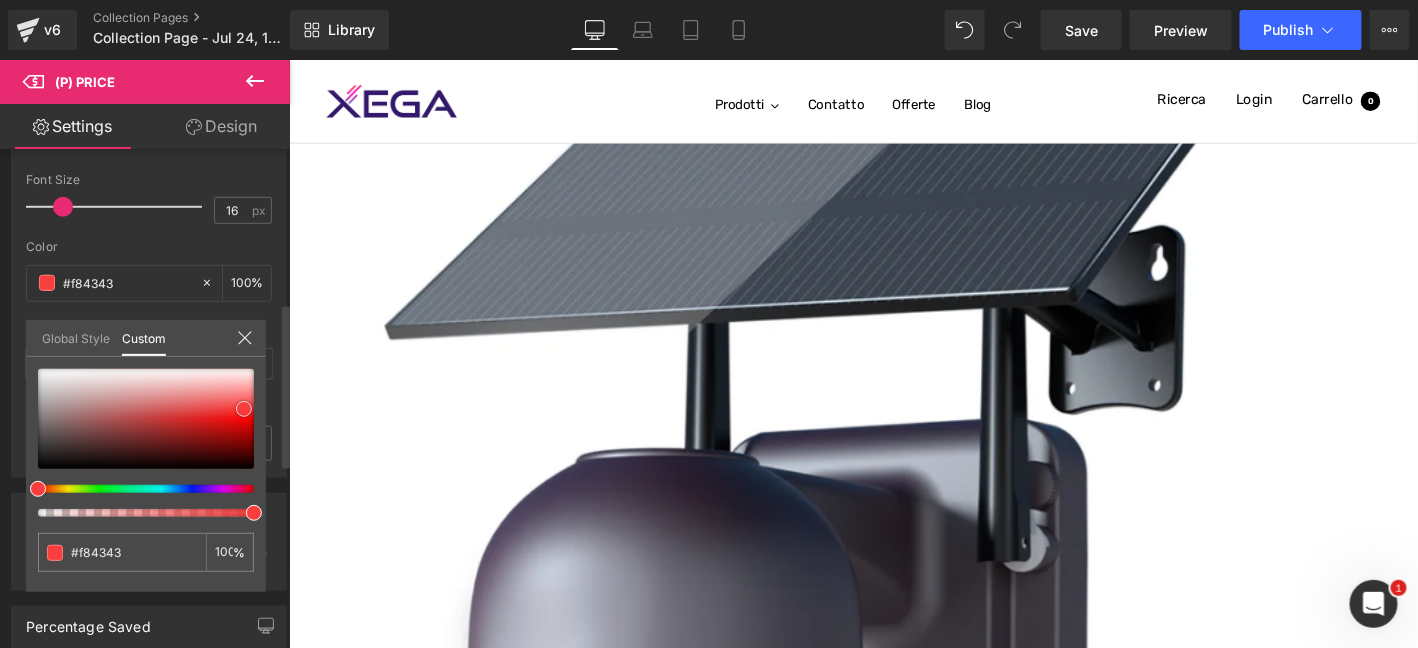 type on "#f74444" 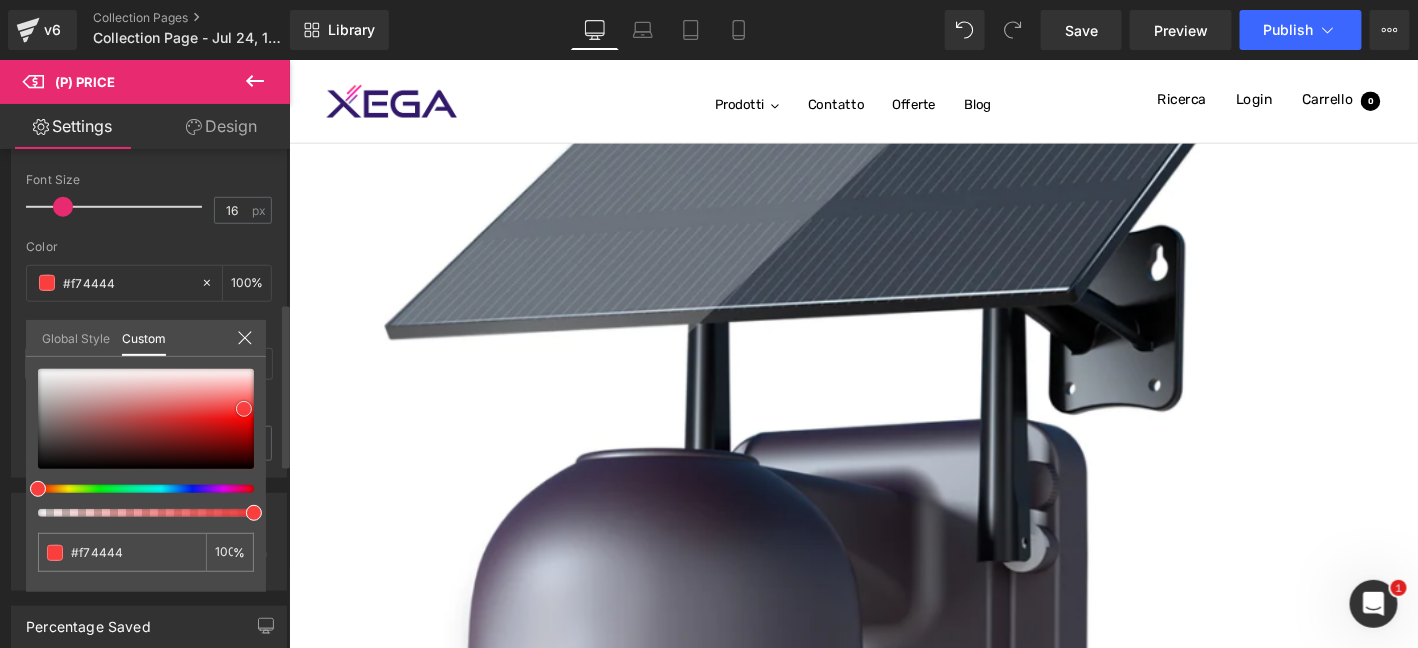 type on "#f64545" 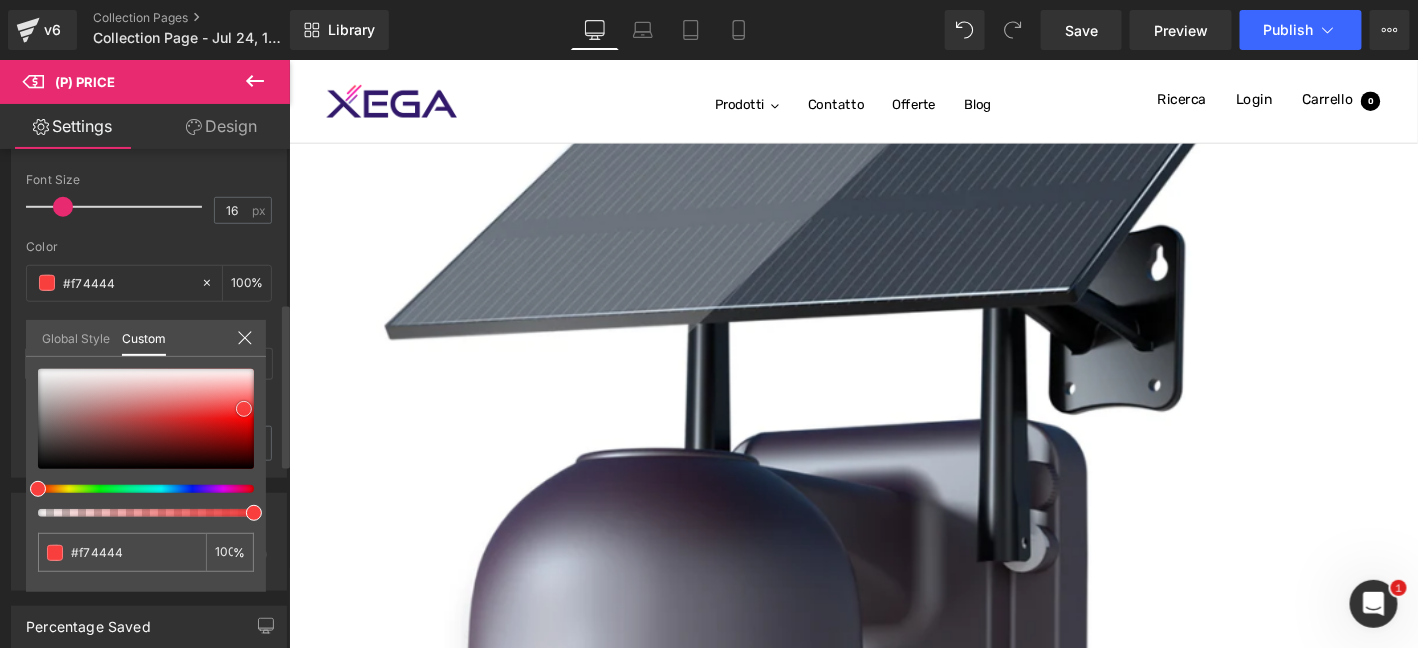 type on "#f64545" 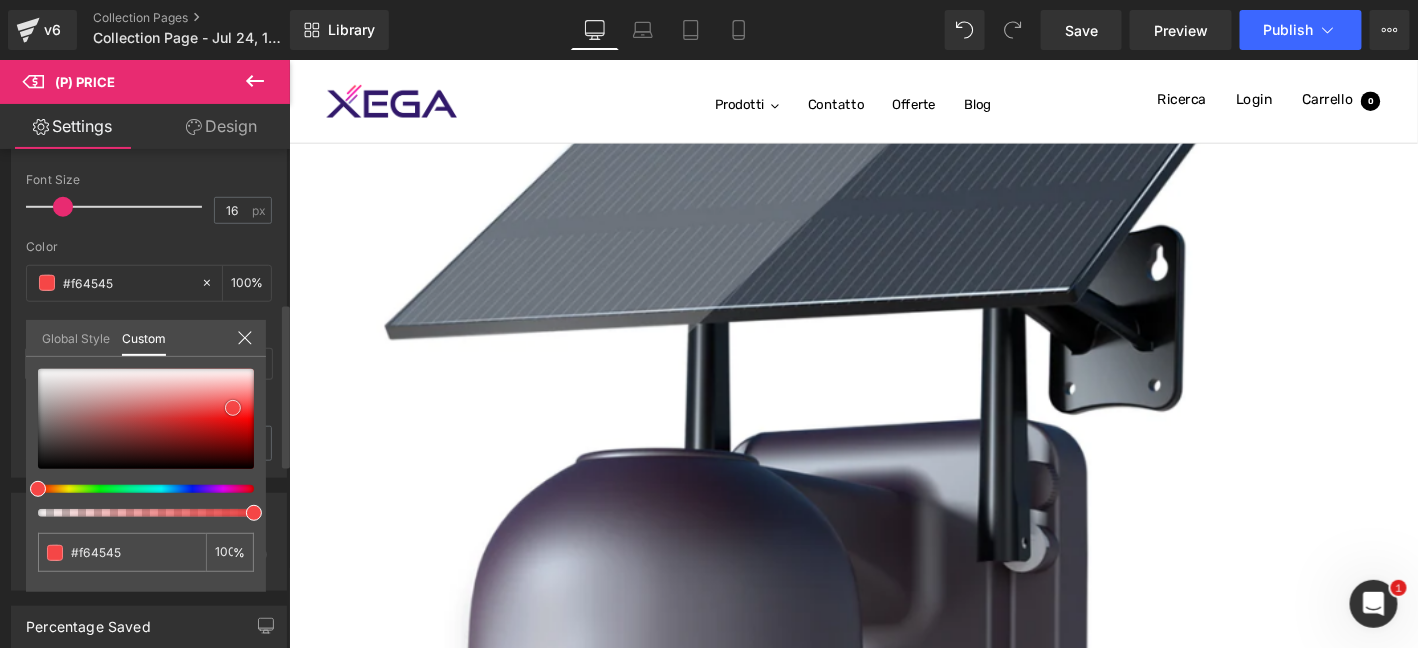 type on "#f54646" 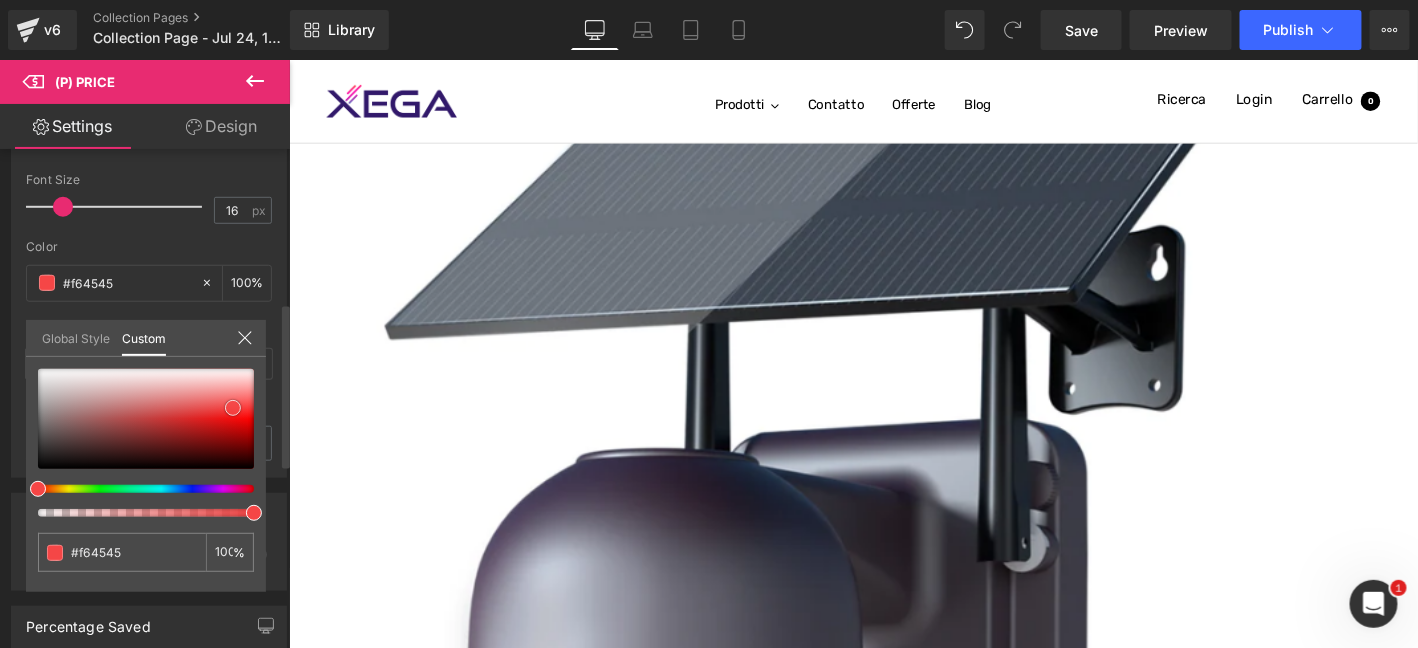 type on "#f54646" 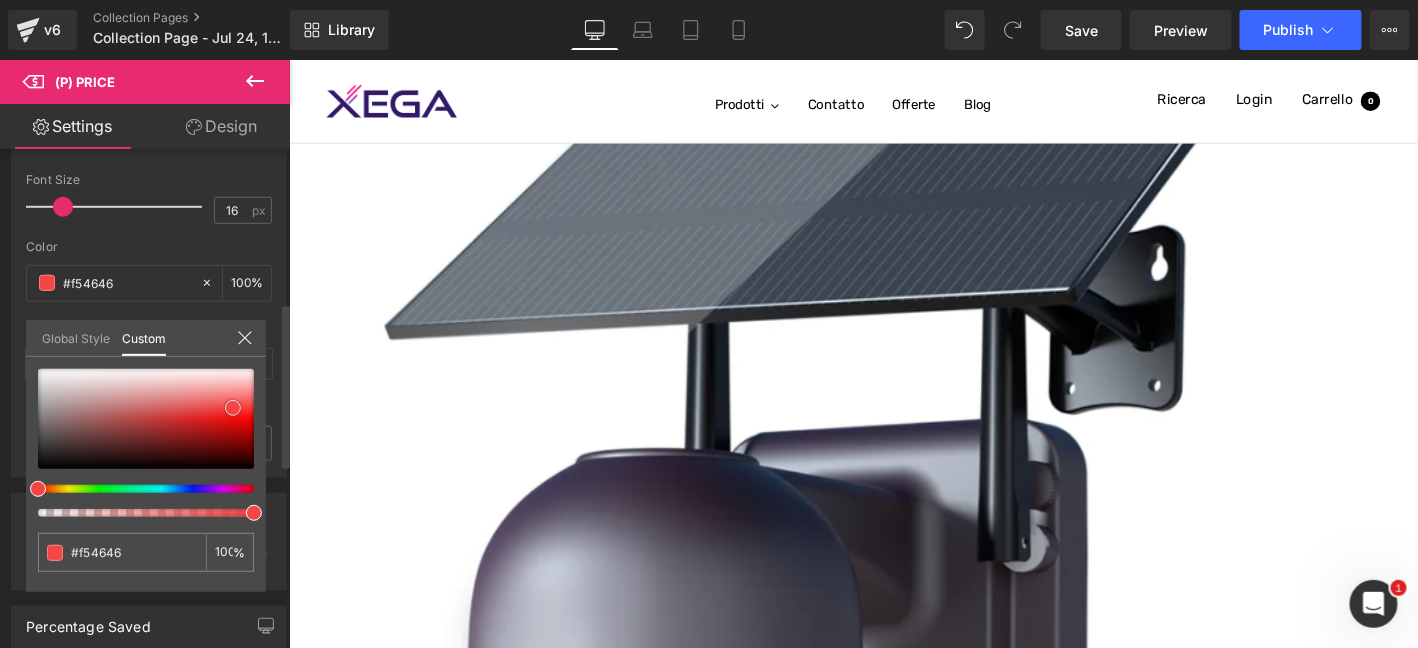 type on "#f55050" 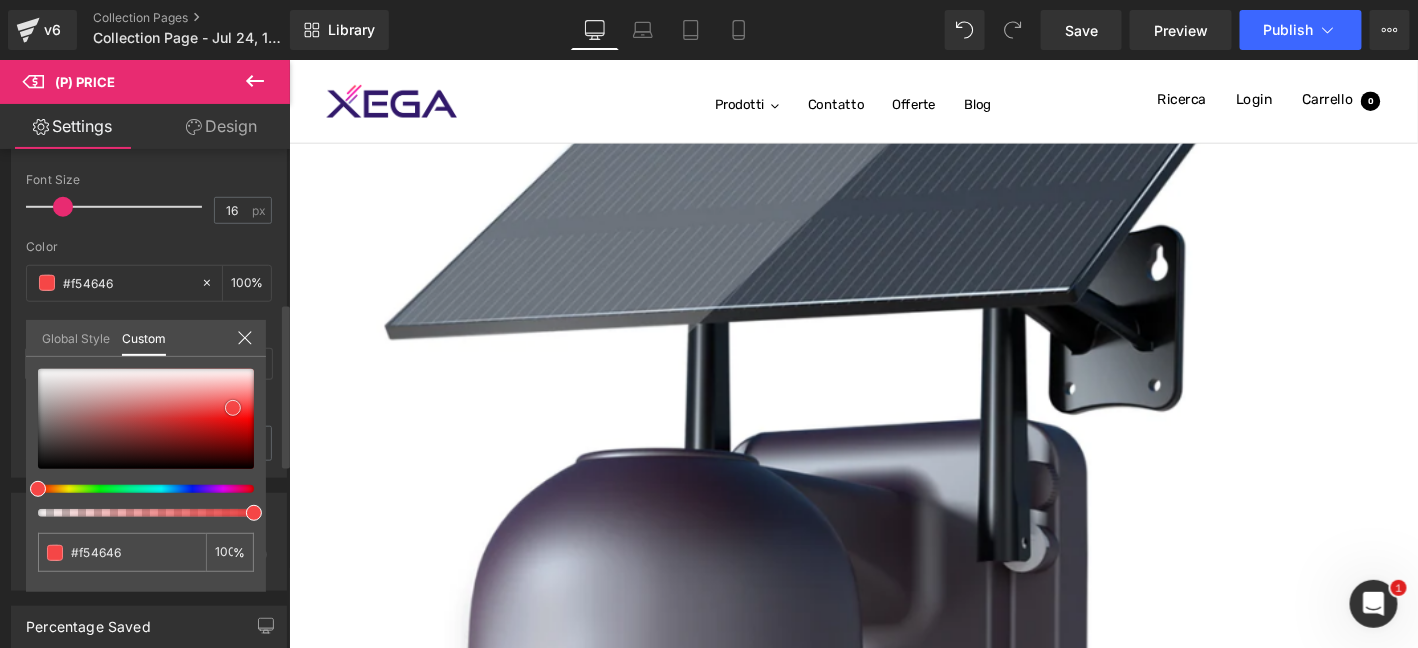 type on "#f55050" 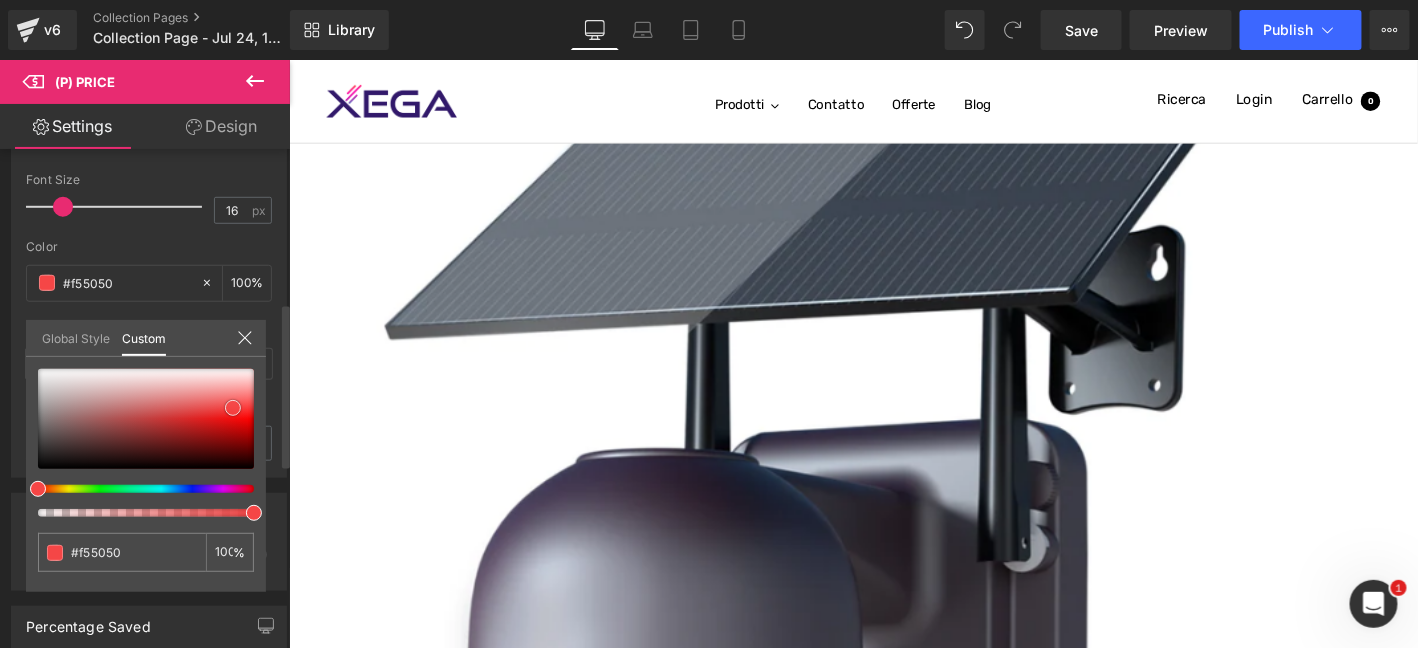 type on "#f35353" 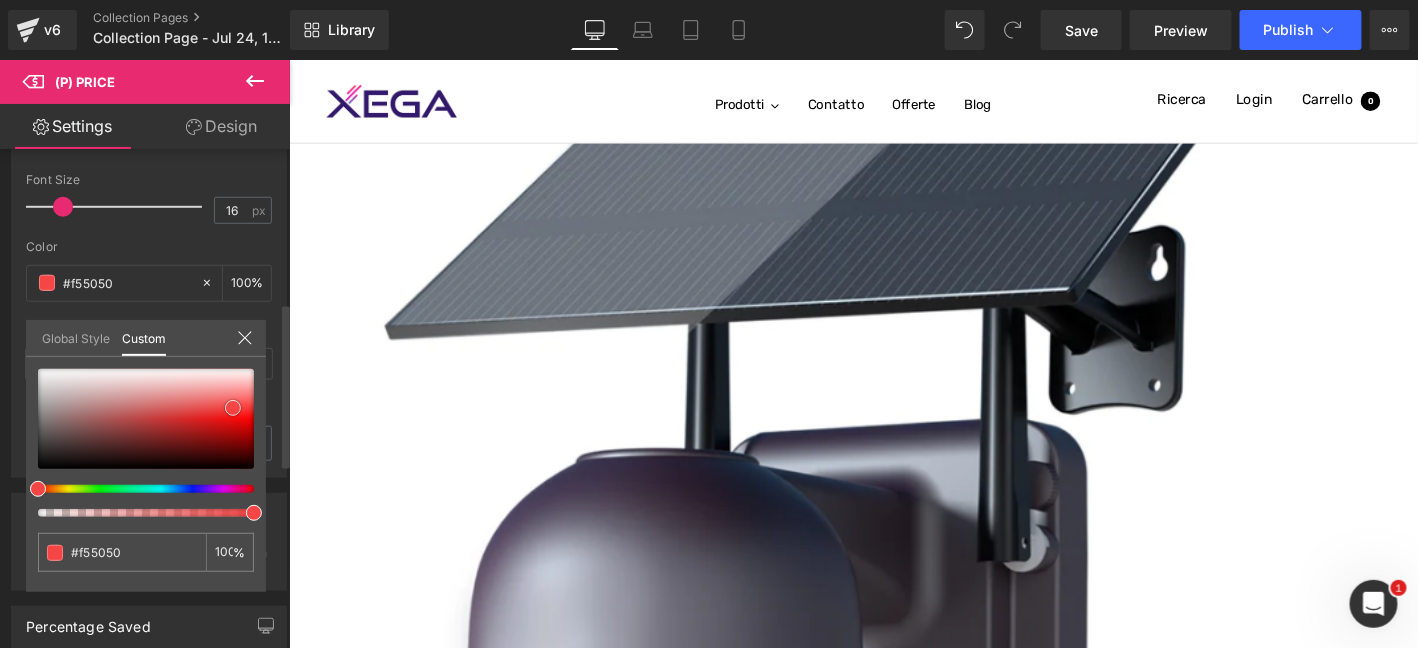 type on "#f35353" 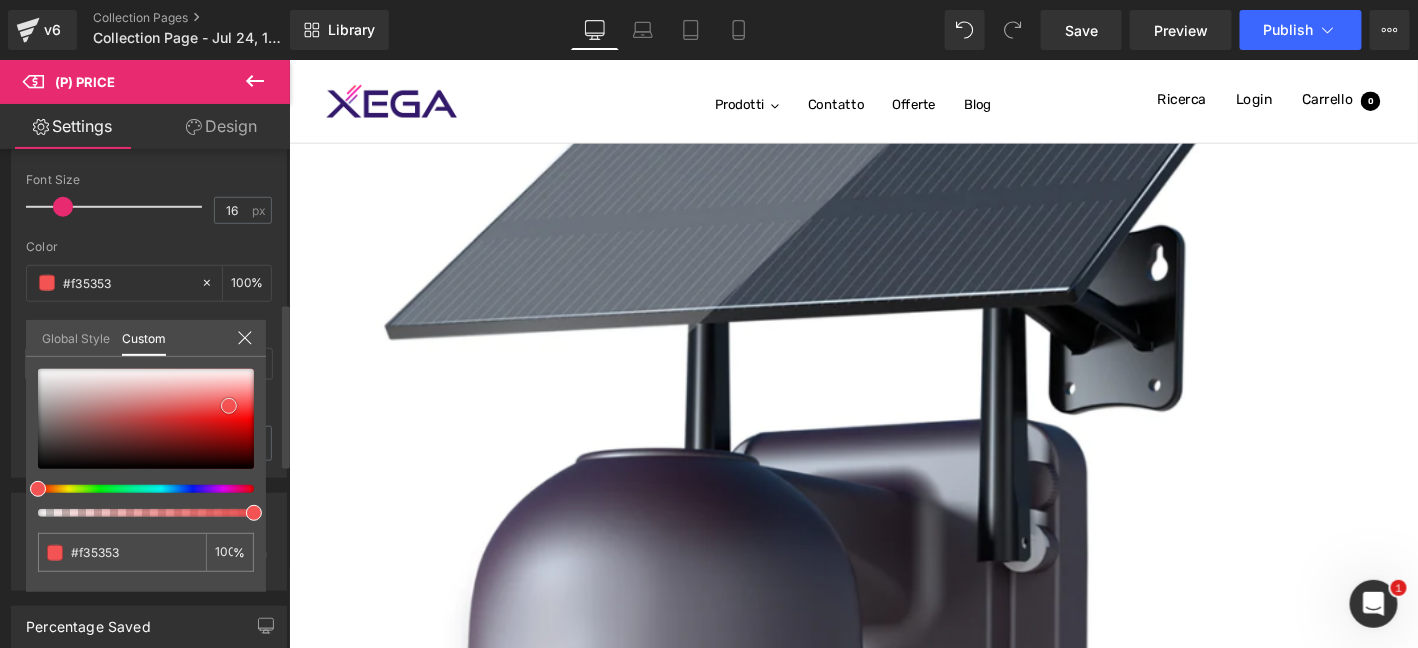 type on "#f45151" 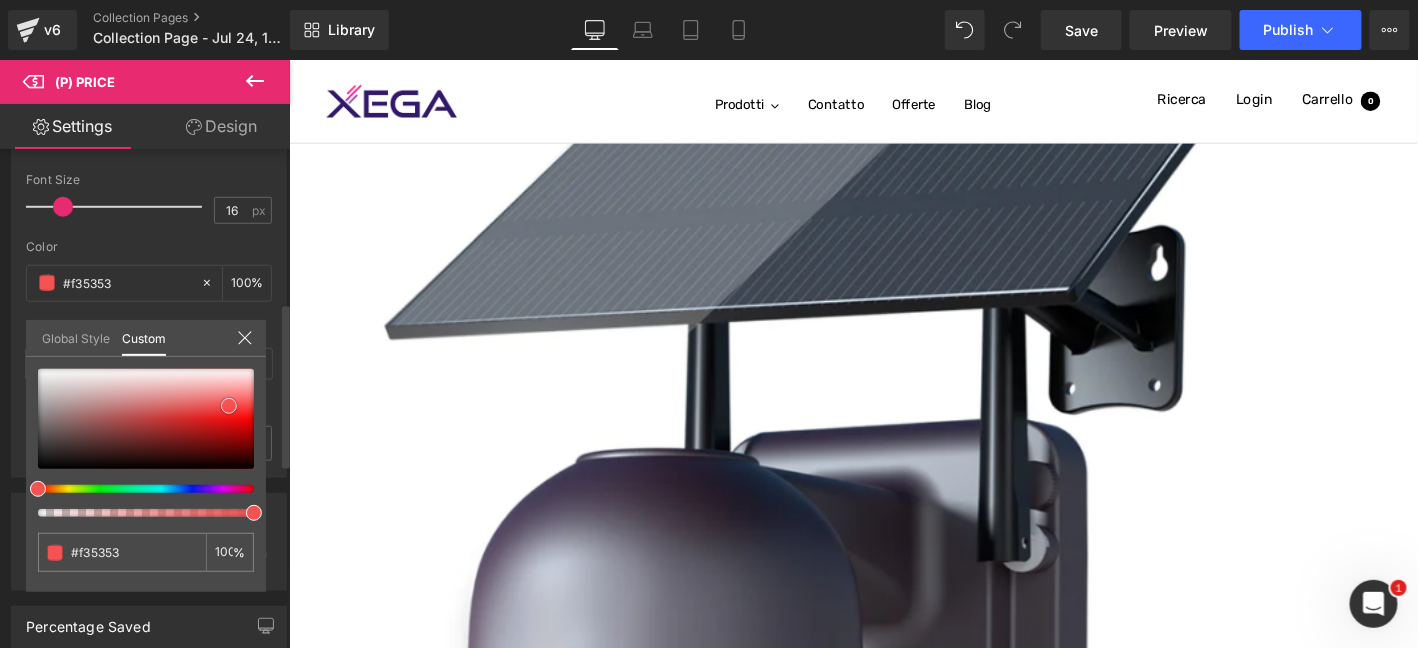 type on "#f45151" 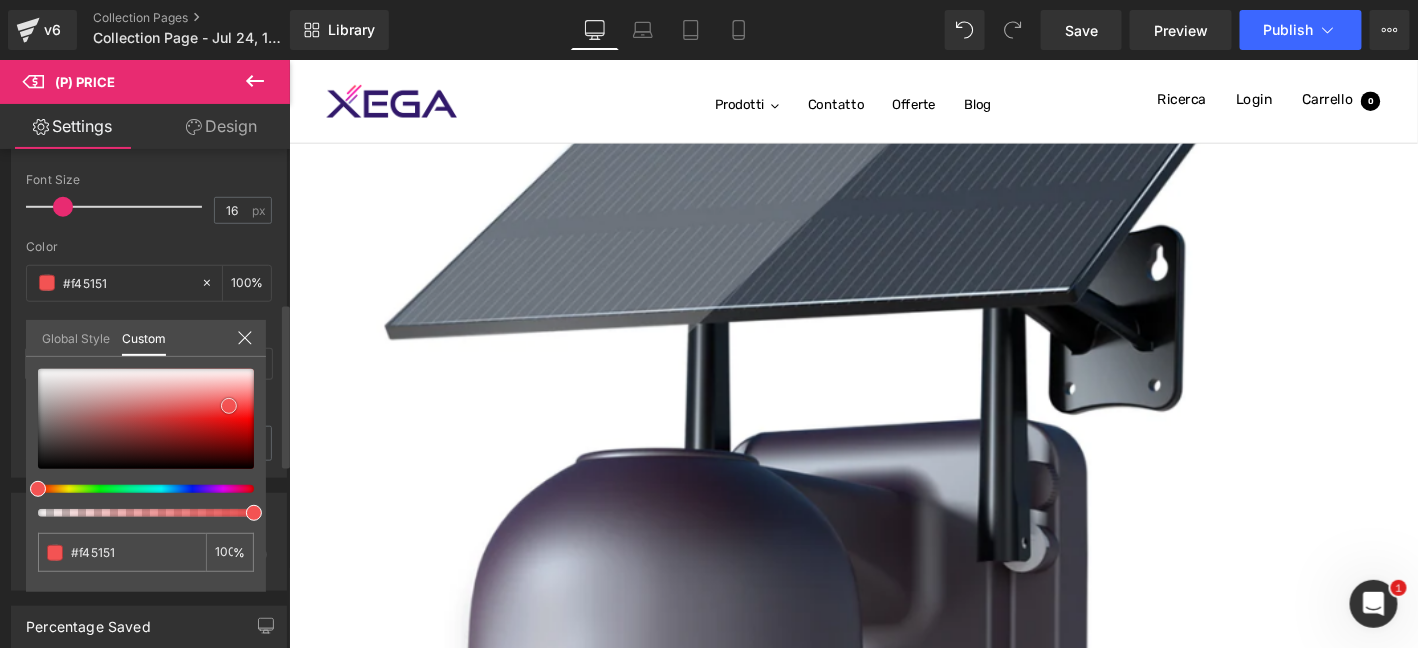 type on "#f64f4f" 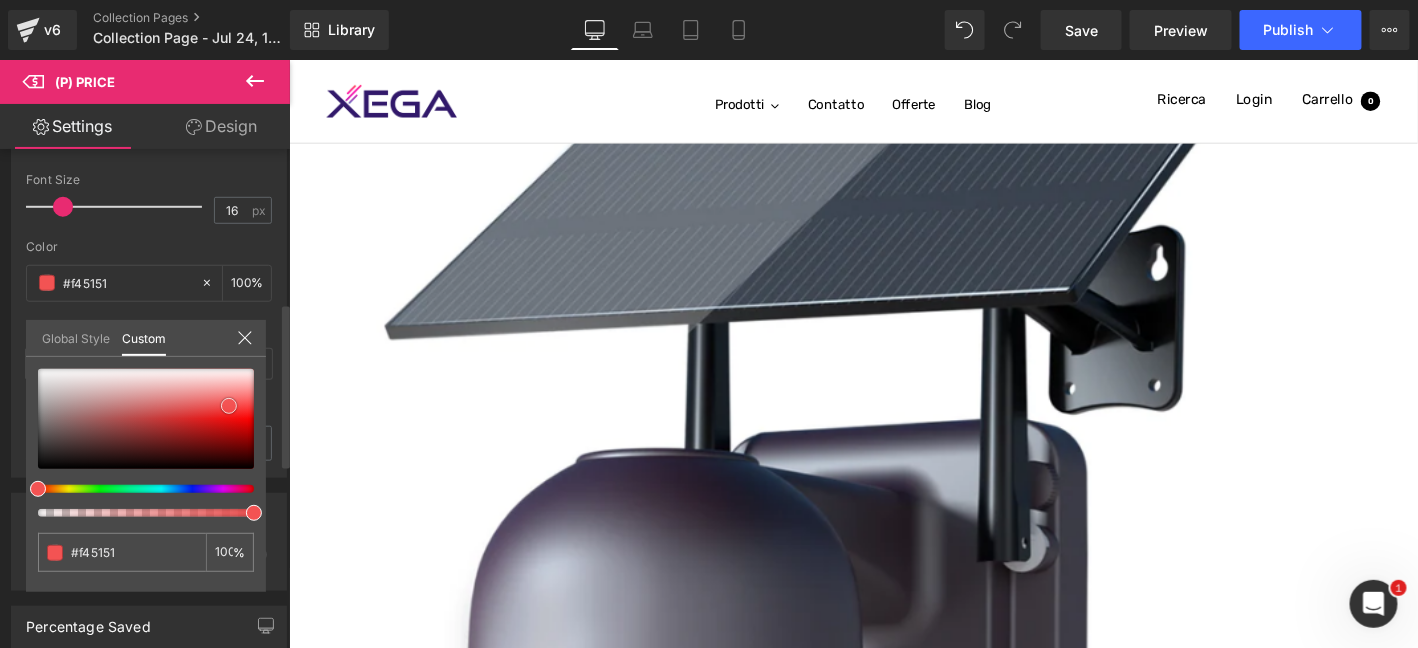 type on "#f64f4f" 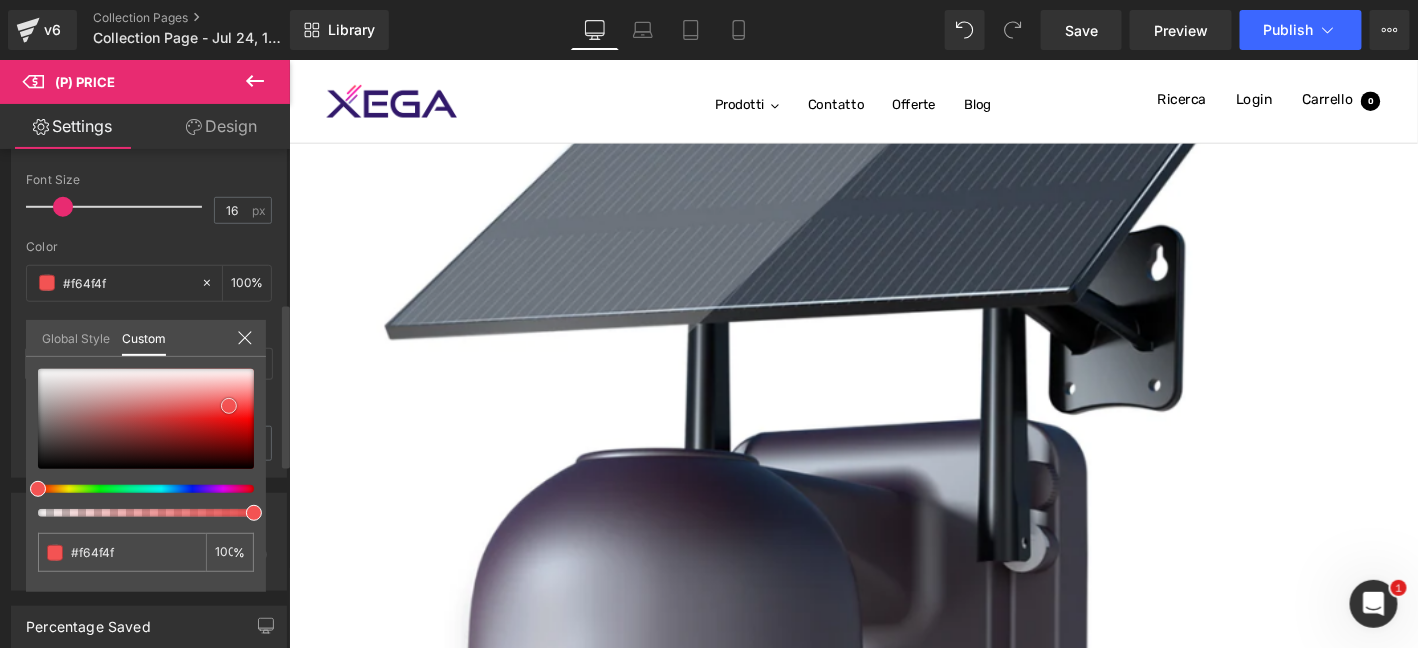 type on "#f94c4c" 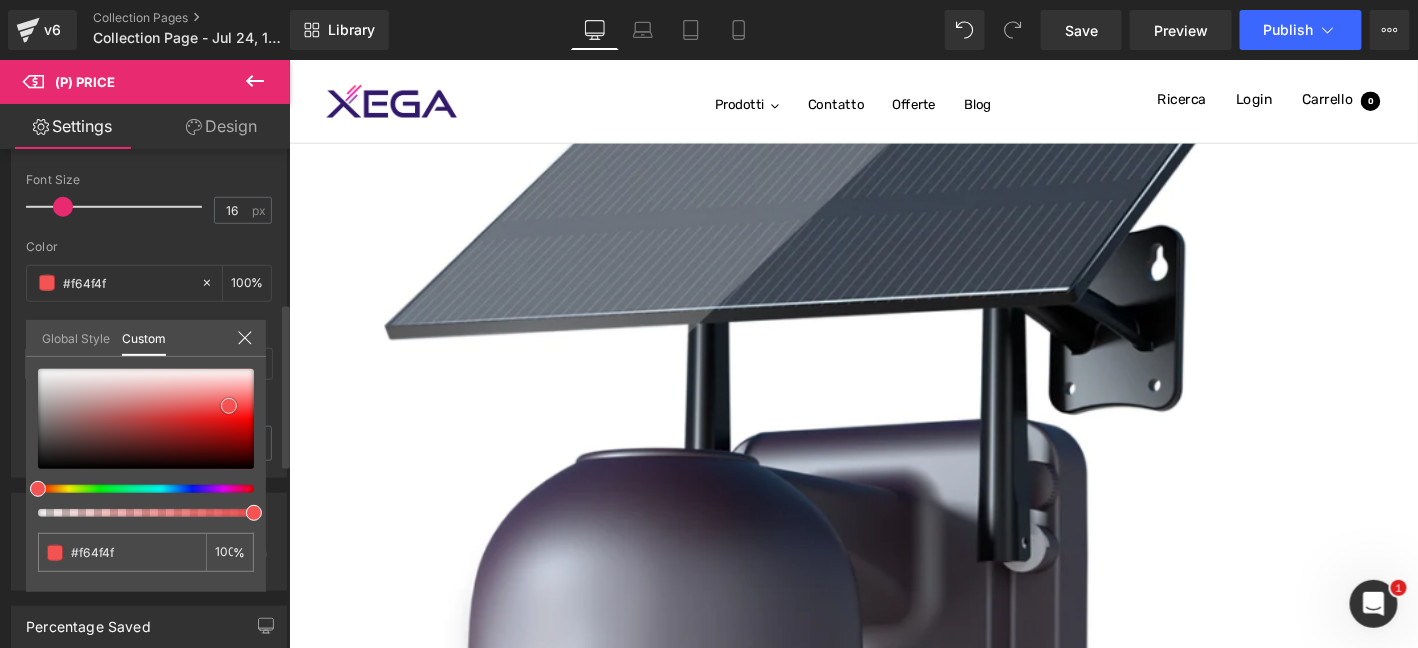 type on "#f94c4c" 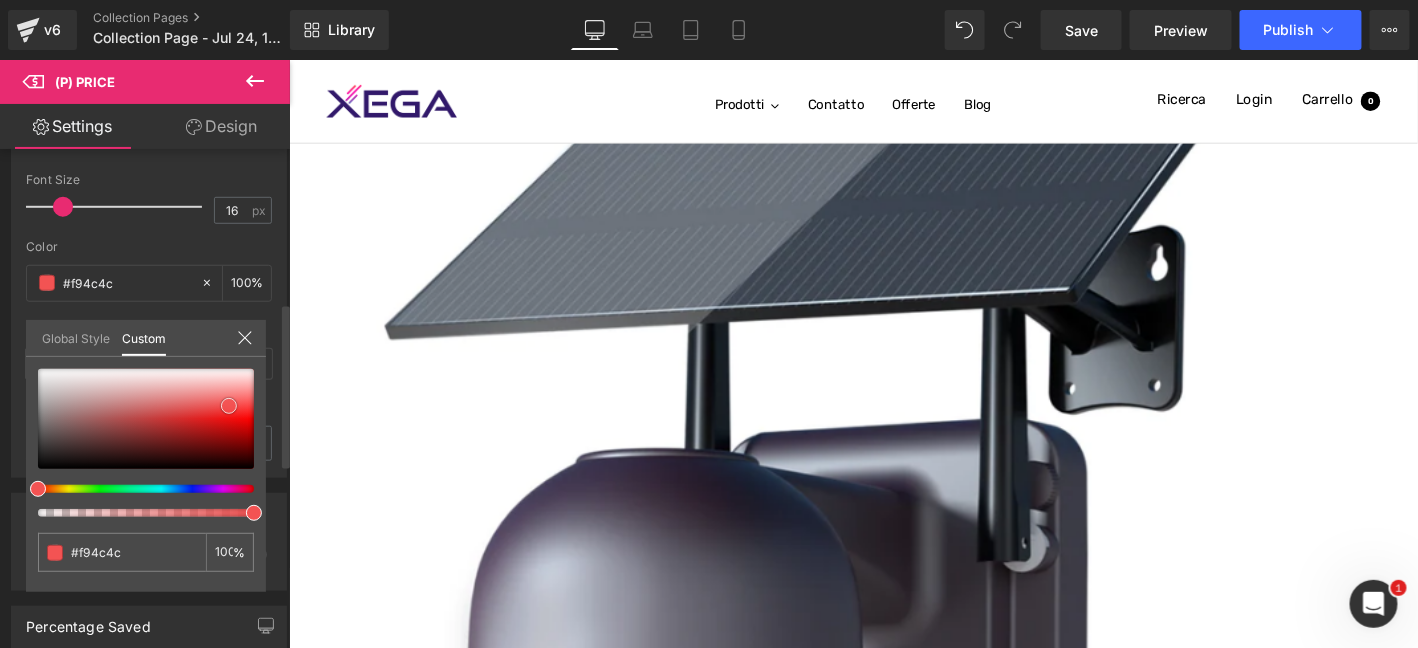 type on "#fa4b4b" 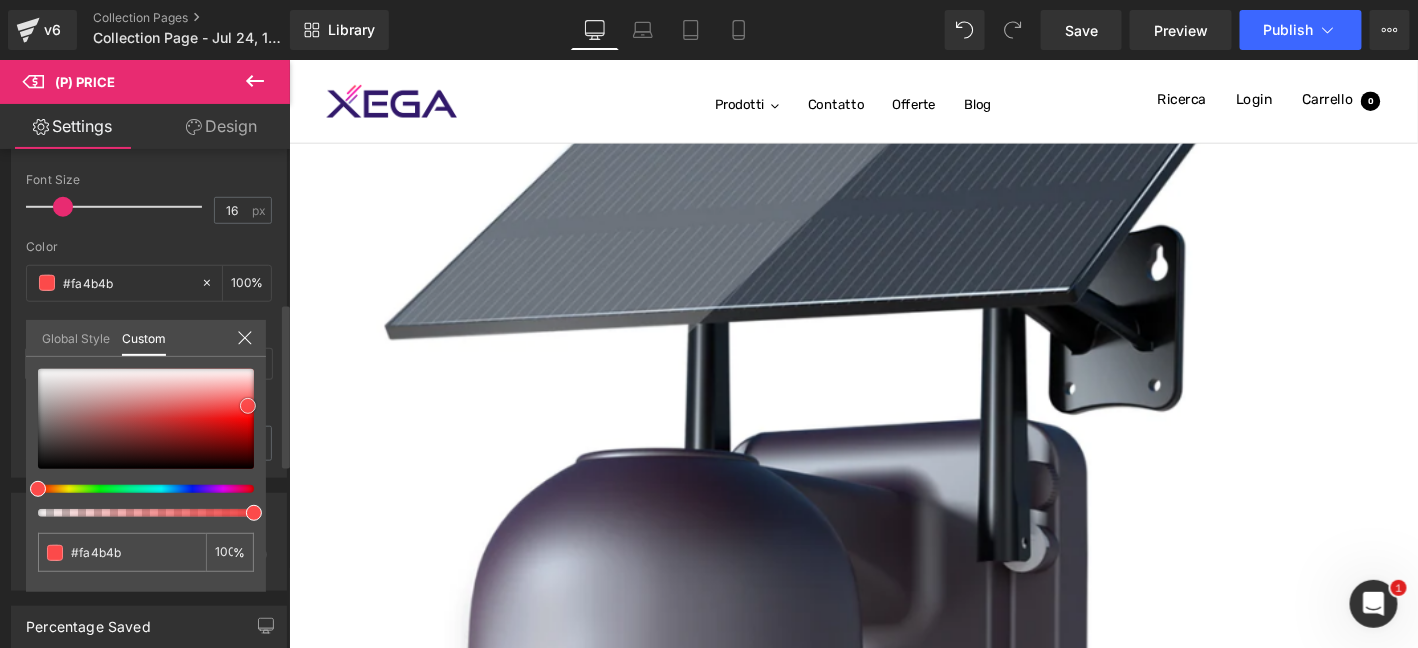 type on "#fc4a4a" 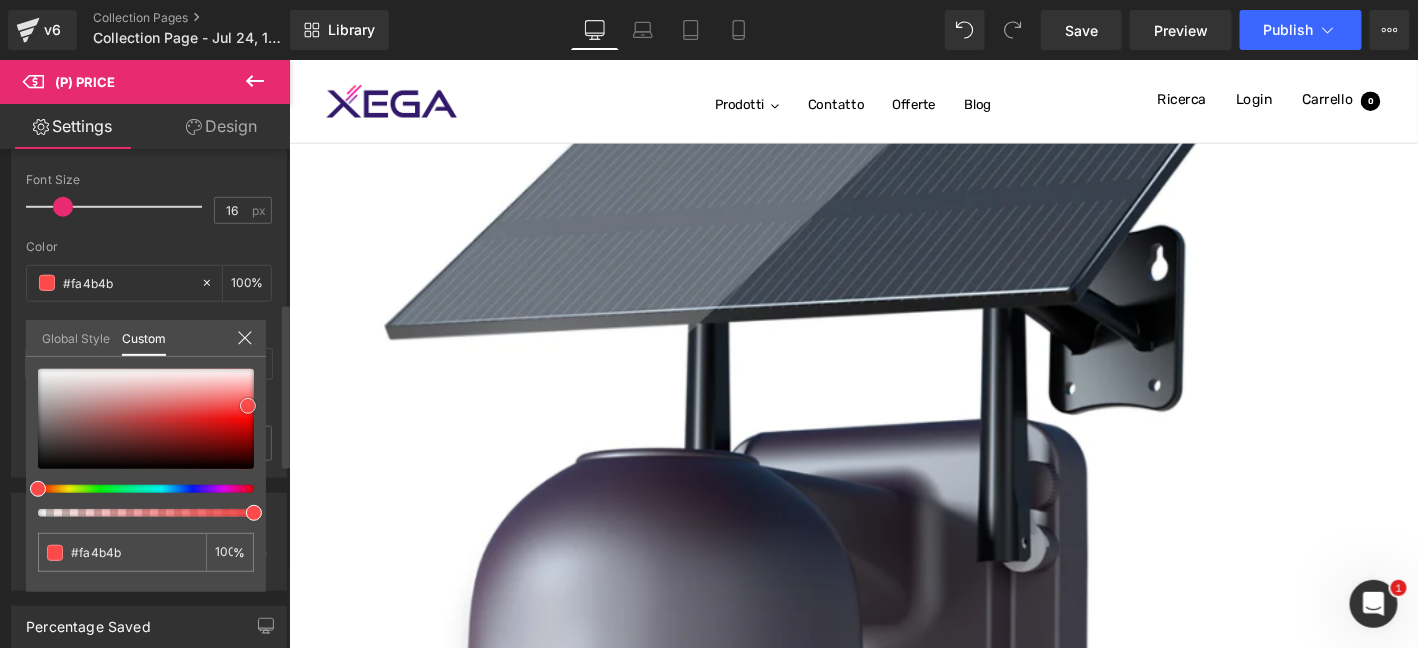 type on "#fc4a4a" 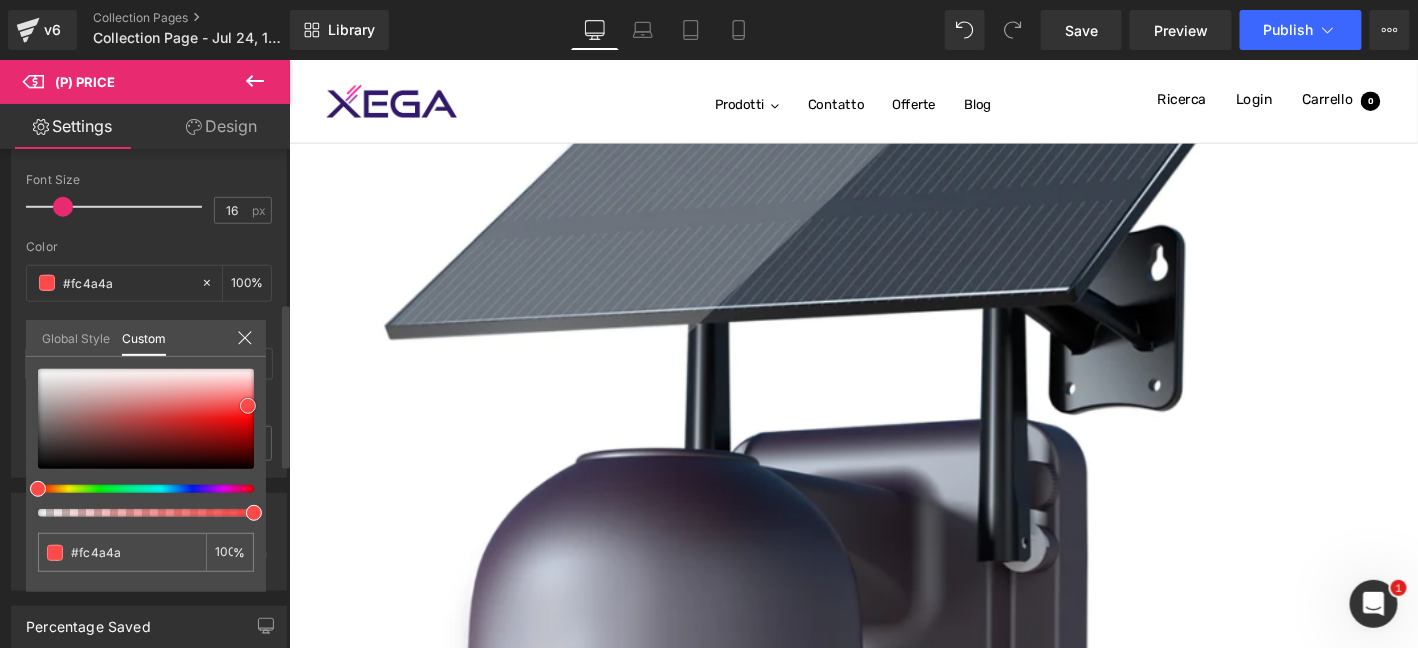 type on "#fd4949" 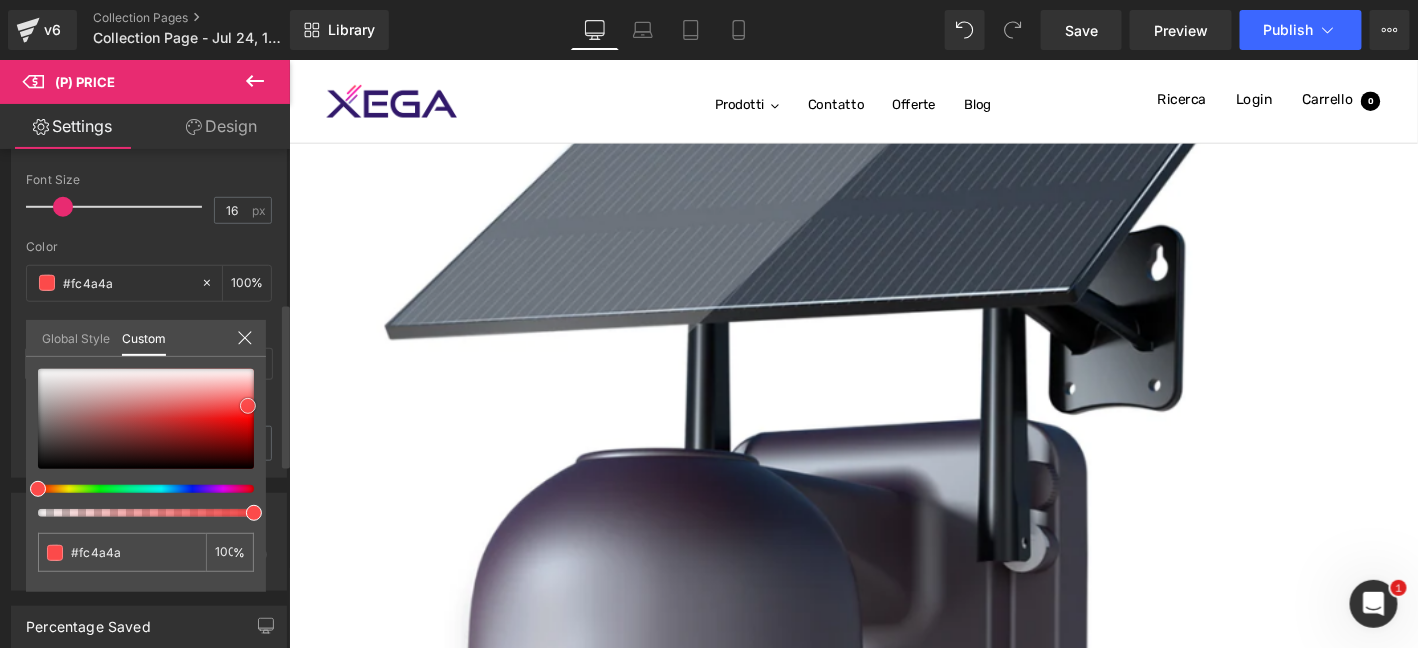 type on "#fd4949" 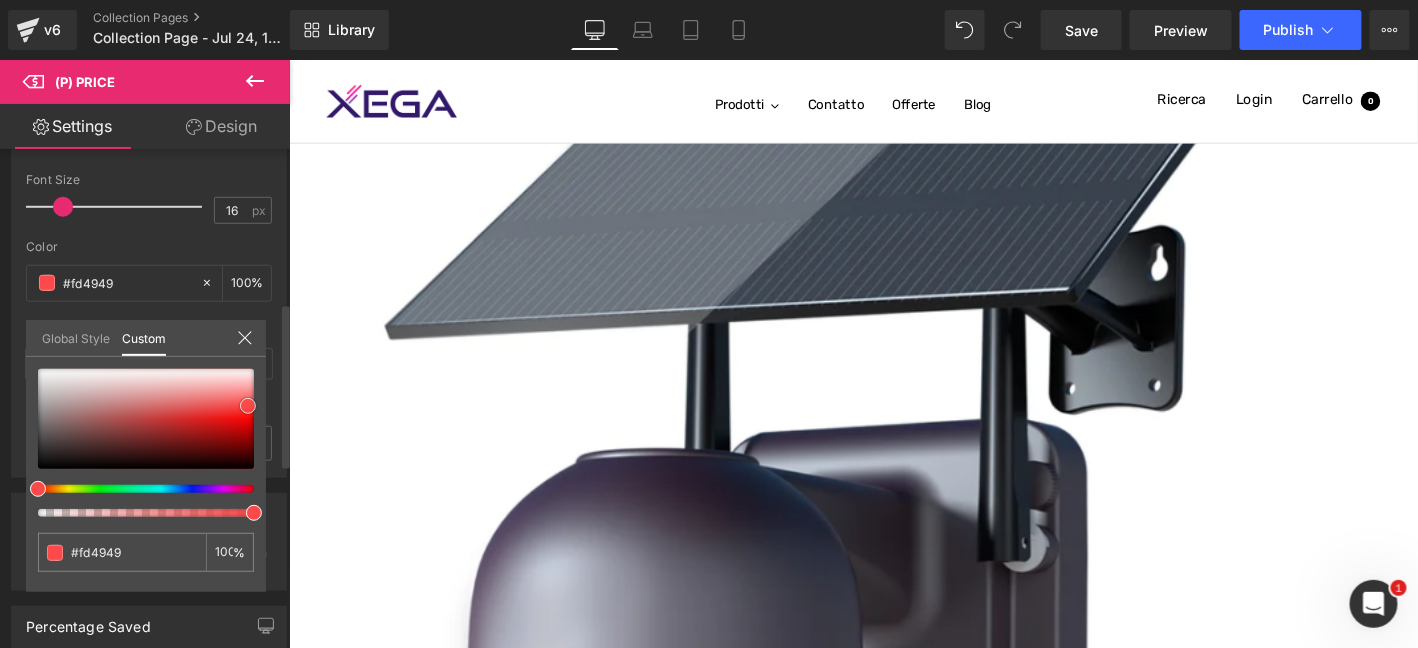type on "#fe4848" 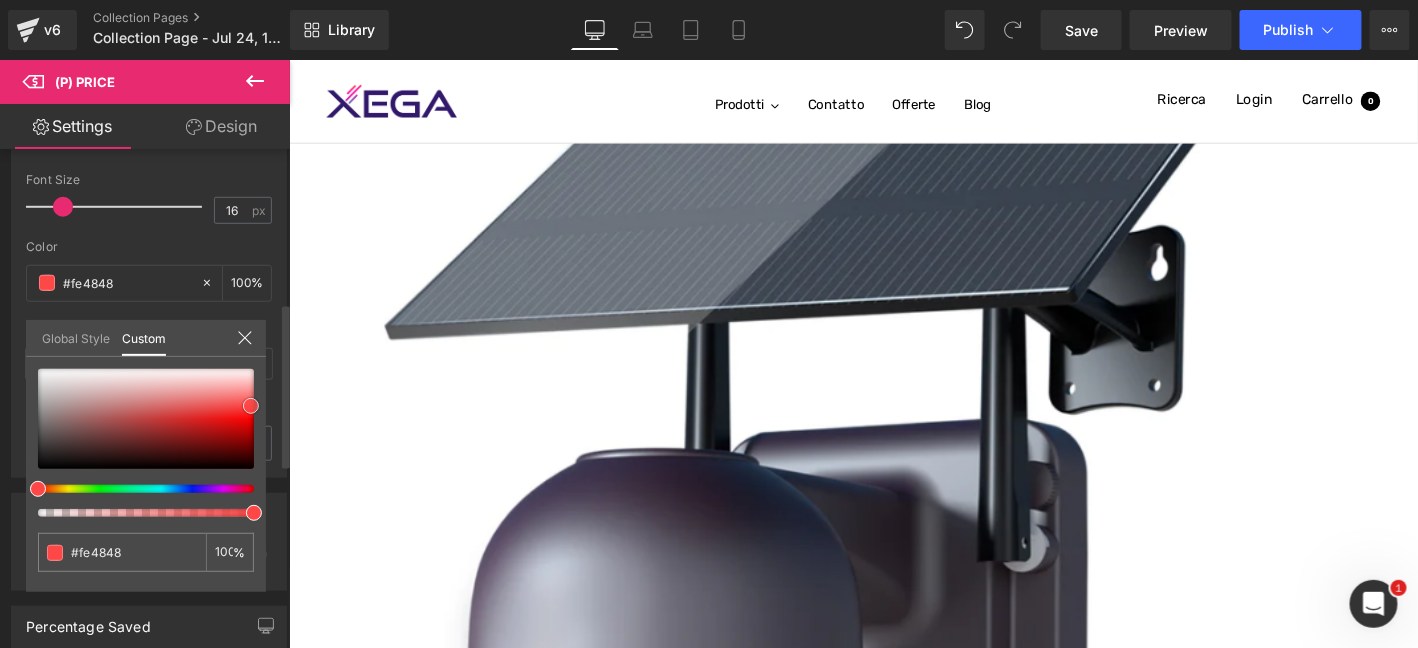 type on "#ff4747" 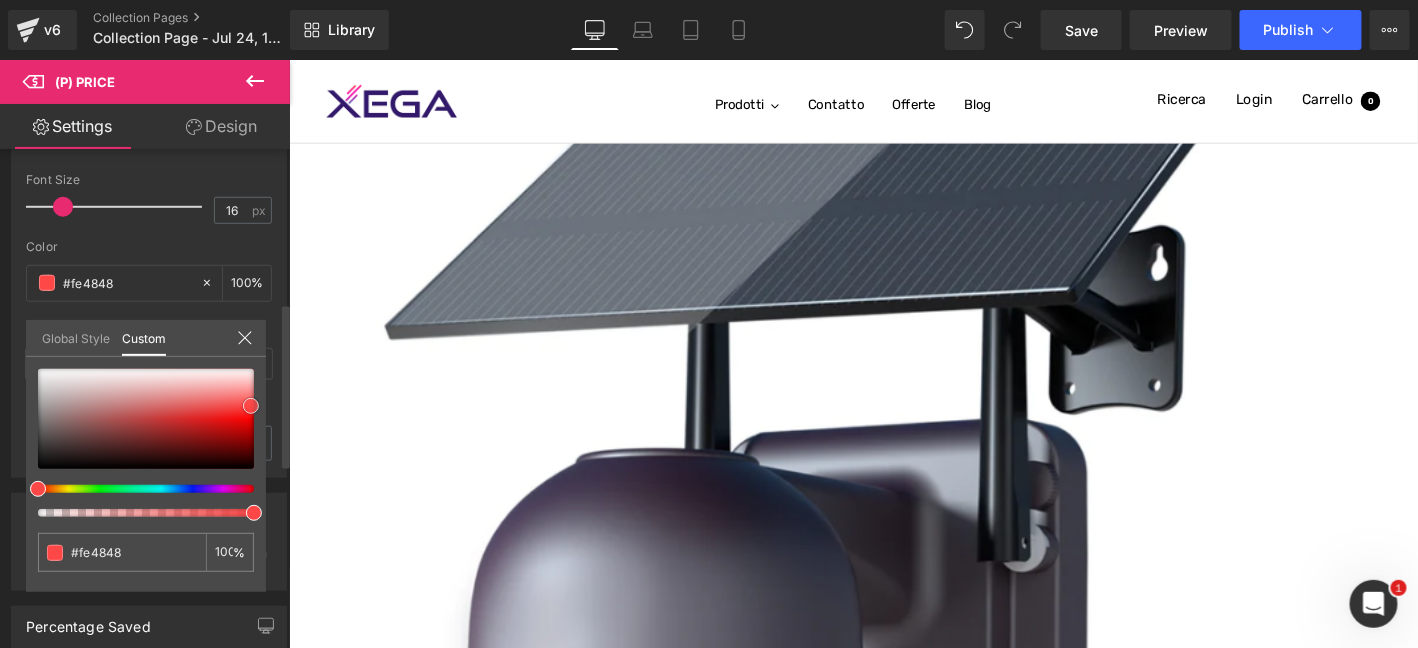 type on "#ff4747" 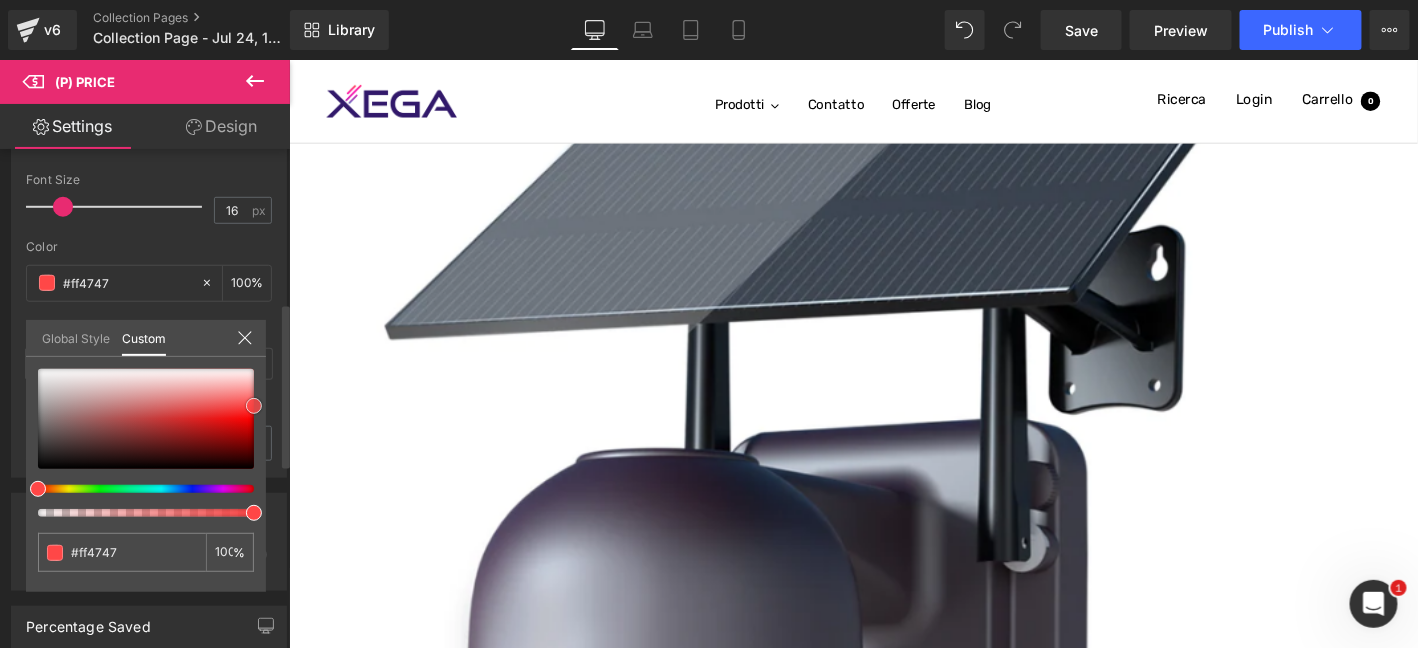 type on "#fe4242" 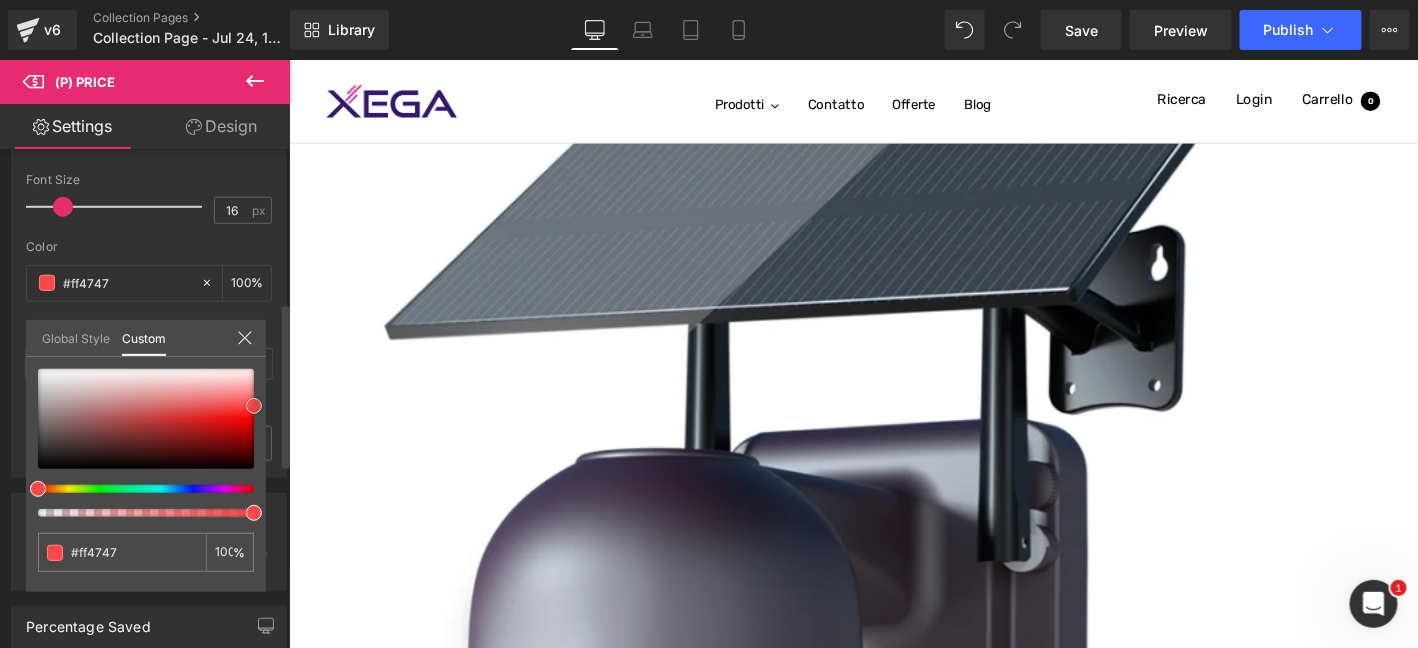 type on "#fe4242" 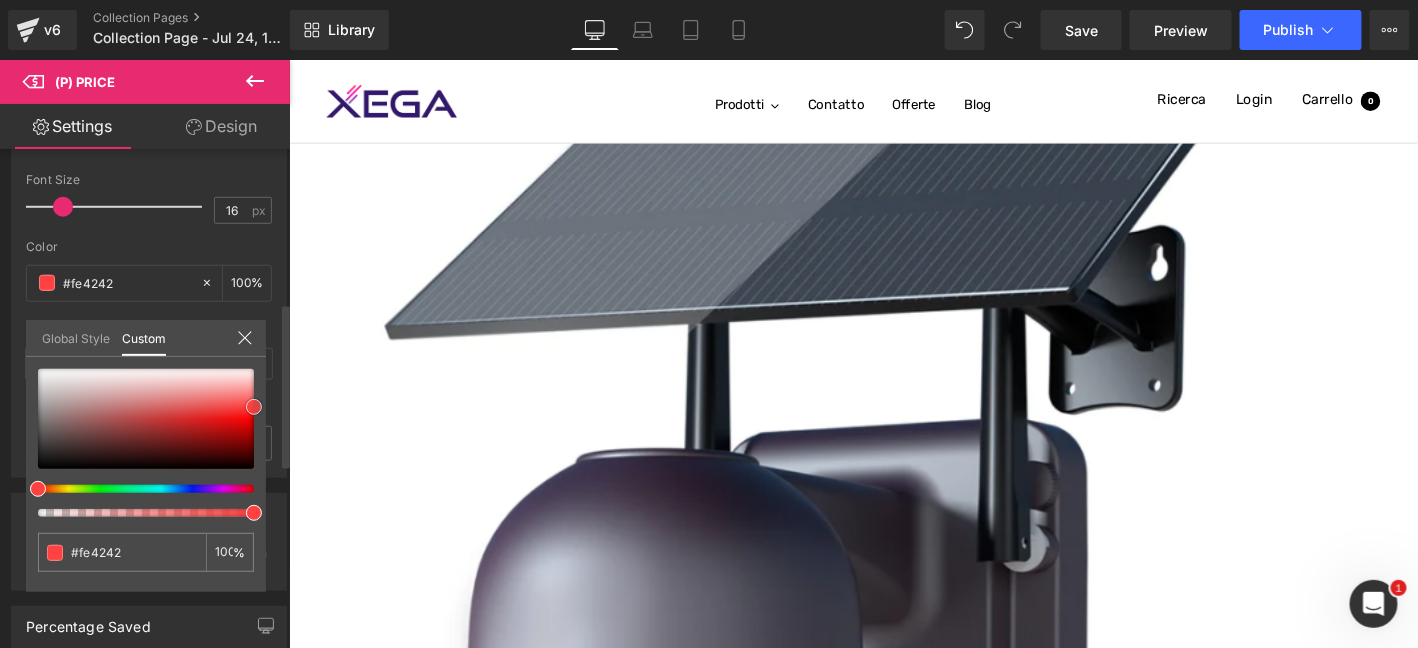 type on "#fe3e3e" 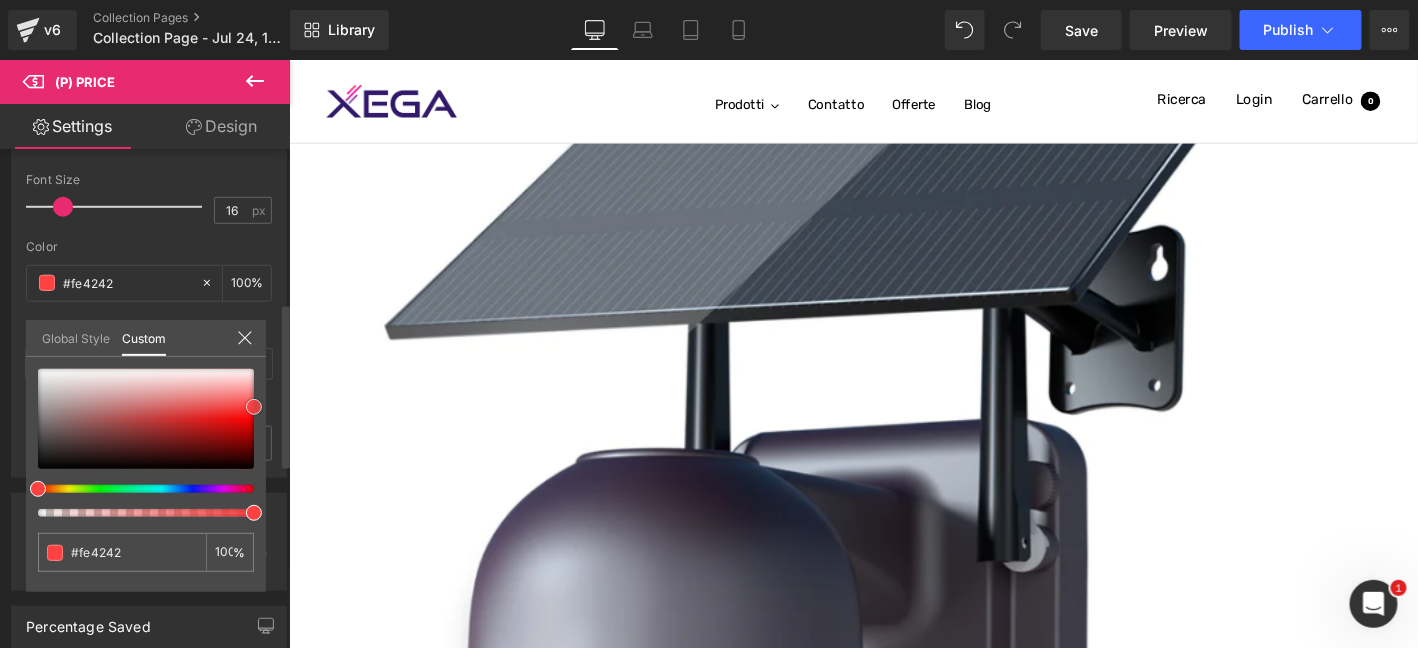 type on "#fe3e3e" 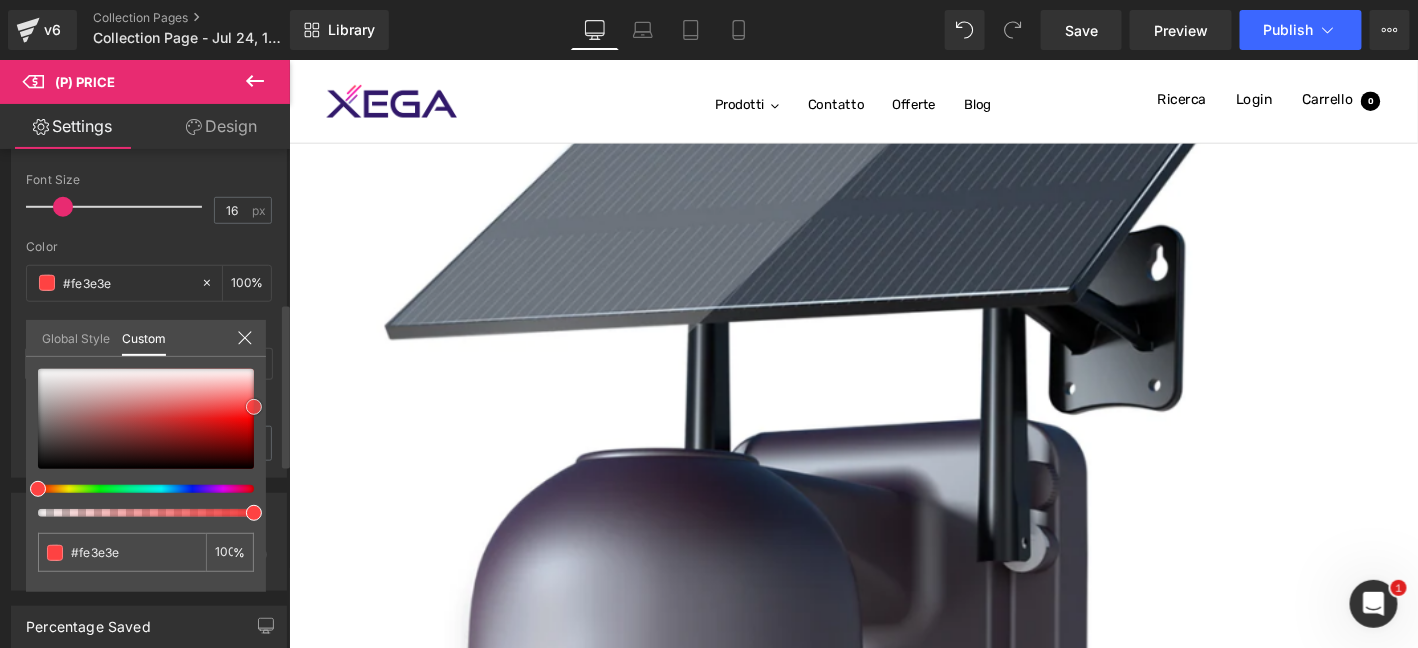 type on "#fe3838" 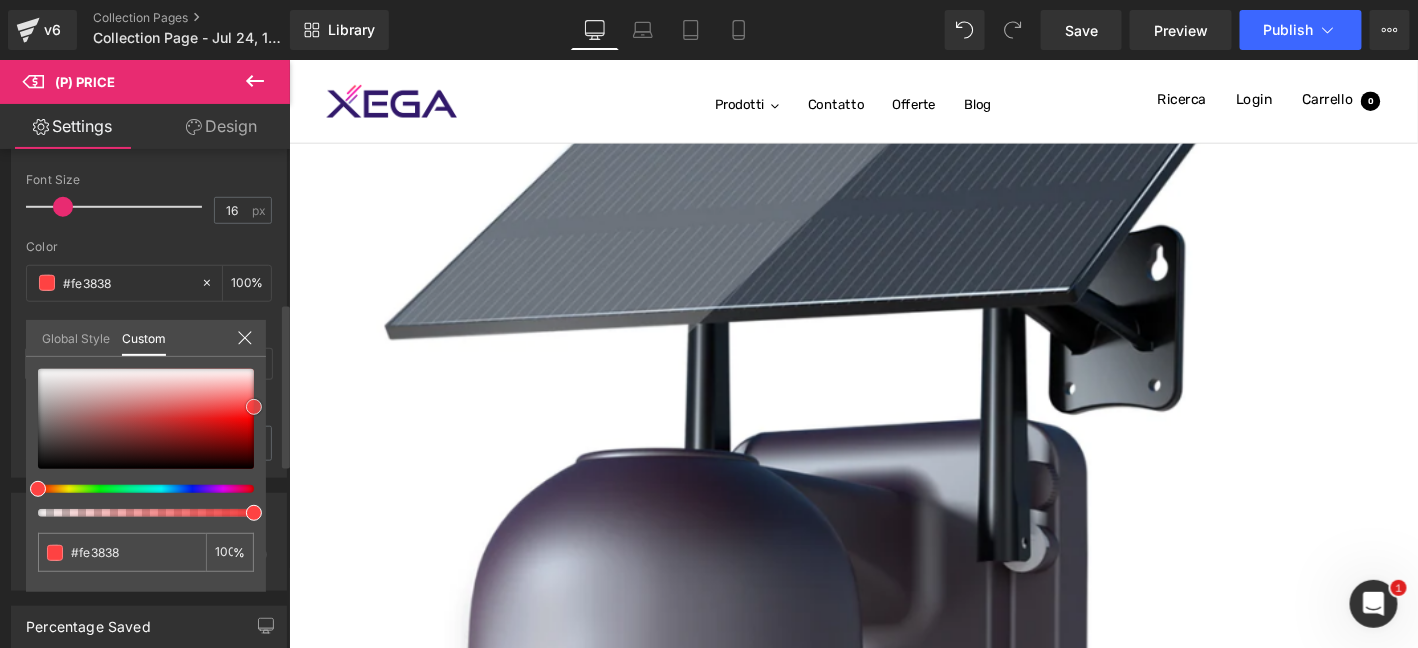 type on "#fd2e2e" 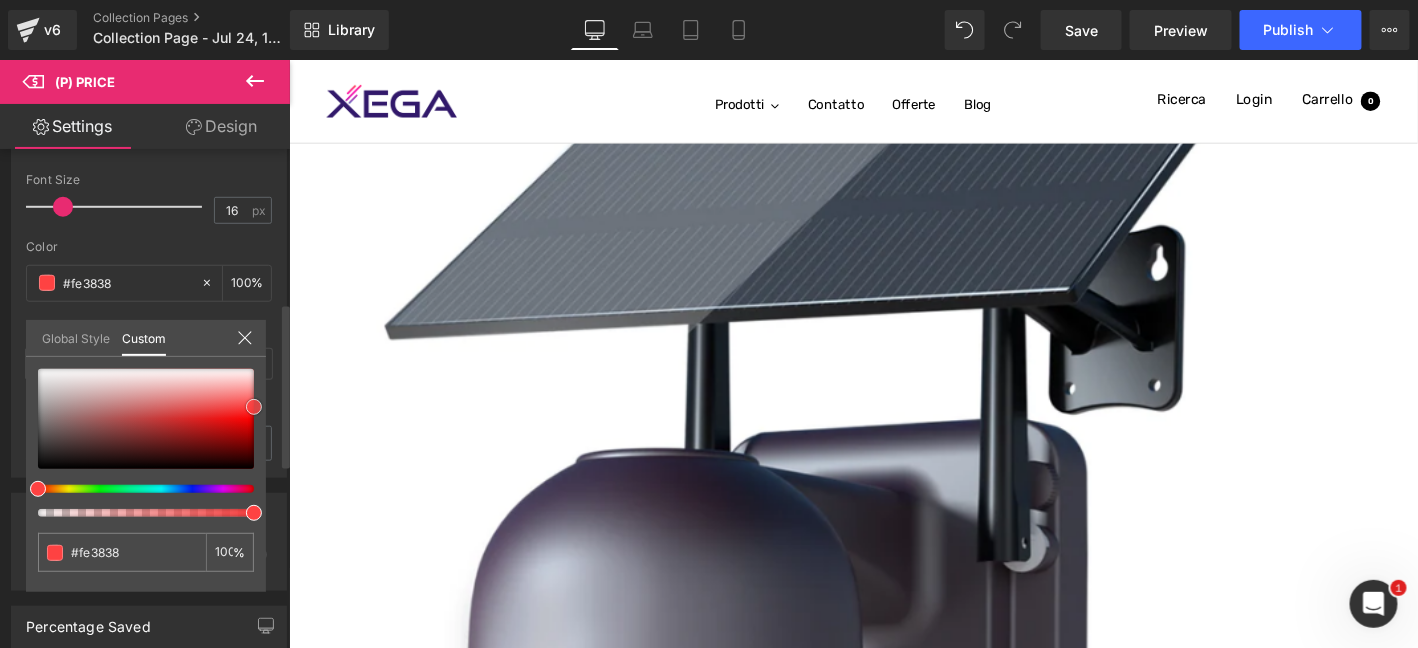 type on "#fd2e2e" 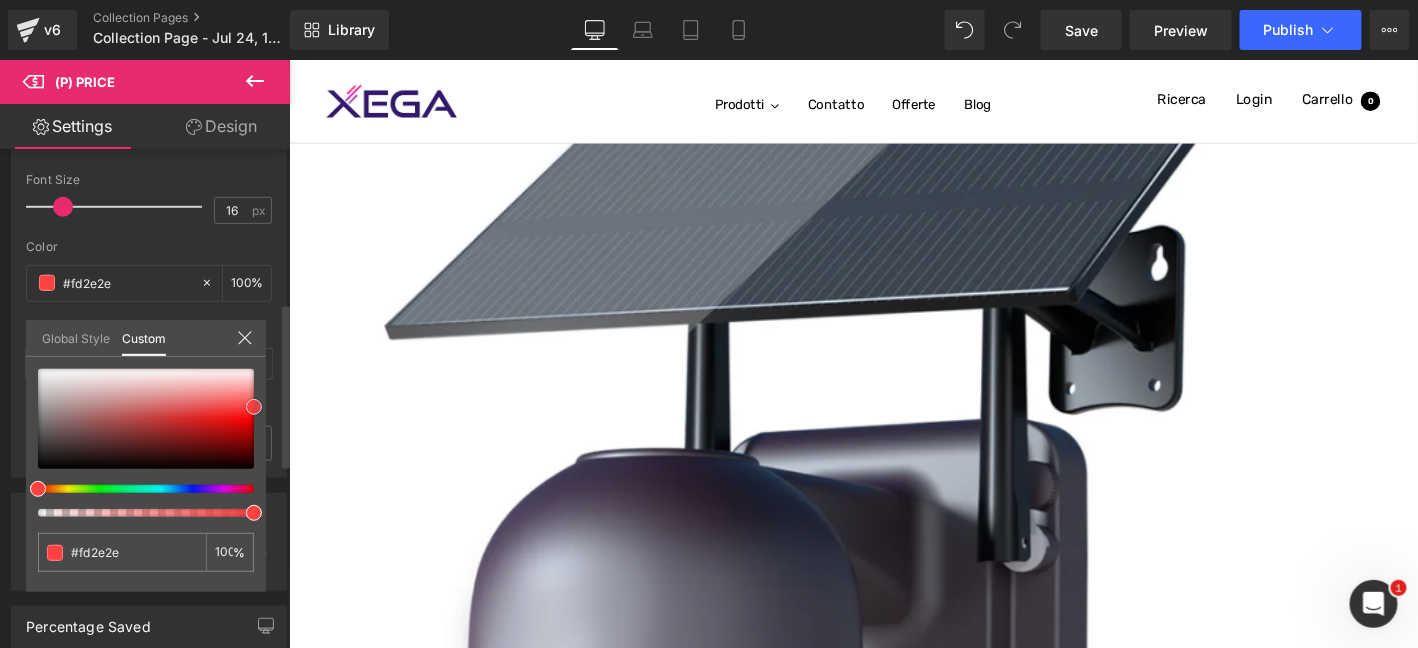 type on "#fe2323" 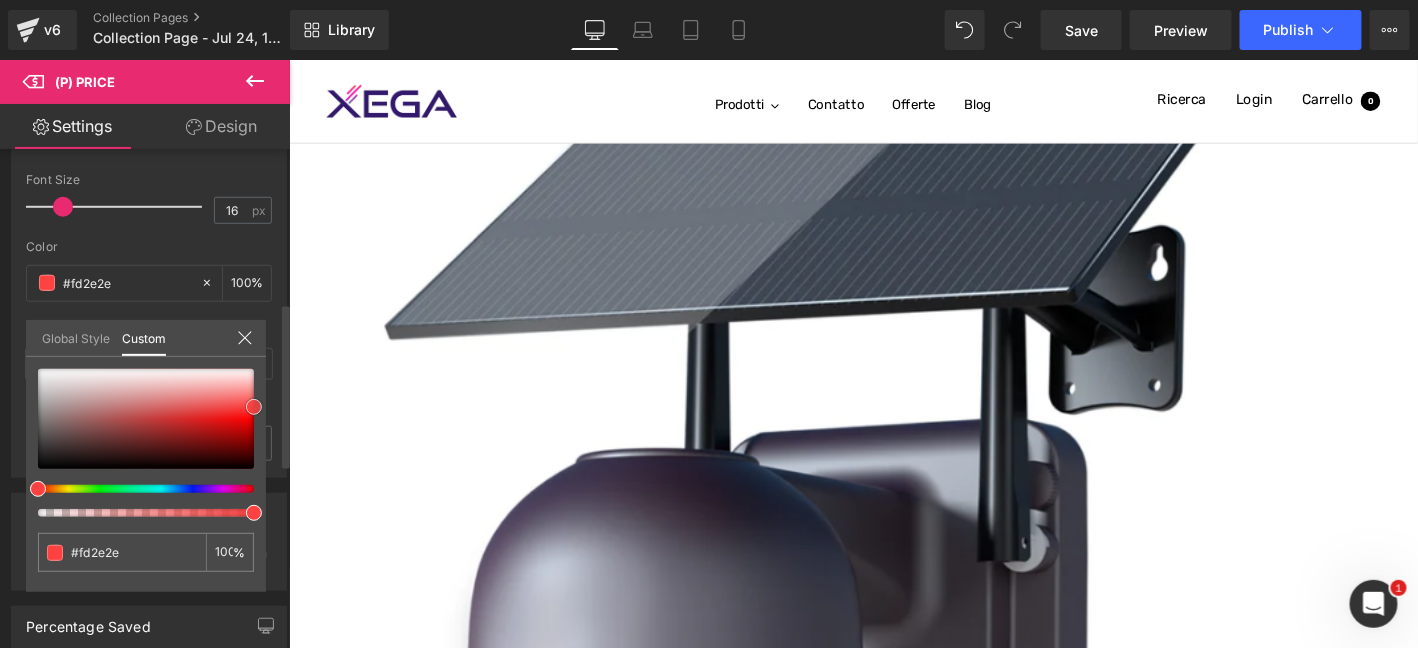 type on "#fe2323" 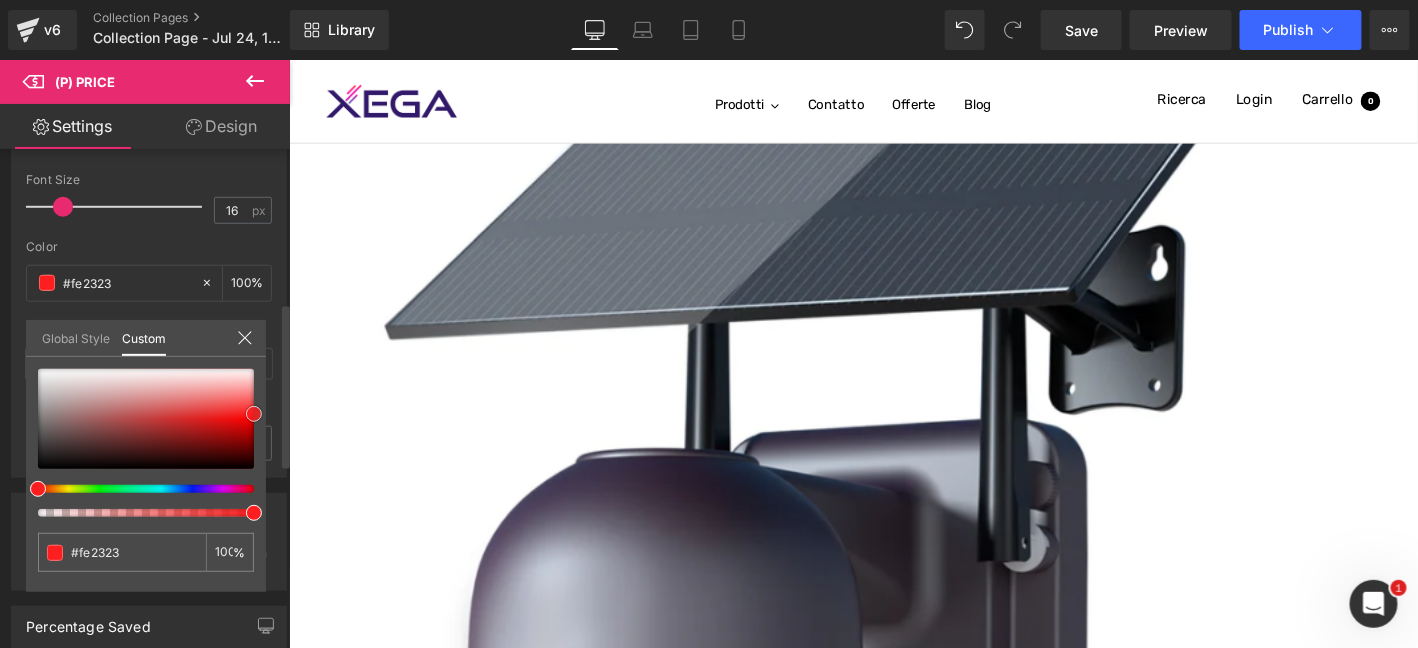 type on "#fd1f1f" 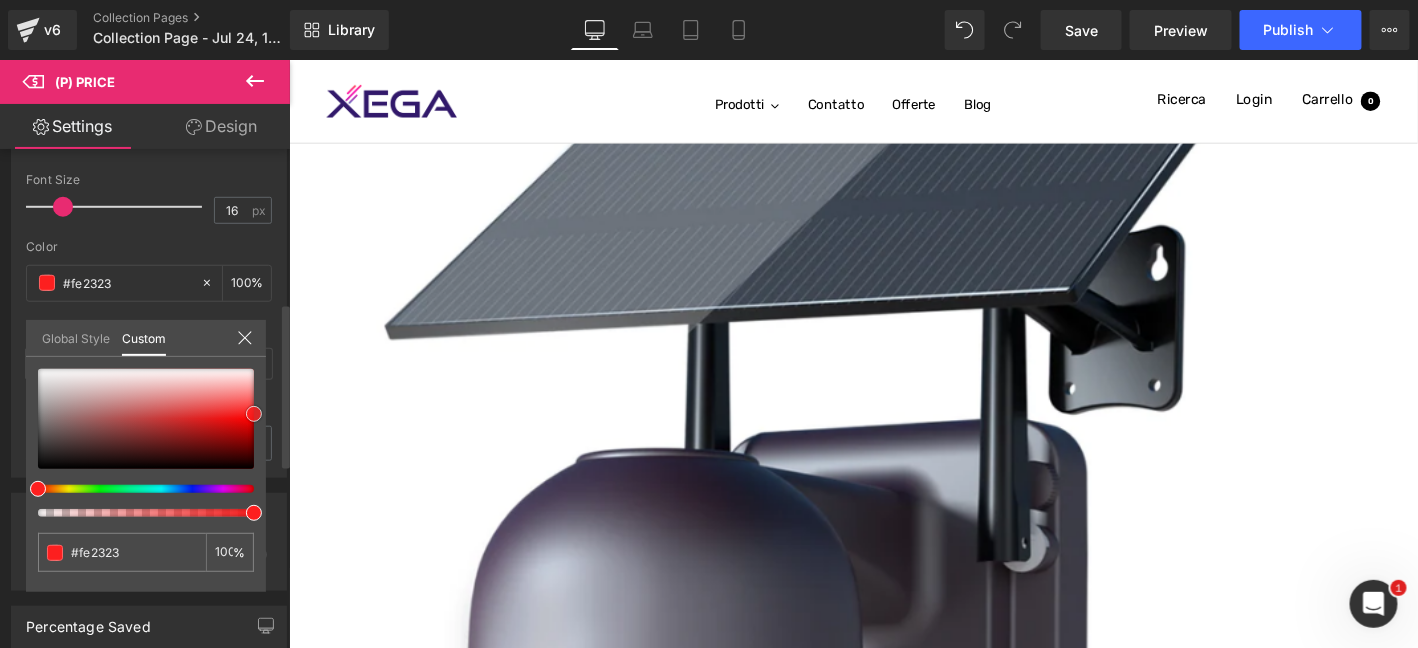 type on "#fd1f1f" 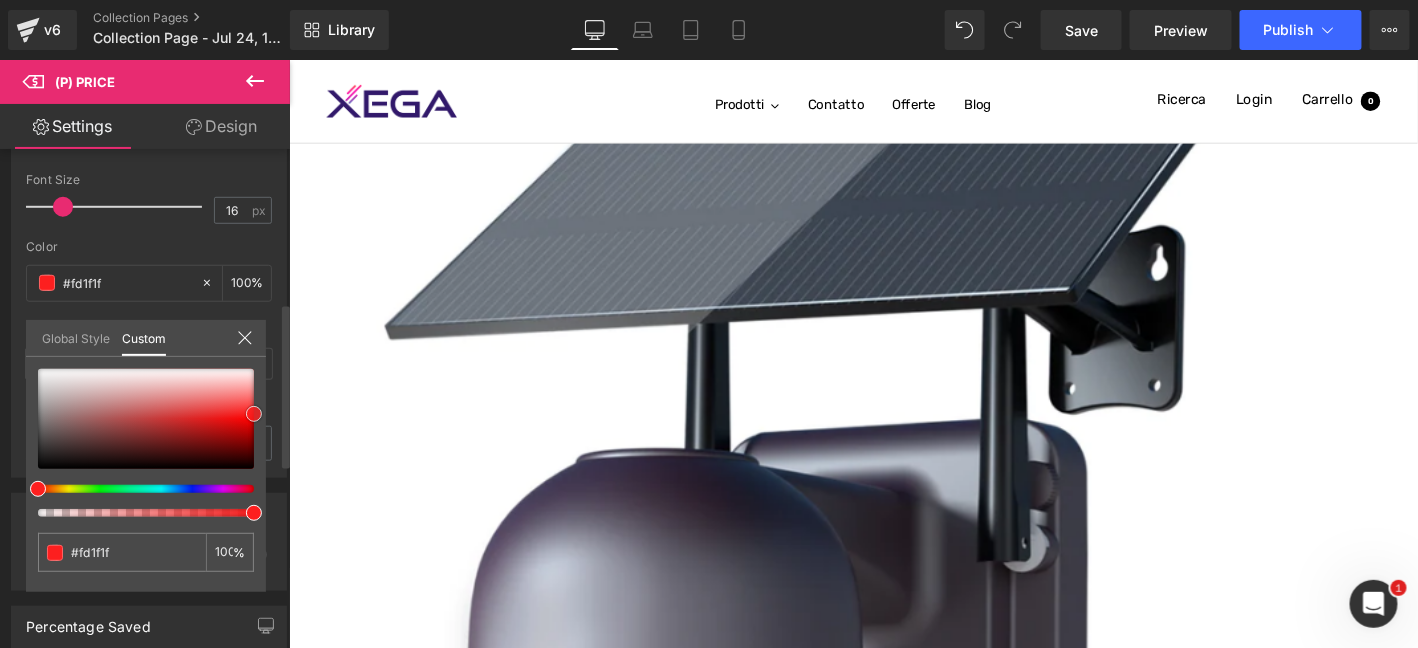 type on "#ff1e1e" 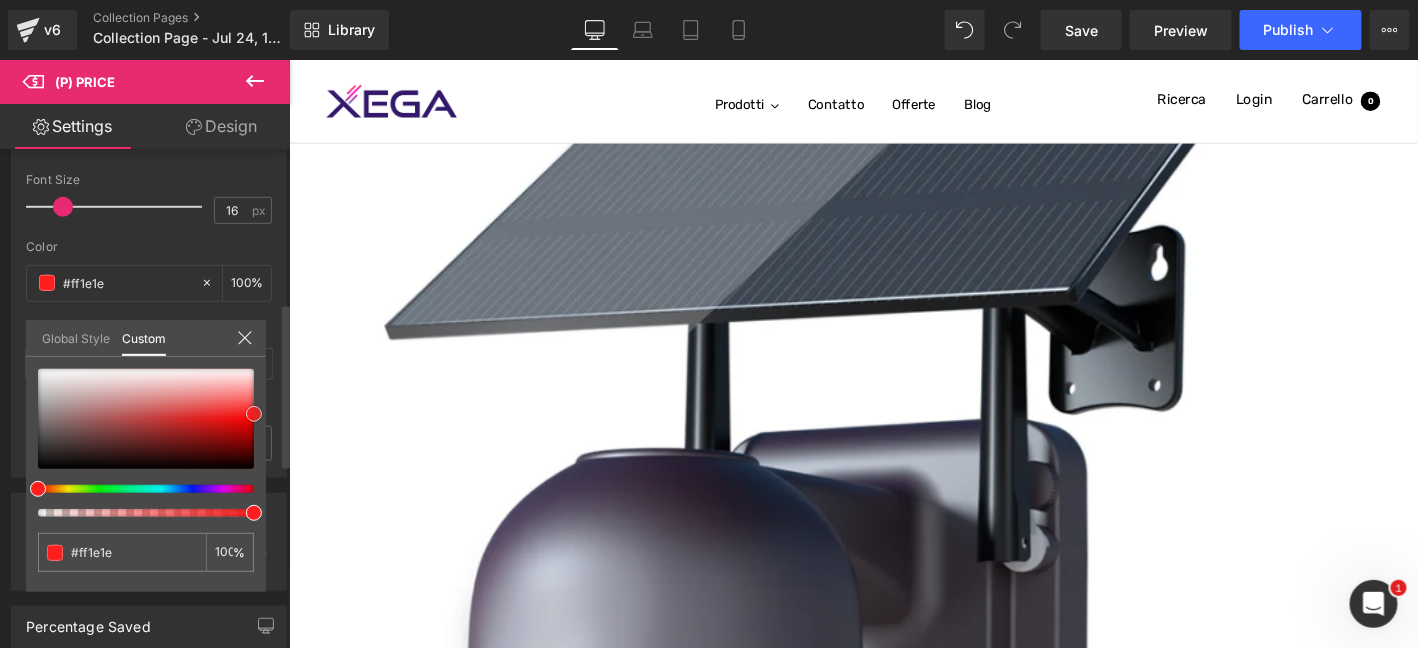 drag, startPoint x: 258, startPoint y: 420, endPoint x: 269, endPoint y: 415, distance: 12.083046 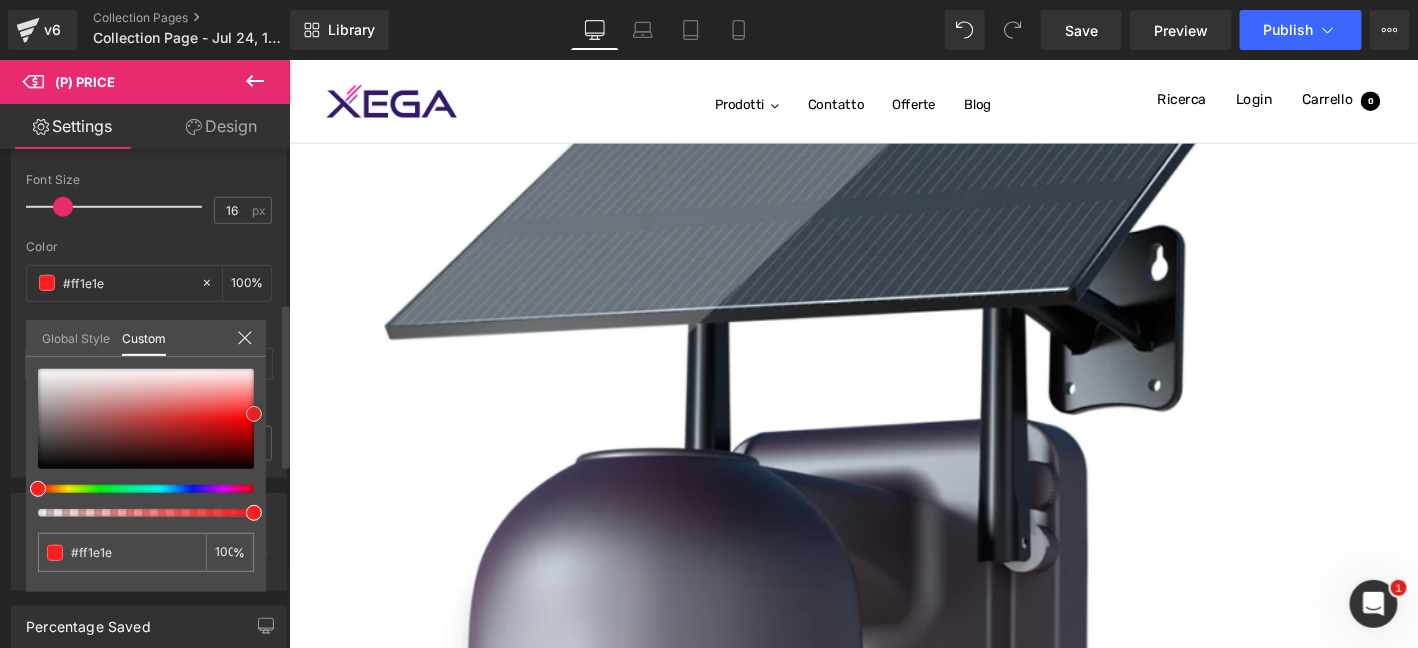 click on "Style Text Styles Custom
Custom
Setup Global Style
Custom
Setup Global Style
Thin 100 Semi Thin 200 Light 300 Regular 400 Medium 500 Semi Bold 600 Super Bold 800 Boldest 900 Bold 700 Lighter Bolder Font Weight
Regular 400
Thin 100 Semi Thin 200 Light 300 Regular 400 Medium 500 Semi Bold 600 Super Bold 800 Boldest 900 Bold 700 Lighter Bolder 16px Font Size 16 px rgba(255, 30, 30, 1) Color #ff1e1e 100 % ,bold, Font style
Font
Default
Default
Default" at bounding box center [149, 205] 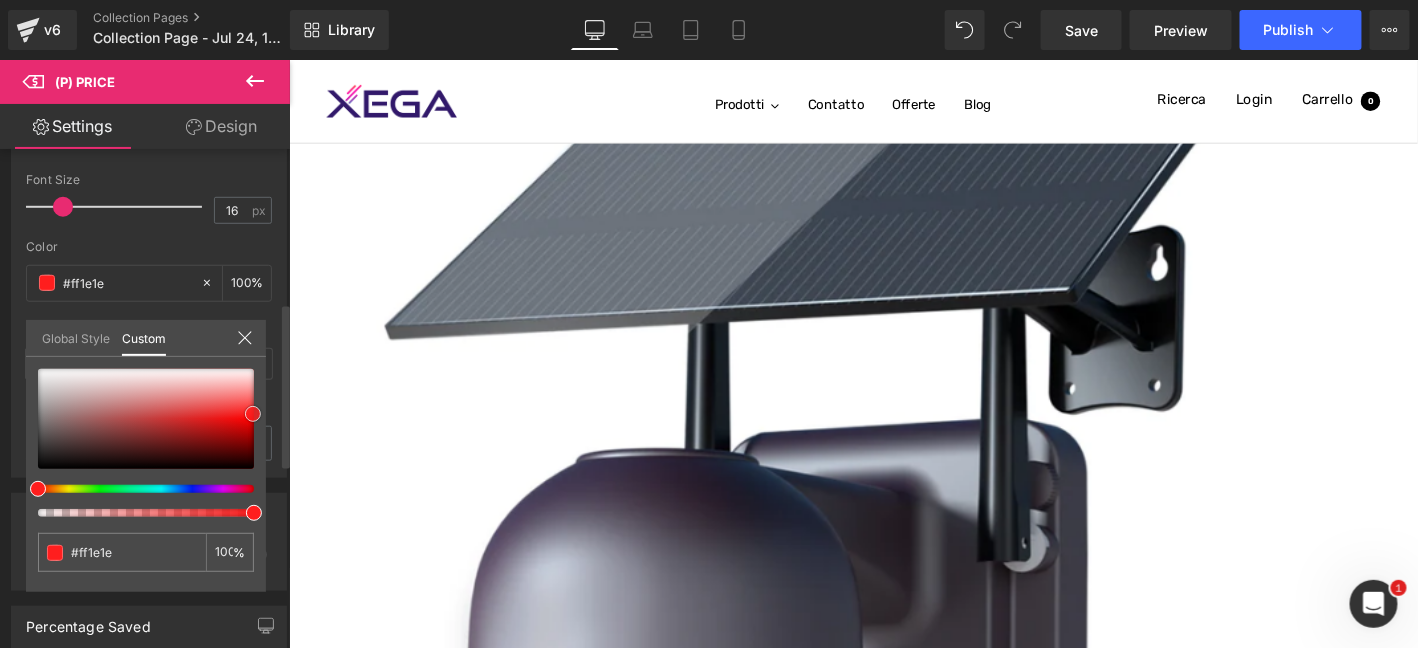 type on "#ff1919" 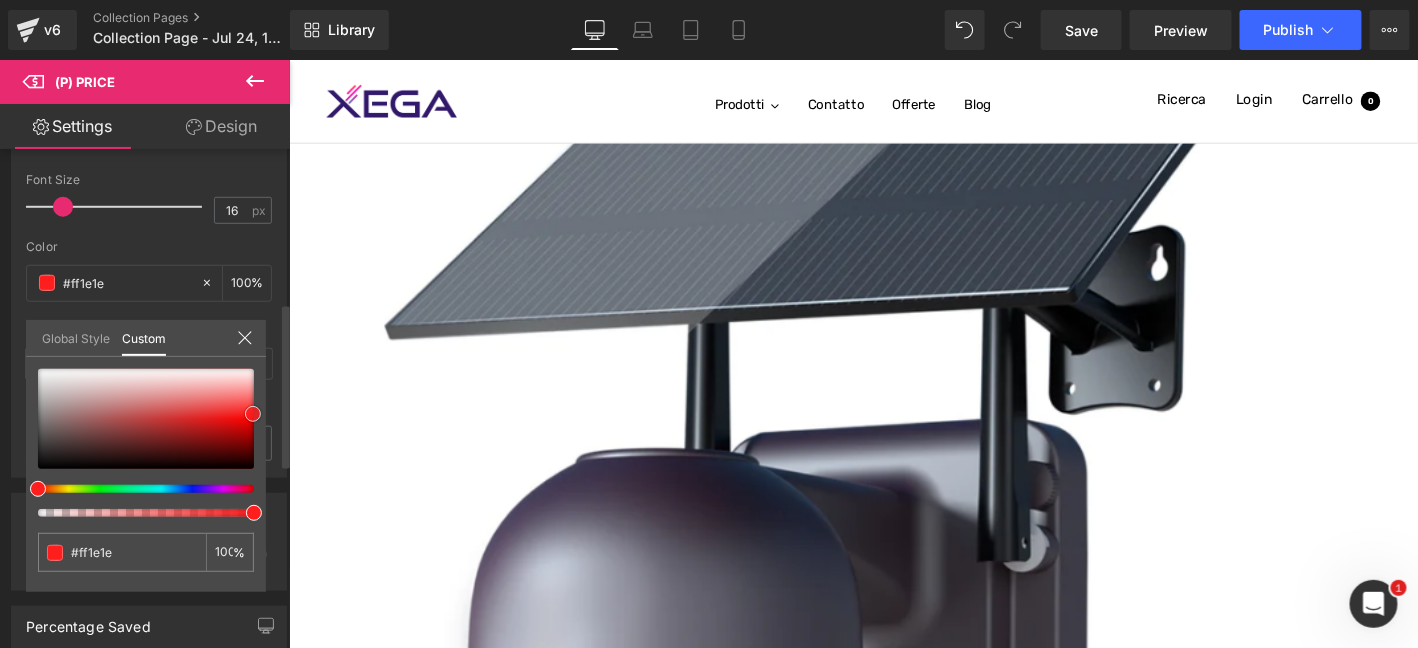 type on "#ff1919" 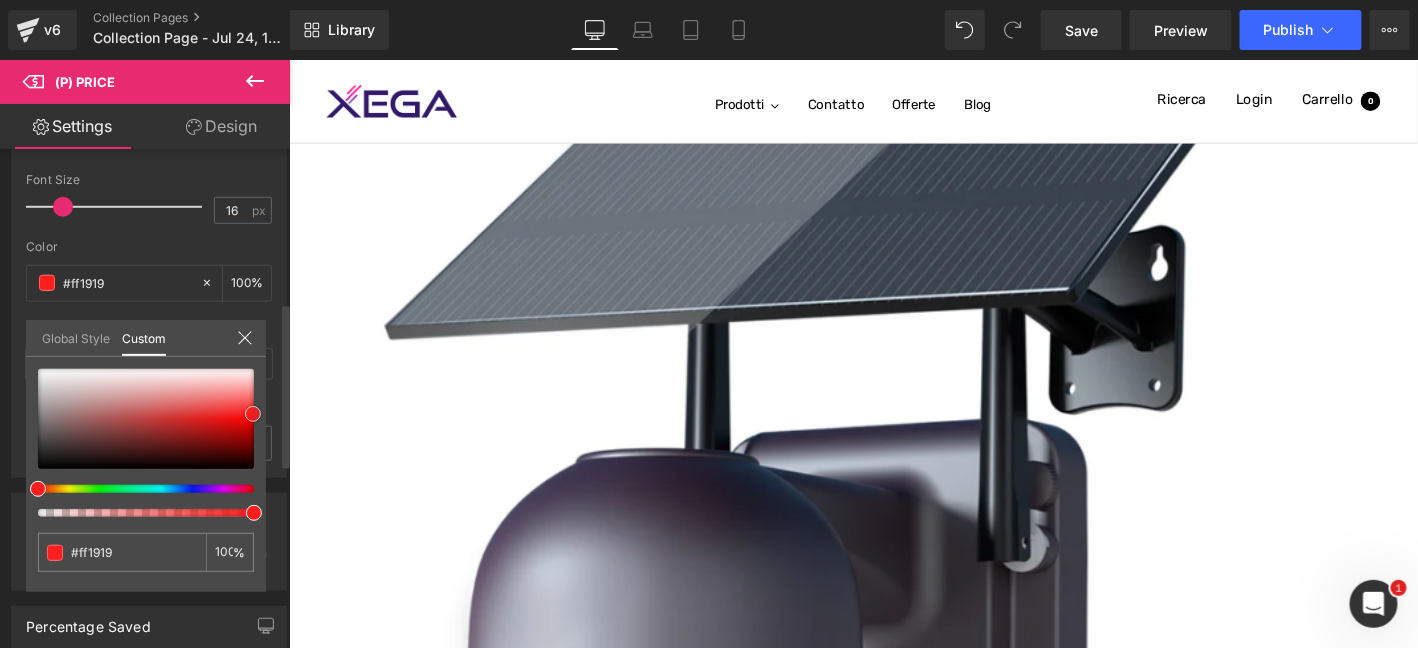 type on "#ff1414" 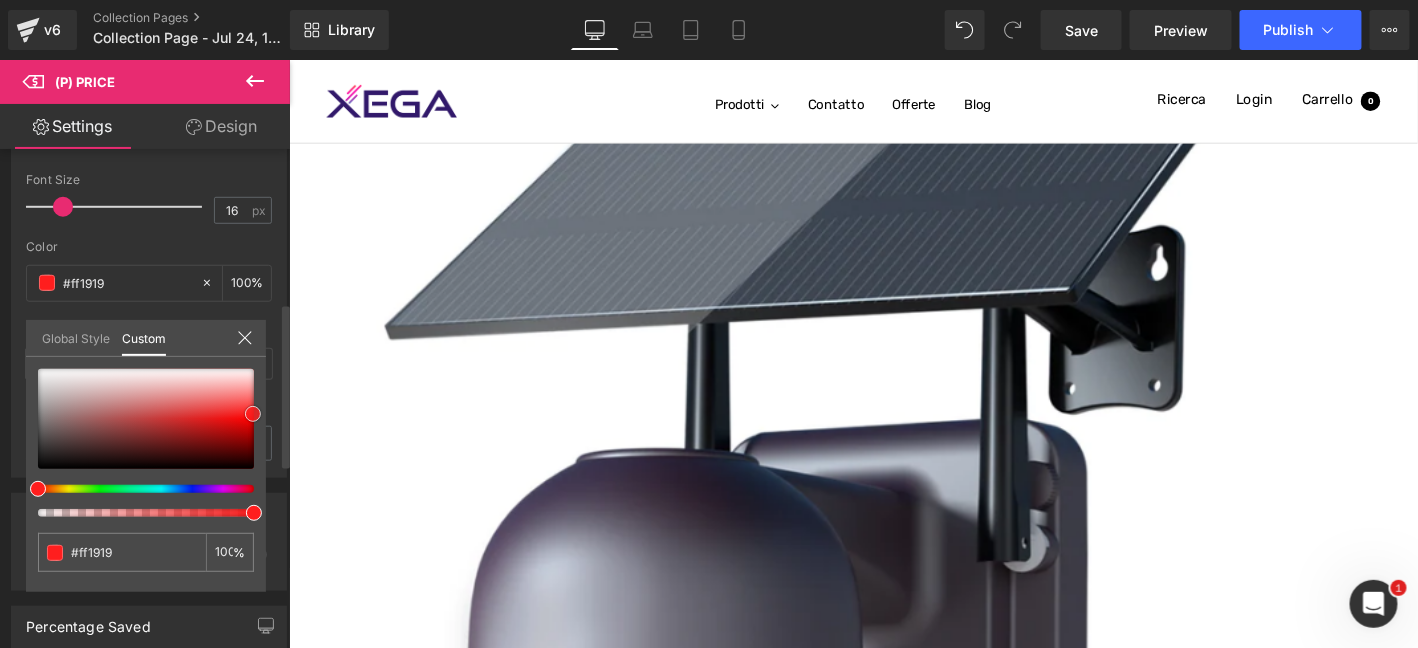 type on "#ff1414" 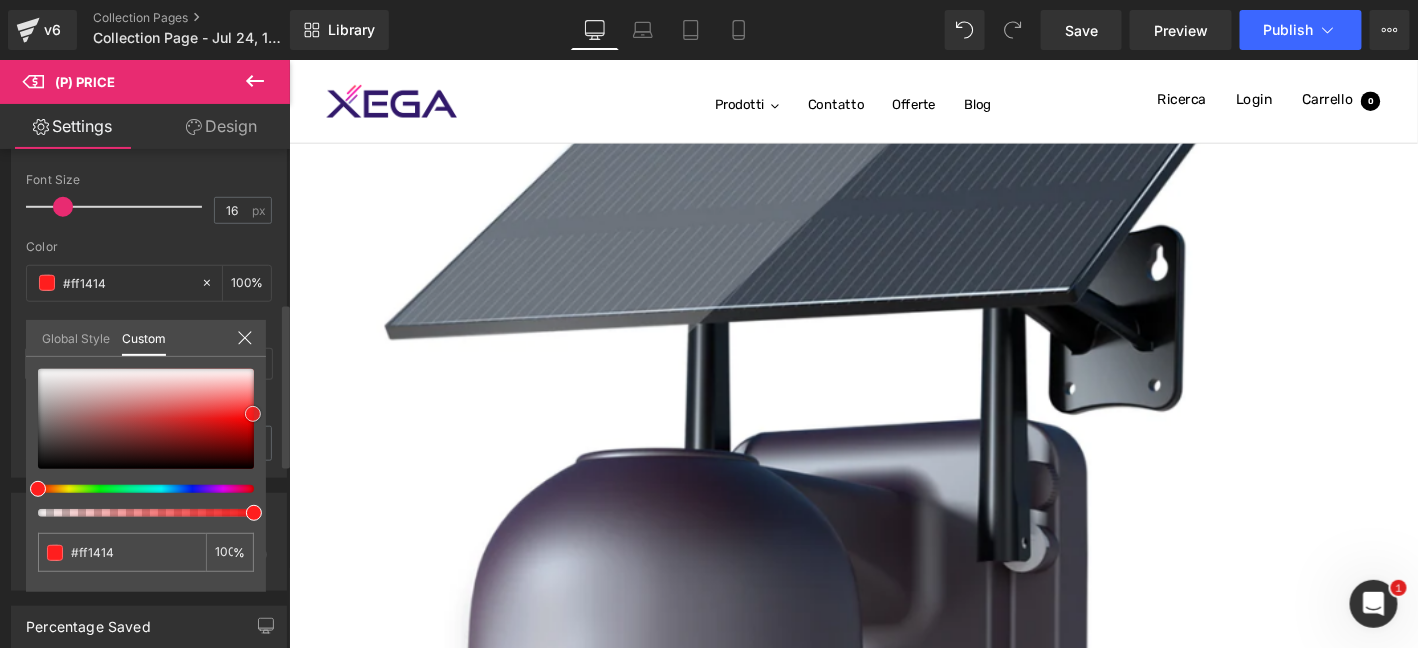 type on "#ff0a0a" 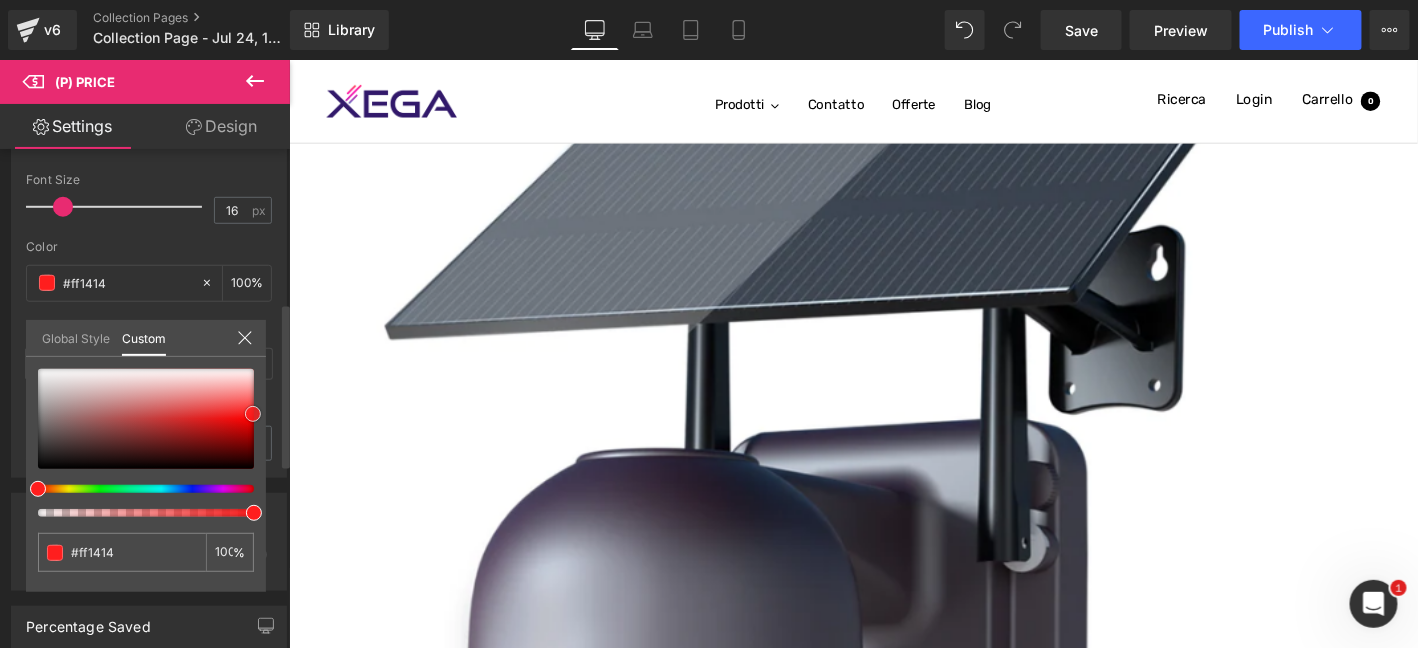 type on "#ff0a0a" 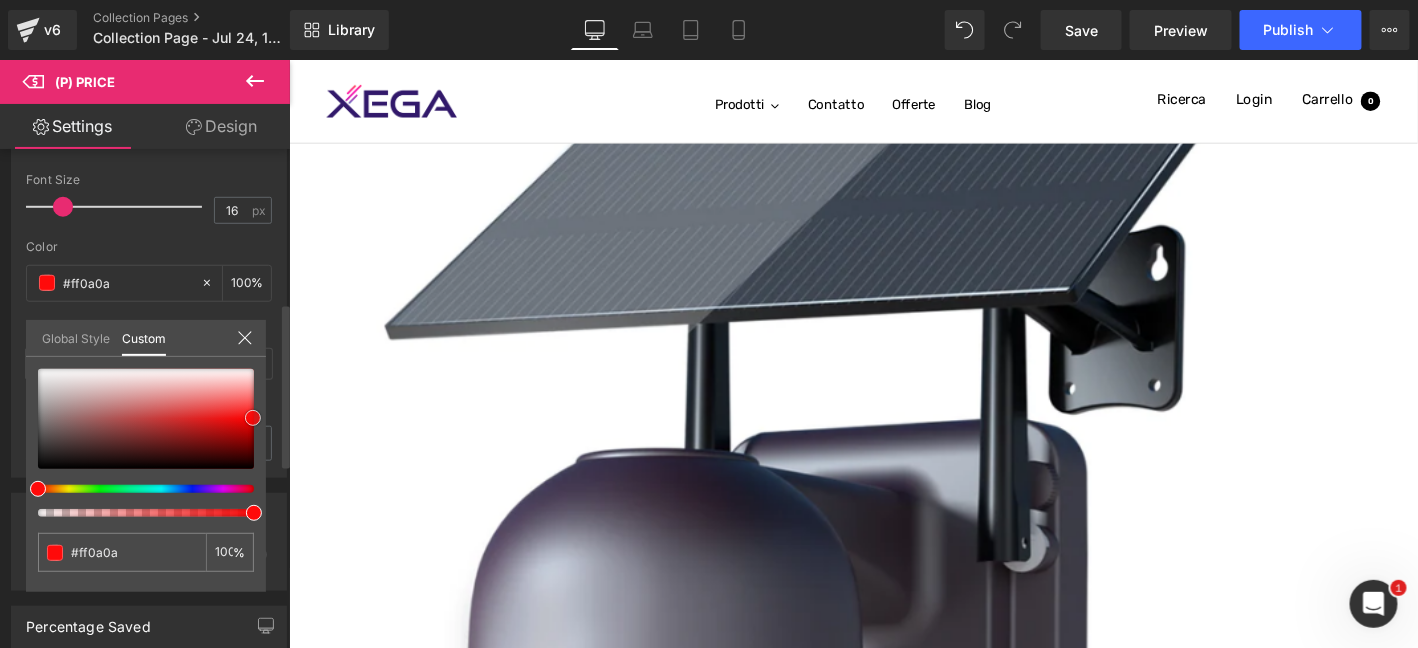 type on "#ff0505" 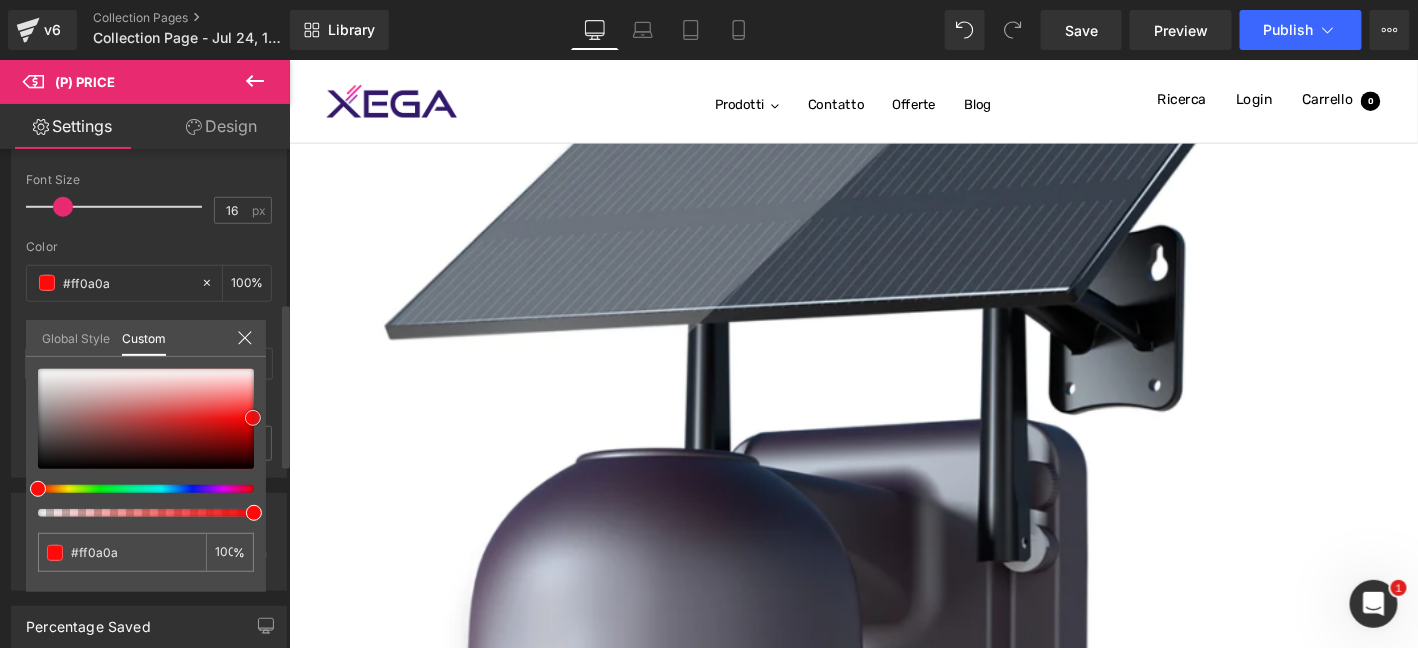 type on "#ff0505" 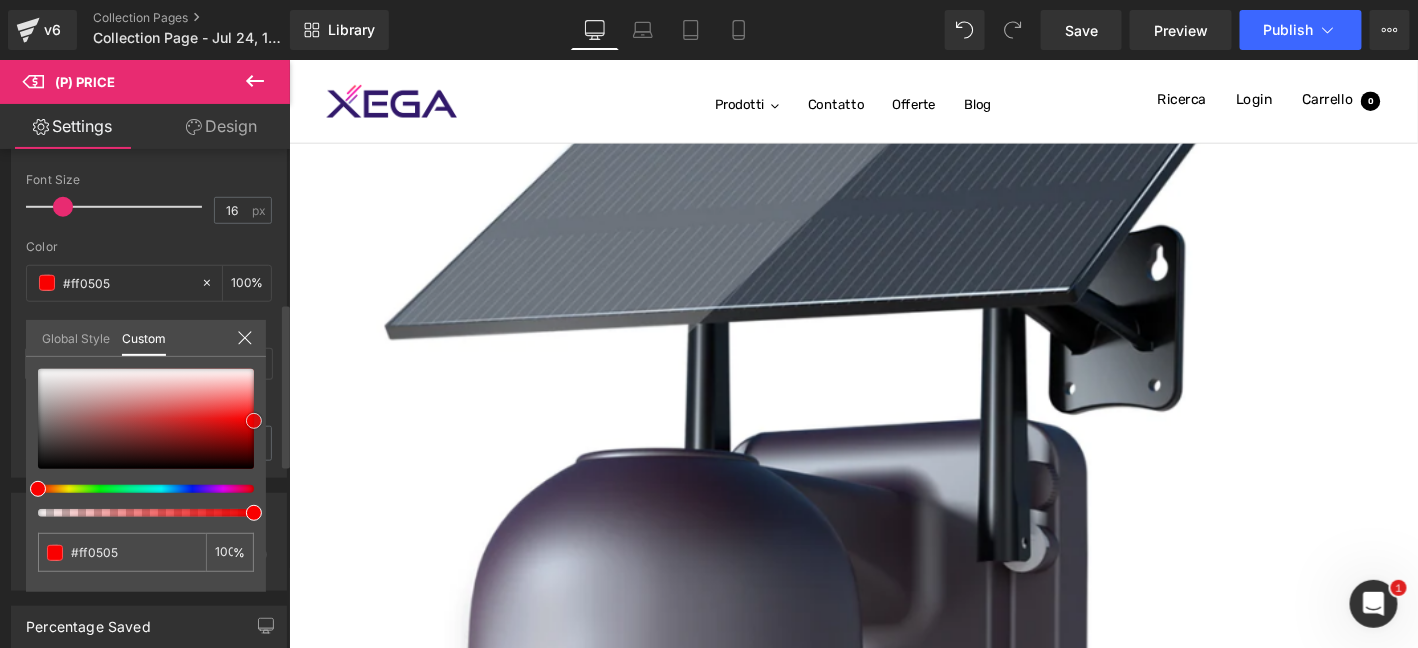 type on "#f90000" 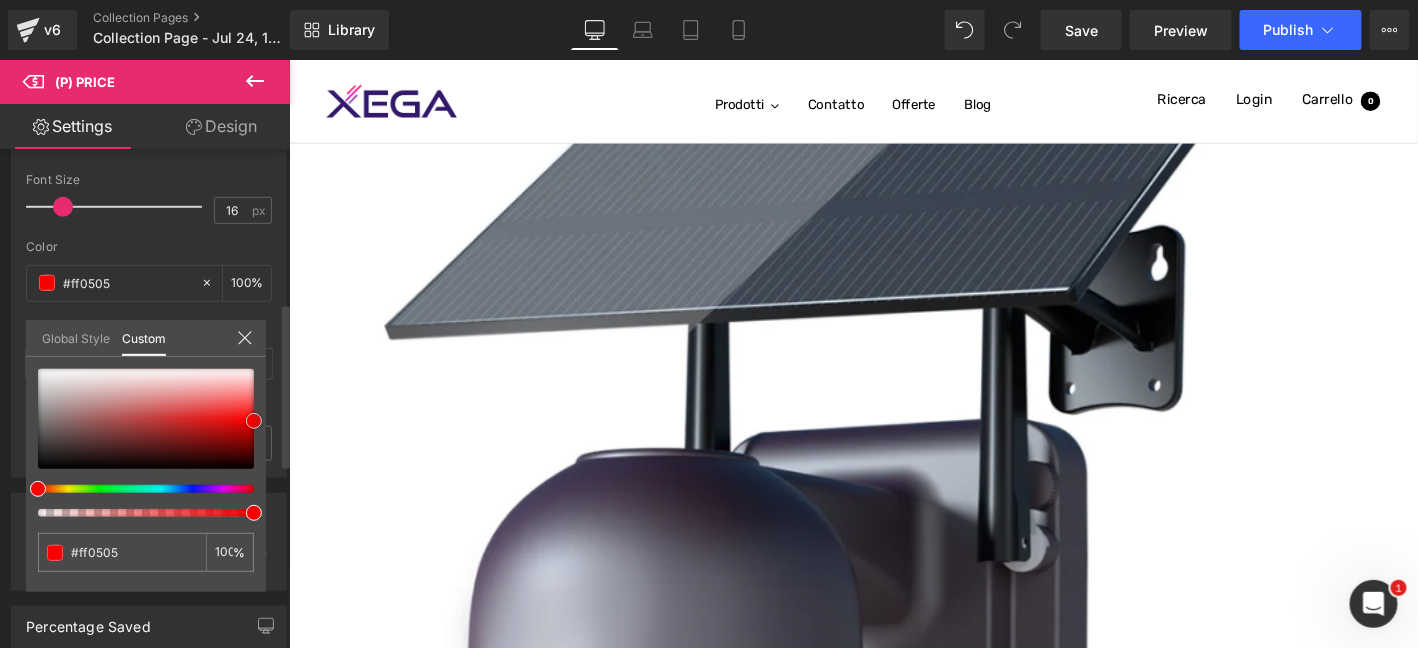 type on "#f90000" 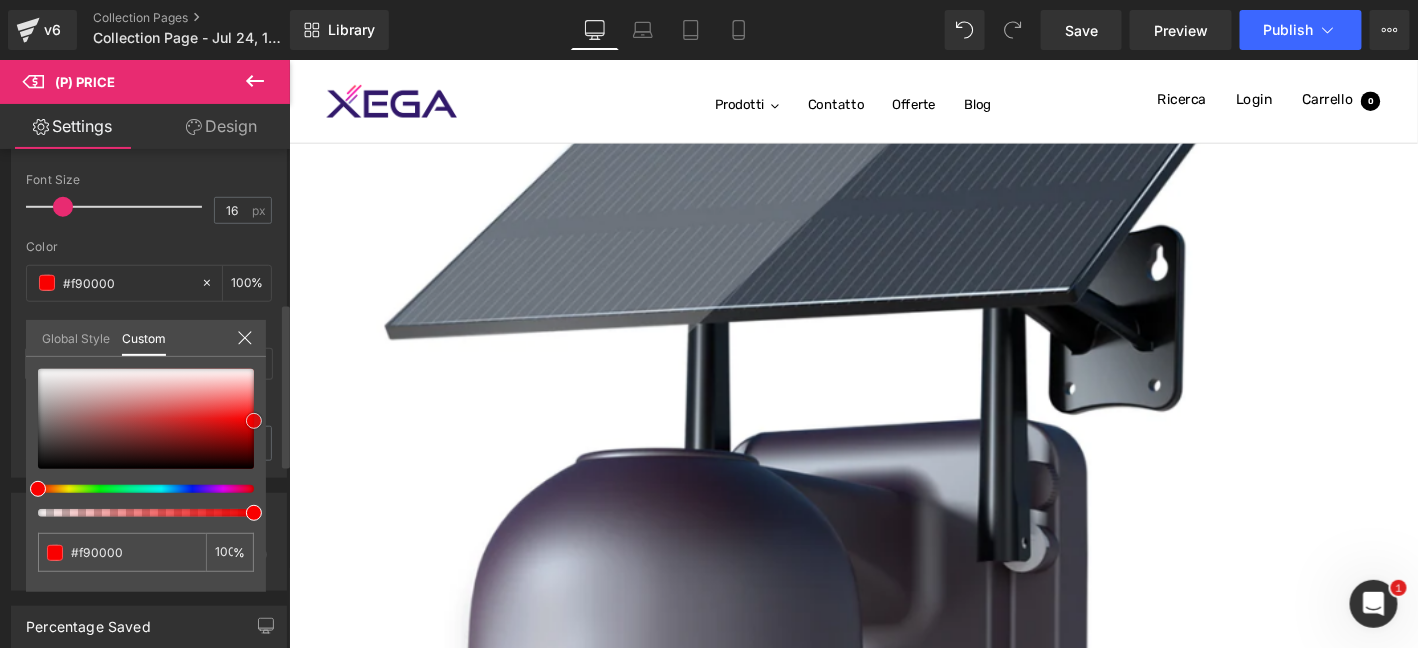 type on "#ef0000" 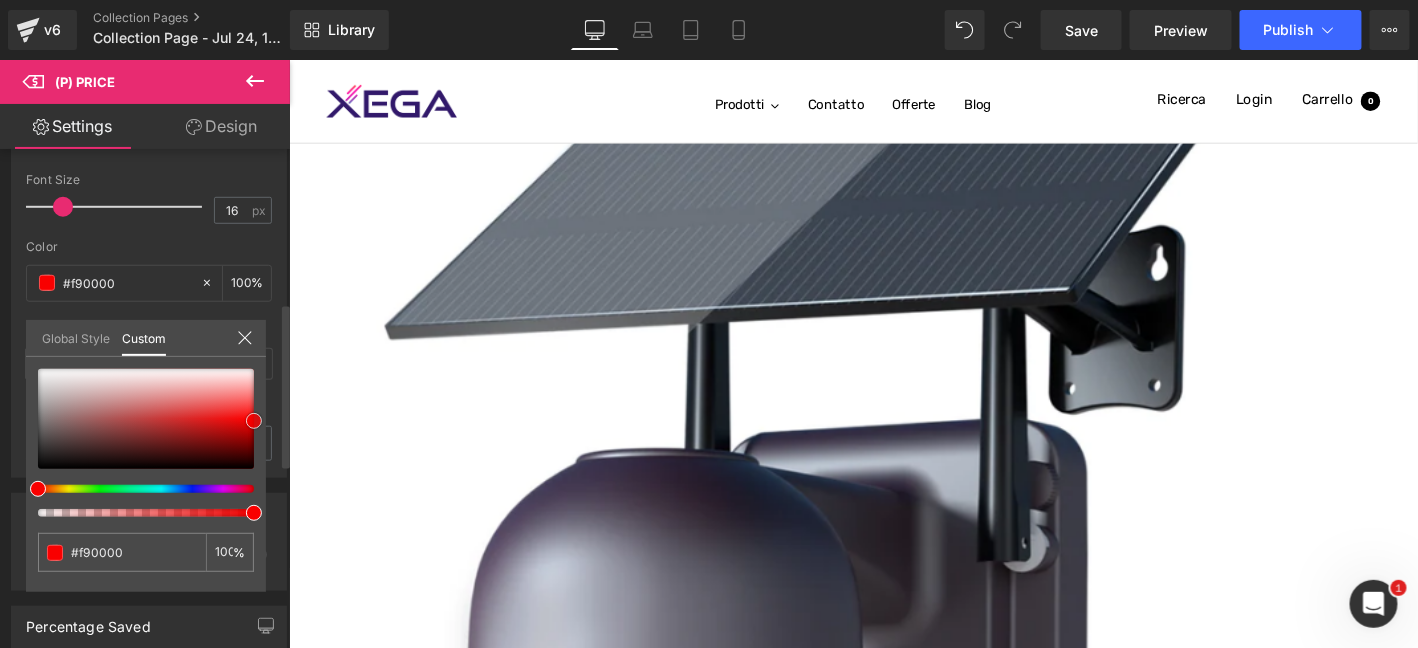type on "#ef0000" 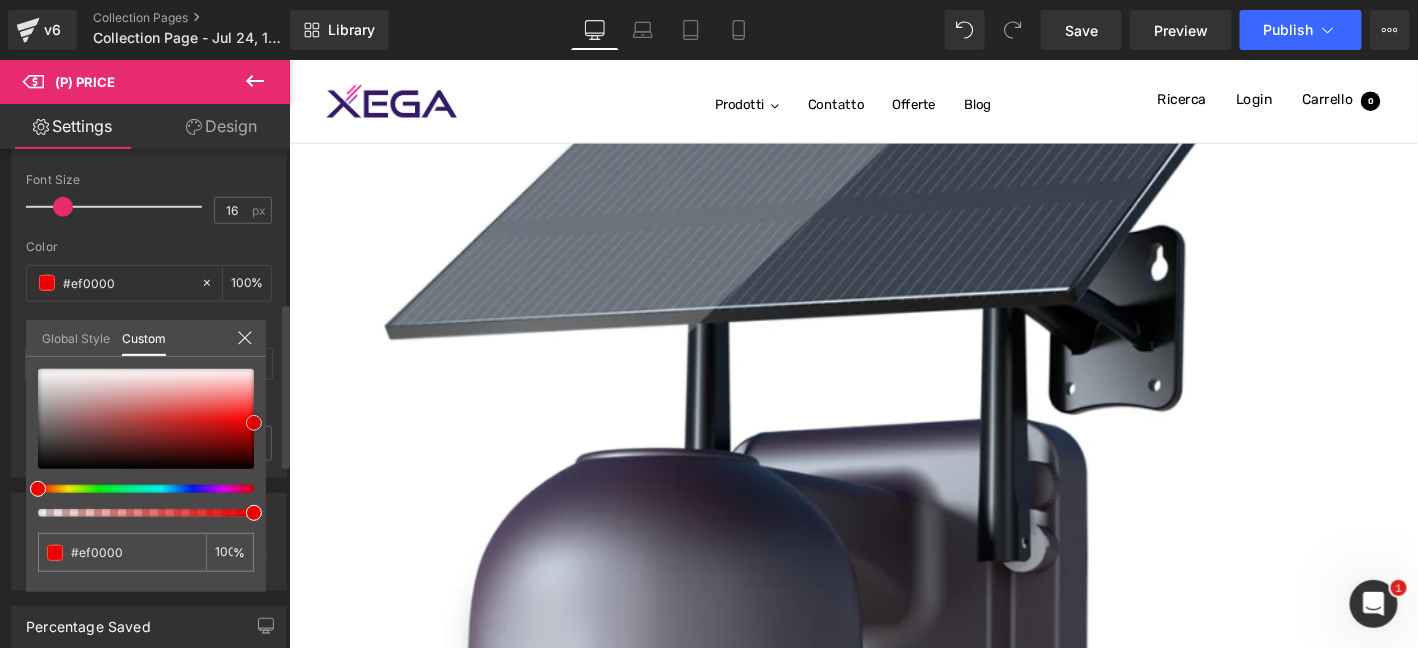 type on "#ea0000" 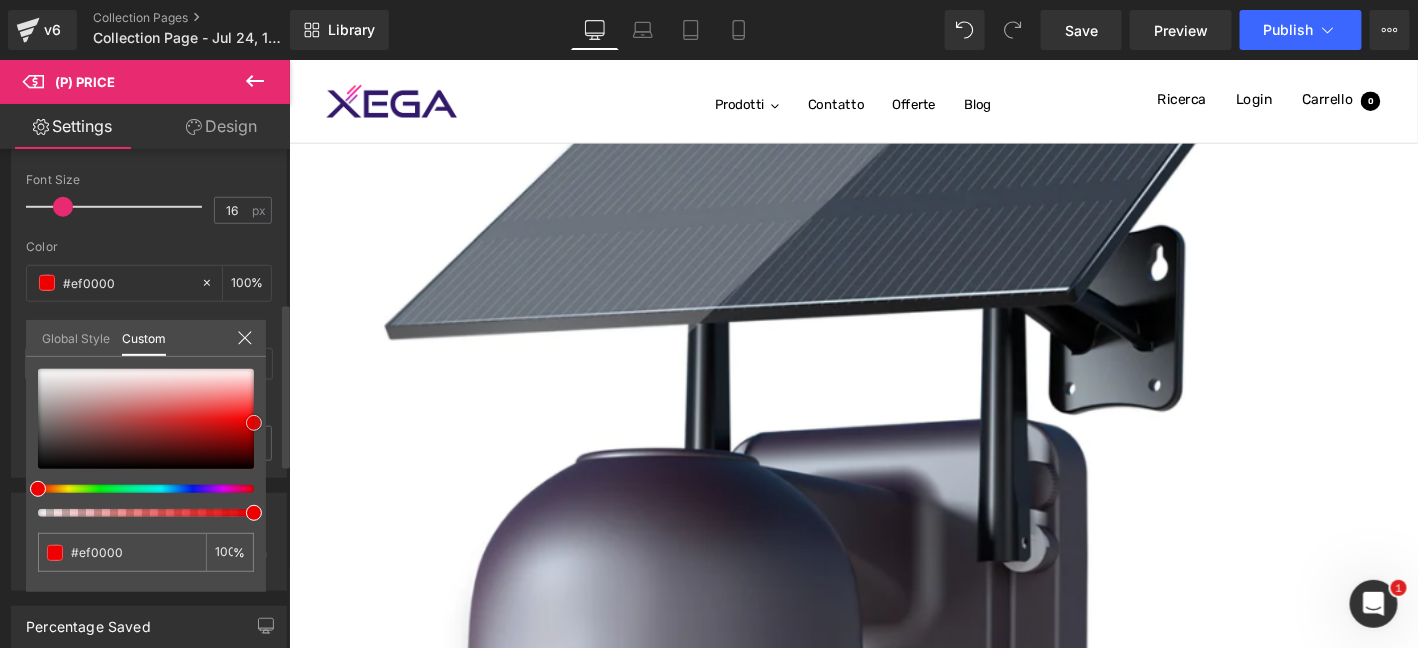 type on "#ea0000" 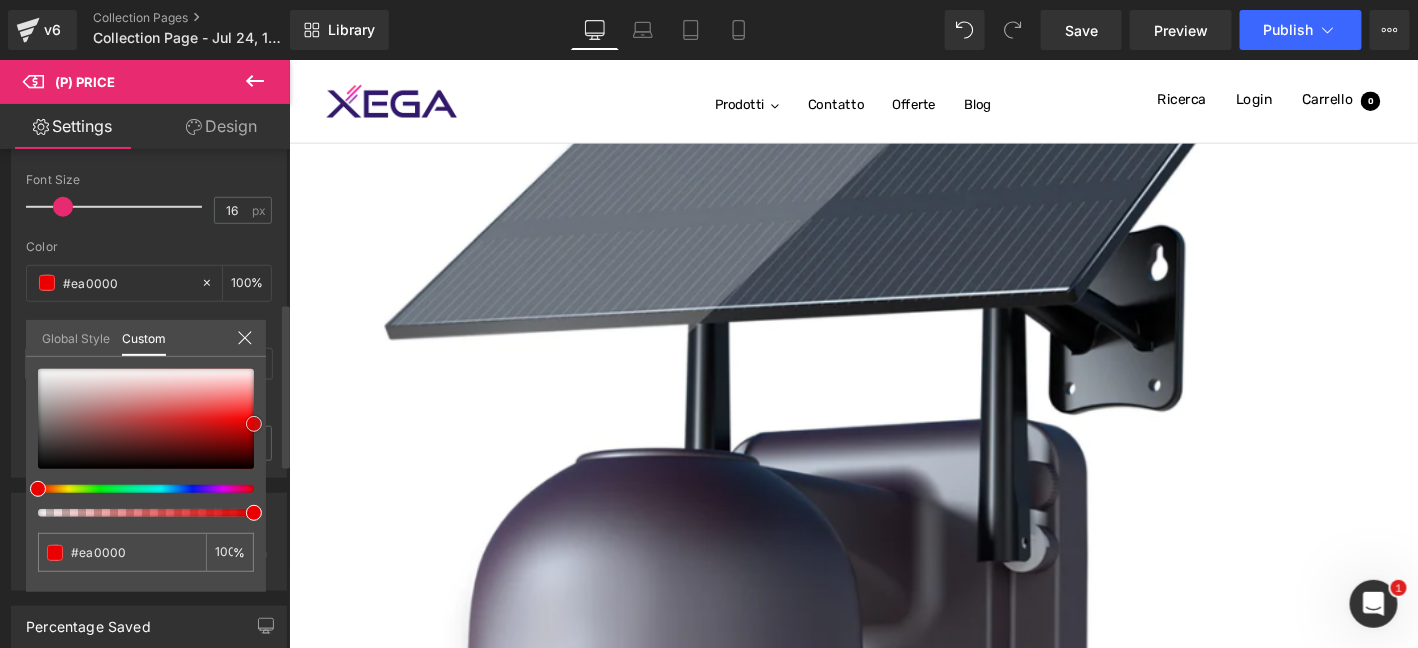 type on "#ef0000" 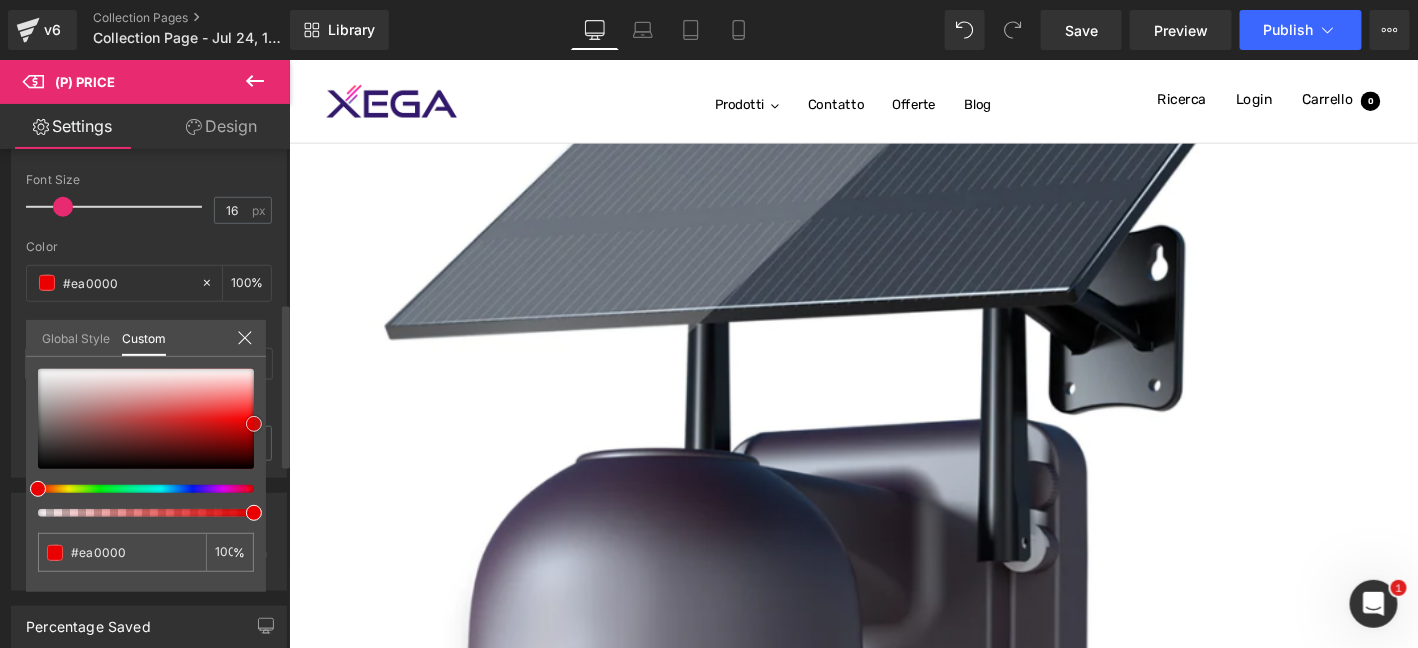 type on "#ef0000" 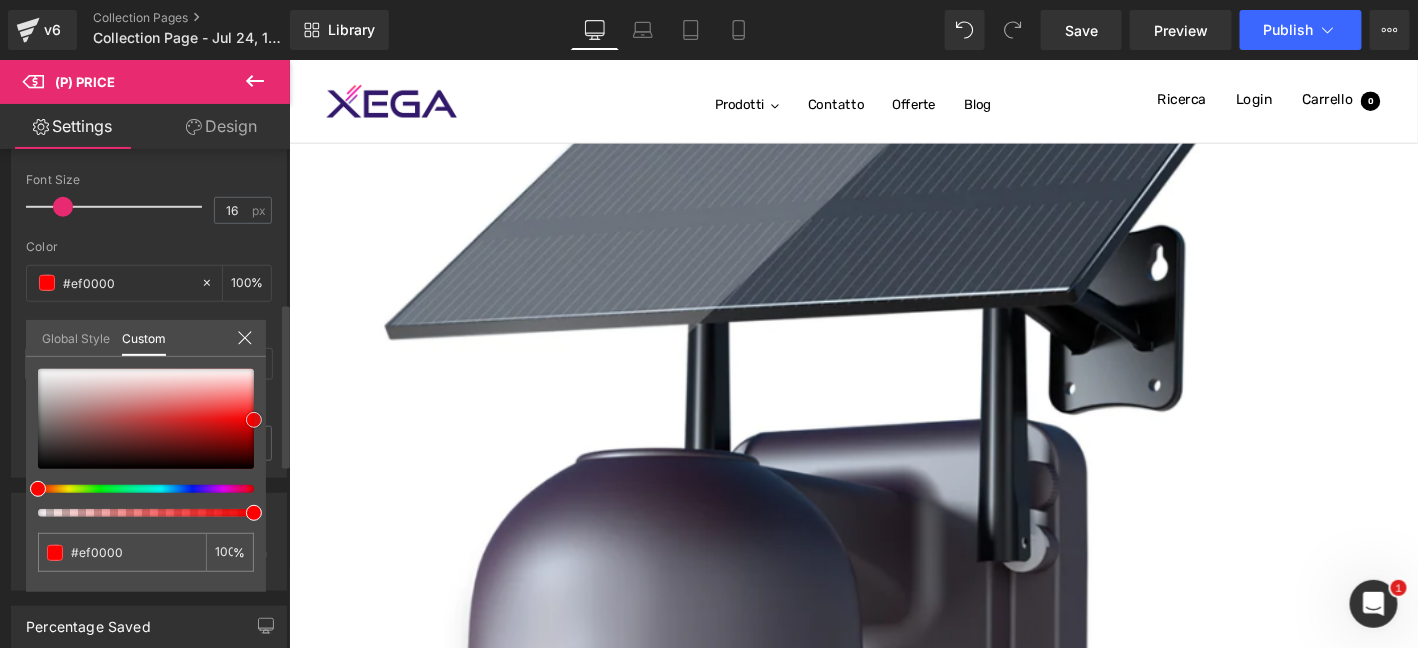 type on "#ff0000" 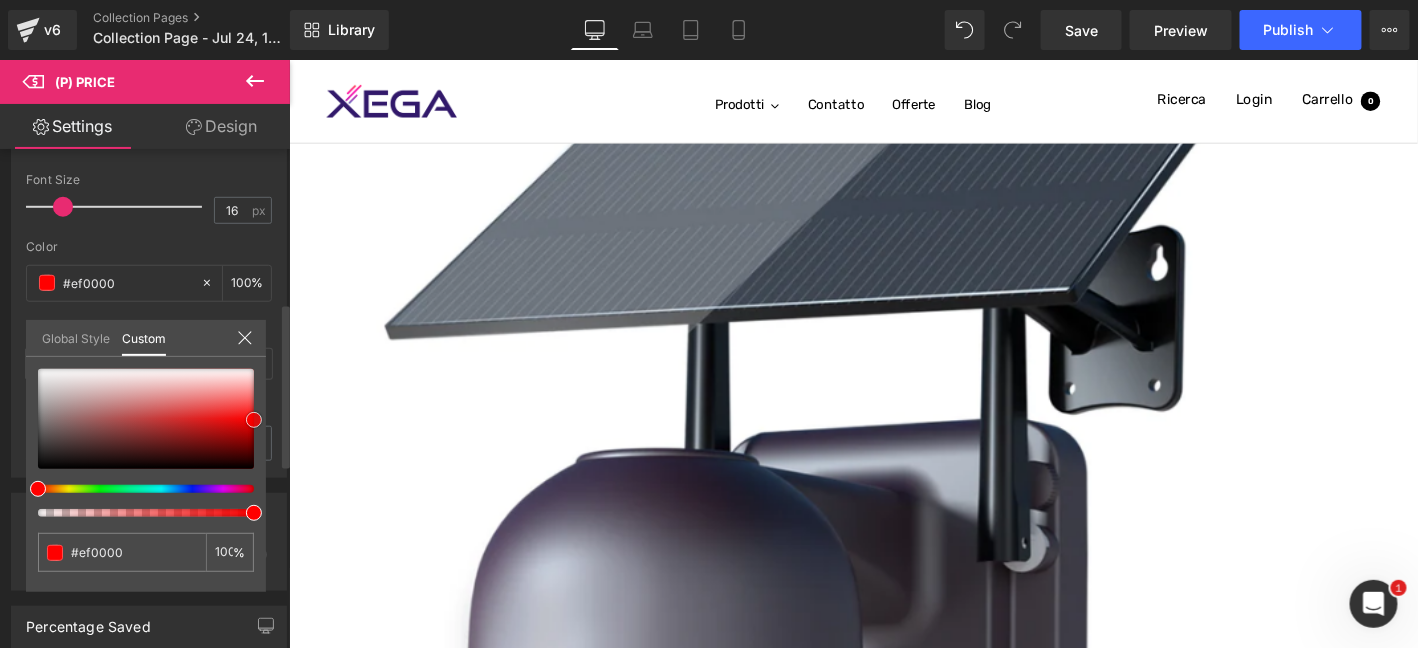 type on "#ff0000" 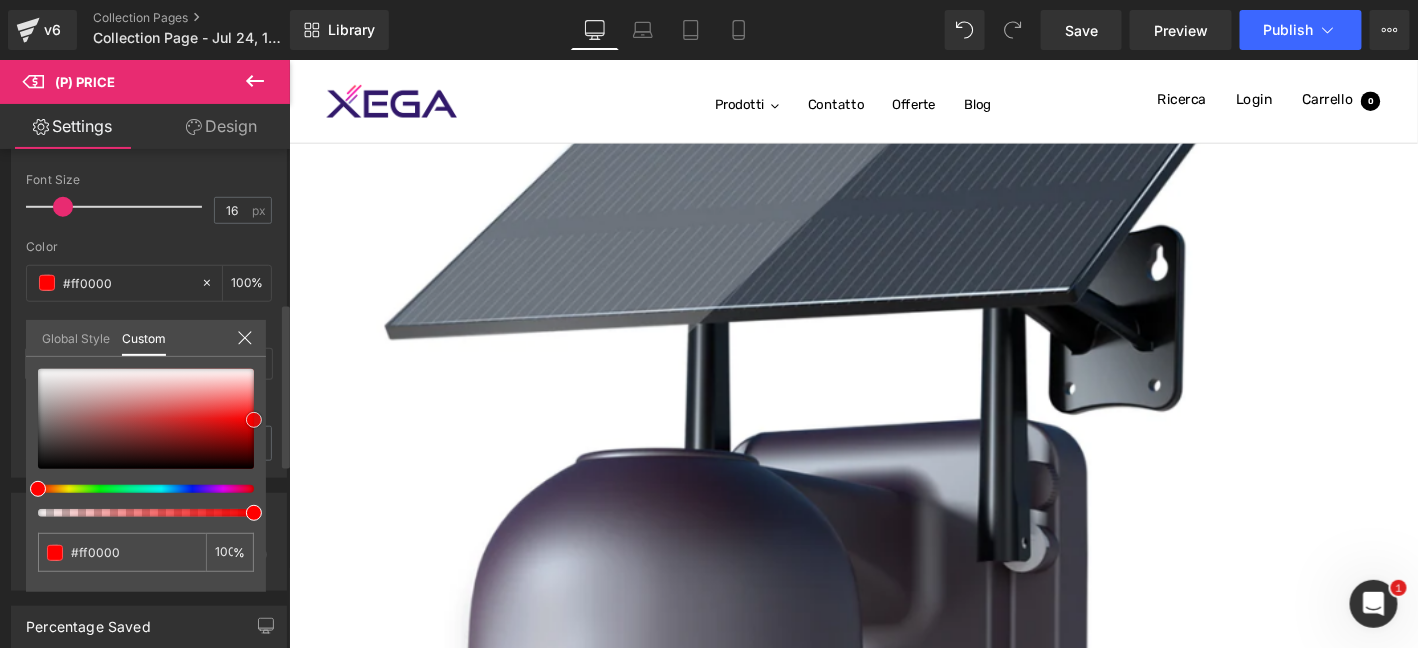 type on "#ff0505" 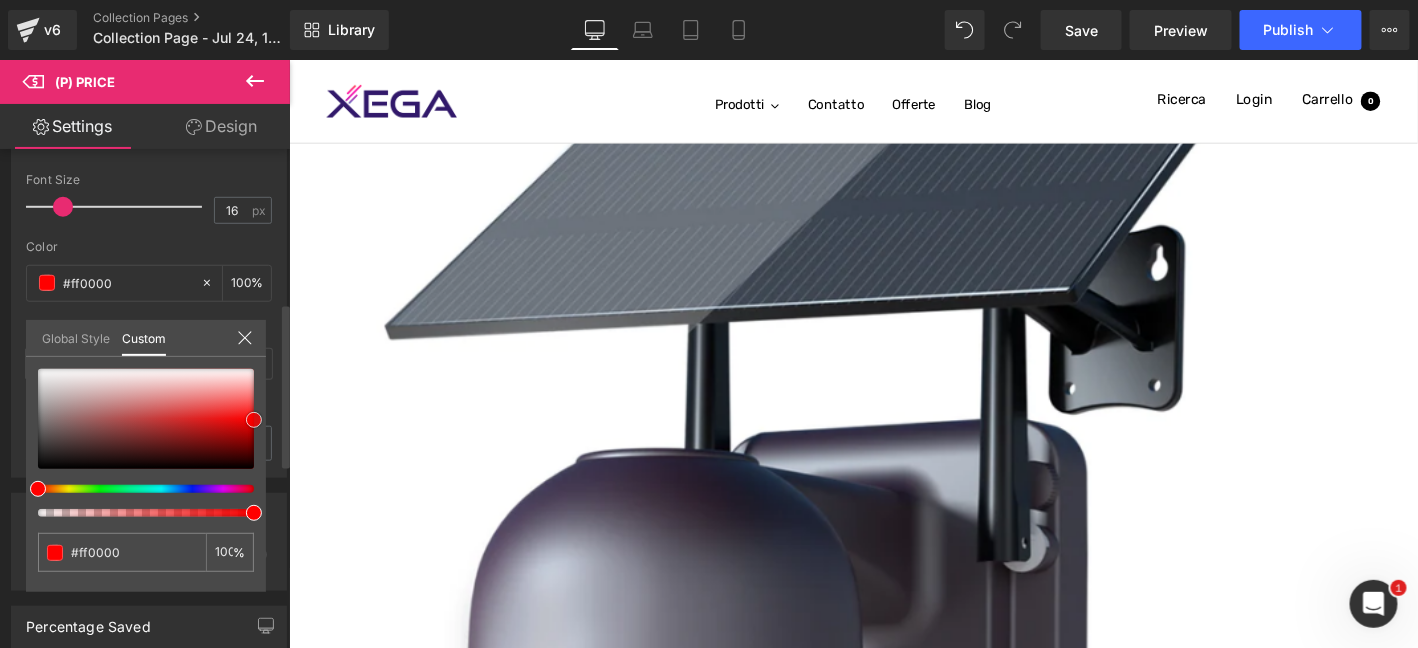 type on "#ff0505" 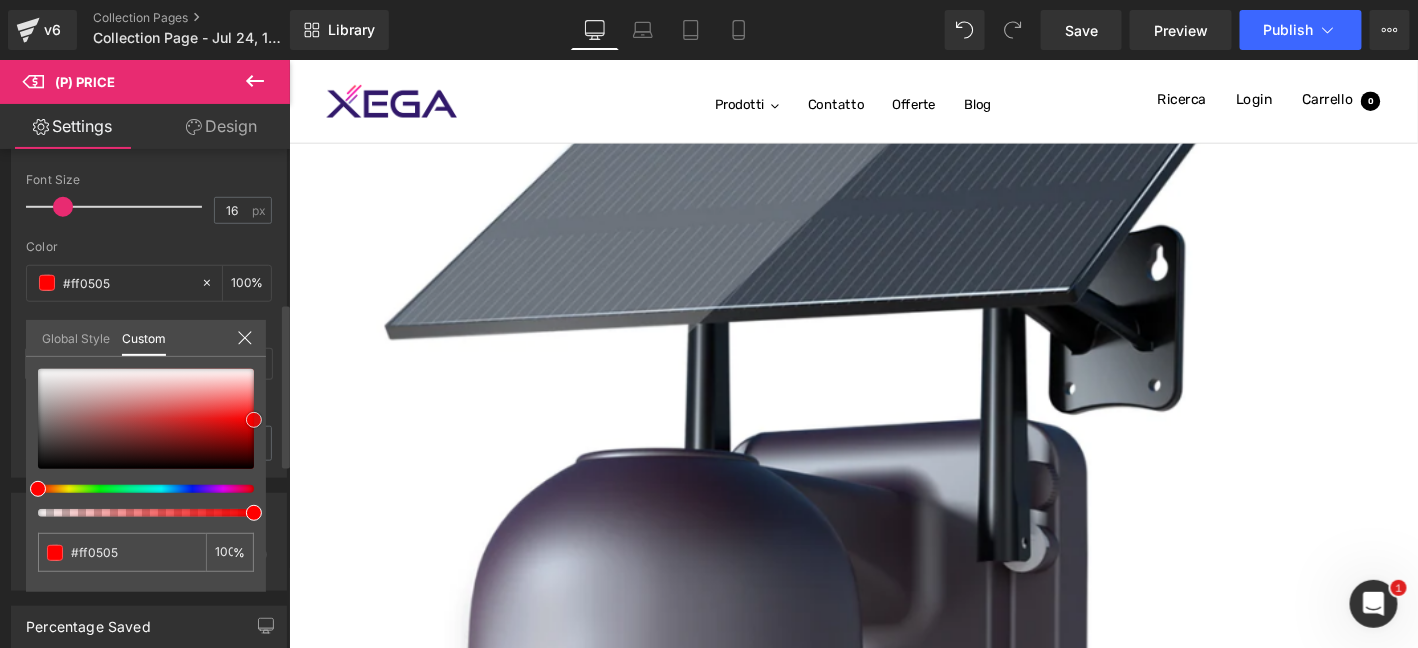 type on "#ff1414" 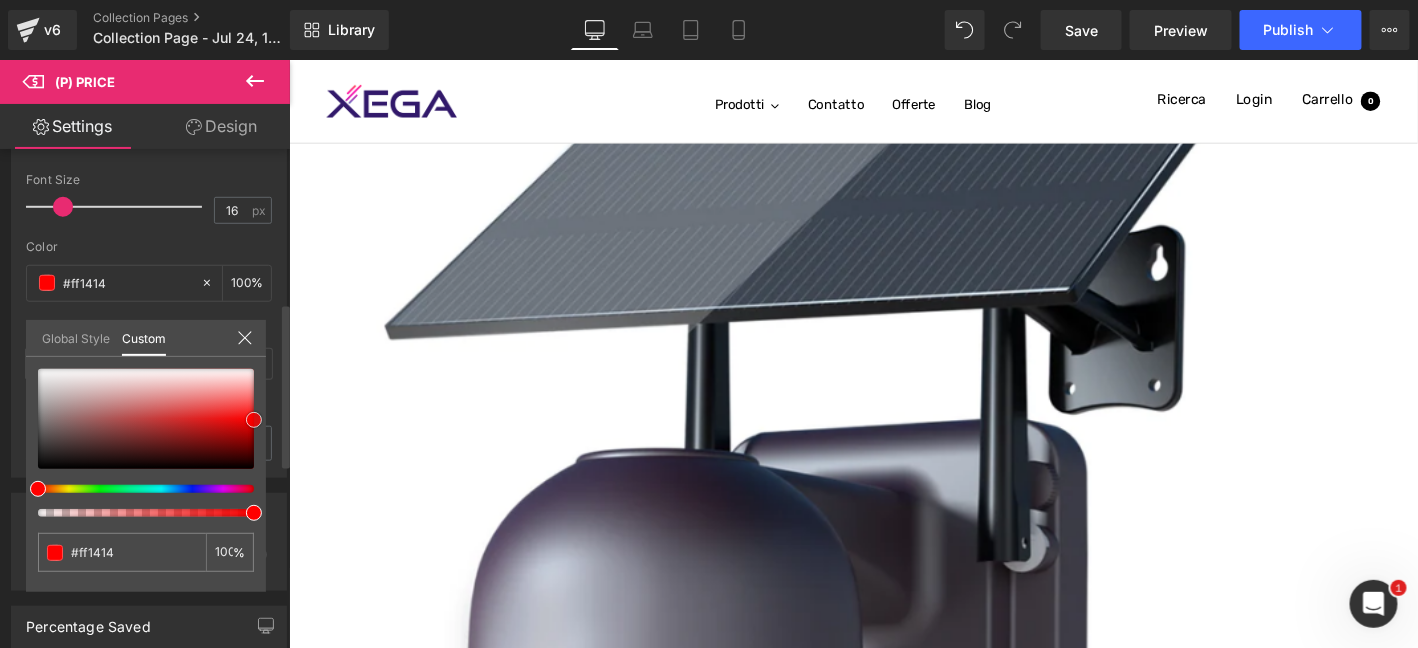 type on "#ff1919" 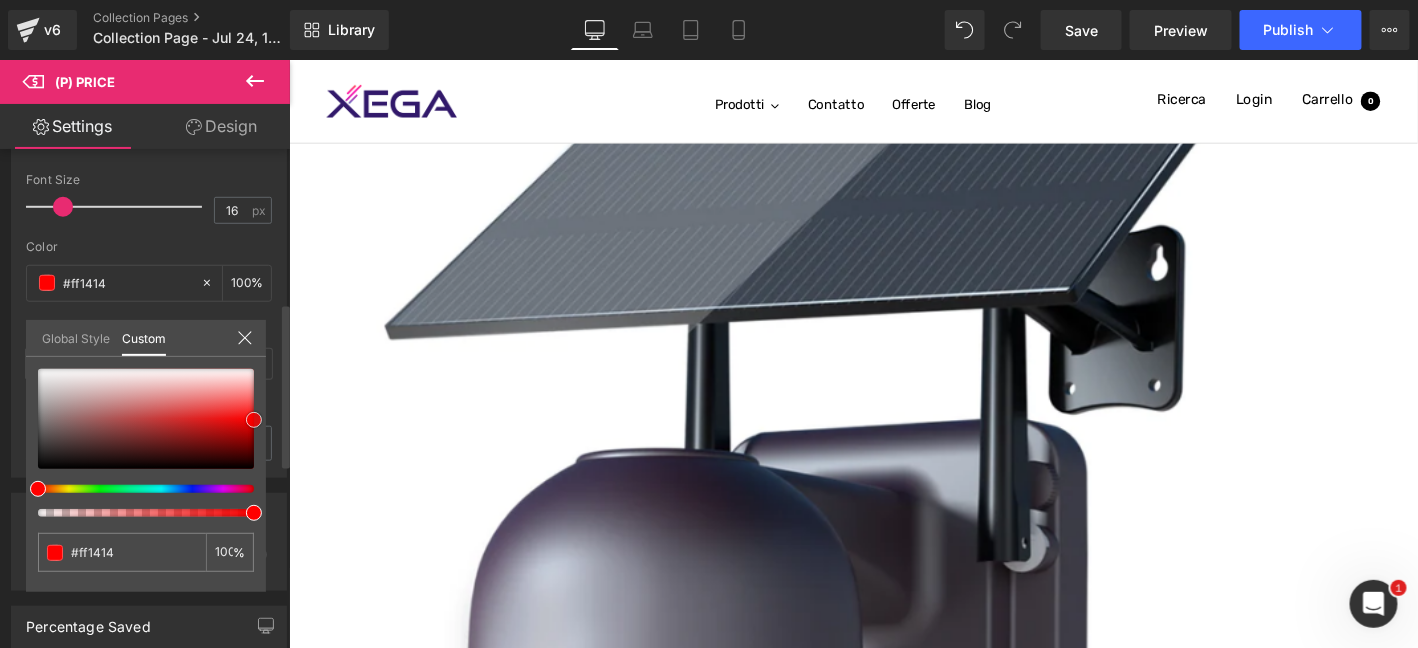 type on "#ff1919" 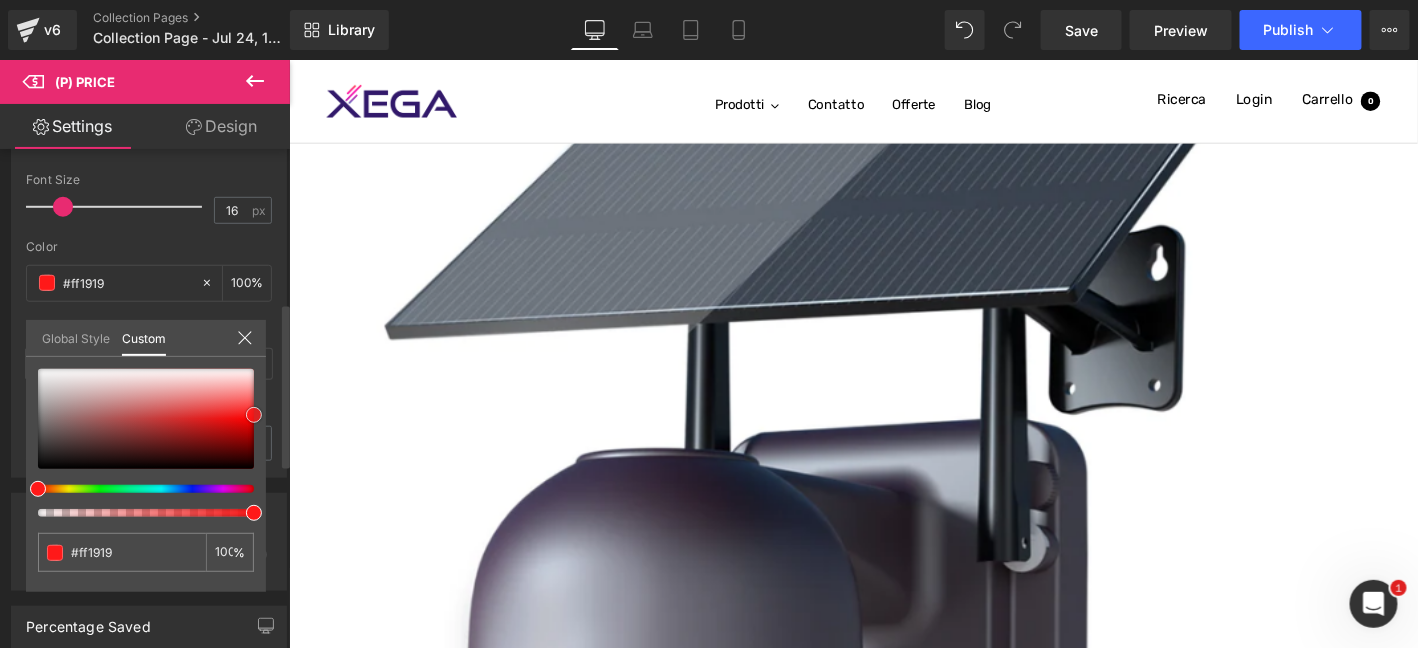 type on "#ff1414" 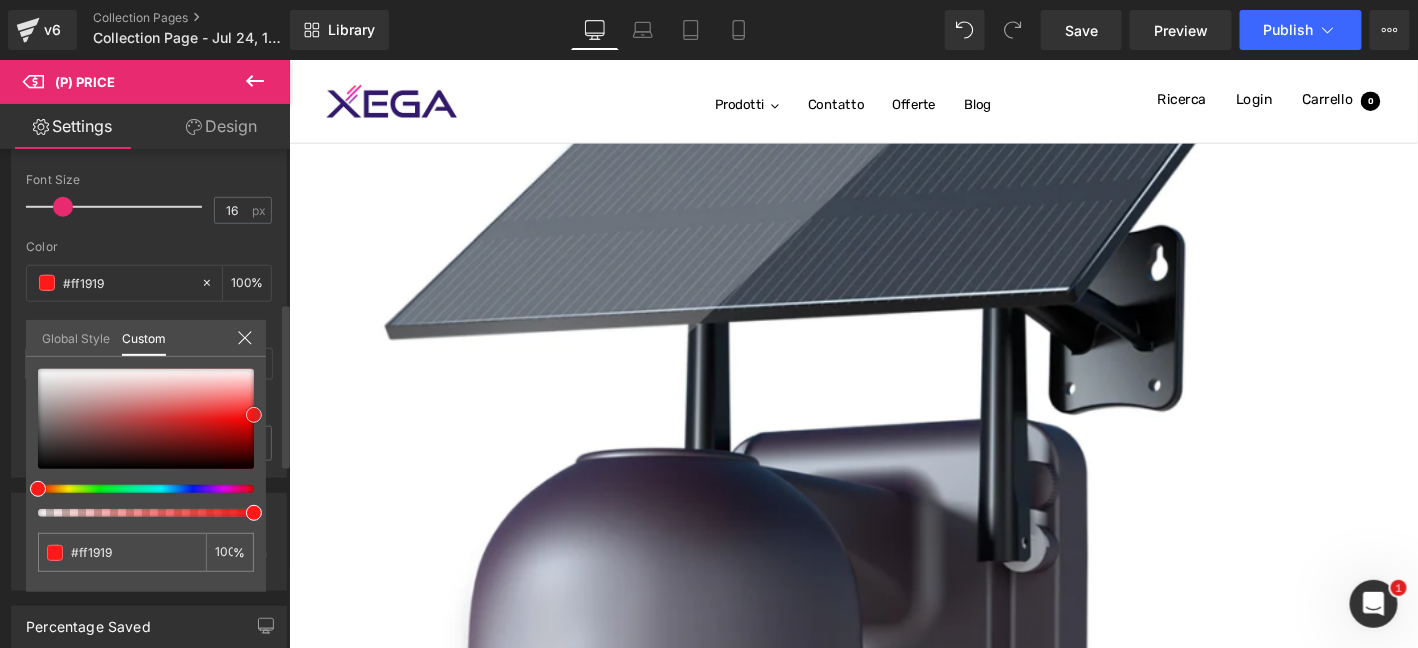 type on "#ff1414" 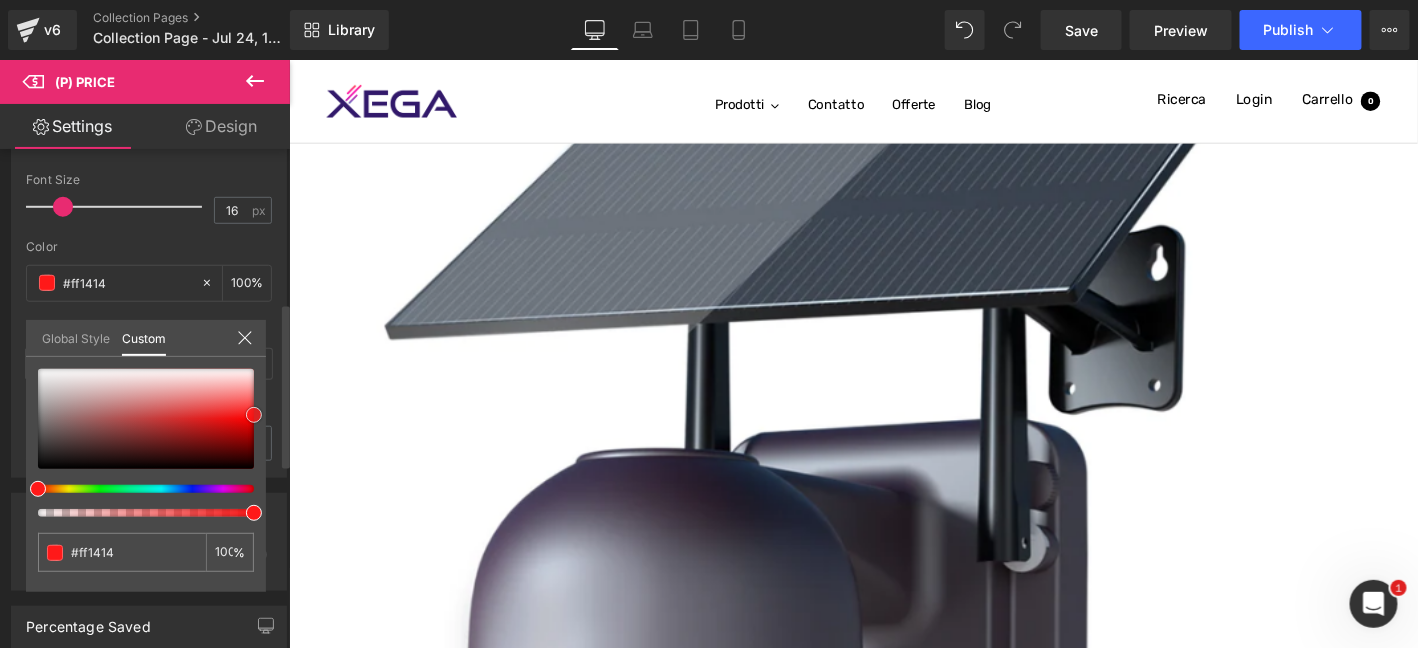 type on "#ff0a0a" 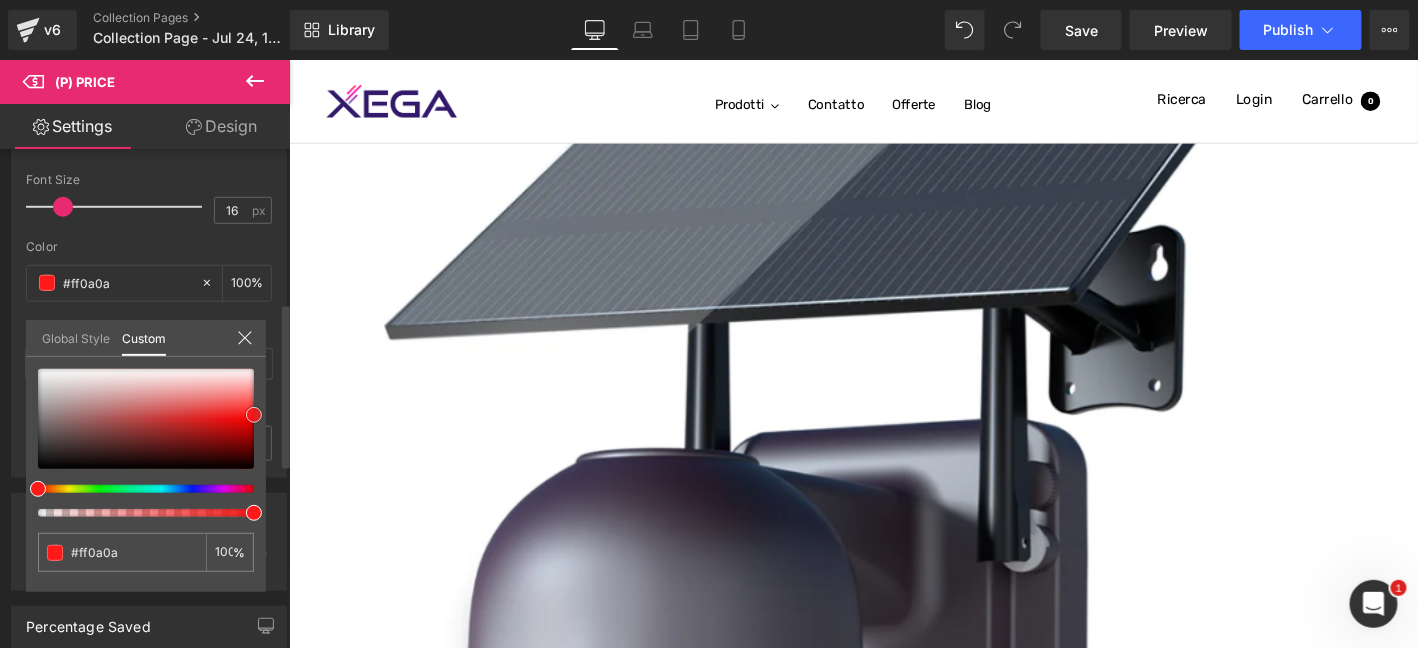 type on "#ff0505" 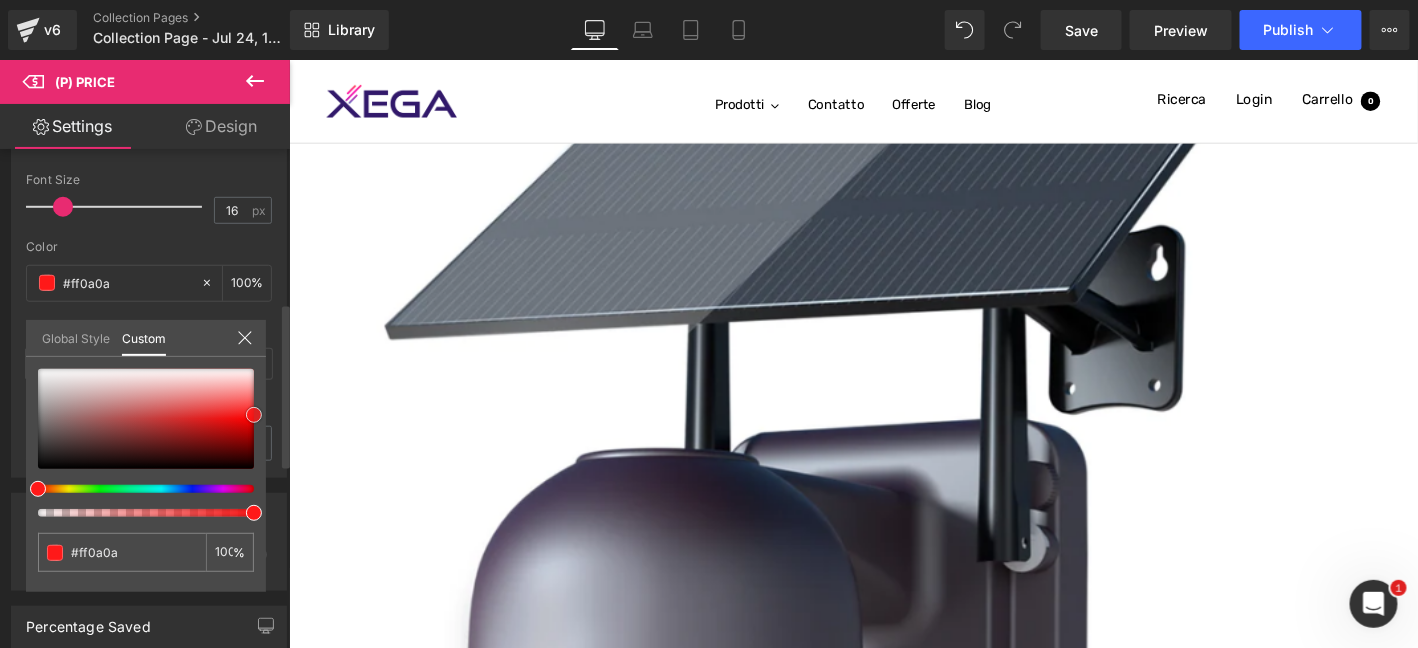 type on "#ff0505" 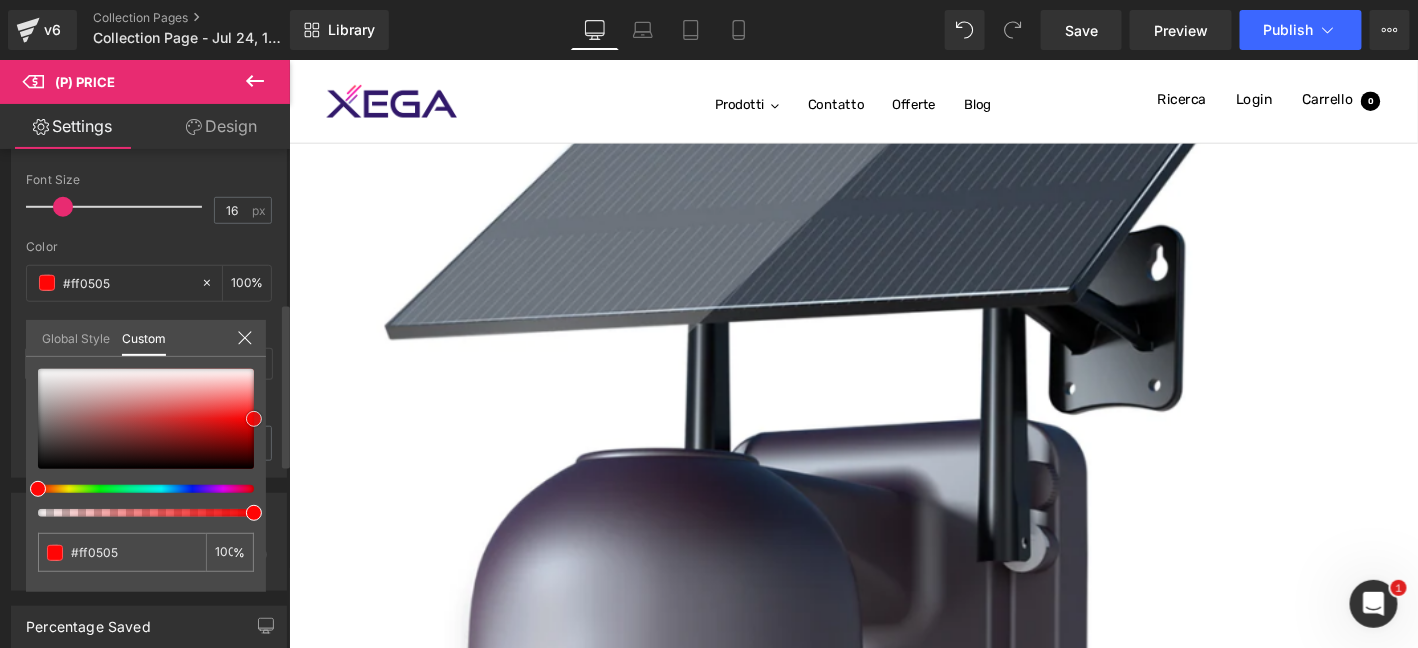 type on "#ff0000" 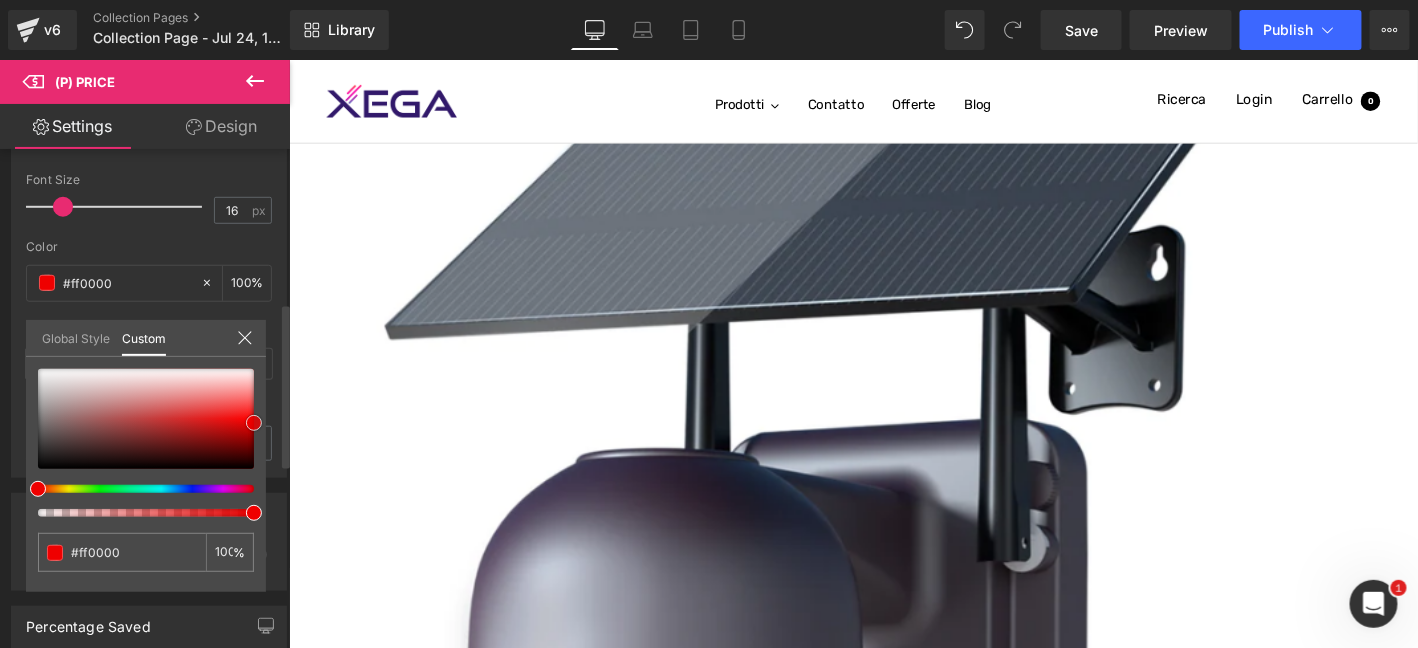 type on "#f90000" 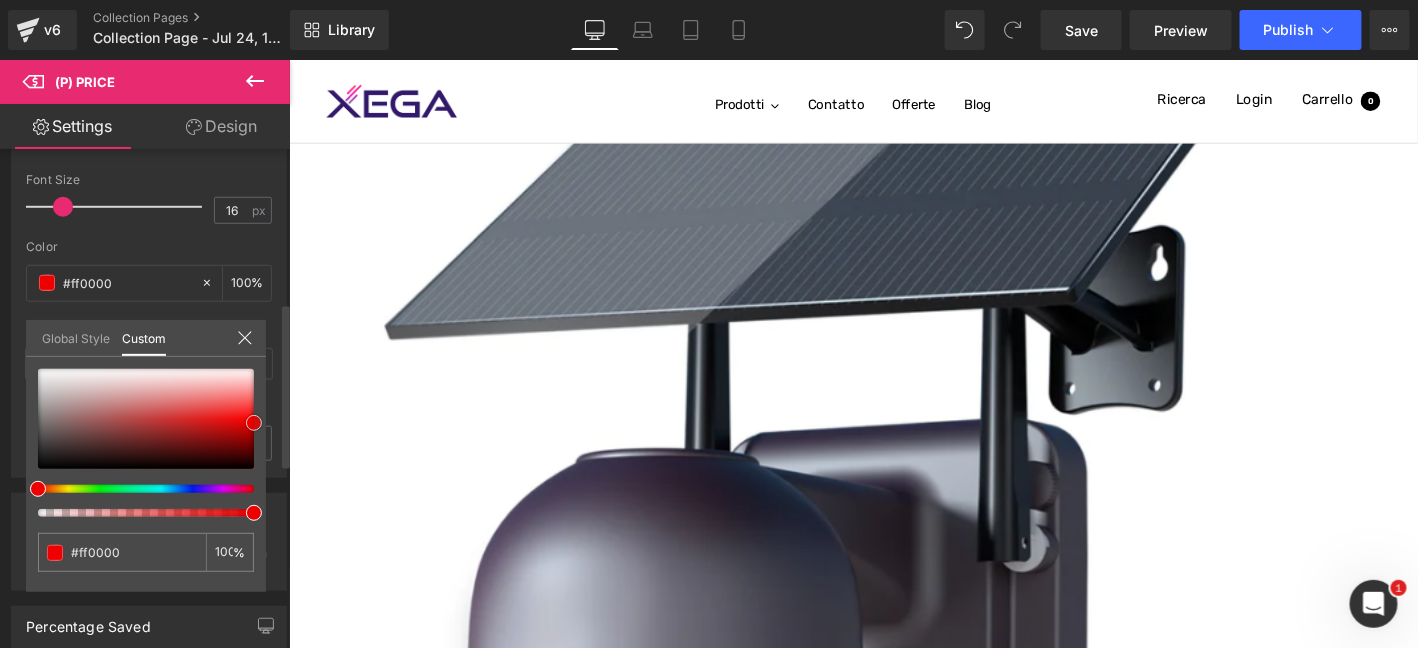 type on "#f90000" 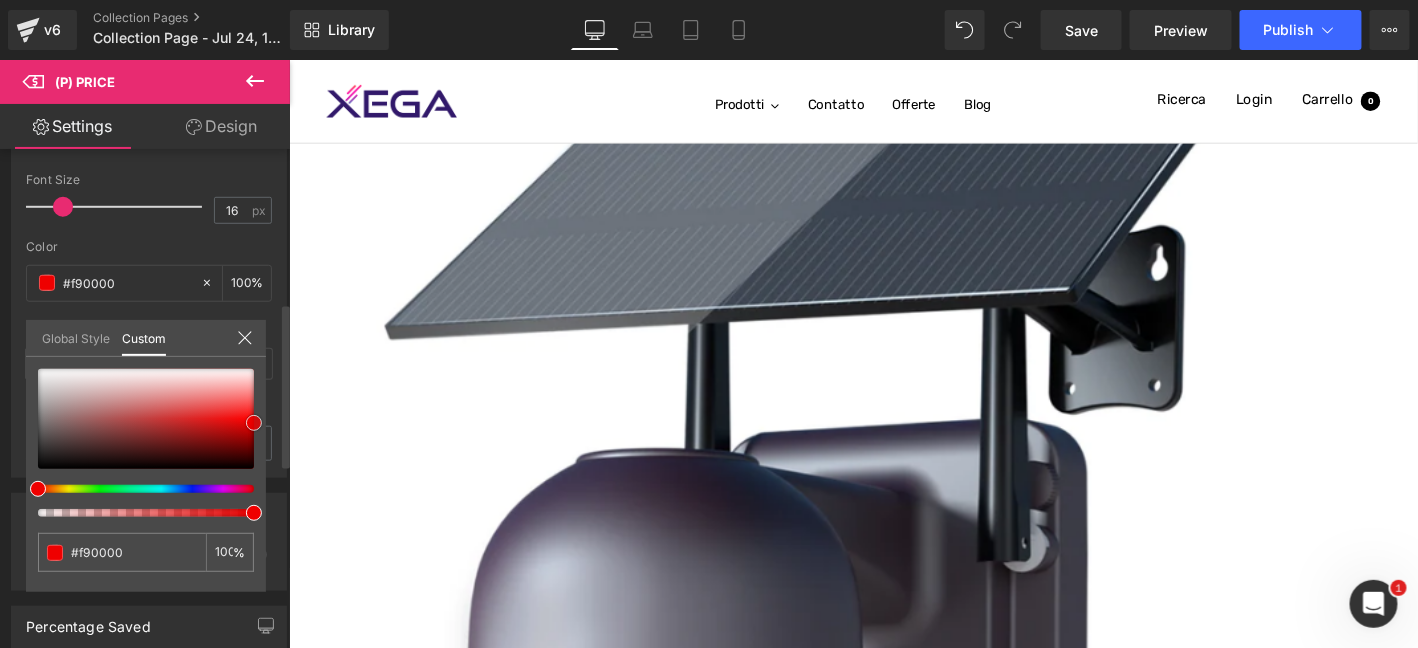 type on "#ef0000" 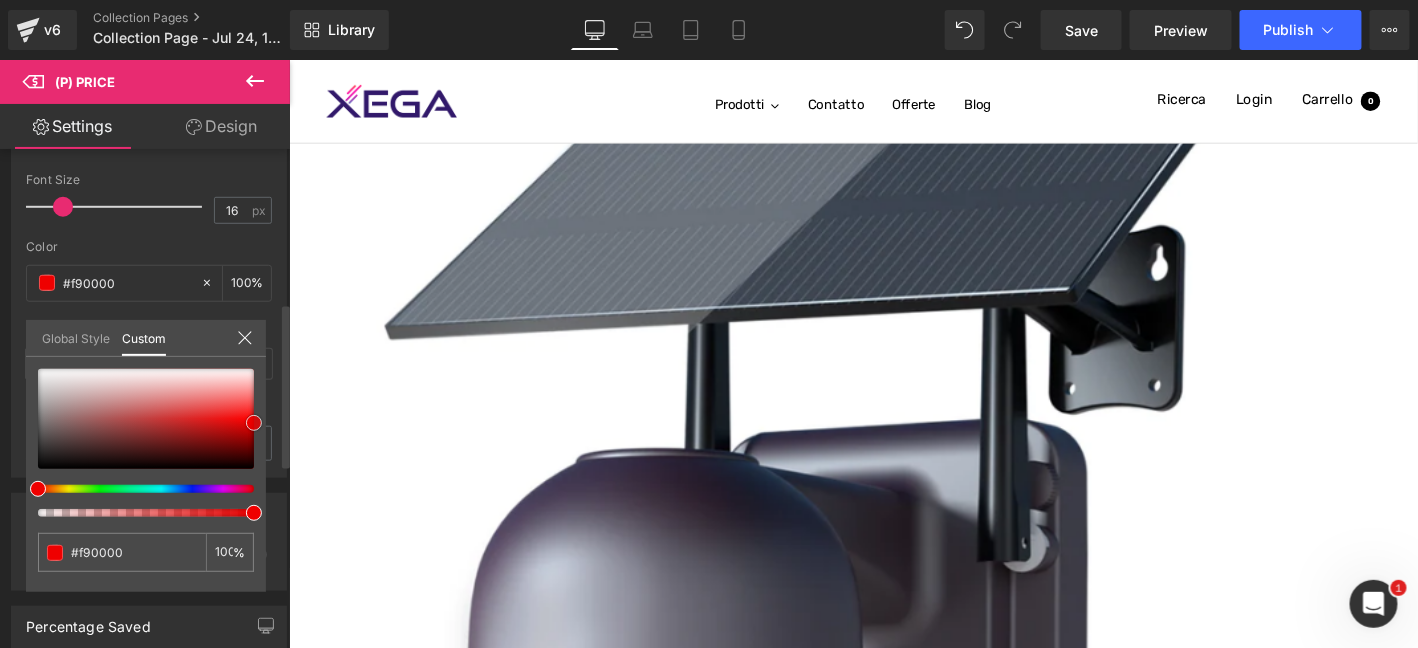 type on "#ef0000" 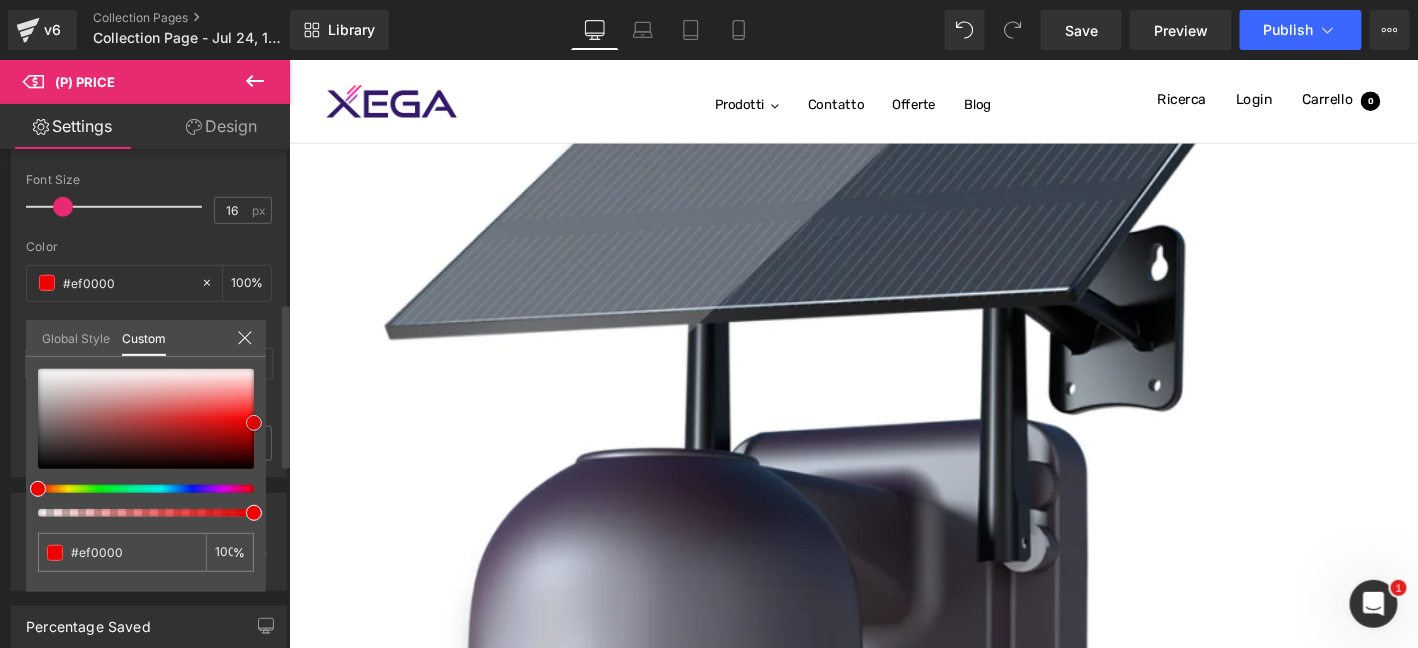 type on "#e00000" 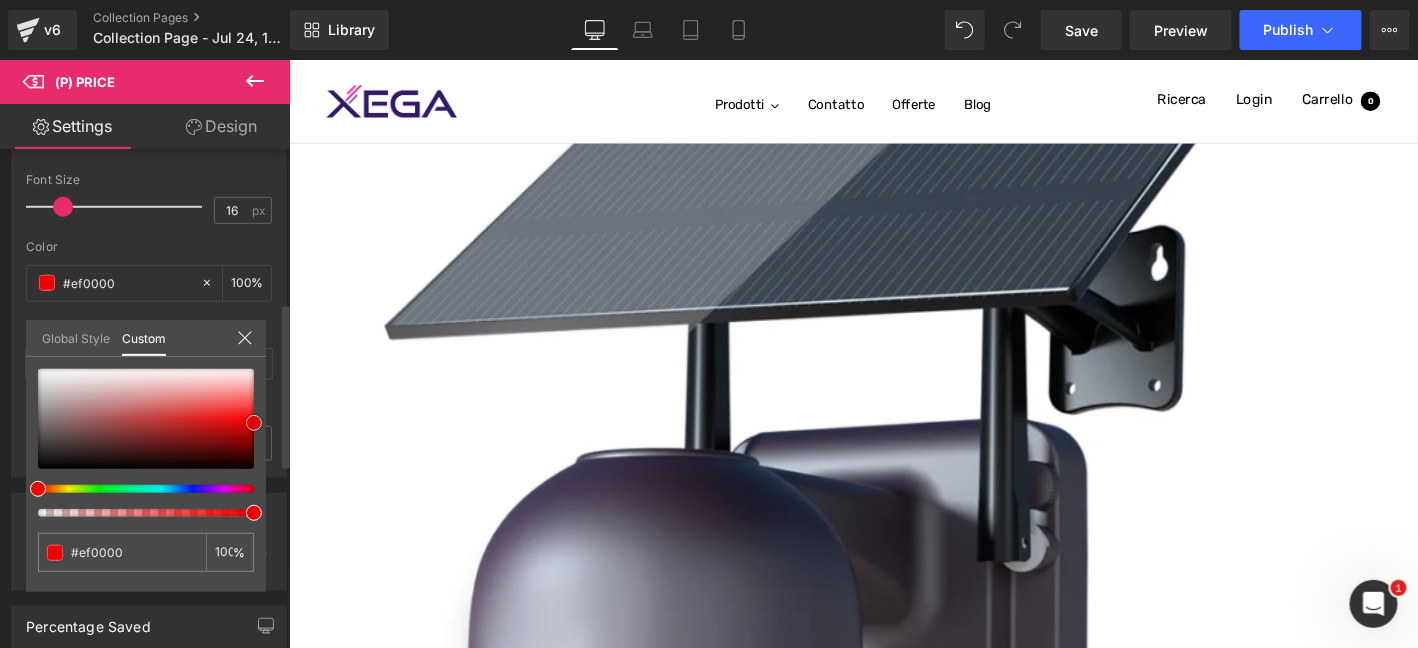type on "#e00000" 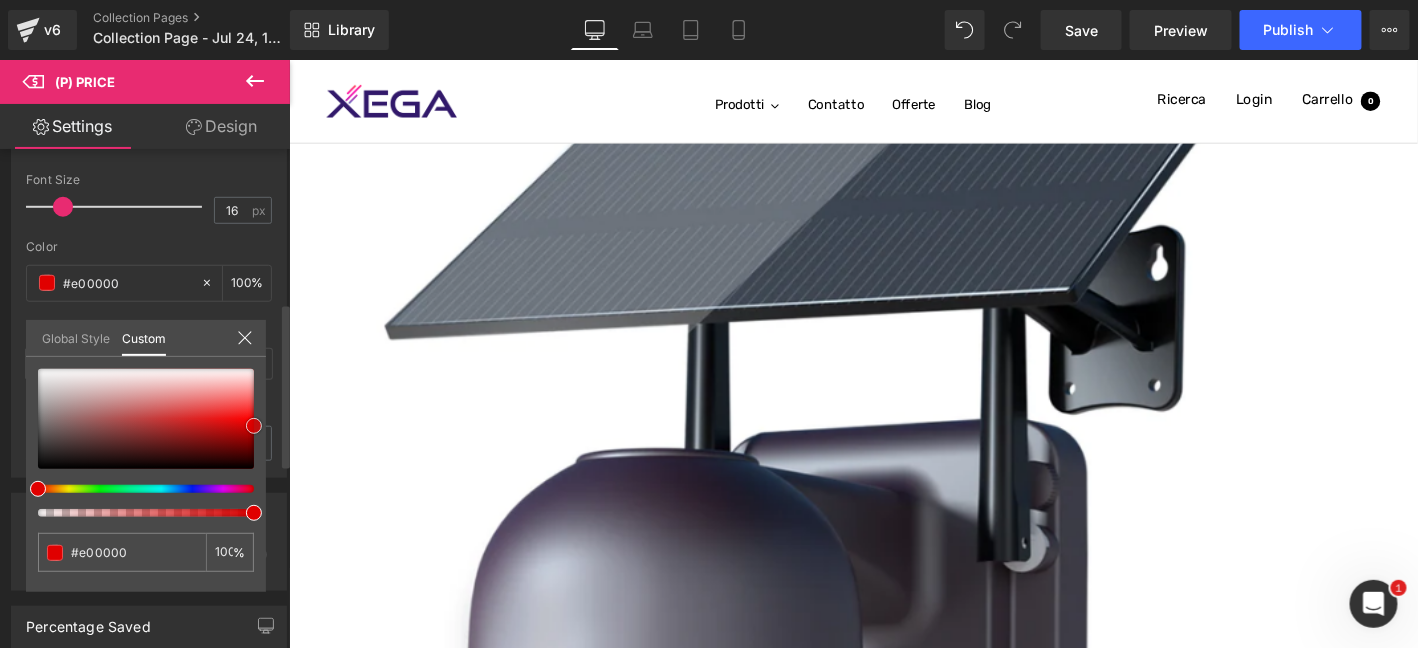 type on "#ea0000" 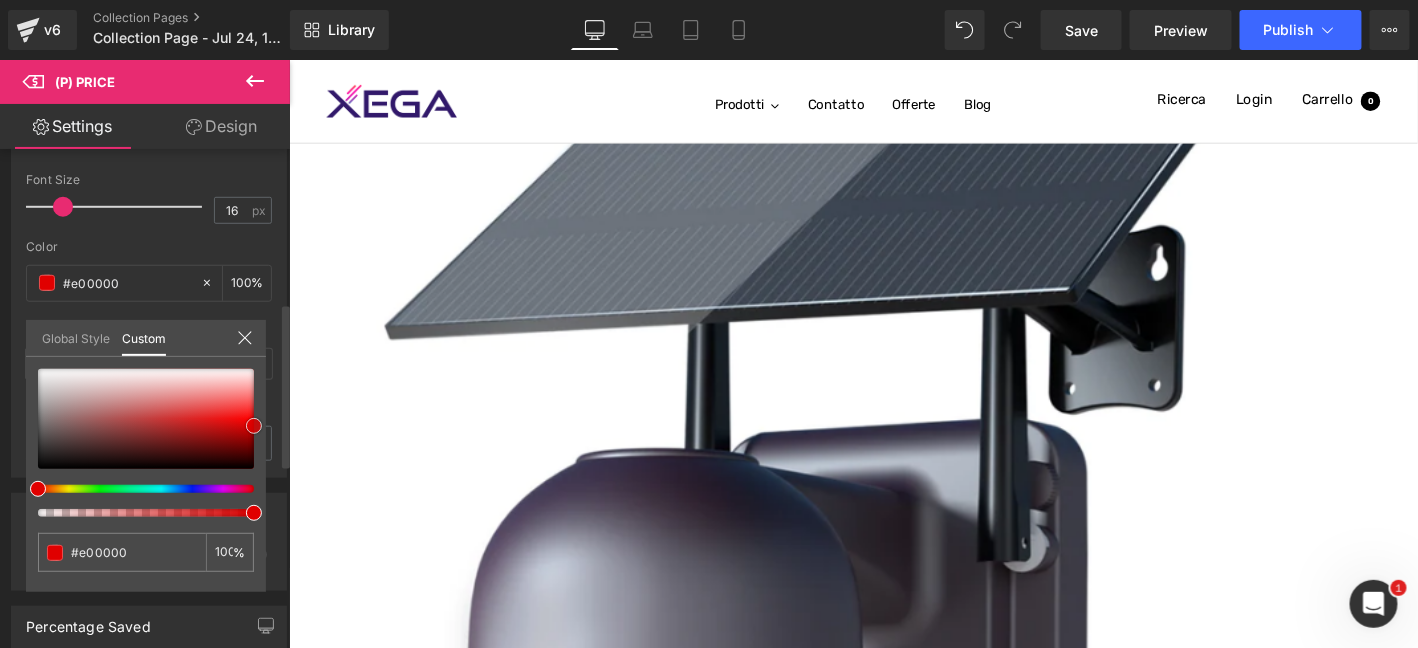 type on "#ea0000" 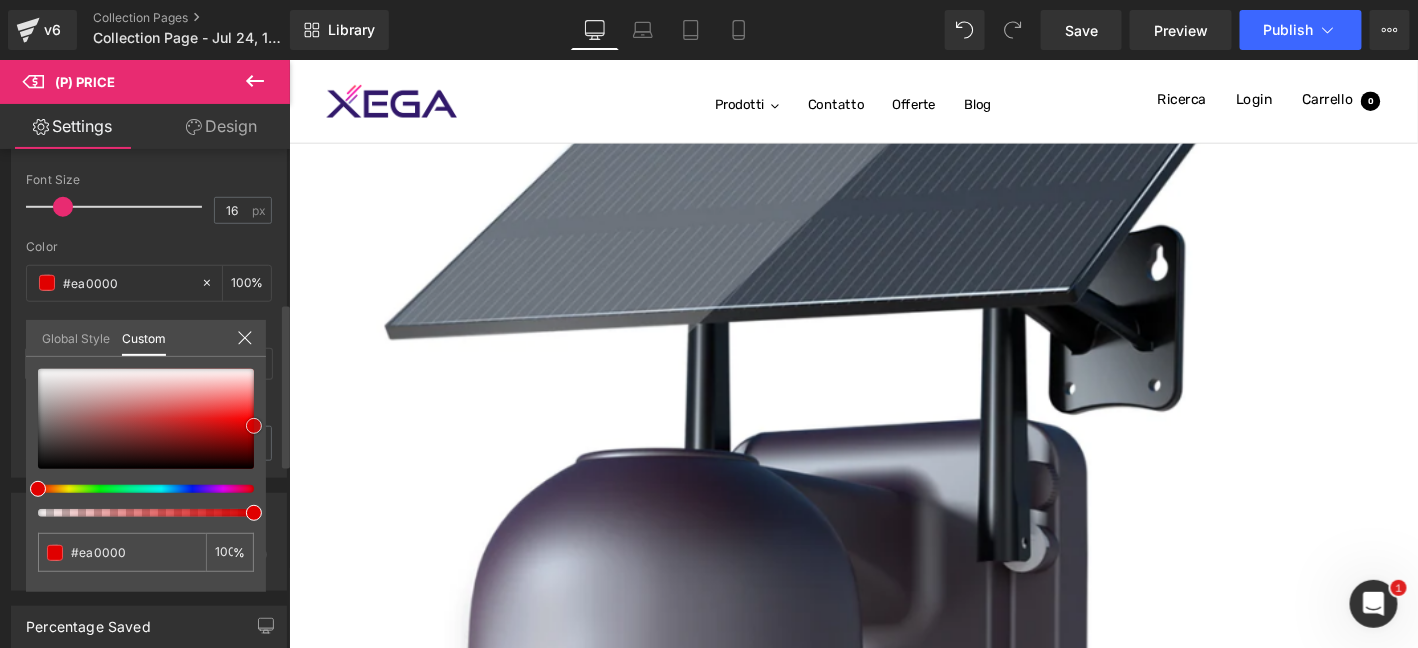 type on "#f40000" 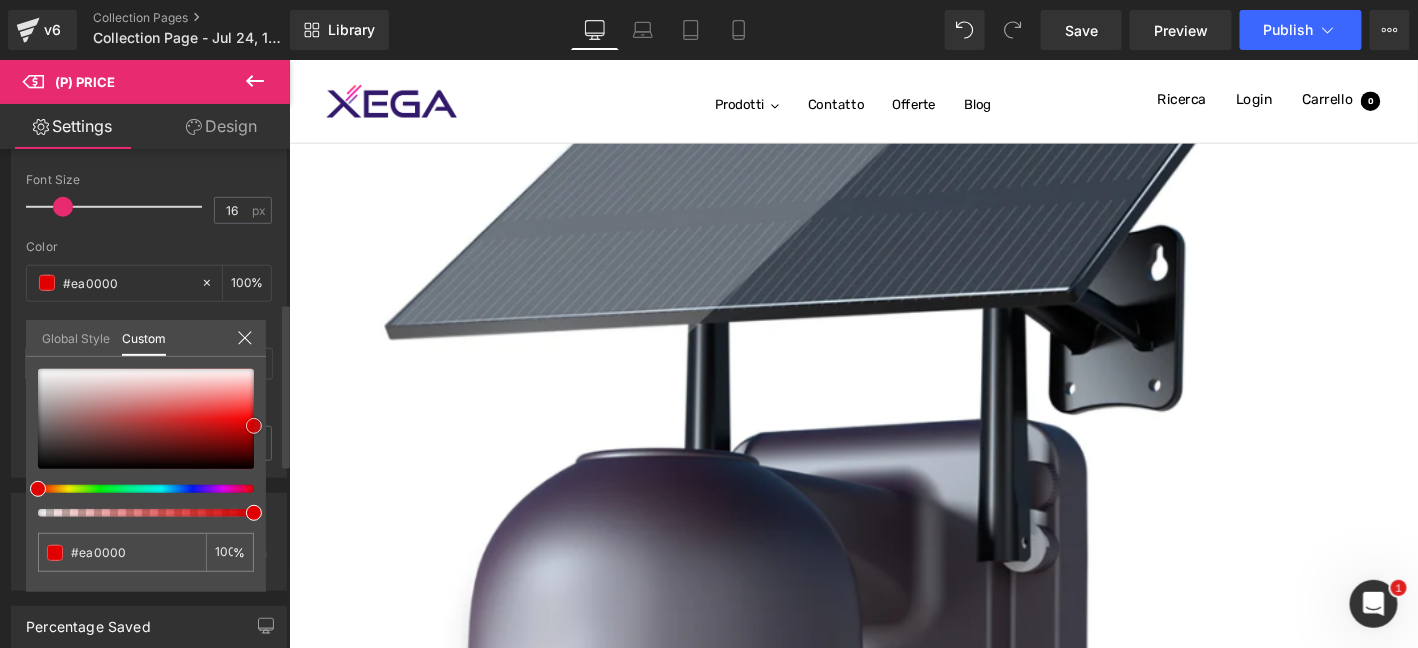 type on "#f40000" 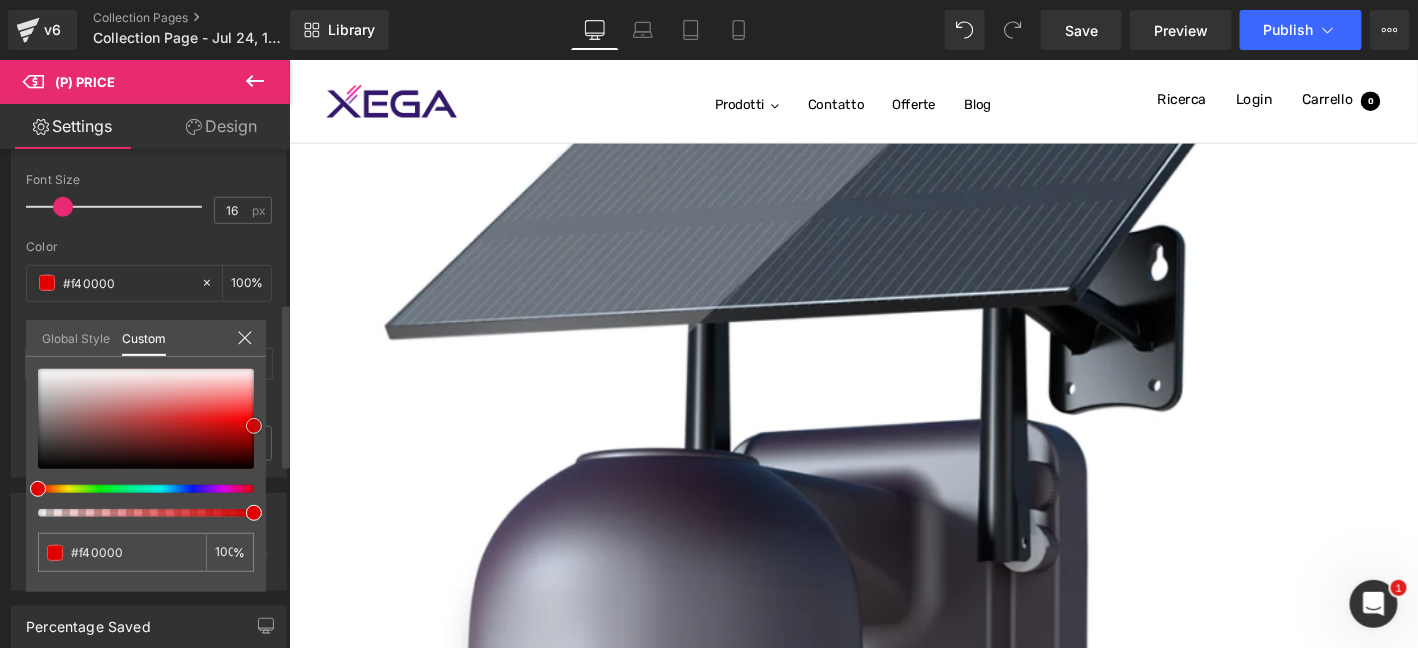 type on "#ff0505" 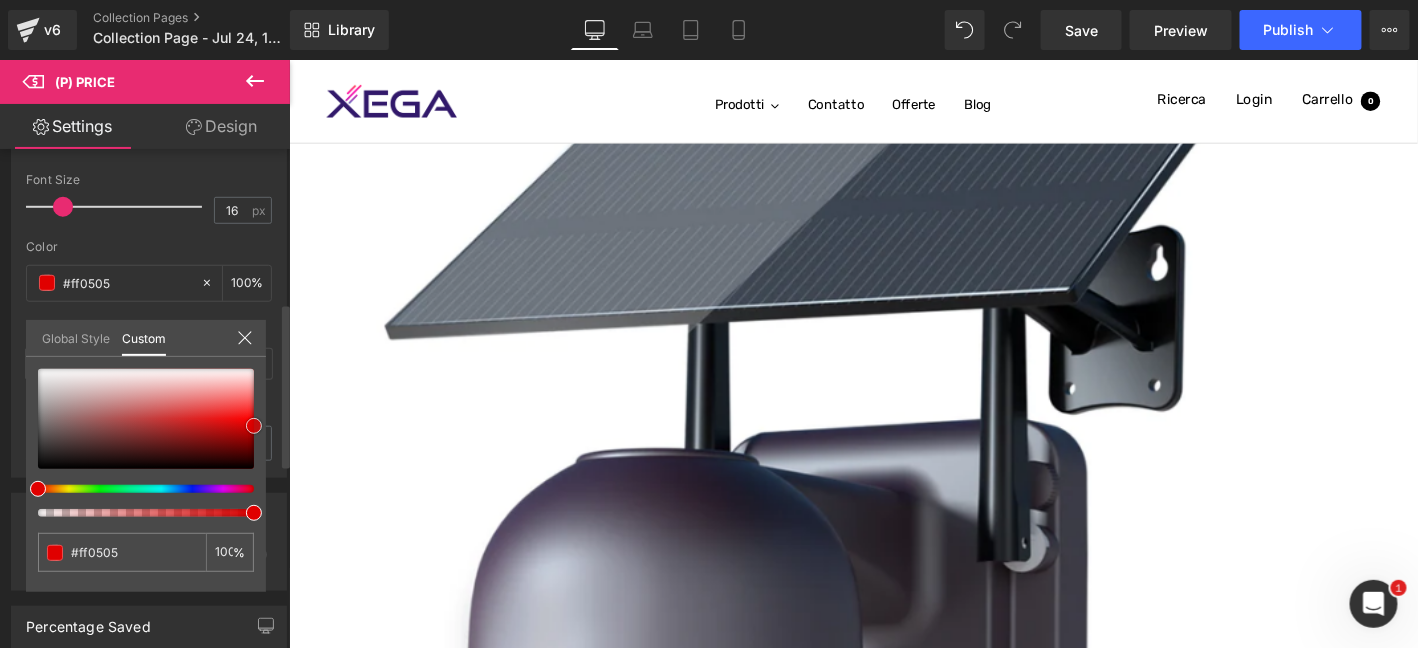 type on "#ff1414" 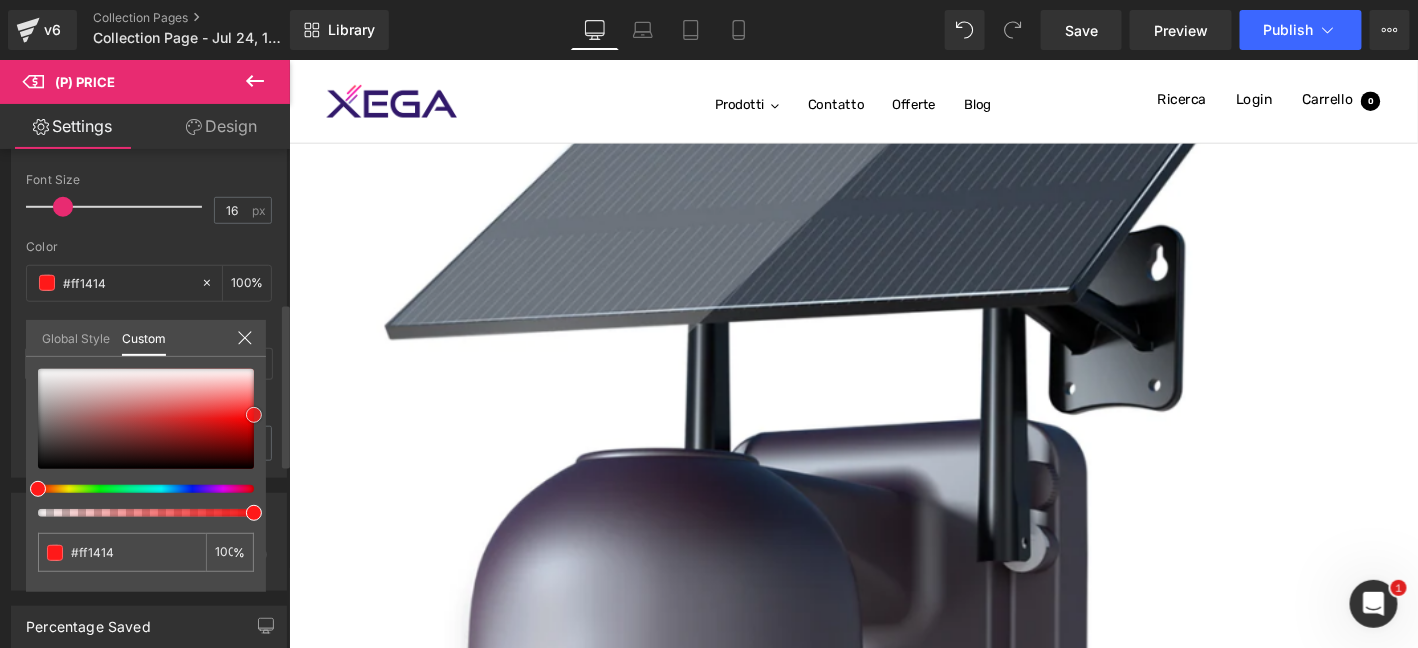 type on "#ff1919" 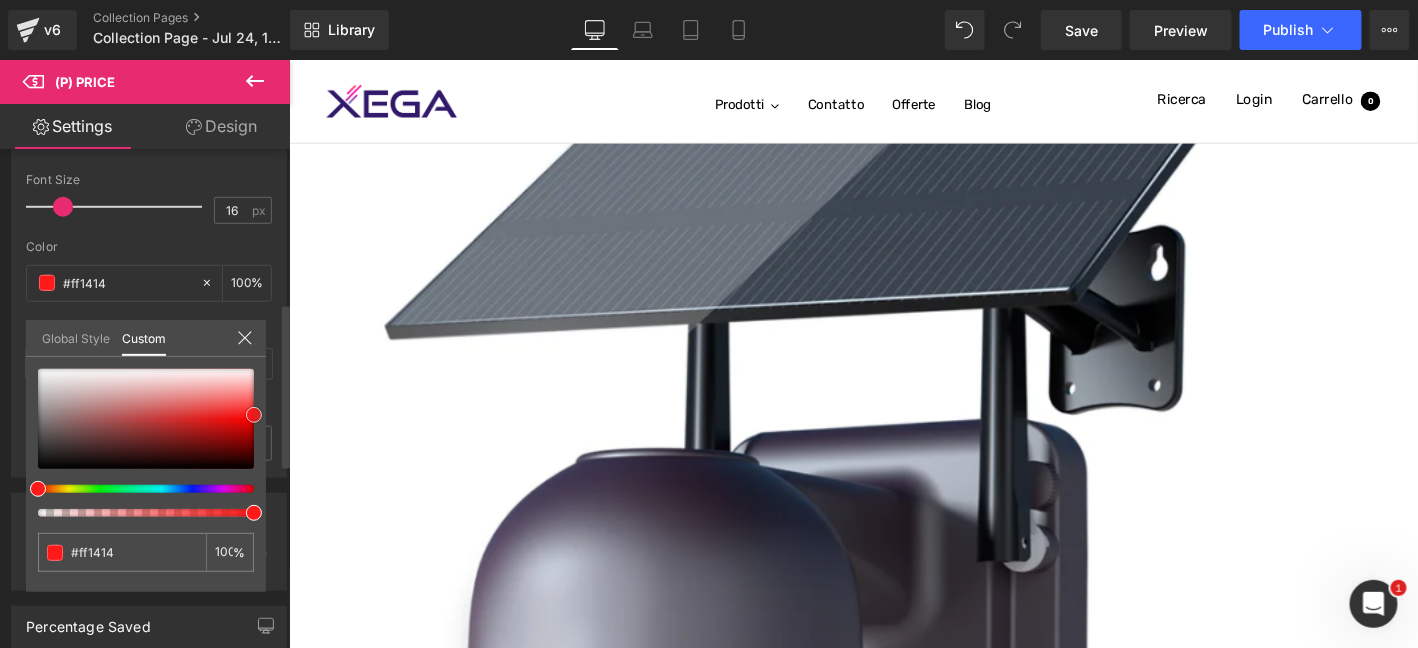 type on "#ff1919" 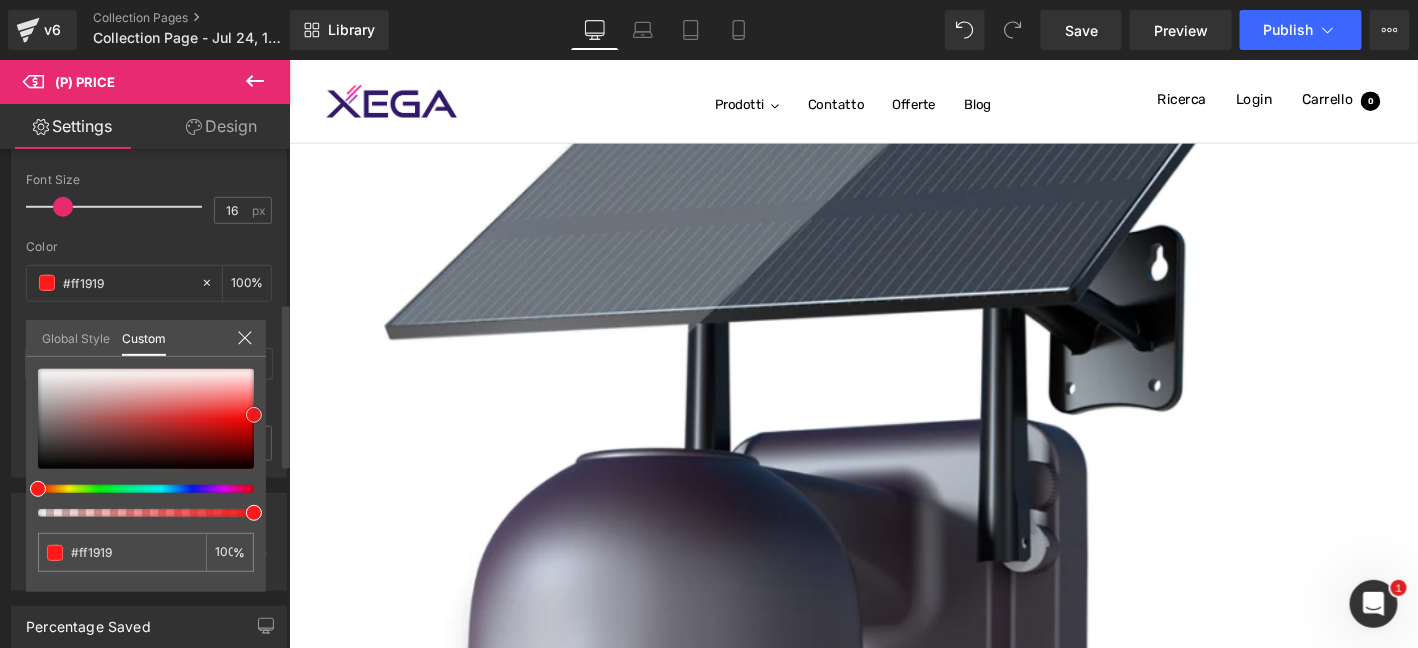 type on "#ff1e1e" 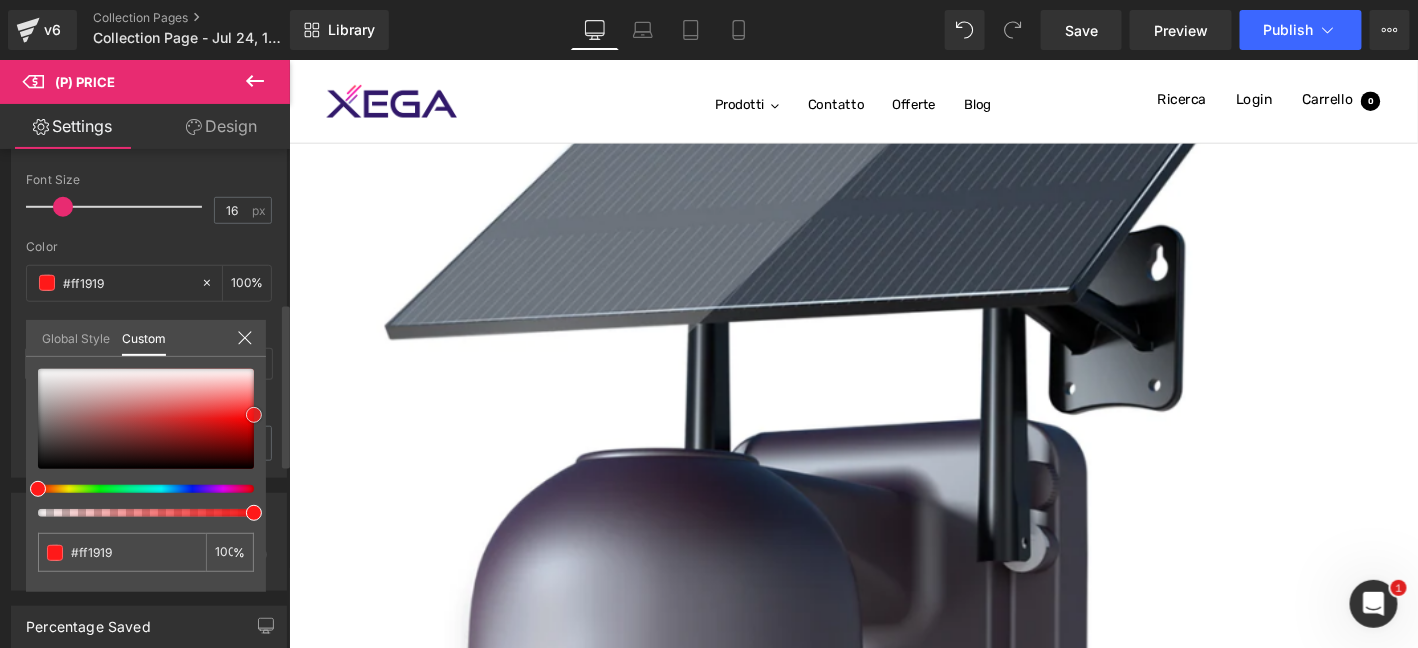 type on "#ff1e1e" 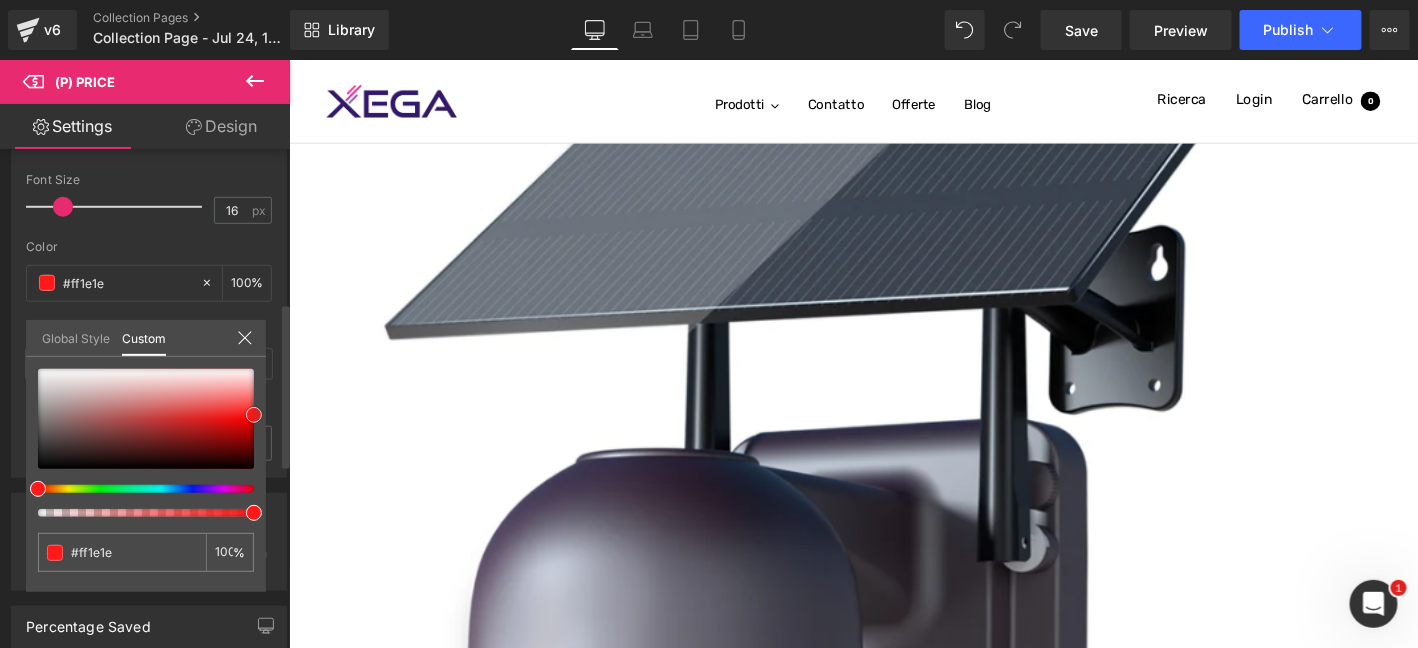 type on "#ff2828" 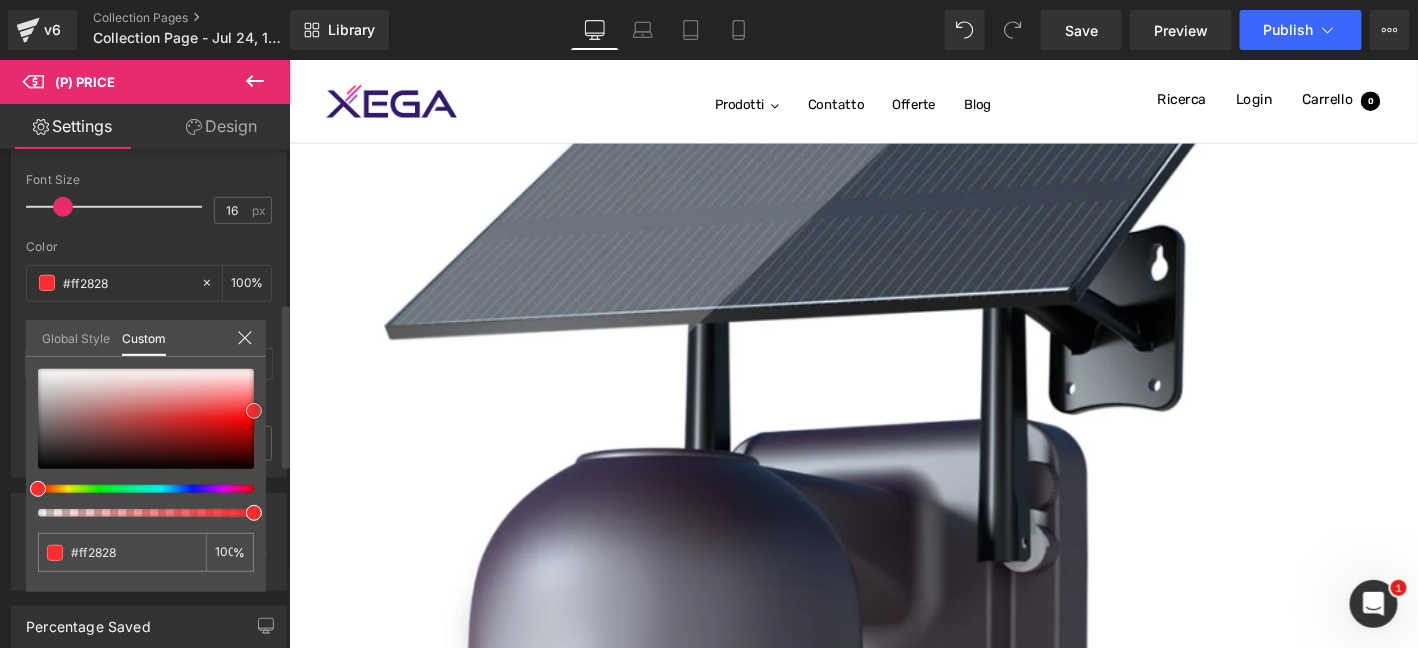 click on "#ff2828 100 %" at bounding box center (146, 480) 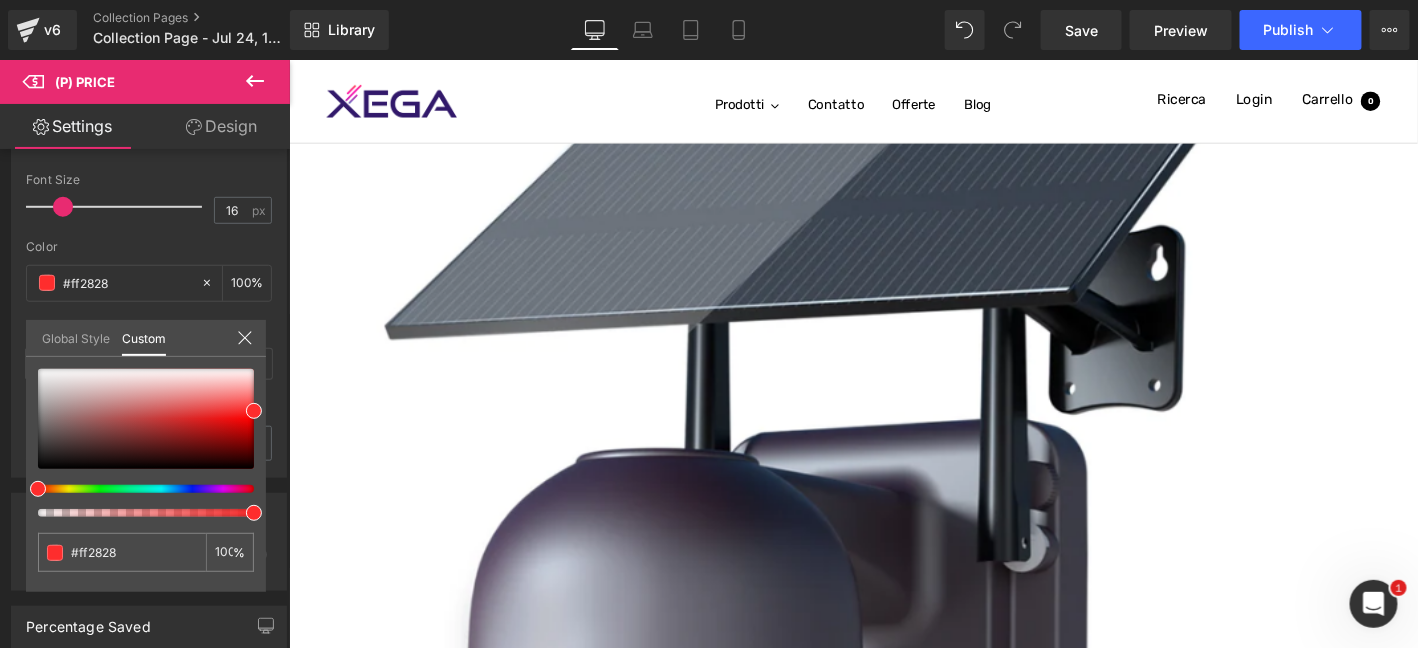 click on "Salta al contenuto
Spedizione gratuita + 30 giorni di restituzione + Garanzia a vita
OFFERTA SPECIALE
TELECAMERA 4G
TELECAMERA WIFI
SUPPORTO Prodotti Contatto Offerte Blog
Navigazione
我的商店
Newsletter
0
Ricerca
Login
Carrello 0
Carrello
Il tuo carrello è vuoto
Inizia a fare acquisti
Aggiungi nota dell'ordine
Salva" at bounding box center [893, 689] 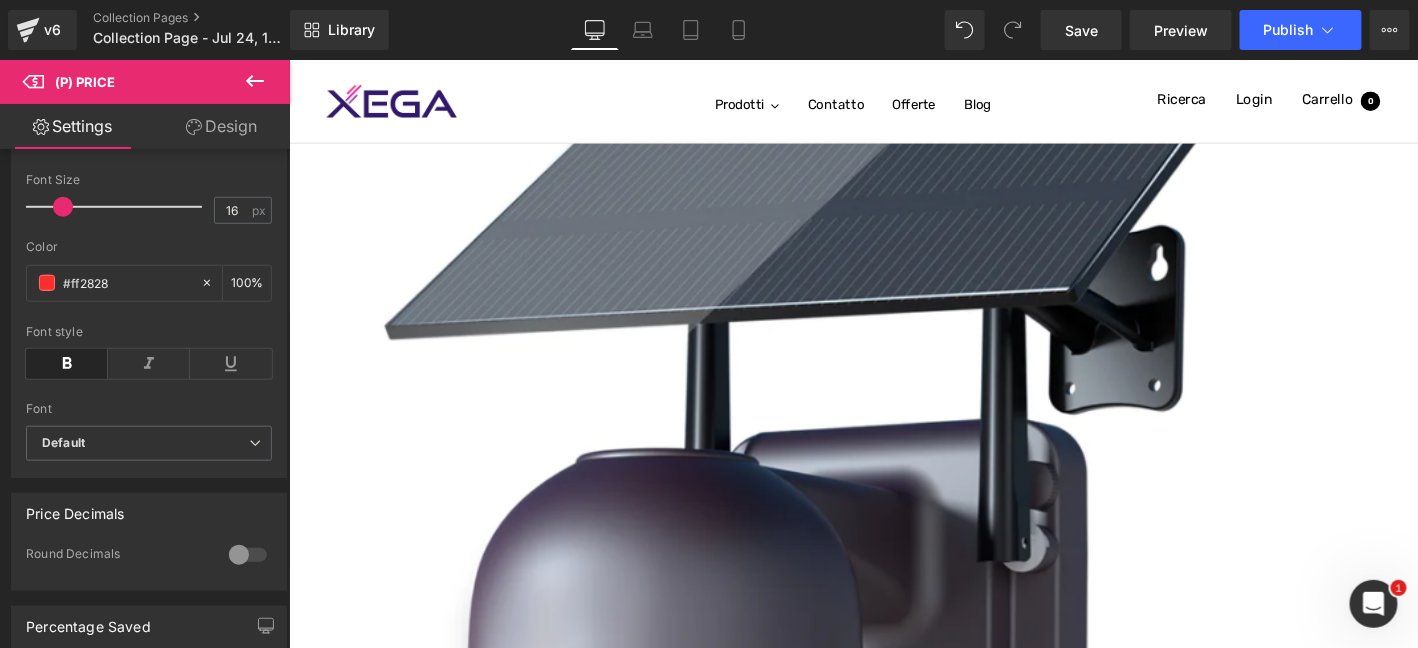 click on "Sale Off
(P) Image
Xega Telecamera con SIM 4G da Esterno【20W Pannello Solare】 20.000mAh Batteria Registrazione Continua 24/7 2K 4G SIM Scheda Telecamere Senza Fili,Visione Notturna, Rilevamento del Movimento PIR,IP66
(P) Title
€189.99
€129.99
(P) Price
Add To Cart
(P) Cart Button
Product         Row" at bounding box center [888, 586] 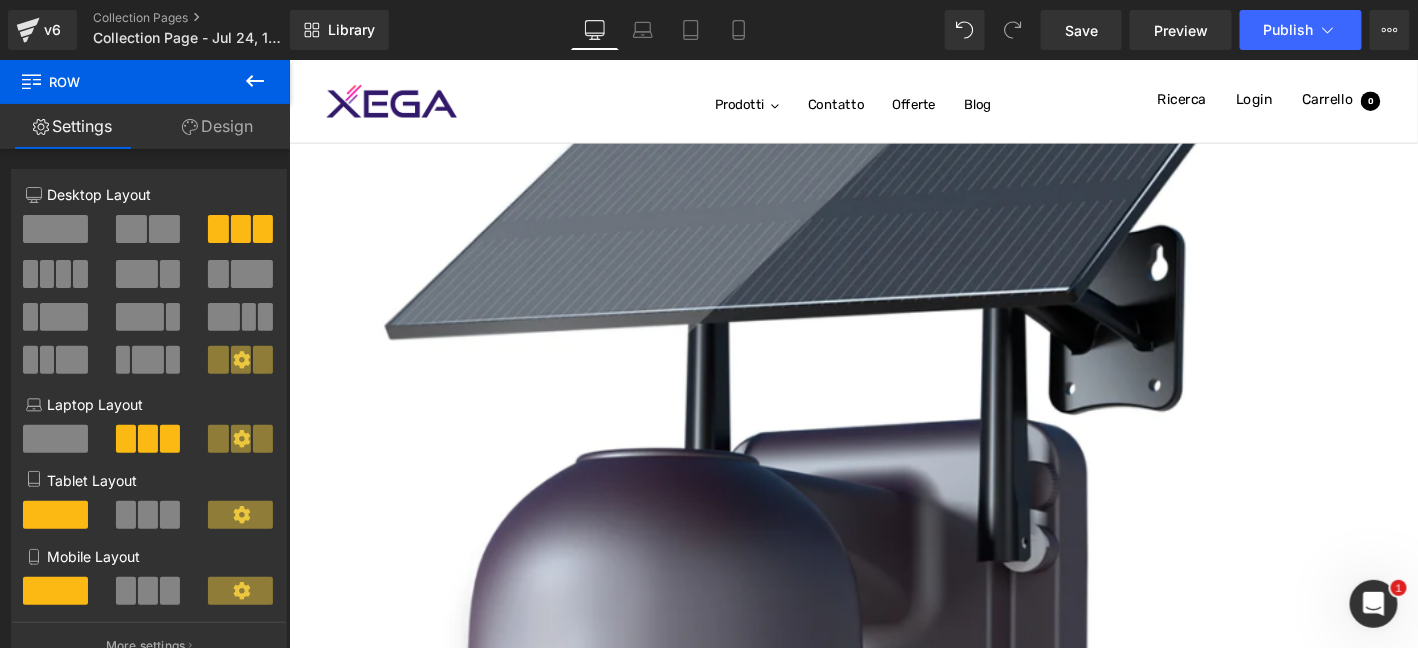 click on "(P) Price" at bounding box center (288, 59) 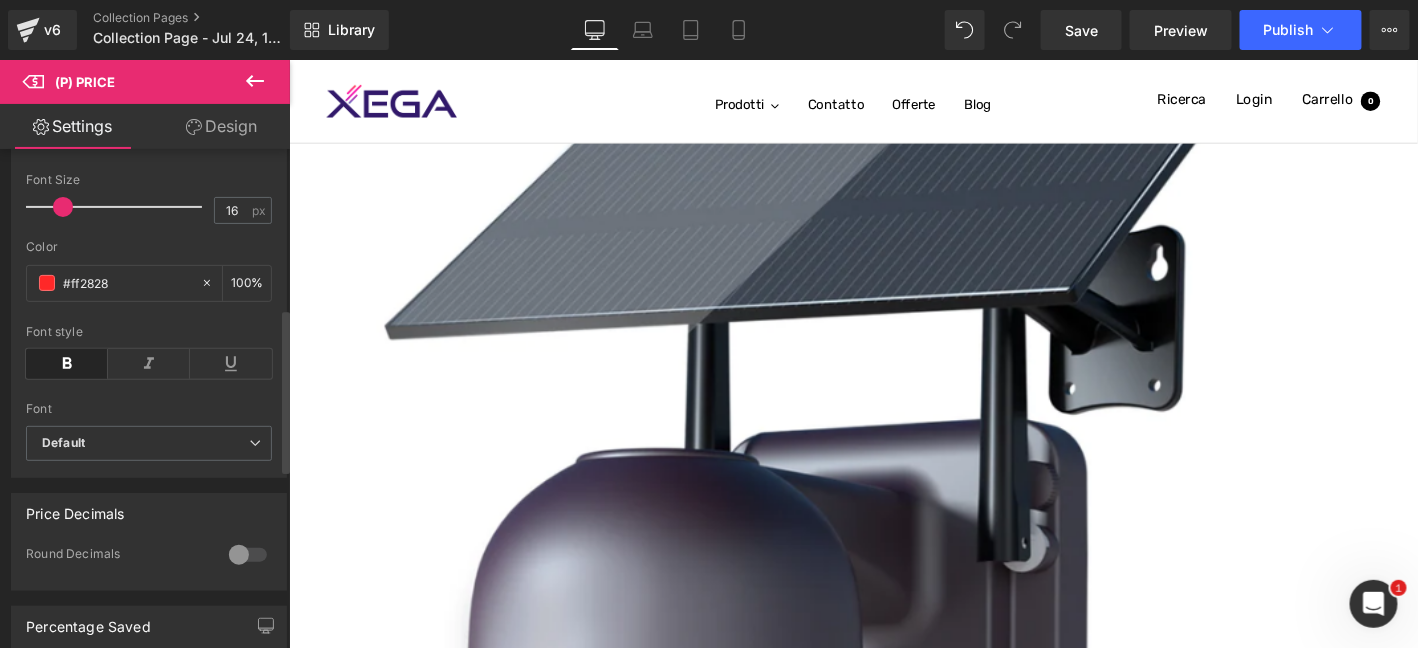 scroll, scrollTop: 499, scrollLeft: 0, axis: vertical 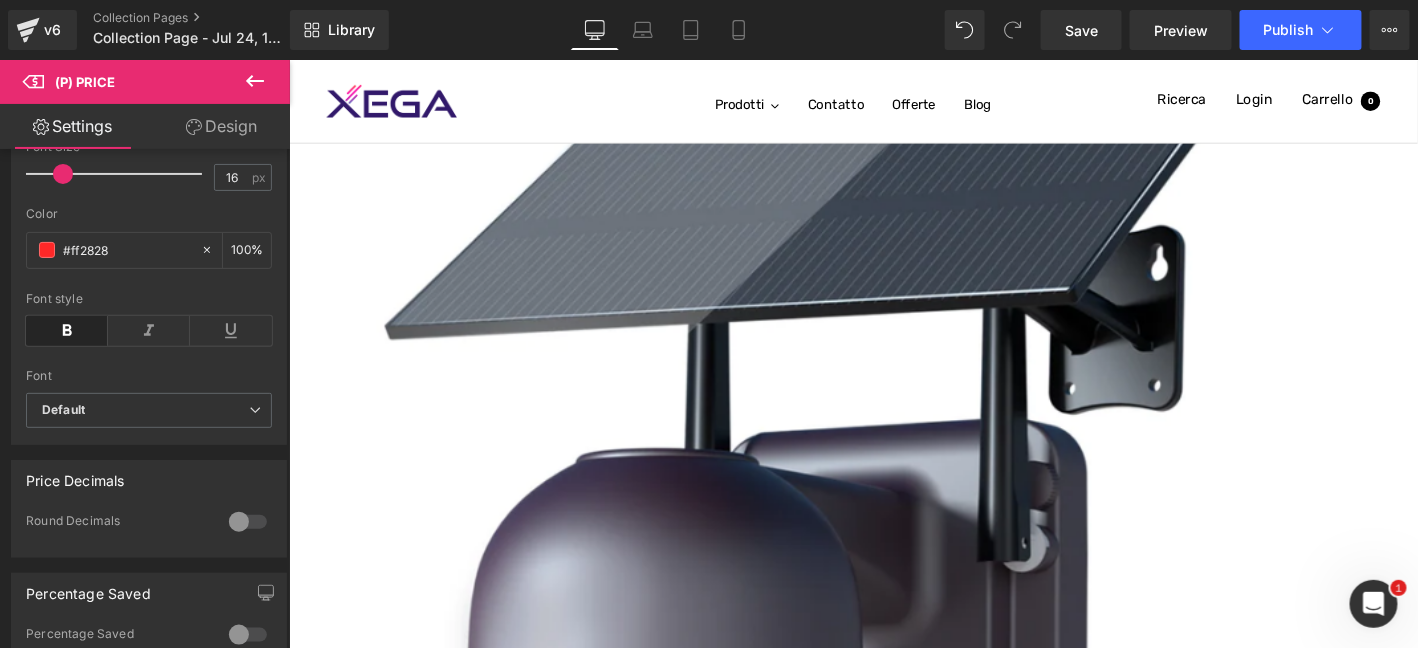 click on "Sale Off
(P) Image
Xega Telecamera con SIM 4G da Esterno【20W Pannello Solare】 20.000mAh Batteria Registrazione Continua 24/7 2K 4G SIM Scheda Telecamere Senza Fili,Visione Notturna, Rilevamento del Movimento PIR,IP66
(P) Title
€189.99
€129.99
(P) Price
Add To Cart
(P) Cart Button
Product         Row" at bounding box center [888, 601] 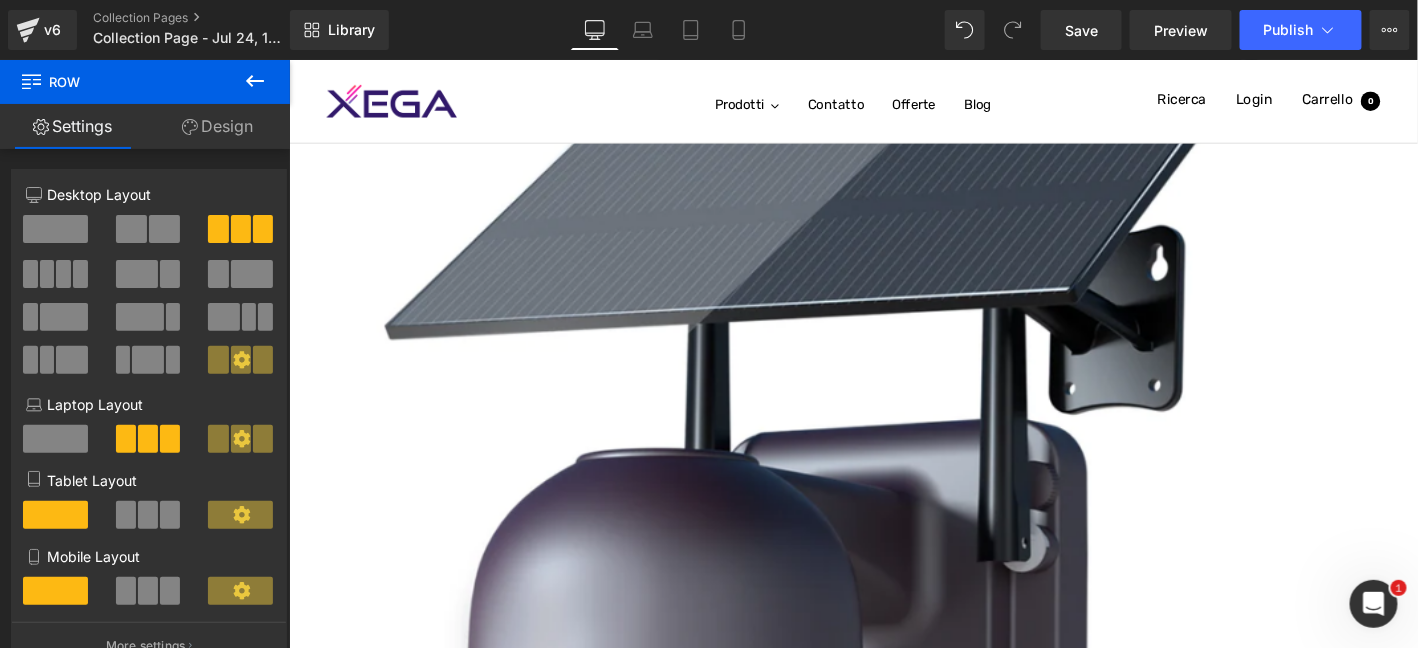click on "(P) Price" at bounding box center (288, 59) 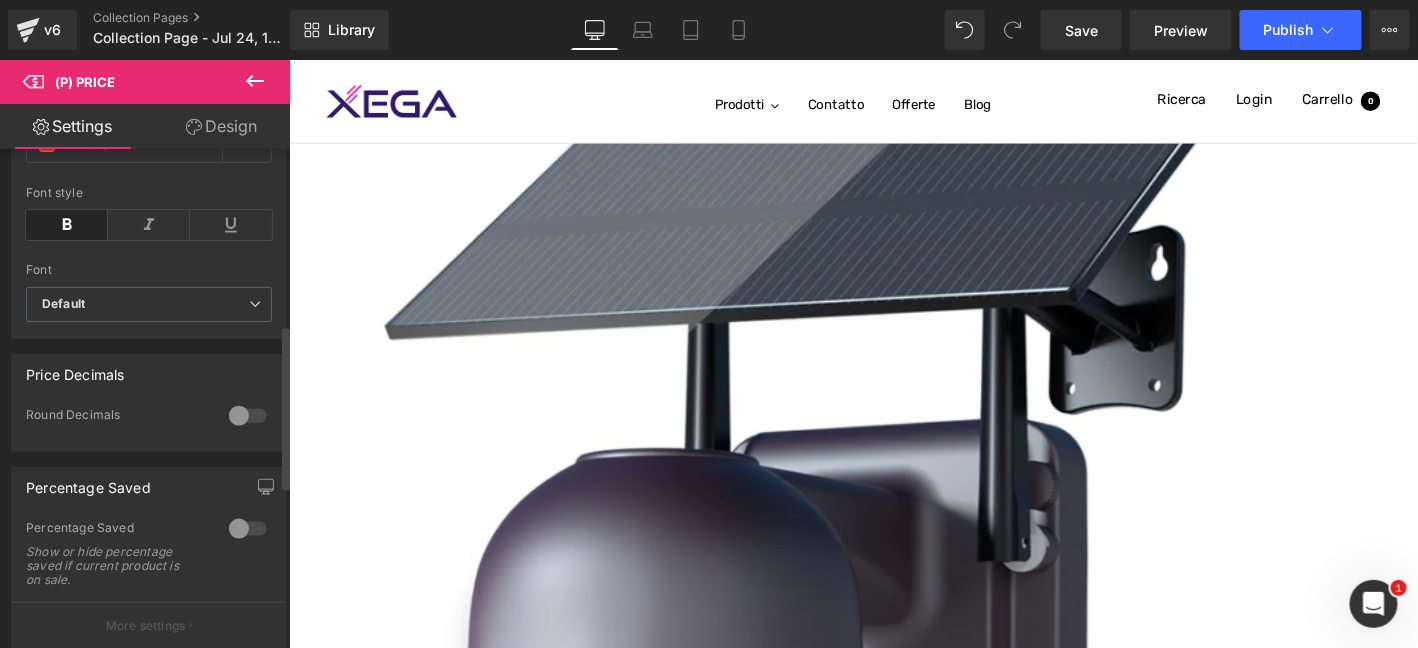 scroll, scrollTop: 799, scrollLeft: 0, axis: vertical 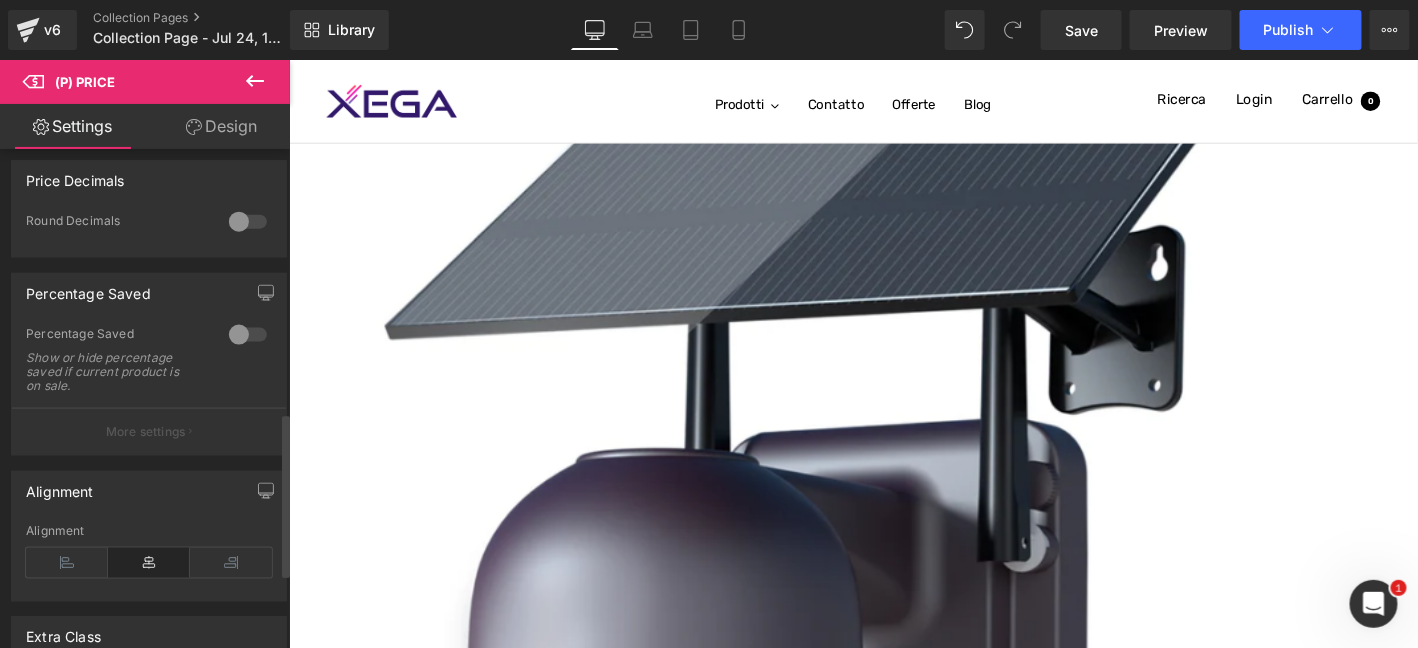 click at bounding box center (248, 335) 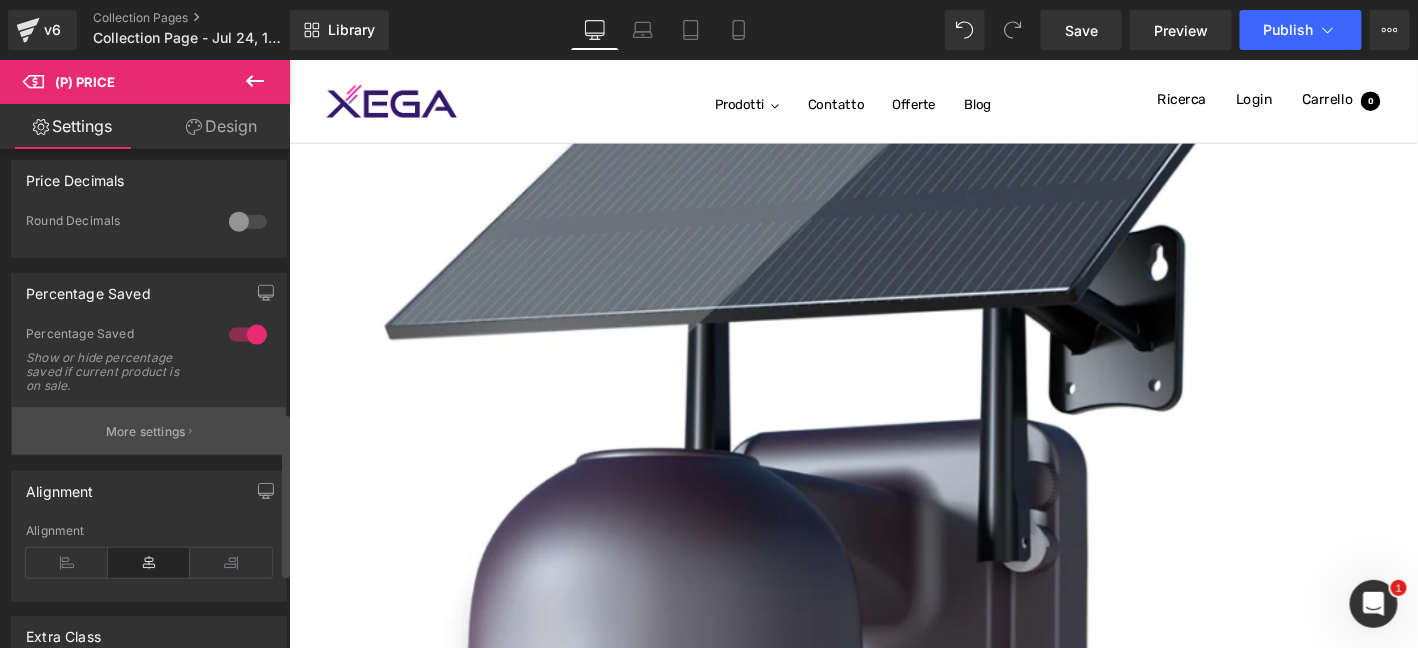click on "More settings" at bounding box center (149, 431) 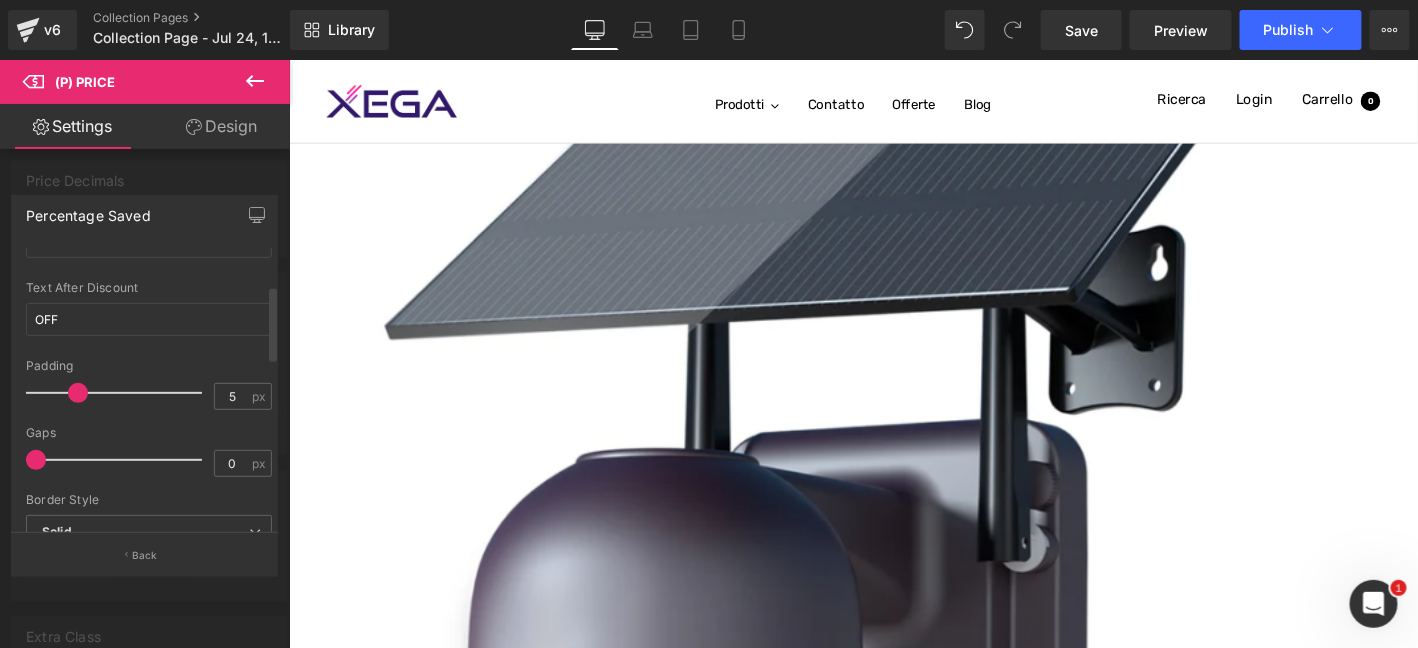 scroll, scrollTop: 200, scrollLeft: 0, axis: vertical 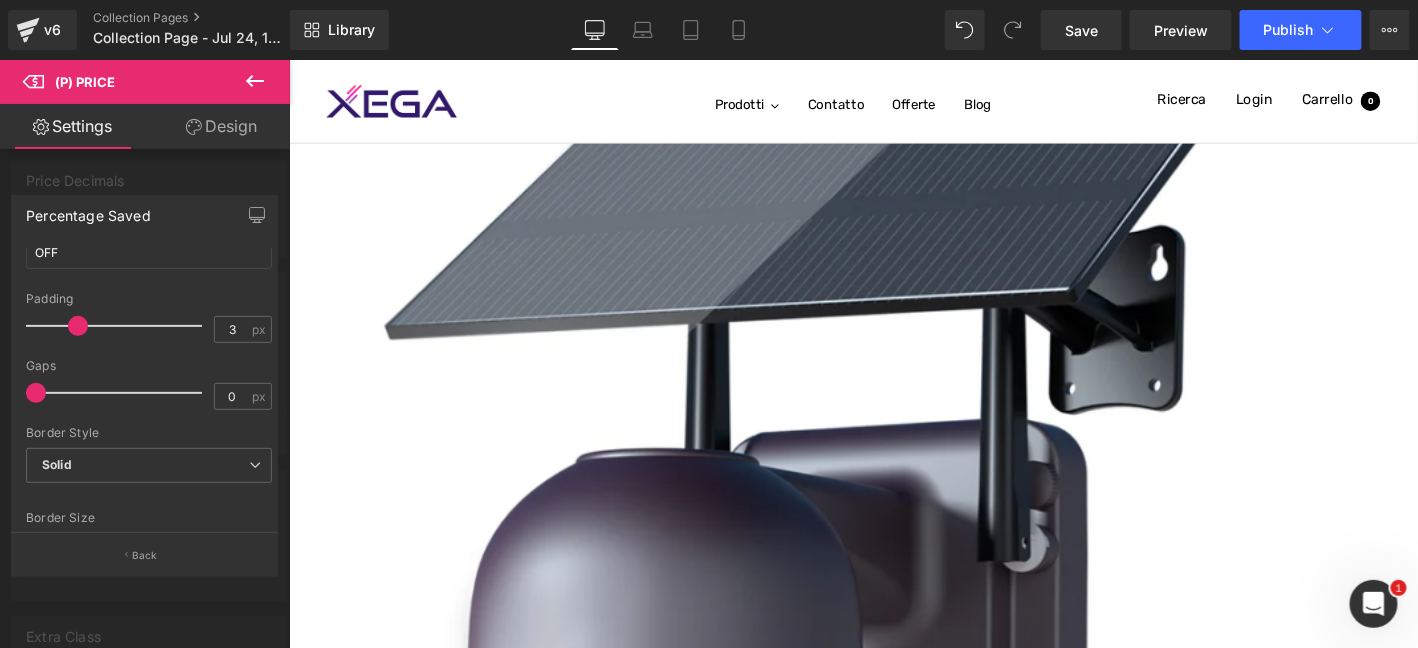type on "0" 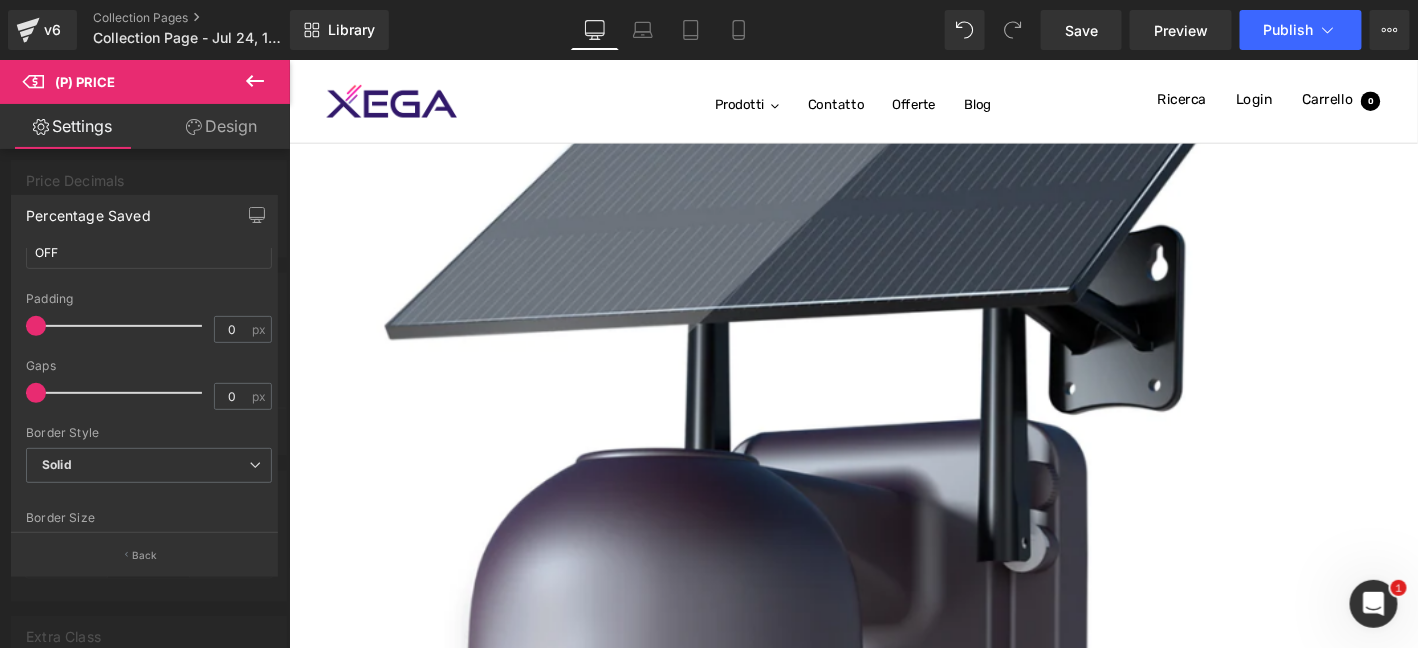 drag, startPoint x: 82, startPoint y: 320, endPoint x: 0, endPoint y: 327, distance: 82.29824 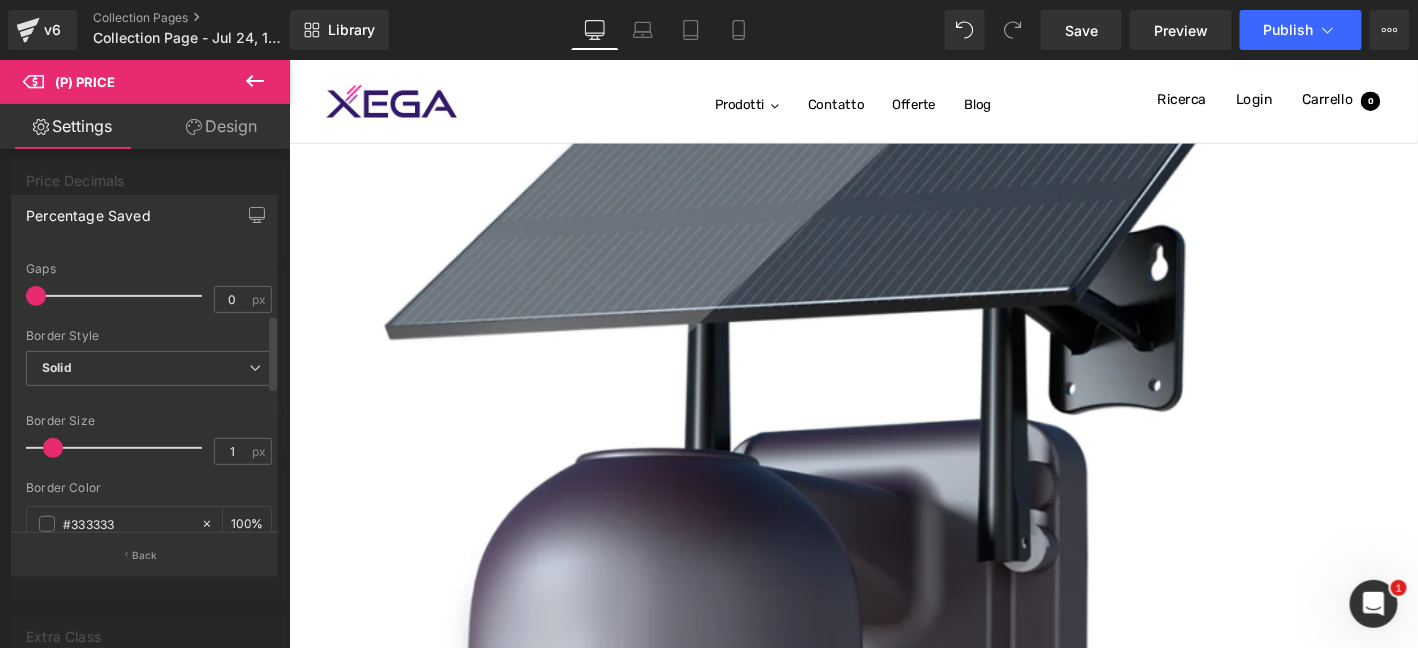 scroll, scrollTop: 333, scrollLeft: 0, axis: vertical 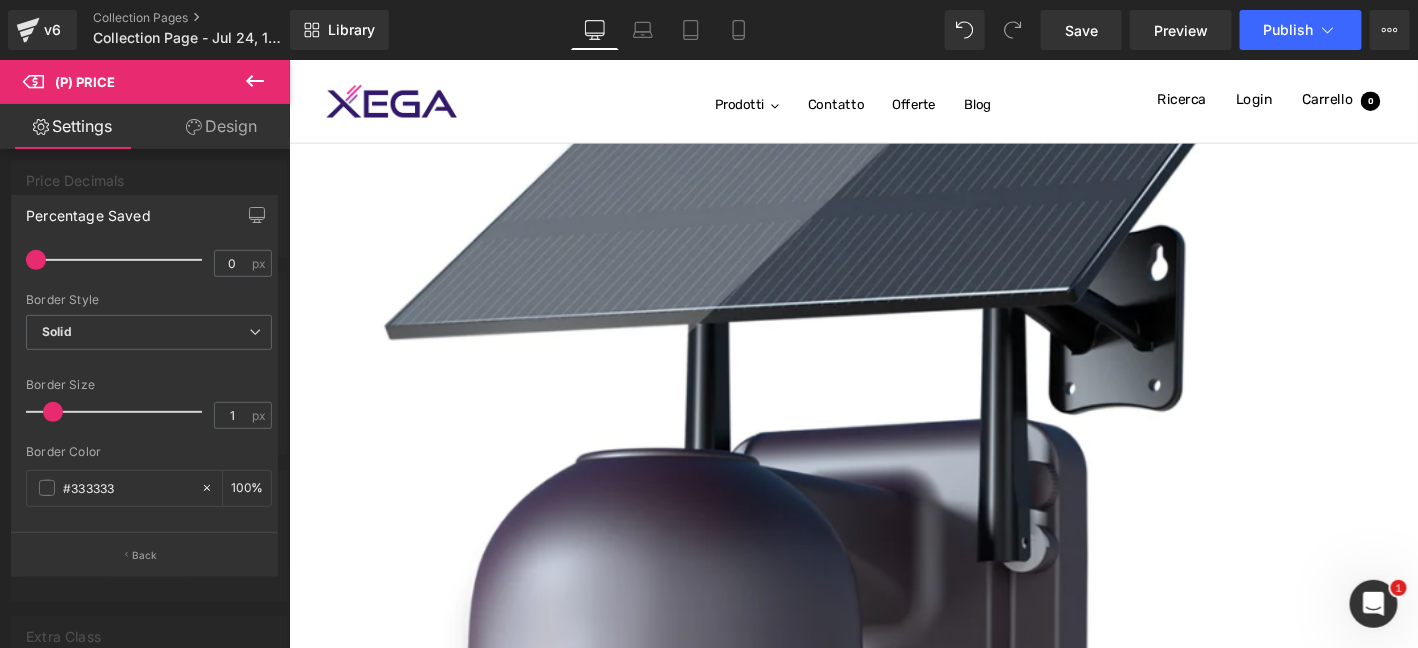 type on "0" 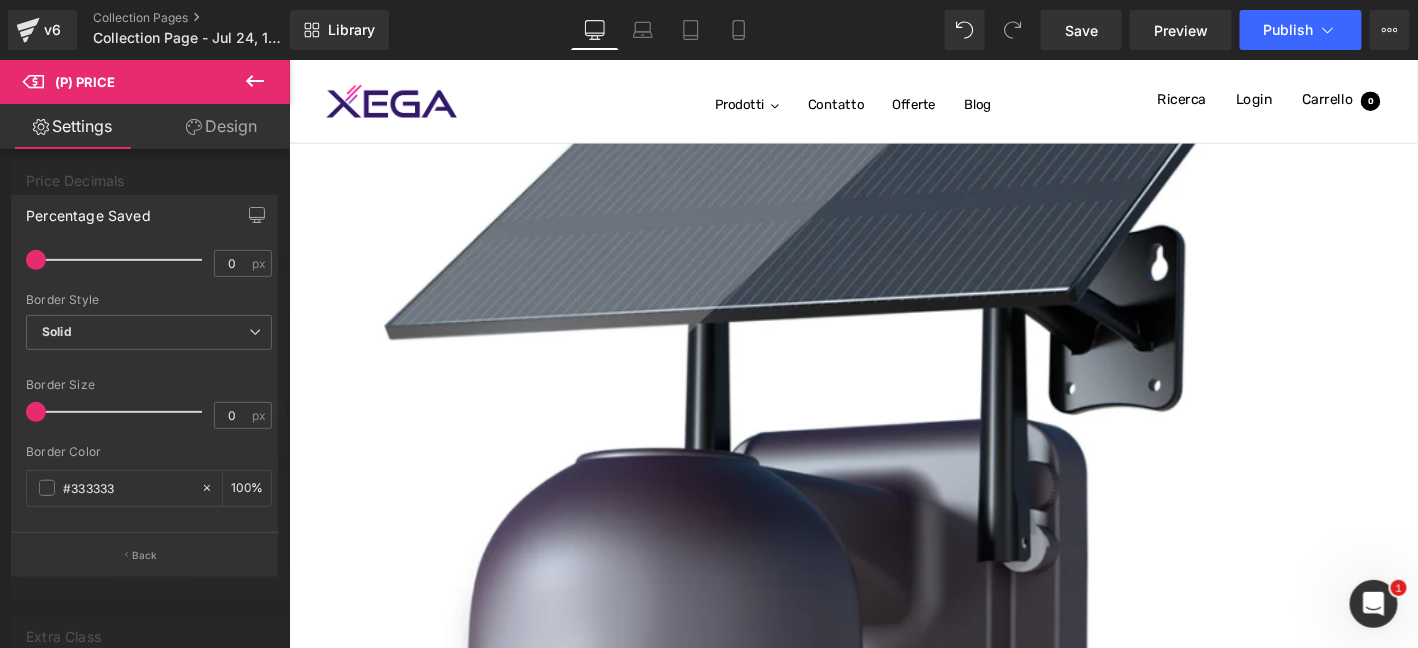 drag, startPoint x: 59, startPoint y: 406, endPoint x: 0, endPoint y: 411, distance: 59.211487 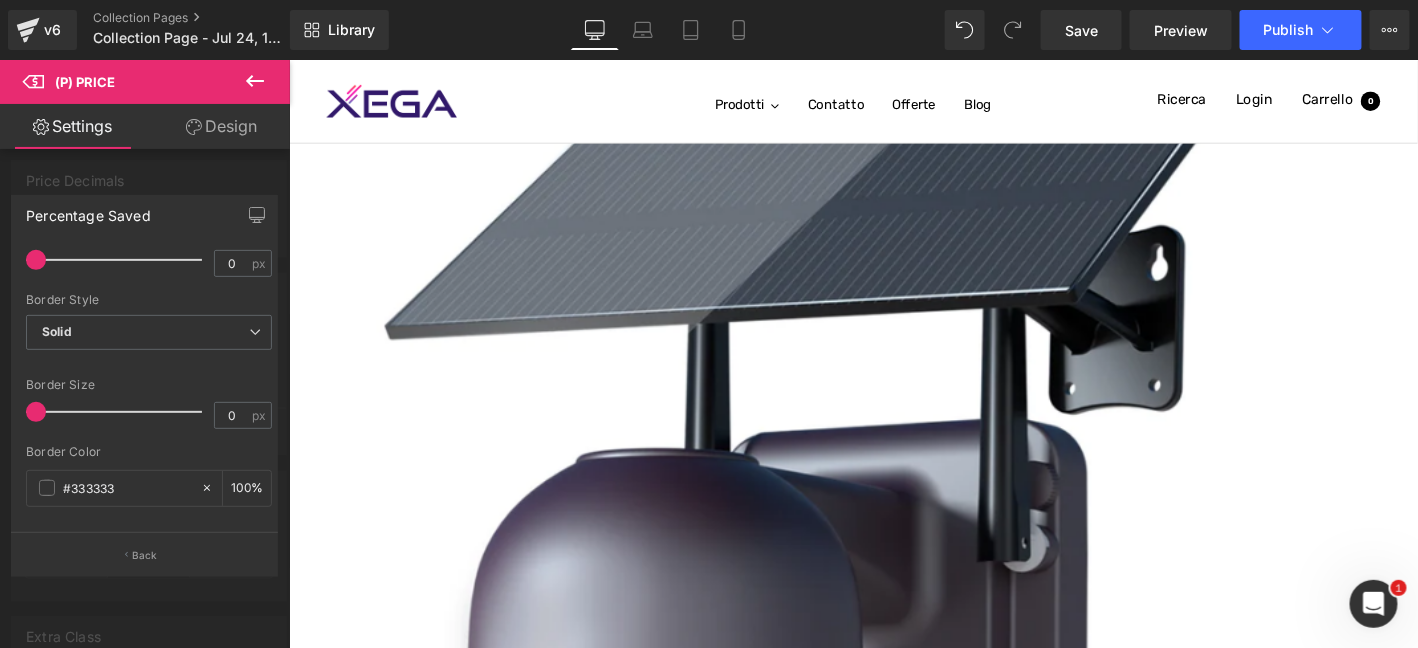 click on "Percentage Saved Text Styles Custom
Custom
Setup Global Style
Custom
Setup Global Style
Text Before Discount OFF Text After Discount OFF 0px Padding 0 px 0px Gaps 0 px Solid Dashed Dotted Double Border Style
Solid
Solid Dashed Dotted Double 0px Border Size 0 px #333333 Border Color #333333 100 % 16px Font Size 16 px #333333 Font Color #333333 100 % Background Color %
Font
Default
Default
Default
Open Font Manager
Back" at bounding box center (145, 377) 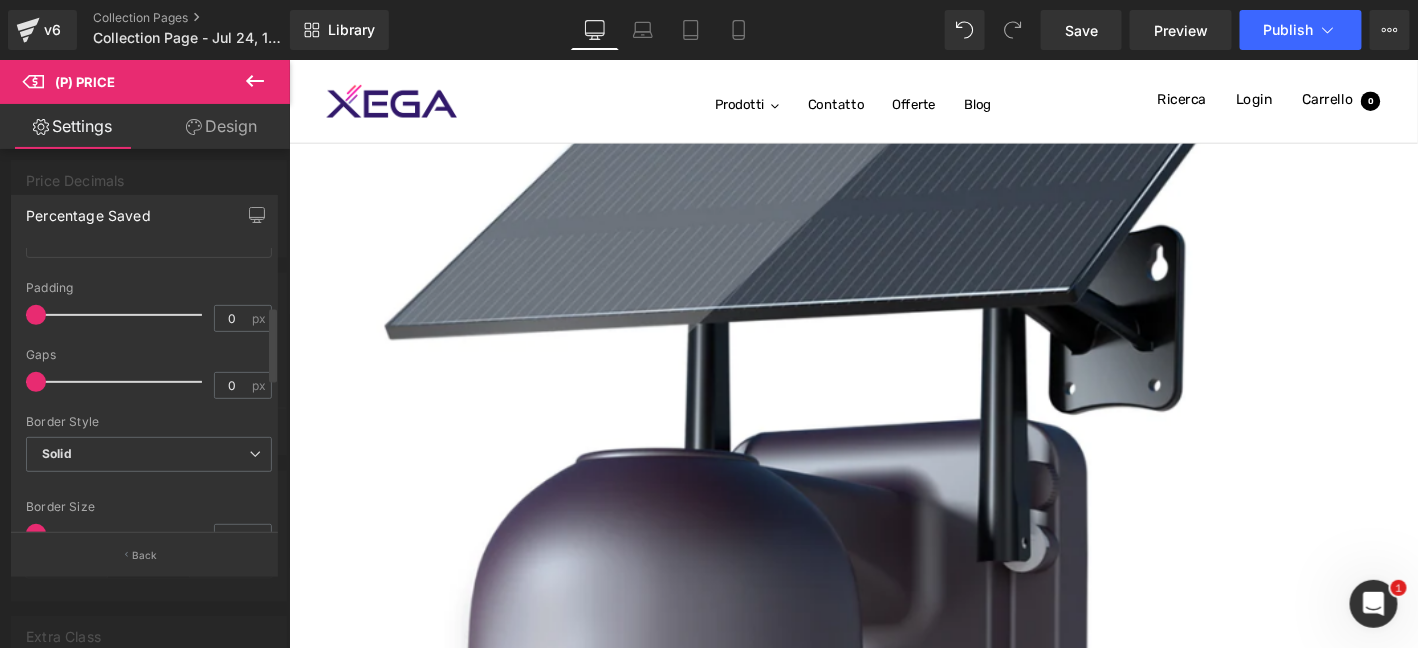 scroll, scrollTop: 200, scrollLeft: 0, axis: vertical 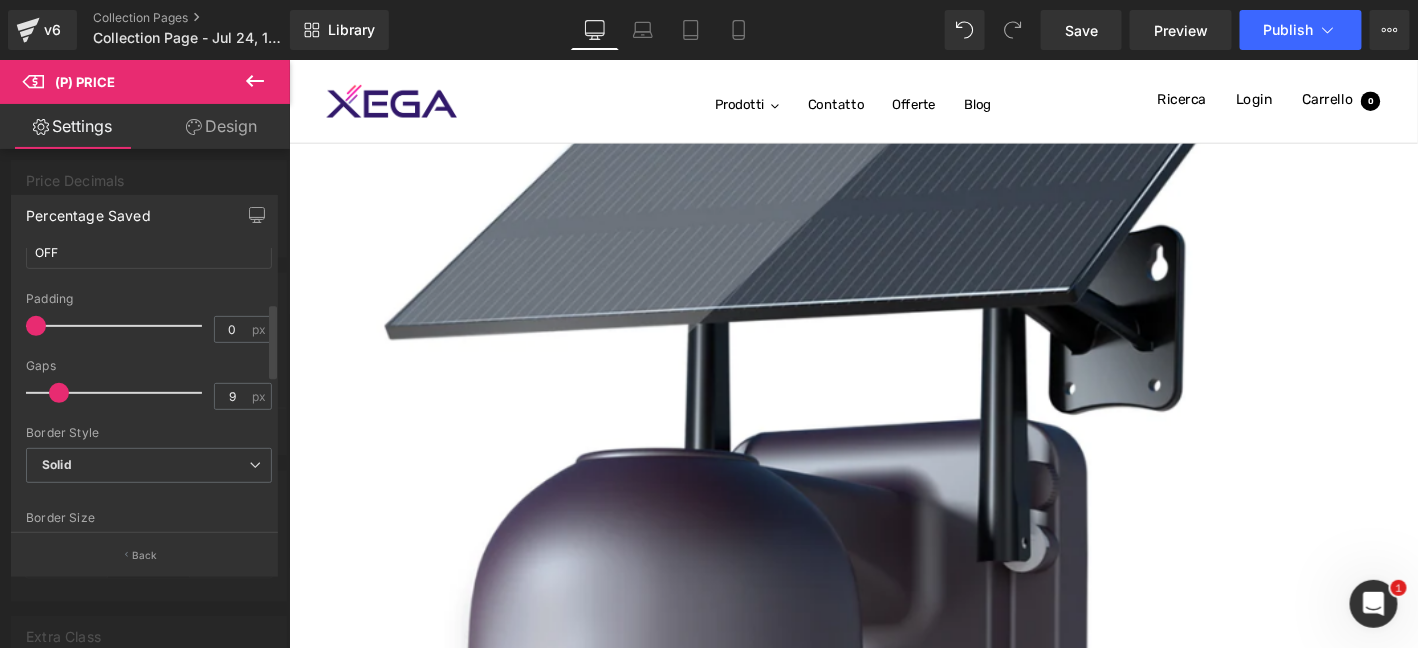 type on "8" 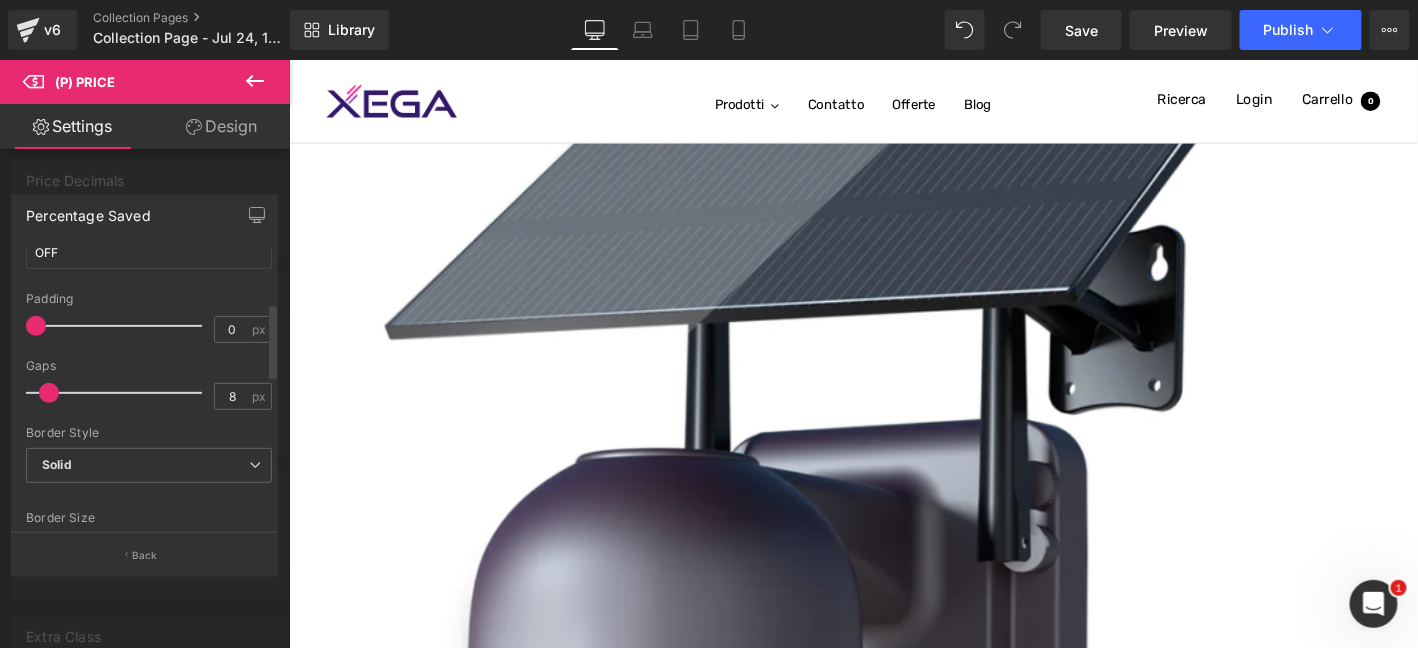 drag, startPoint x: 36, startPoint y: 381, endPoint x: 48, endPoint y: 383, distance: 12.165525 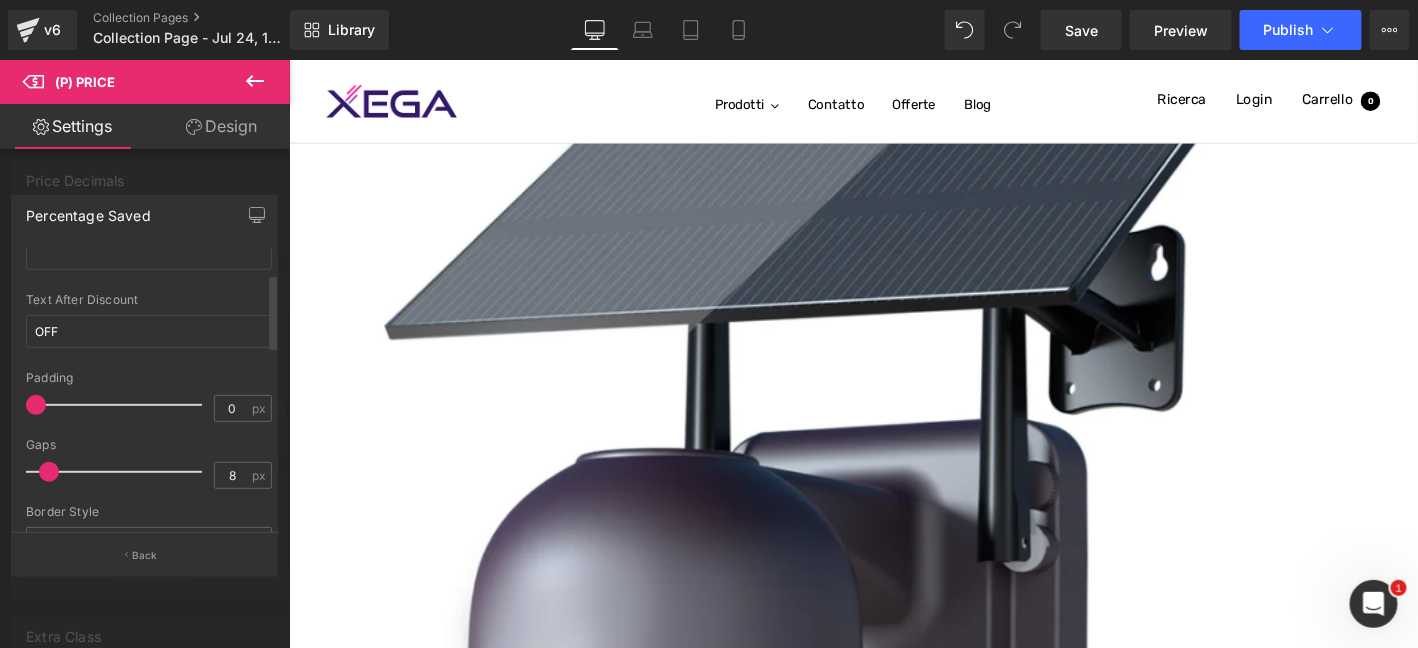 scroll, scrollTop: 33, scrollLeft: 0, axis: vertical 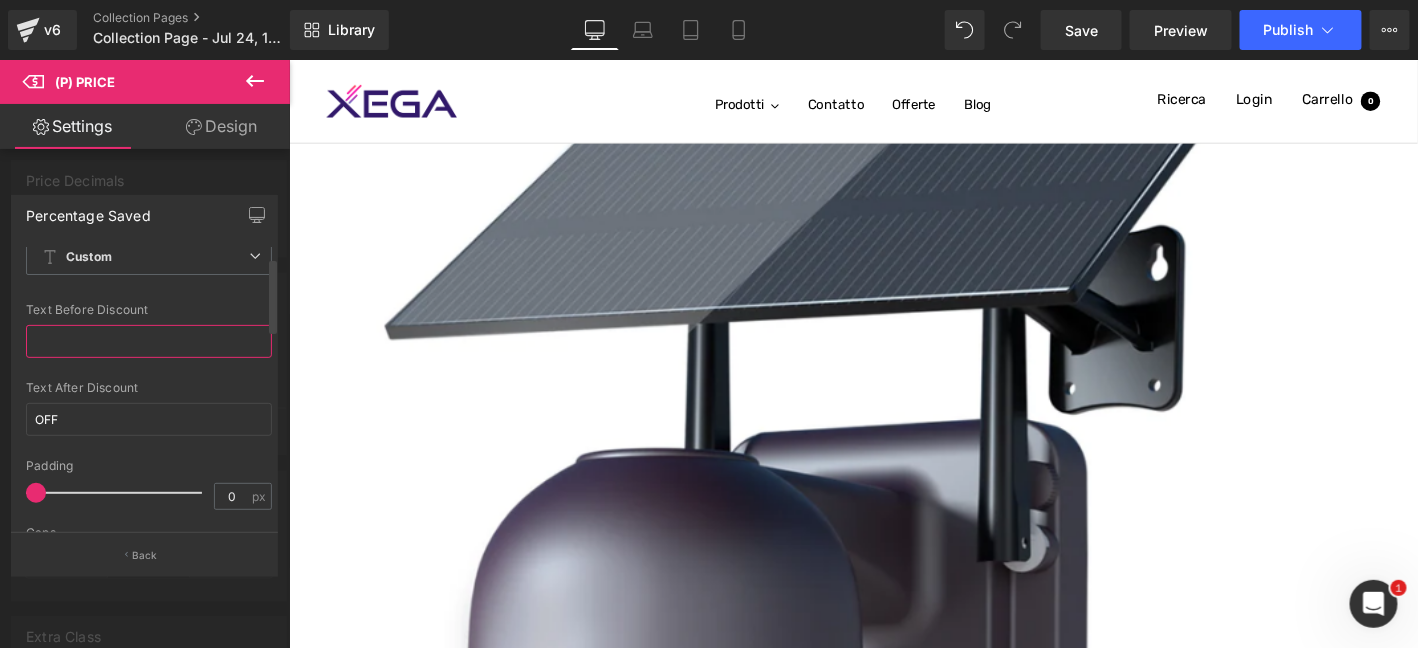 drag, startPoint x: 86, startPoint y: 340, endPoint x: 73, endPoint y: 341, distance: 13.038404 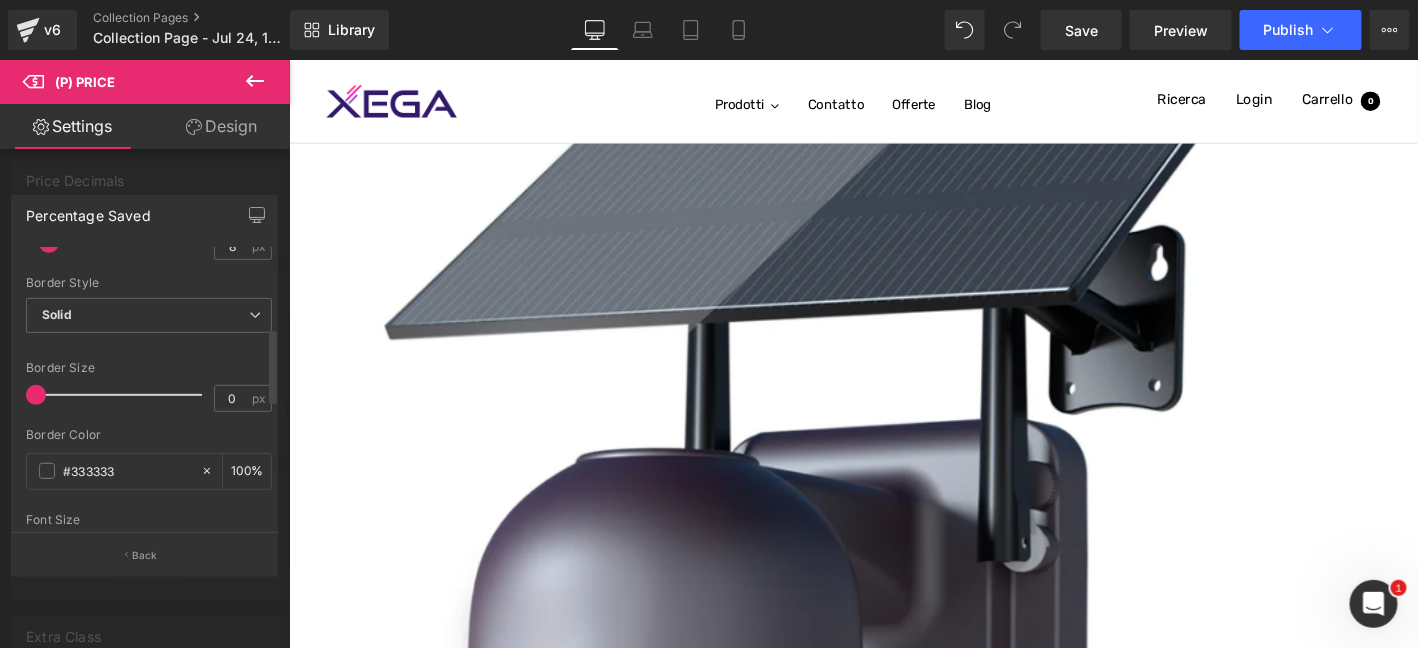 scroll, scrollTop: 400, scrollLeft: 0, axis: vertical 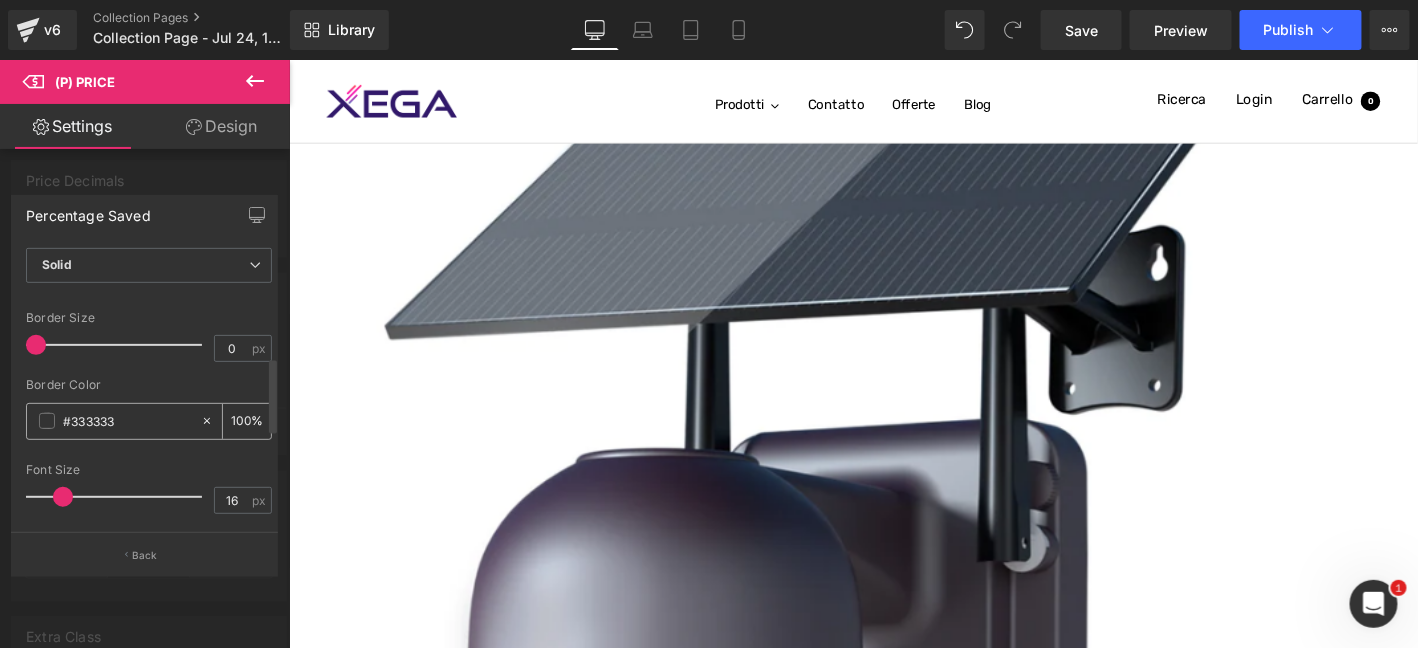 type on "-" 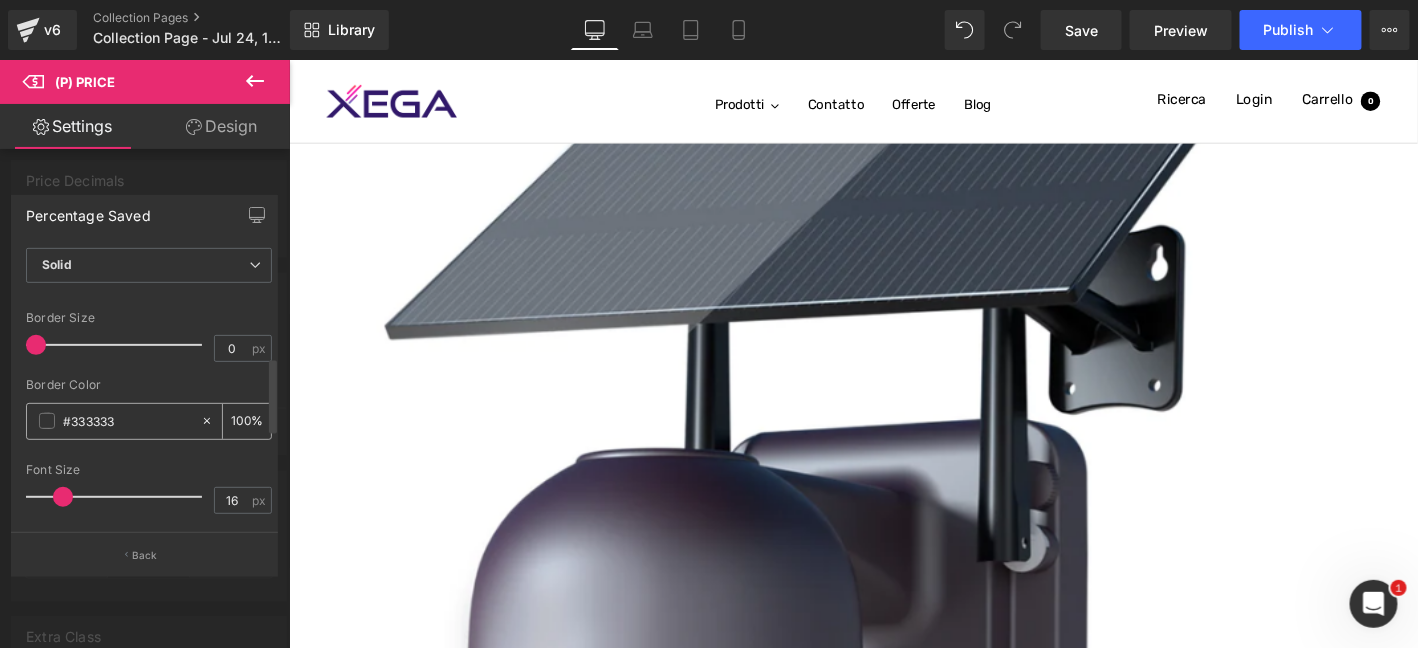click on "#333333" at bounding box center (113, 421) 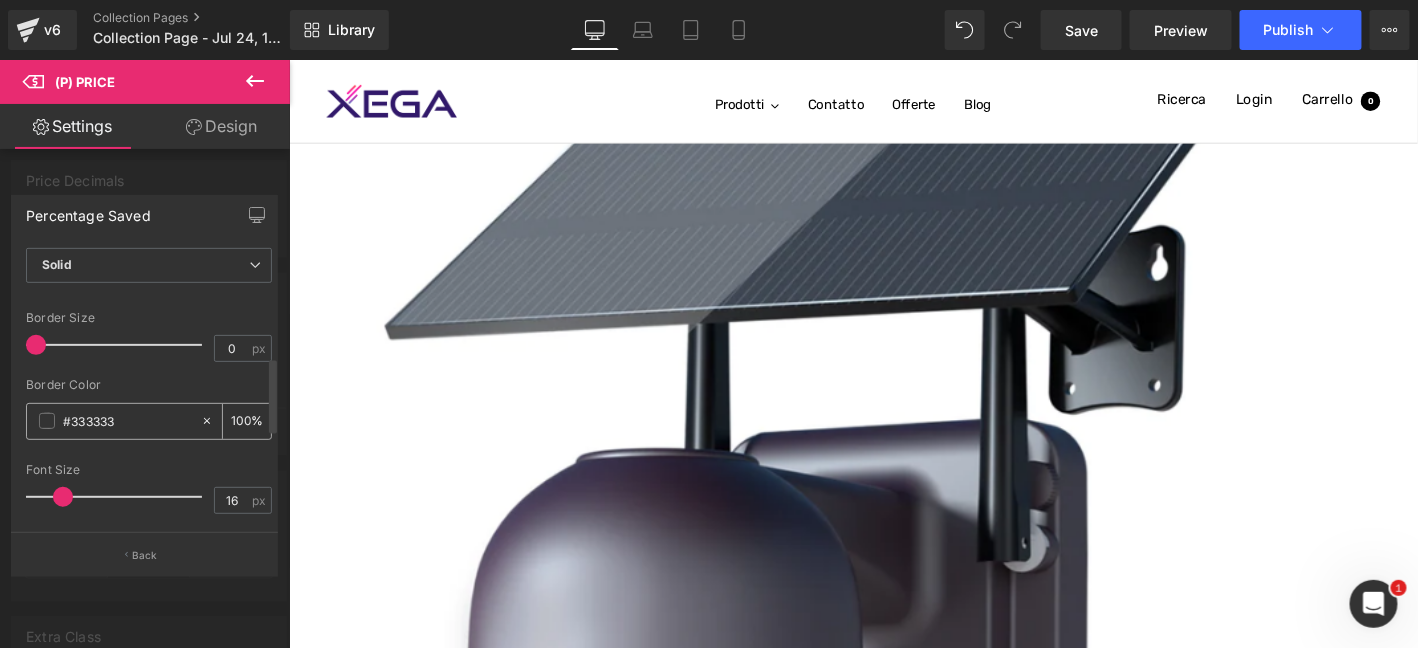 click at bounding box center [47, 421] 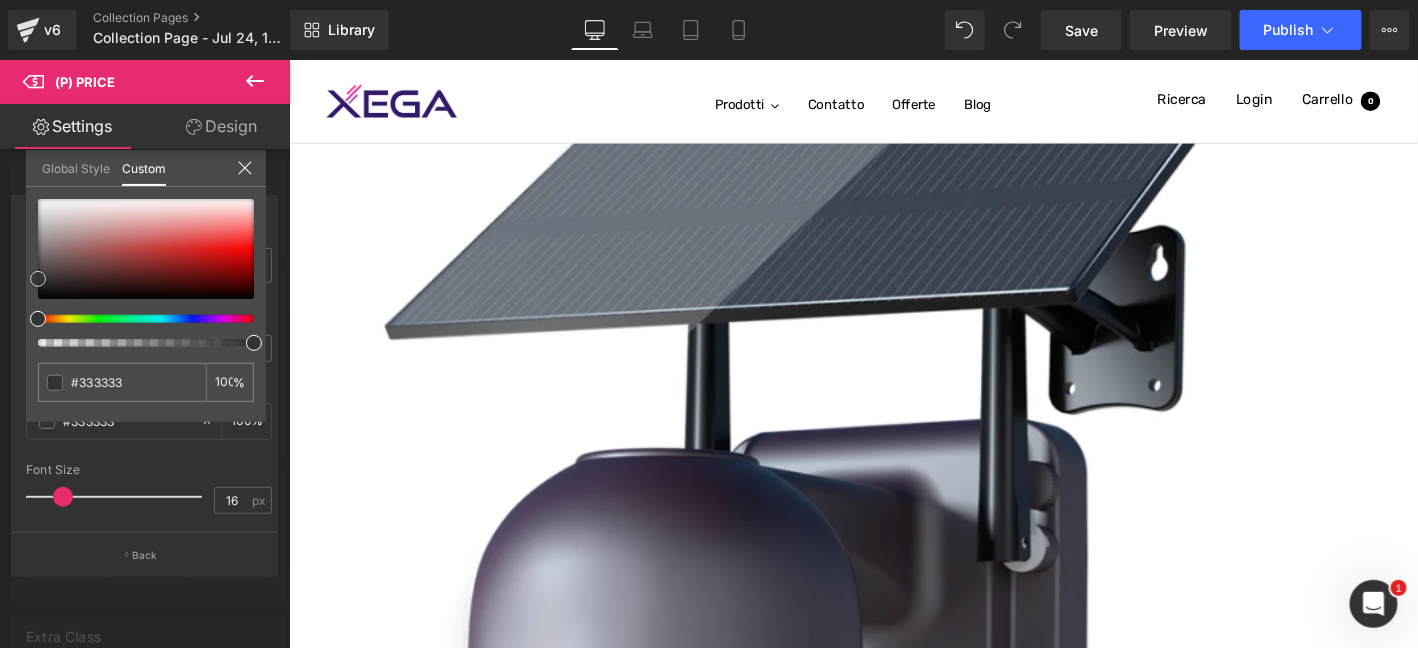 type on "#6c2222" 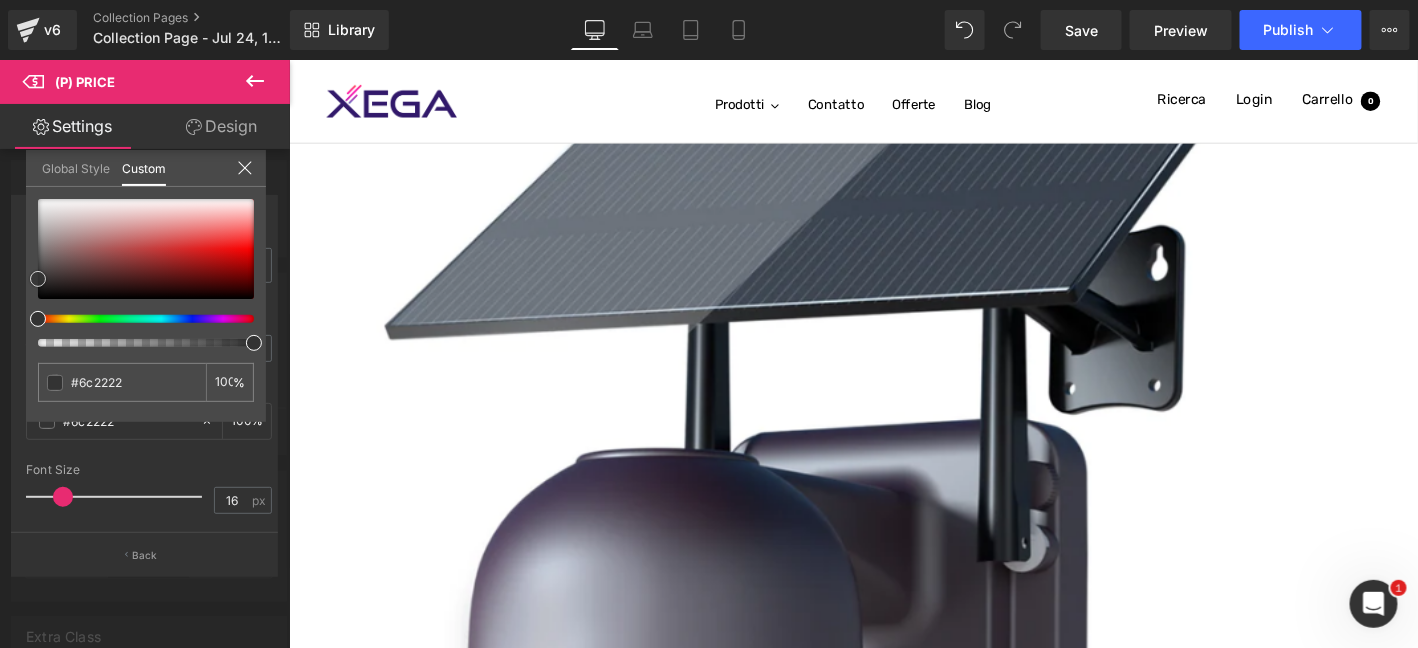 type on "#891f1f" 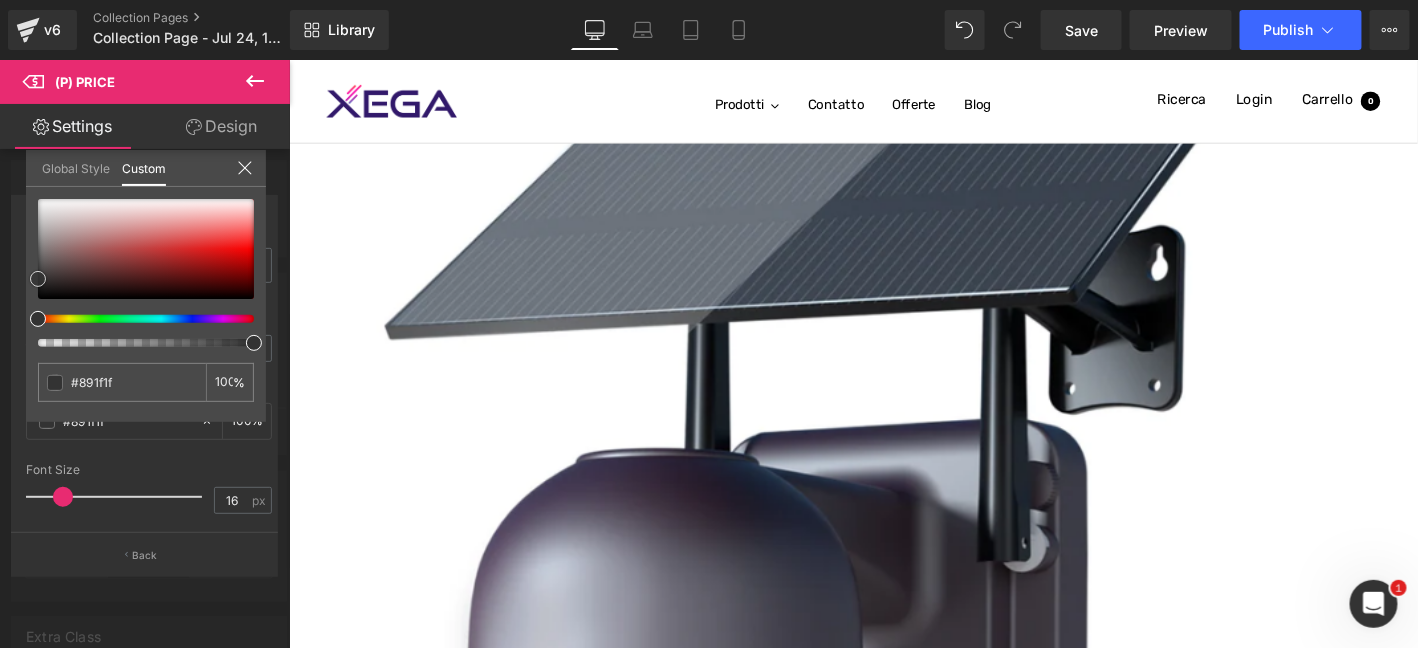 type on "#f61212" 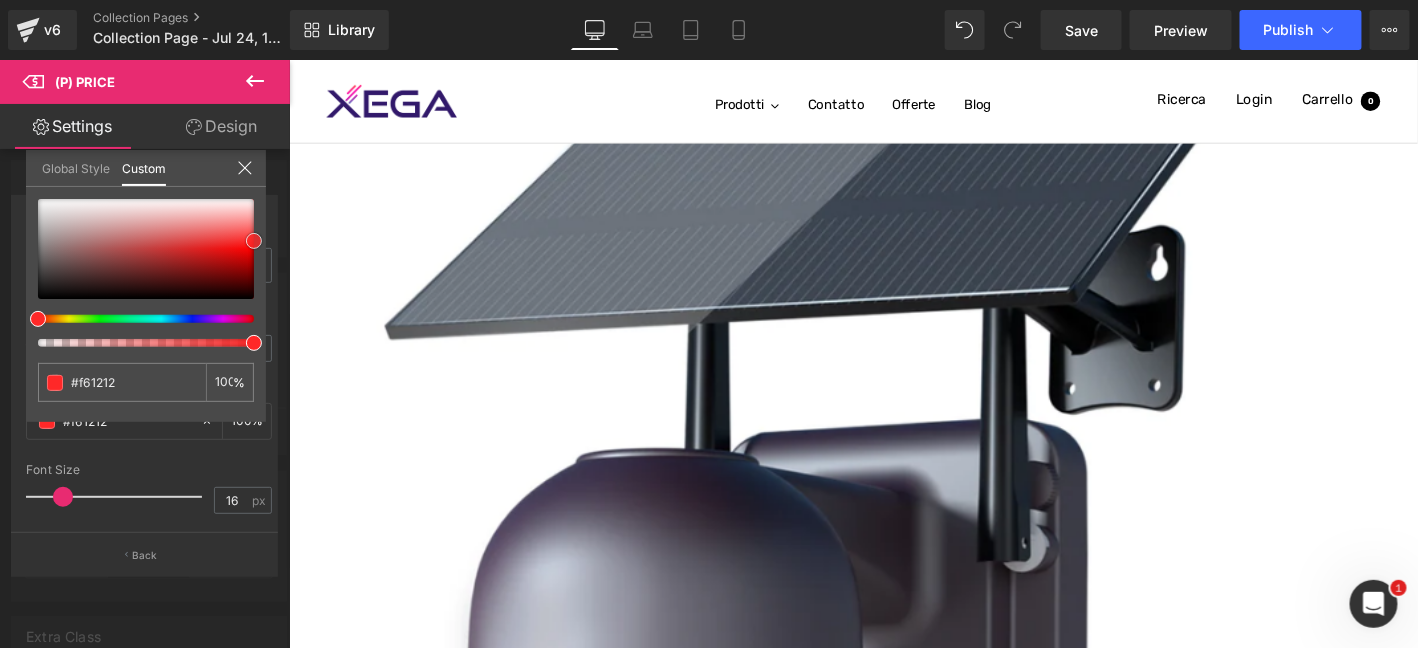type on "#ff2828" 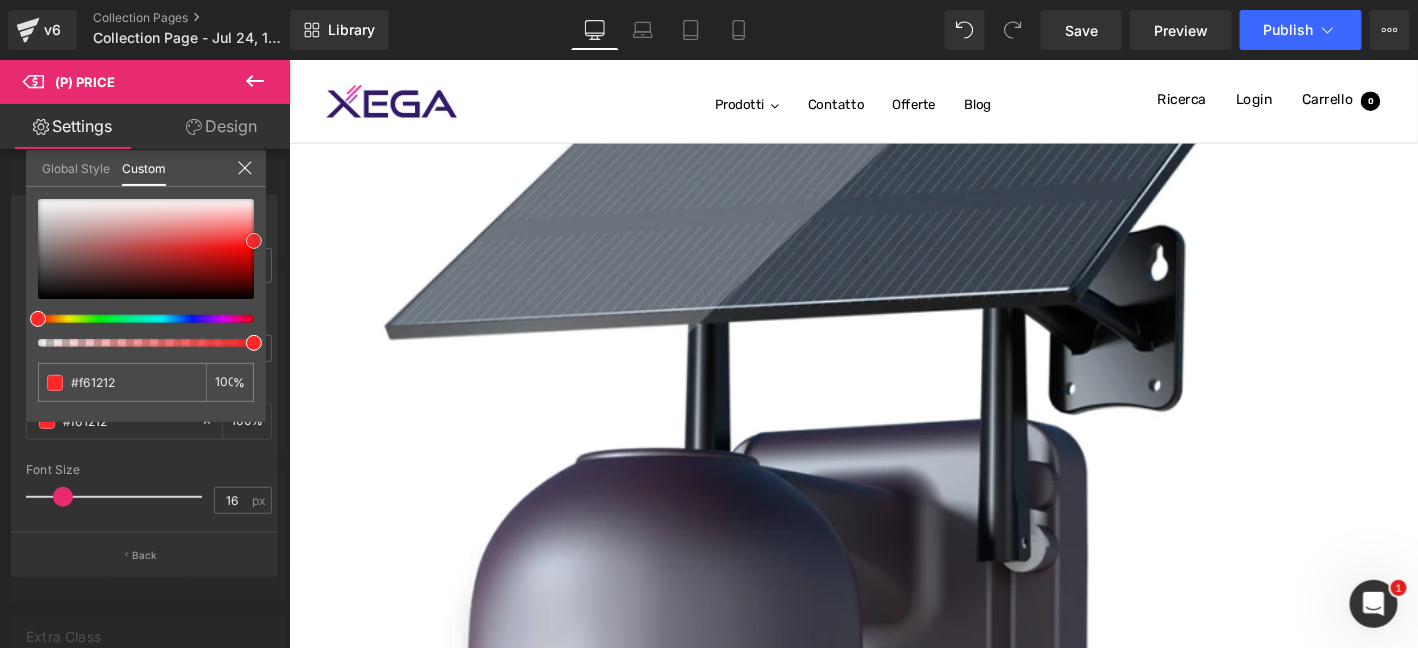 type on "#ff2828" 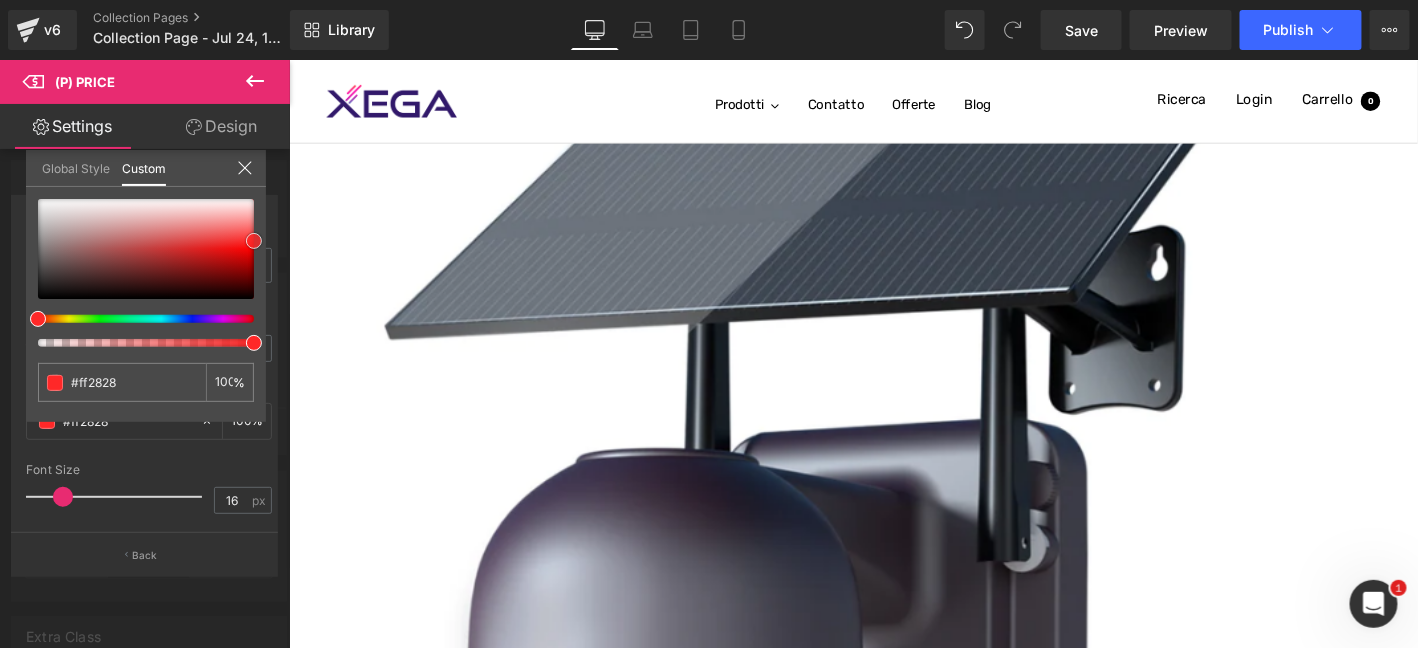 type on "#fe2d2d" 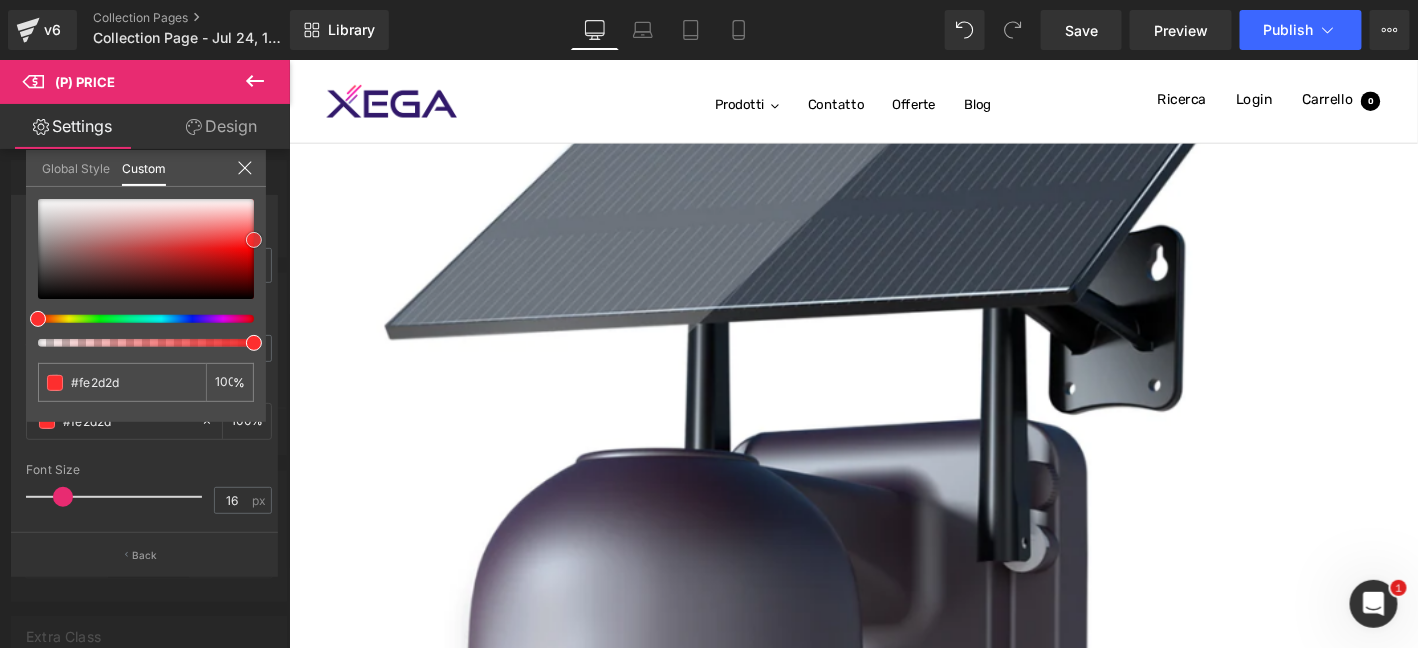 type on "#fd2e2e" 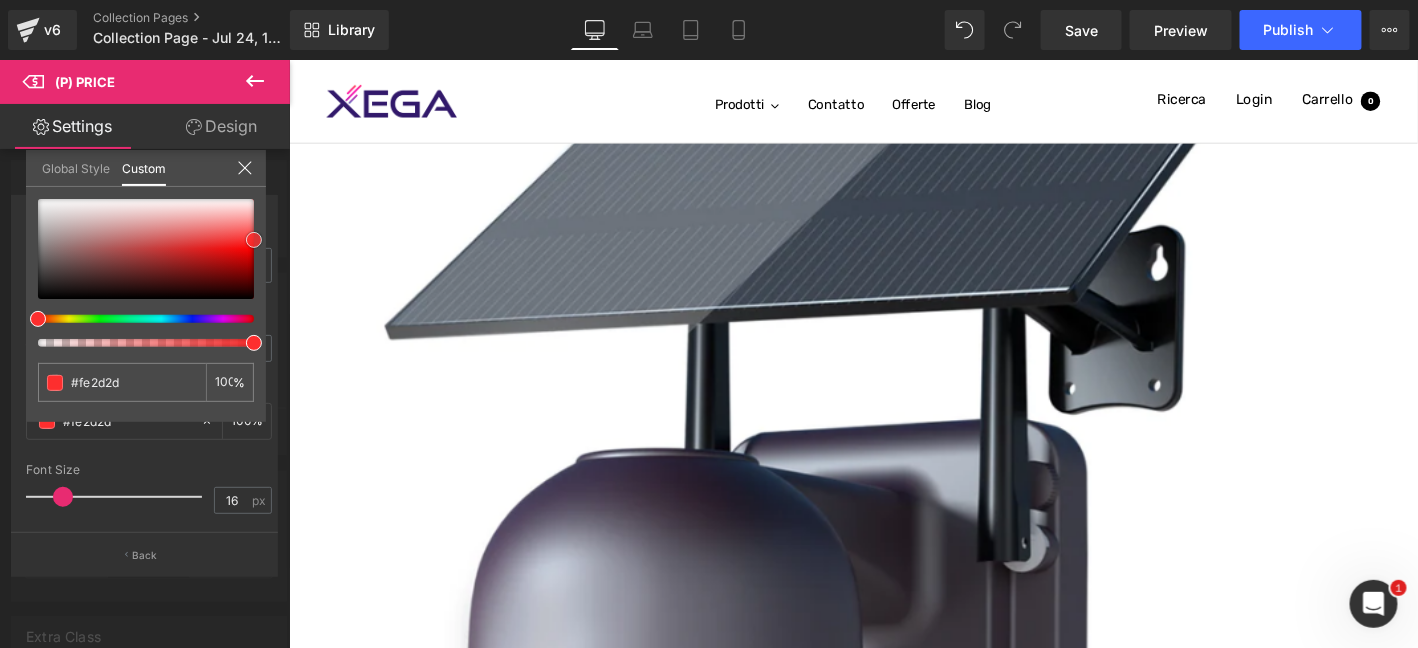 type on "#fd2e2e" 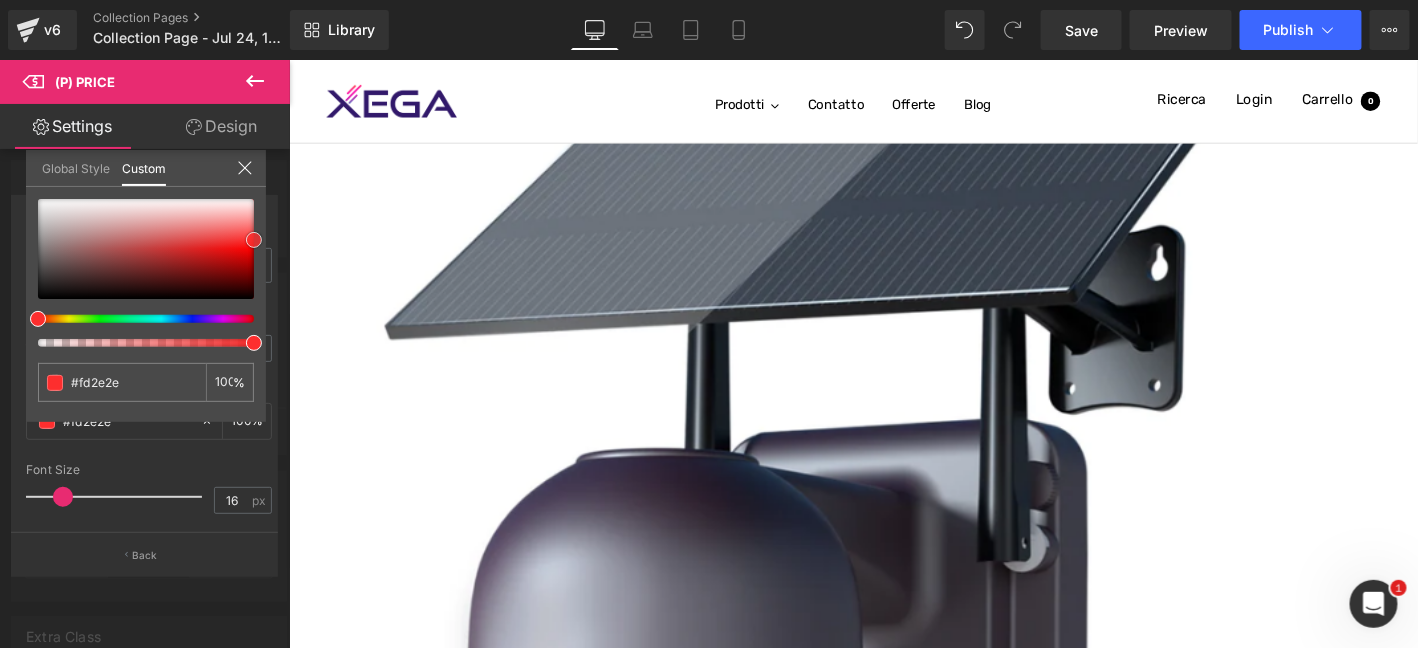 type on "#fc2f2f" 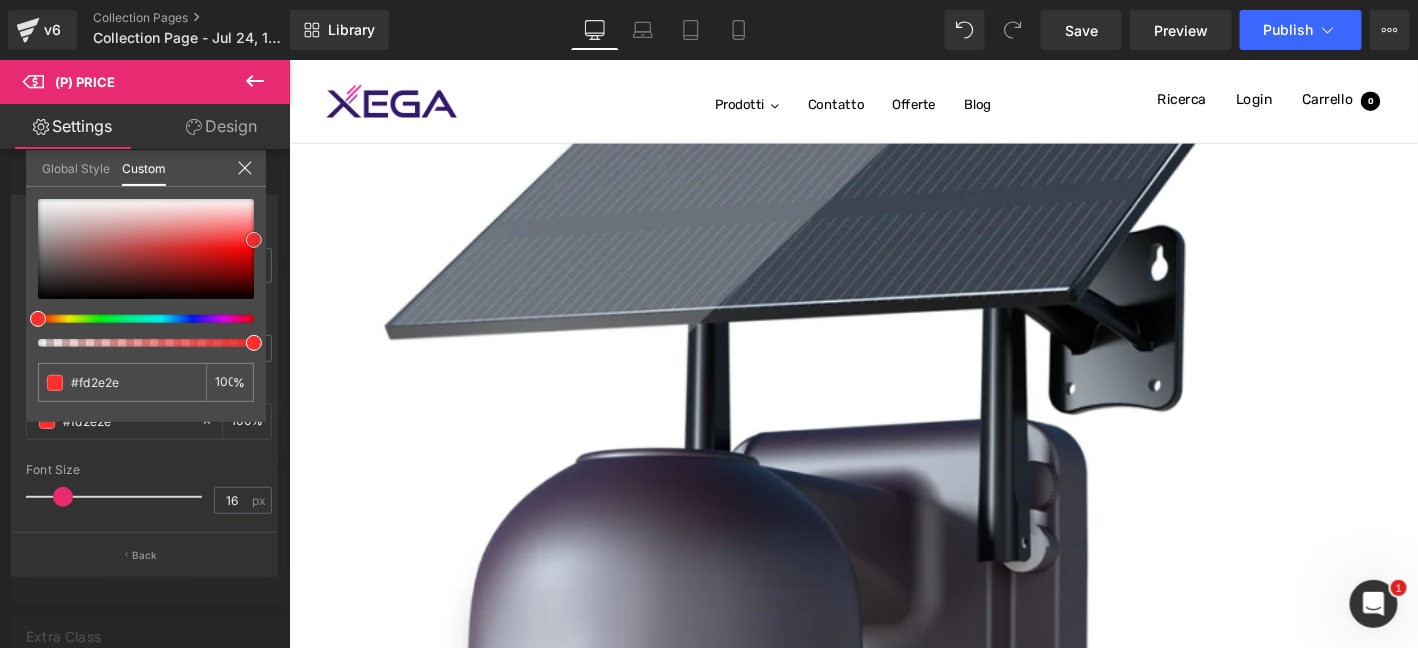 type on "#fc2f2f" 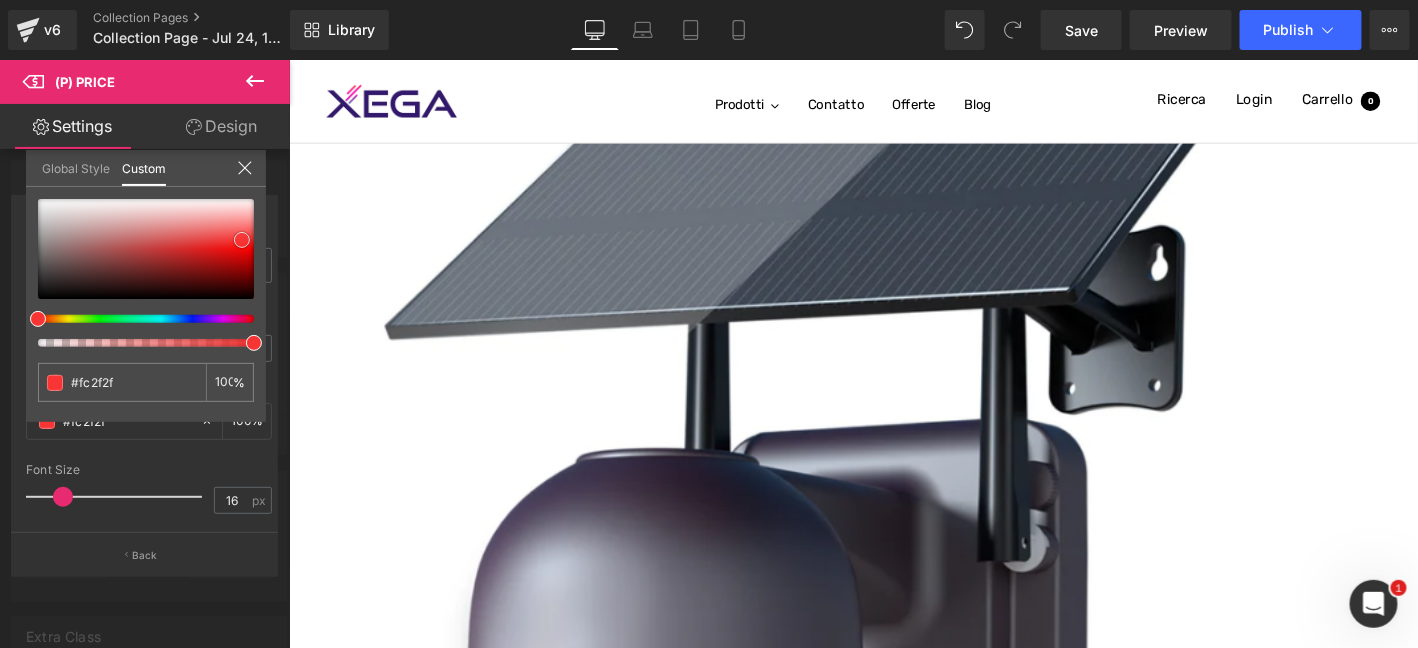 type on "#f83434" 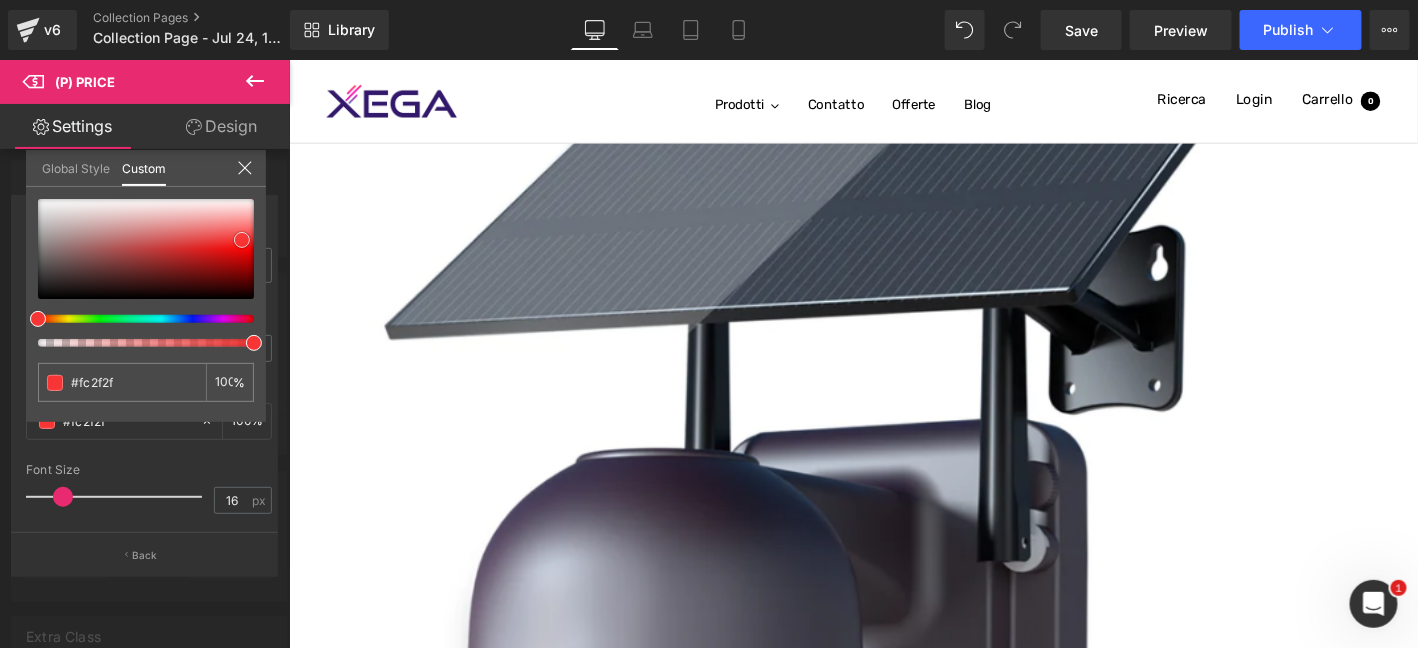 type on "#f83434" 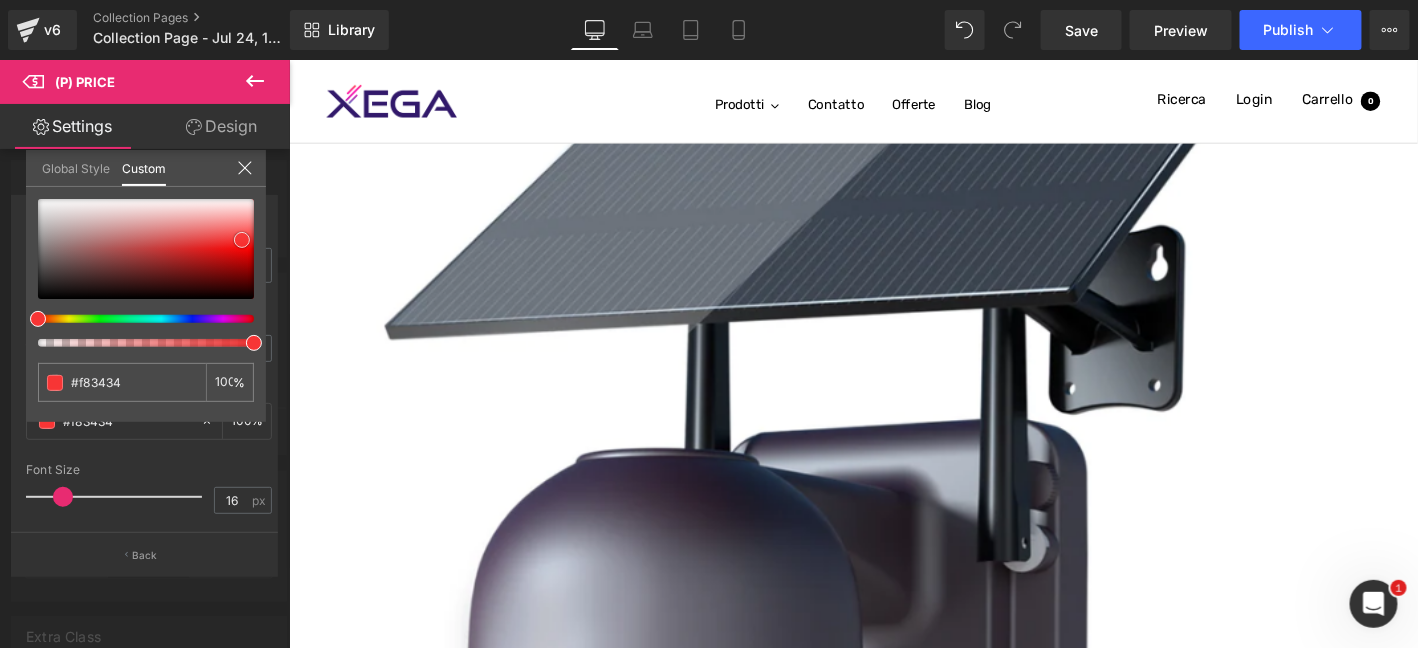 type on "#f53232" 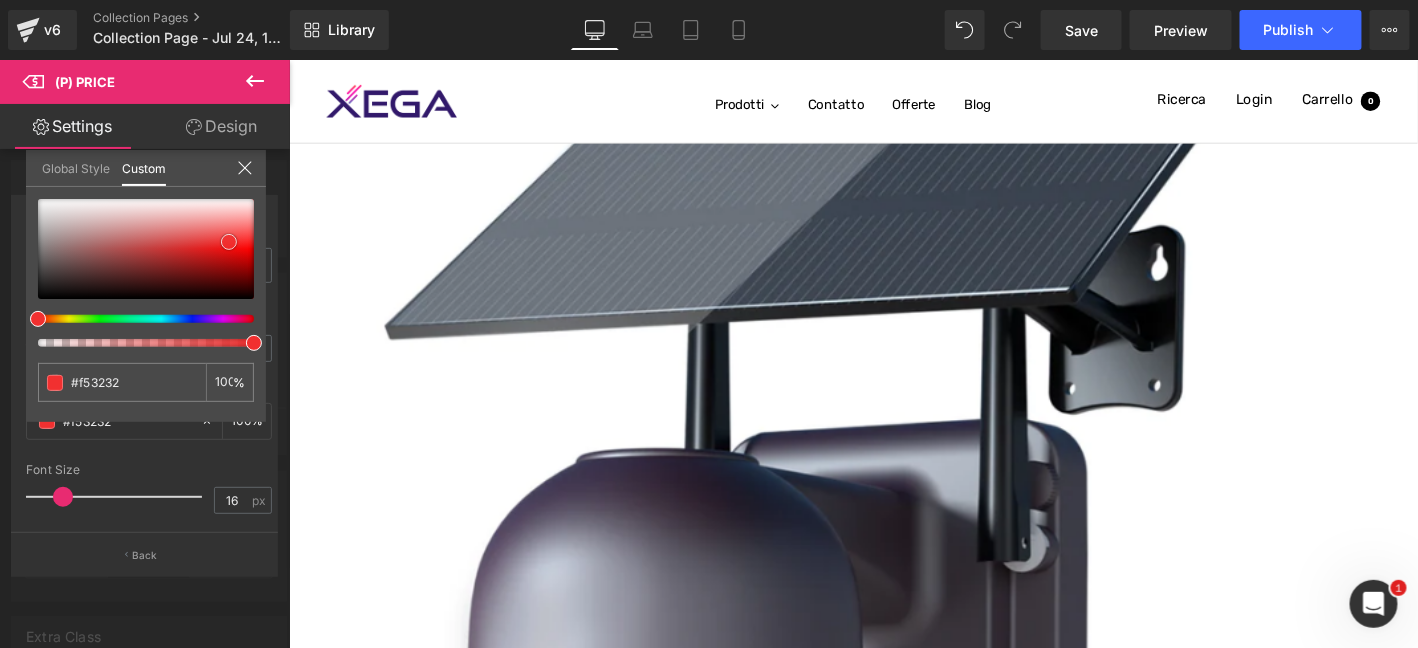 type on "#f13030" 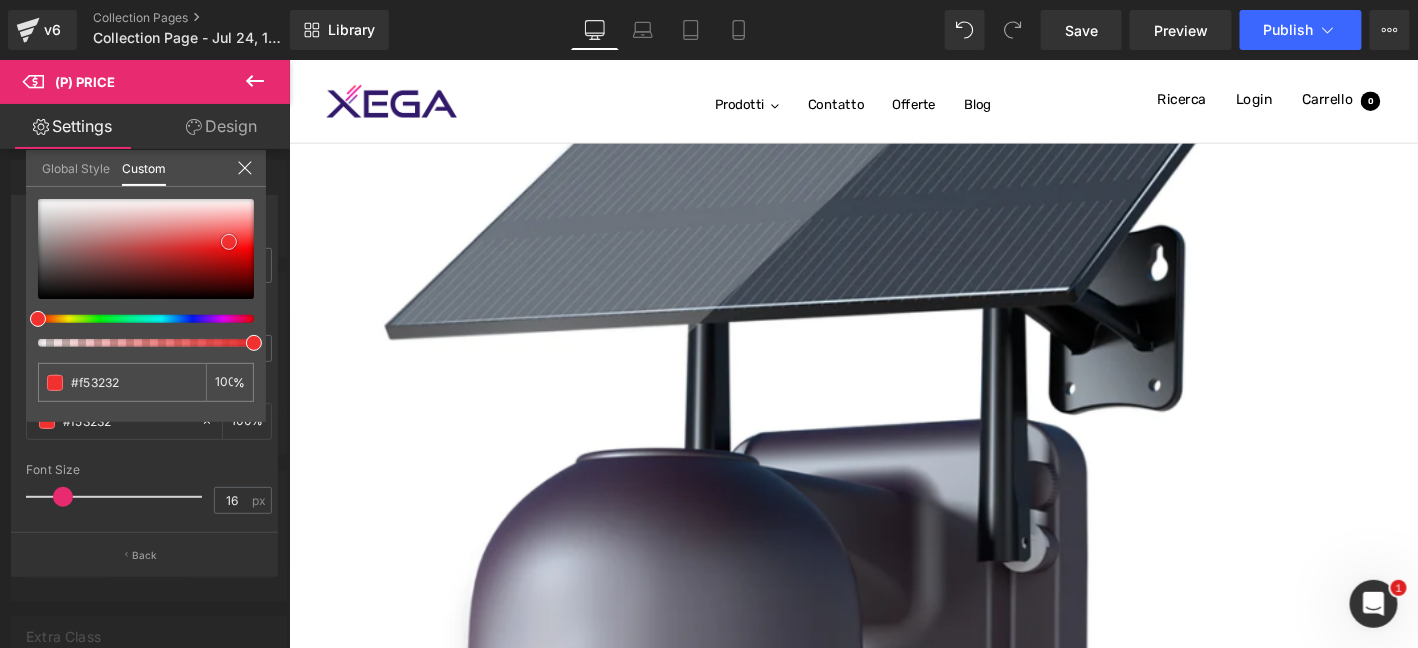 type on "#f13030" 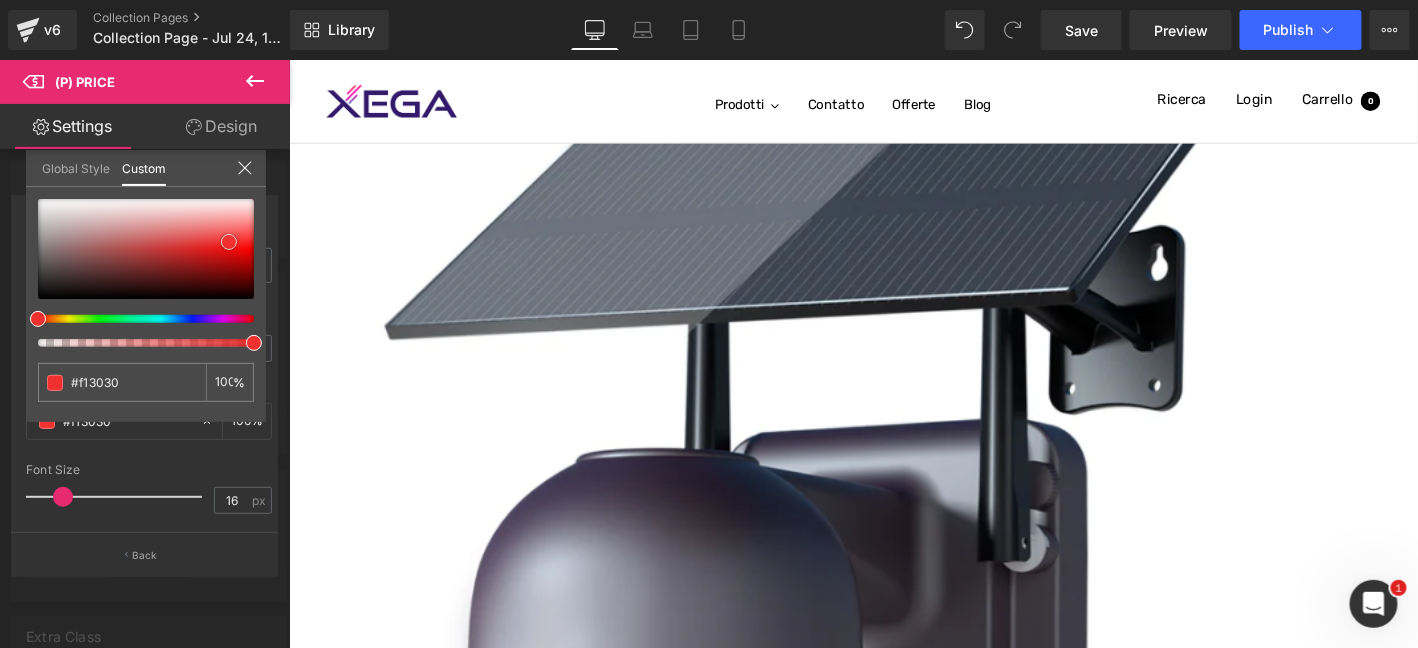 type on "#ed2121" 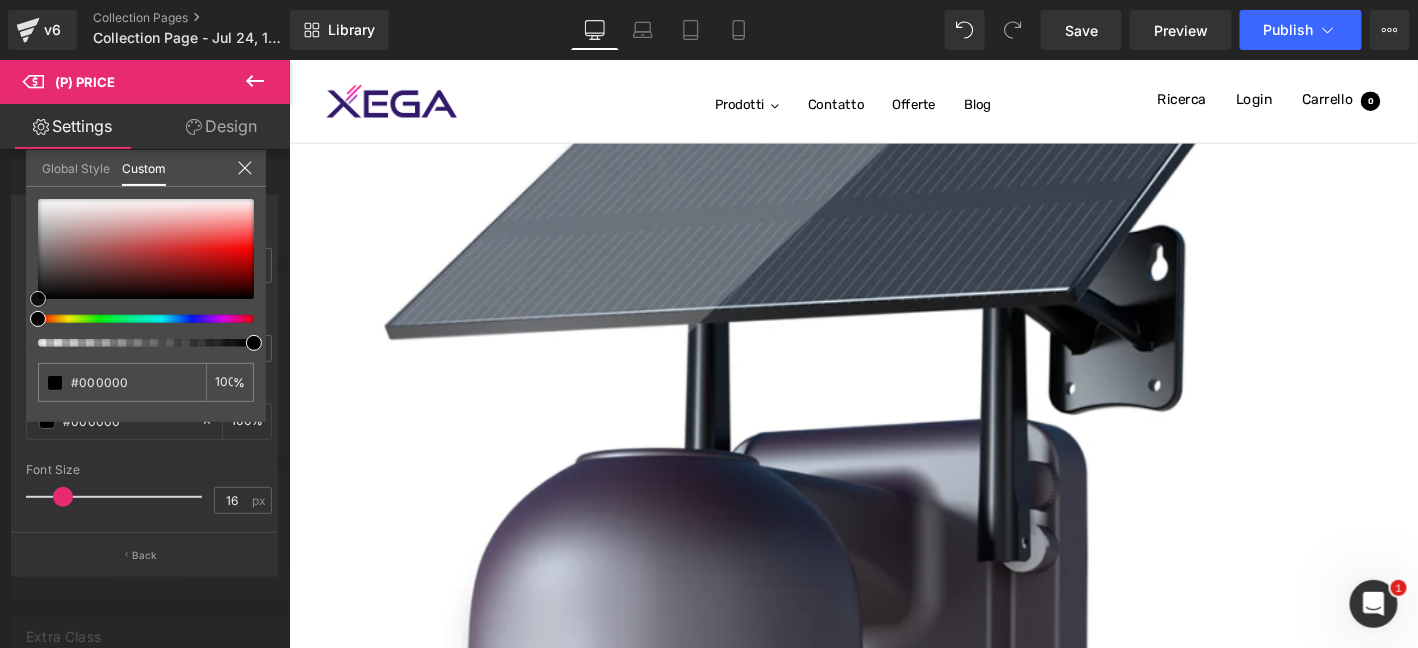drag, startPoint x: 149, startPoint y: 270, endPoint x: 1, endPoint y: 314, distance: 154.40207 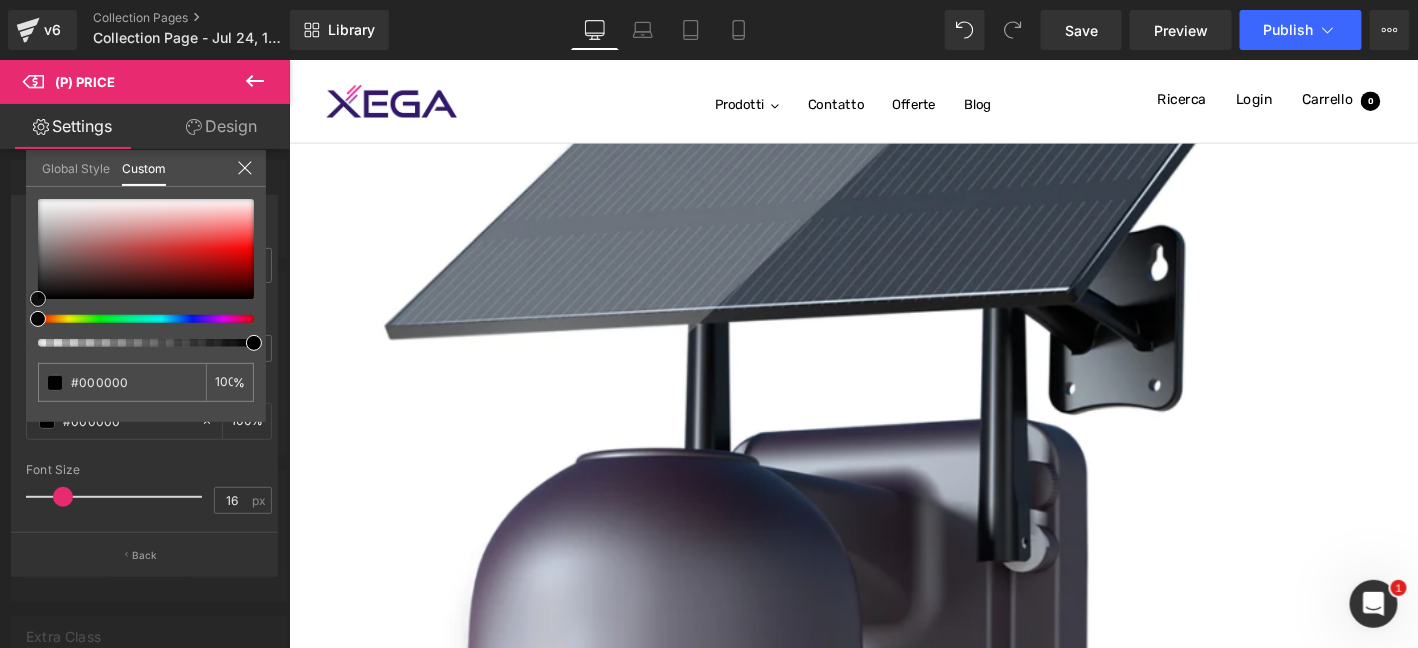 click on "Percentage Saved Text Styles Custom
Custom
Setup Global Style
Custom
Setup Global Style
- Text Before Discount - OFF Text After Discount OFF 0px Padding 0 px 8px Gaps 8 px Solid Dashed Dotted Double Border Style
Solid
Solid Dashed Dotted Double 0px Border Size 0 px rgba(0, 0, 0, 1) Border Color #000000 100 % 16px Font Size 16 px #333333 Font Color #333333 100 % Background Color %
Font
Default
Default
Default
Open Font Manager
Back" at bounding box center (145, 377) 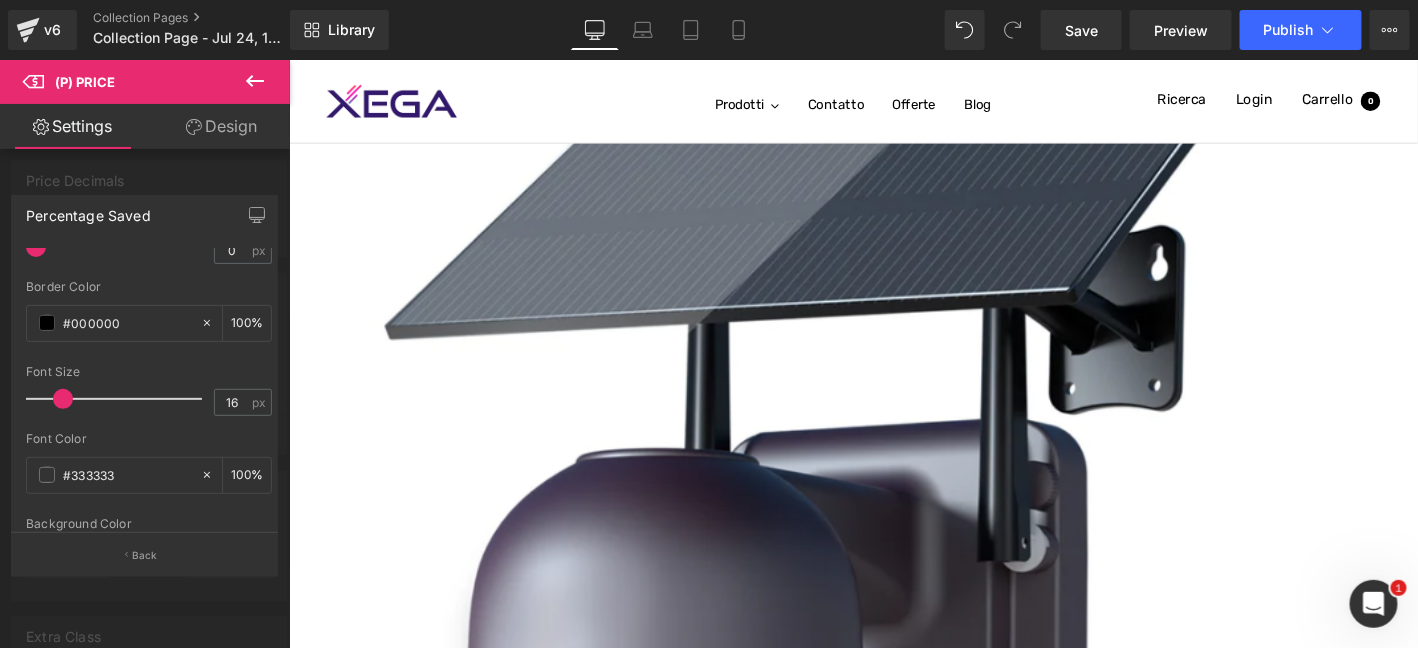 scroll, scrollTop: 499, scrollLeft: 0, axis: vertical 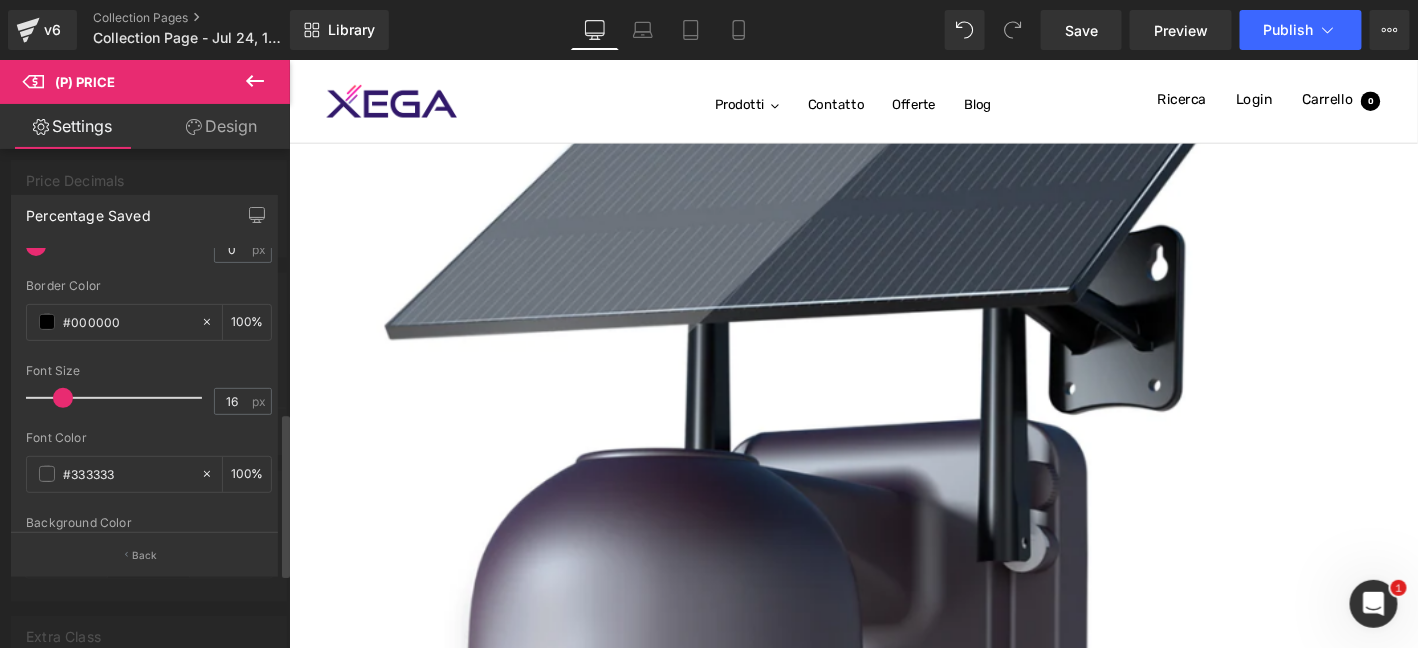 click on "Salta al contenuto
Spedizione gratuita + 30 giorni di restituzione + Garanzia a vita
OFFERTA SPECIALE
TELECAMERA 4G
TELECAMERA WIFI
SUPPORTO Prodotti Contatto Offerte Blog
Navigazione
我的商店
Newsletter
0
Ricerca
Login
Carrello 0
Carrello
Il tuo carrello è vuoto
Inizia a fare acquisti
Aggiungi nota dell'ordine
Salva" at bounding box center (893, 704) 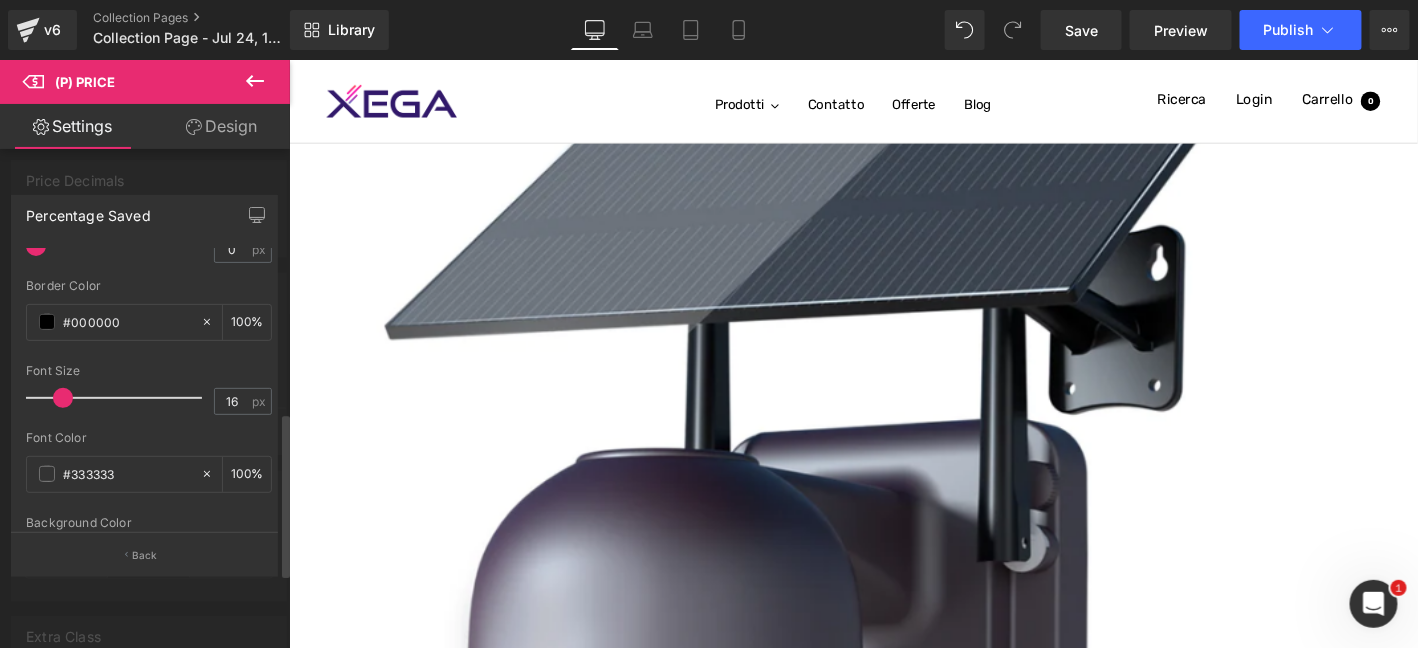 click on "Salta al contenuto
Spedizione gratuita + 30 giorni di restituzione + Garanzia a vita
OFFERTA SPECIALE
TELECAMERA 4G
TELECAMERA WIFI
SUPPORTO Prodotti Contatto Offerte Blog
Navigazione
我的商店
Newsletter
0
Ricerca
Login
Carrello 0
Carrello
Il tuo carrello è vuoto
Inizia a fare acquisti
Aggiungi nota dell'ordine
Salva" at bounding box center (893, 704) 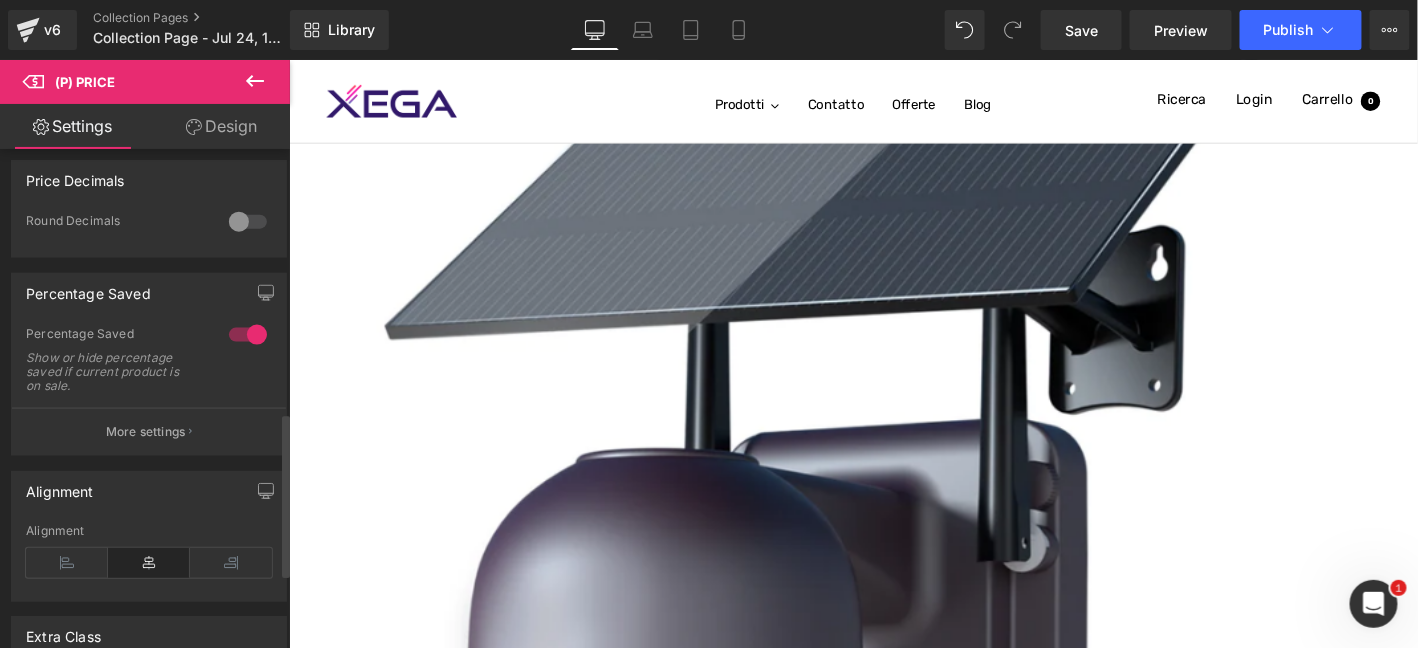 click on "(P) Cart Button" at bounding box center (288, 59) 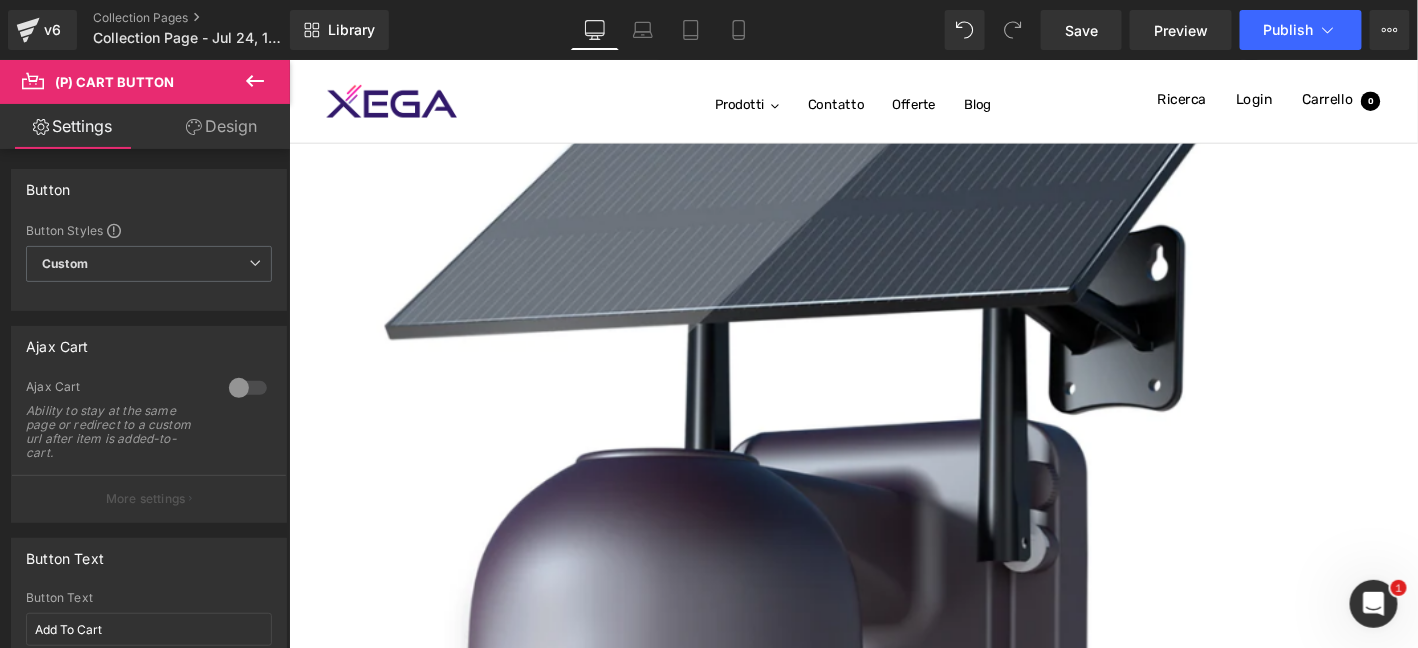 click on "(P) Cart Button" at bounding box center [288, 59] 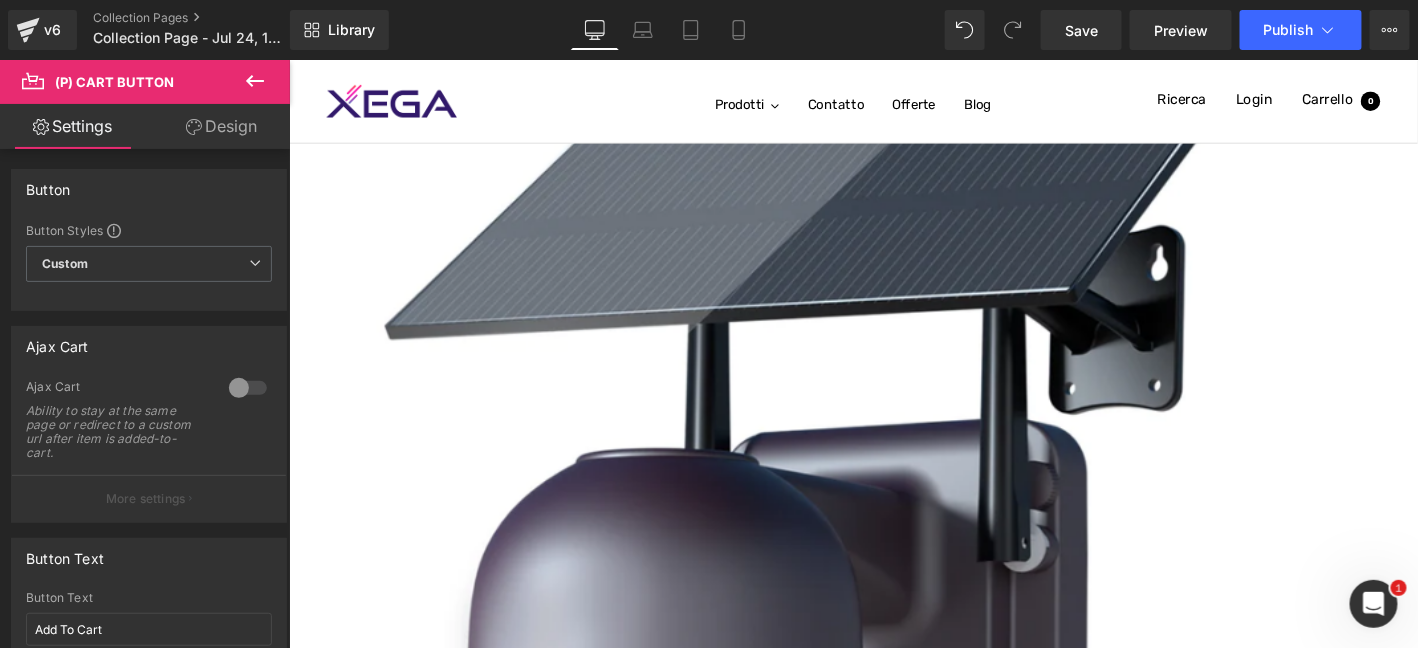 click on "(P) Cart Button" at bounding box center [288, 59] 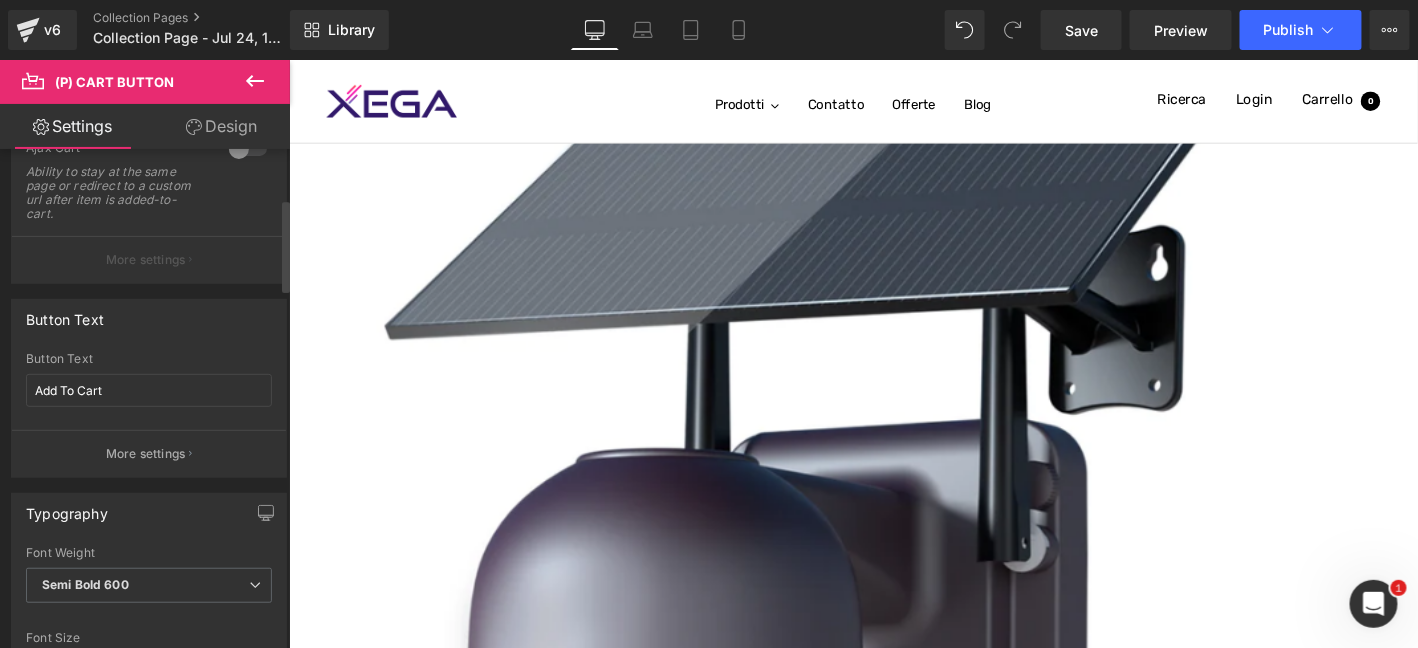 scroll, scrollTop: 266, scrollLeft: 0, axis: vertical 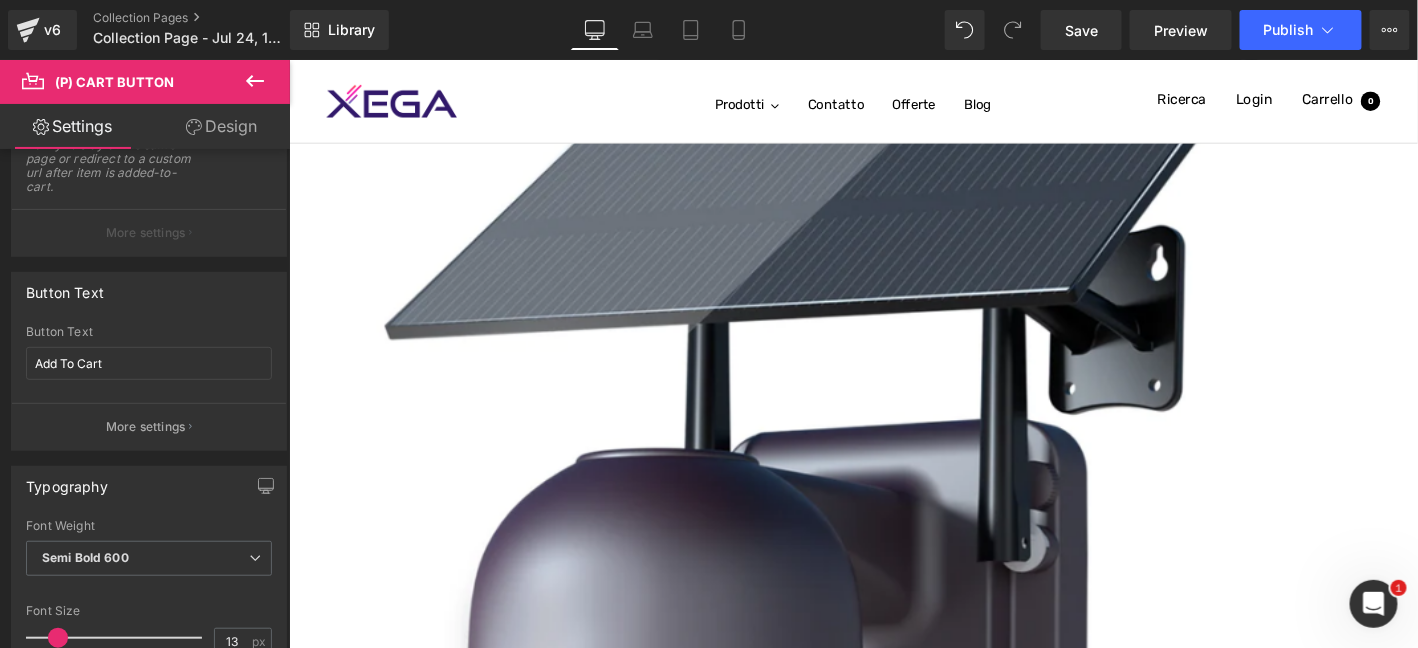 click on "(P) Title" at bounding box center [288, 59] 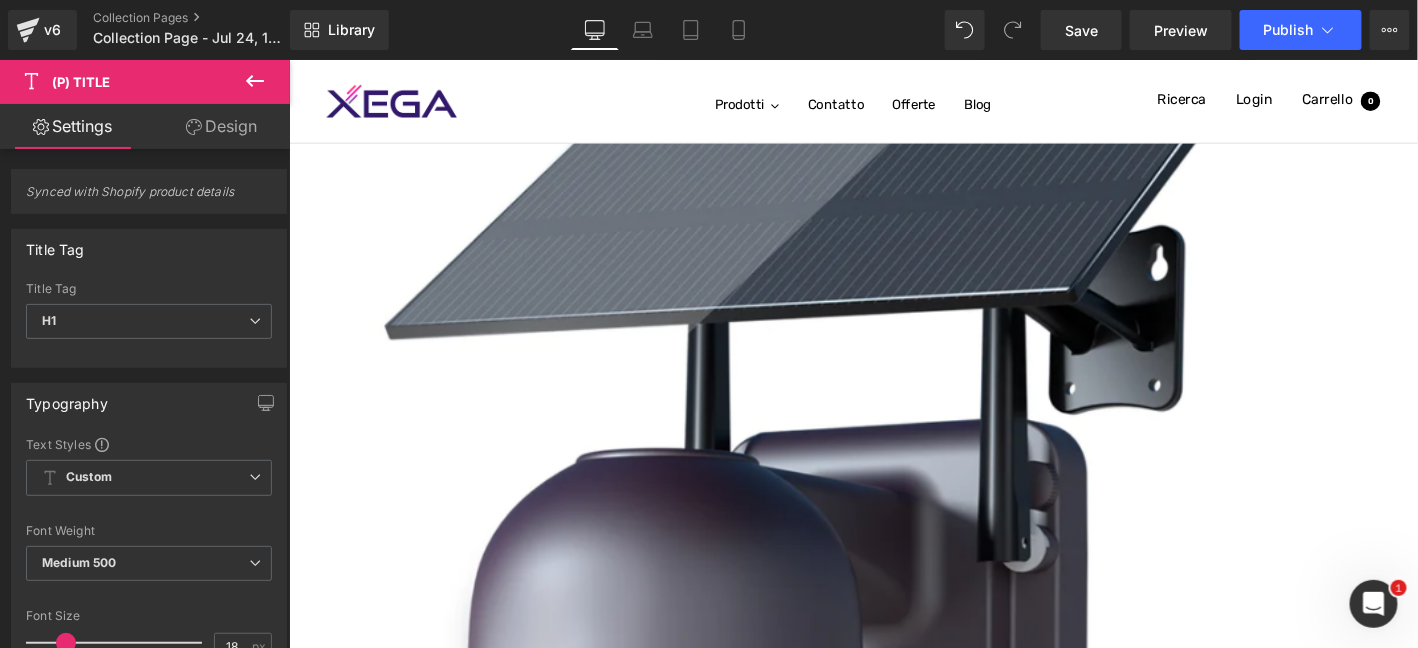 click on "(P) Cart Button" at bounding box center (288, 59) 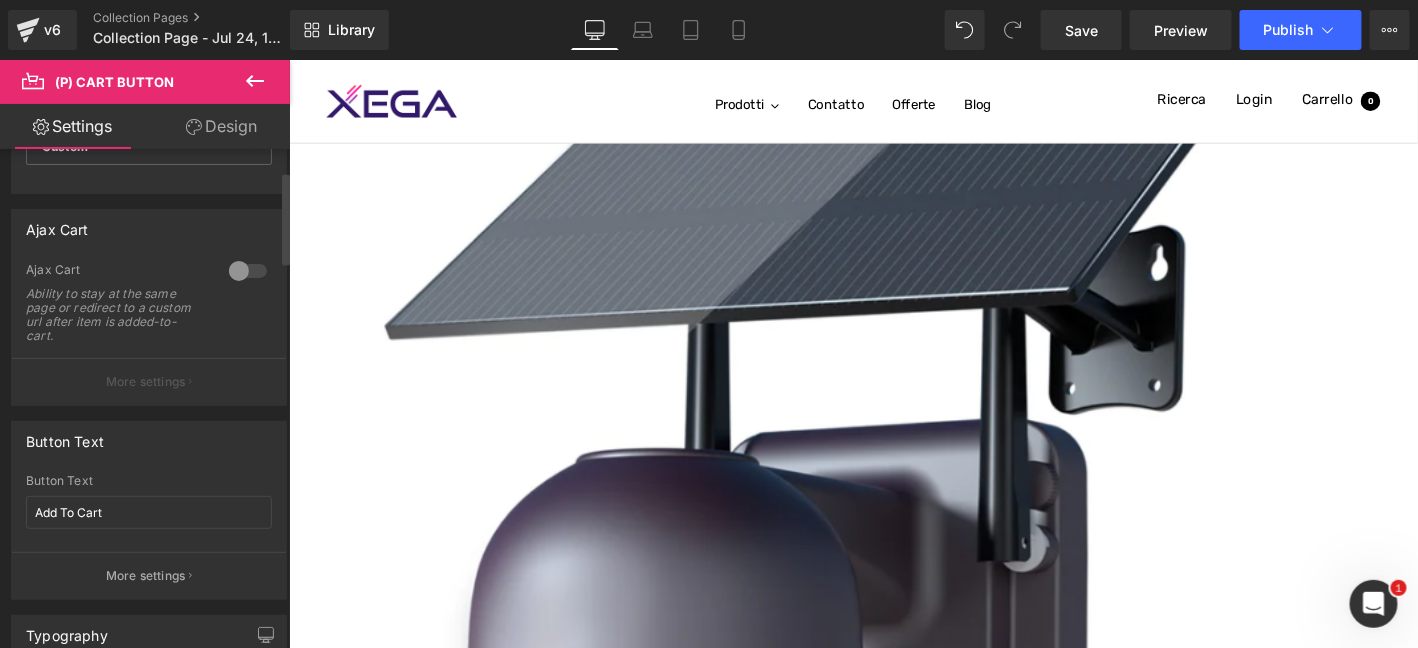 scroll, scrollTop: 133, scrollLeft: 0, axis: vertical 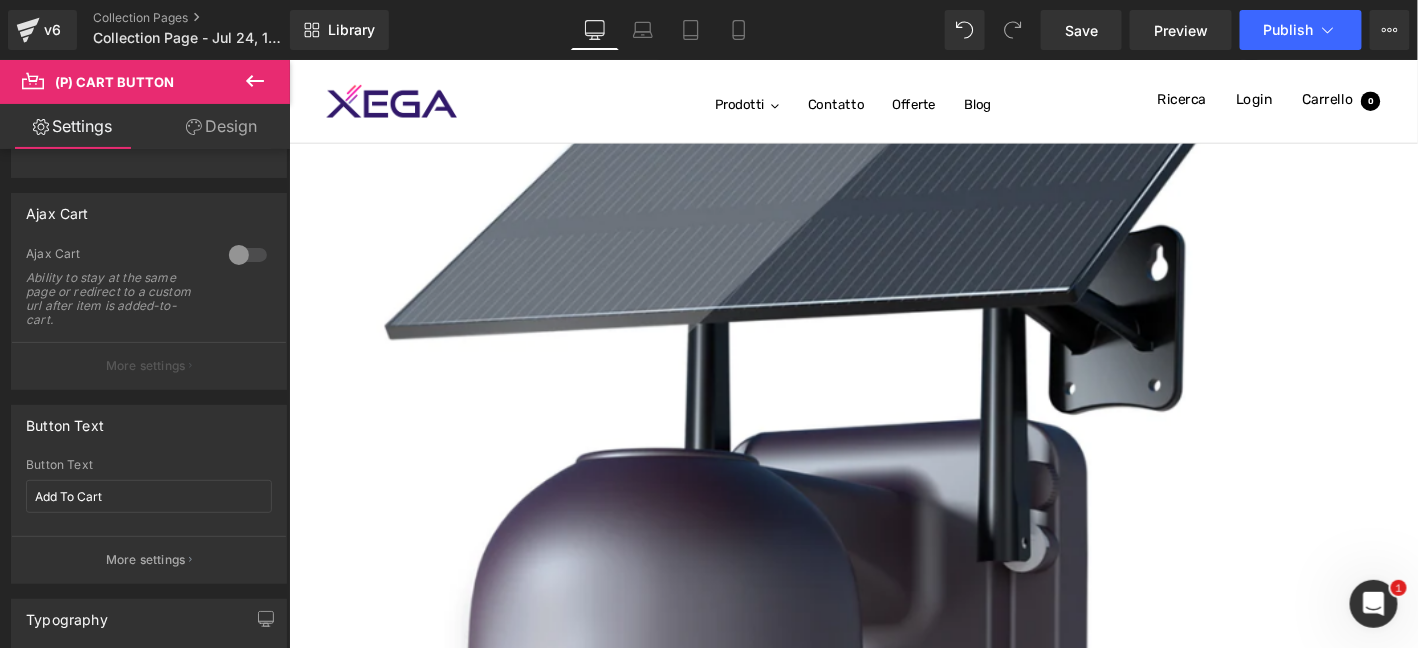 click on "(P) Cart Button" at bounding box center [288, 59] 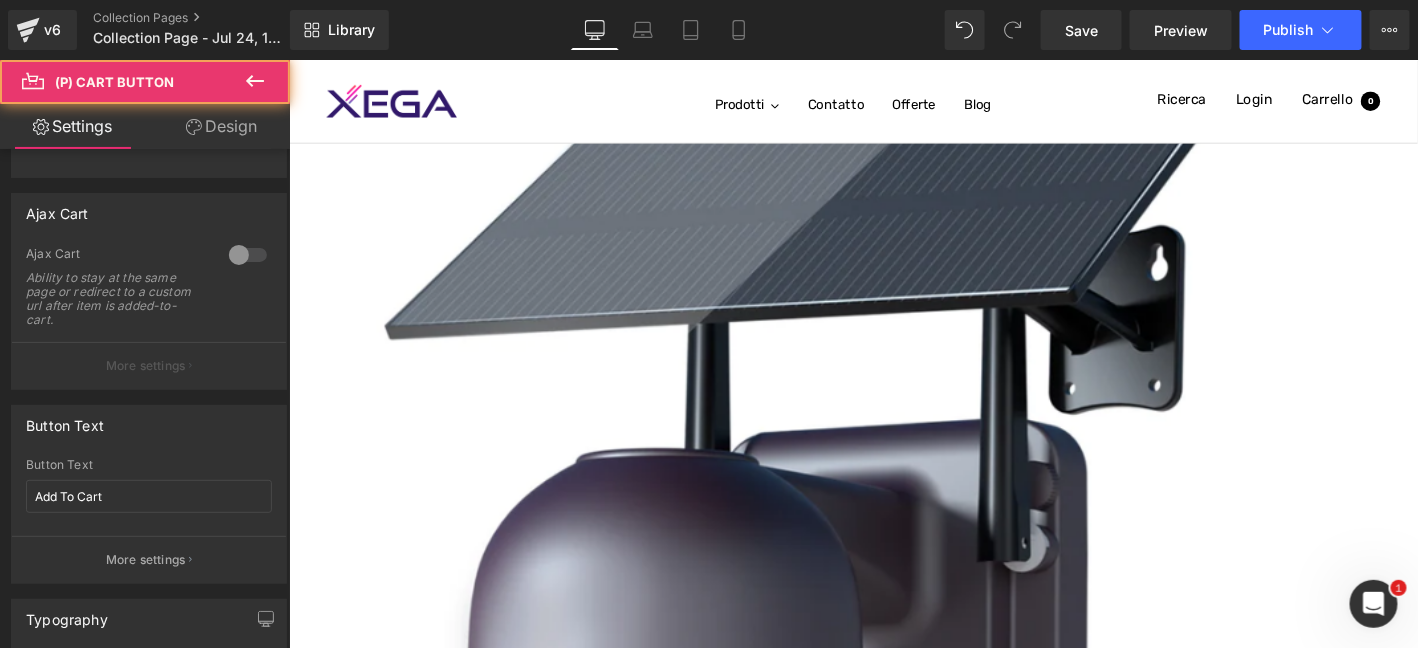 click on "Design" at bounding box center [221, 126] 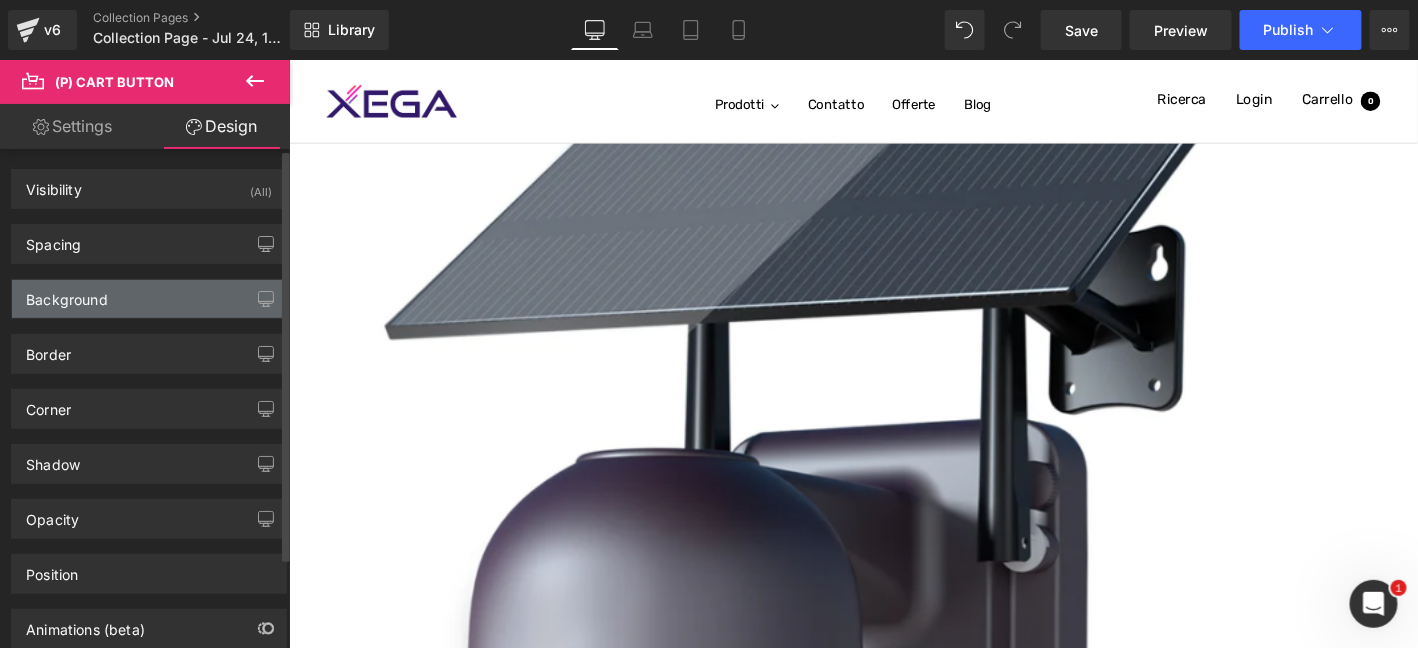 click on "Background" at bounding box center [149, 299] 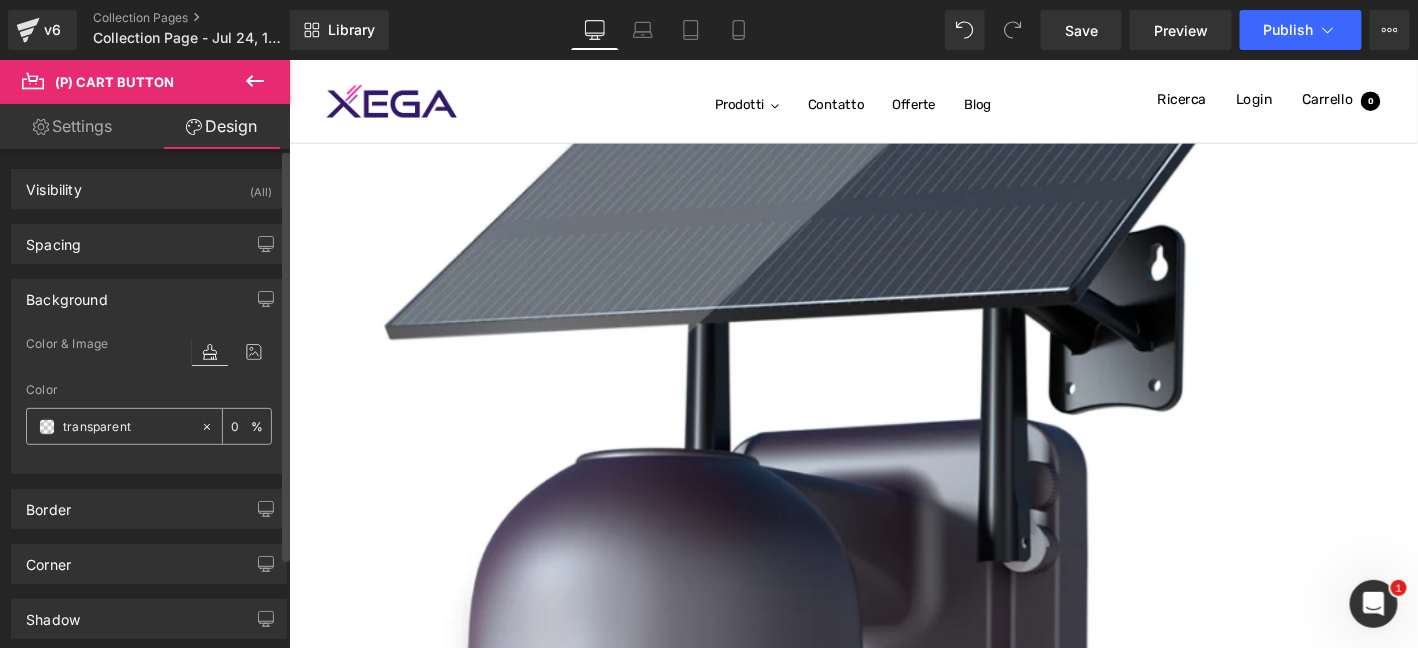 click at bounding box center [47, 427] 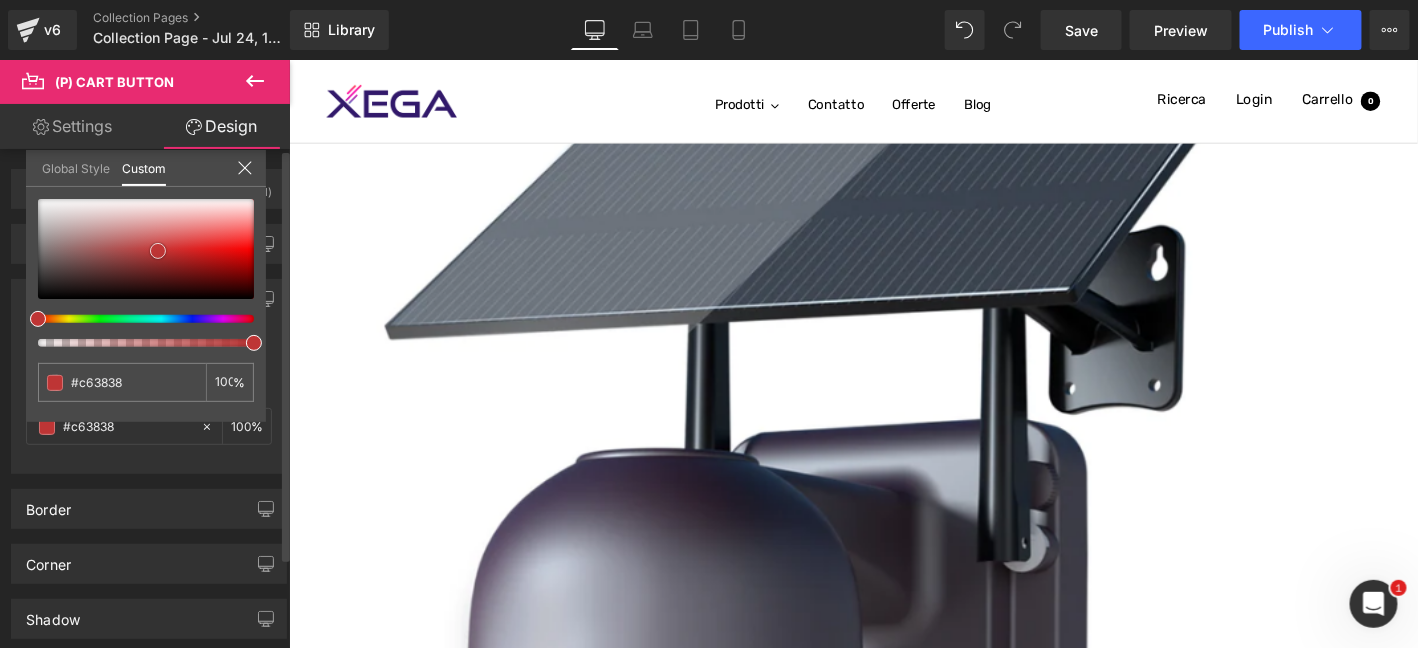 drag, startPoint x: 158, startPoint y: 250, endPoint x: 163, endPoint y: 227, distance: 23.537205 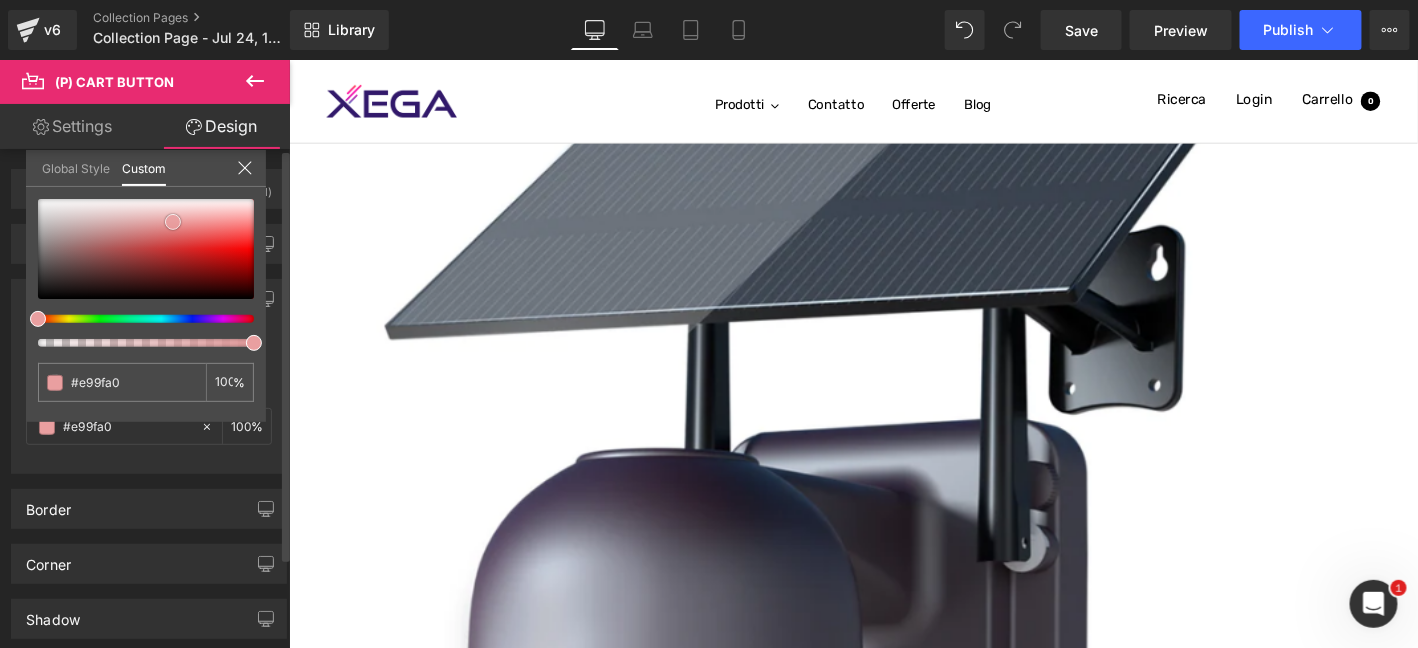 click at bounding box center [146, 249] 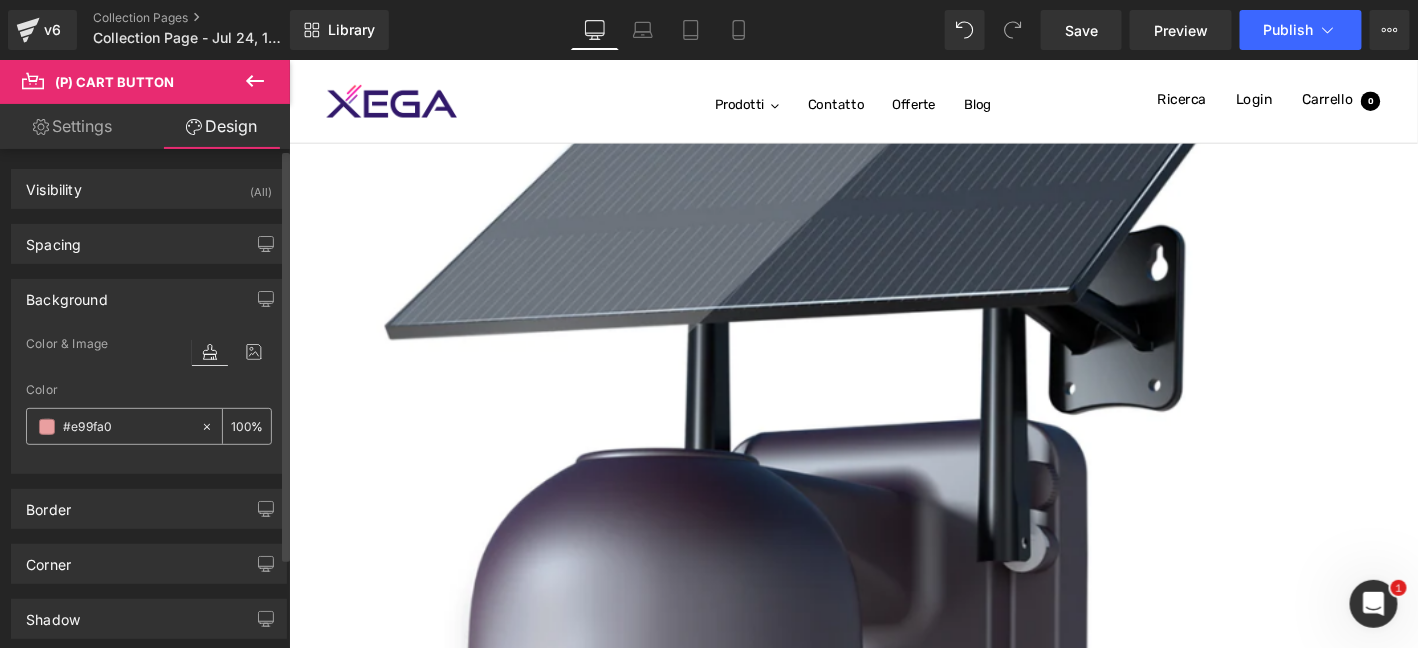 click at bounding box center (47, 427) 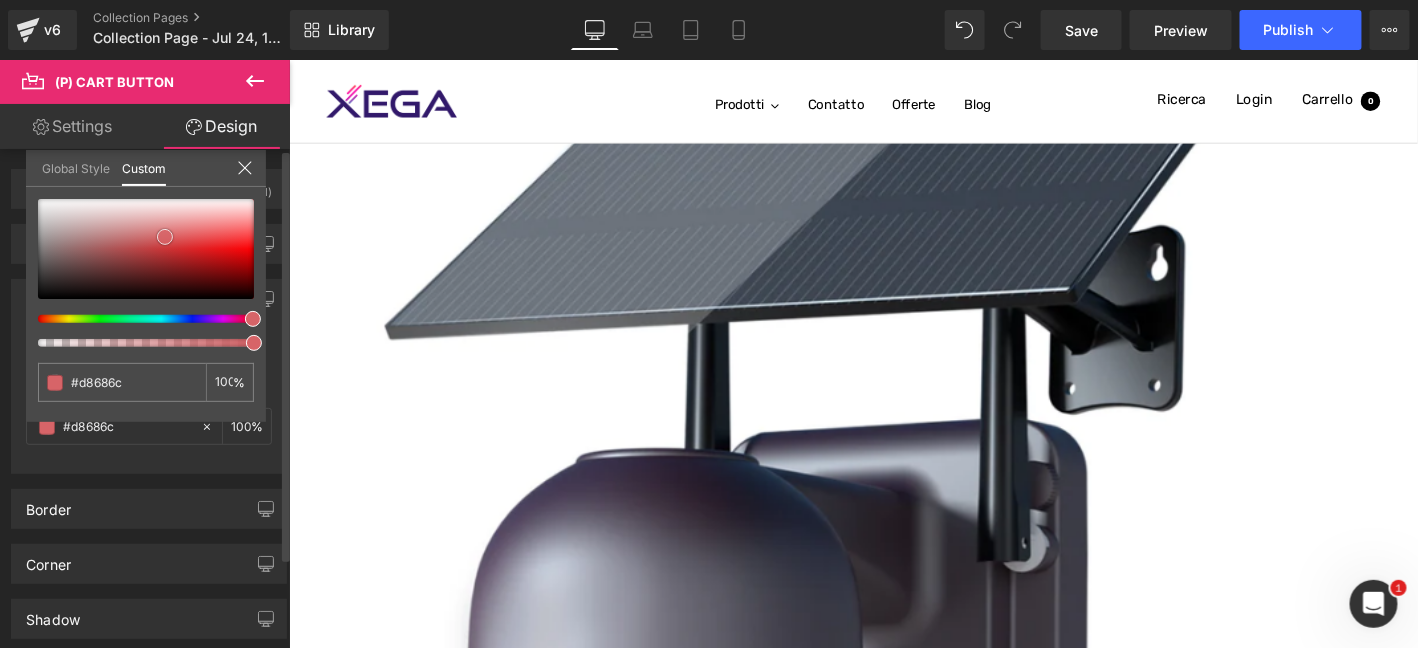 drag, startPoint x: 150, startPoint y: 224, endPoint x: 165, endPoint y: 236, distance: 19.209373 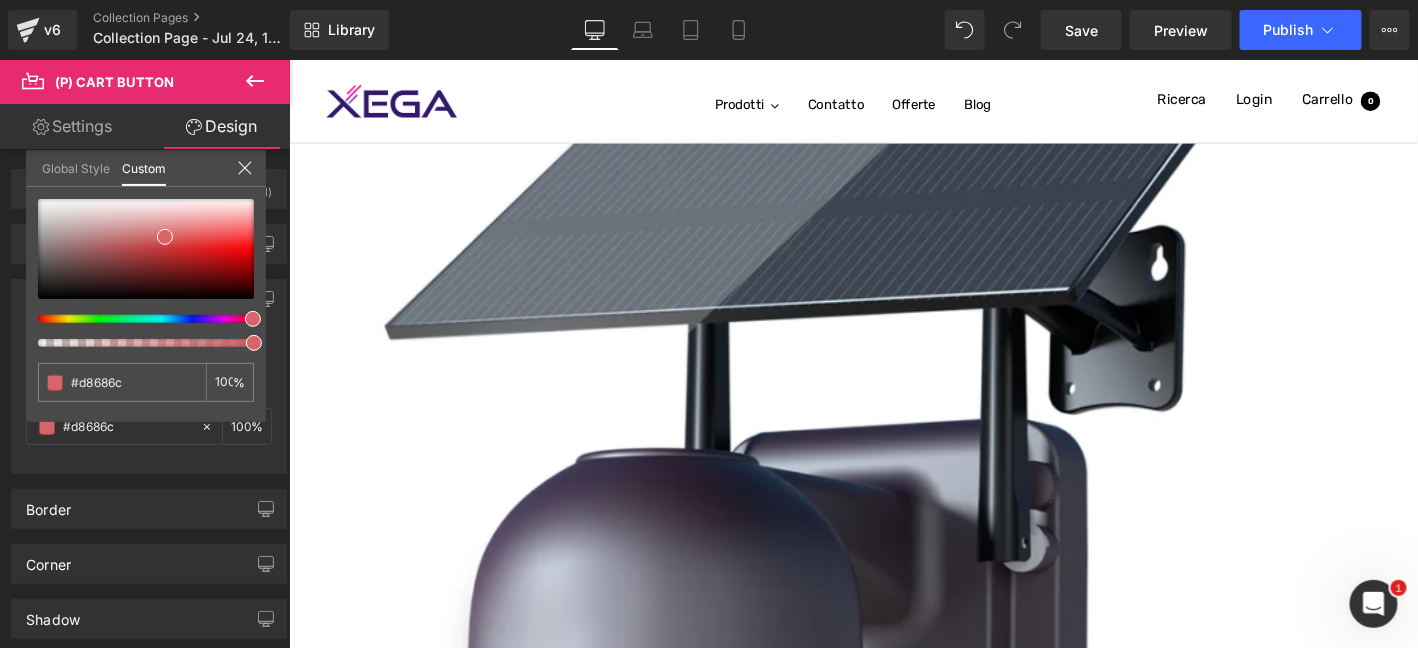 click on "Salta al contenuto
Spedizione gratuita + 30 giorni di restituzione + Garanzia a vita
OFFERTA SPECIALE
TELECAMERA 4G
TELECAMERA WIFI
SUPPORTO Prodotti Contatto Offerte Blog
Navigazione
我的商店
Newsletter
0
Ricerca
Login
Carrello 0
Carrello
Il tuo carrello è vuoto
Inizia a fare acquisti
Aggiungi nota dell'ordine
Salva" at bounding box center (893, 709) 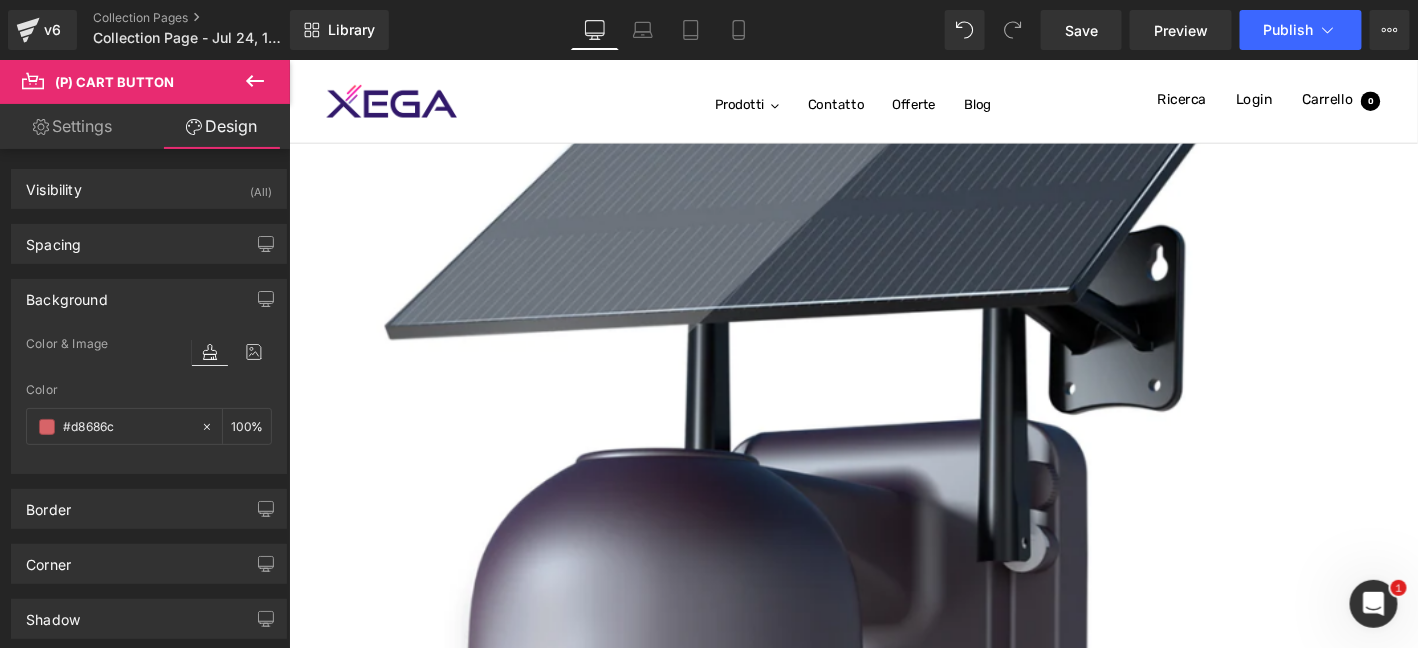 click on "(P) Cart Button" at bounding box center [288, 59] 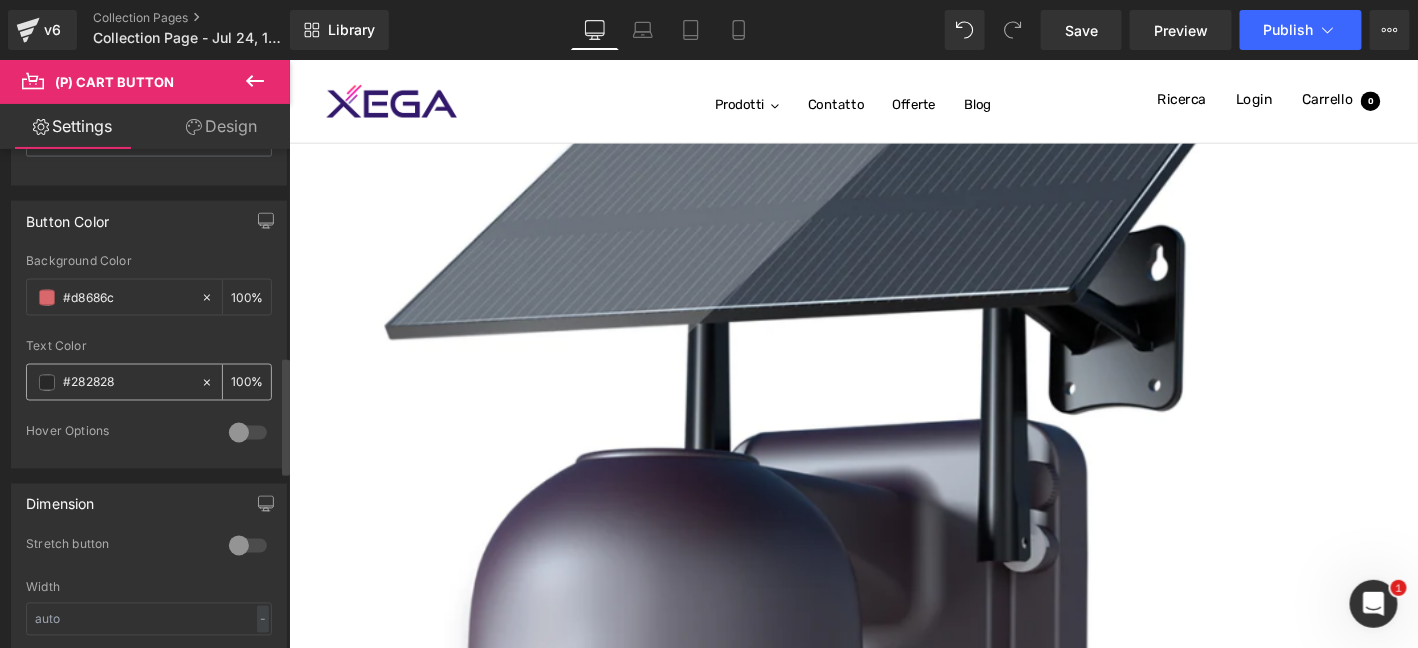 scroll, scrollTop: 999, scrollLeft: 0, axis: vertical 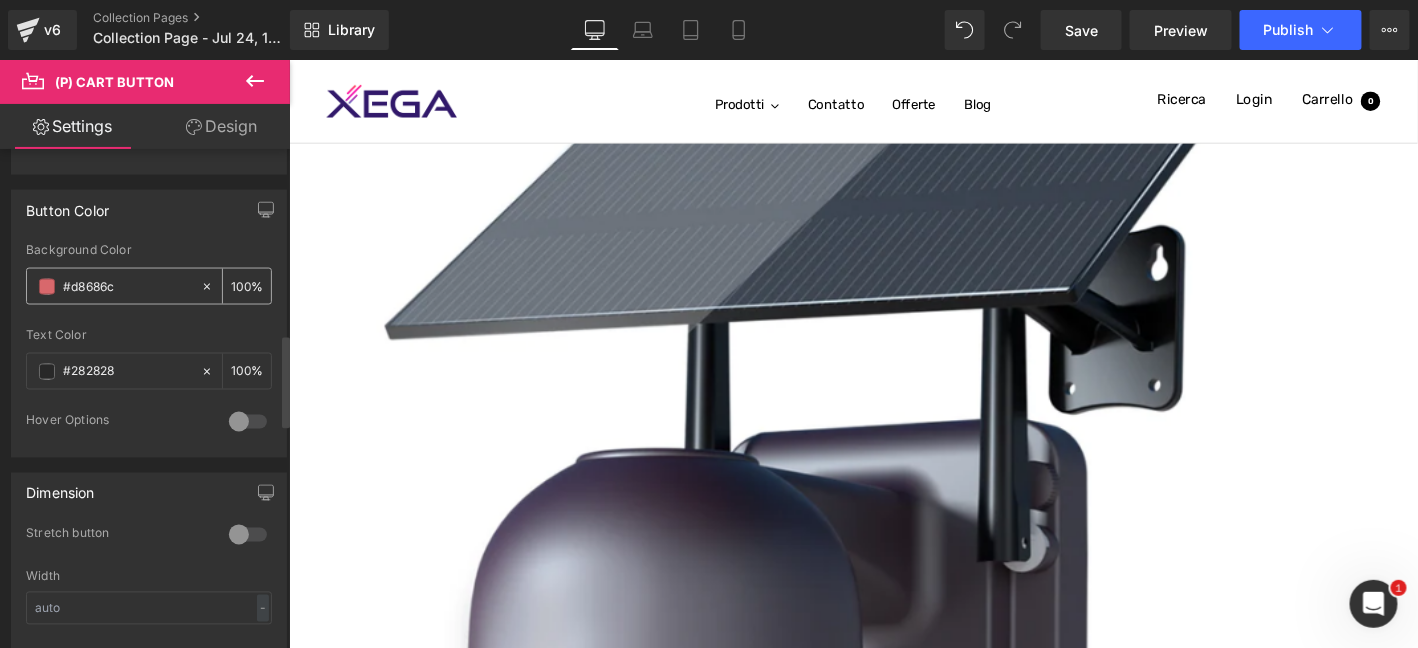 click at bounding box center [47, 287] 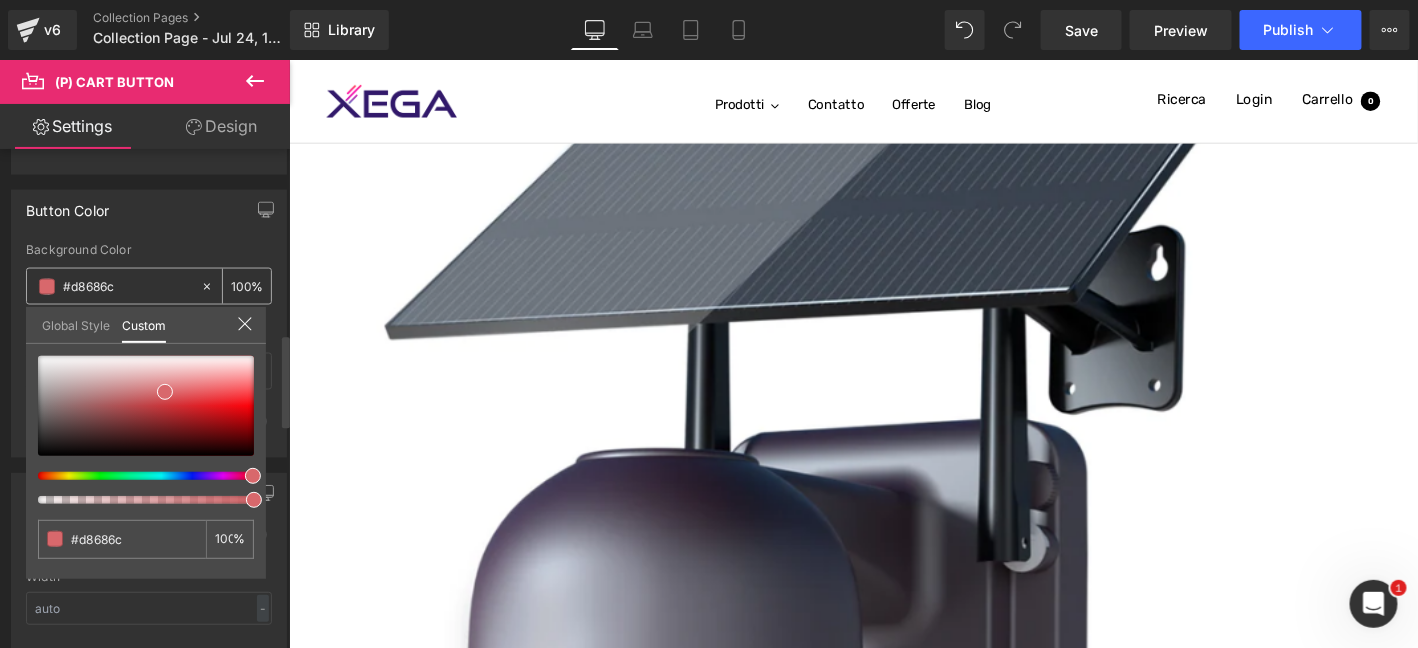 drag, startPoint x: 69, startPoint y: 273, endPoint x: 88, endPoint y: 273, distance: 19 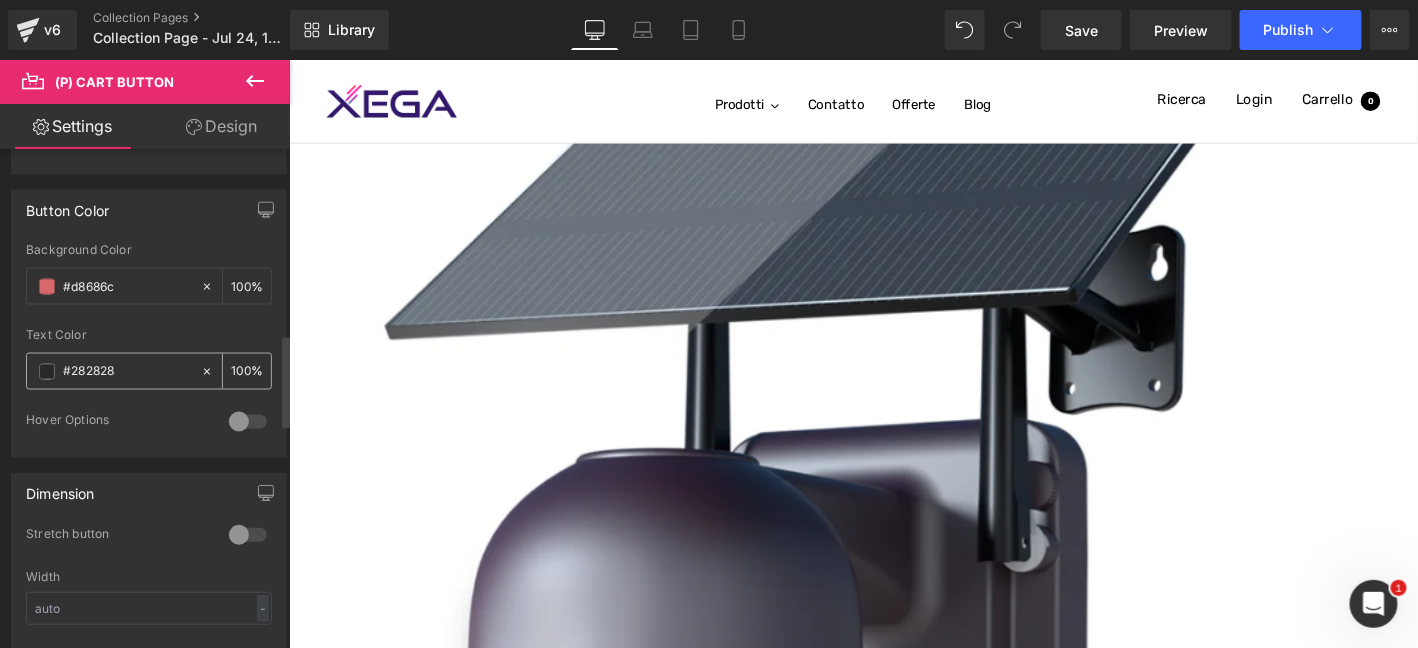click on "#282828" at bounding box center [113, 371] 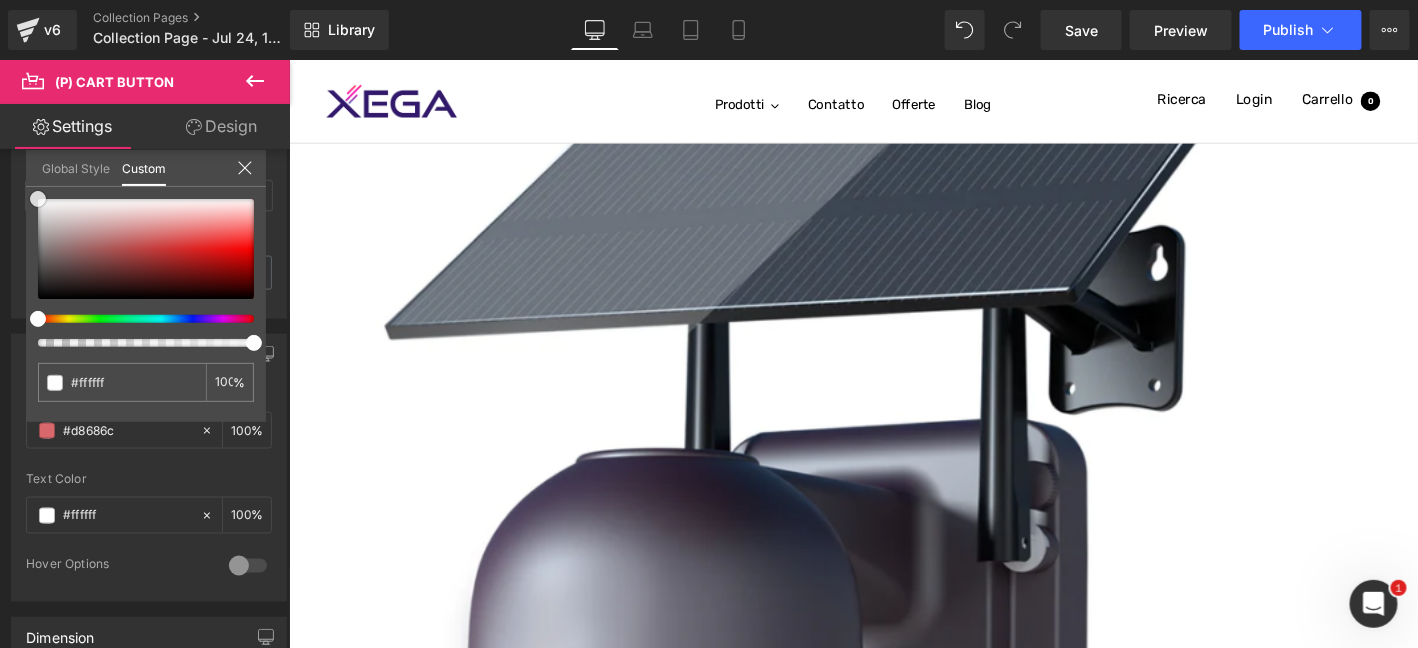drag, startPoint x: 162, startPoint y: 286, endPoint x: 0, endPoint y: 140, distance: 218.08255 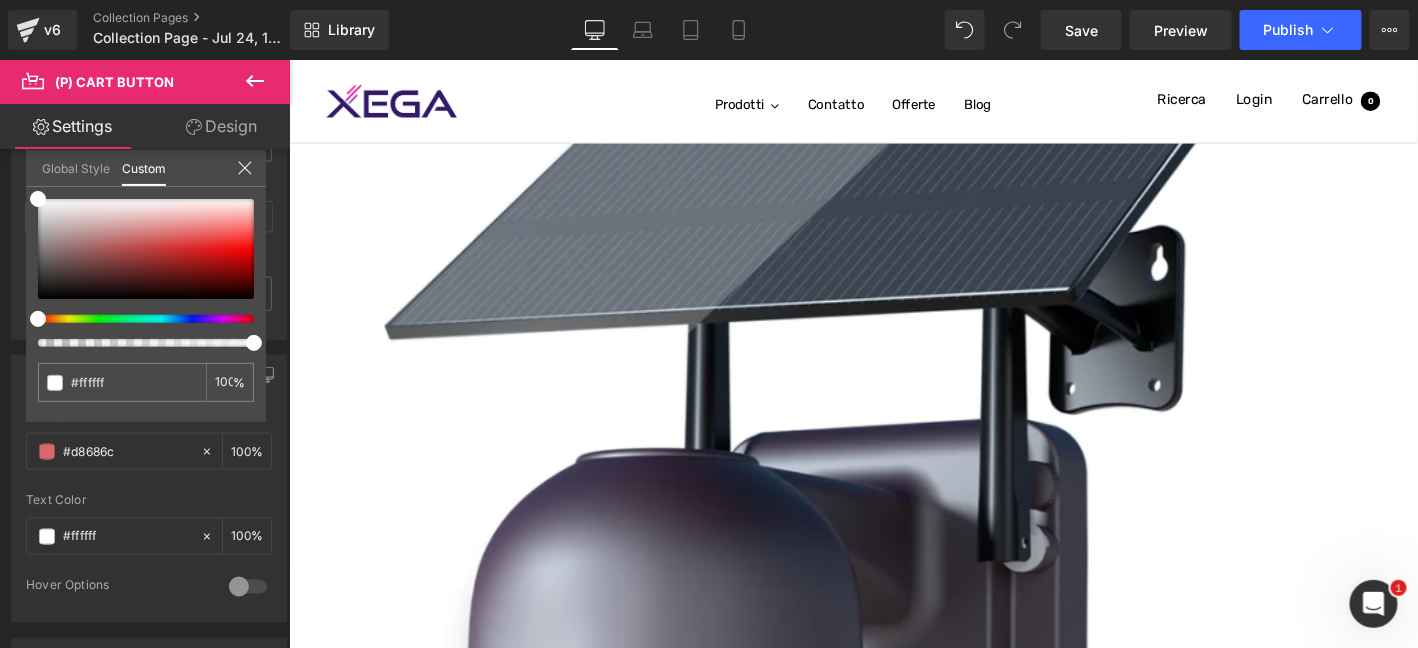 click at bounding box center (255, 82) 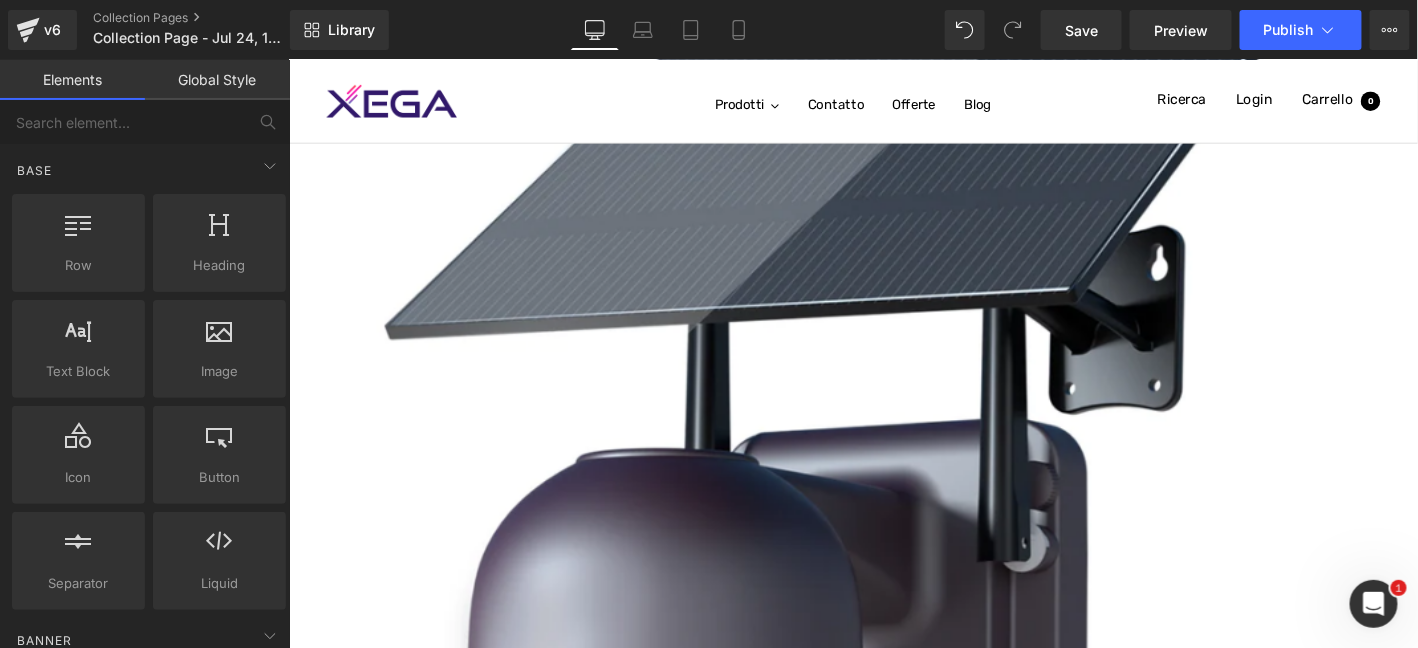 click on "Add To Cart" at bounding box center [386, 1254] 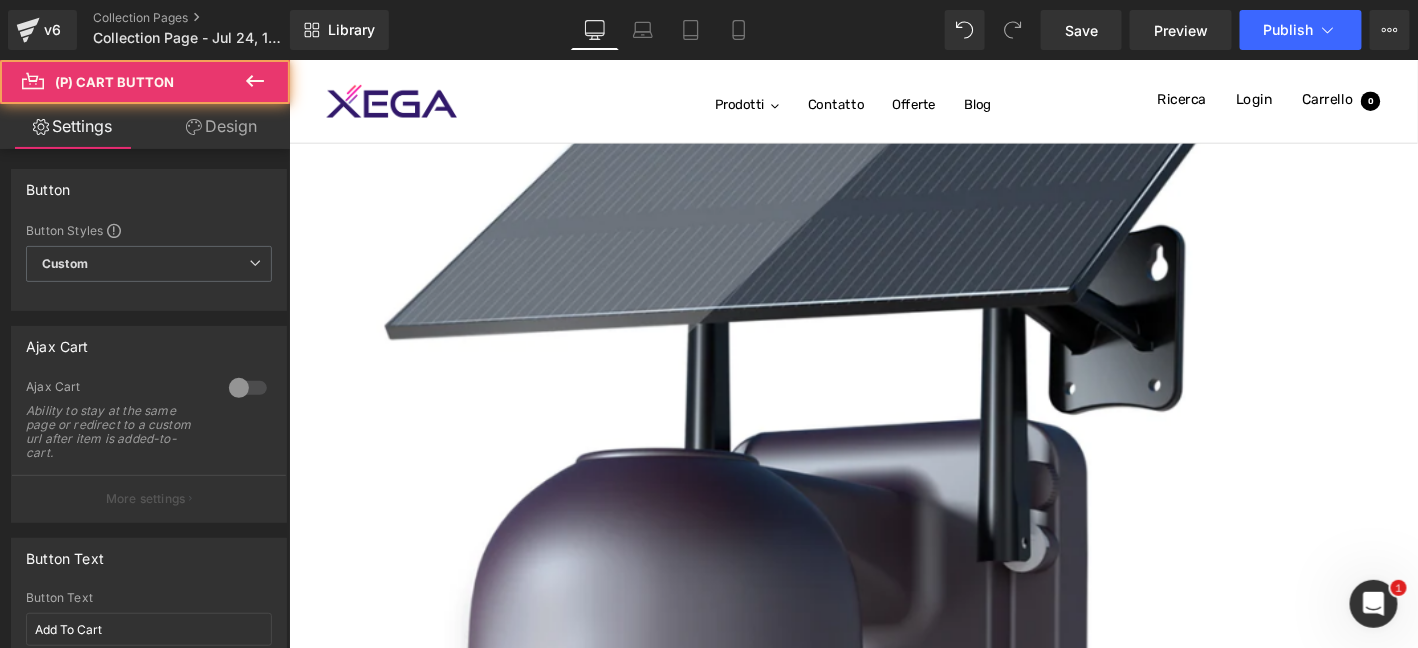 click on "(P) Cart Button" at bounding box center (288, 59) 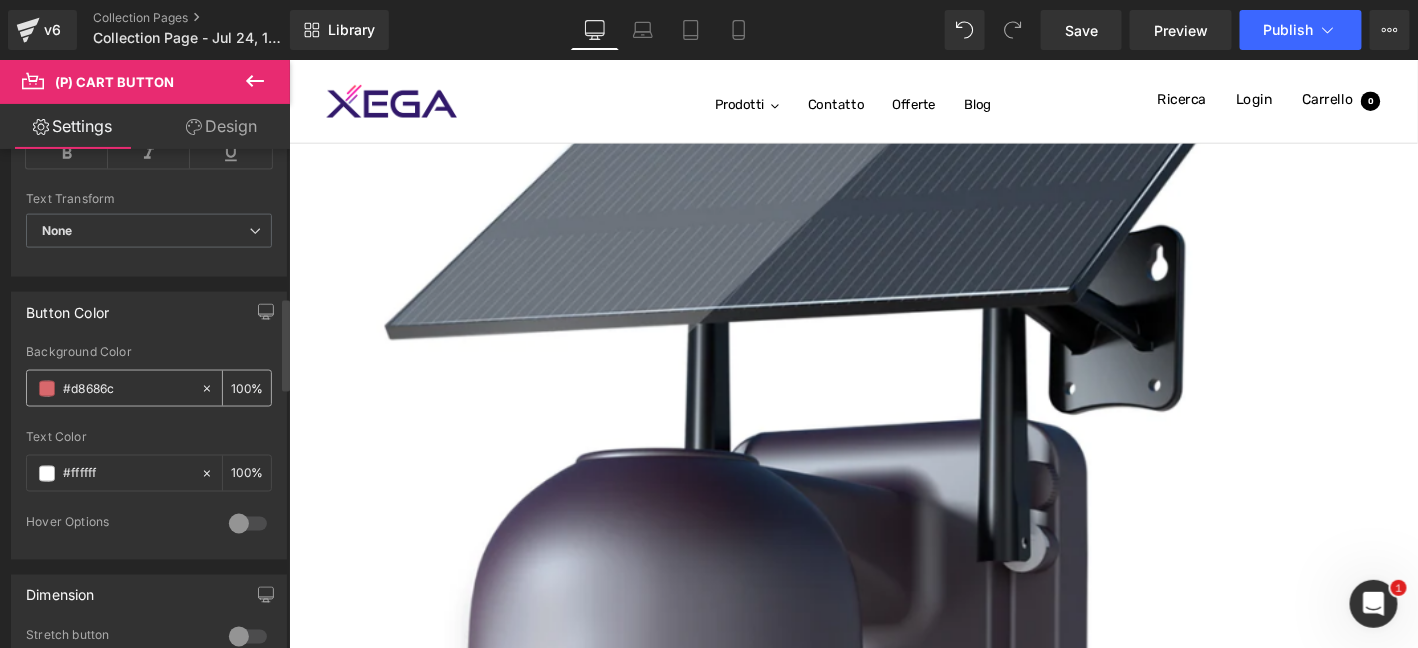 scroll, scrollTop: 900, scrollLeft: 0, axis: vertical 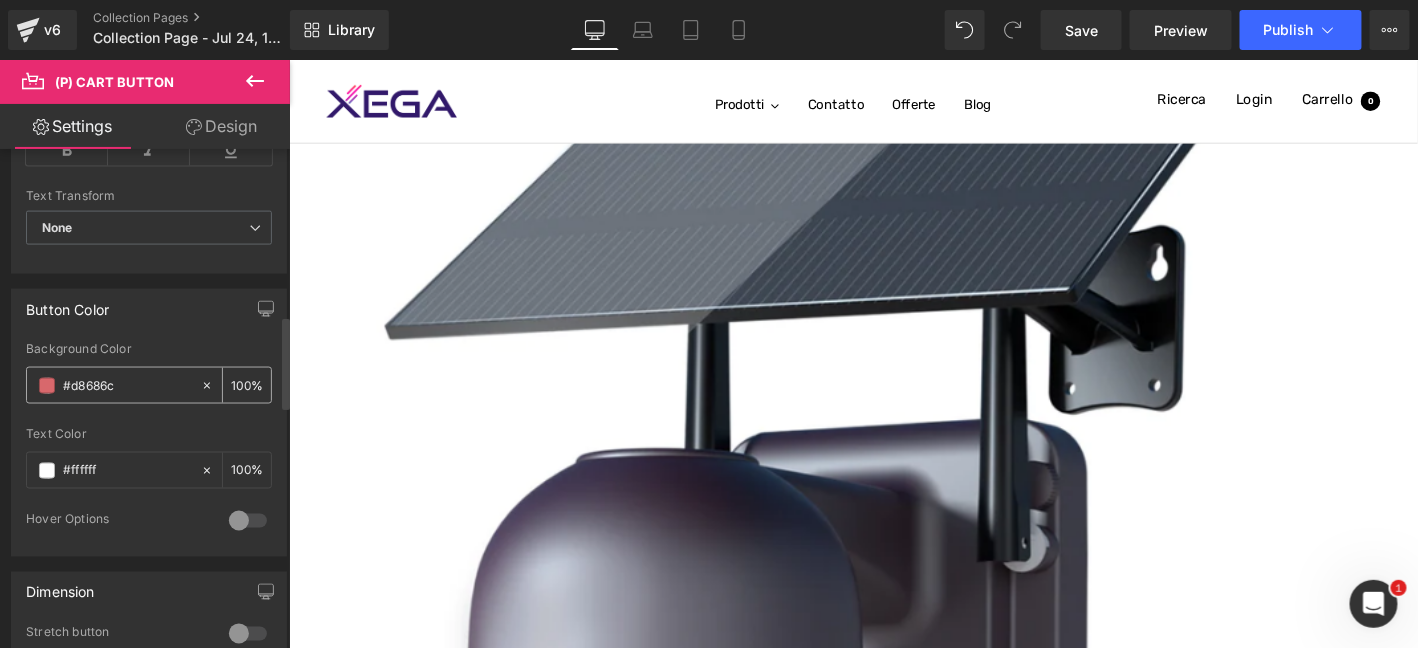 click at bounding box center (47, 386) 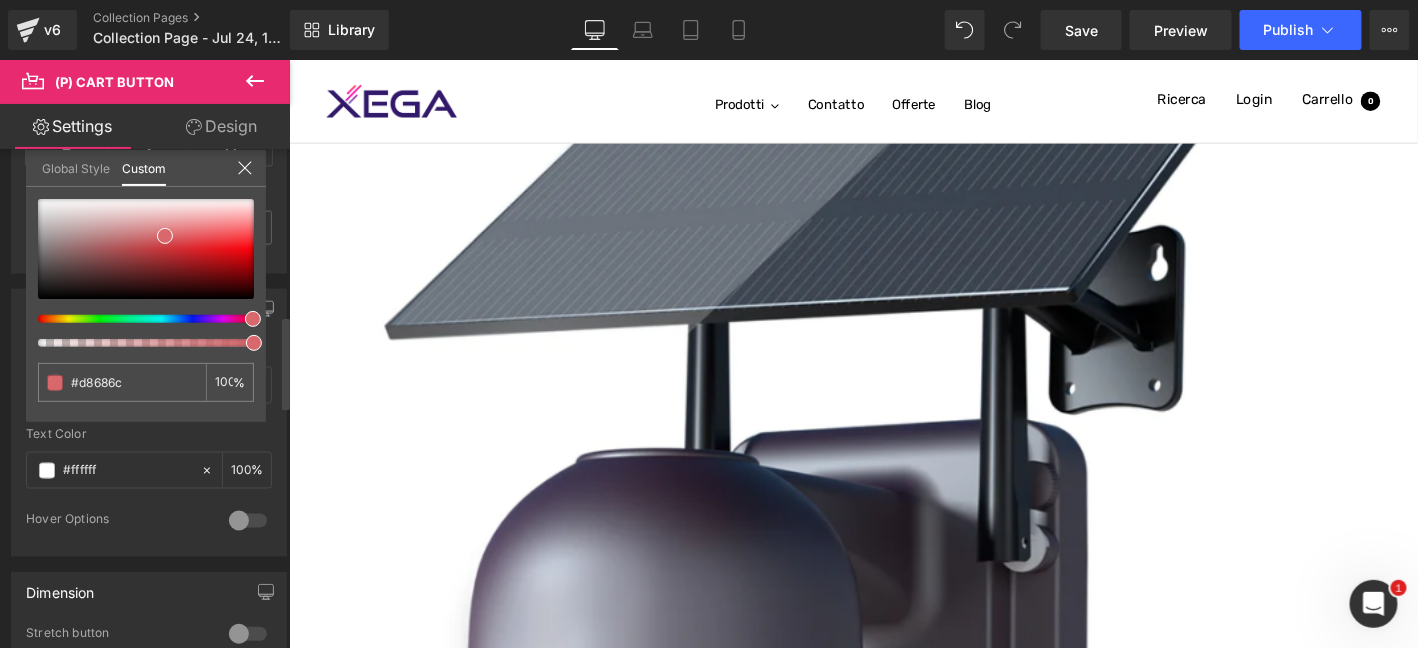 click at bounding box center (146, 273) 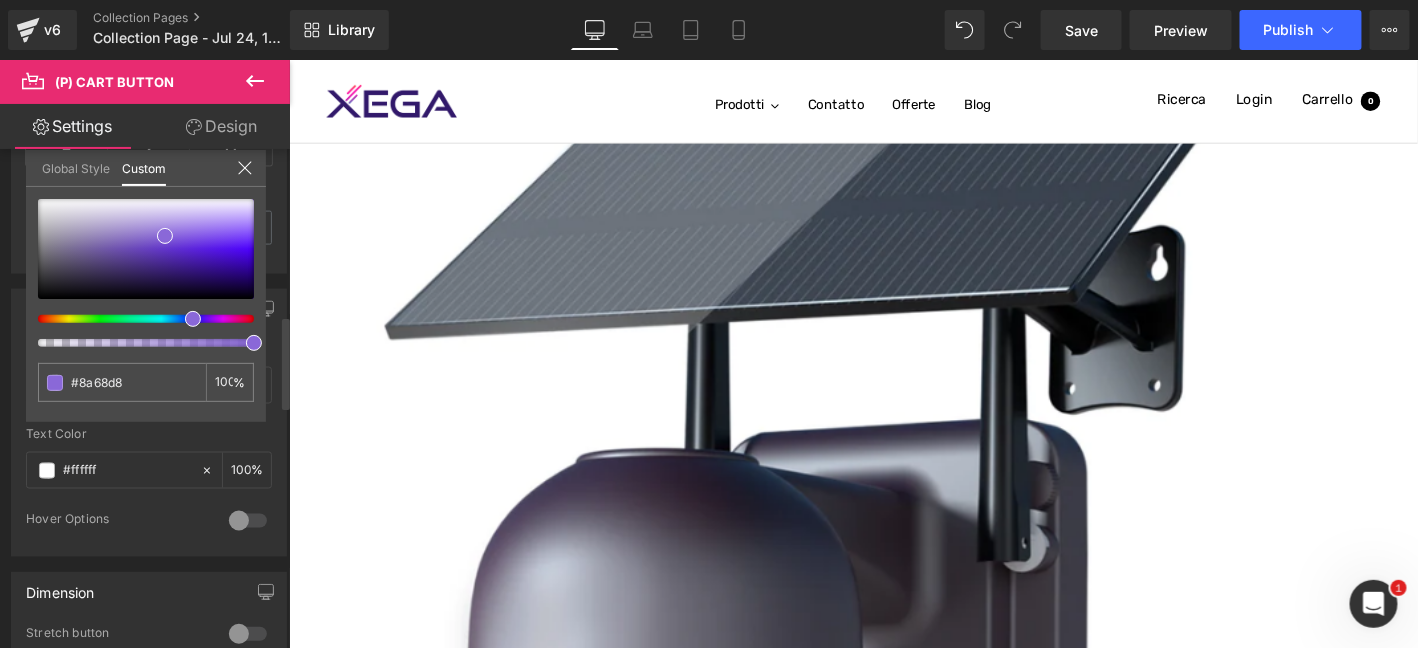 click at bounding box center (138, 319) 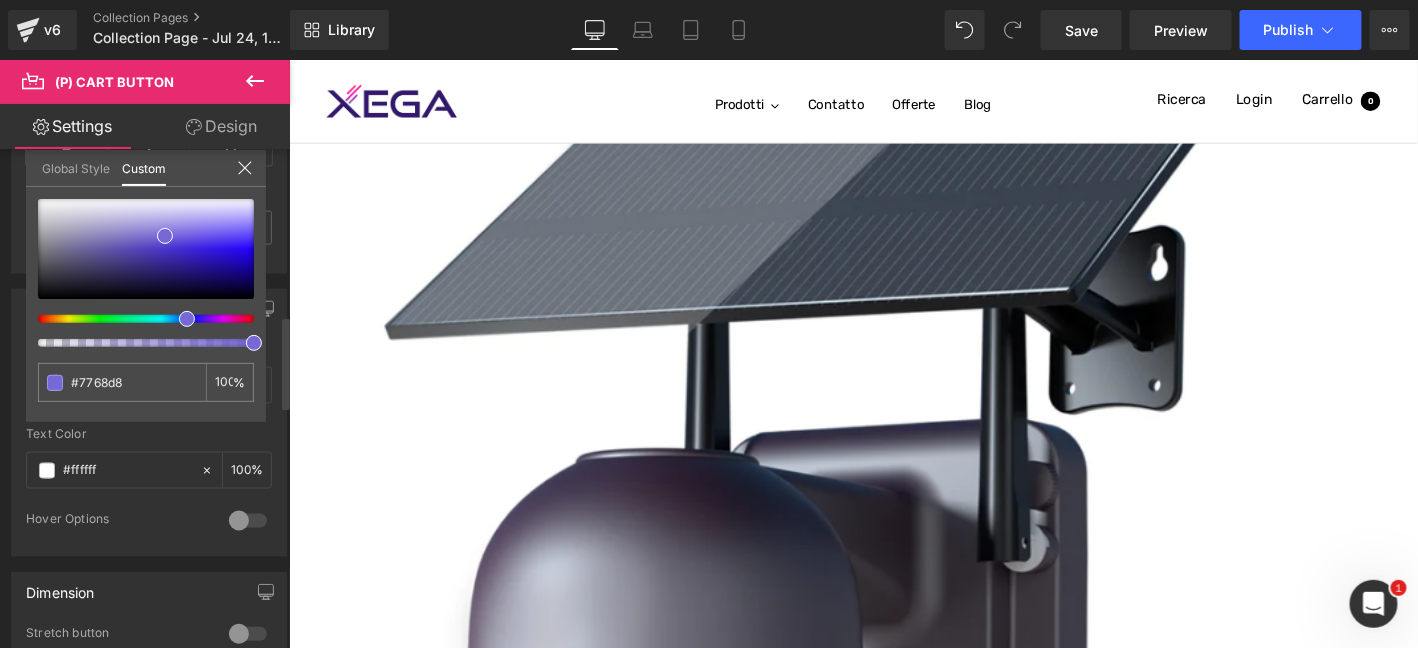 click at bounding box center (138, 319) 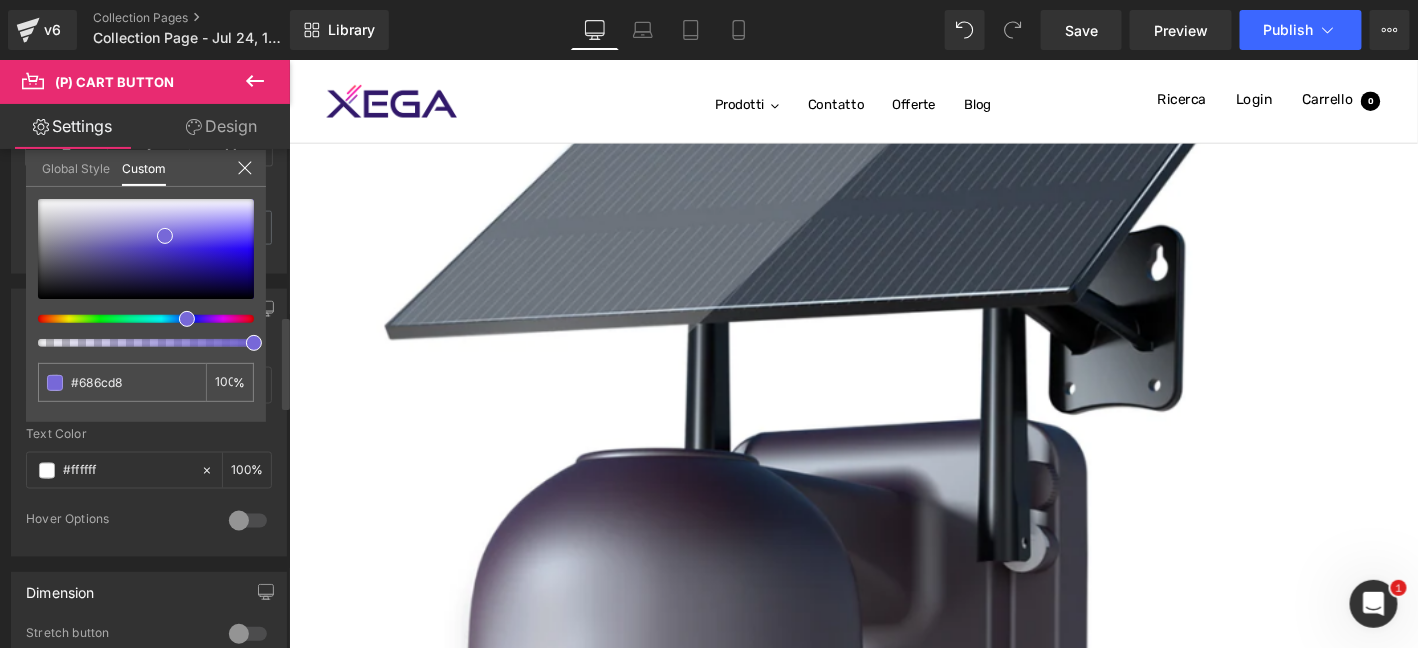 click at bounding box center [138, 319] 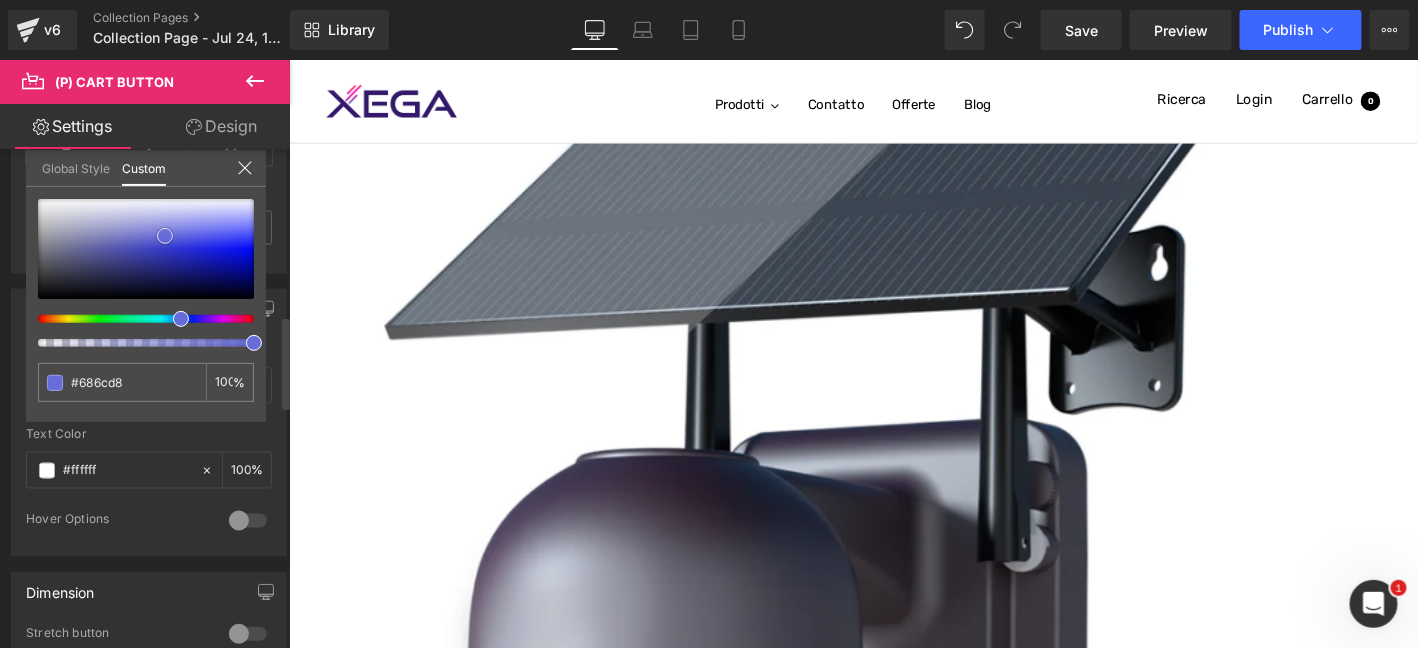 click at bounding box center [165, 236] 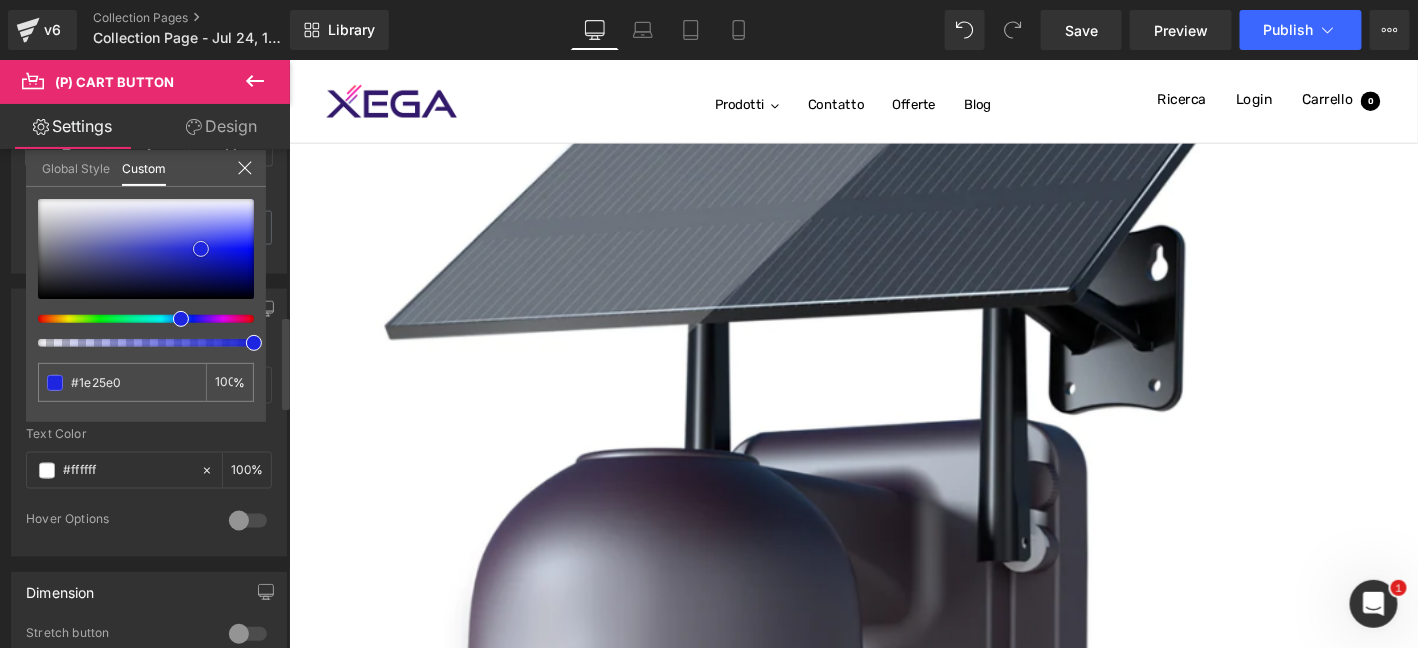 drag, startPoint x: 206, startPoint y: 226, endPoint x: 201, endPoint y: 248, distance: 22.561028 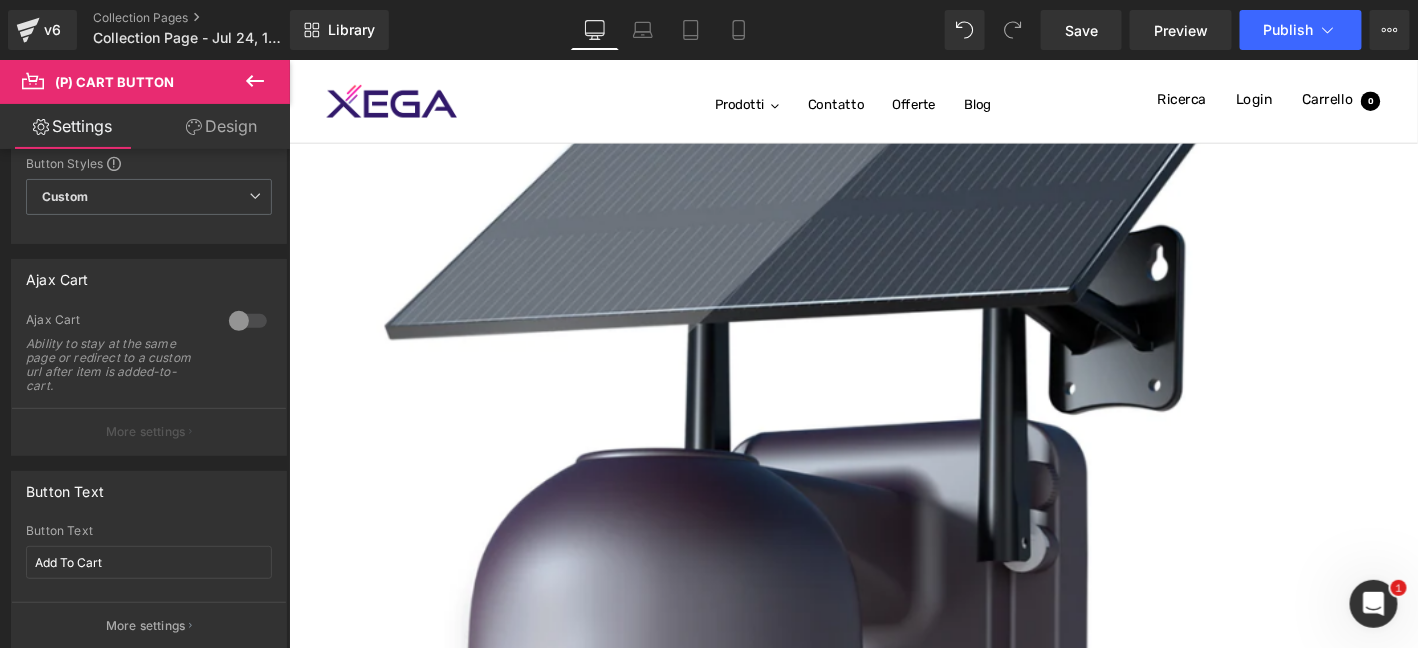 scroll, scrollTop: 66, scrollLeft: 0, axis: vertical 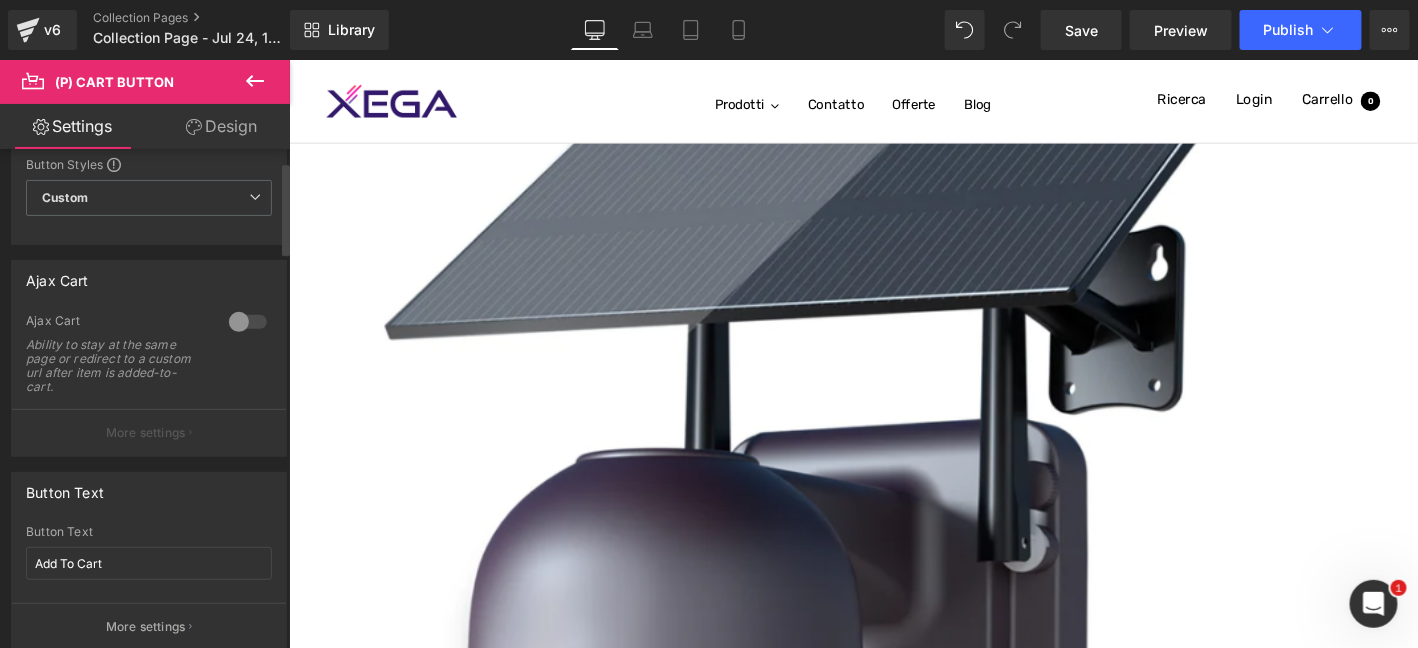 click at bounding box center [248, 322] 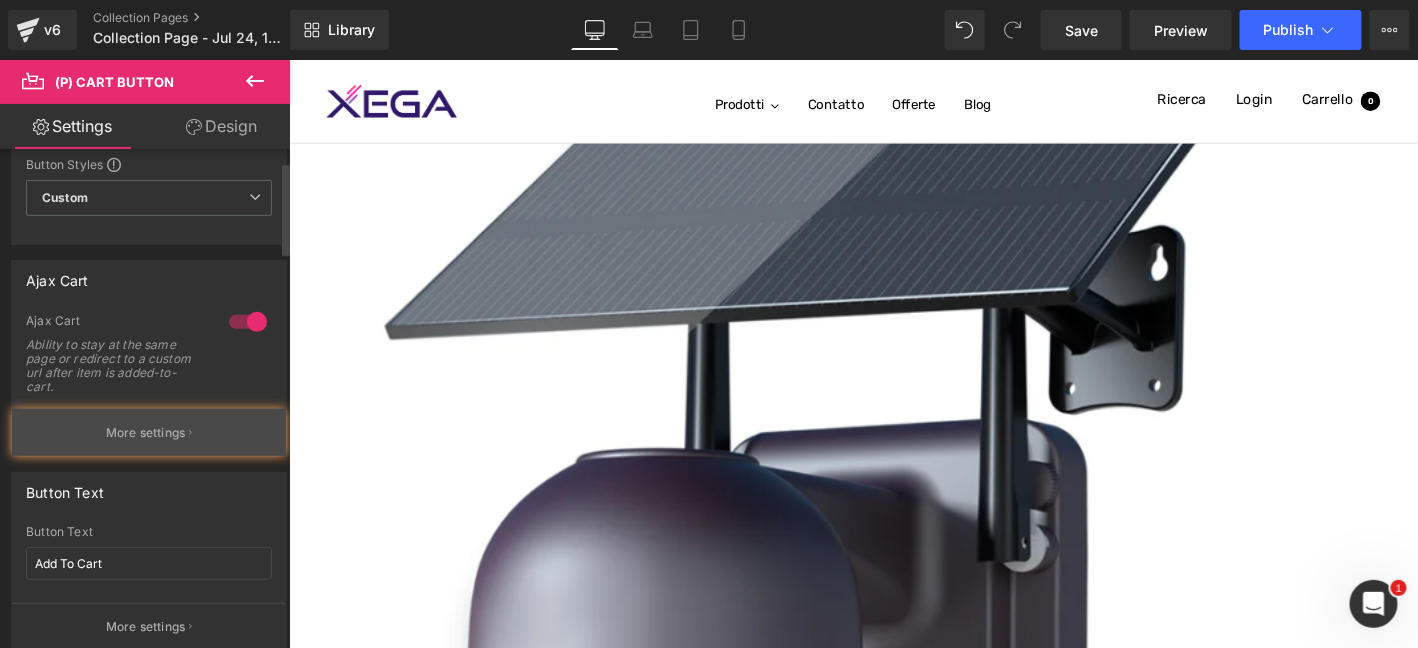 click on "More settings" at bounding box center [149, 432] 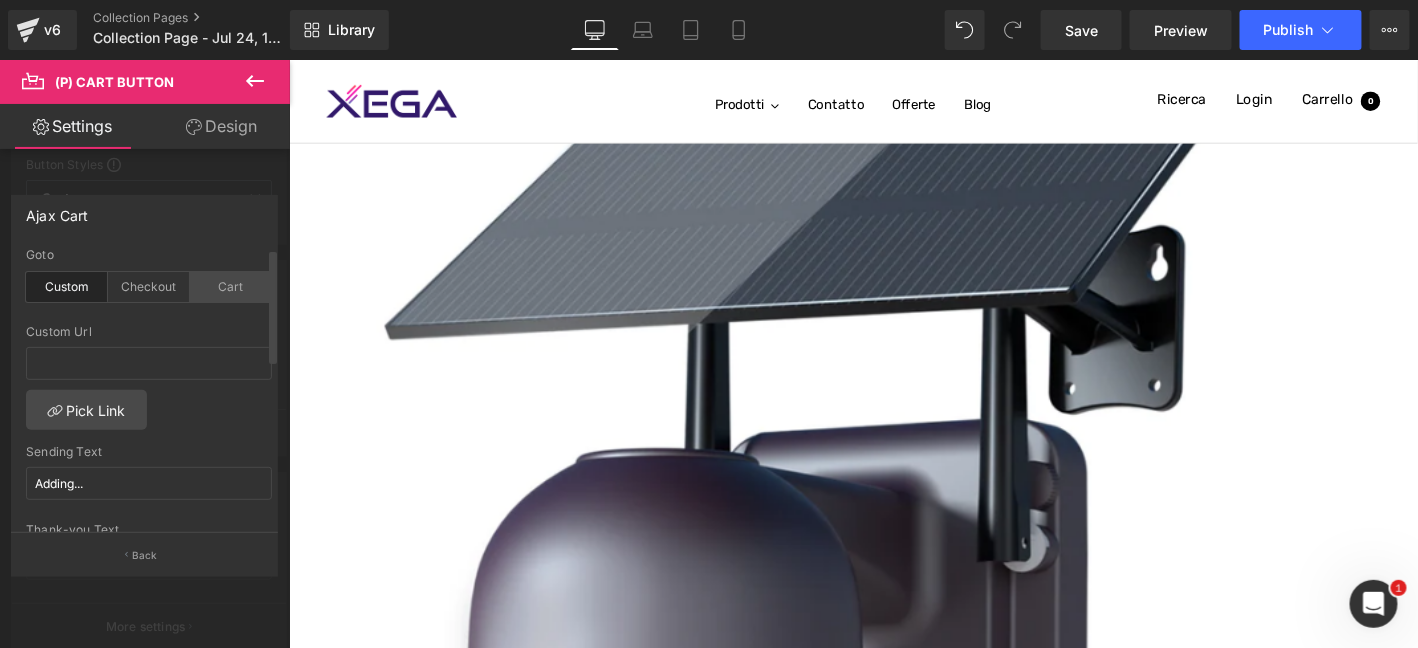 click on "Cart" at bounding box center [231, 287] 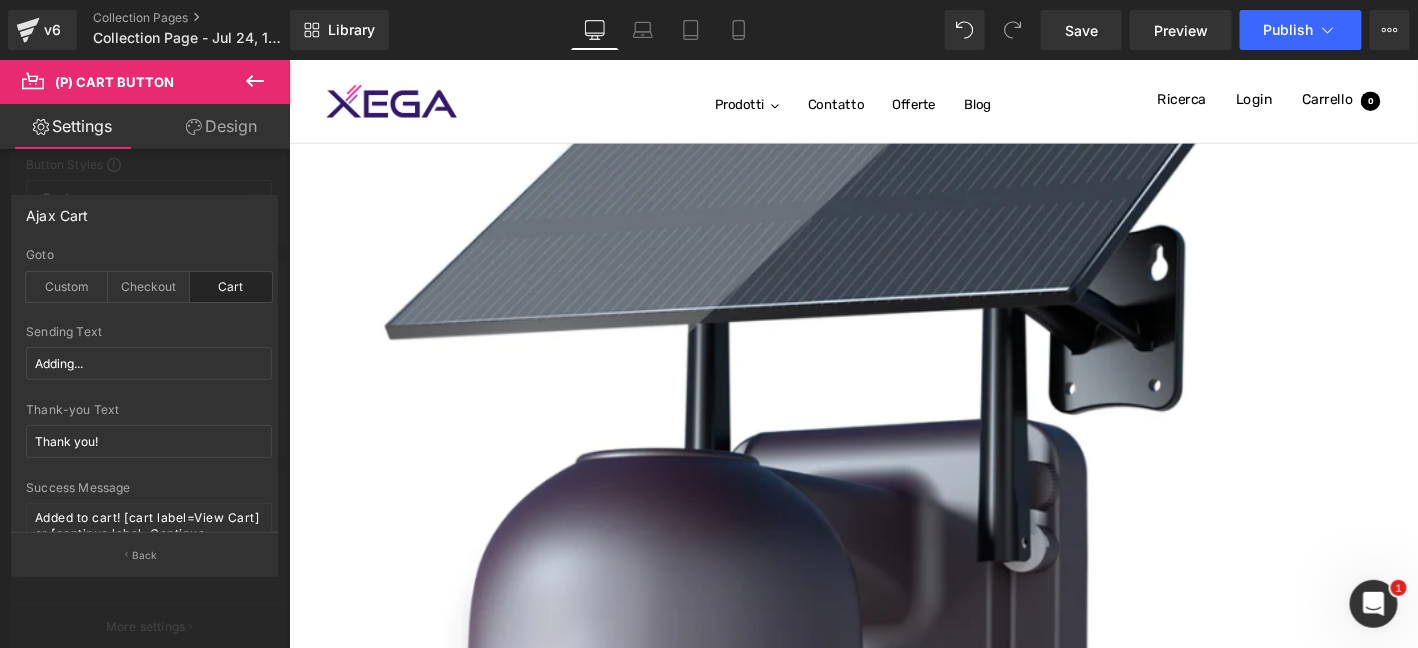 drag, startPoint x: 228, startPoint y: 233, endPoint x: 230, endPoint y: 158, distance: 75.026665 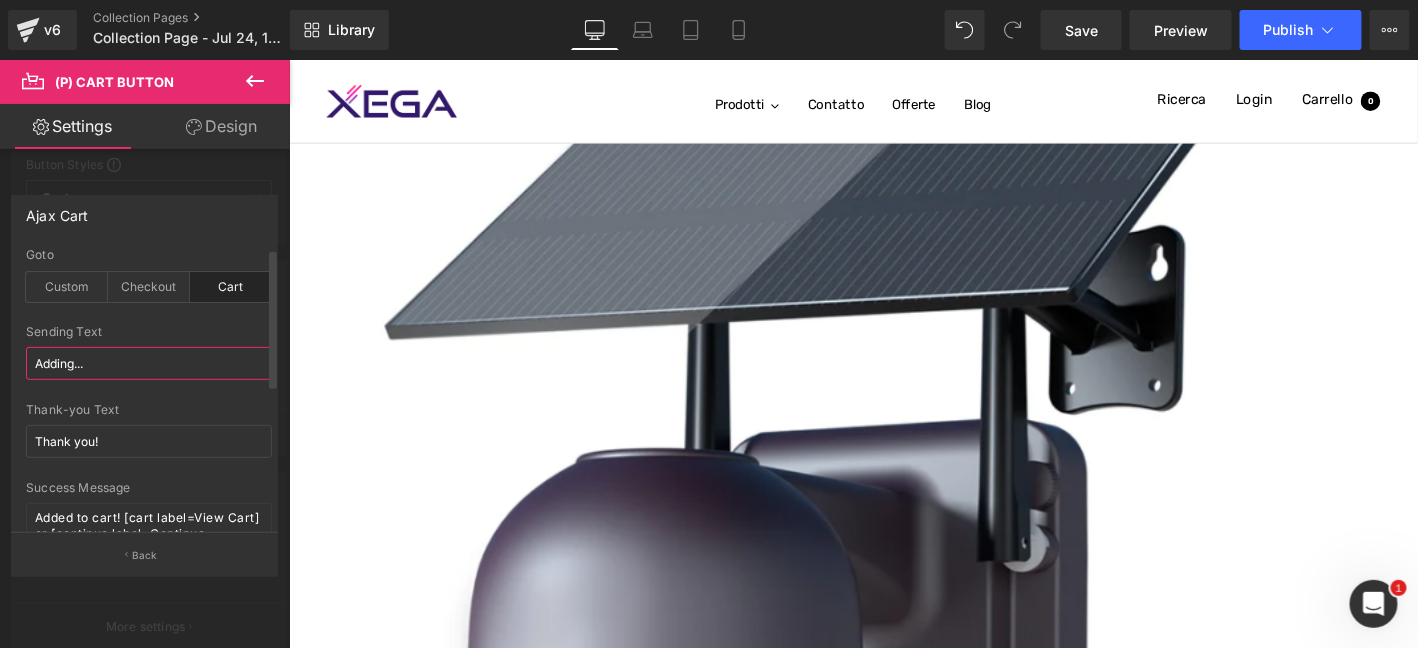 drag, startPoint x: 151, startPoint y: 361, endPoint x: 102, endPoint y: 339, distance: 53.712196 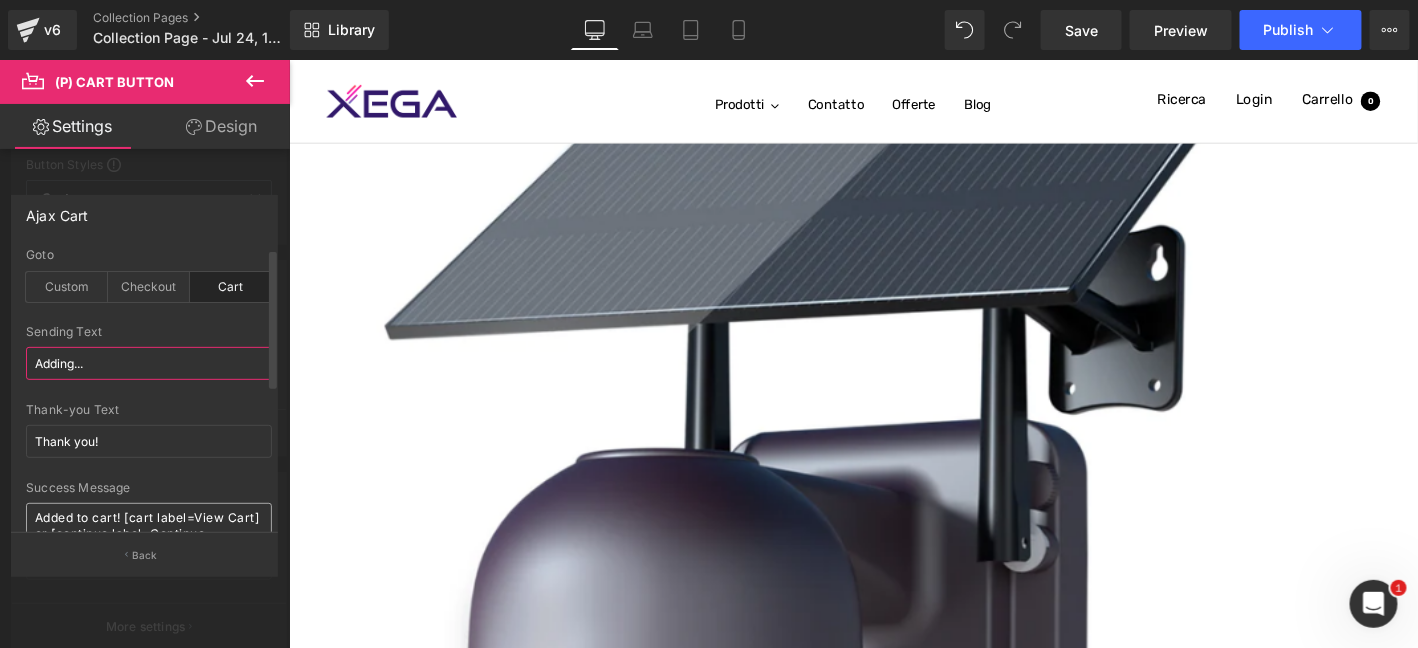 scroll, scrollTop: 0, scrollLeft: 0, axis: both 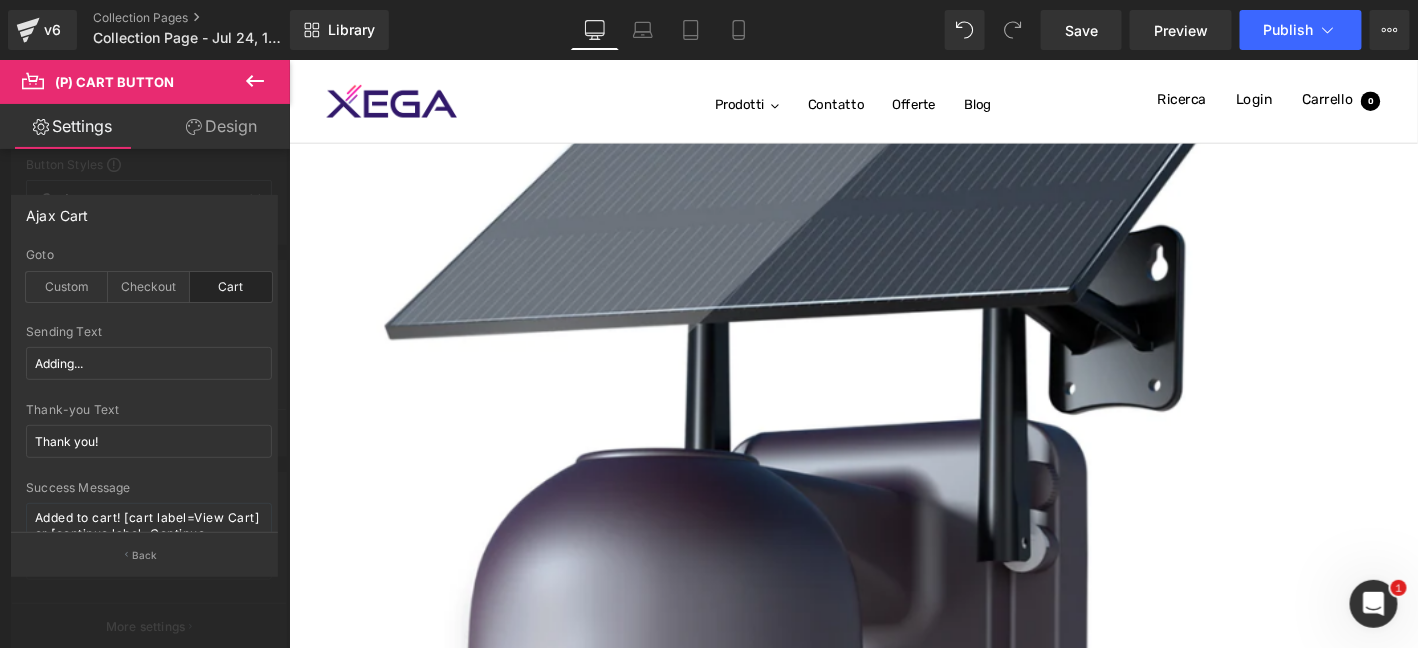 click on "Ajax Cart" at bounding box center (144, 215) 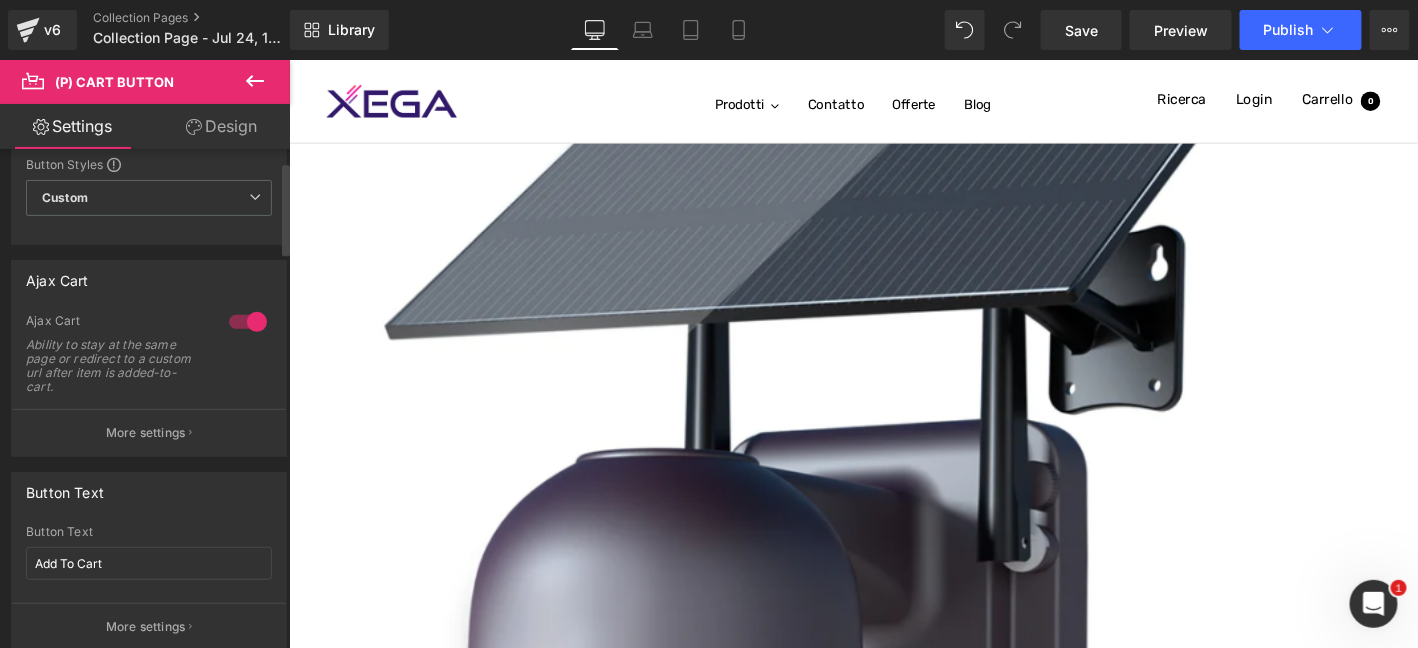 click at bounding box center (248, 322) 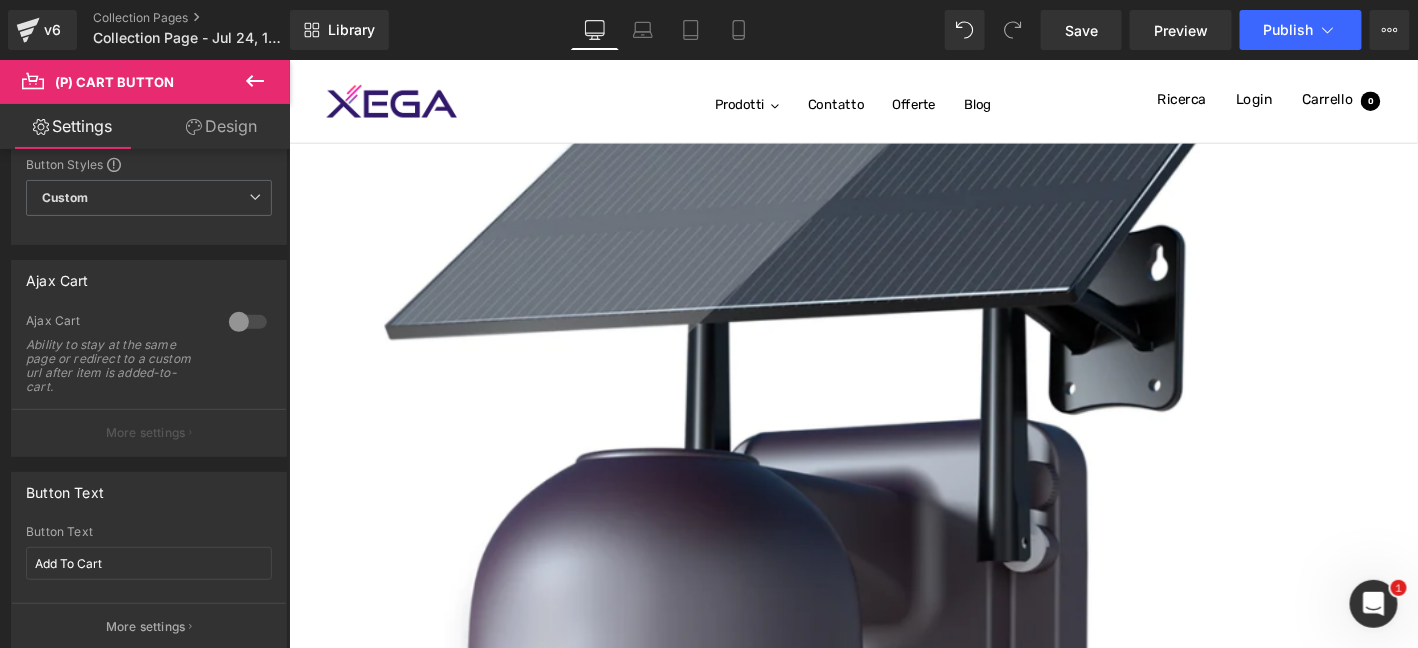 click on "Design" at bounding box center (221, 126) 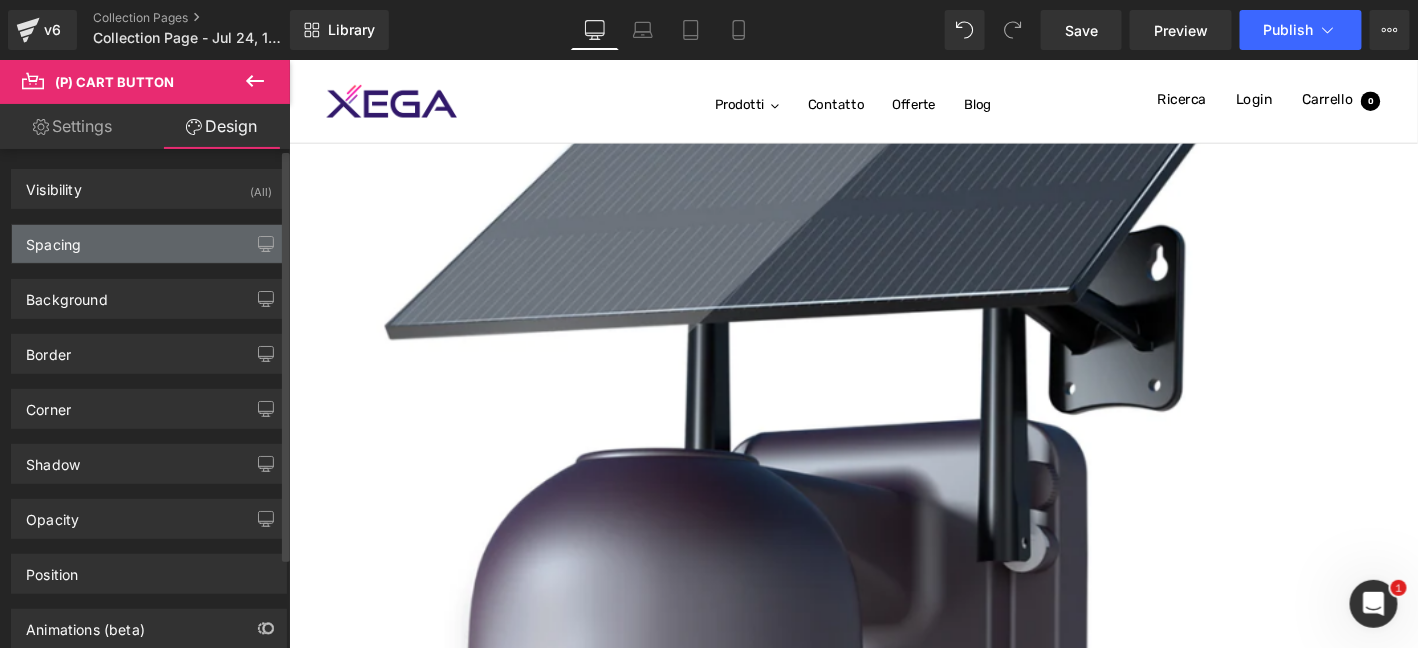 click on "Spacing" at bounding box center (149, 244) 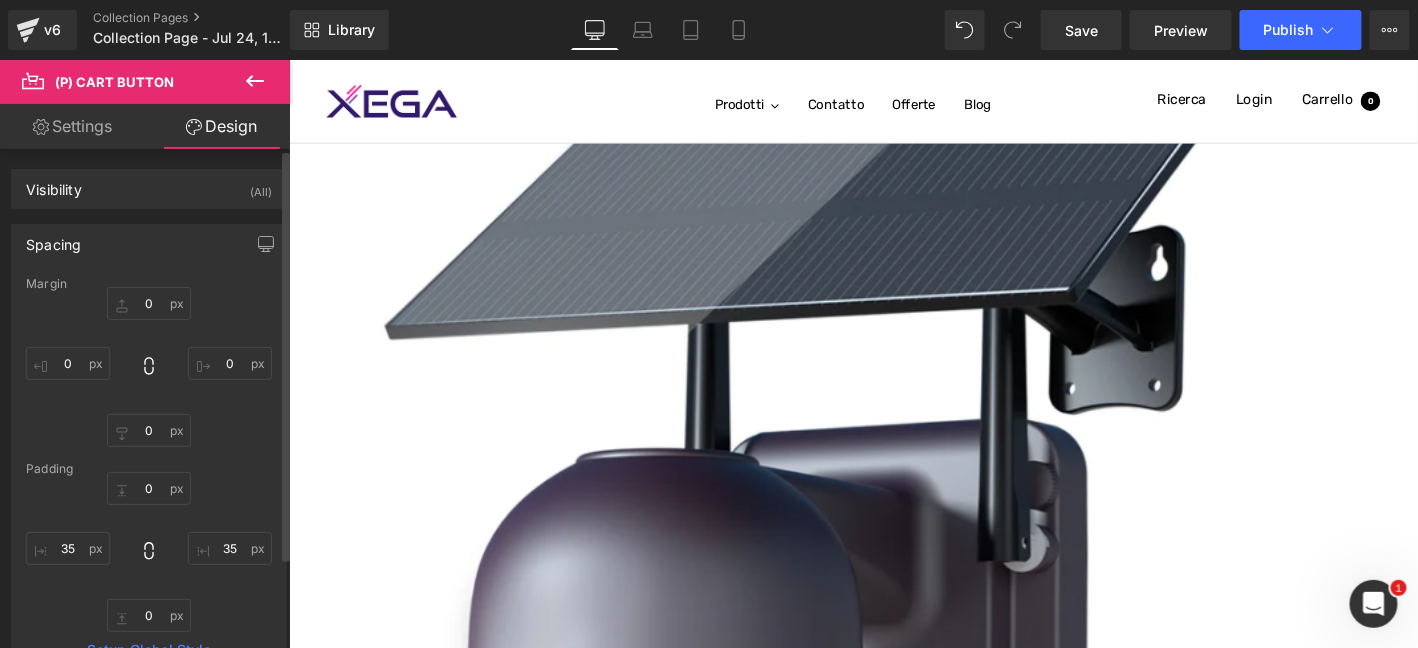 click on "Spacing" at bounding box center (149, 244) 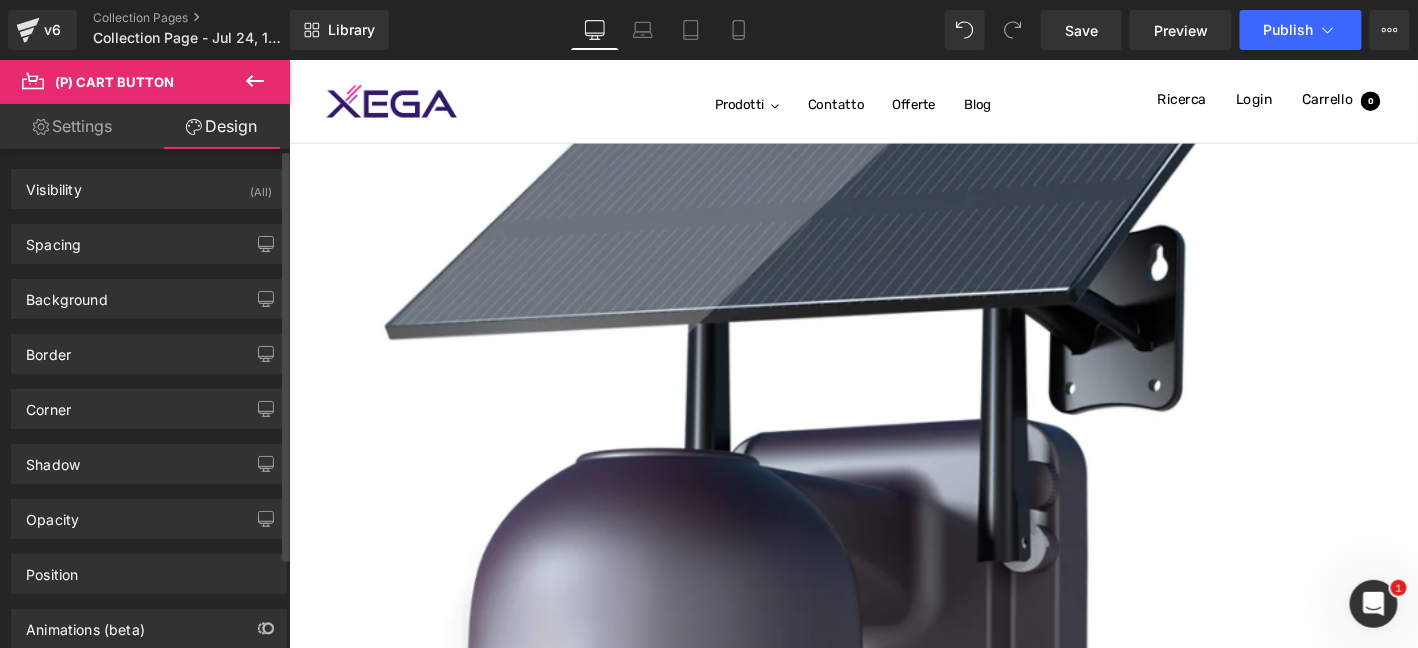 click on "Border
Border Style Custom
Custom
Setup Global Style
Custom
Setup Global Style
none Border Design
#ffffff Border Color #ffffff 100 %
0px Border Thickness 0 px
More settings" at bounding box center [149, 346] 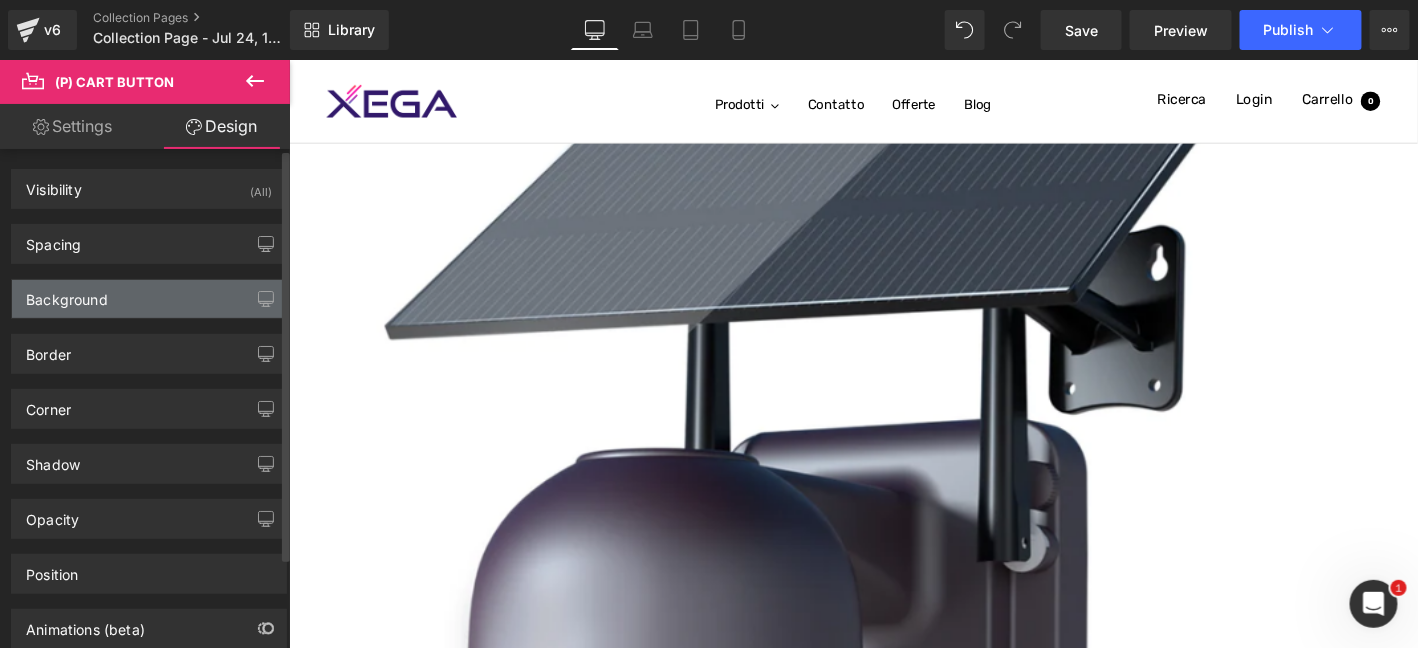 click on "Background" at bounding box center [149, 299] 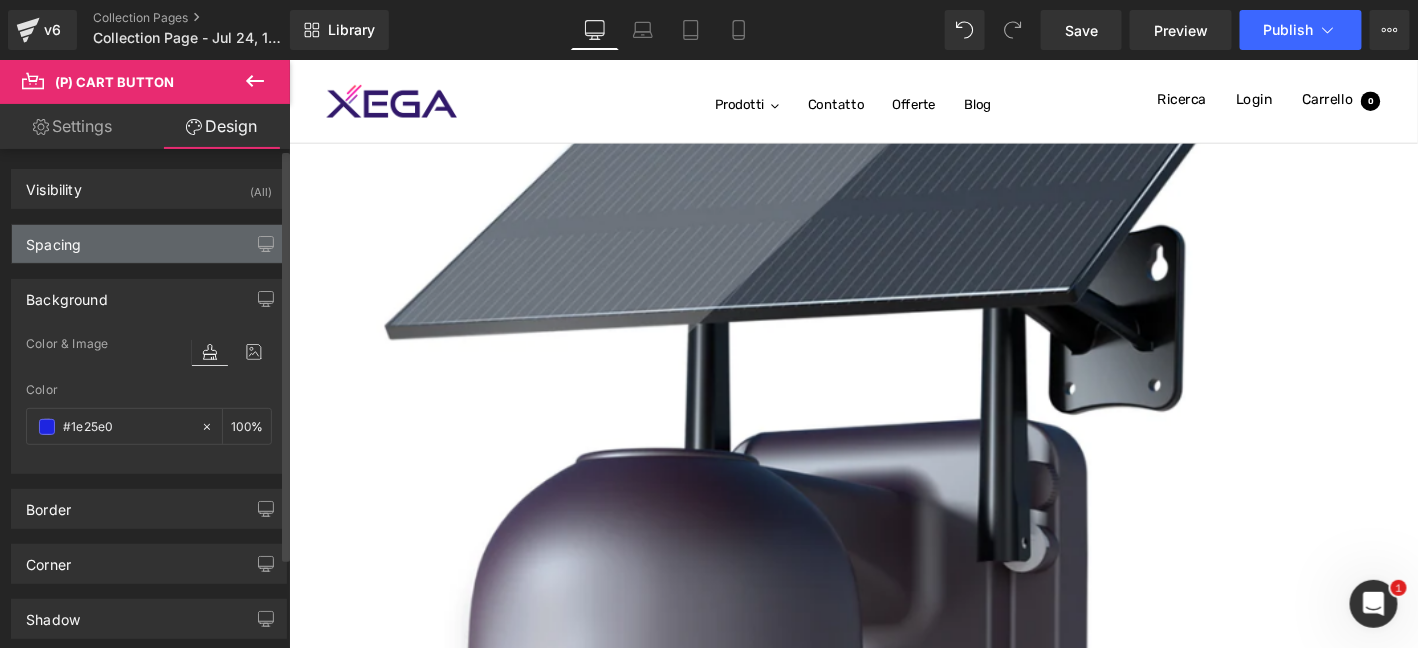click on "Spacing" at bounding box center (149, 244) 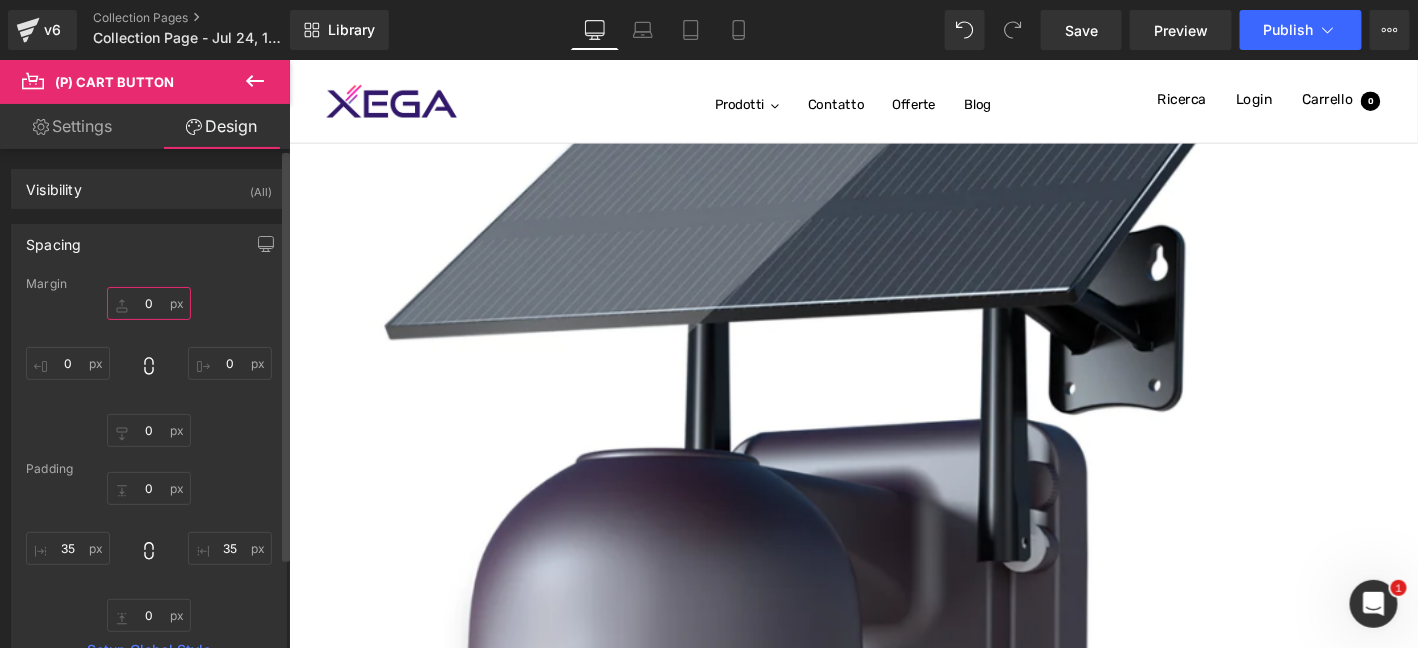 click on "0" at bounding box center [149, 303] 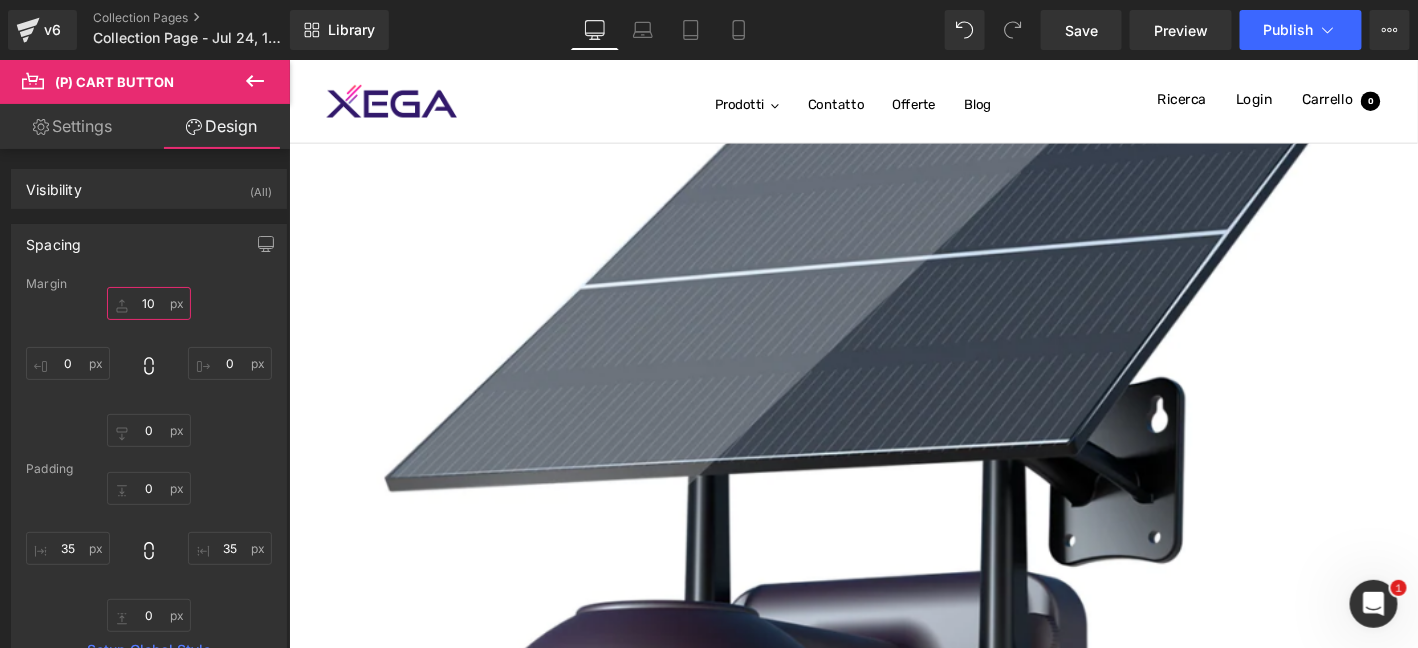 scroll, scrollTop: 700, scrollLeft: 0, axis: vertical 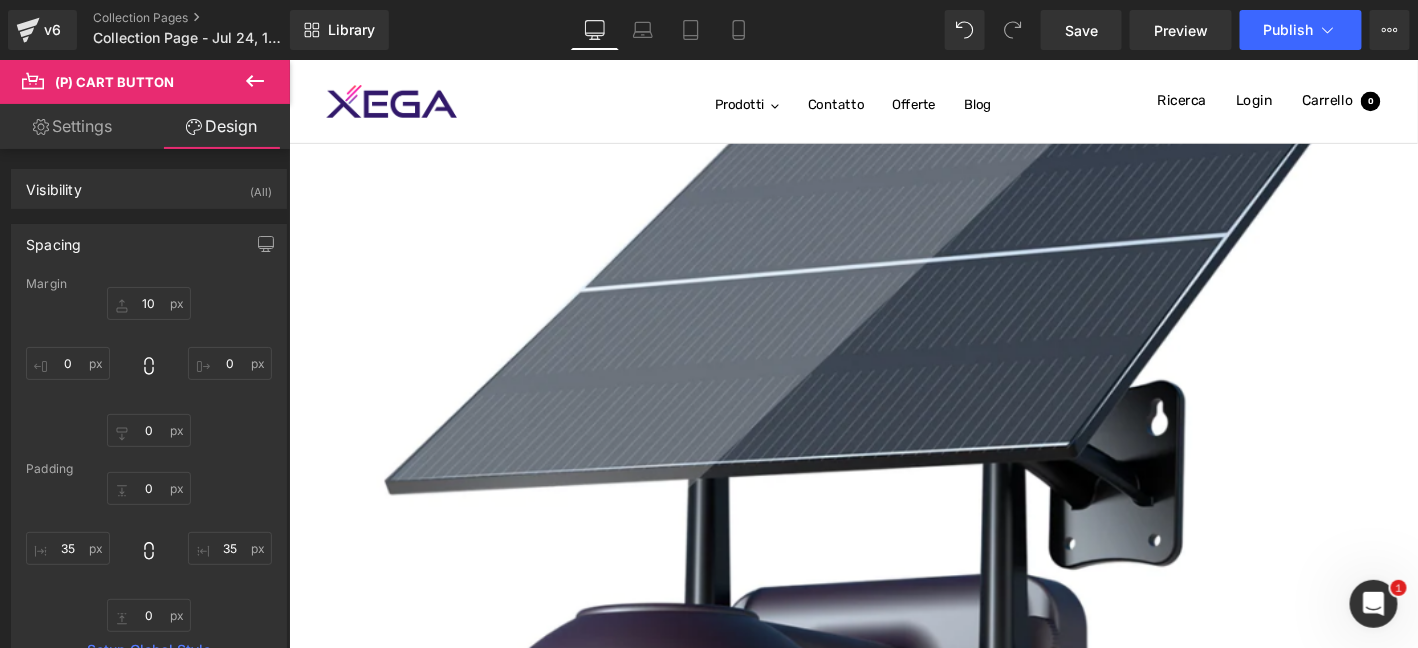 click on "(P) Cart Button" at bounding box center (288, 59) 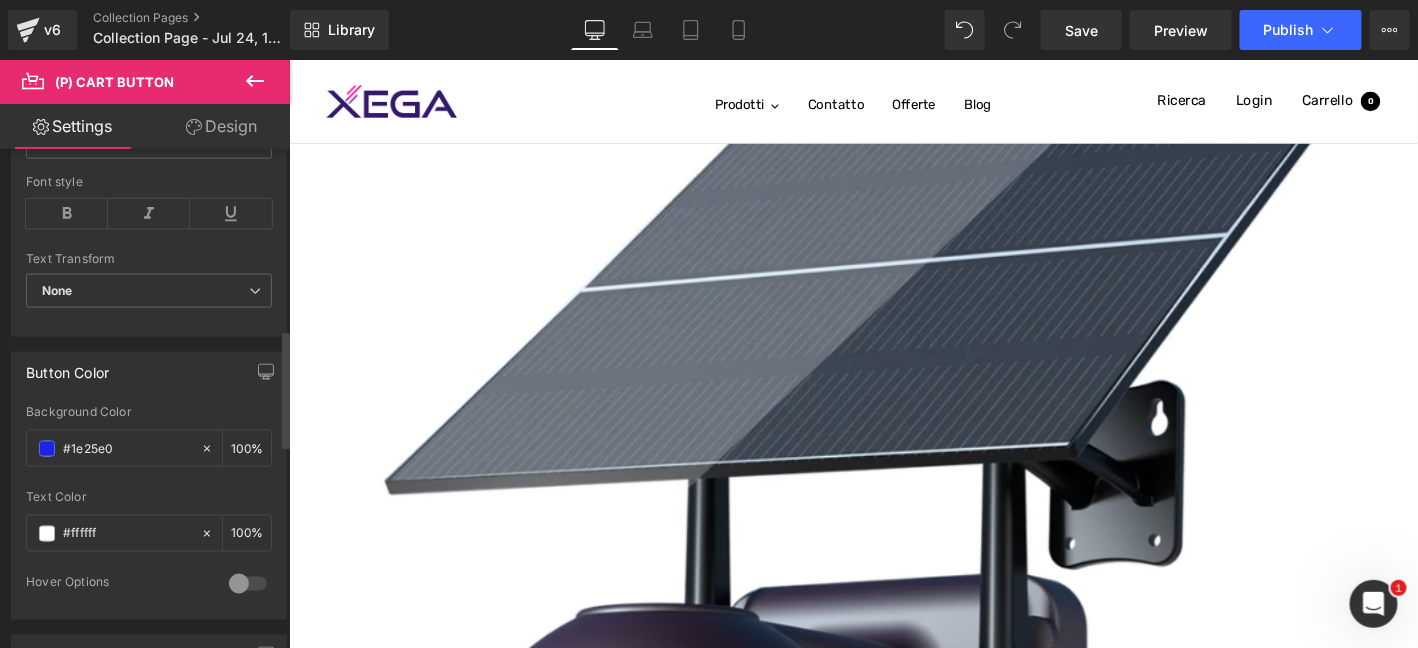 scroll, scrollTop: 966, scrollLeft: 0, axis: vertical 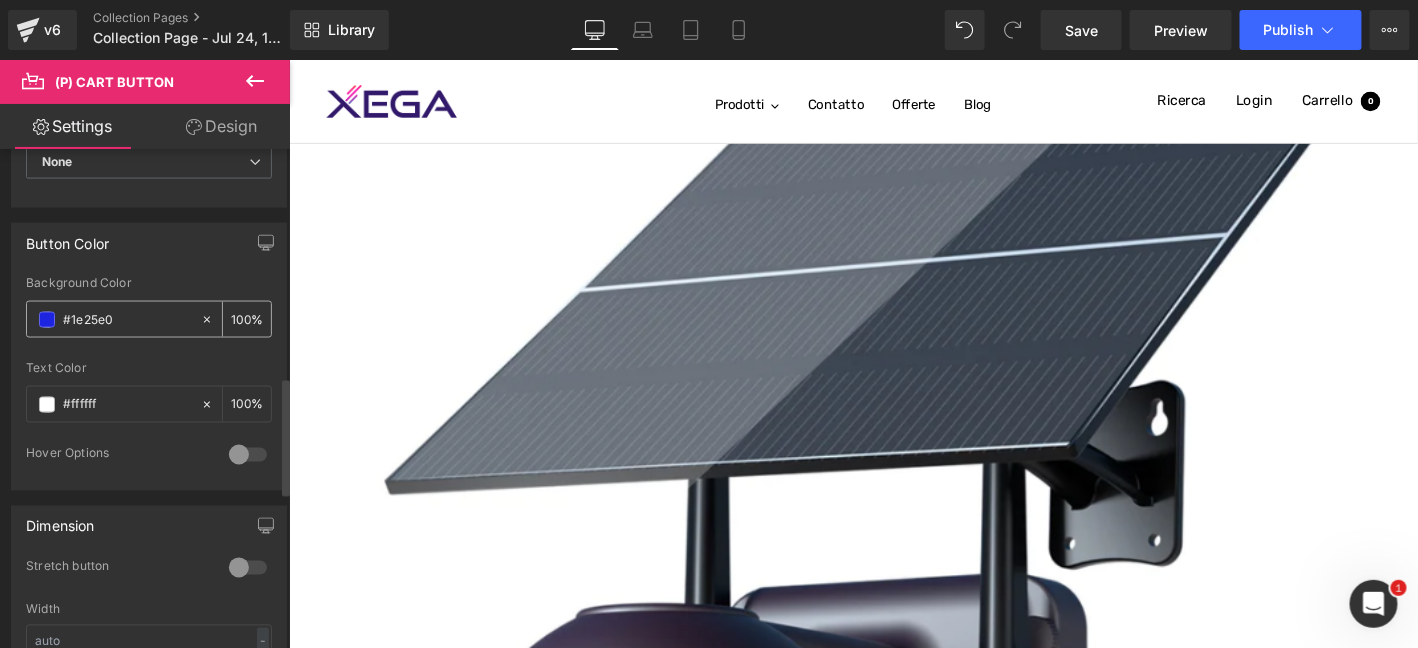 click at bounding box center (47, 320) 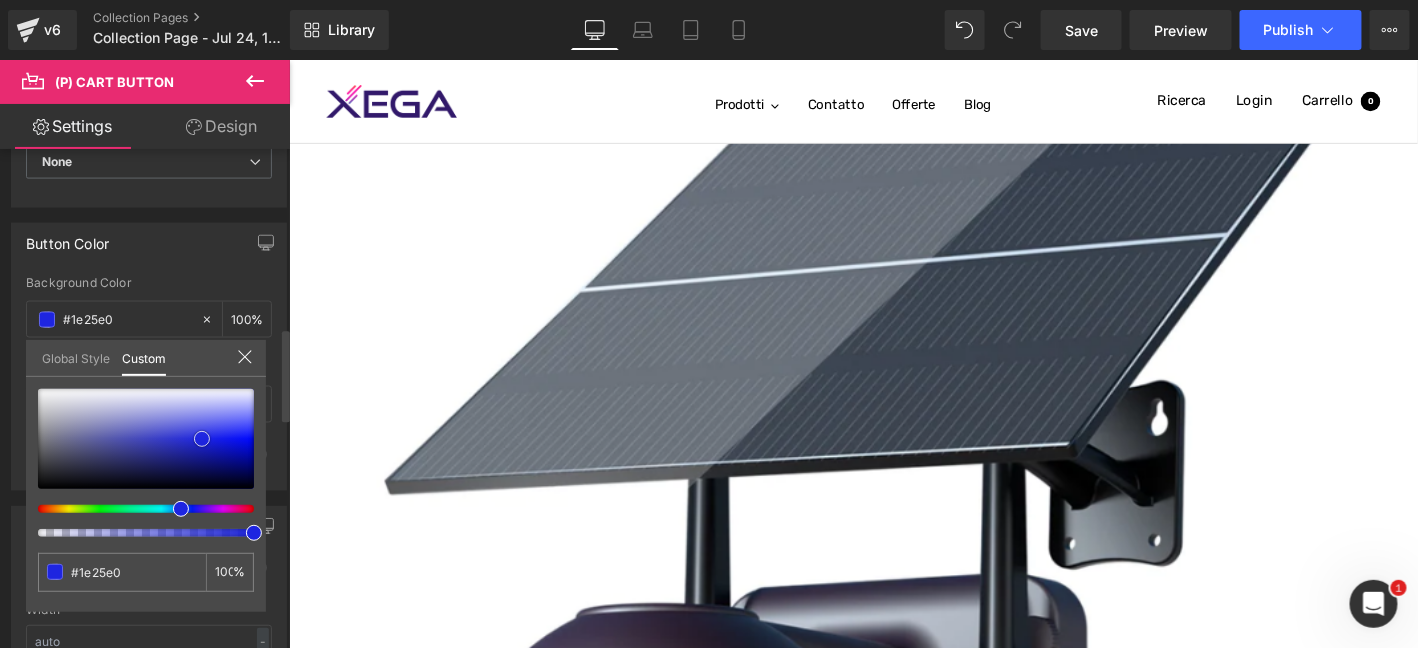 click at bounding box center (202, 439) 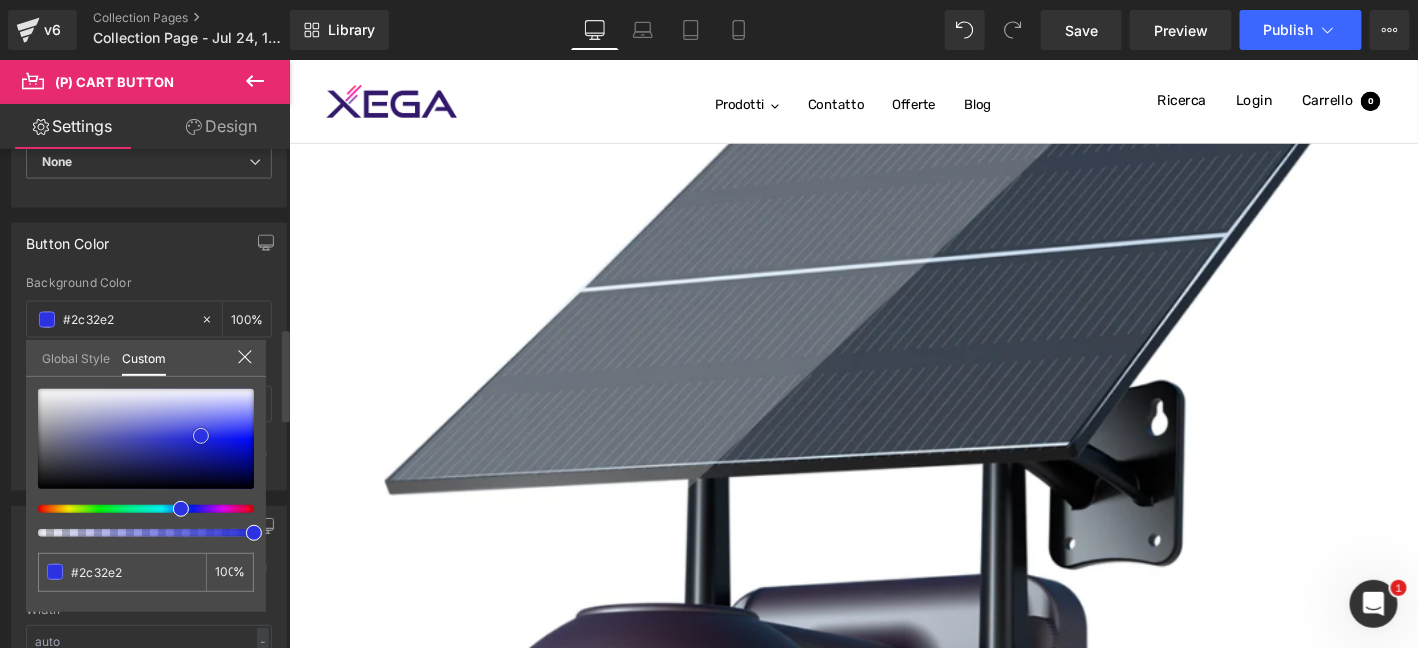 click at bounding box center [146, 439] 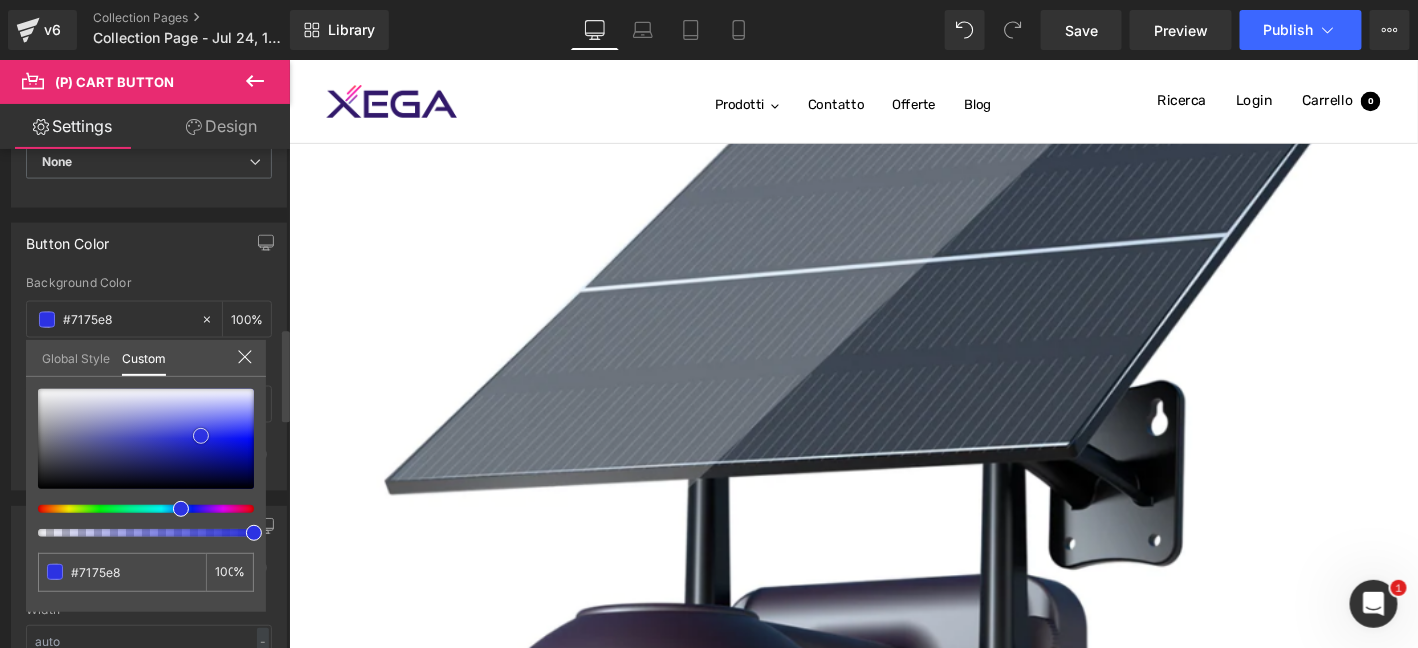 click at bounding box center (201, 436) 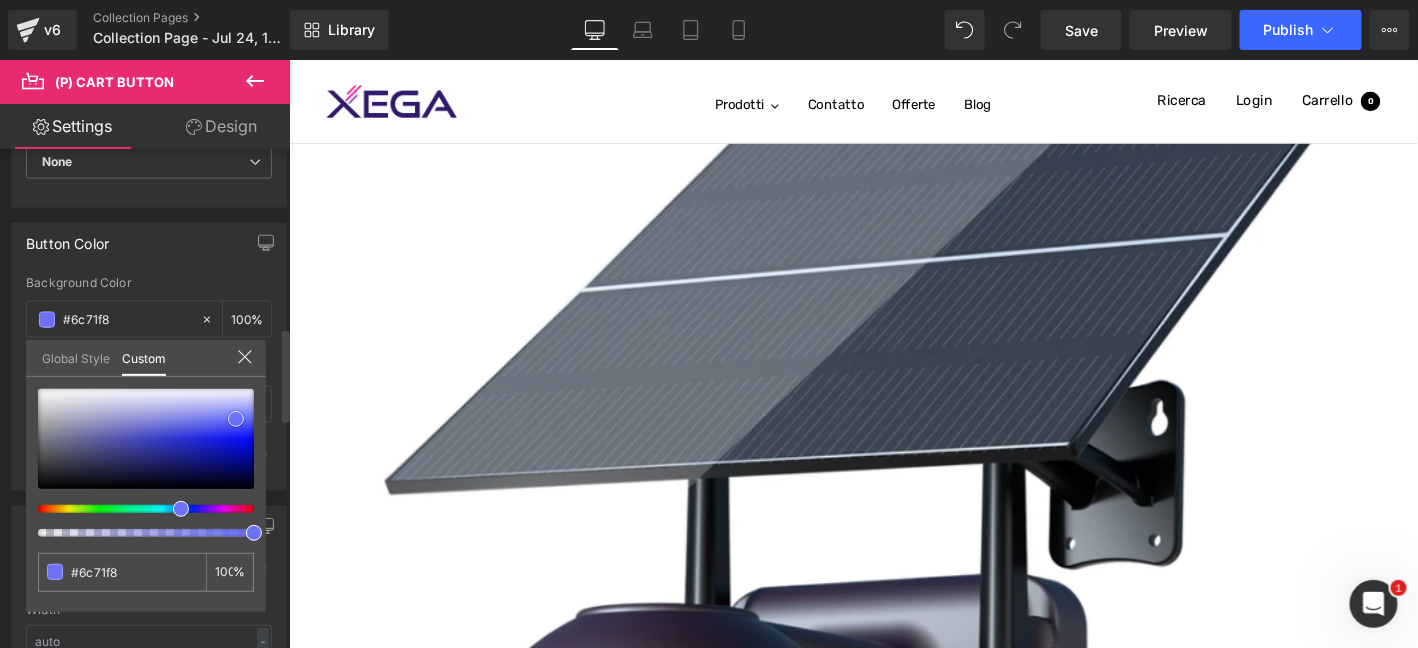 drag, startPoint x: 196, startPoint y: 420, endPoint x: 236, endPoint y: 418, distance: 40.04997 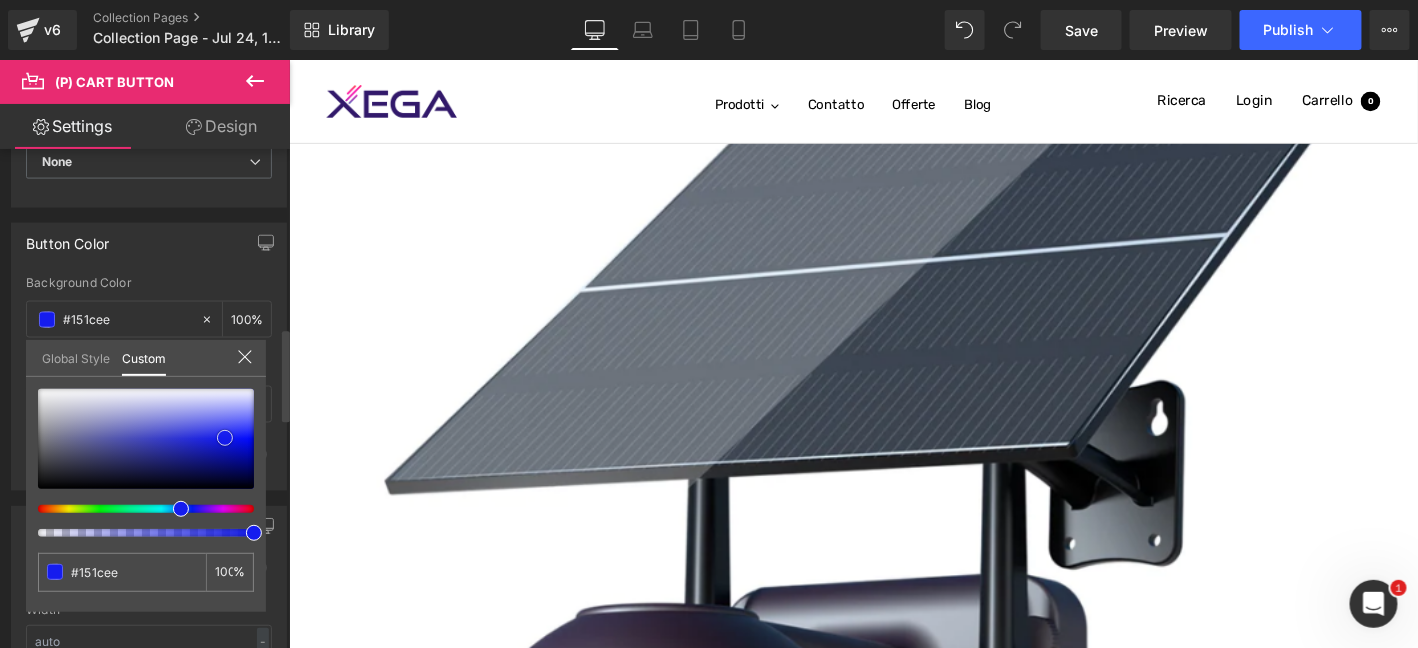 drag, startPoint x: 192, startPoint y: 412, endPoint x: 225, endPoint y: 437, distance: 41.400482 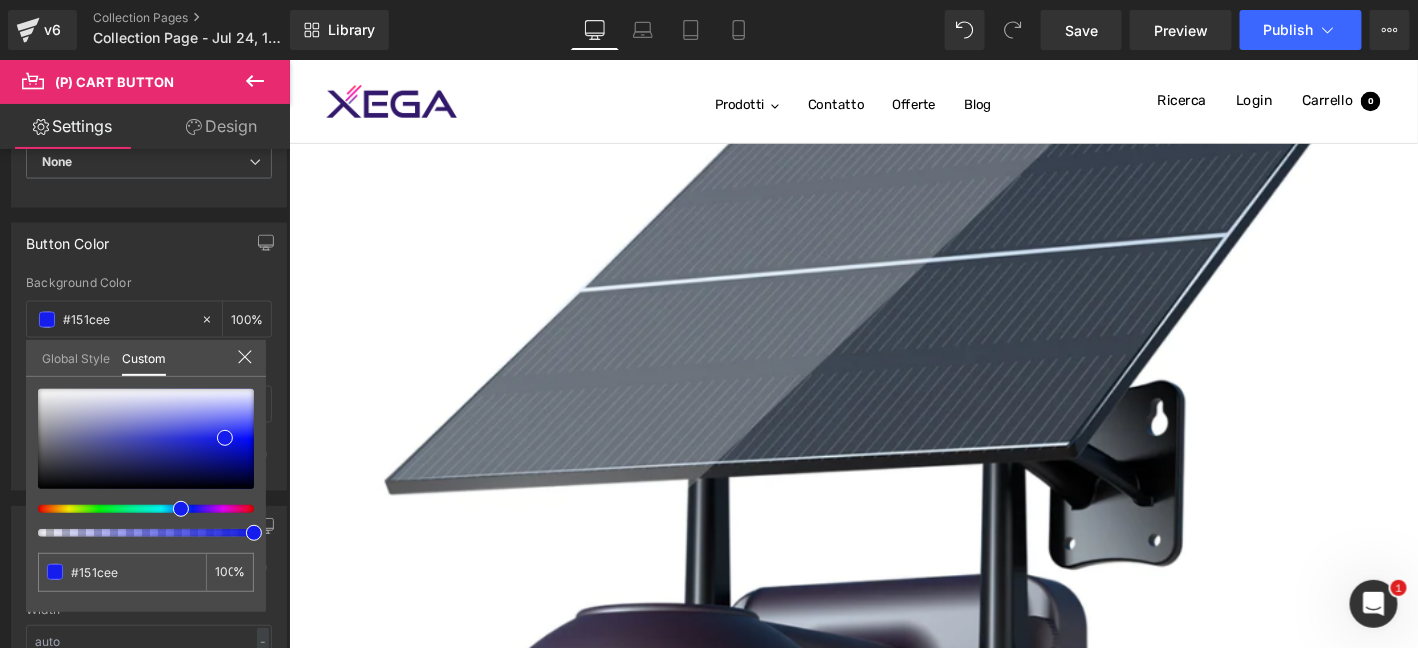 click on "Salta al contenuto
Spedizione gratuita + 30 giorni di restituzione + Garanzia a vita
OFFERTA SPECIALE
TELECAMERA 4G
TELECAMERA WIFI
SUPPORTO Prodotti Contatto Offerte Blog
Navigazione
我的商店
Newsletter
0
Ricerca
Login
Carrello 0
Carrello
Il tuo carrello è vuoto
Inizia a fare acquisti
Aggiungi nota dell'ordine
Salva" at bounding box center [893, 880] 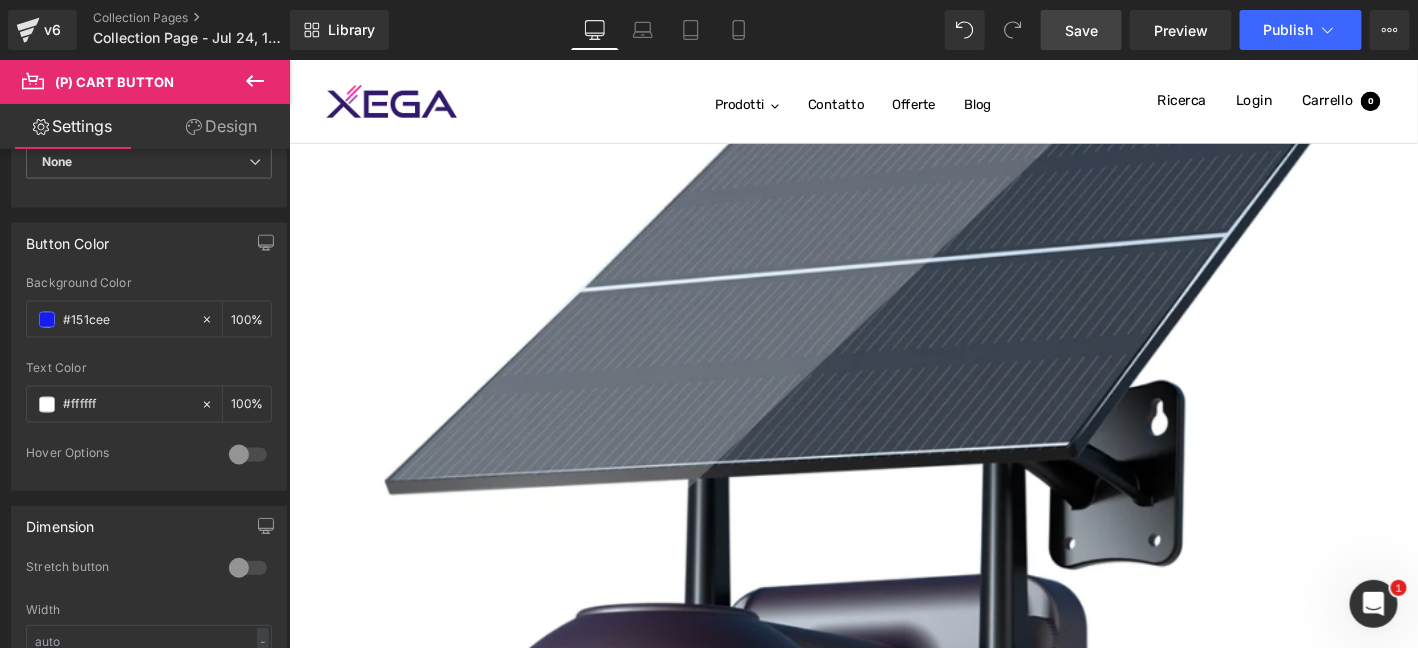 click on "Save" at bounding box center [1081, 30] 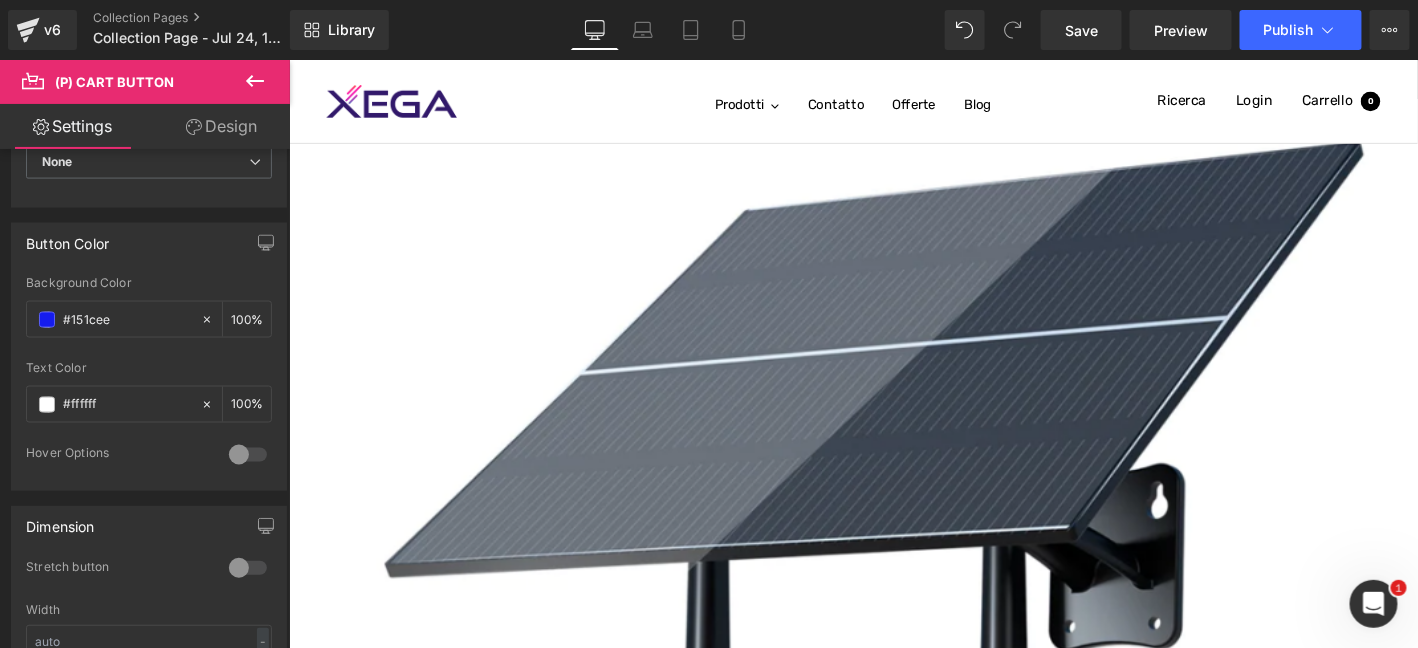 scroll, scrollTop: 600, scrollLeft: 0, axis: vertical 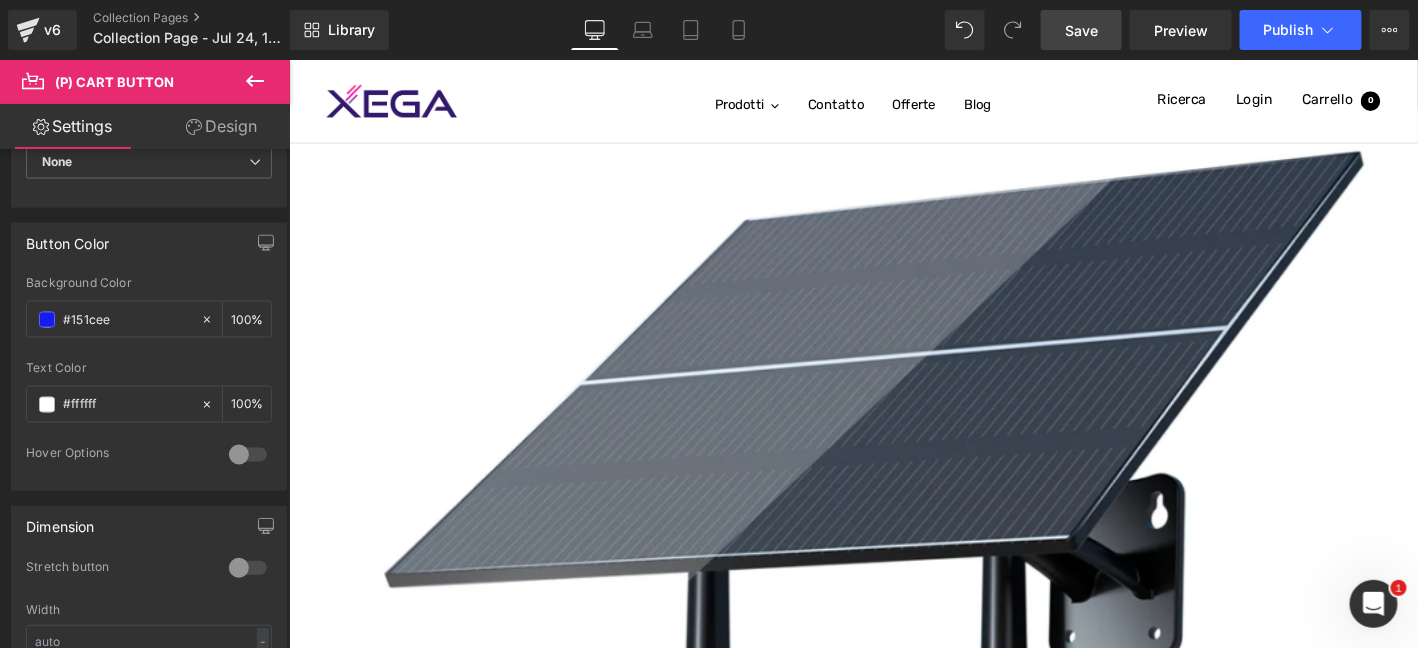 click on "Save" at bounding box center [1081, 30] 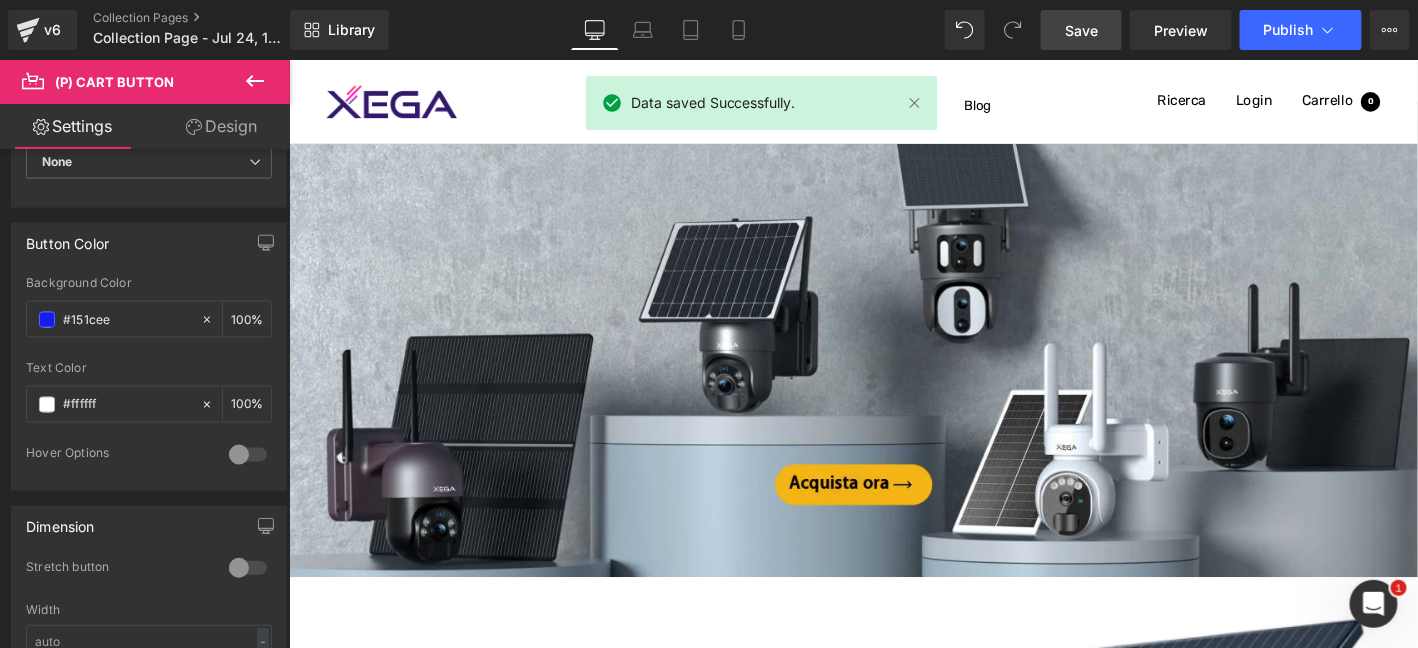 scroll, scrollTop: 0, scrollLeft: 0, axis: both 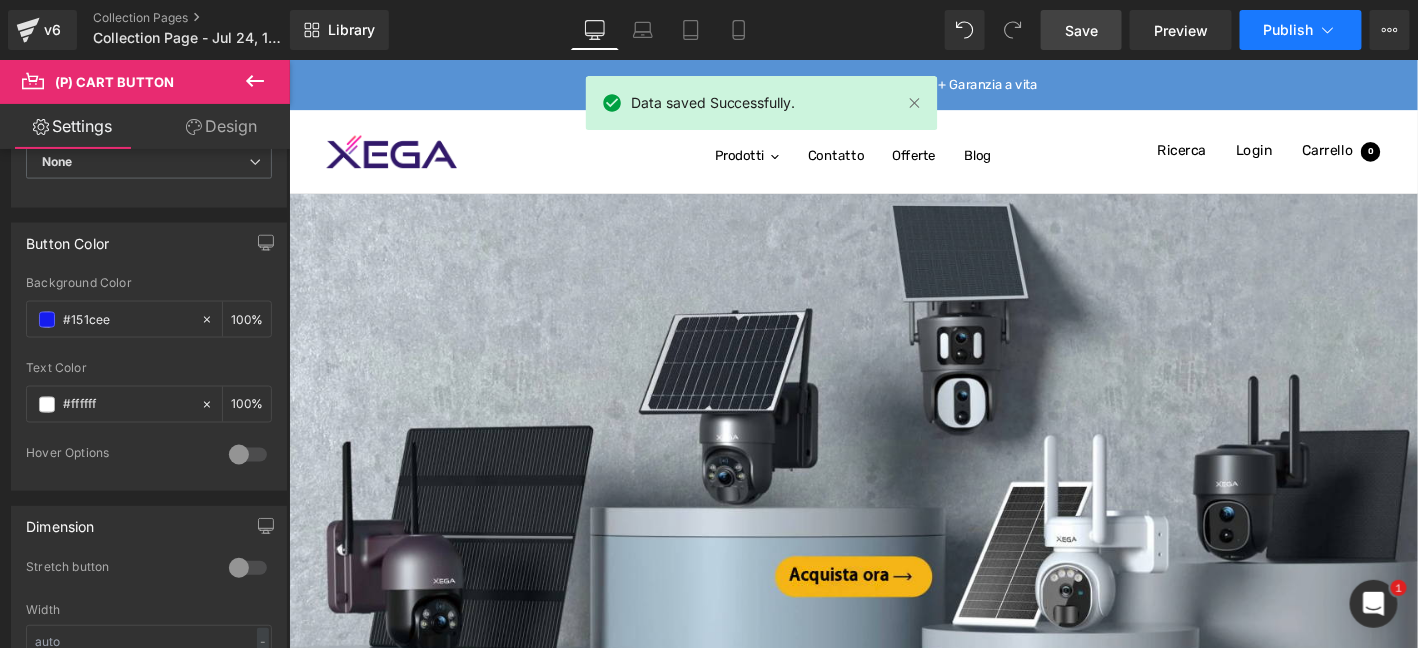 click on "Publish" at bounding box center (1301, 30) 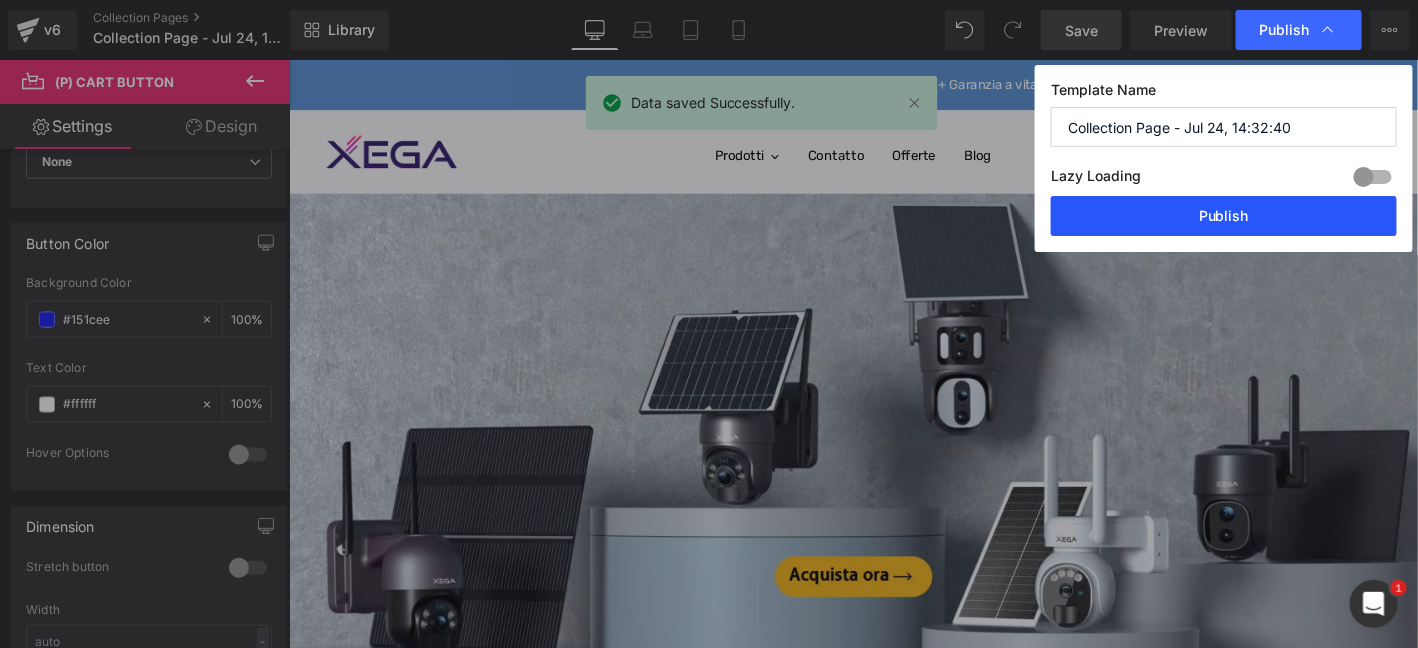 click on "Publish" at bounding box center [1224, 216] 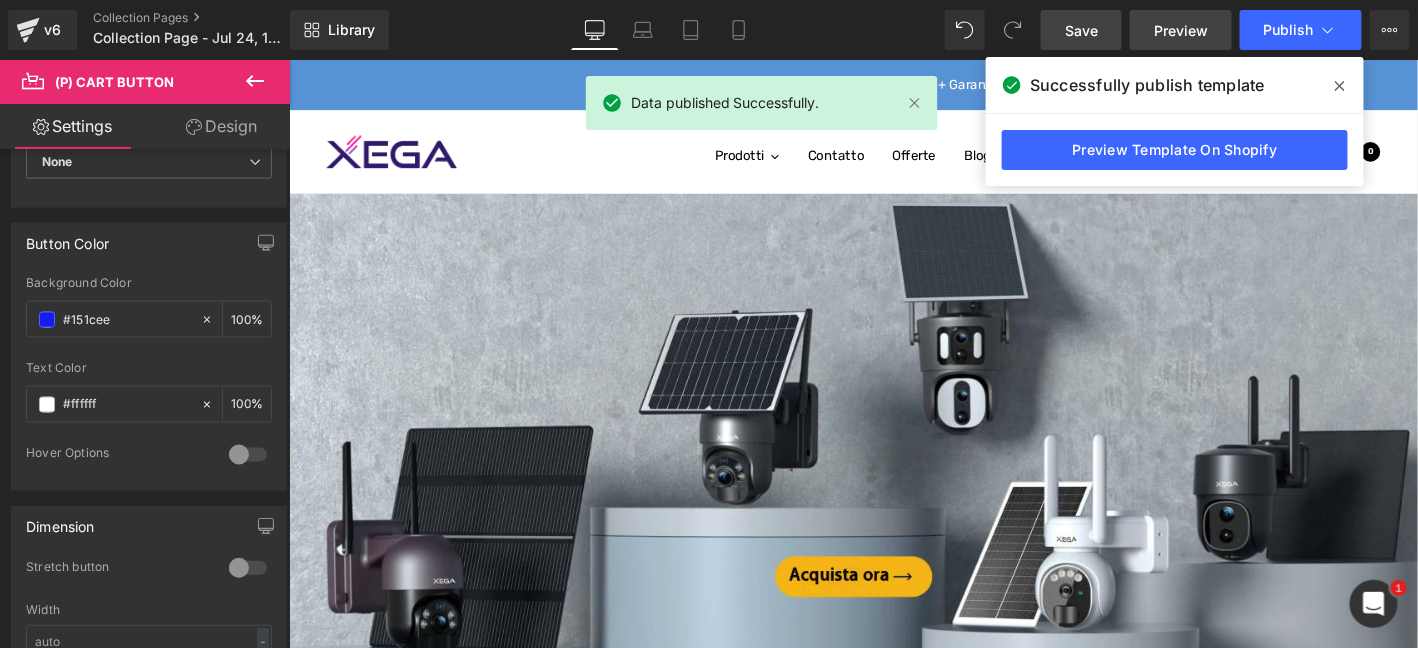 click on "Preview" at bounding box center [1181, 30] 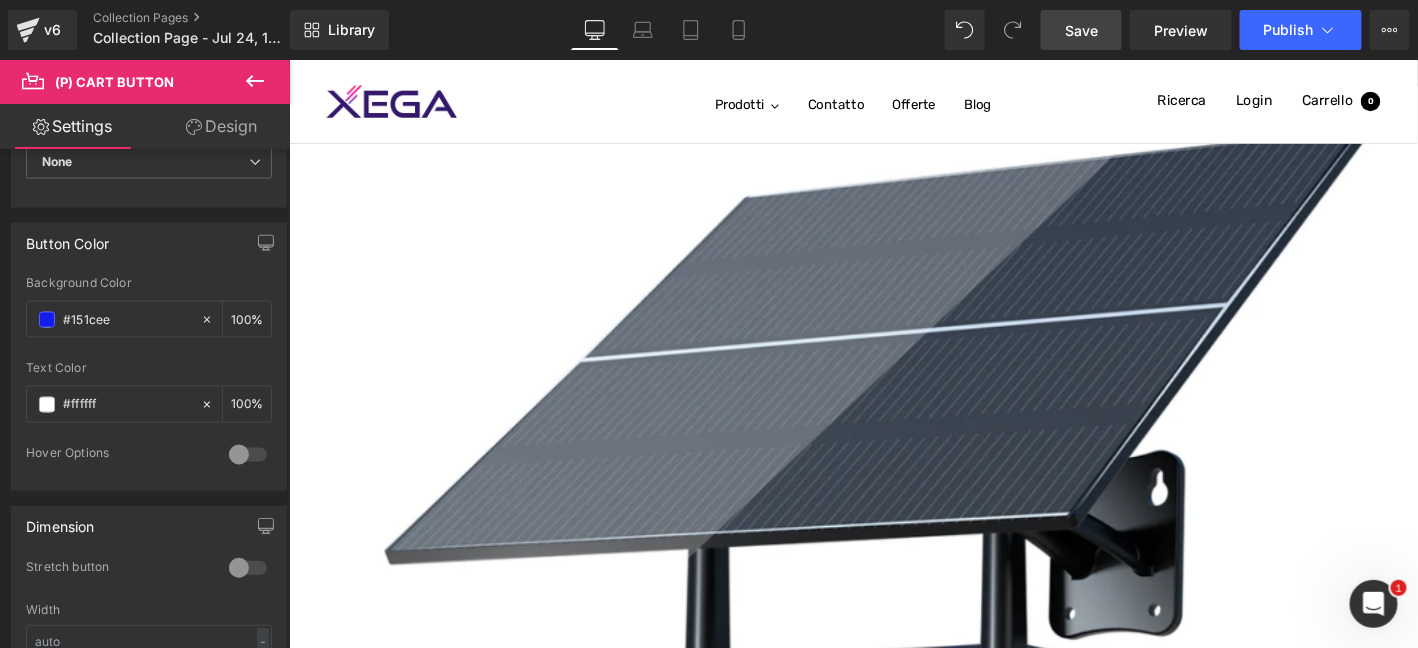 scroll, scrollTop: 499, scrollLeft: 0, axis: vertical 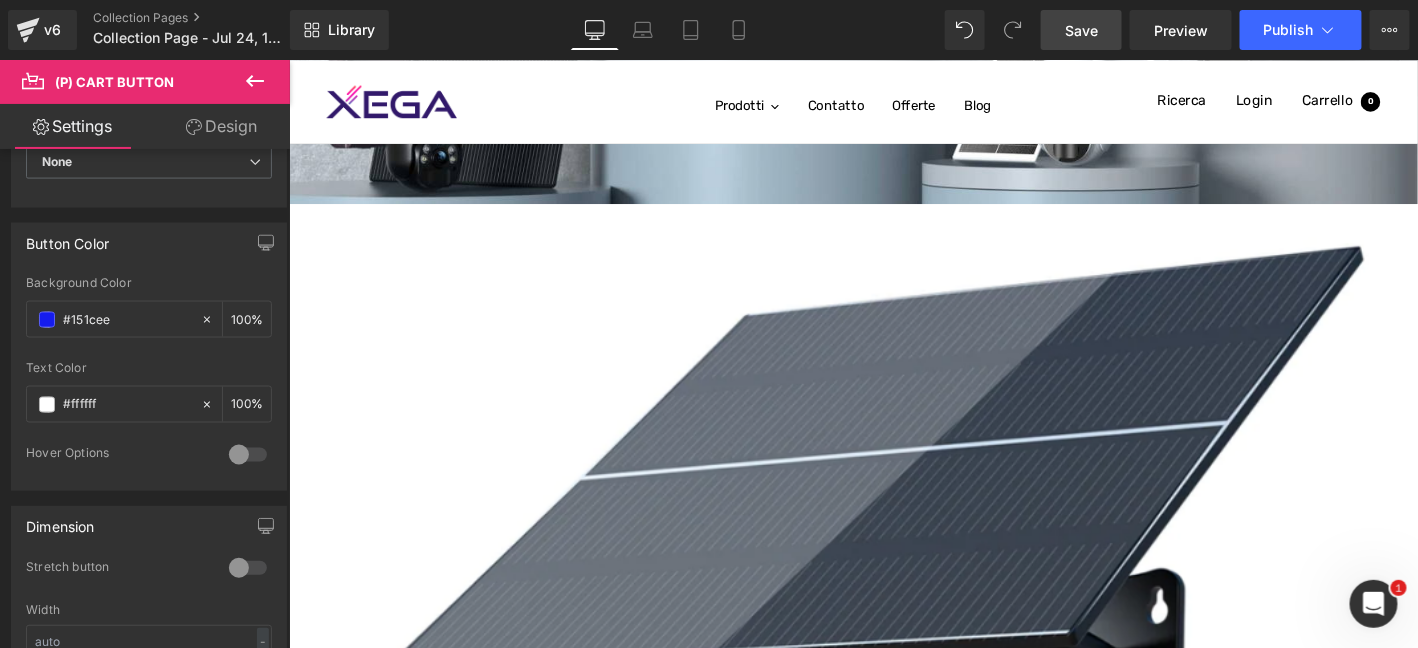 click 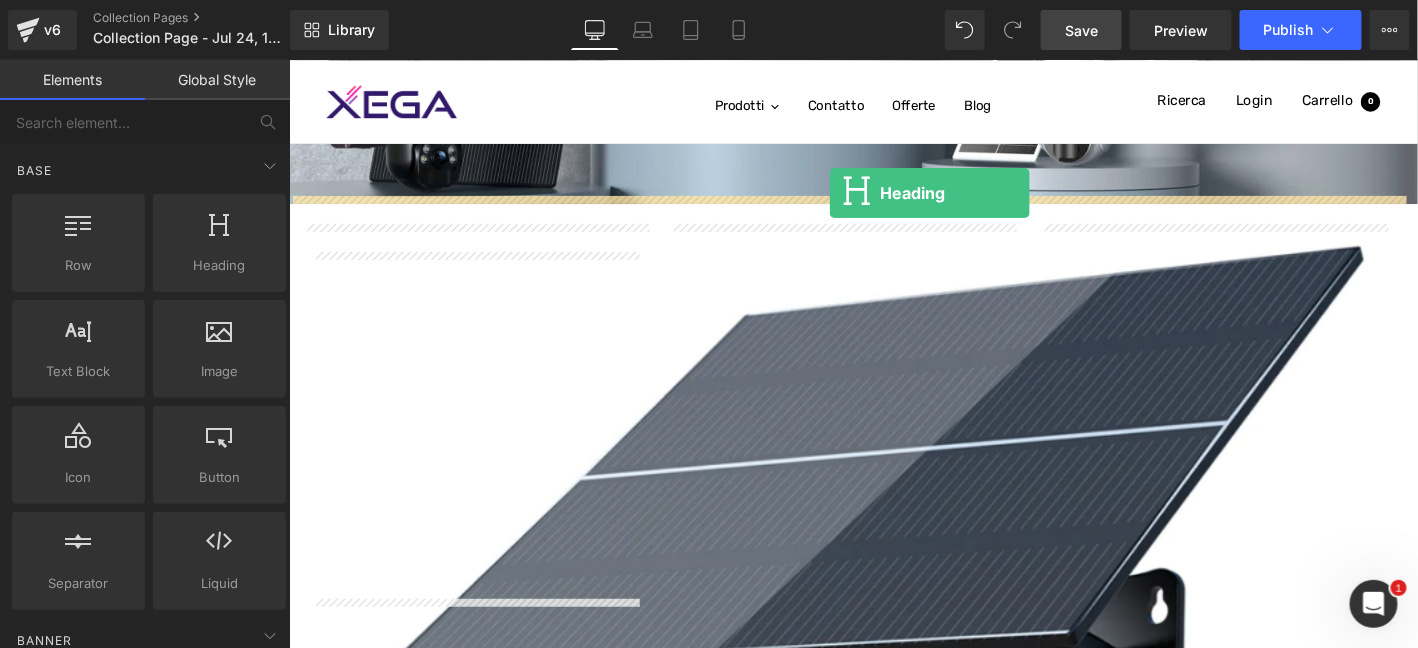 drag, startPoint x: 518, startPoint y: 337, endPoint x: 867, endPoint y: 202, distance: 374.20047 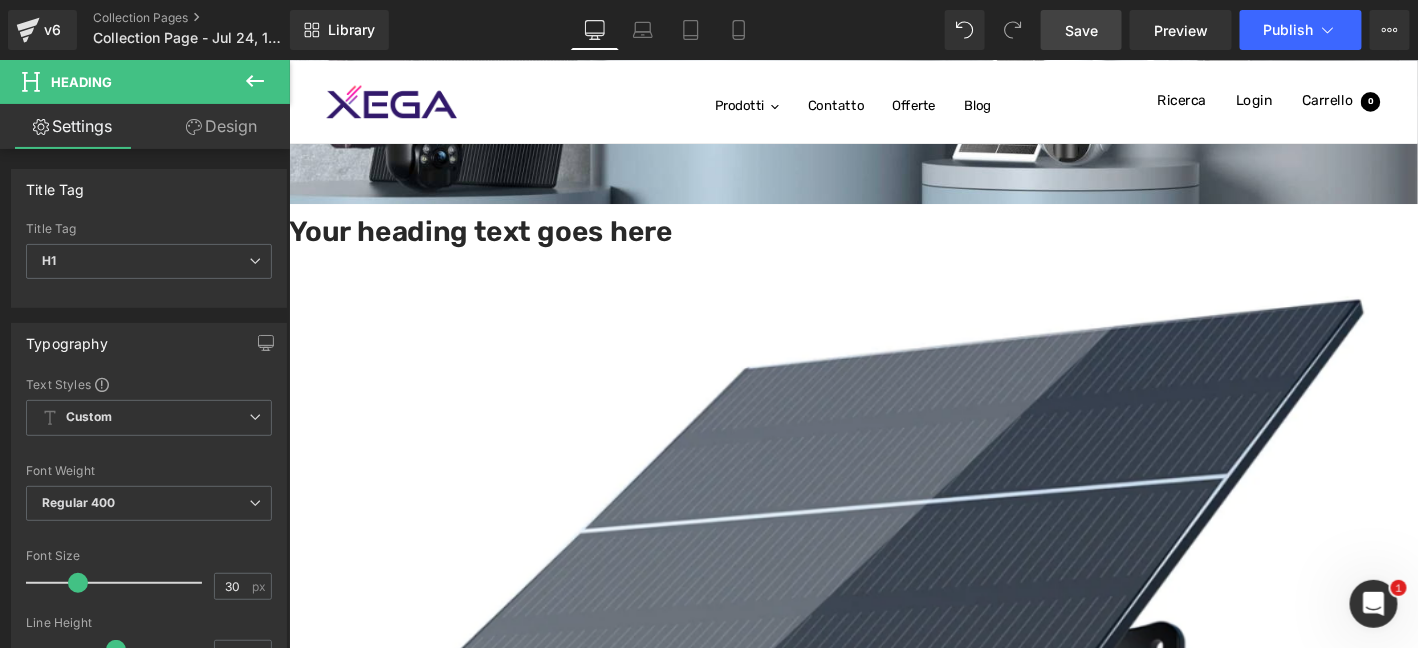 click on "Design" at bounding box center [221, 126] 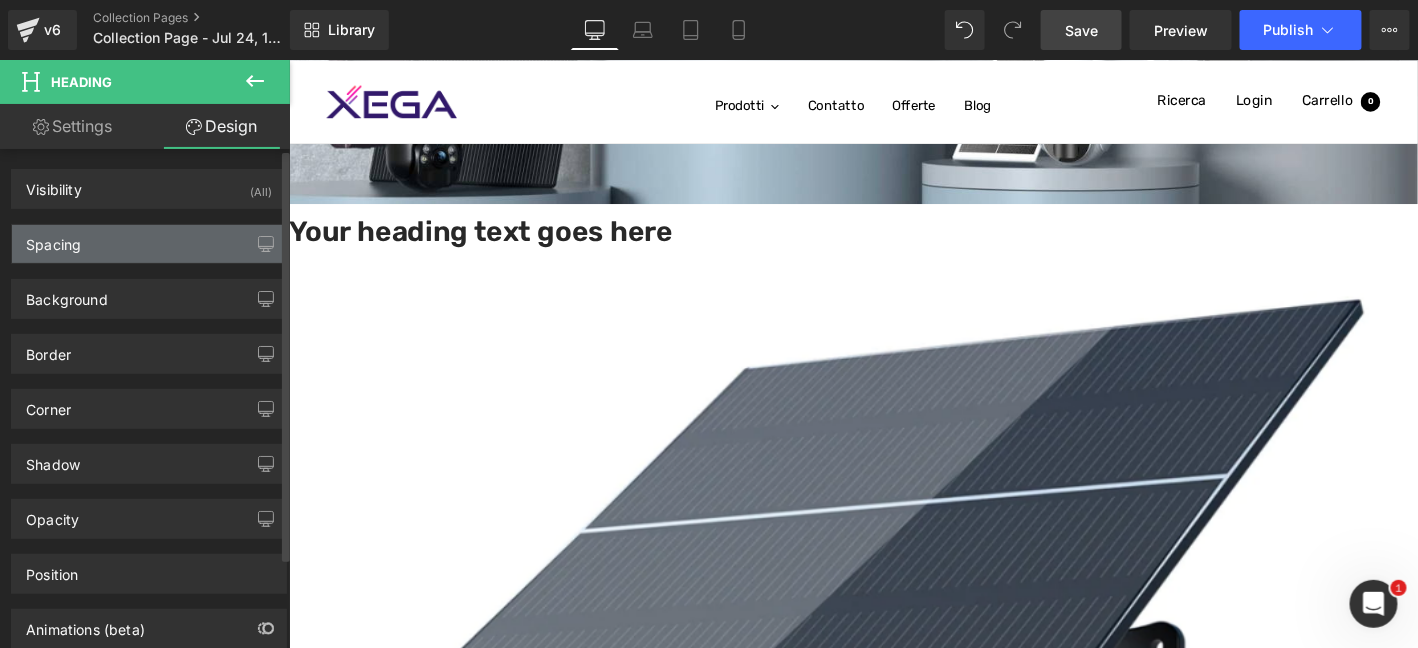 click on "Spacing" at bounding box center (149, 244) 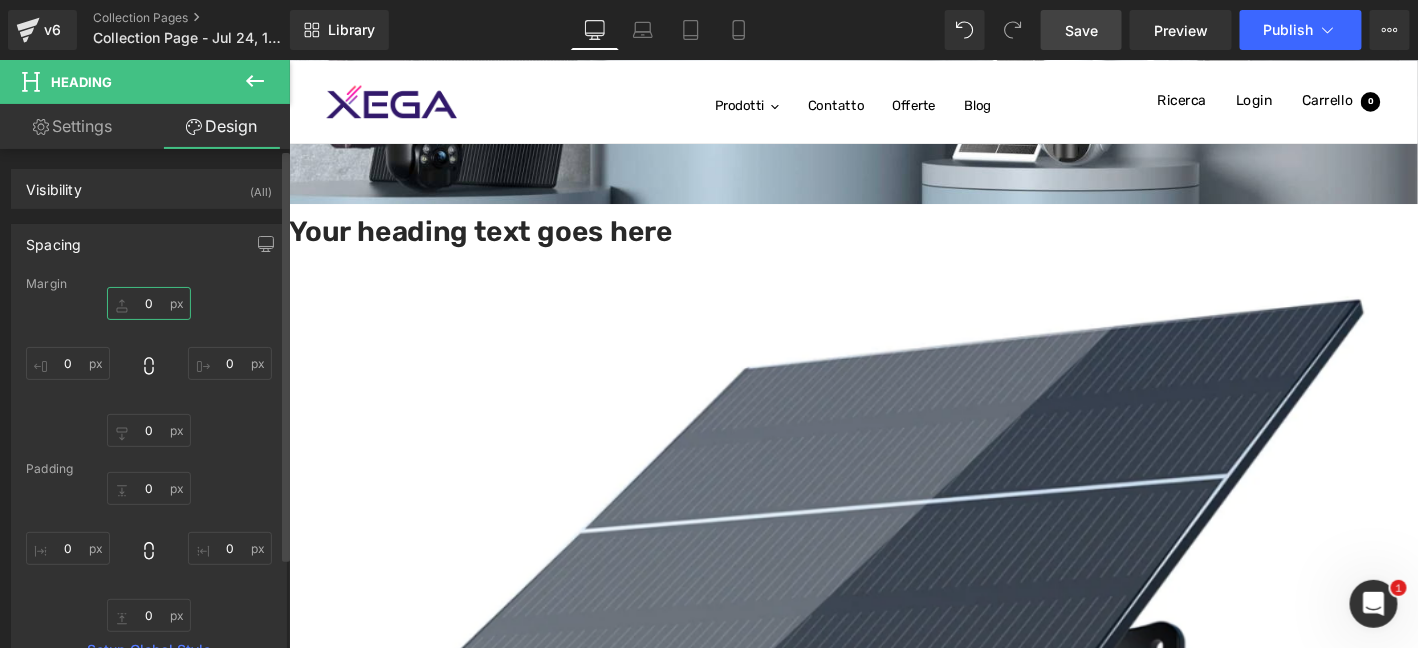 click on "0" at bounding box center [149, 303] 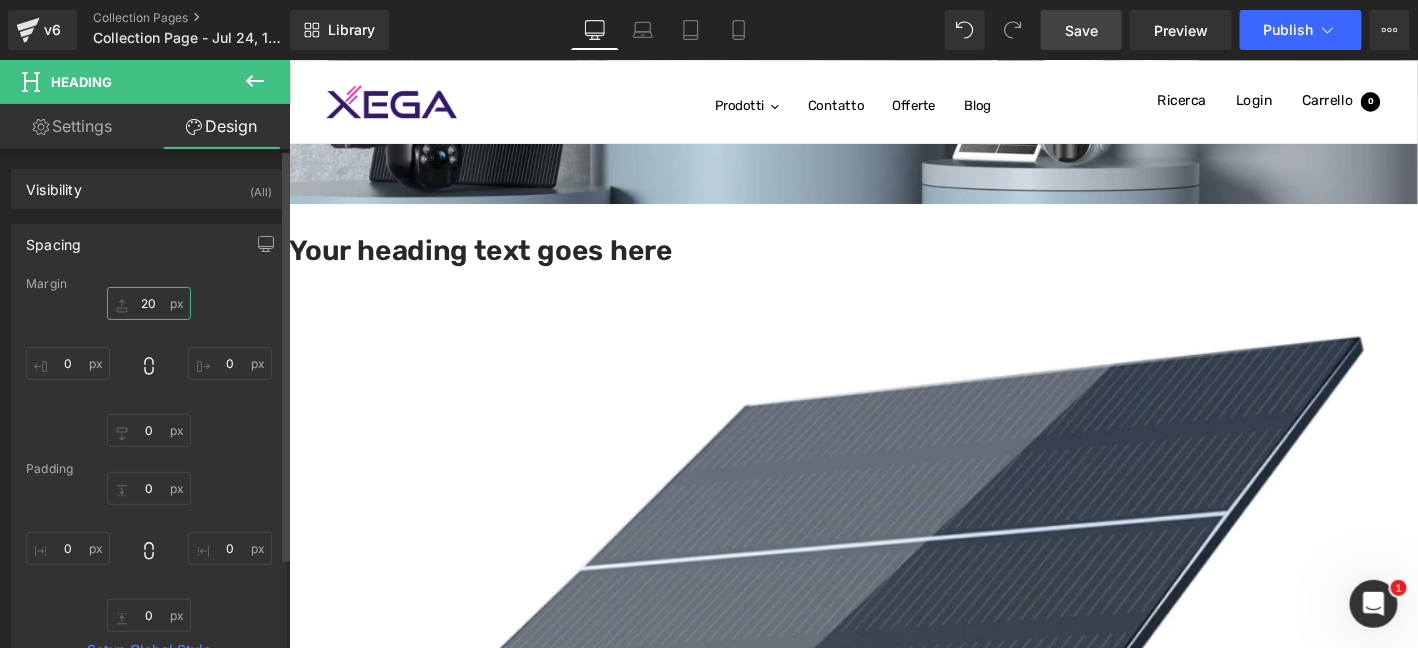 click on "20" at bounding box center [149, 303] 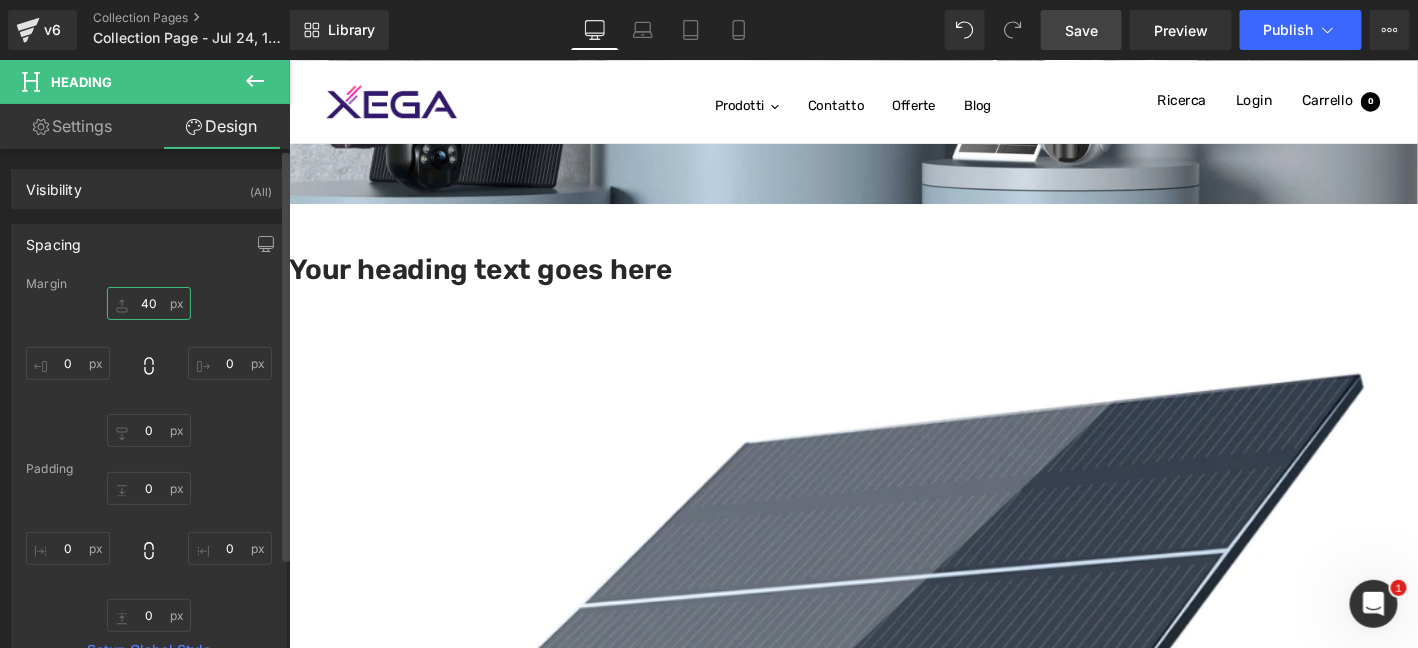 click on "40" at bounding box center (149, 303) 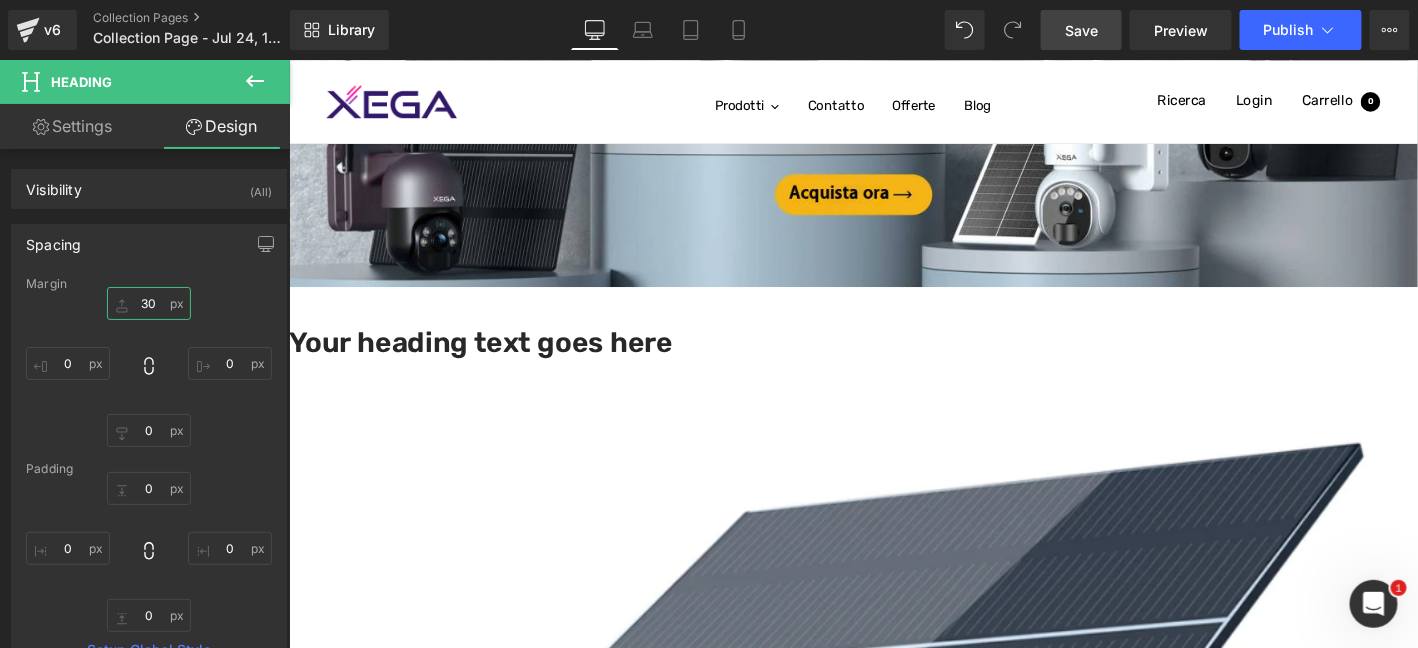 scroll, scrollTop: 266, scrollLeft: 0, axis: vertical 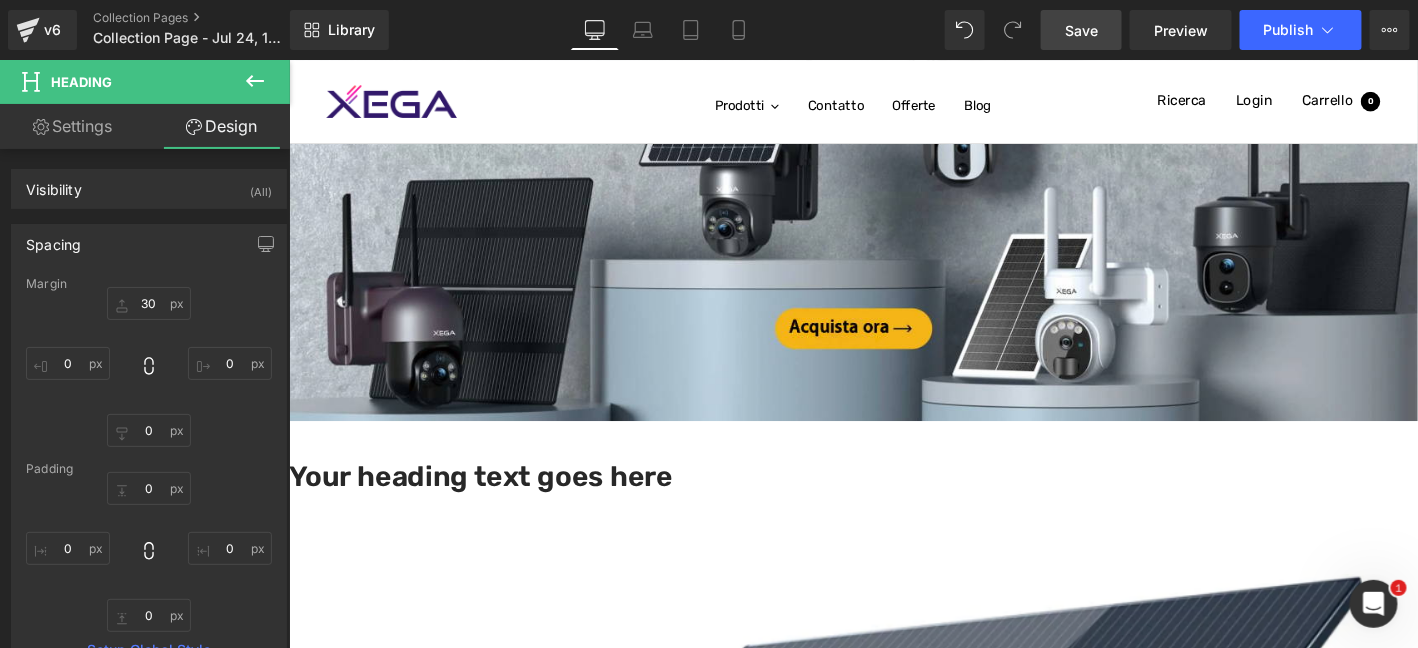 click at bounding box center [893, 191] 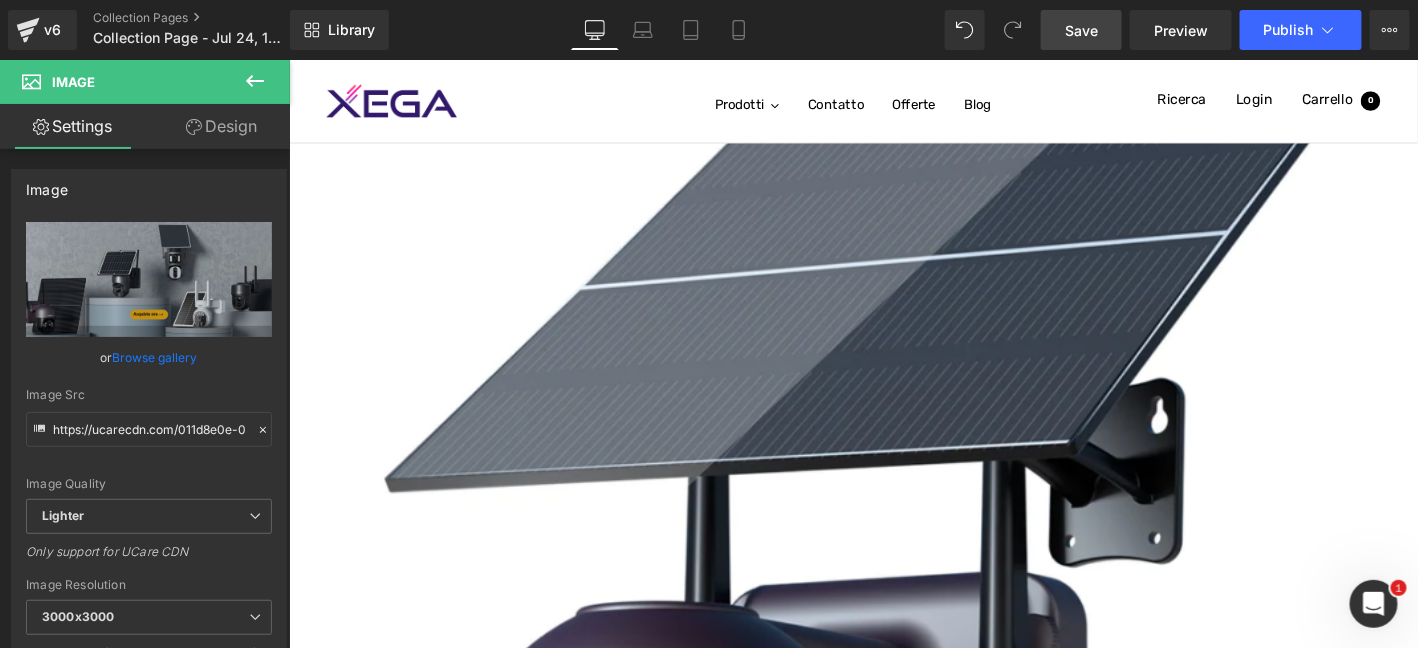 scroll, scrollTop: 933, scrollLeft: 0, axis: vertical 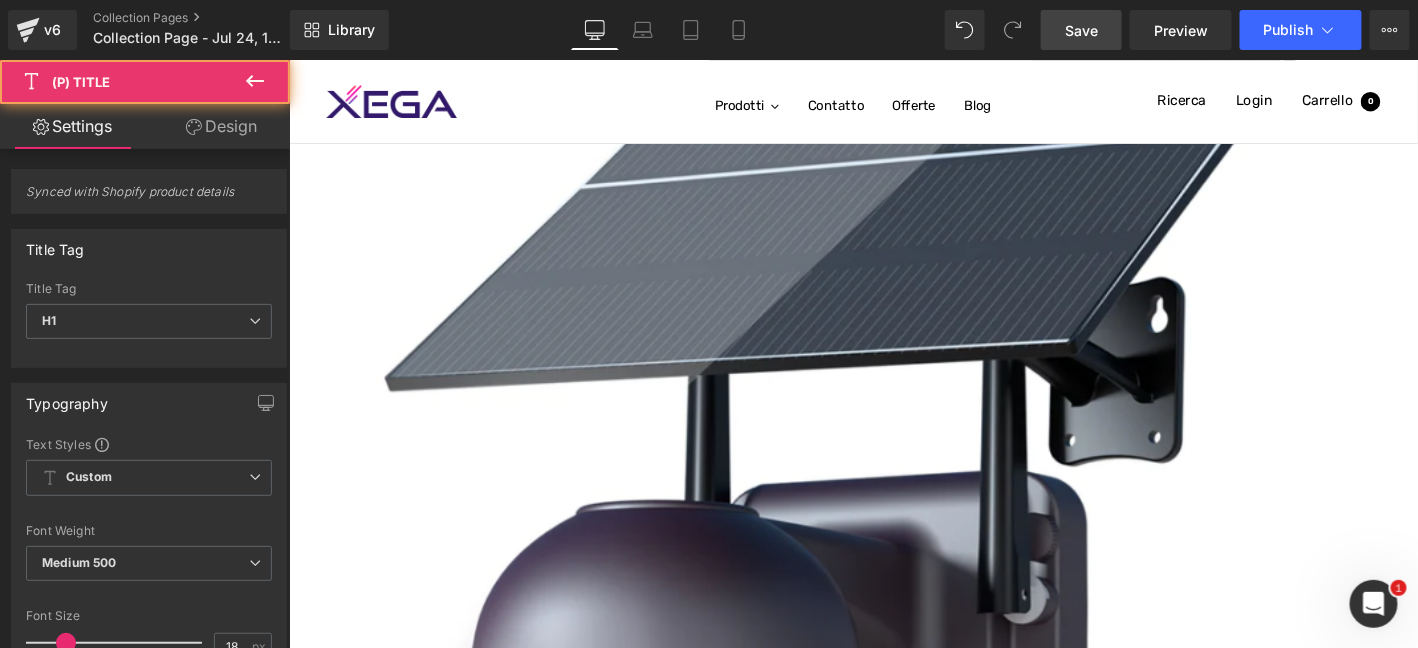 click on "Xega Telecamera con SIM 4G da Esterno【20W Pannello Solare】 20.000mAh Batteria Registrazione Continua 24/7 2K 4G SIM Scheda Telecamere Senza Fili,Visione Notturna, Rilevamento del Movimento PIR,IP66" at bounding box center (888, 1221) 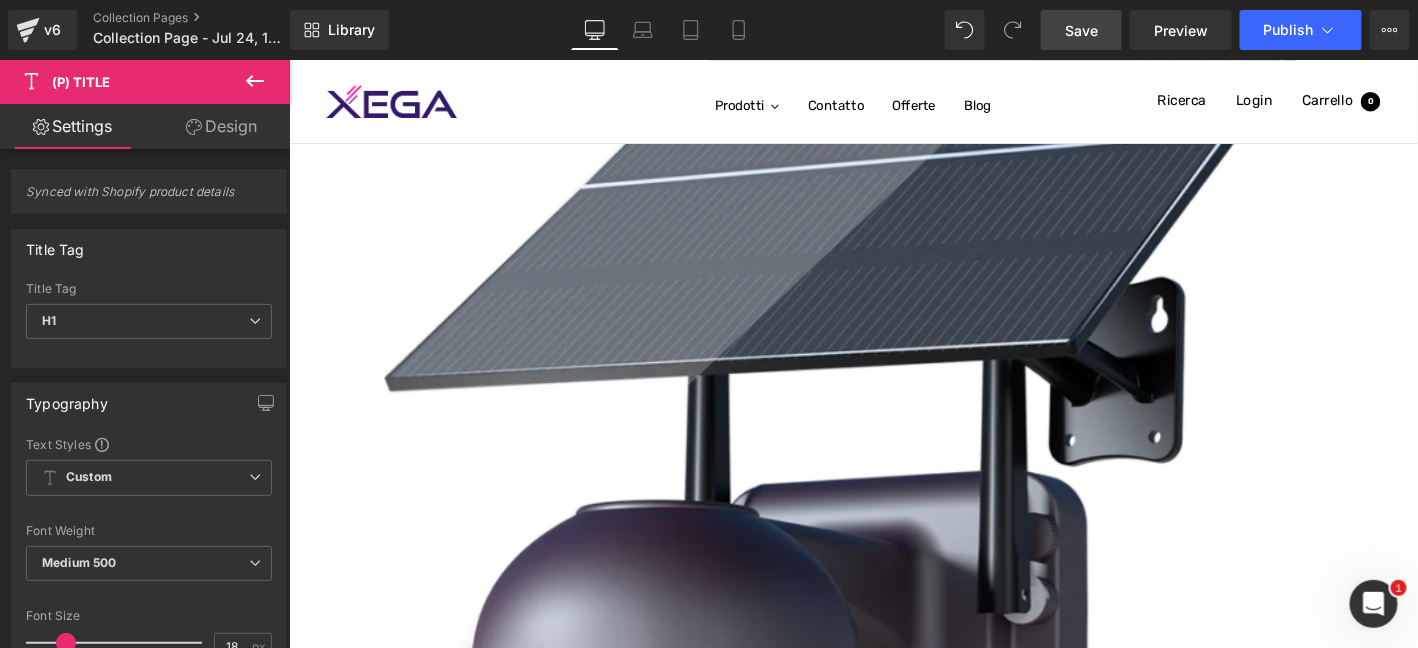 click on "(P) Title" at bounding box center [288, 59] 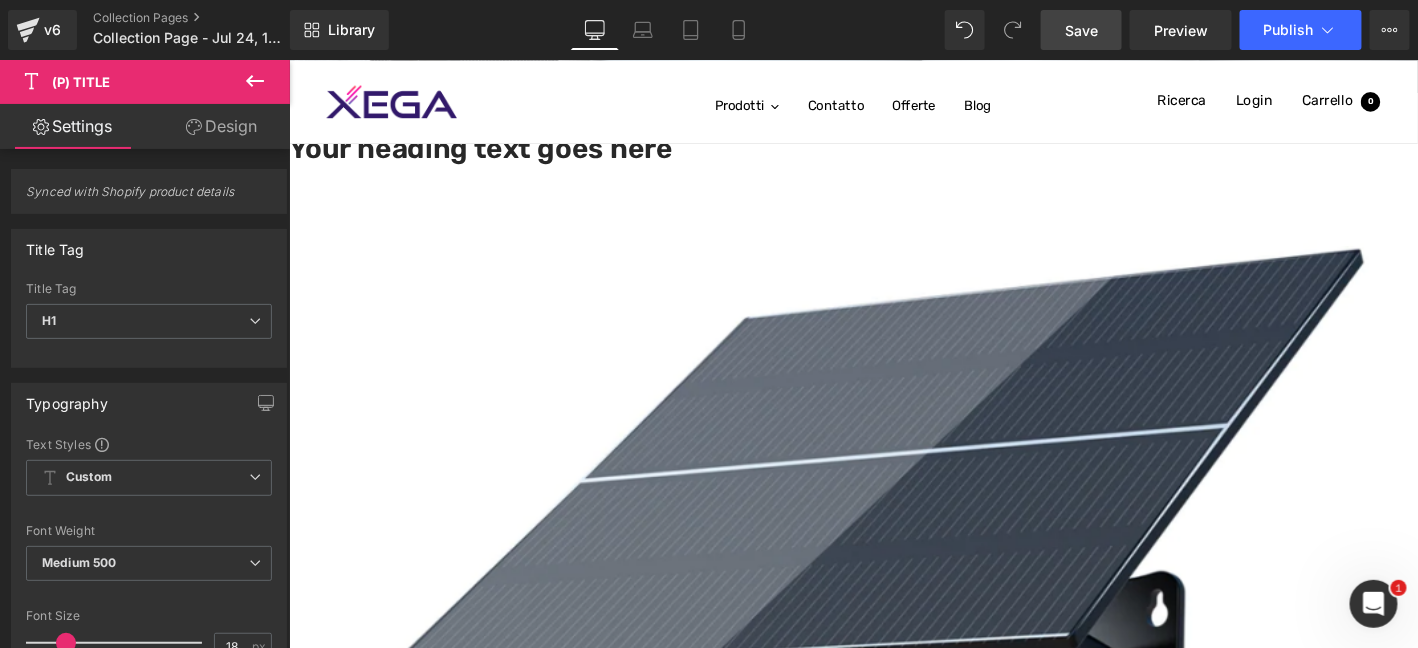 scroll, scrollTop: 600, scrollLeft: 0, axis: vertical 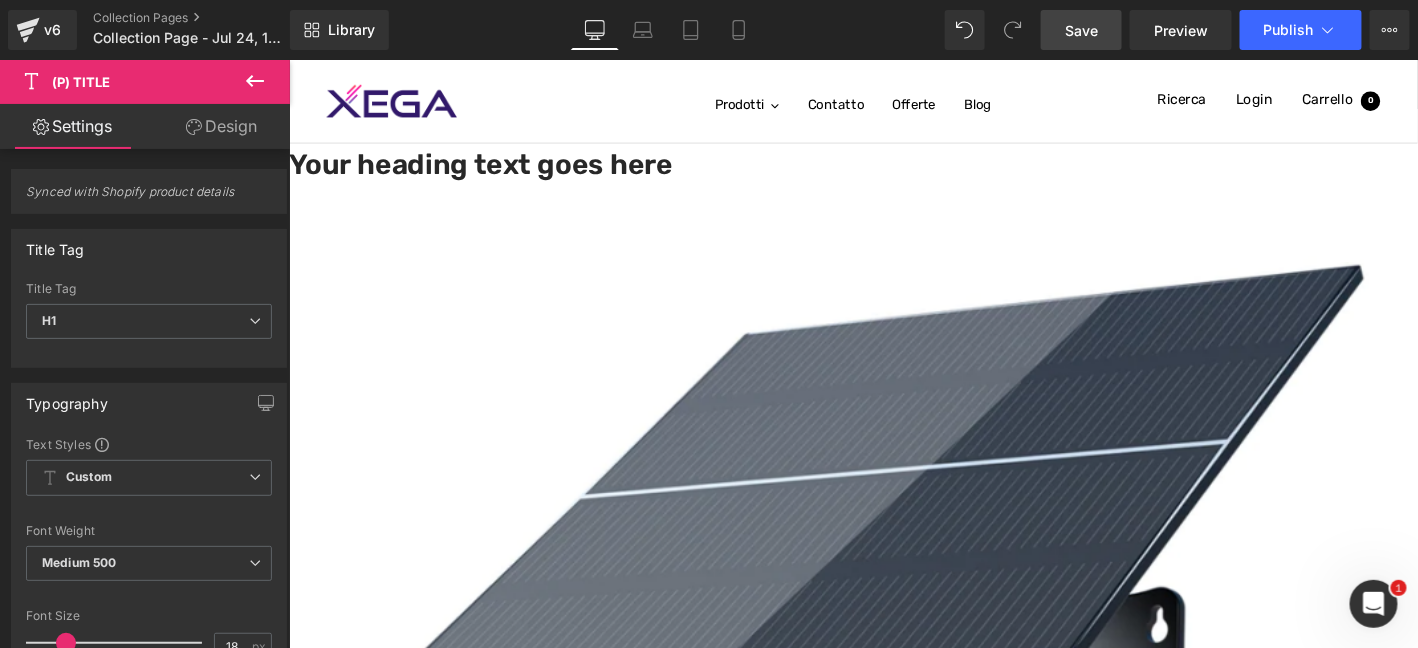 click on "Heading" at bounding box center (288, 59) 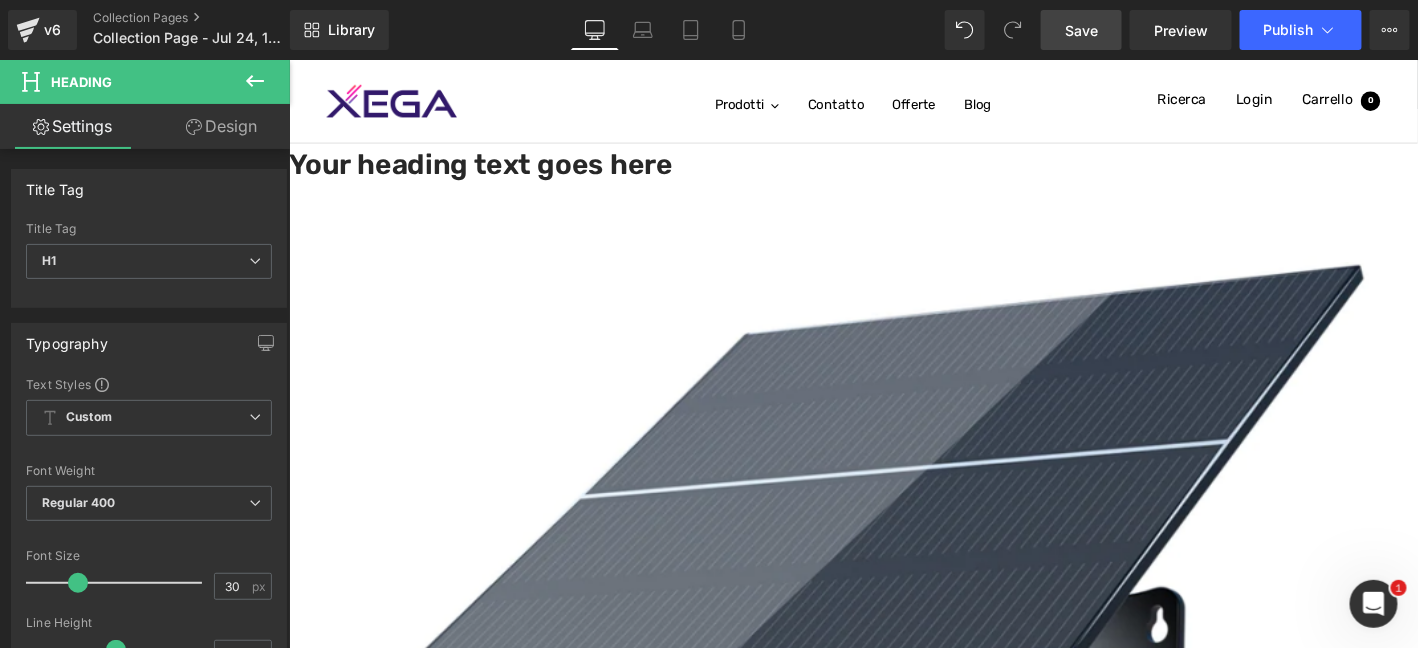 click on "Sale Off
(P) Image
Xega Telecamera con SIM 4G da Esterno【20W Pannello Solare】 20.000mAh Batteria Registrazione Continua 24/7 2K 4G SIM Scheda Telecamere Senza Fili,Visione Notturna, Rilevamento del Movimento PIR,IP66
(P) Title
€189.99
€129.99
-
32%
OFF
(P) Price
Add To Cart
(P) Cart Button
Product         Row" at bounding box center (888, 1029) 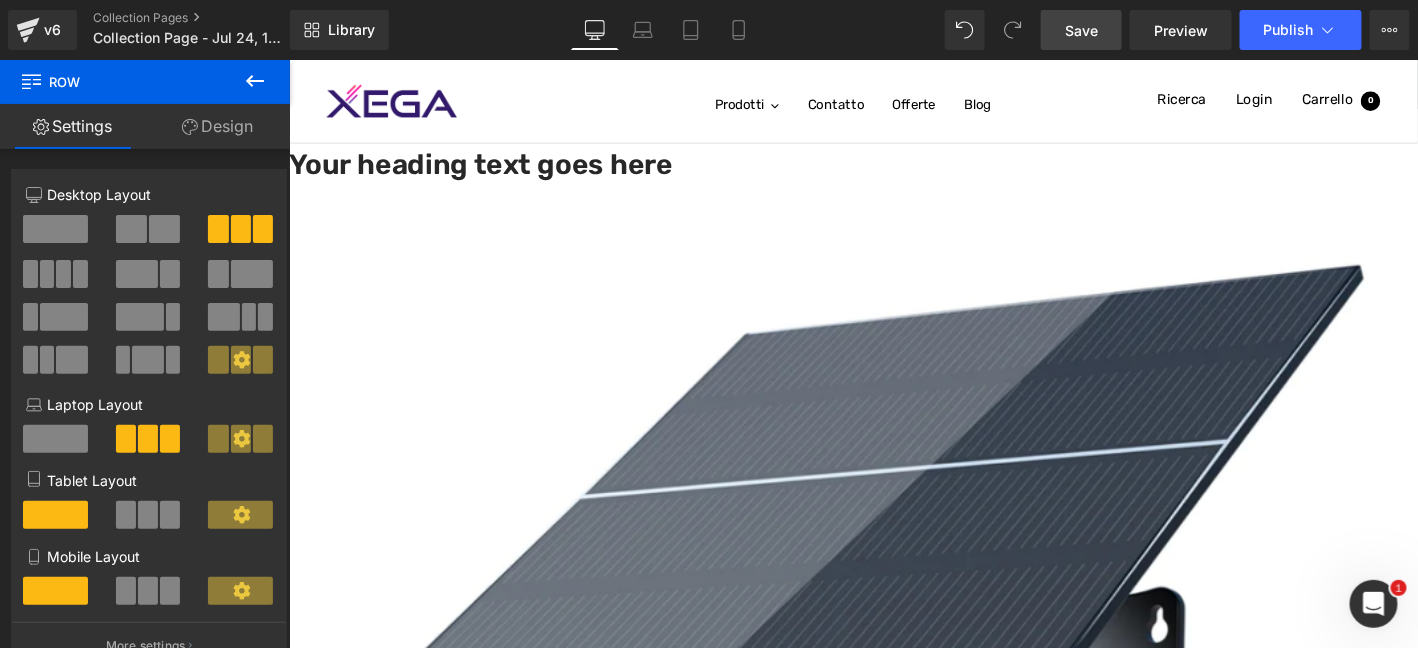 click 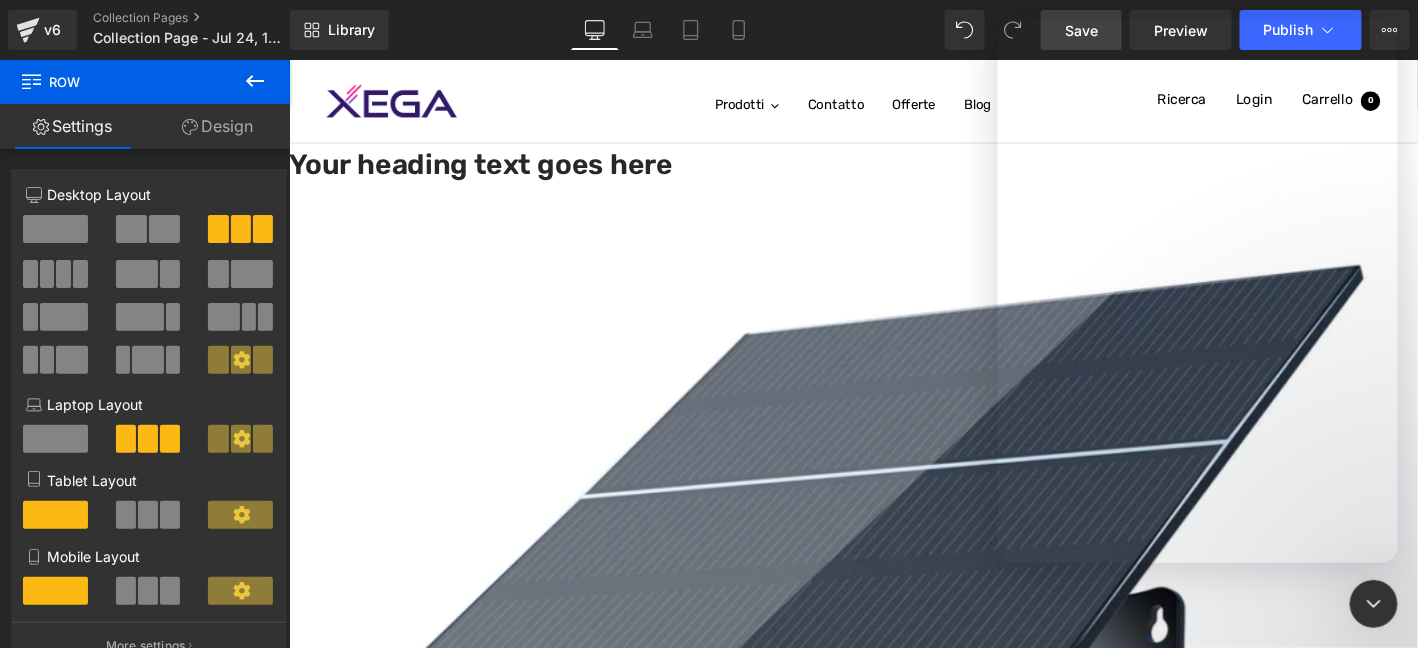 click at bounding box center [709, 294] 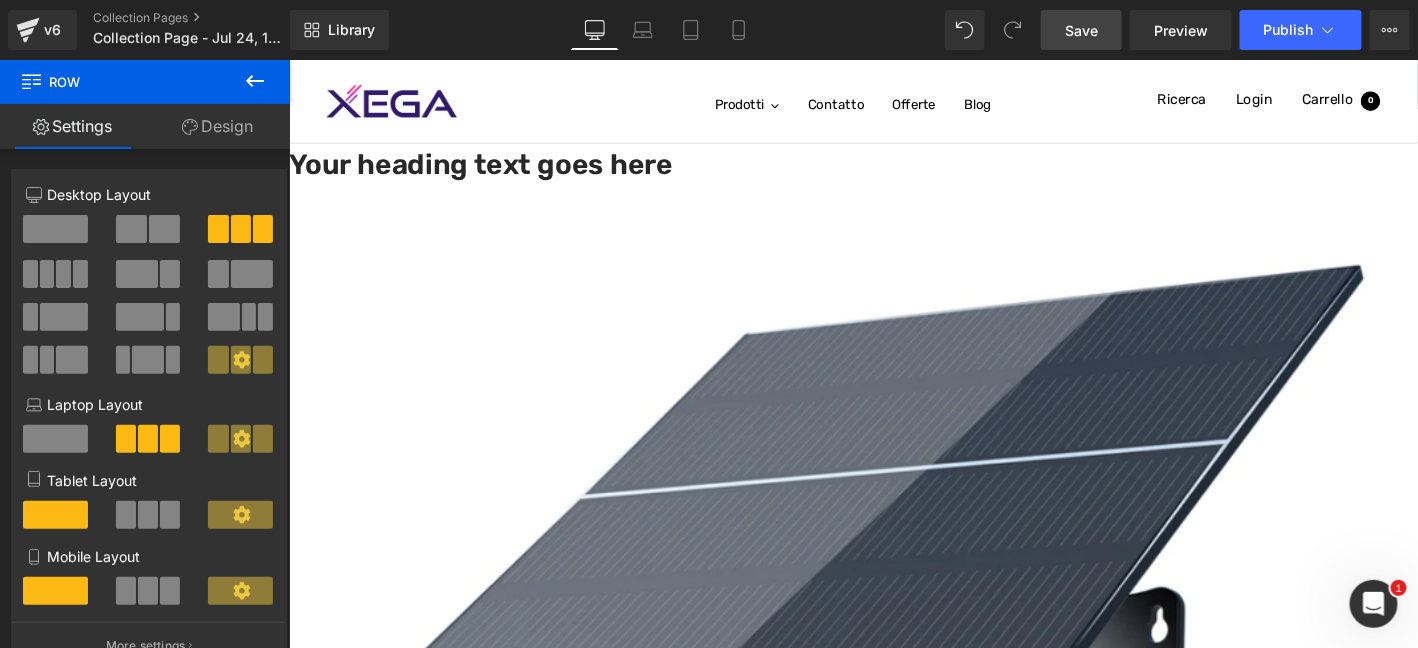 scroll, scrollTop: 0, scrollLeft: 0, axis: both 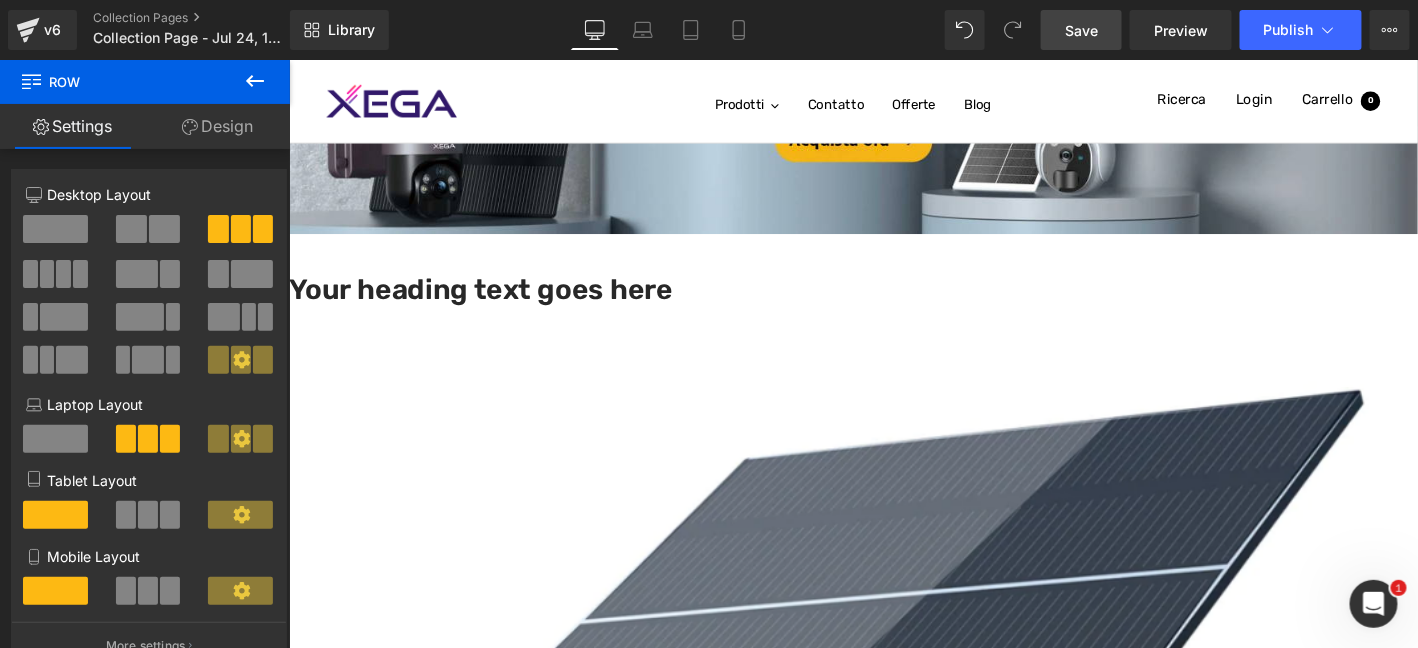 click on "Heading" at bounding box center (288, 59) 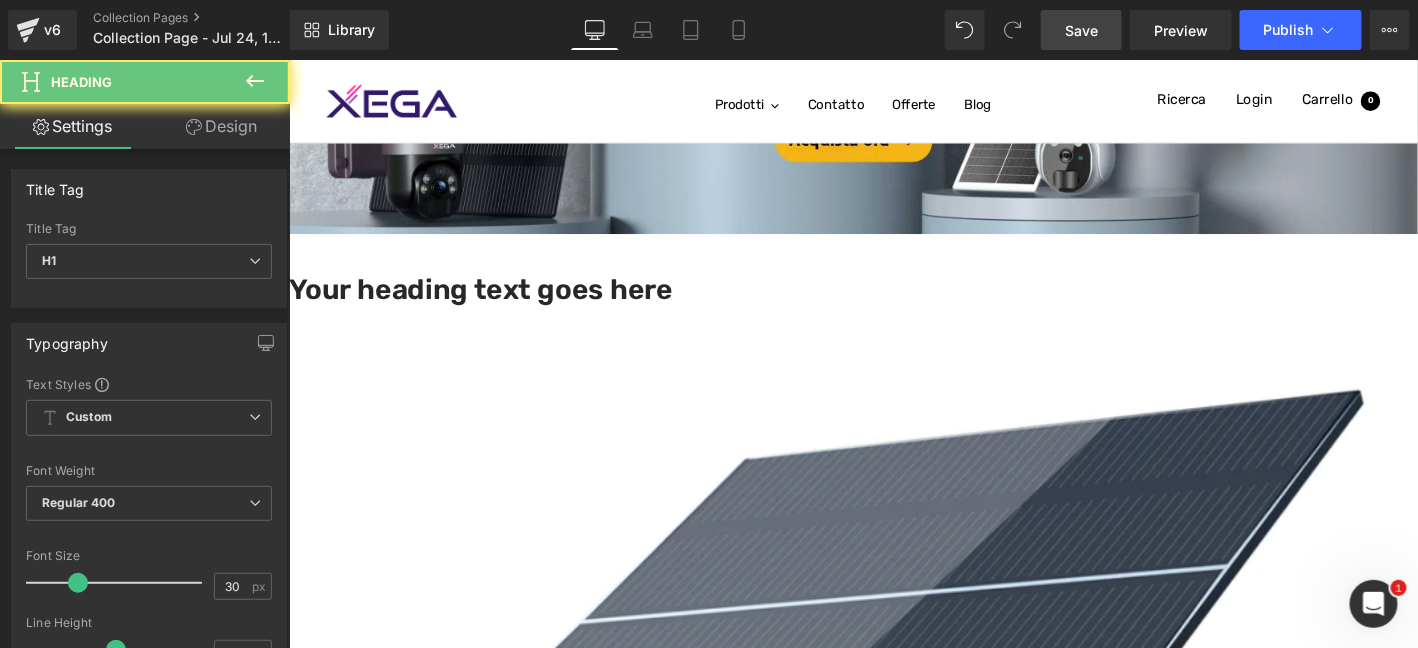 click on "Heading" at bounding box center [288, 59] 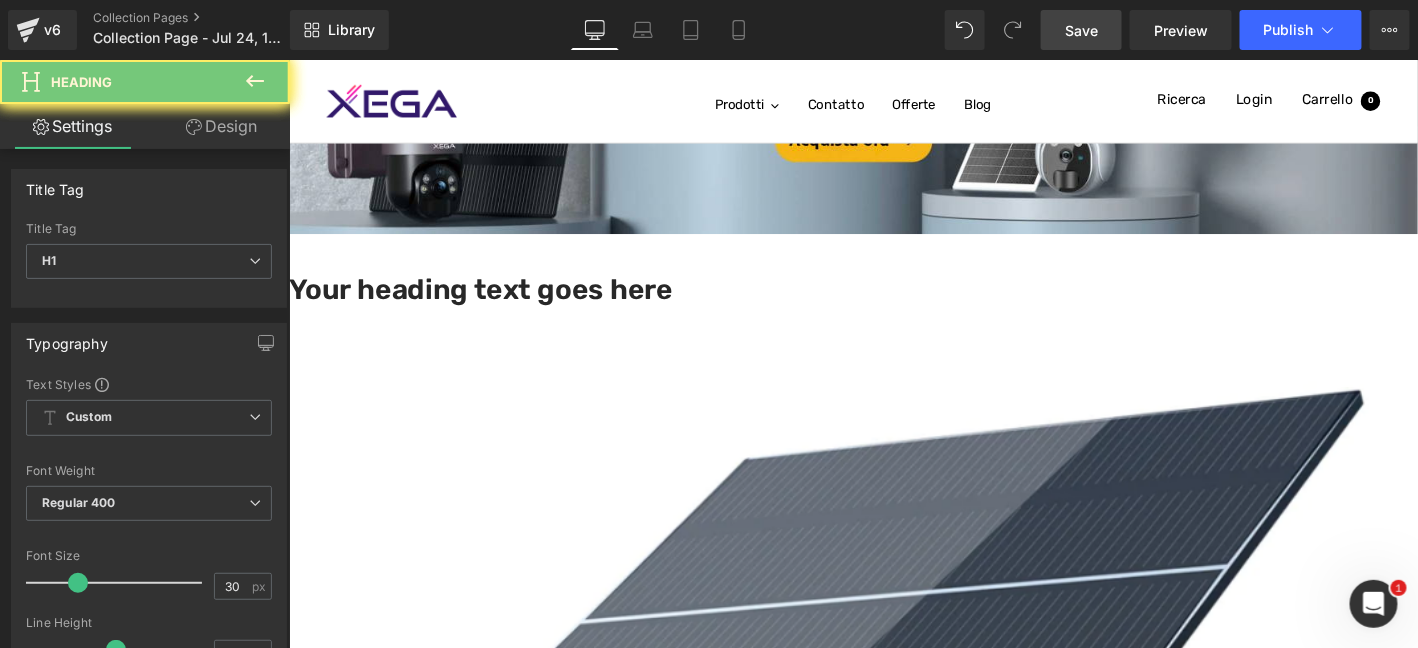 click on "Your heading text goes here" at bounding box center [893, 307] 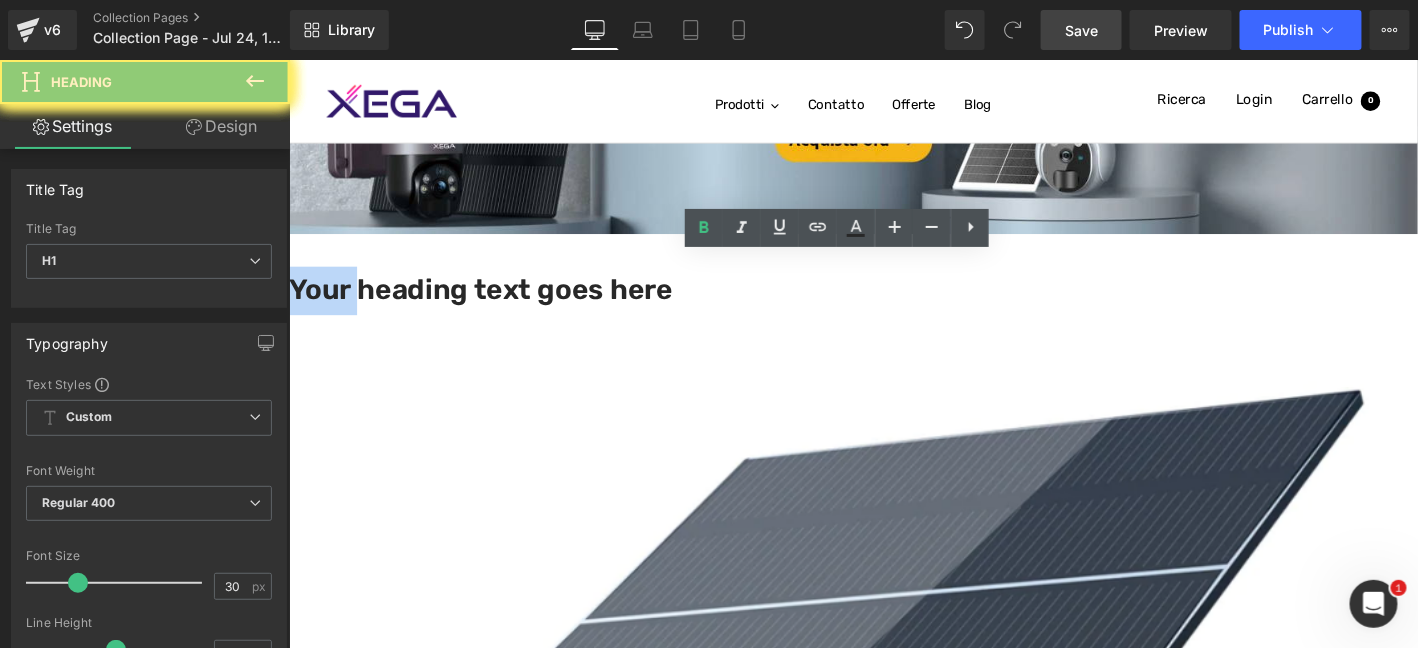 click on "Your heading text goes here" at bounding box center [893, 307] 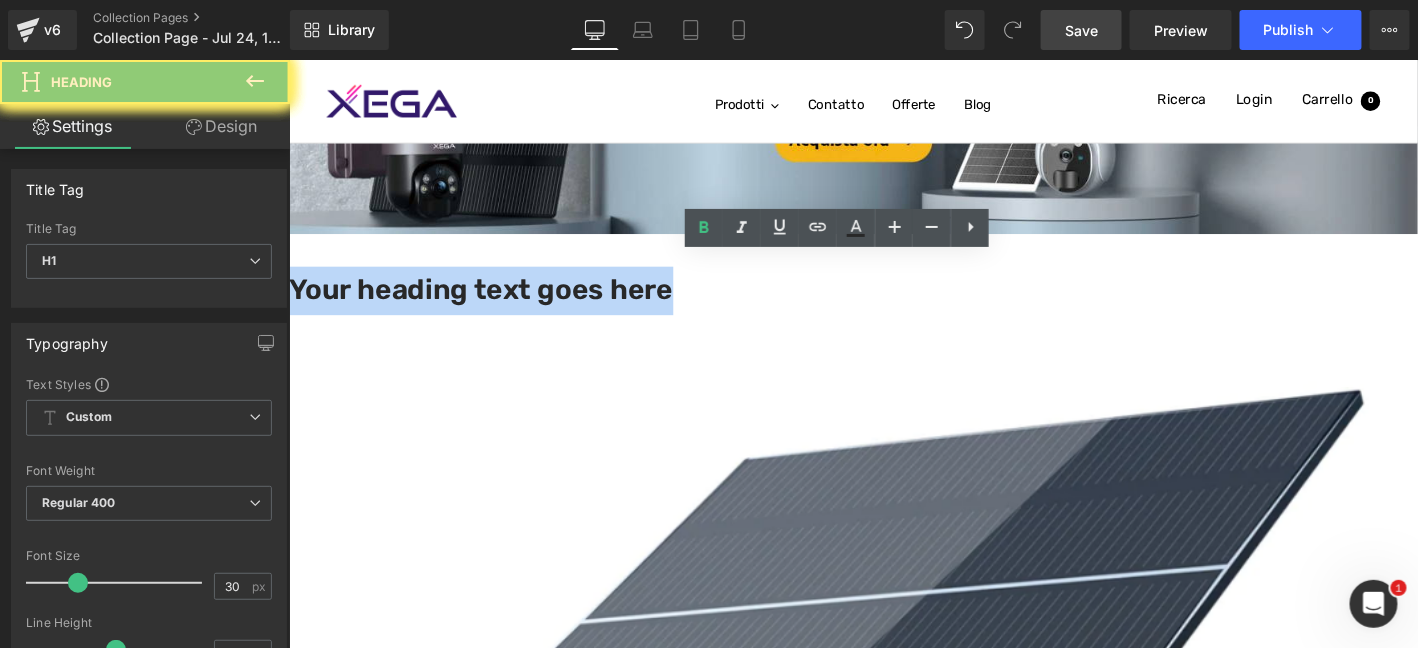 click on "Your heading text goes here" at bounding box center [893, 307] 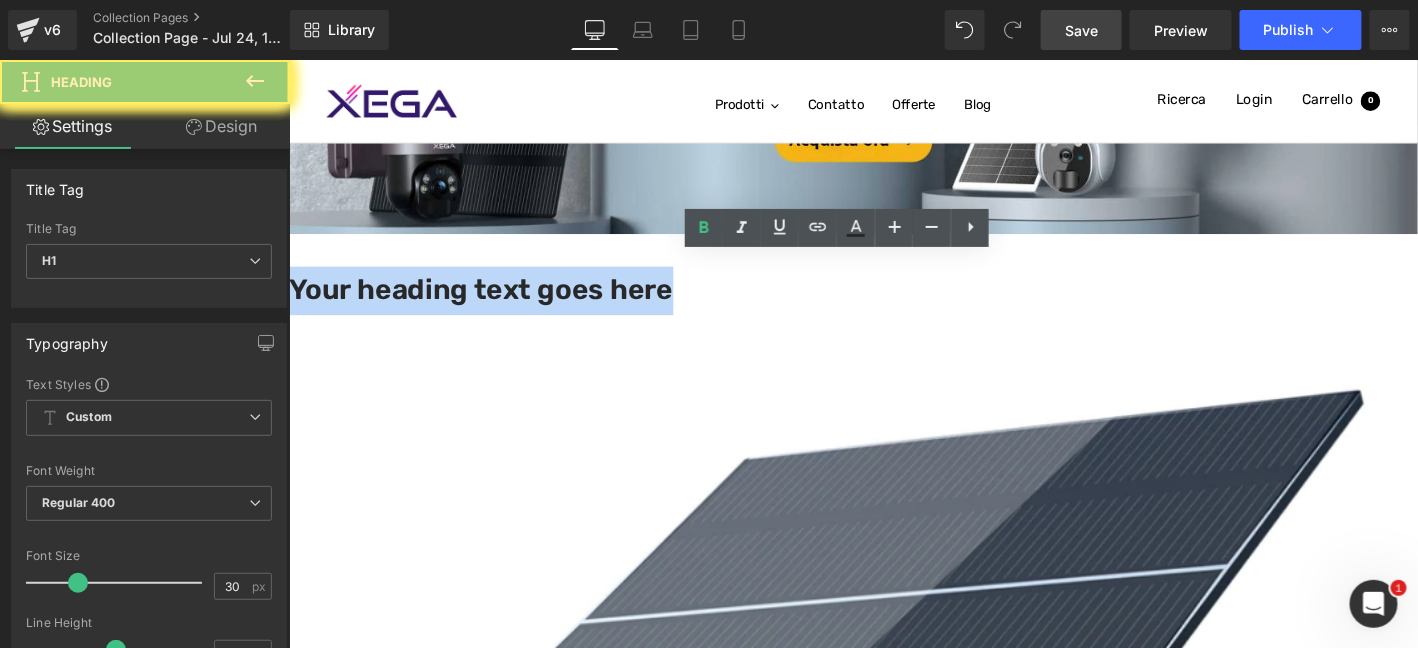 paste 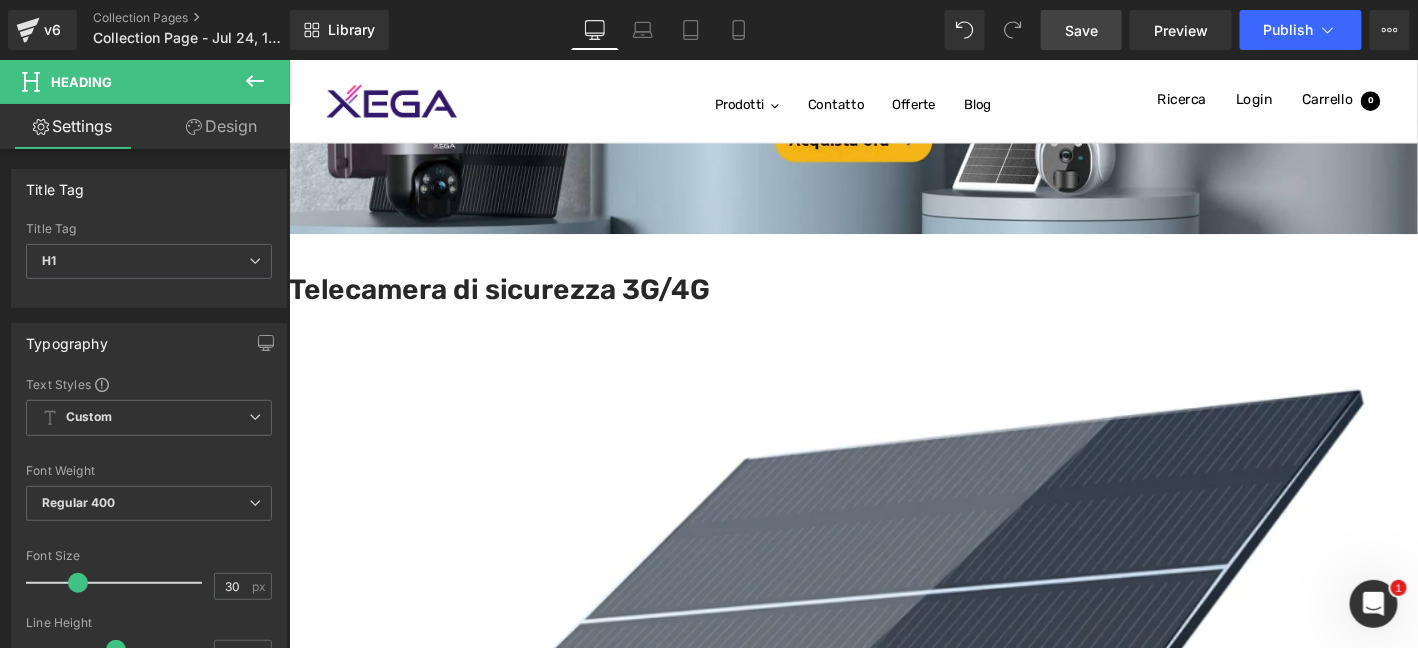 click on "Save" at bounding box center (1081, 30) 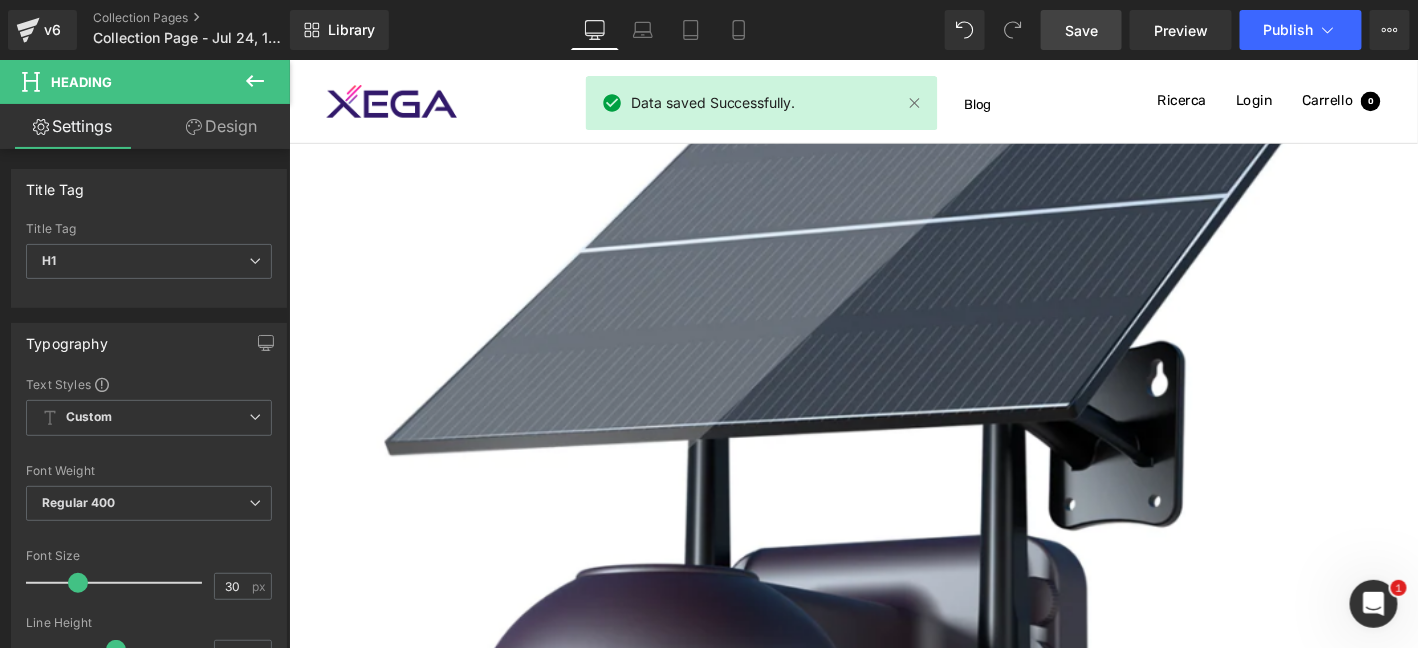 scroll, scrollTop: 866, scrollLeft: 0, axis: vertical 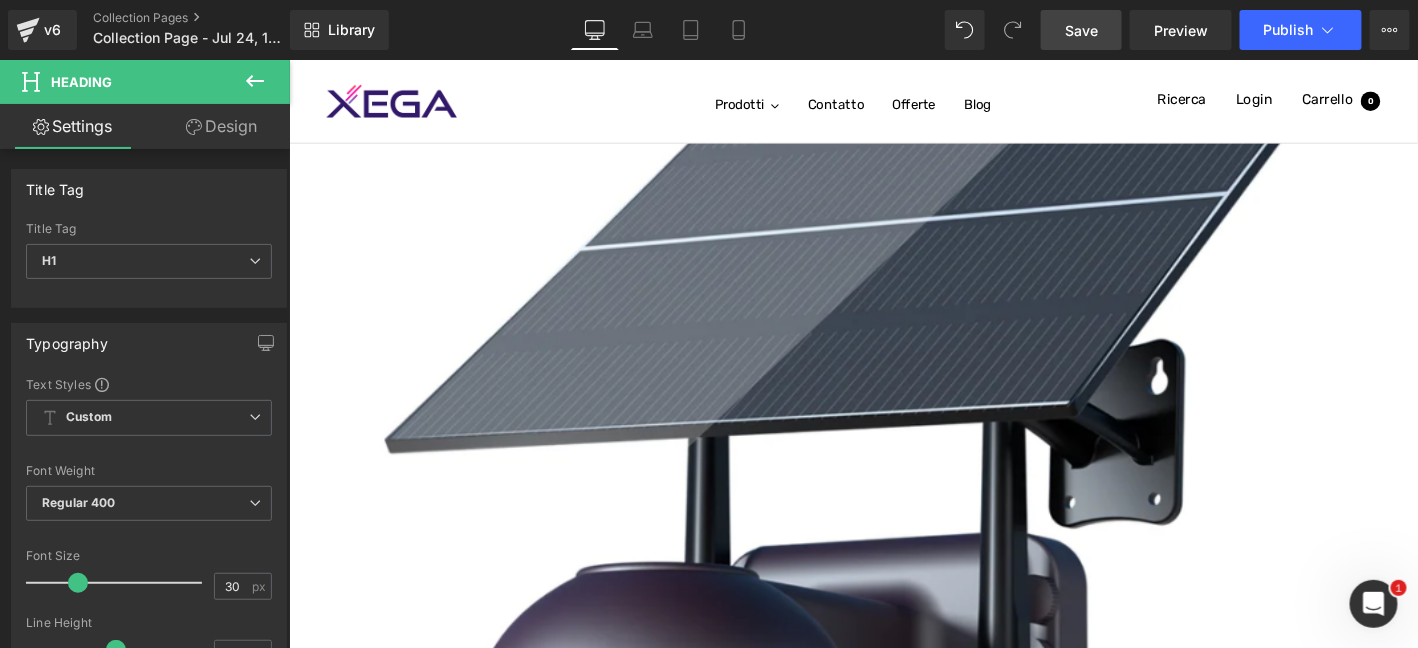 click 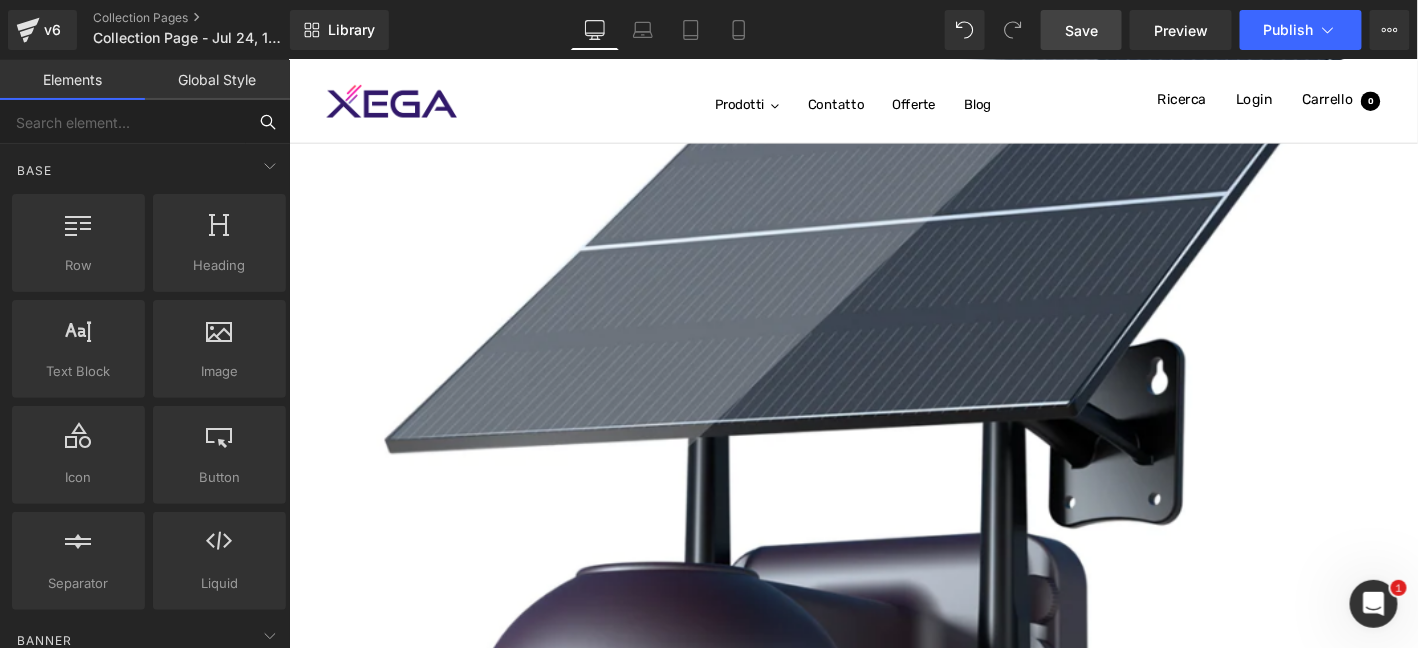 click at bounding box center (123, 122) 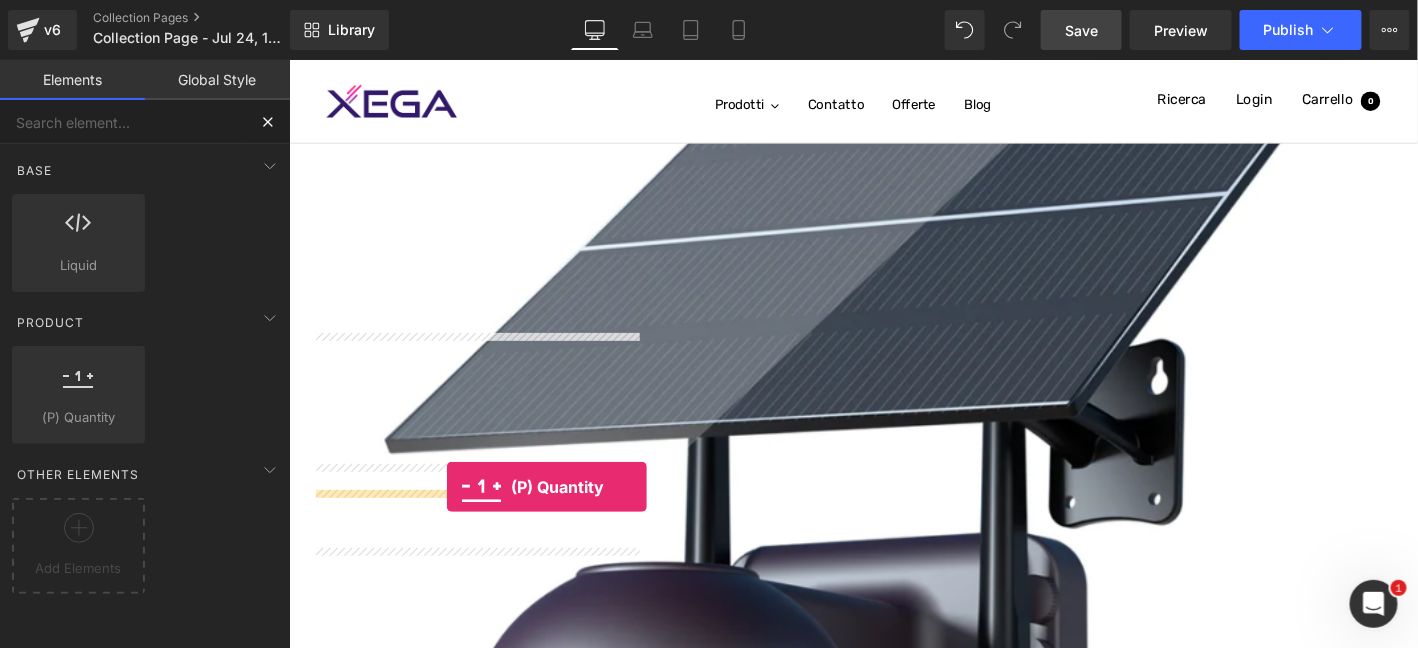 drag, startPoint x: 491, startPoint y: 461, endPoint x: 457, endPoint y: 517, distance: 65.51336 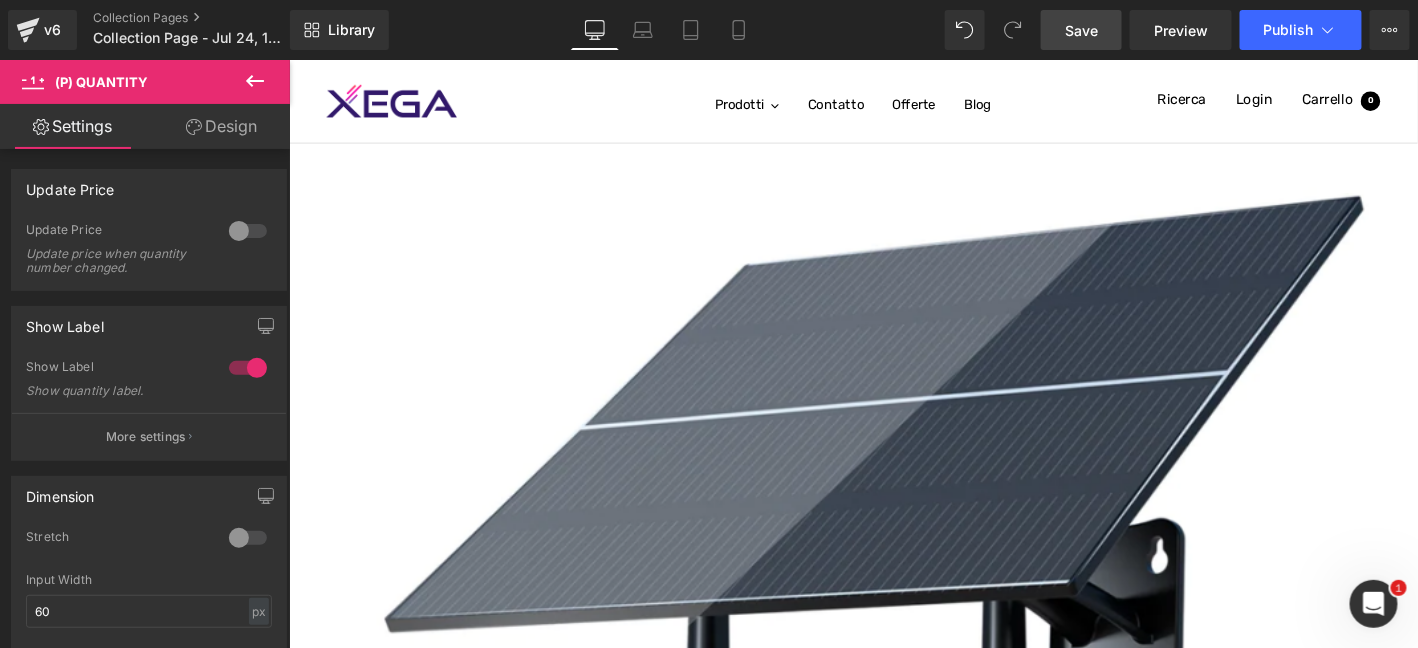 scroll, scrollTop: 633, scrollLeft: 0, axis: vertical 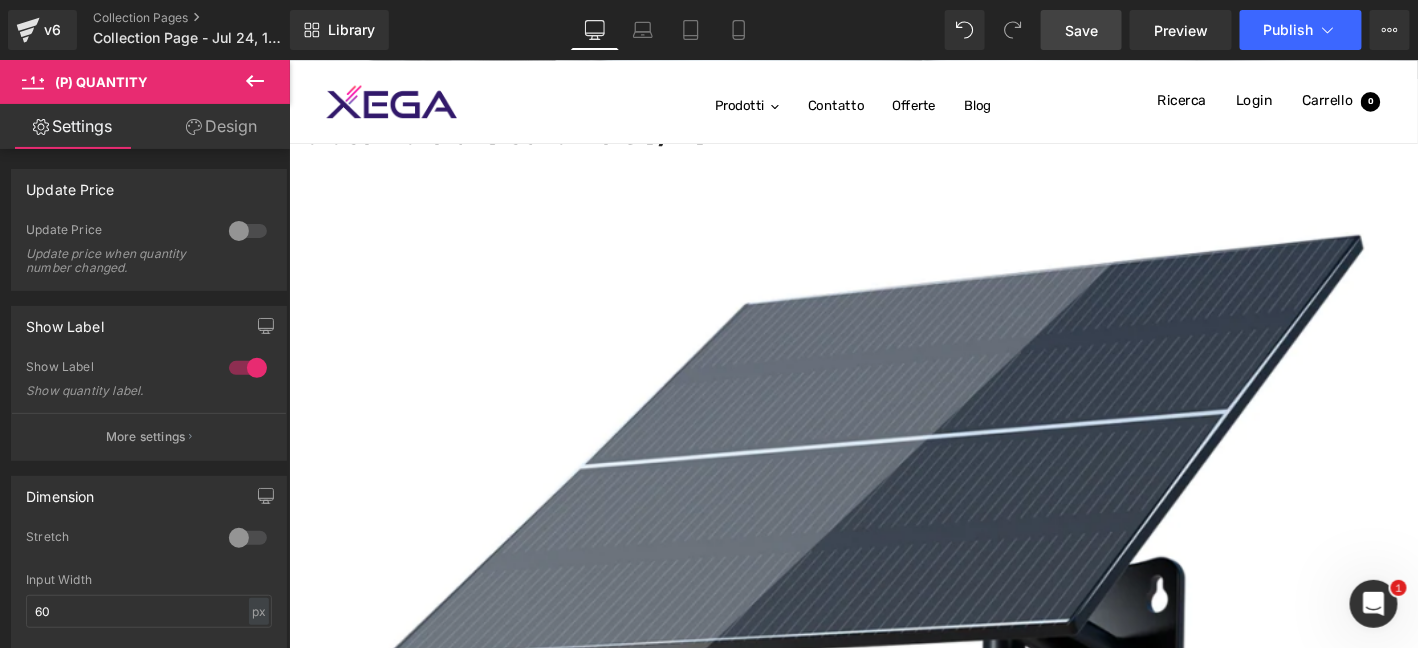 click on "Product" at bounding box center [288, 59] 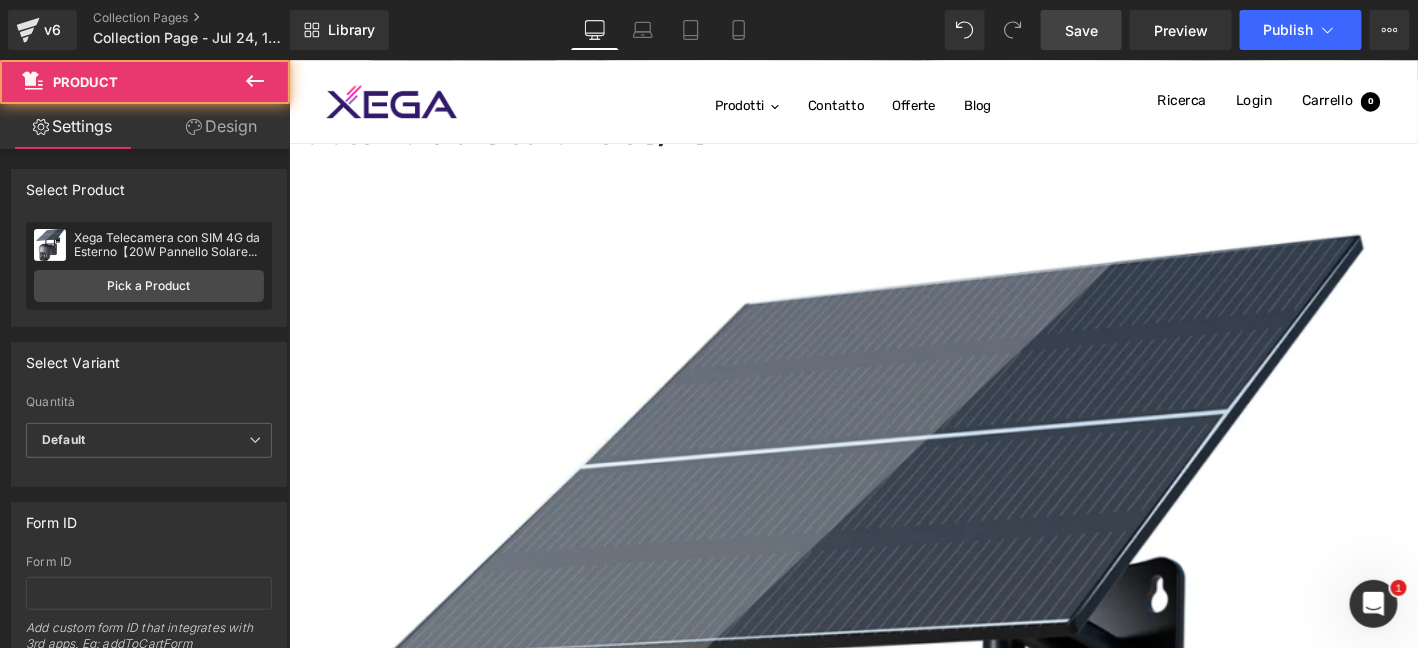 click on "Design" at bounding box center (221, 126) 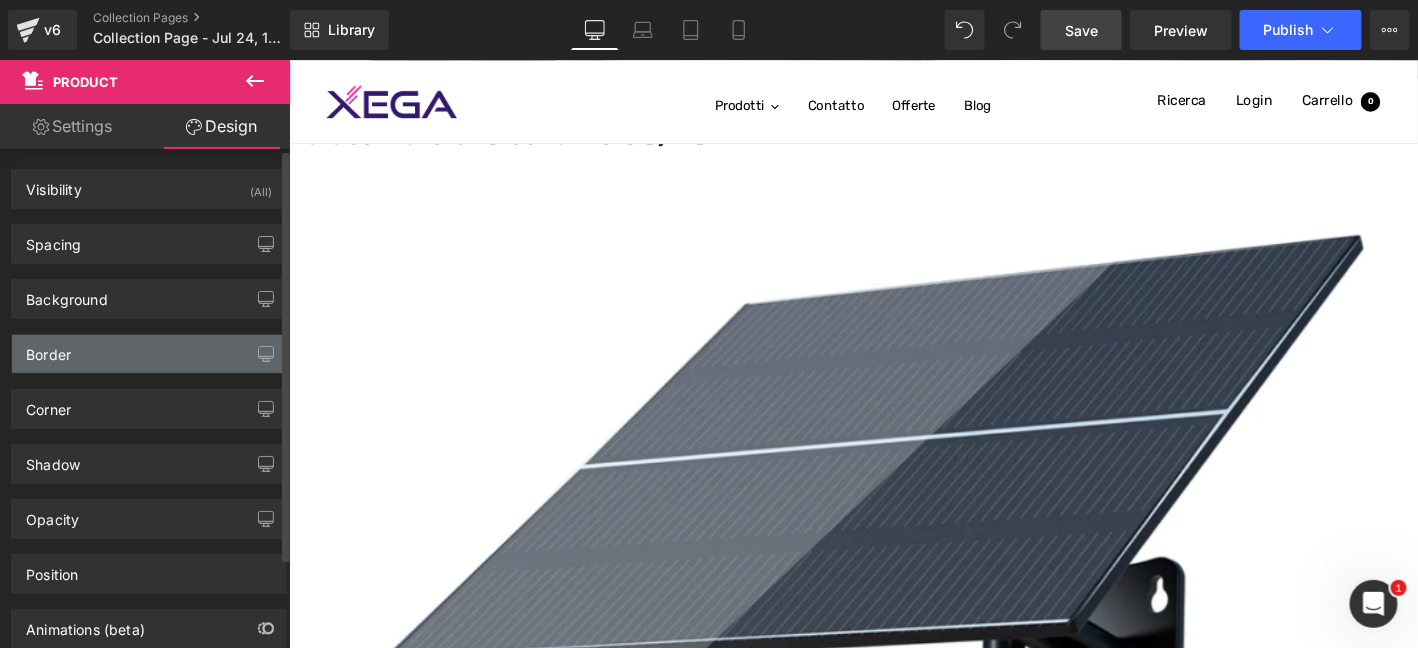 click on "Border" at bounding box center [149, 354] 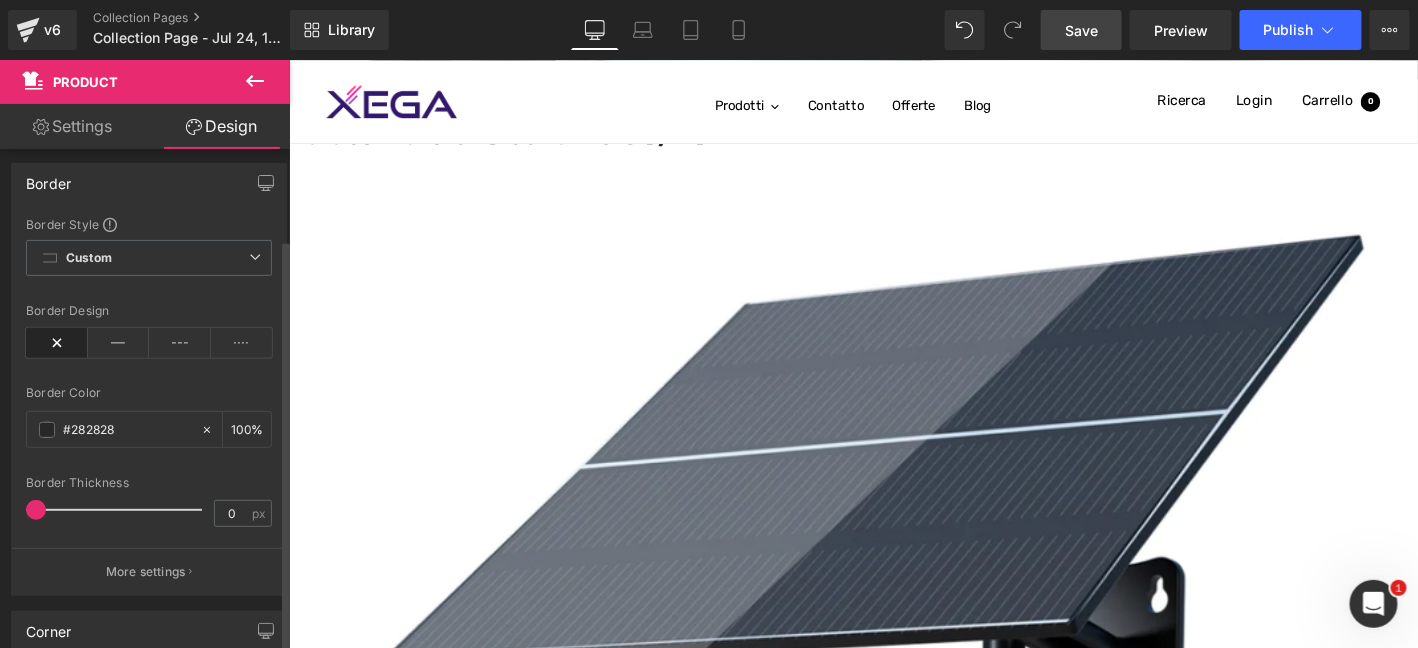 scroll, scrollTop: 200, scrollLeft: 0, axis: vertical 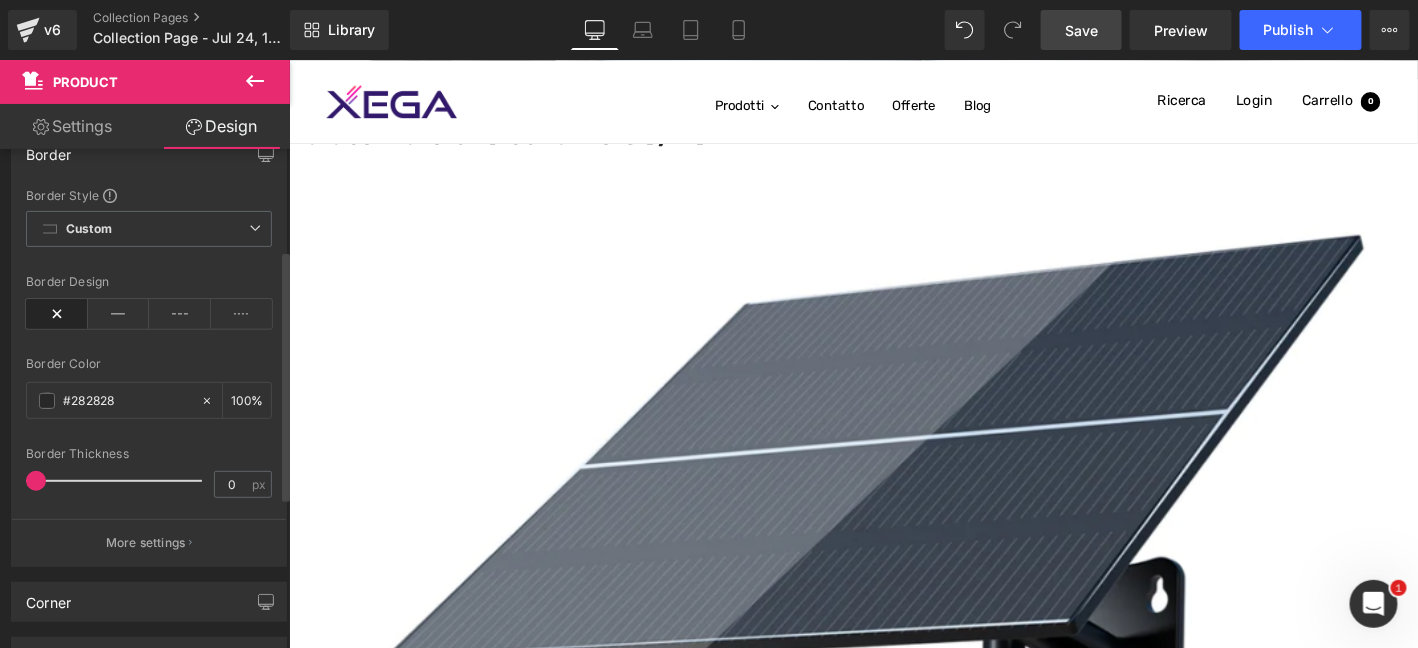 click at bounding box center (36, 481) 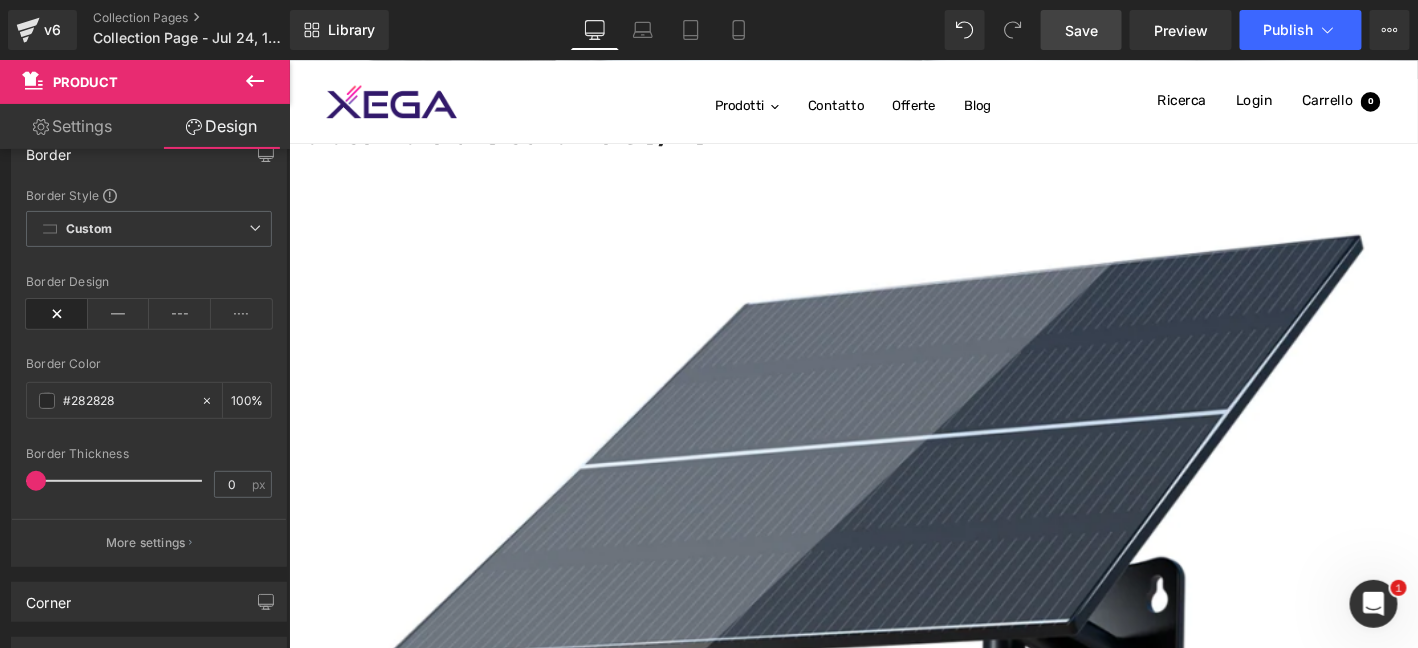 click on "Sale Off
(P) Image
Xega Telecamera con SIM 4G da Esterno【20W Pannello Solare】 20.000mAh Batteria Registrazione Continua 24/7 2K 4G SIM Scheda Telecamere Senza Fili,Visione Notturna, Rilevamento del Movimento PIR,IP66
(P) Title
€189.99
€129.99
-
32%
OFF
(P) Price
Quantity
1
(P) Quantity
Add To Cart" at bounding box center [888, 1007] 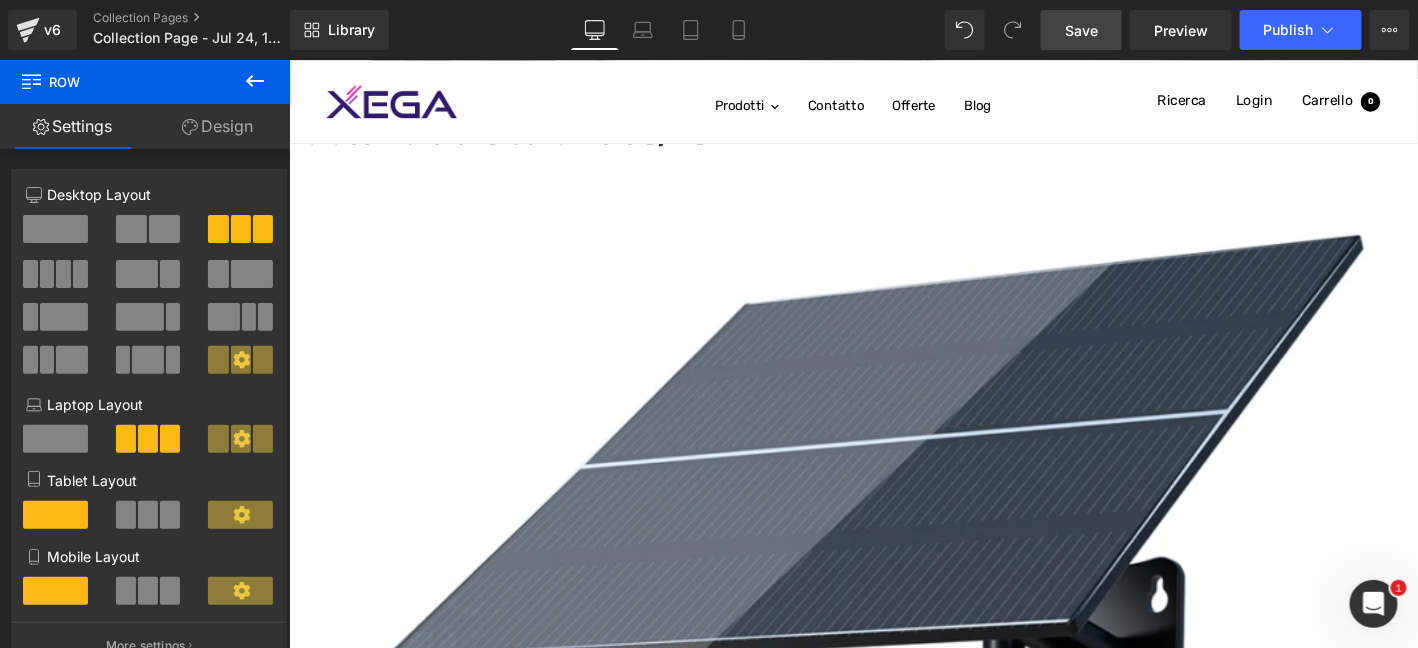 click on "Design" at bounding box center [217, 126] 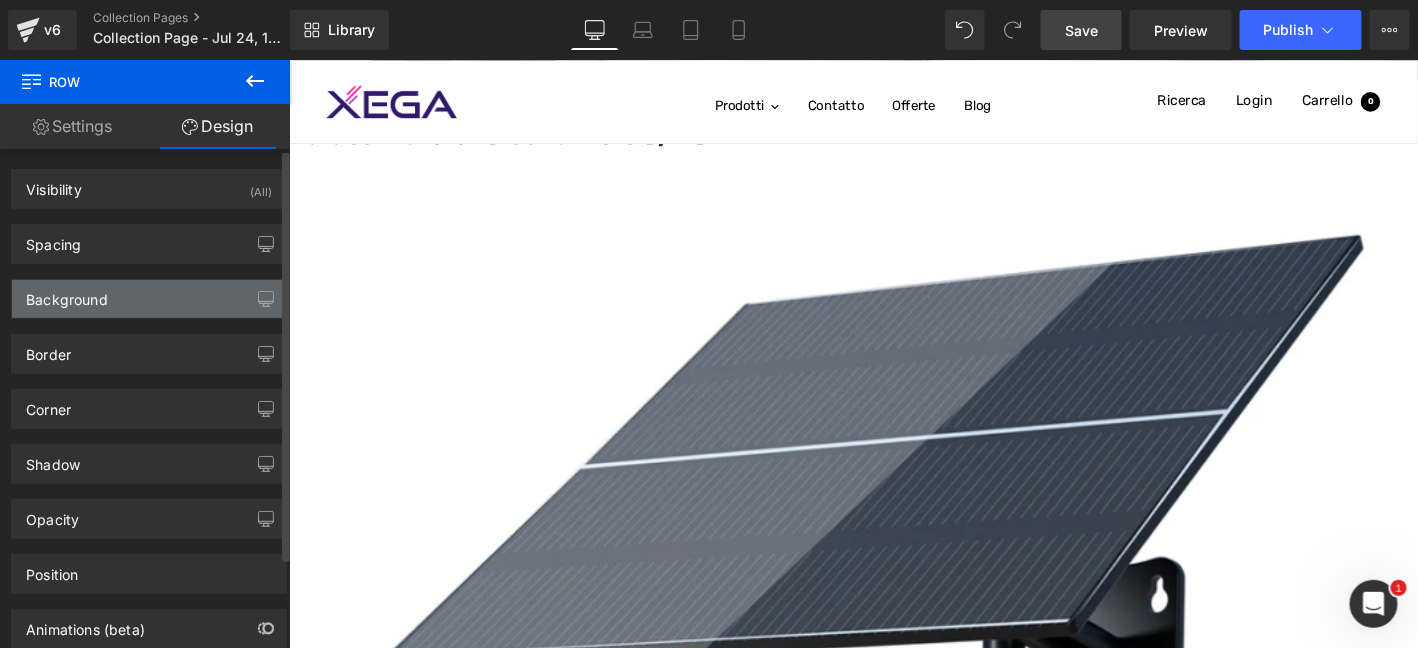click on "Background" at bounding box center (149, 299) 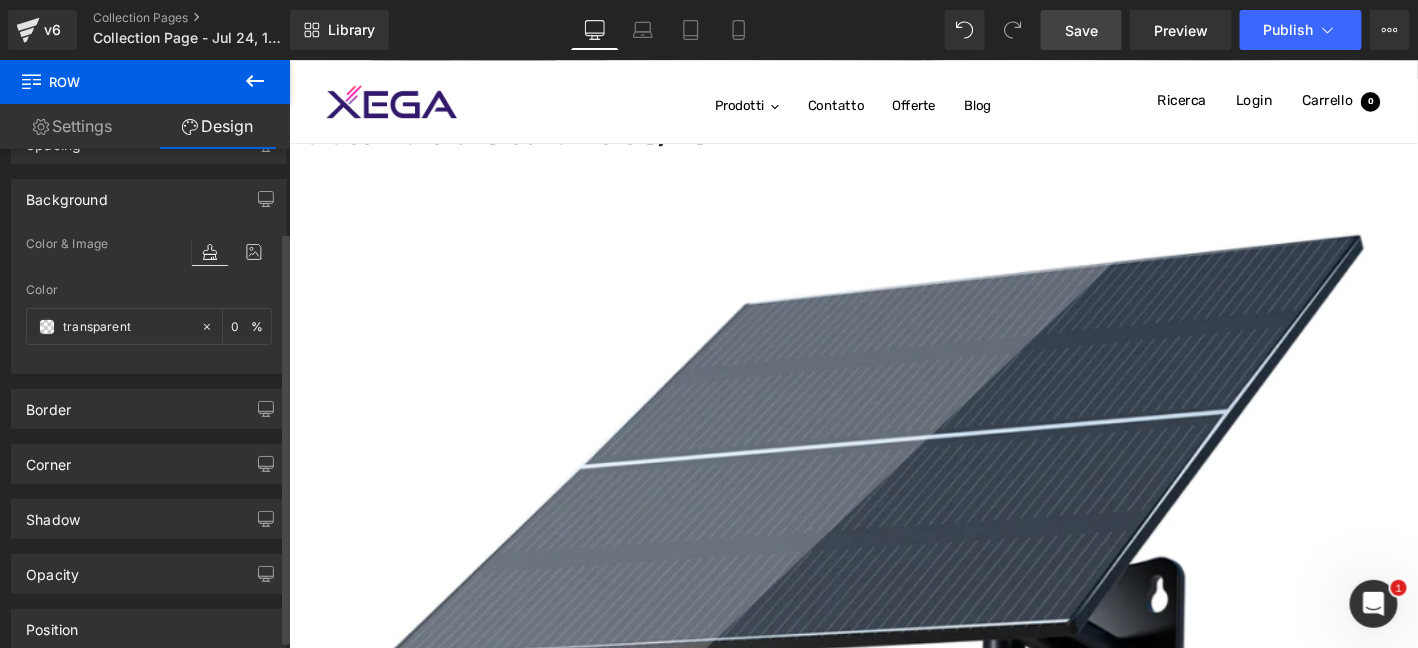 scroll, scrollTop: 99, scrollLeft: 0, axis: vertical 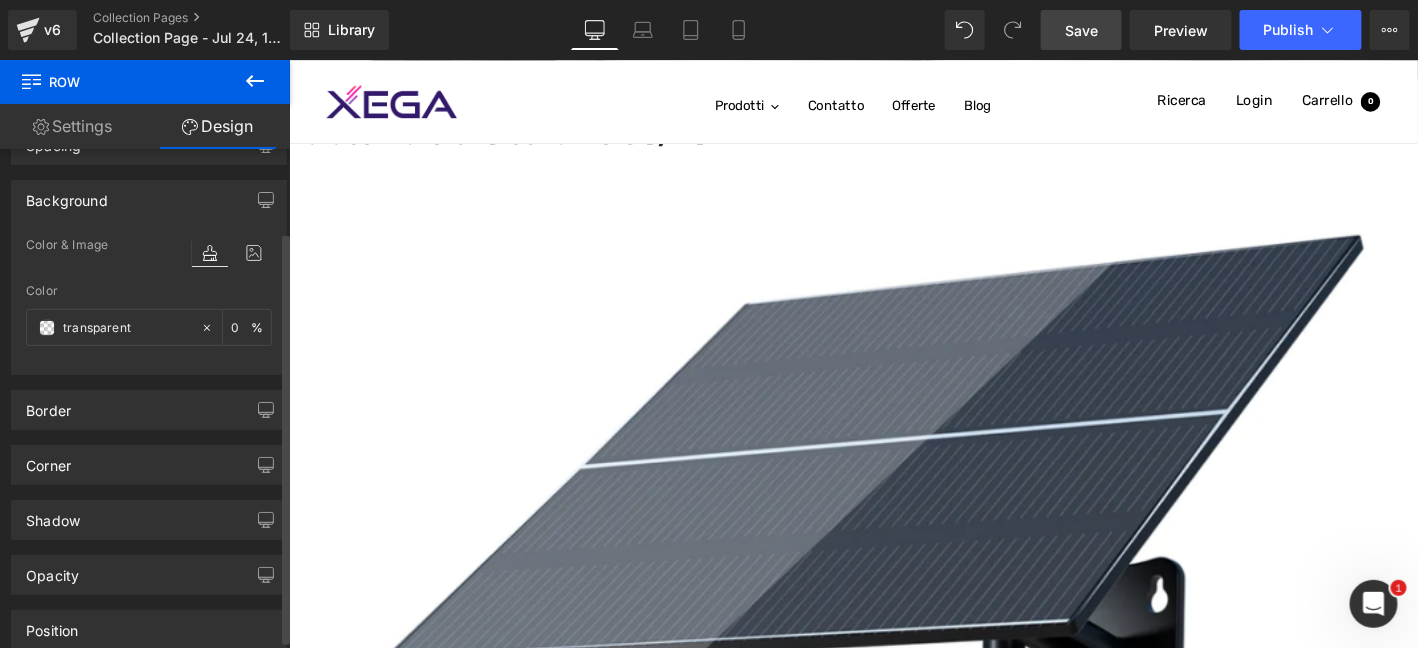 click on "Background" at bounding box center (149, 200) 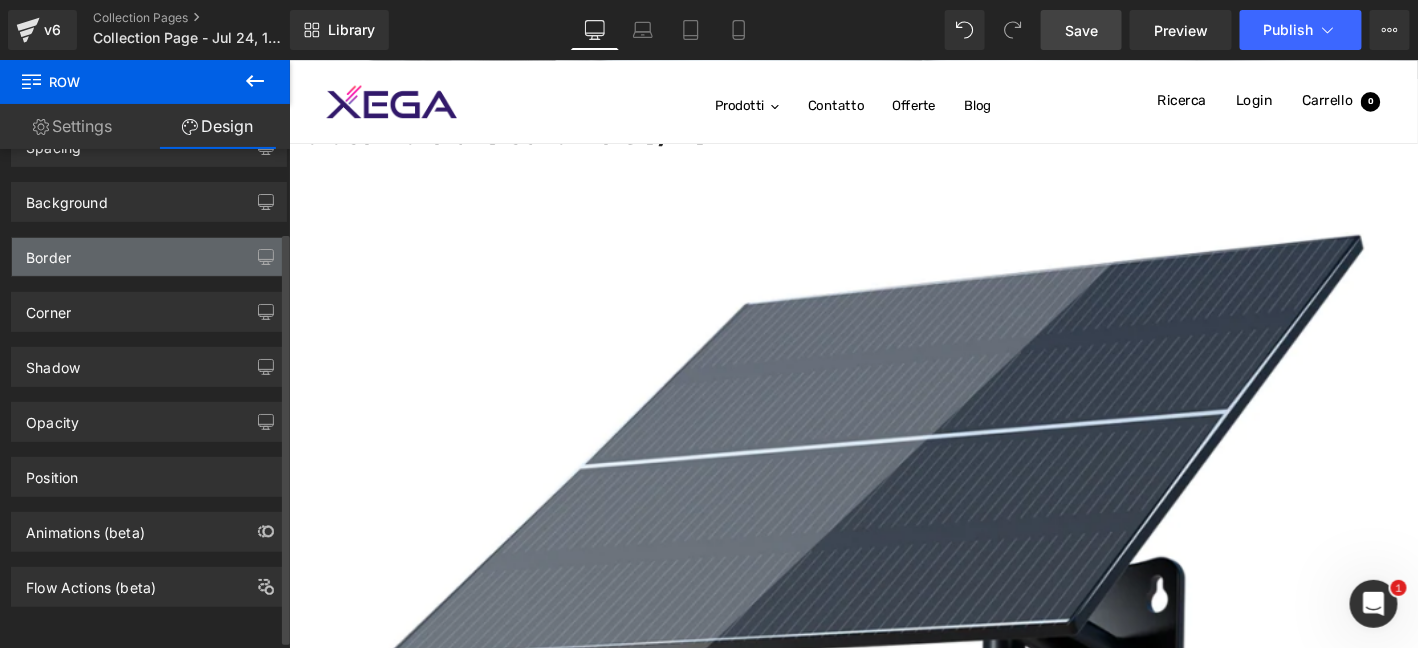 click on "Border" at bounding box center [149, 257] 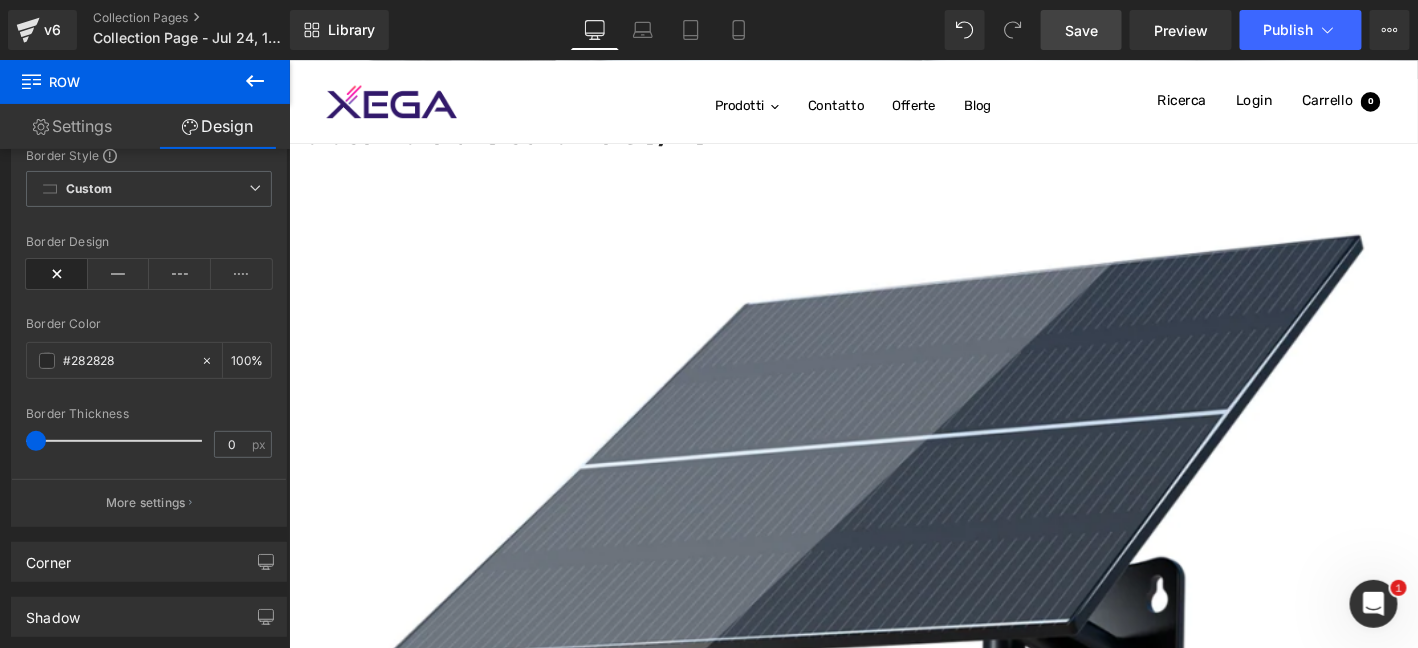 scroll, scrollTop: 266, scrollLeft: 0, axis: vertical 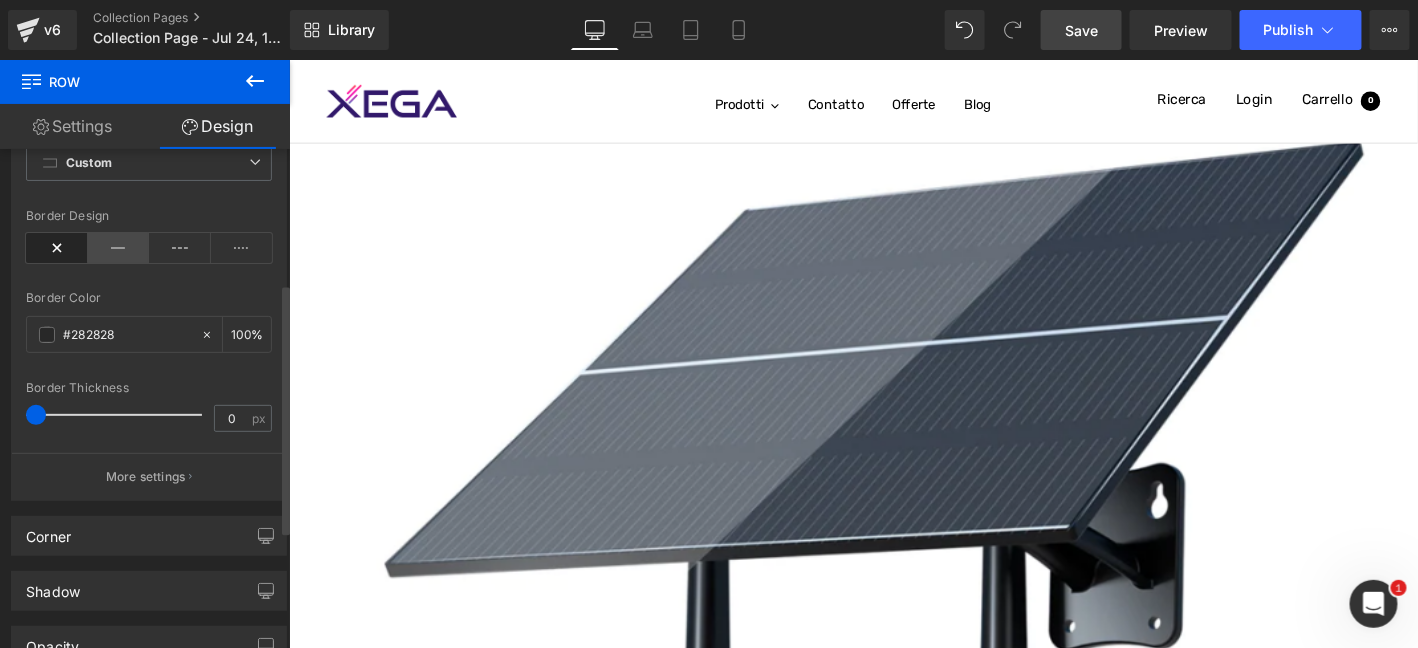 click at bounding box center [119, 248] 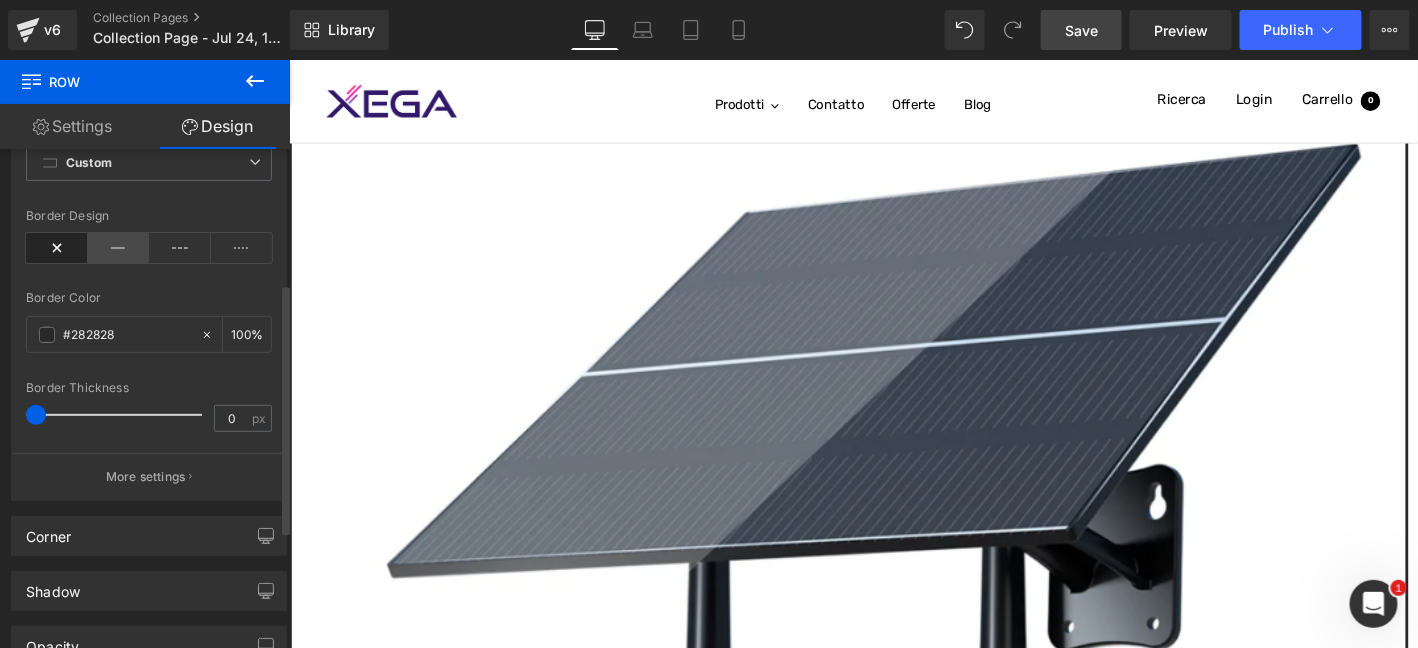 scroll, scrollTop: 735, scrollLeft: 0, axis: vertical 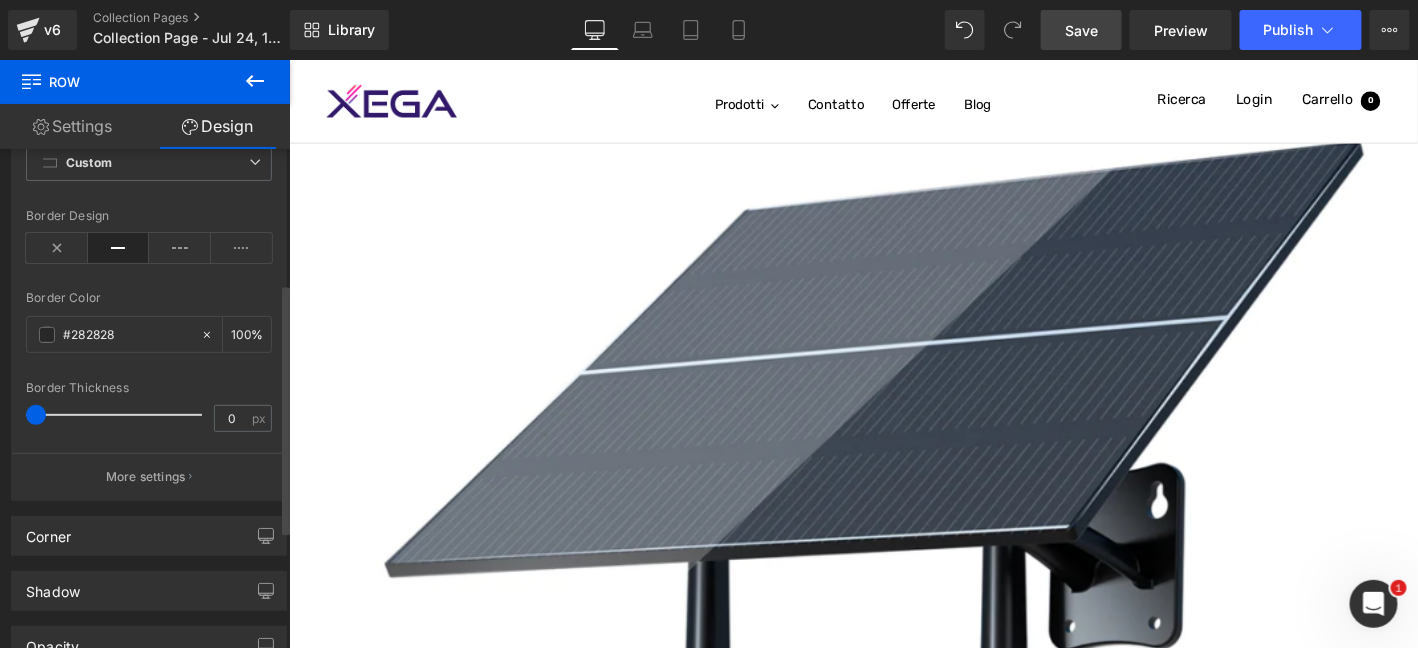 drag, startPoint x: 38, startPoint y: 410, endPoint x: 9, endPoint y: 415, distance: 29.427877 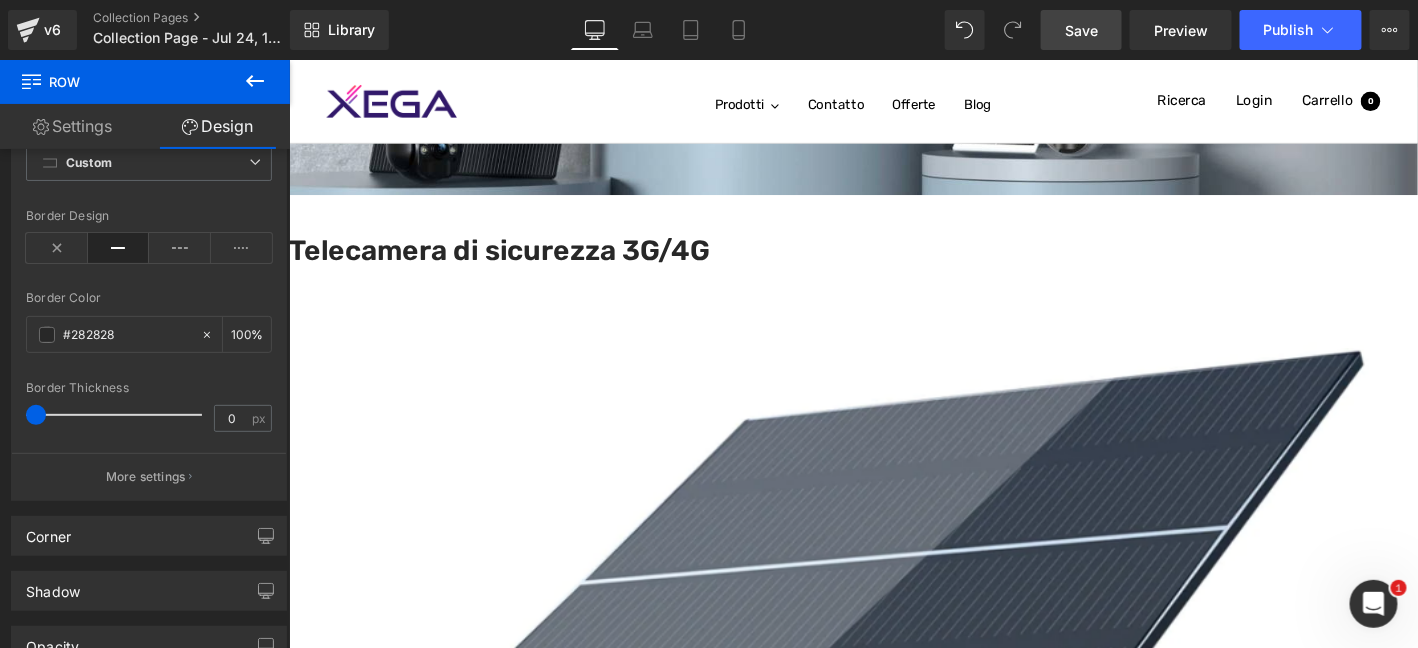 scroll, scrollTop: 499, scrollLeft: 0, axis: vertical 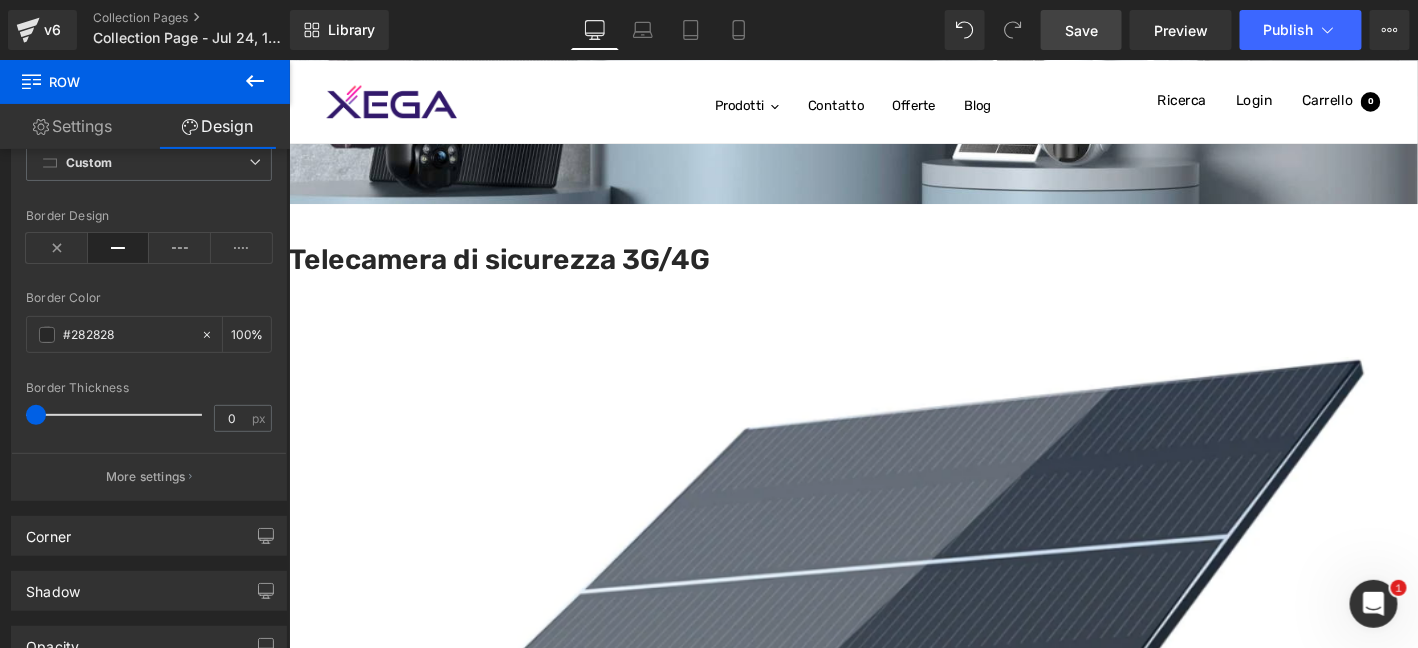 click on "Product" at bounding box center [288, 59] 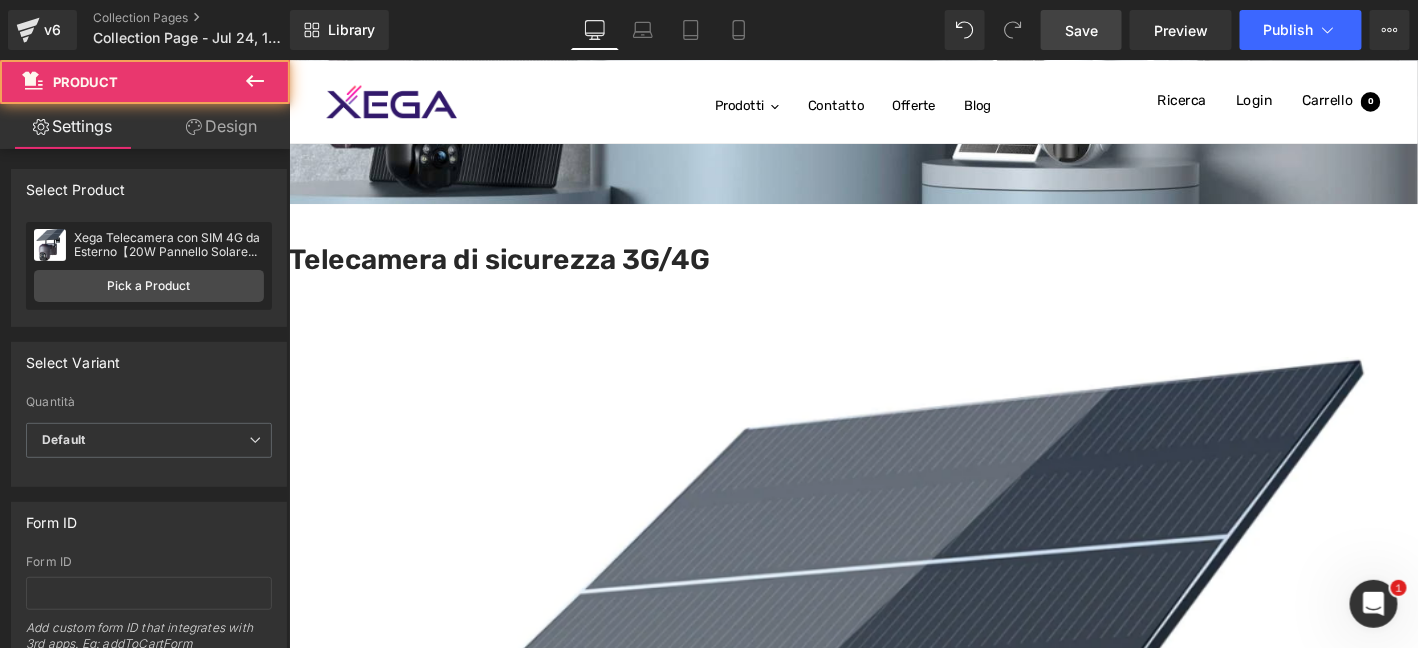 click on "Design" at bounding box center (221, 126) 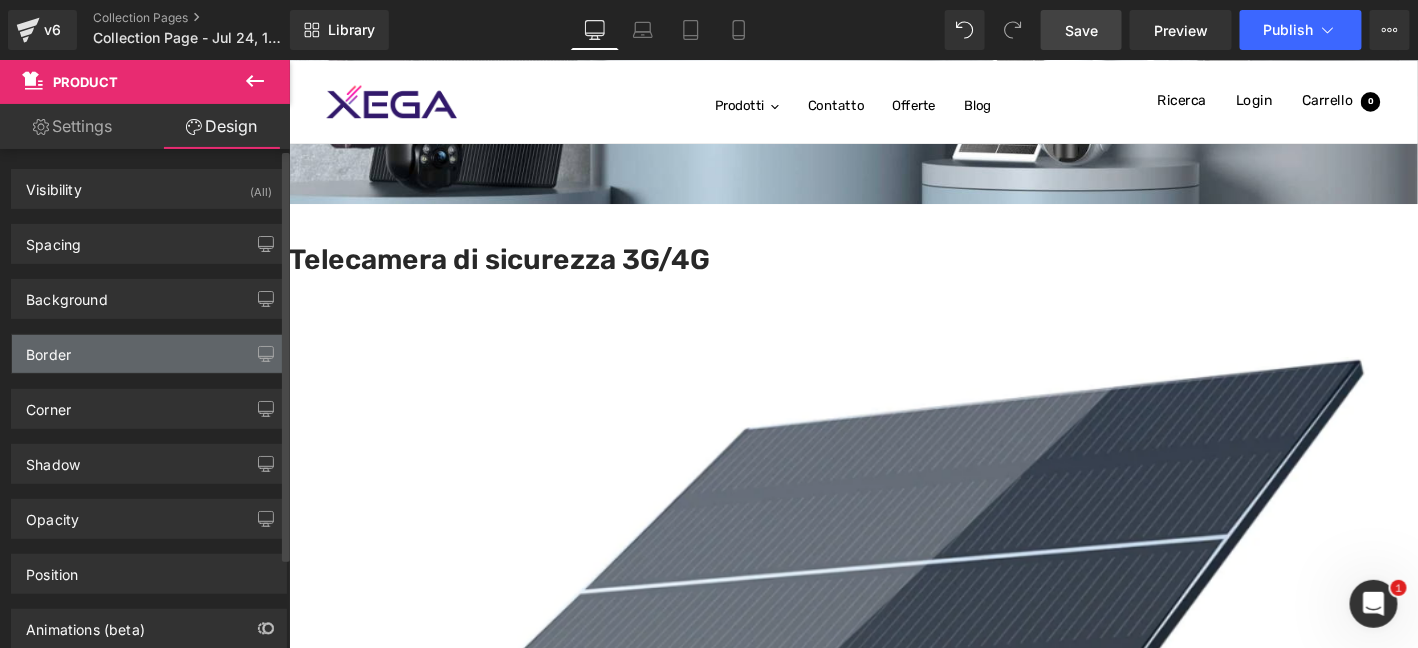 click on "Border" at bounding box center [149, 354] 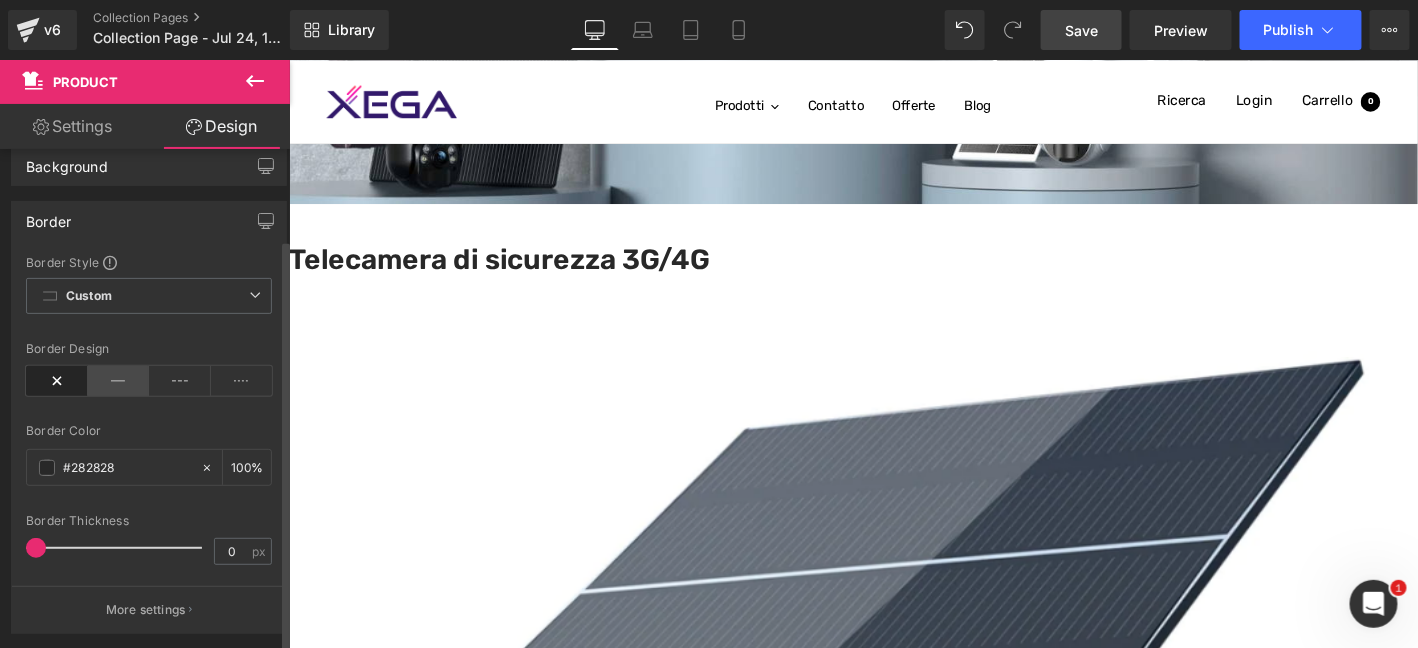 click at bounding box center (119, 381) 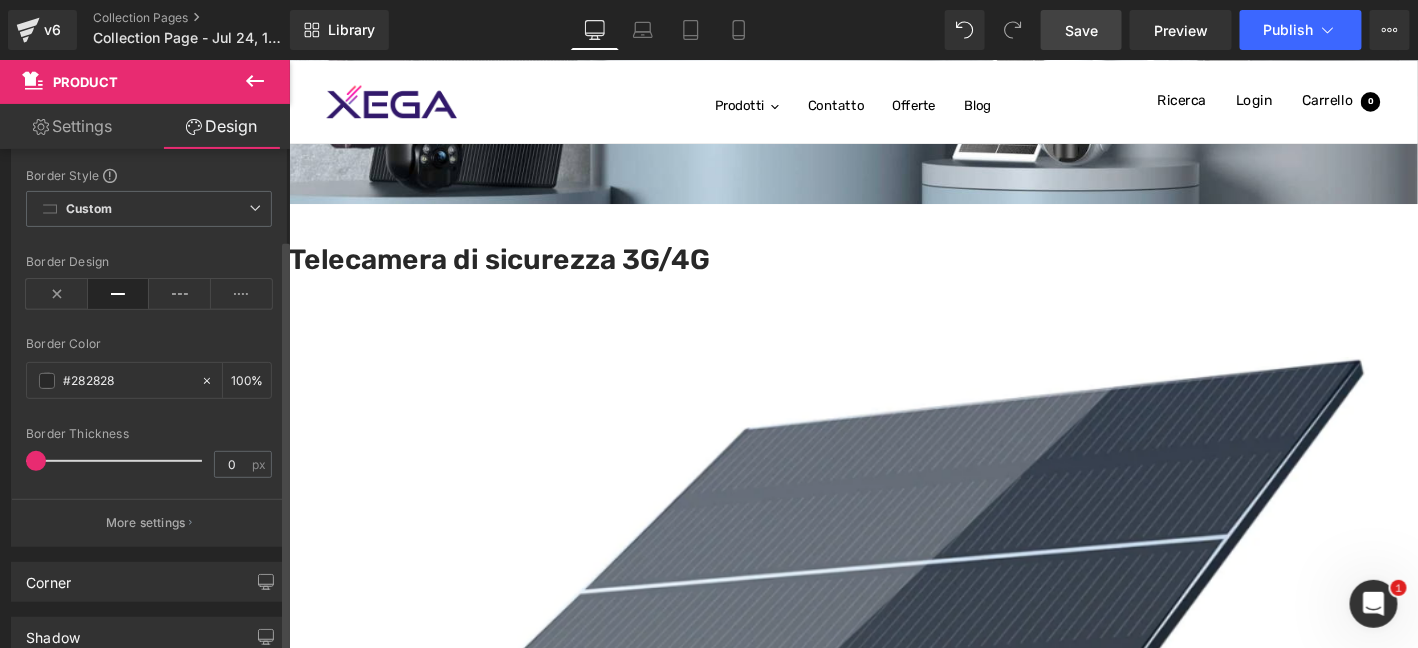 scroll, scrollTop: 233, scrollLeft: 0, axis: vertical 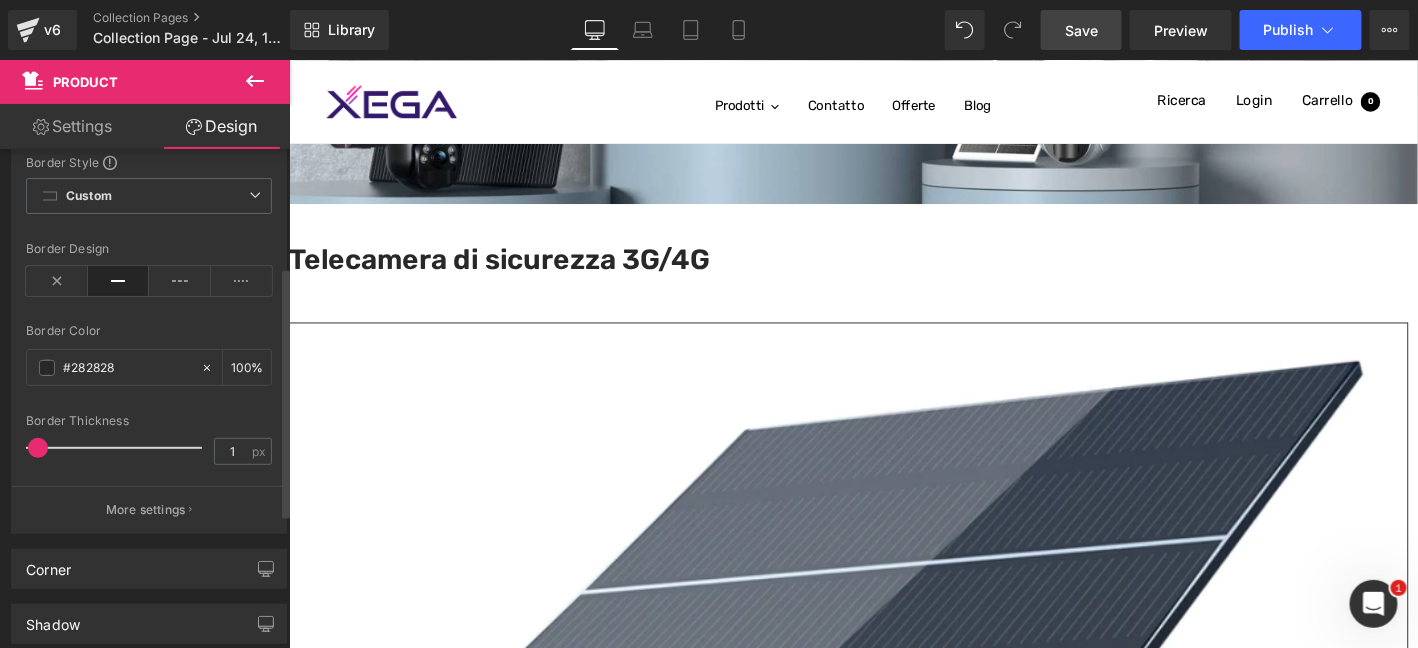 click at bounding box center (38, 448) 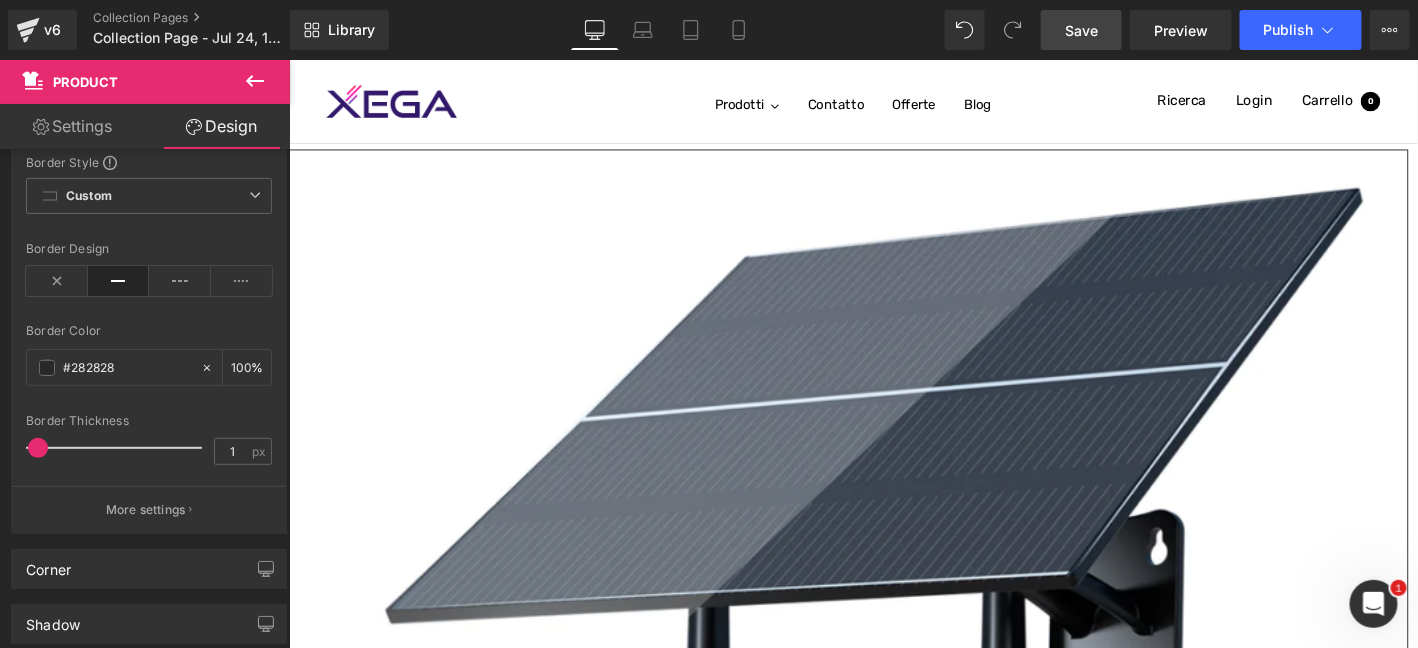 scroll, scrollTop: 666, scrollLeft: 0, axis: vertical 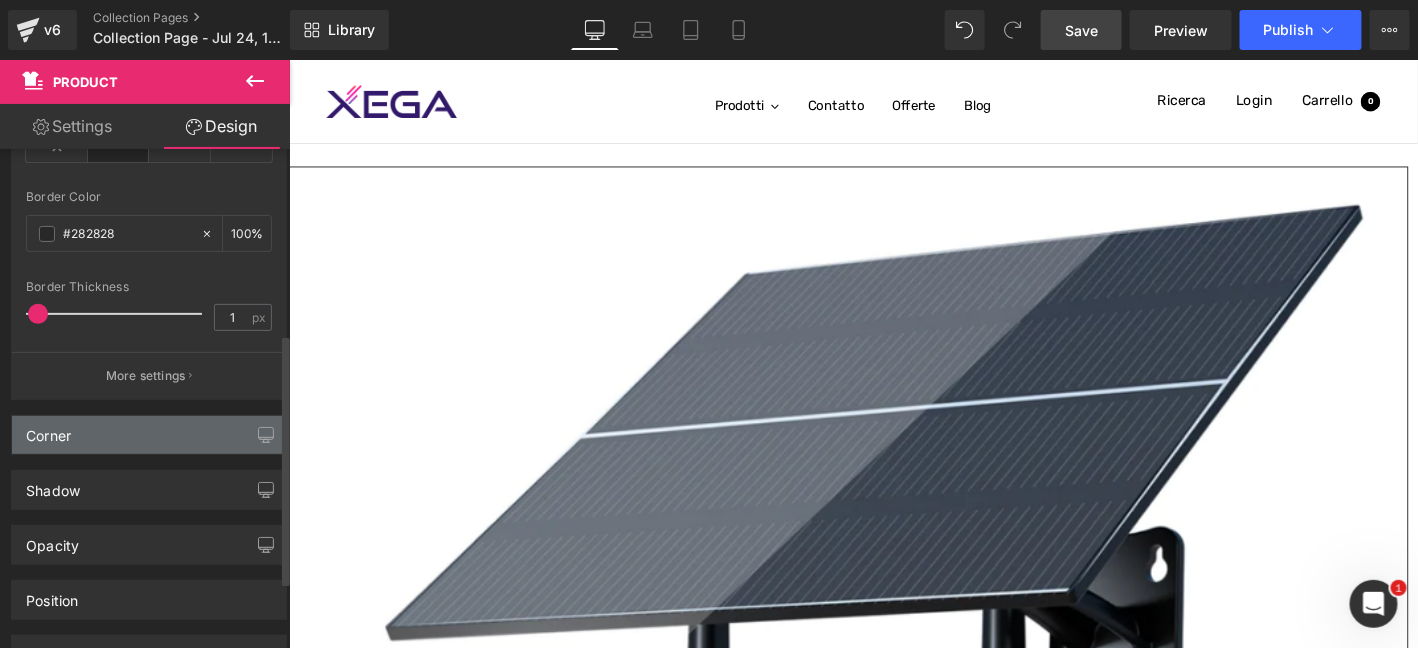 click on "Corner" at bounding box center (149, 435) 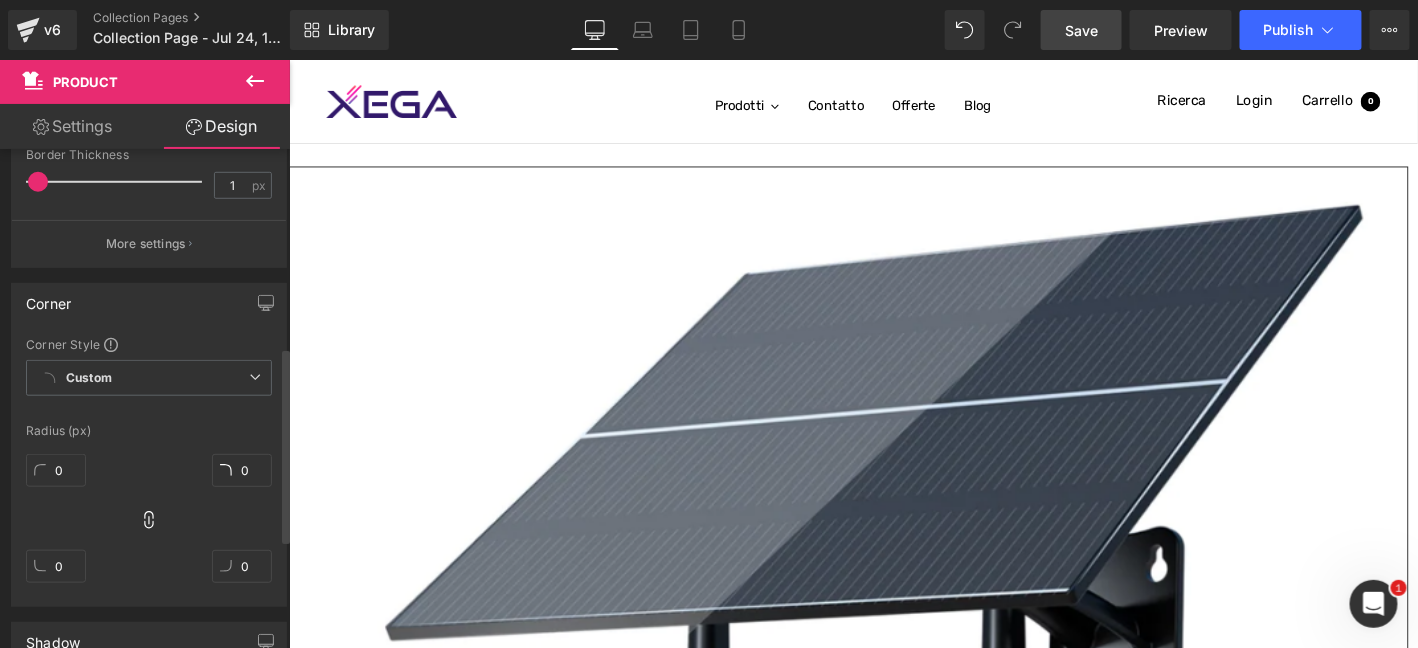 scroll, scrollTop: 566, scrollLeft: 0, axis: vertical 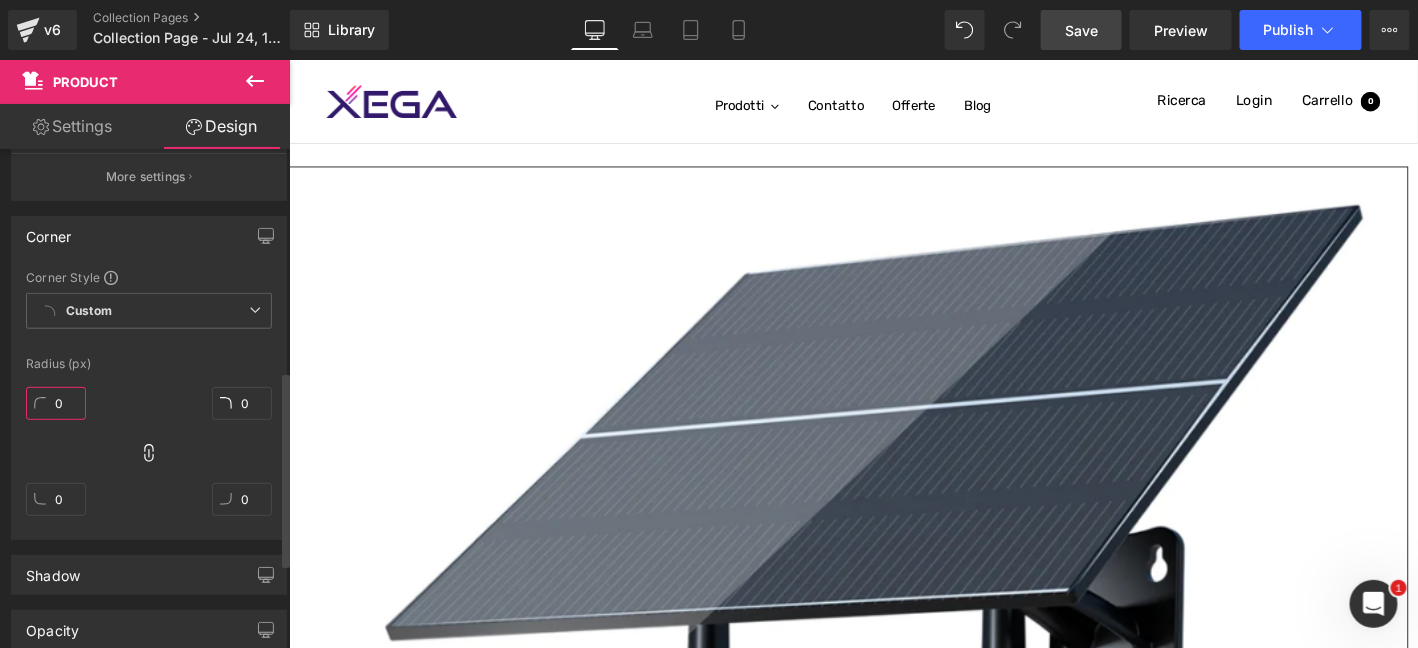 click on "0" at bounding box center [56, 403] 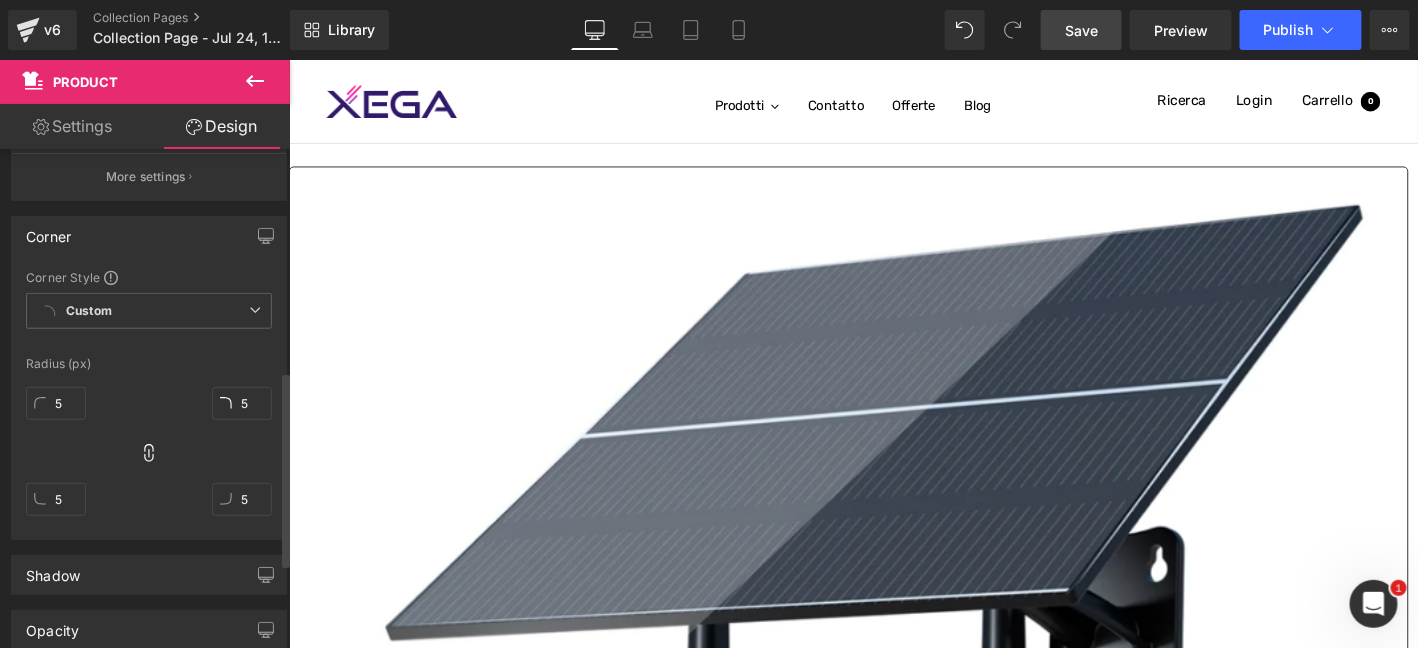 click on "5px 5
5px 5
5px 5
5px 5" at bounding box center (149, 459) 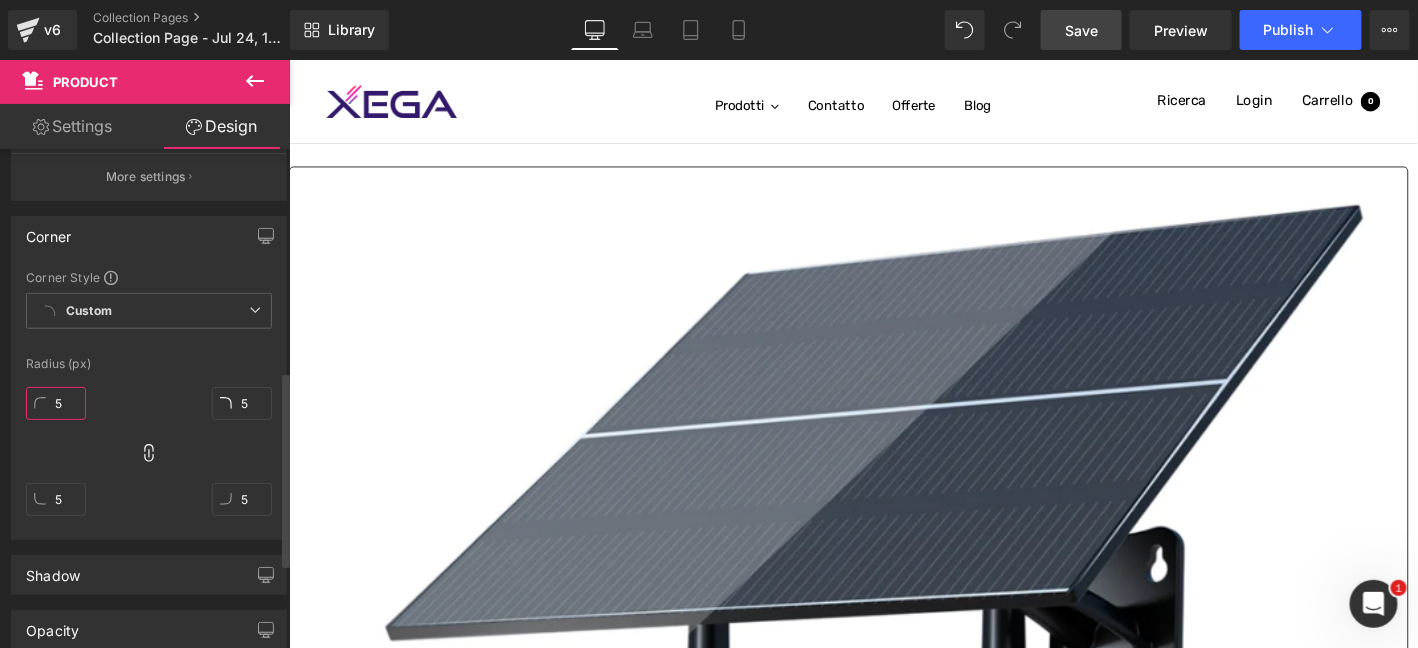 click on "5" at bounding box center (56, 403) 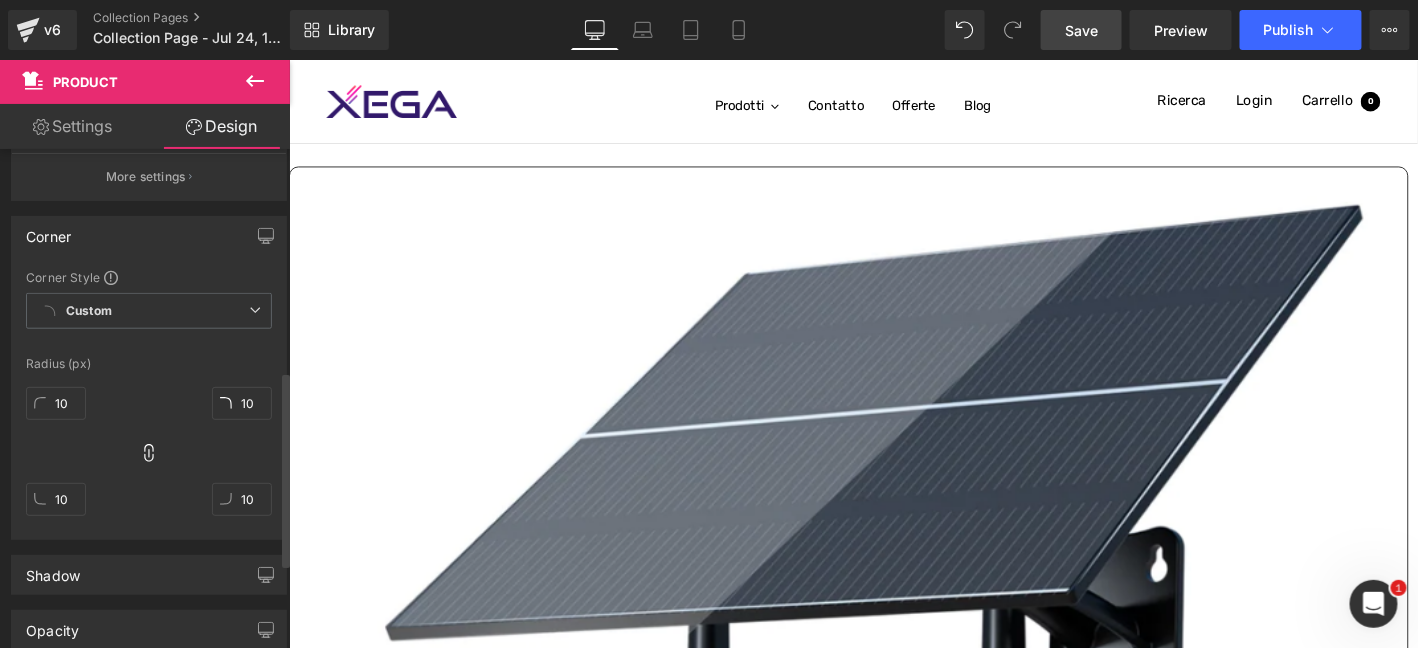 click on "Corner Style Custom
Custom
Setup Global Style
Custom
Setup Global Style
Radius (px)
10px 10
10px 10
10px 10
10px 10" at bounding box center (149, 404) 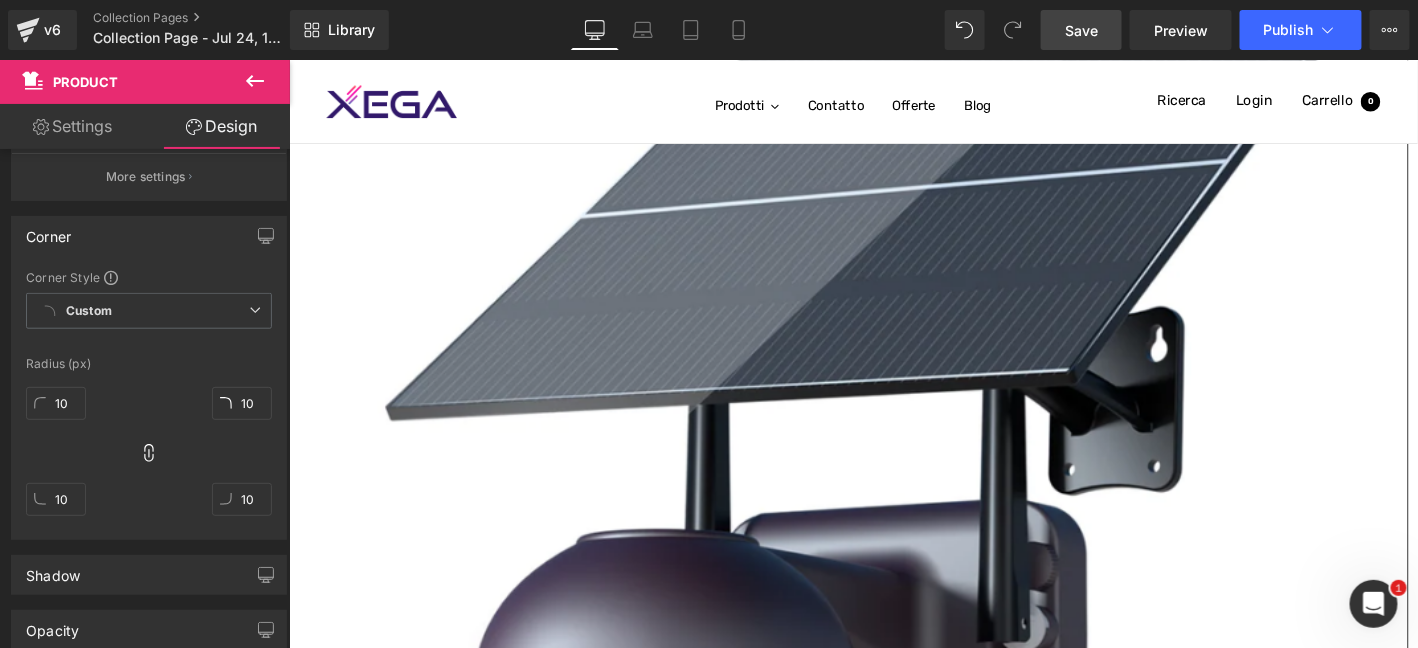scroll, scrollTop: 900, scrollLeft: 0, axis: vertical 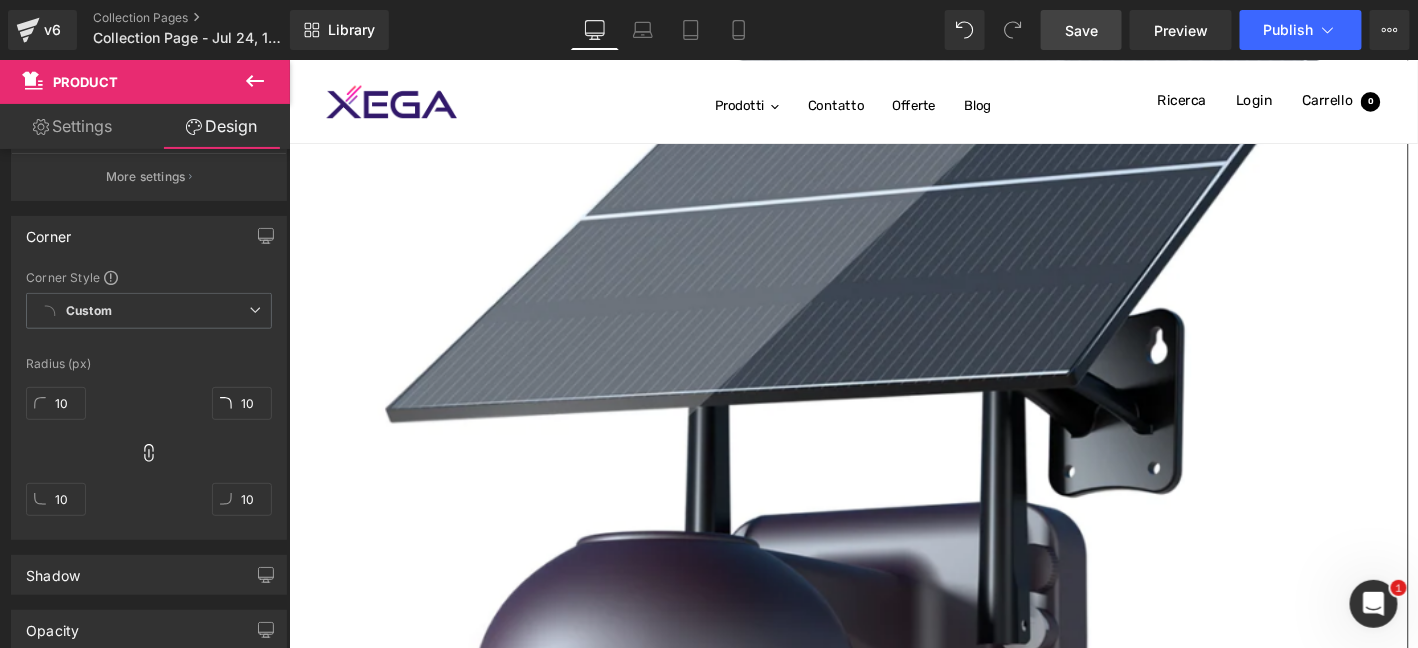 click on "(P) Cart Button" at bounding box center (288, 59) 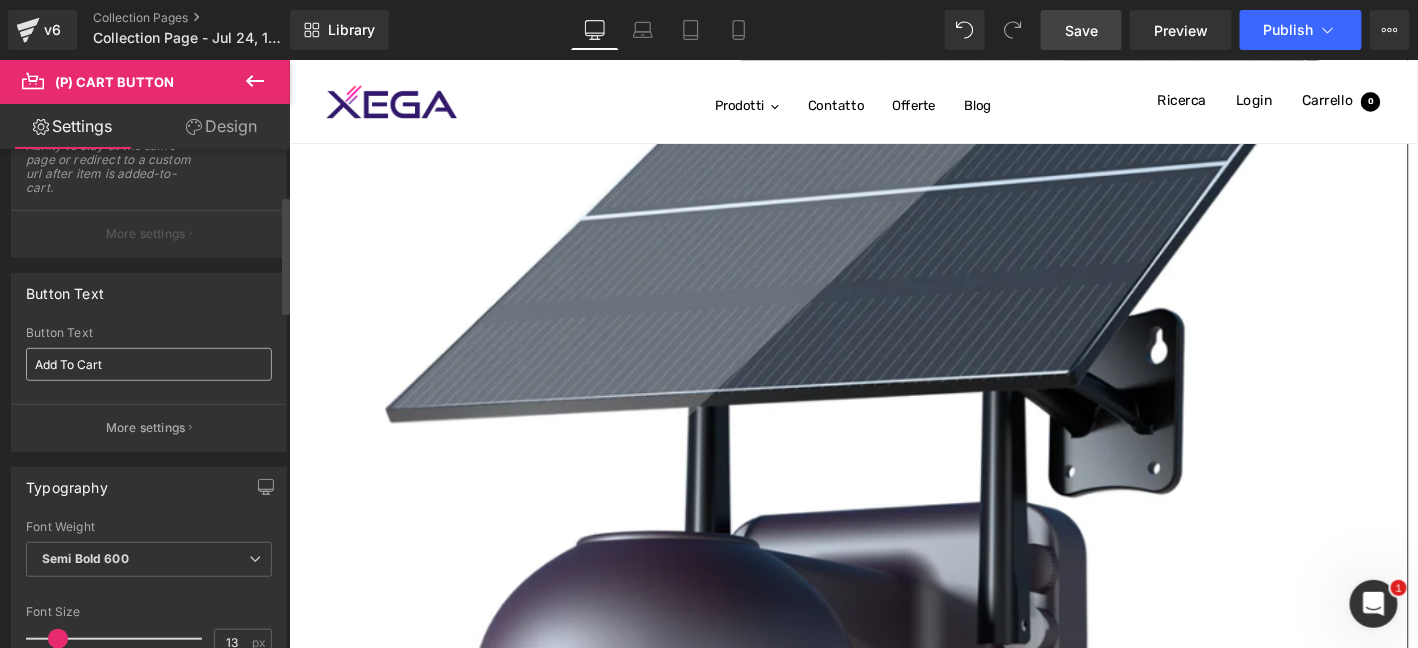 scroll, scrollTop: 266, scrollLeft: 0, axis: vertical 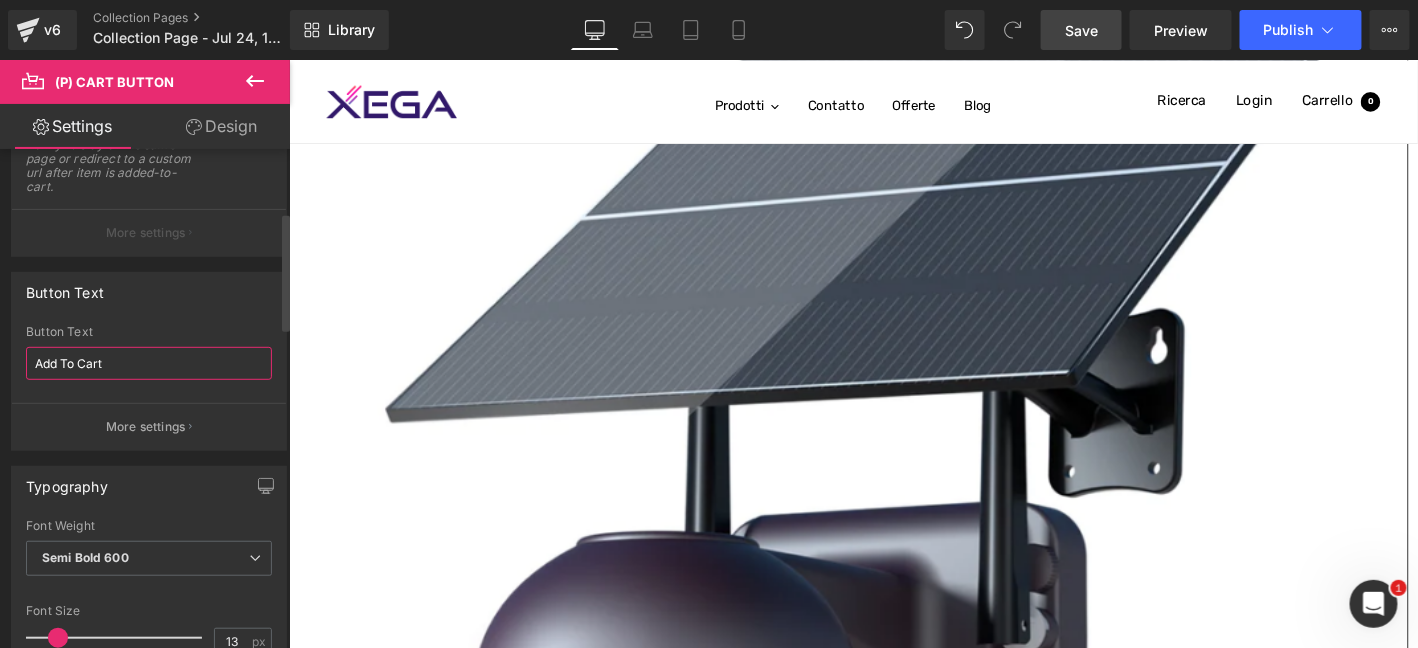 drag, startPoint x: 114, startPoint y: 353, endPoint x: 0, endPoint y: 363, distance: 114.43776 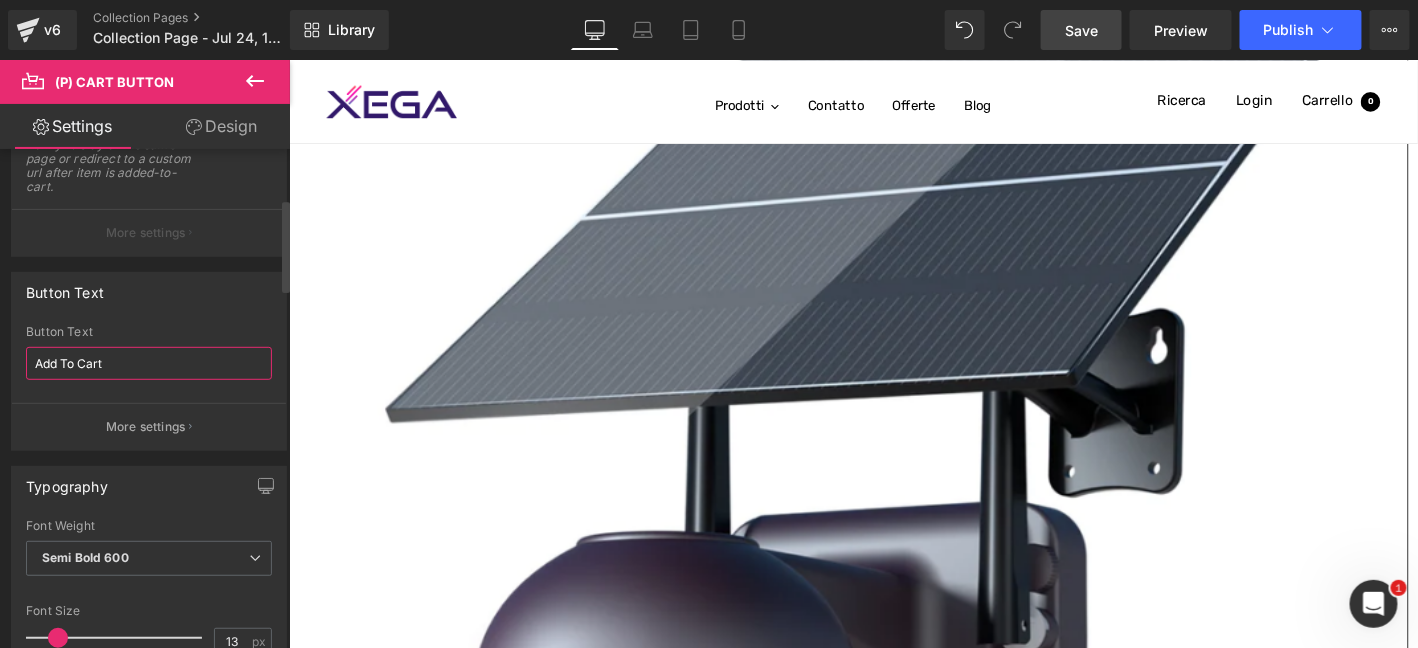 paste on "cquista ora" 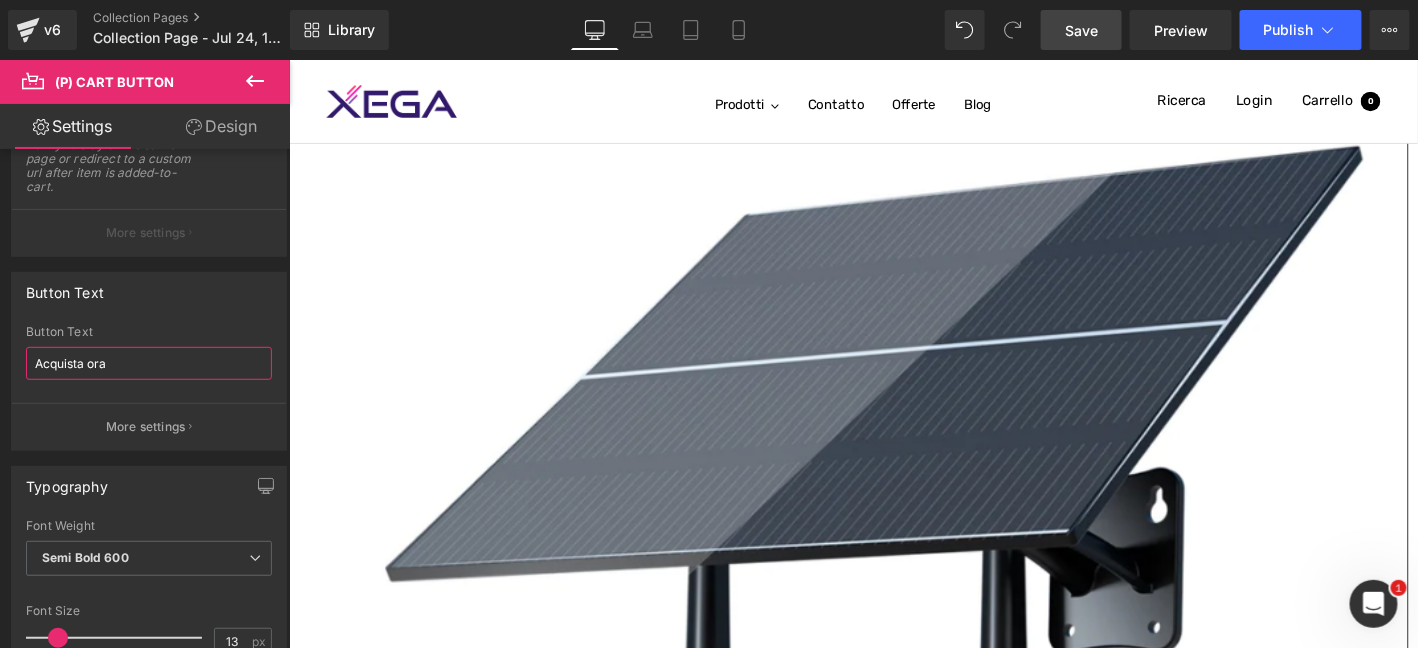 scroll, scrollTop: 633, scrollLeft: 0, axis: vertical 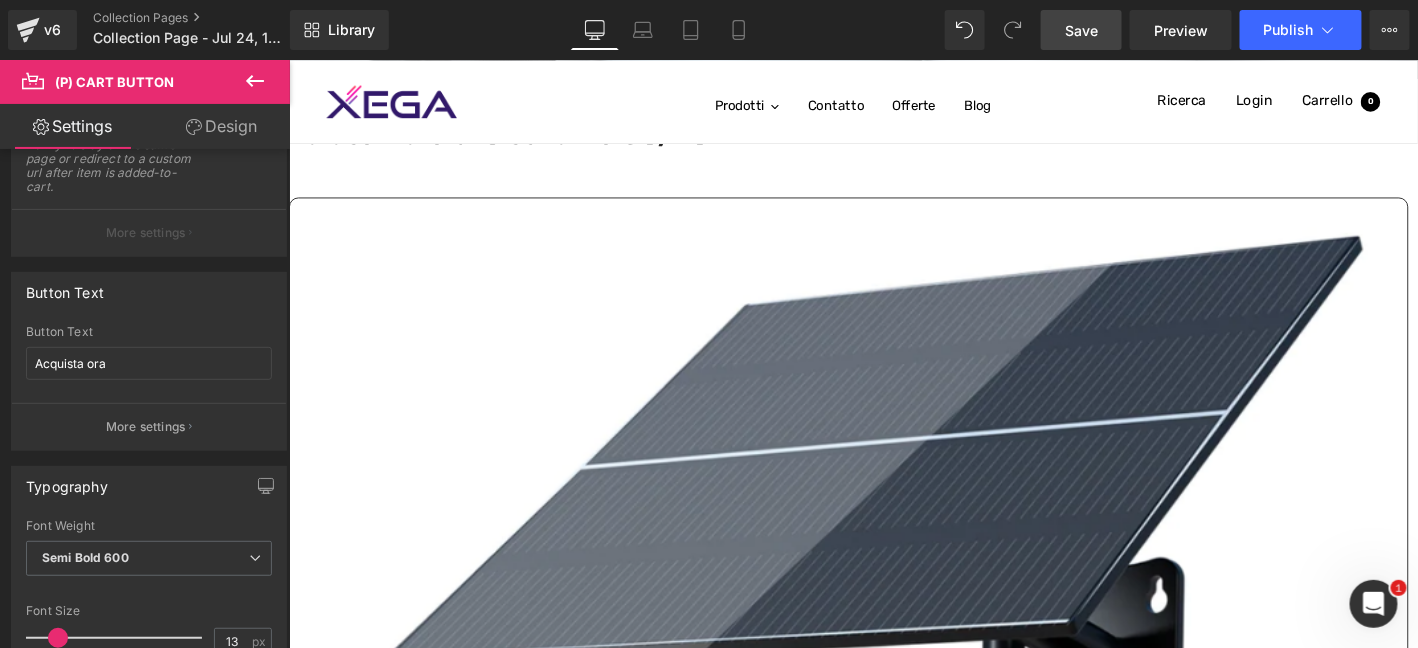 drag, startPoint x: 547, startPoint y: 206, endPoint x: 528, endPoint y: 213, distance: 20.248457 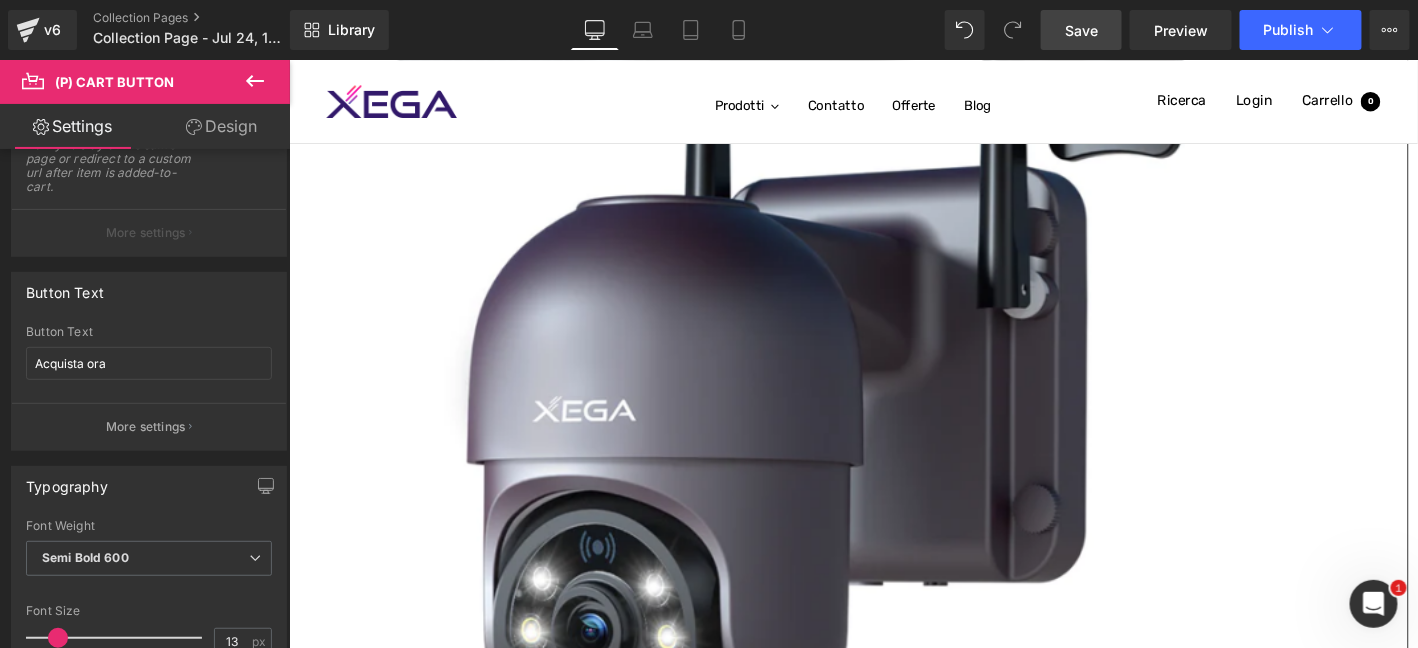 scroll, scrollTop: 1411, scrollLeft: 0, axis: vertical 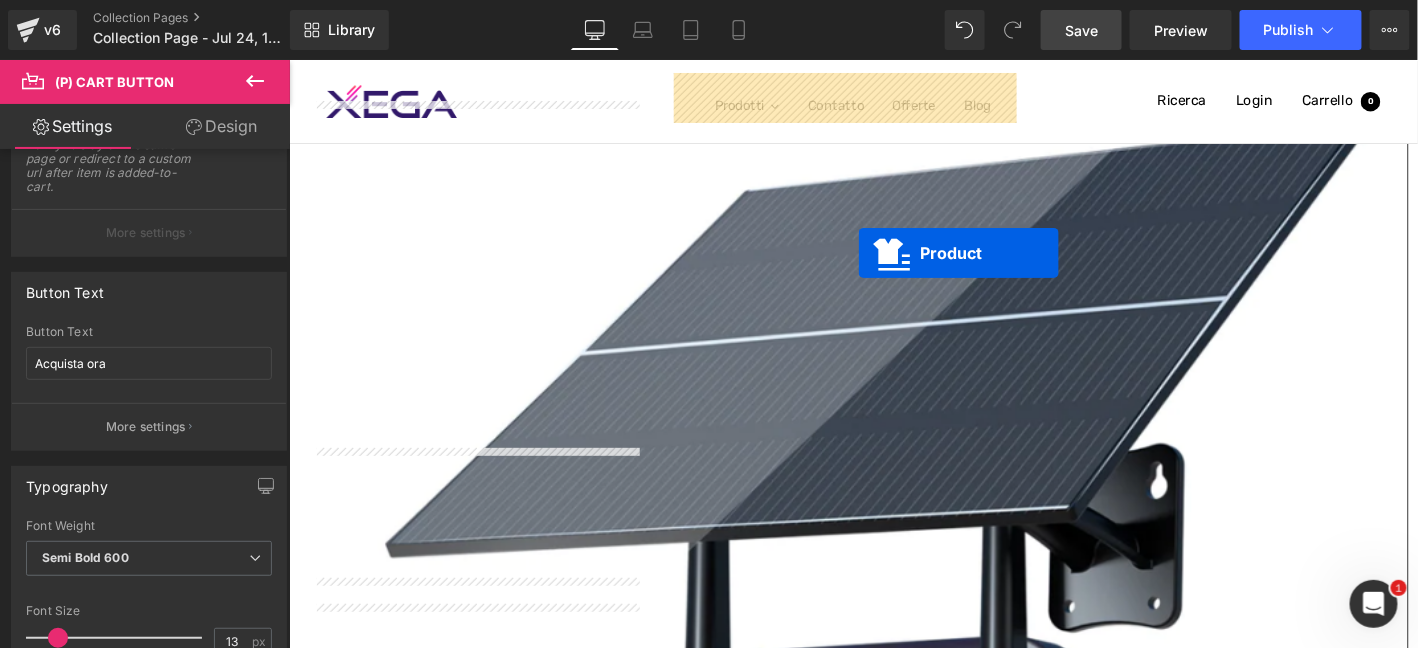 drag, startPoint x: 502, startPoint y: 159, endPoint x: 898, endPoint y: 222, distance: 400.98004 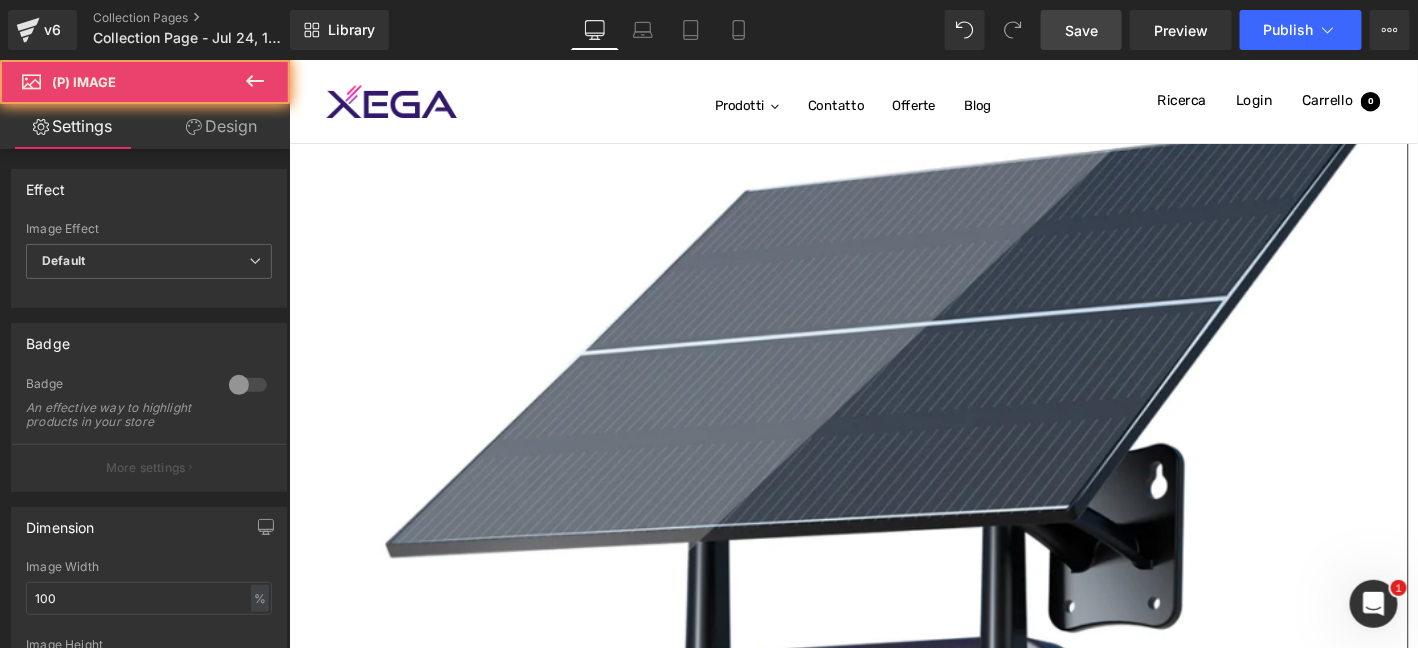 click at bounding box center [888, 2348] 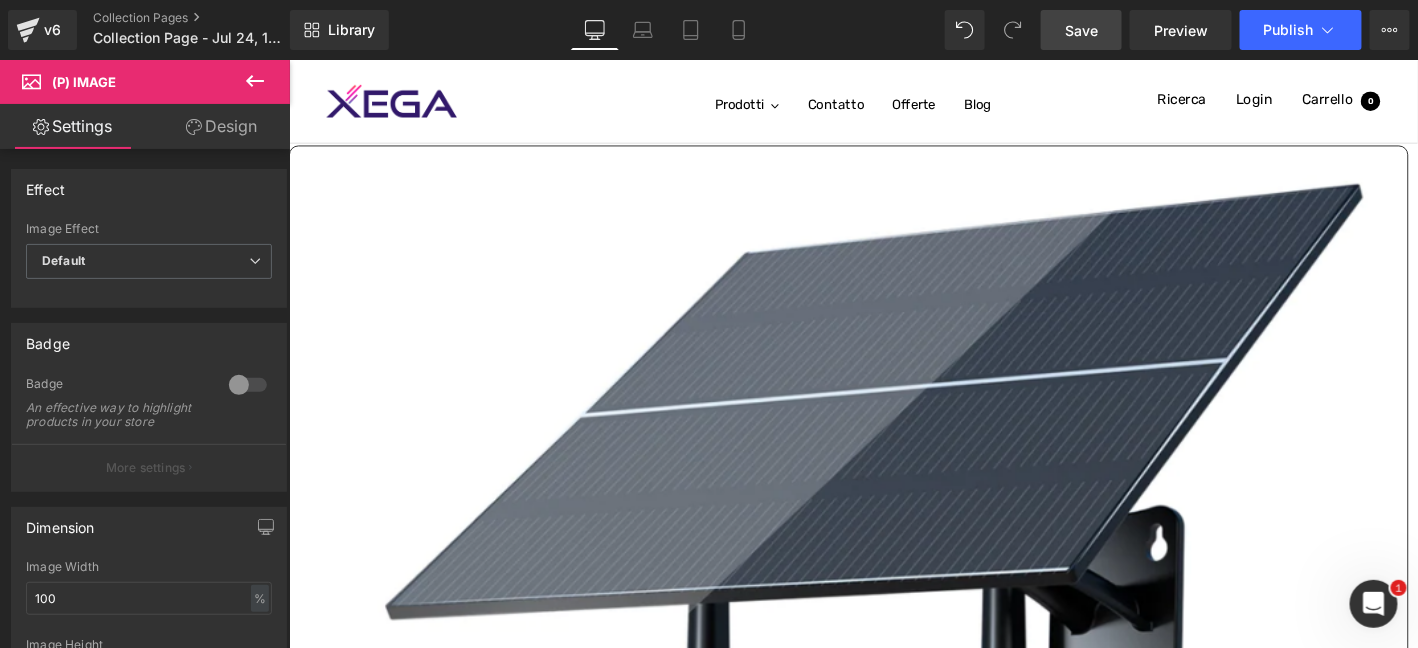 click at bounding box center (288, 59) 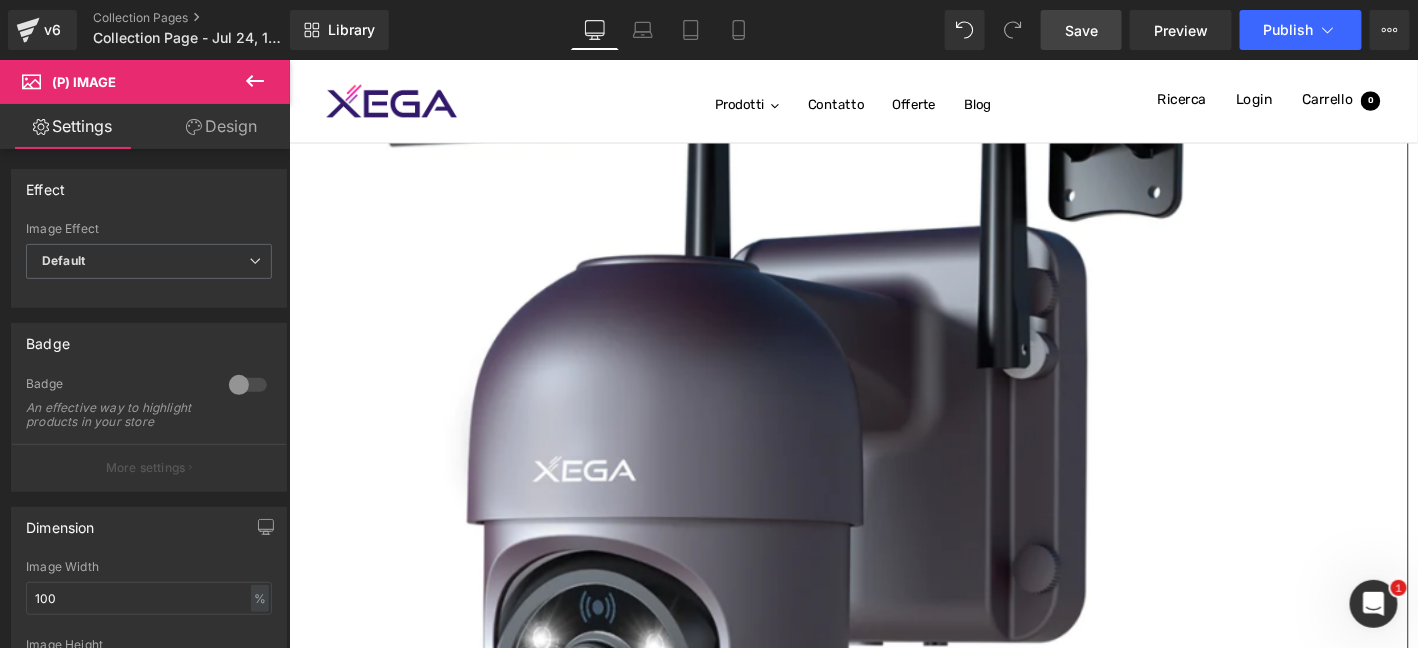 scroll, scrollTop: 1144, scrollLeft: 0, axis: vertical 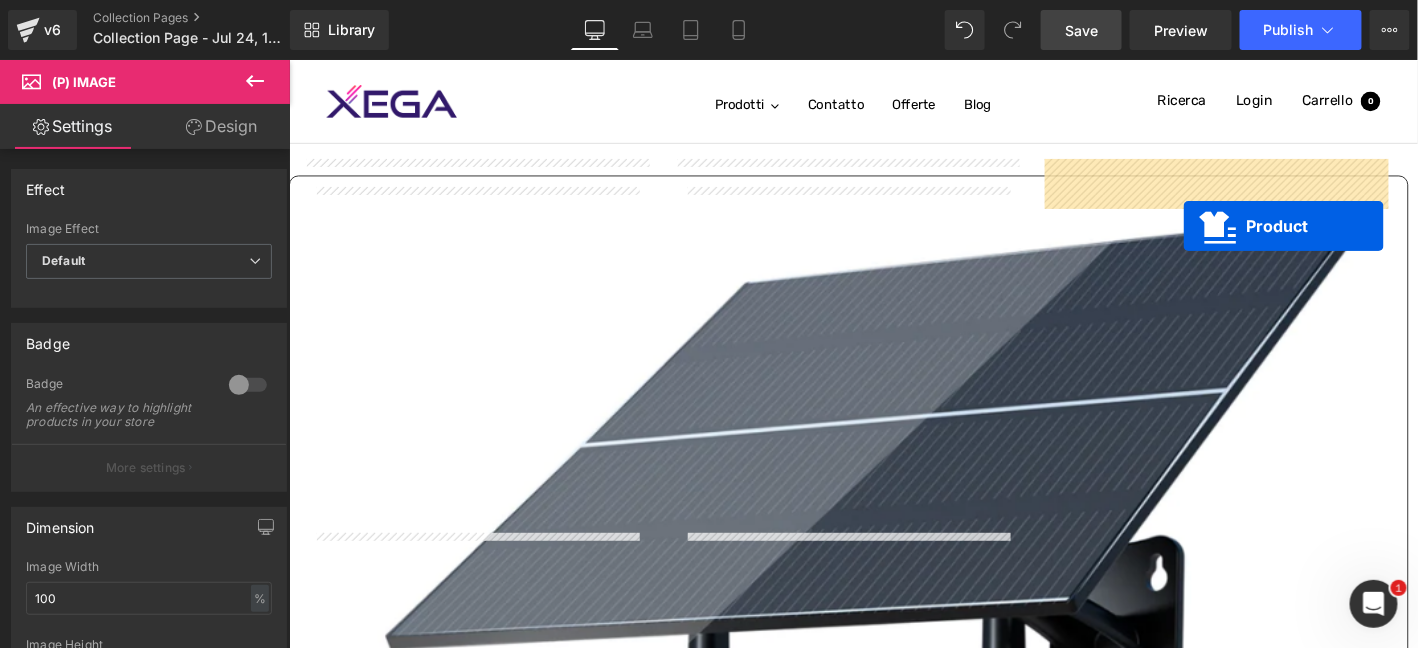 drag, startPoint x: 889, startPoint y: 415, endPoint x: 1247, endPoint y: 215, distance: 410.07803 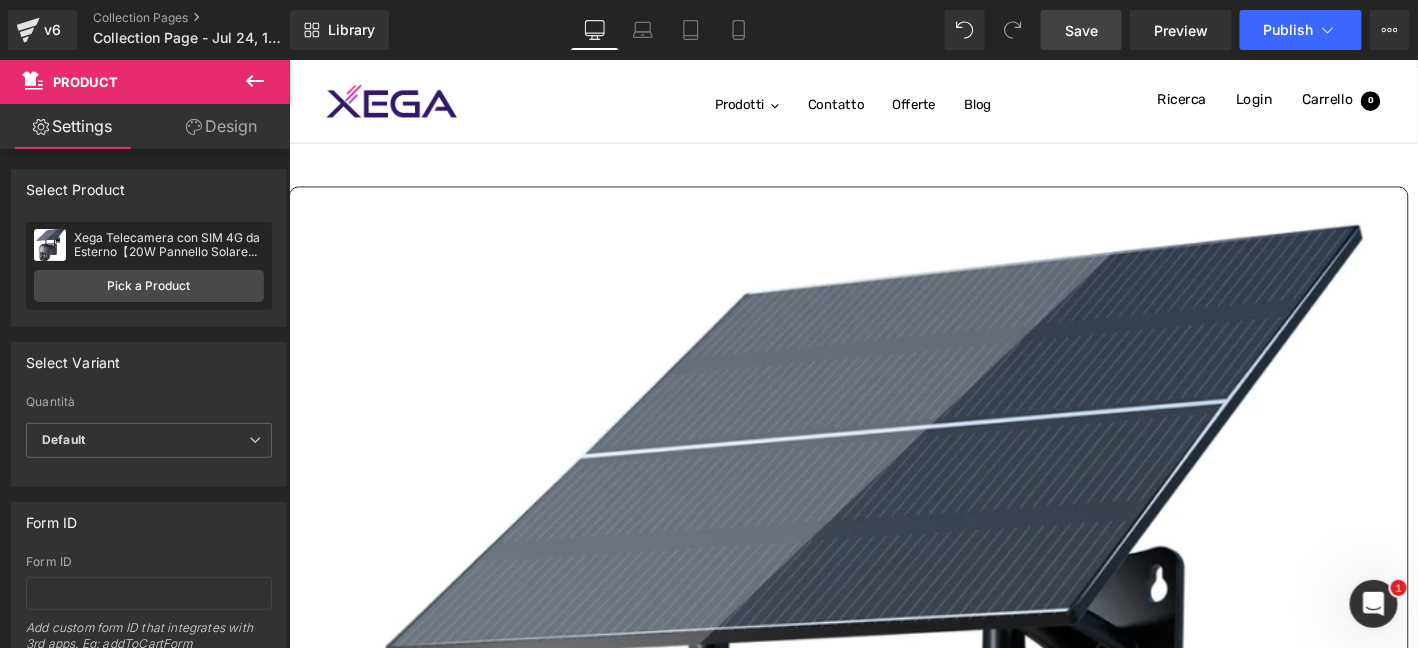 click on "Product" at bounding box center [288, 59] 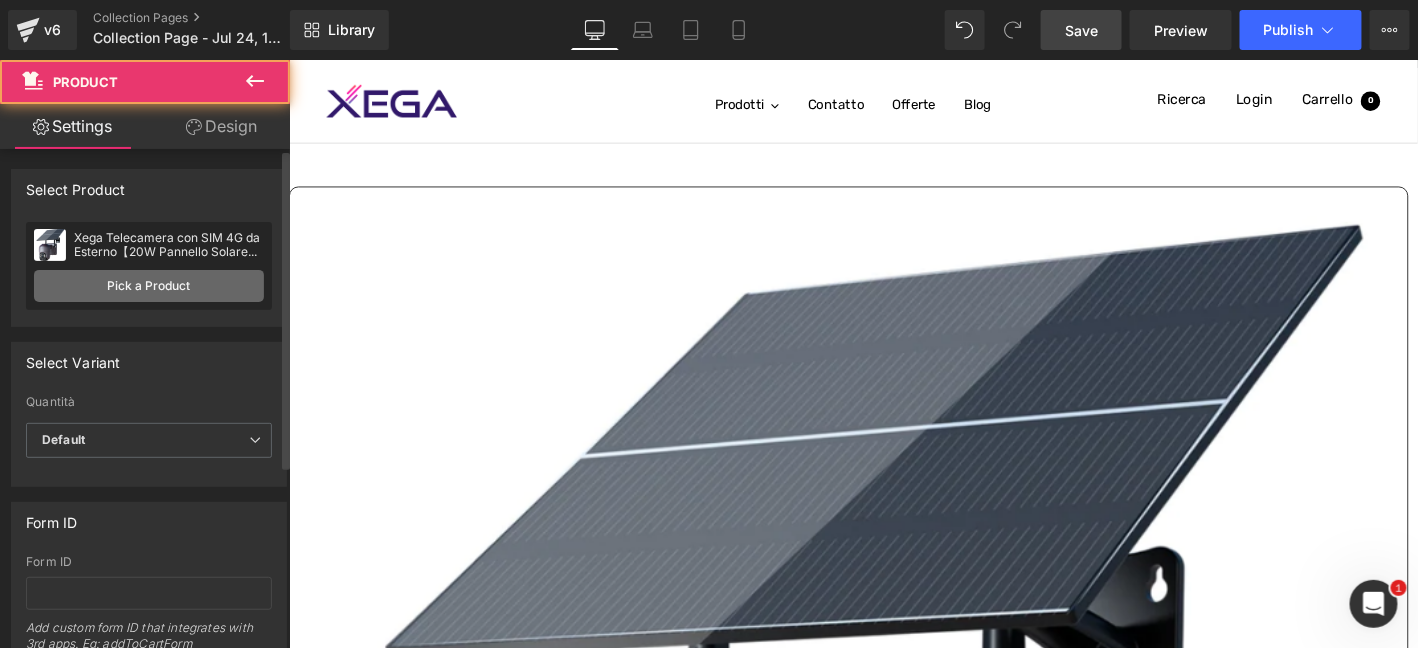 click on "Pick a Product" at bounding box center [149, 286] 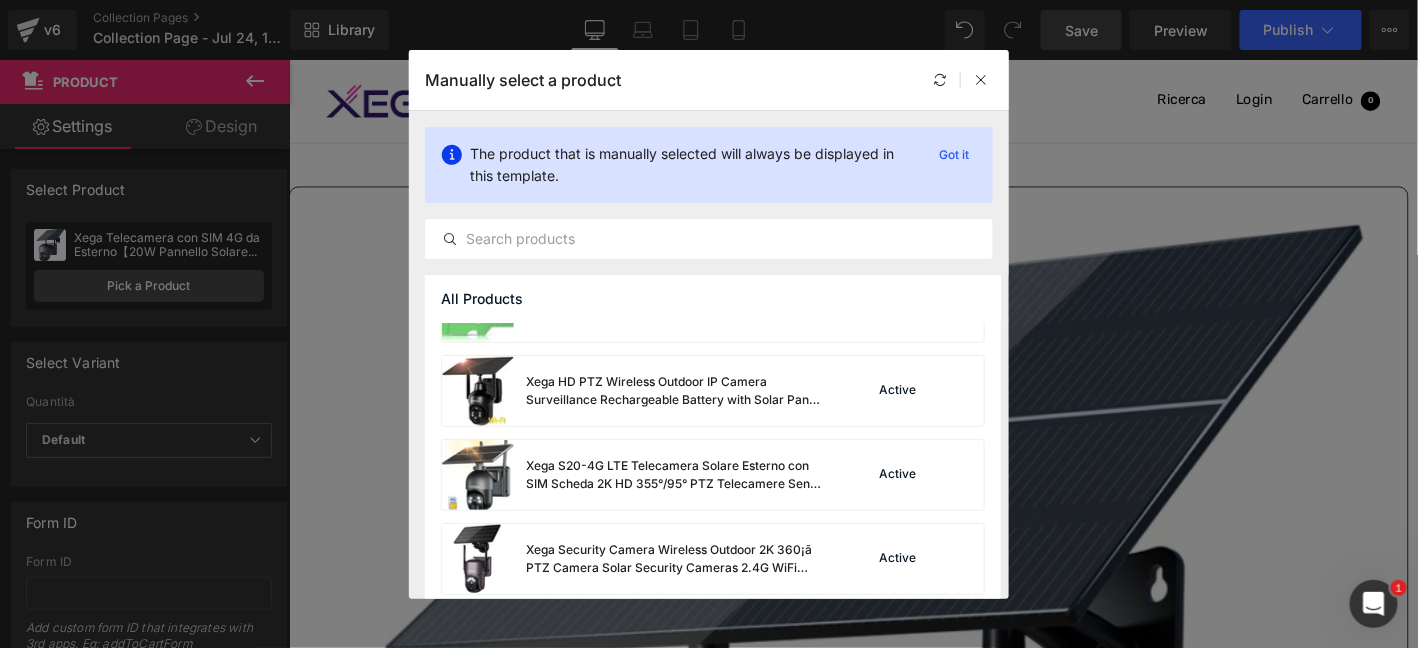 scroll, scrollTop: 333, scrollLeft: 0, axis: vertical 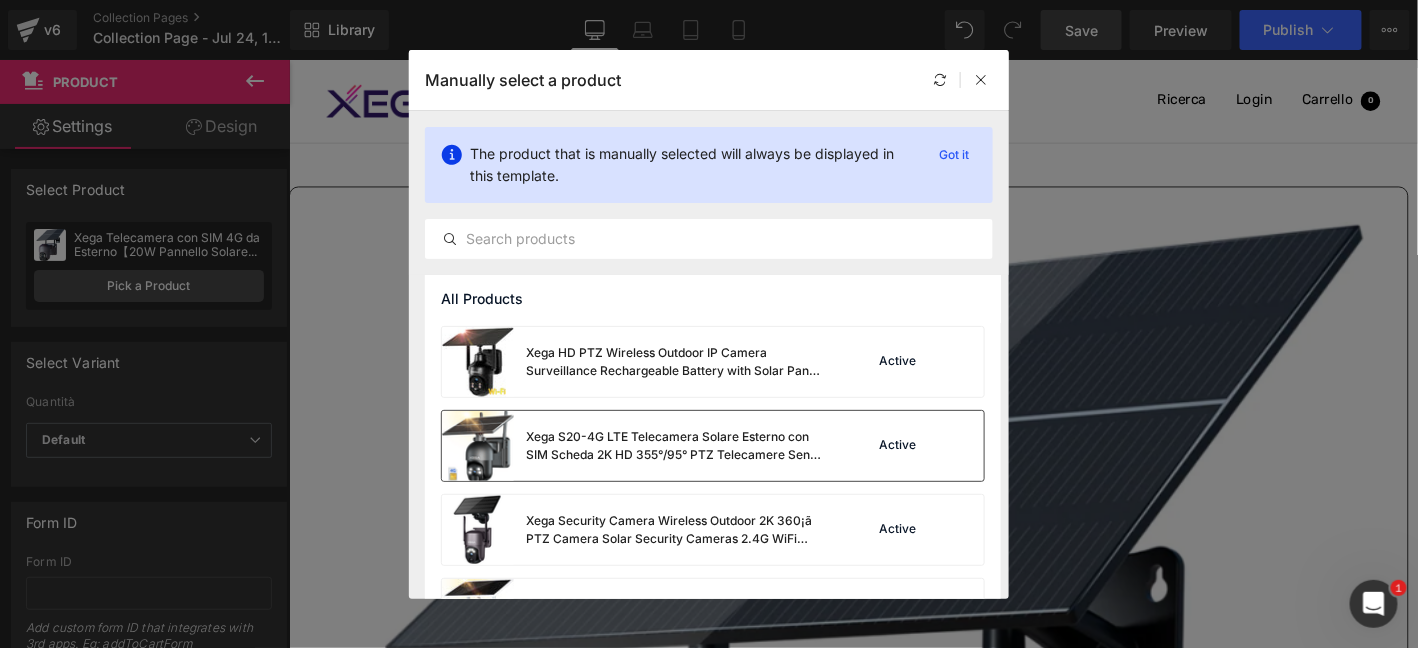 click on "Xega S20-4G LTE Telecamera Solare Esterno con SIM Scheda 2K HD 355°/95° PTZ Telecamere Senza Fili con Pannello Solare Batterie Visione Notturna Rilevamento del Movimento Audio Bidirezionale Rotazione" at bounding box center (676, 446) 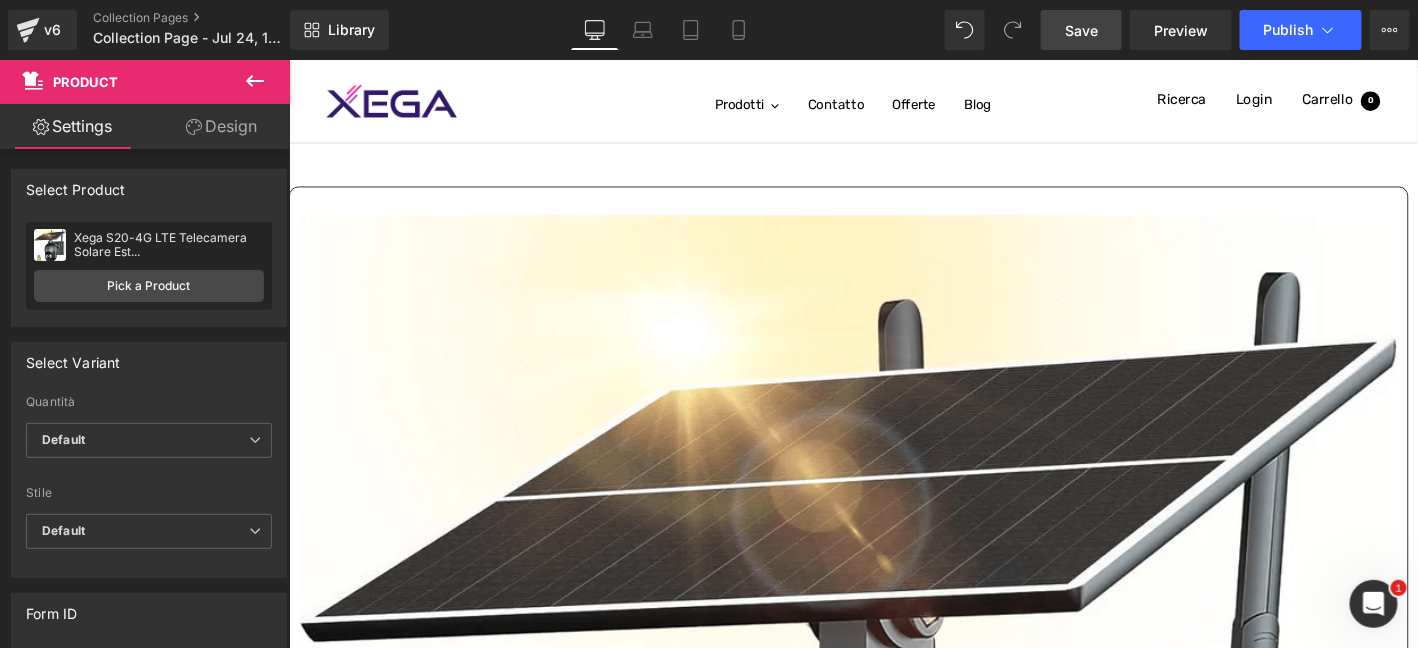 click on "Product" at bounding box center [288, 59] 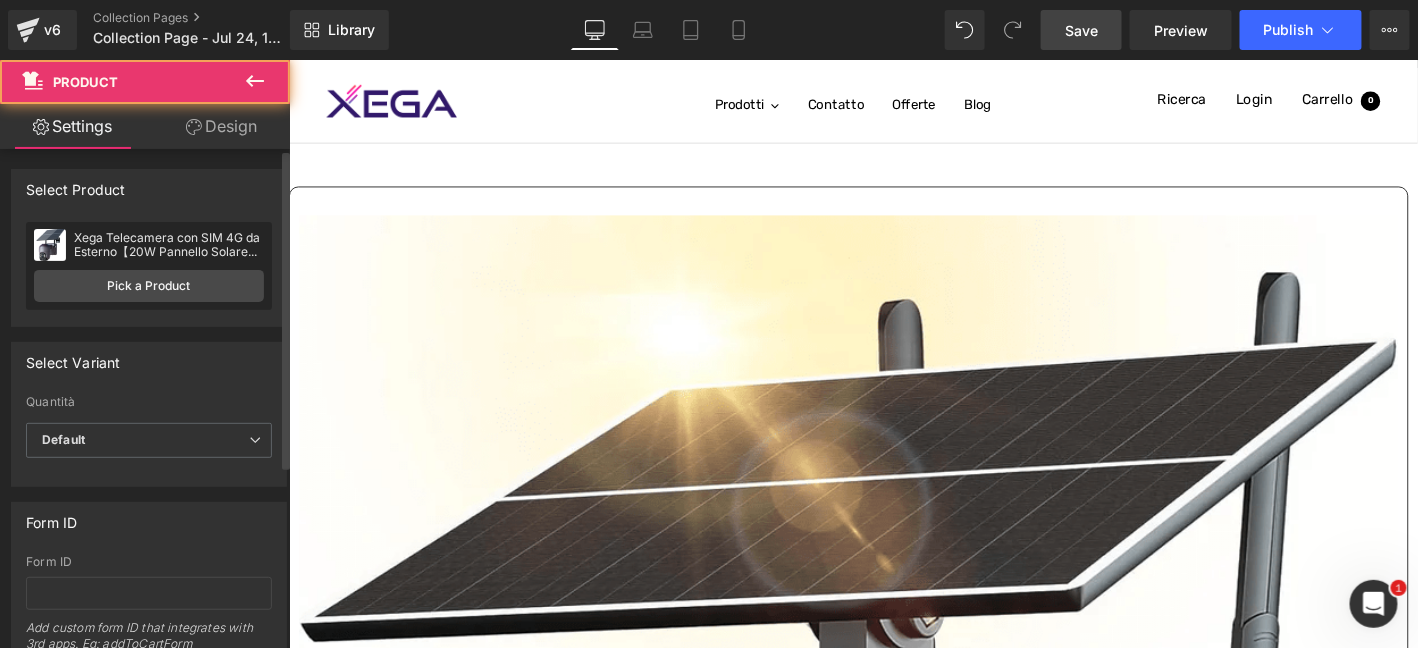 click on "Xega Telecamera con SIM 4G da Esterno【20W Pannello Solare】 20.000mAh Batteria Registrazione Continua 24/7 2K 4G SIM Scheda Telecamere Senza Fili,Visione Notturna, Rilevamento del Movimento PIR,IP66 Xega Telecamera con SIM 4G da Esterno【20W Pannello Solare】 20.000mAh Batteria Registrazione Continua 24/7 2K 4G SIM Scheda Telecamere Senza Fili,Visione Notturna, Rilevamento del Movimento PIR,IP66 Pick a Product" at bounding box center (149, 266) 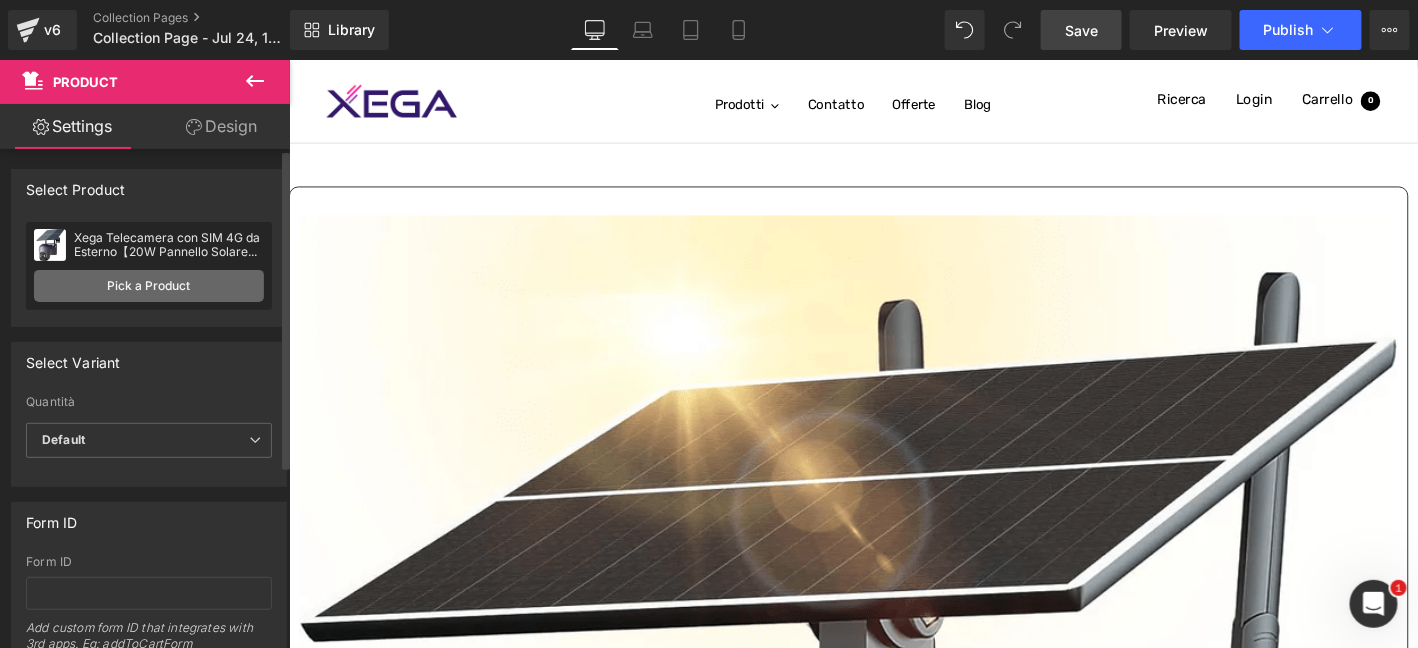 click on "Pick a Product" at bounding box center [149, 286] 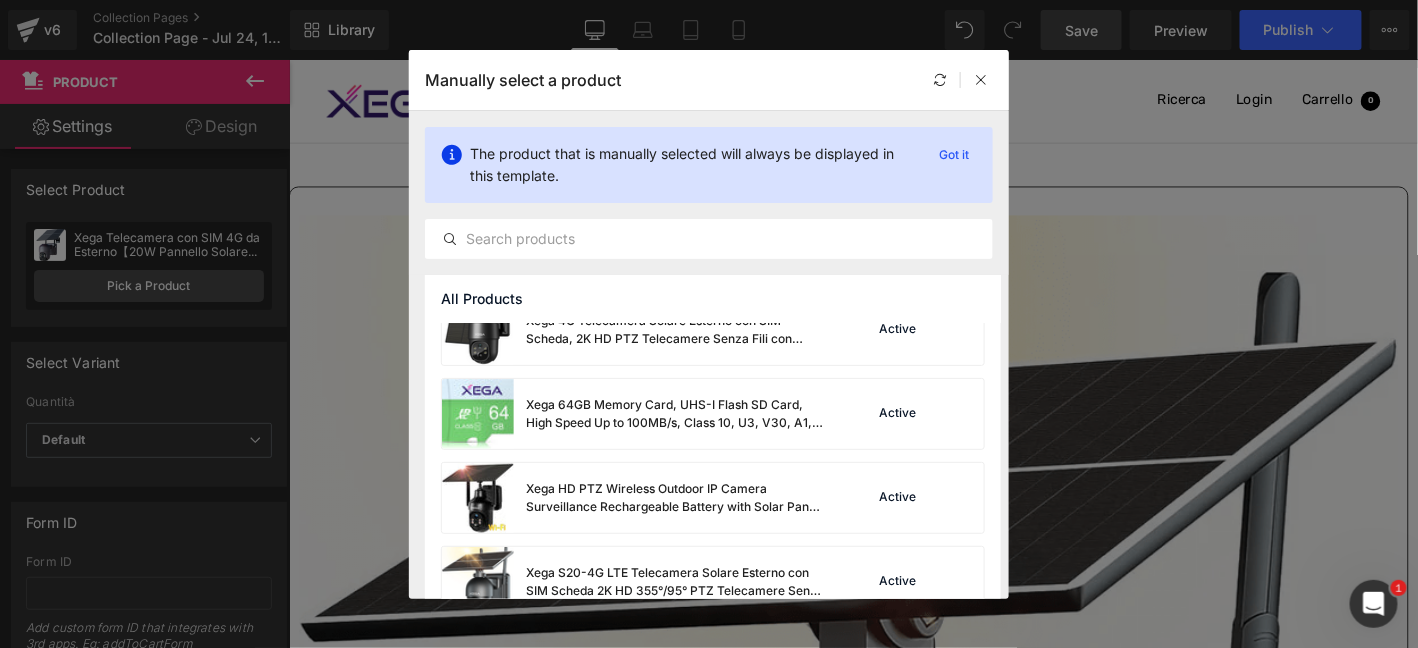 scroll, scrollTop: 200, scrollLeft: 0, axis: vertical 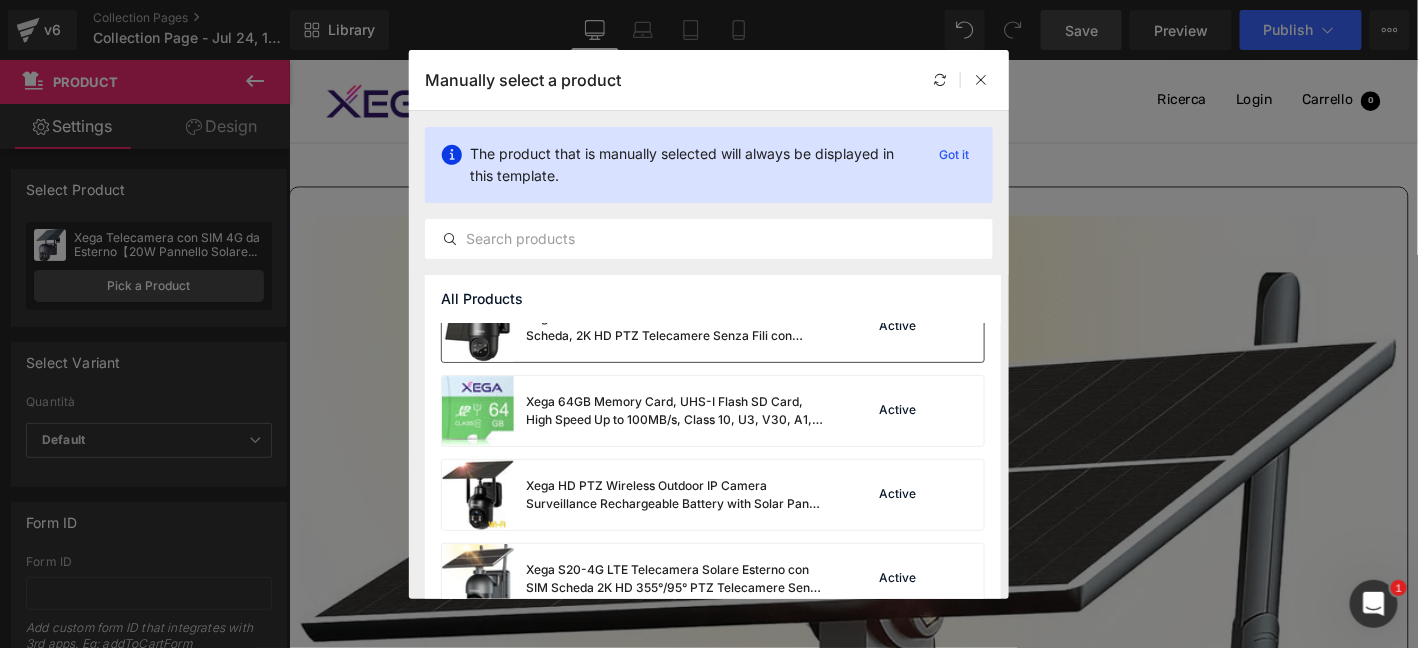 click on "Xega 4G Telecamera Solare Esterno con SIM Scheda, 2K HD PTZ Telecamere Senza Fili con Pannello Solare Batterie, Visione Notturna, Rilevamento del Movimento, Audio Bidirezionale, Rotazione 355°/90°" at bounding box center [676, 327] 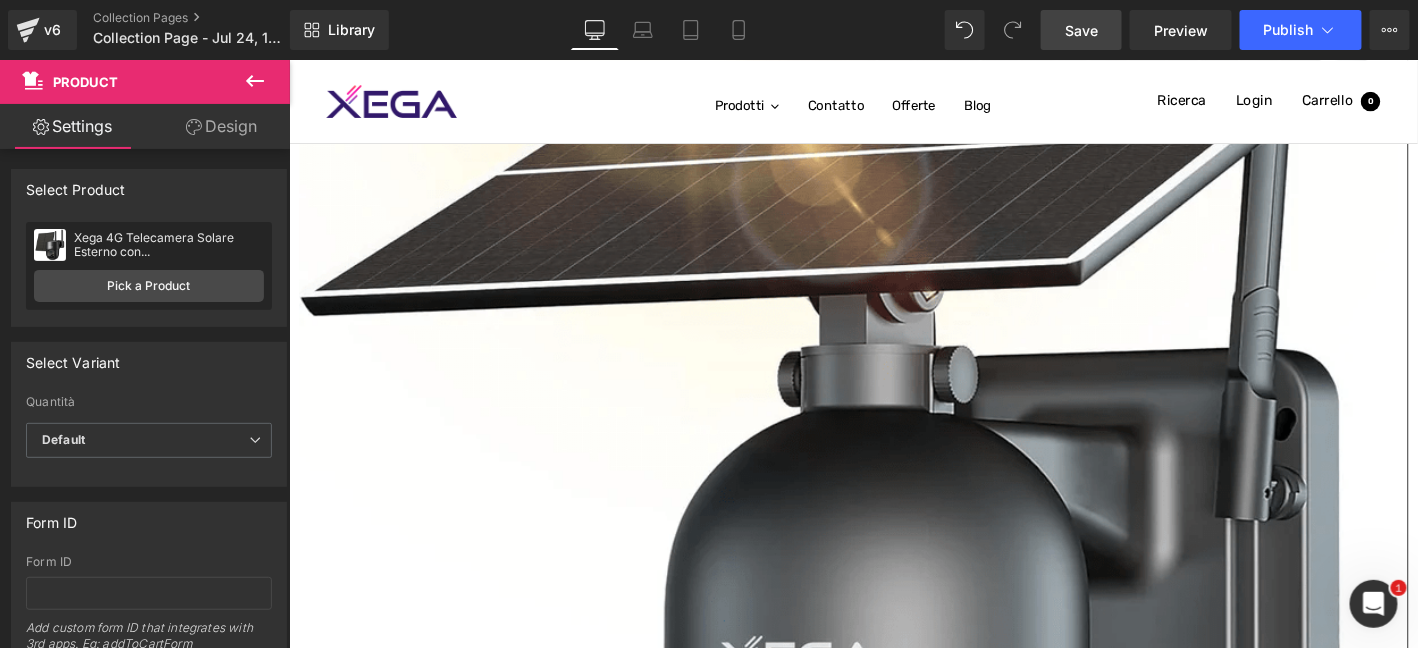 scroll, scrollTop: 1144, scrollLeft: 0, axis: vertical 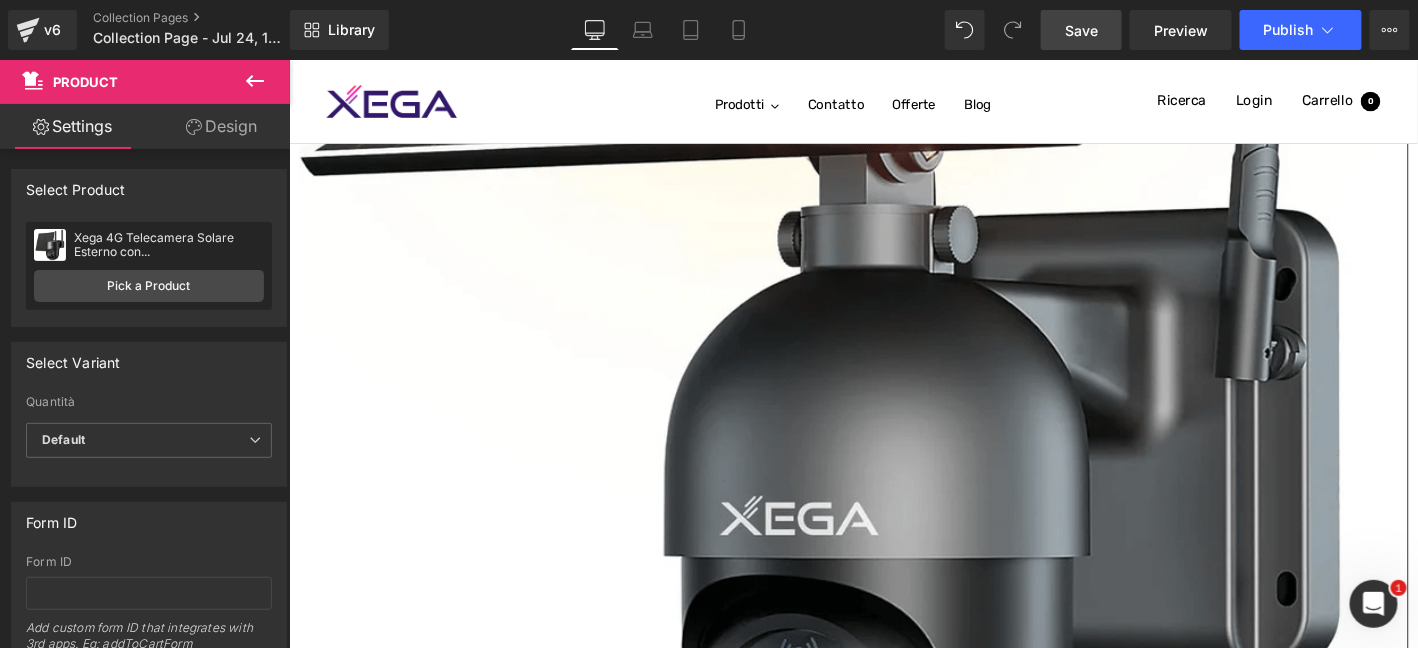 drag, startPoint x: 1191, startPoint y: 353, endPoint x: 1204, endPoint y: 396, distance: 44.922153 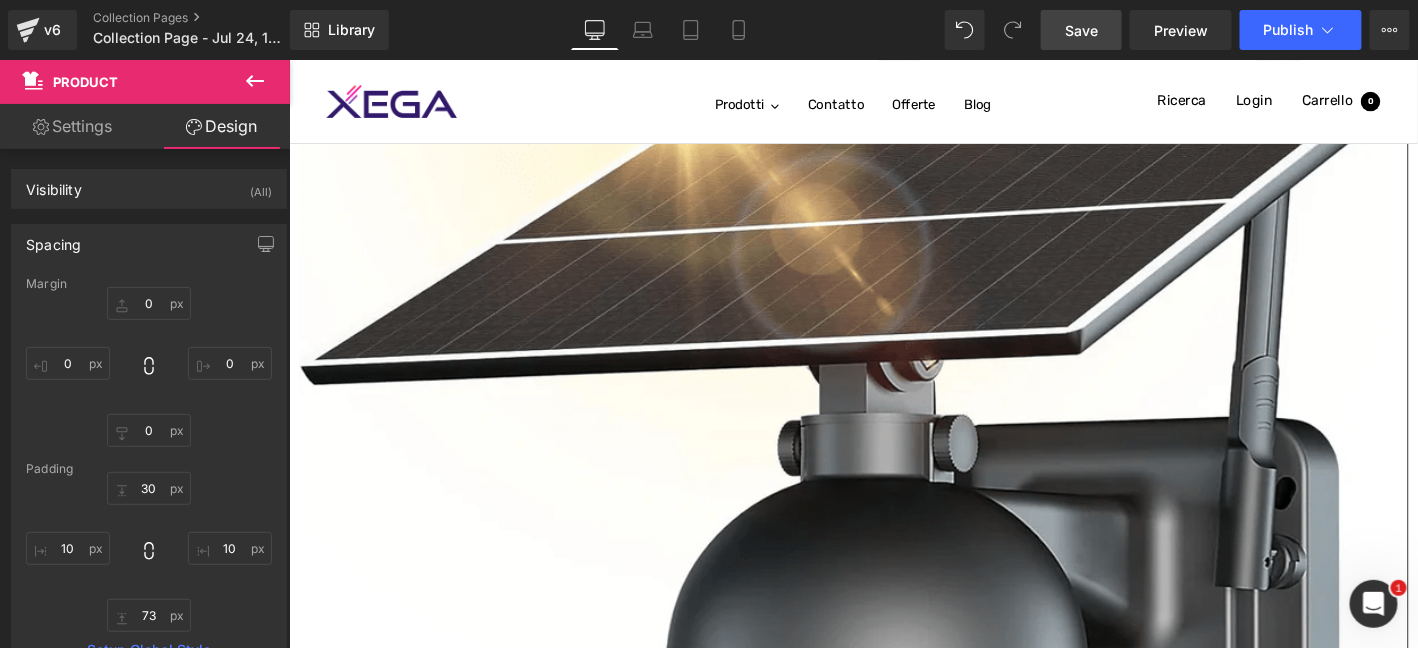 scroll, scrollTop: 911, scrollLeft: 0, axis: vertical 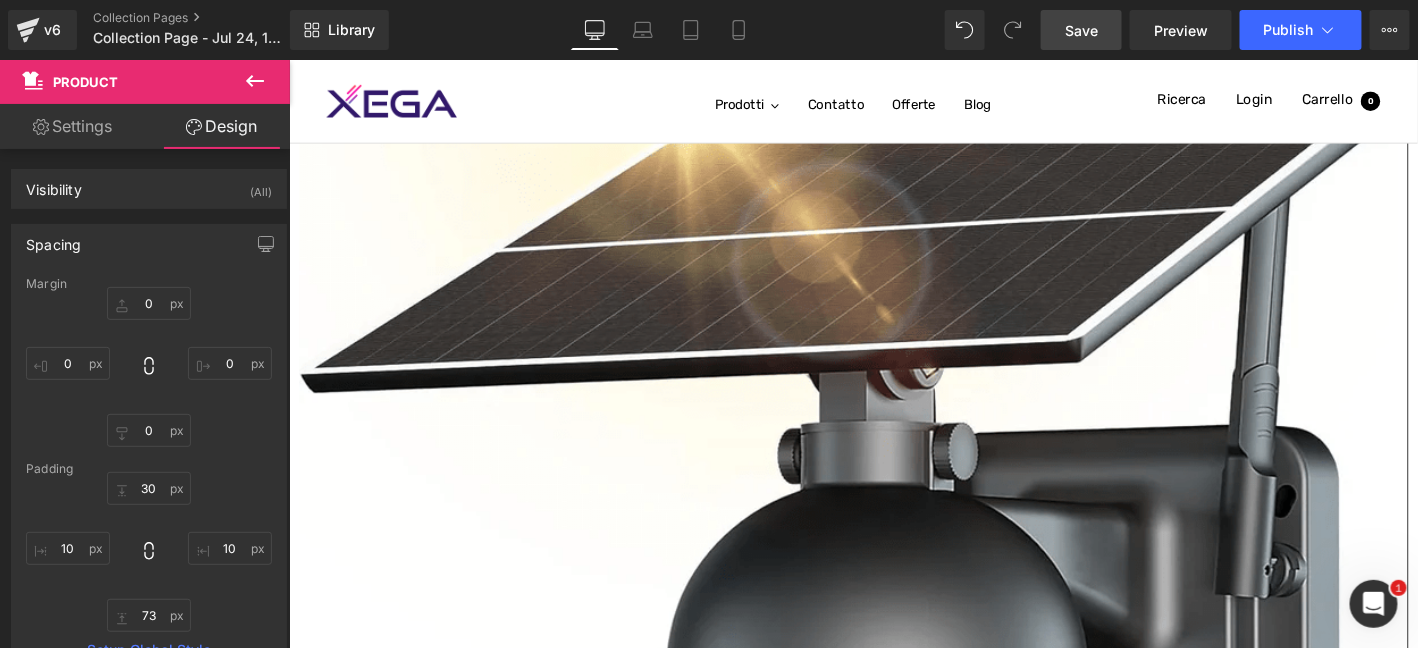 drag, startPoint x: 1237, startPoint y: 448, endPoint x: 1202, endPoint y: 466, distance: 39.357338 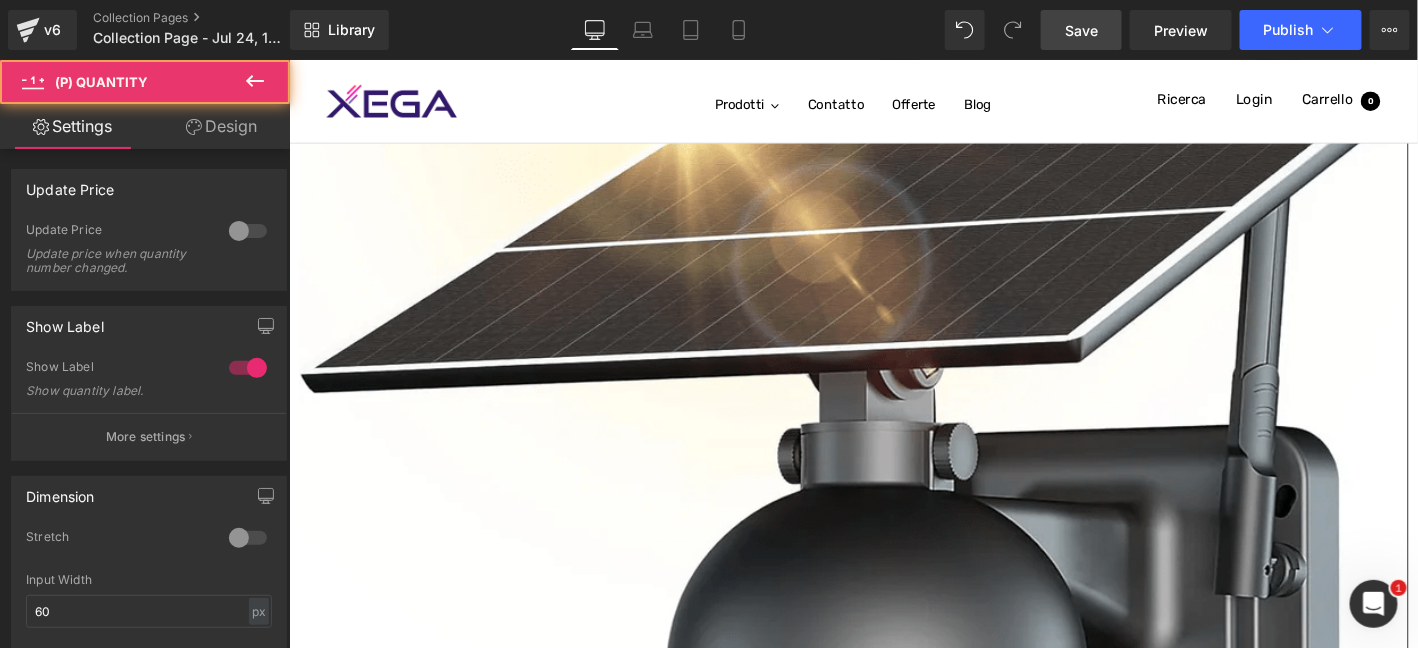 click on "(P) Quantity" at bounding box center [288, 59] 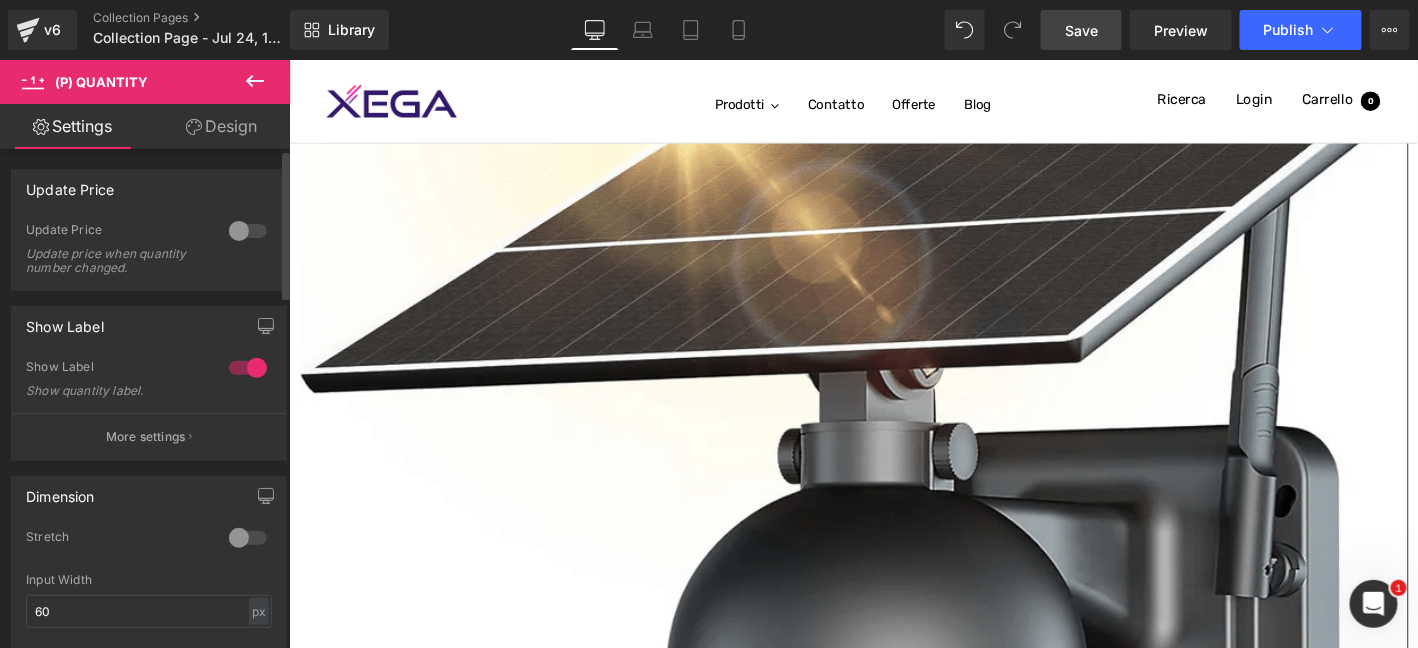 click on "Update Price 0 Update Price Update price when quantity number changed. Show Label 1 Show Label Show quantity label. More settings Show Label Quantity Label Quantity 5px Margin Bottom 5 px Thin 100 Semi Thin 200 Light 300 Regular 400 Medium 500 Semi Bold 600 Super Bold 800 Boldest 900 Bold 700 Lighter Bolder Font Weight
Regular 400
Thin 100 Semi Thin 200 Light 300 Regular 400 Medium 500 Semi Bold 600 Super Bold 800 Boldest 900 Bold 700 Lighter Bolder 16px Font Size 16 px 1.2em Line Height 1.2 em #2d313f Color #2d313f 100 %
Font
Default
Default
Default
Open Font Manager
Back Dimension 0 Stretch 60px Input Width 60 px" at bounding box center (149, 965) 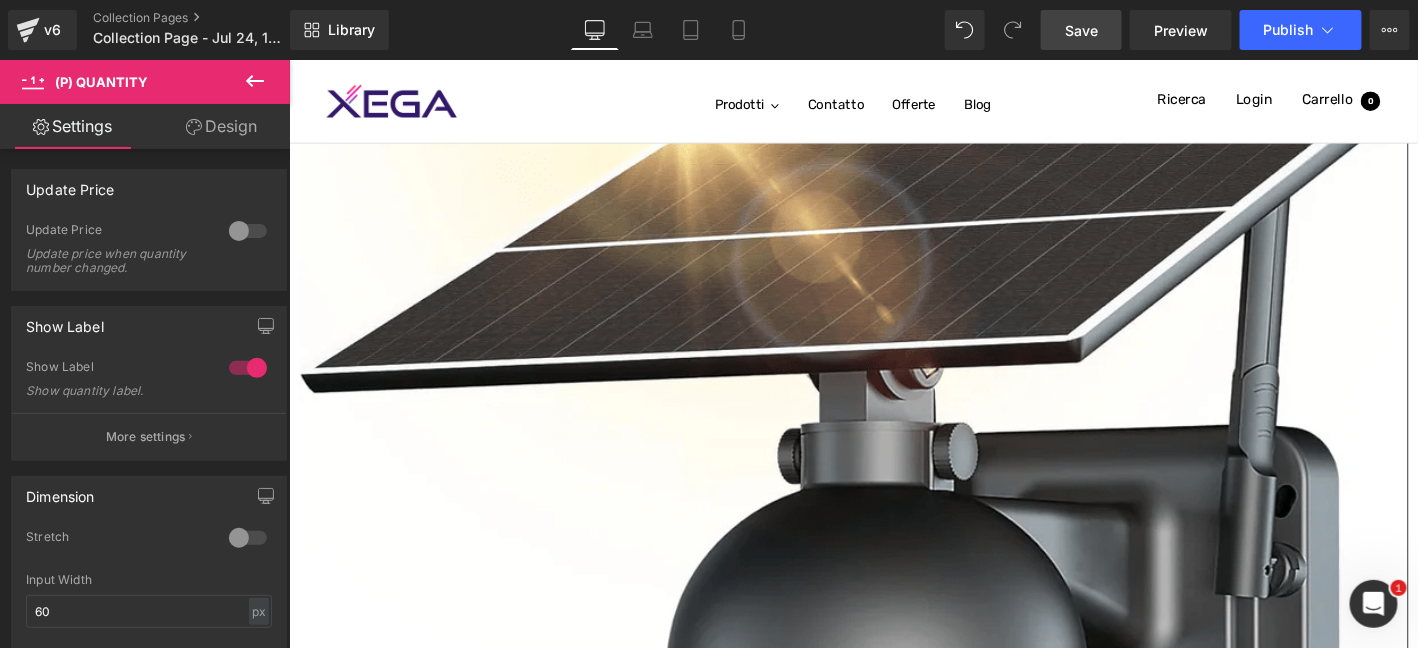 drag, startPoint x: 94, startPoint y: 229, endPoint x: 93, endPoint y: -121, distance: 350.00143 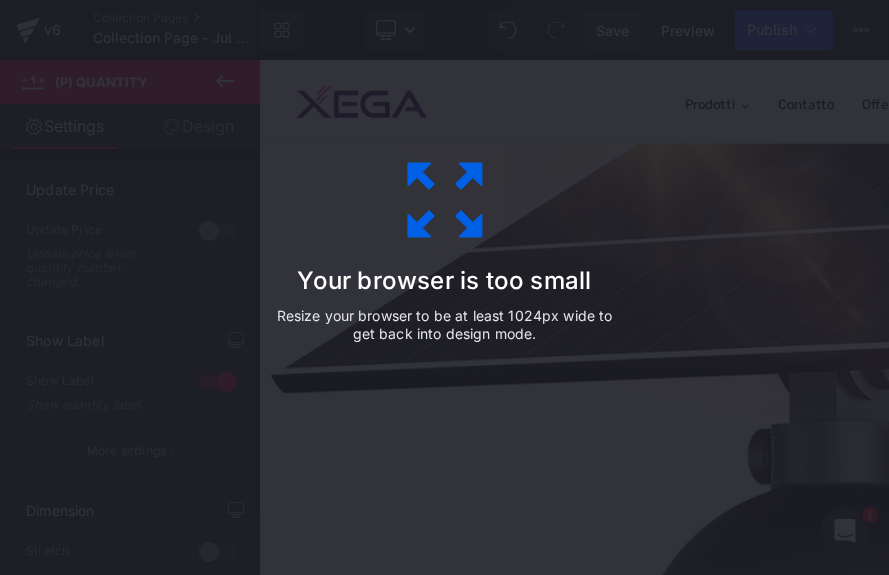 click on "Your browser is too small Resize your browser to be at least 1024px wide to get back into design mode." at bounding box center [445, 288] 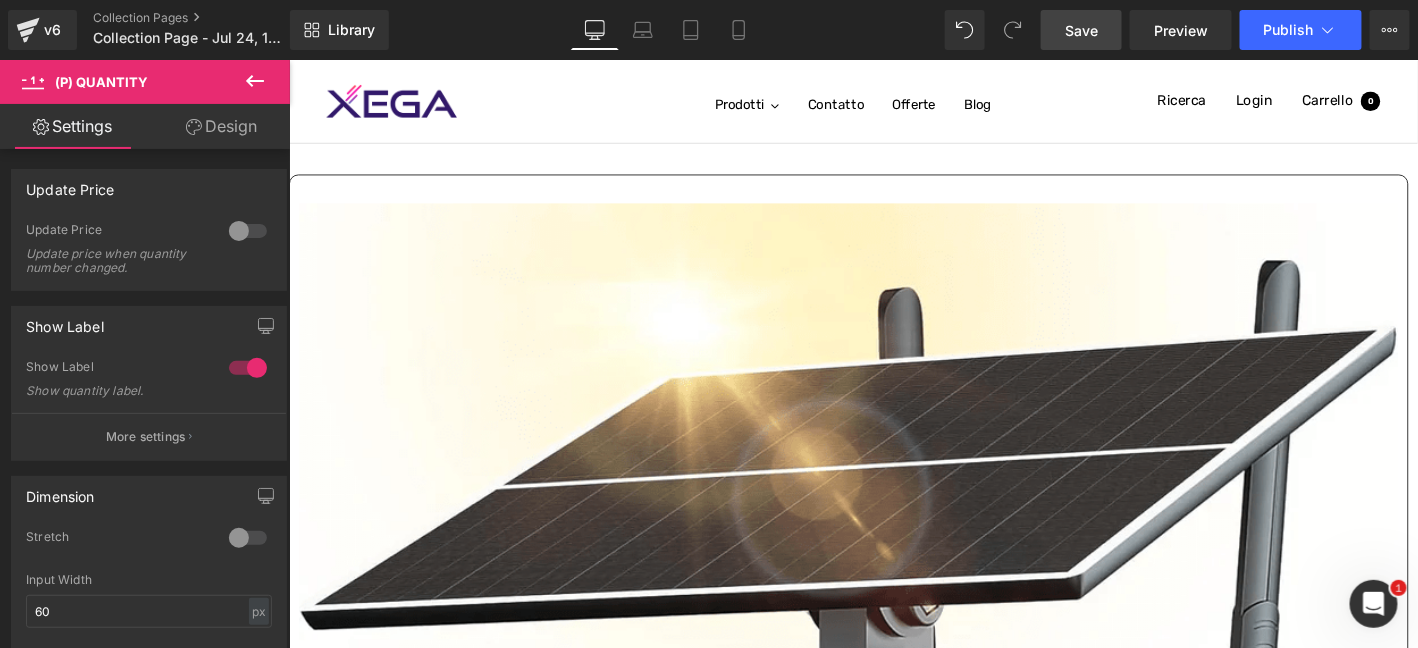 scroll, scrollTop: 610, scrollLeft: 0, axis: vertical 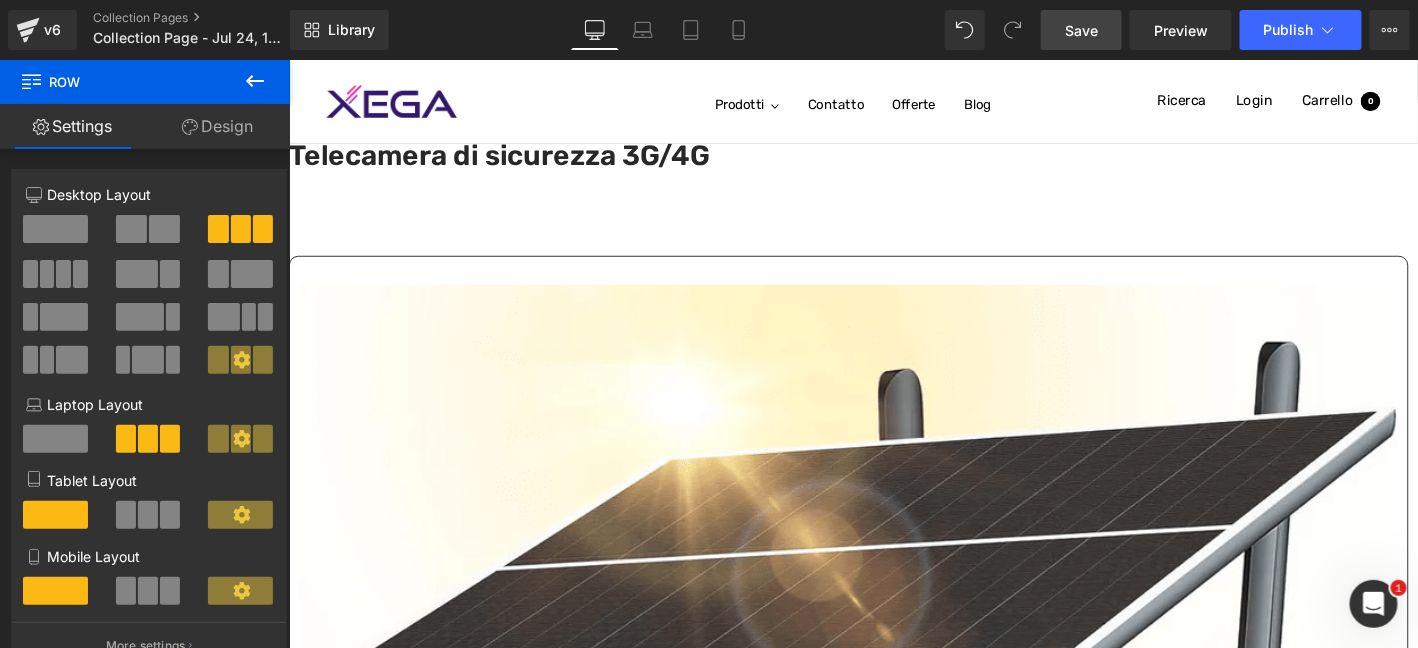 drag, startPoint x: 503, startPoint y: 203, endPoint x: 501, endPoint y: 214, distance: 11.18034 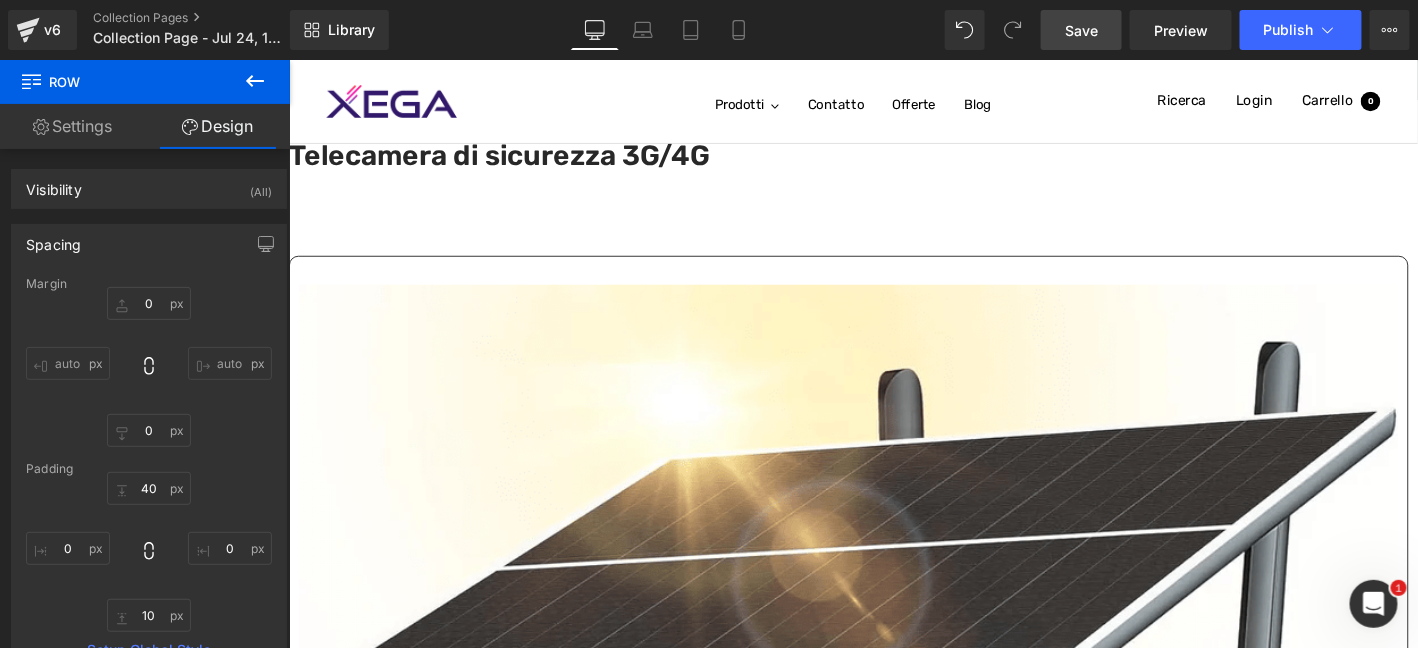 click on "Save" at bounding box center [1081, 30] 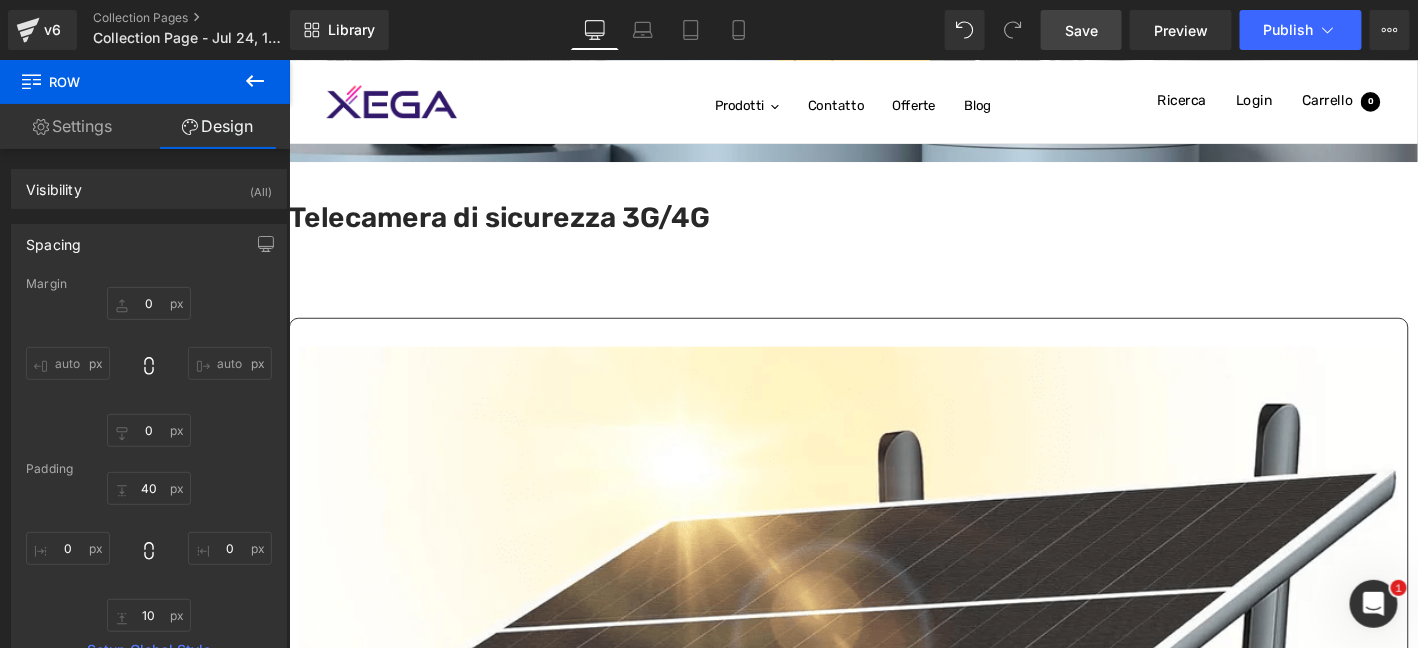 scroll, scrollTop: 544, scrollLeft: 0, axis: vertical 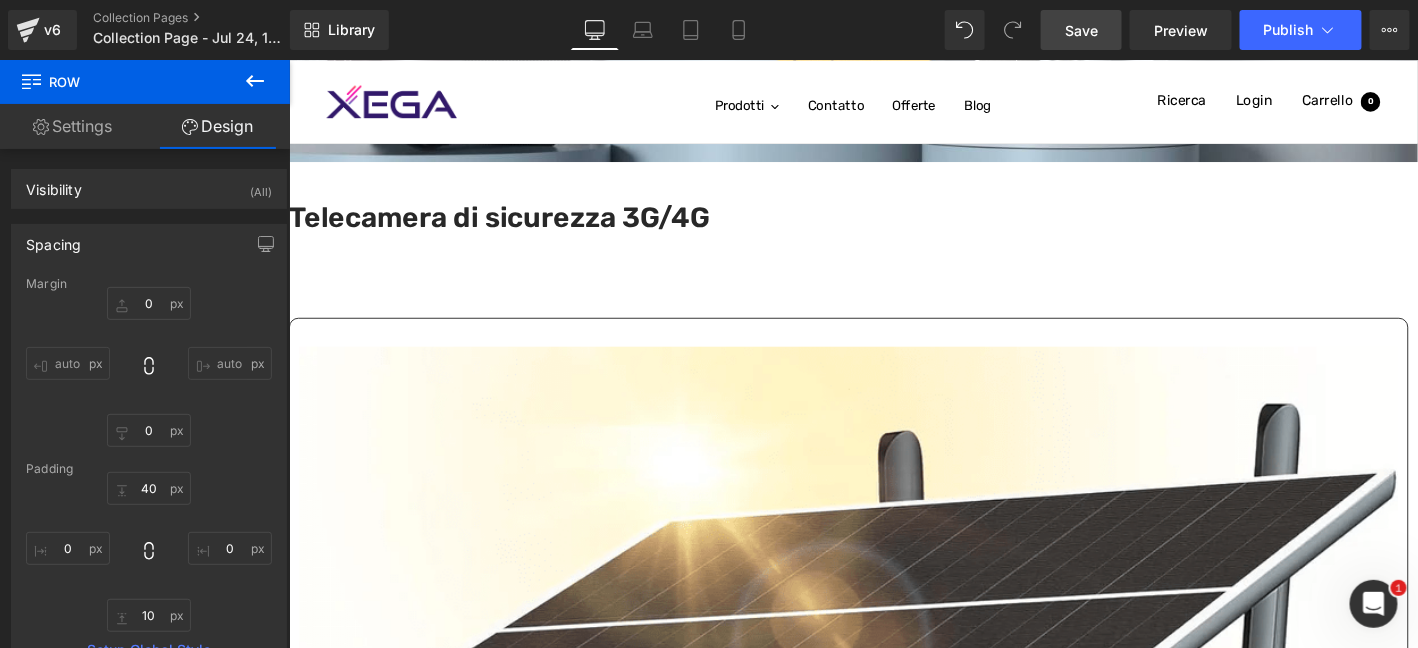 click 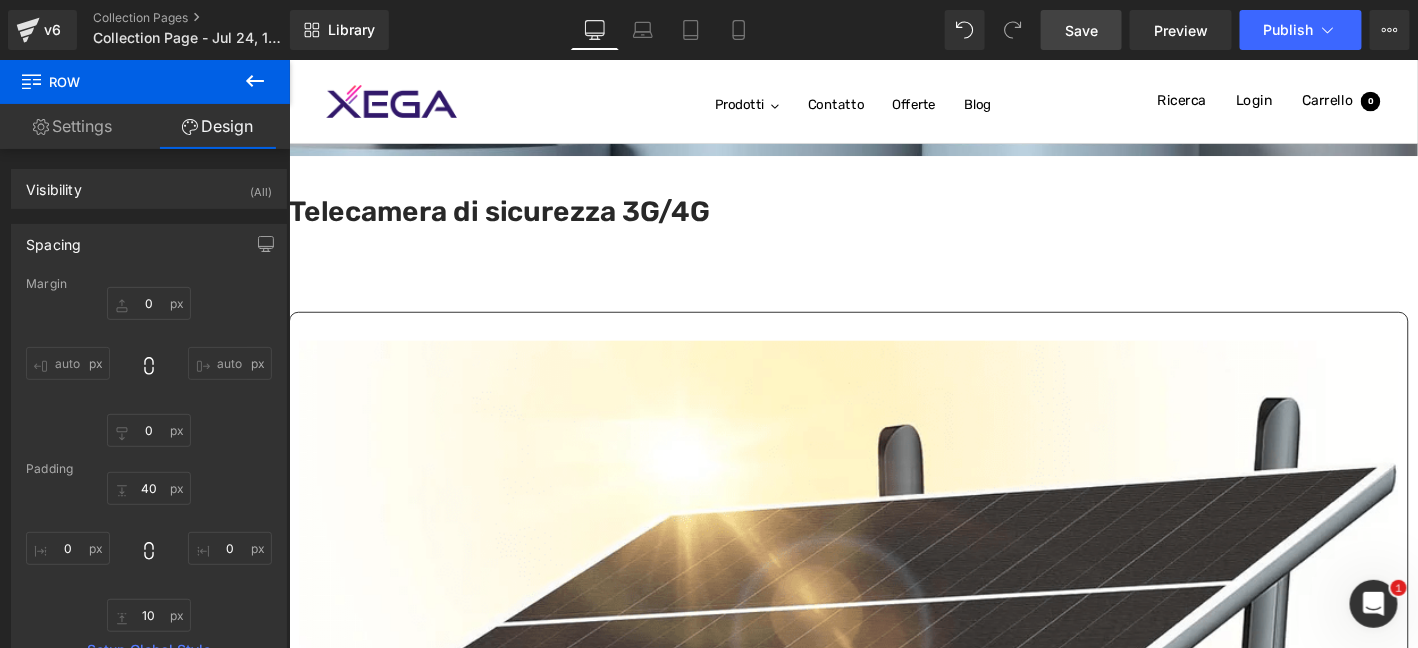 scroll, scrollTop: 544, scrollLeft: 0, axis: vertical 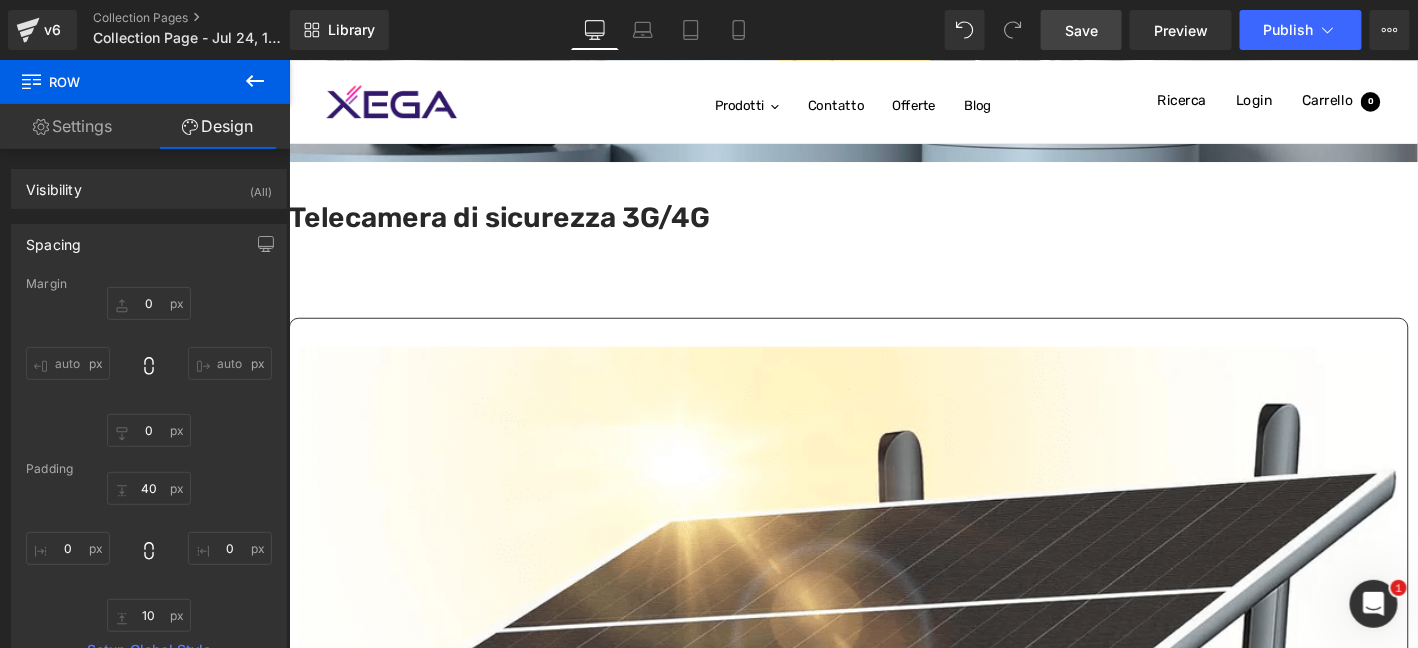 drag, startPoint x: 388, startPoint y: 250, endPoint x: 449, endPoint y: 231, distance: 63.89053 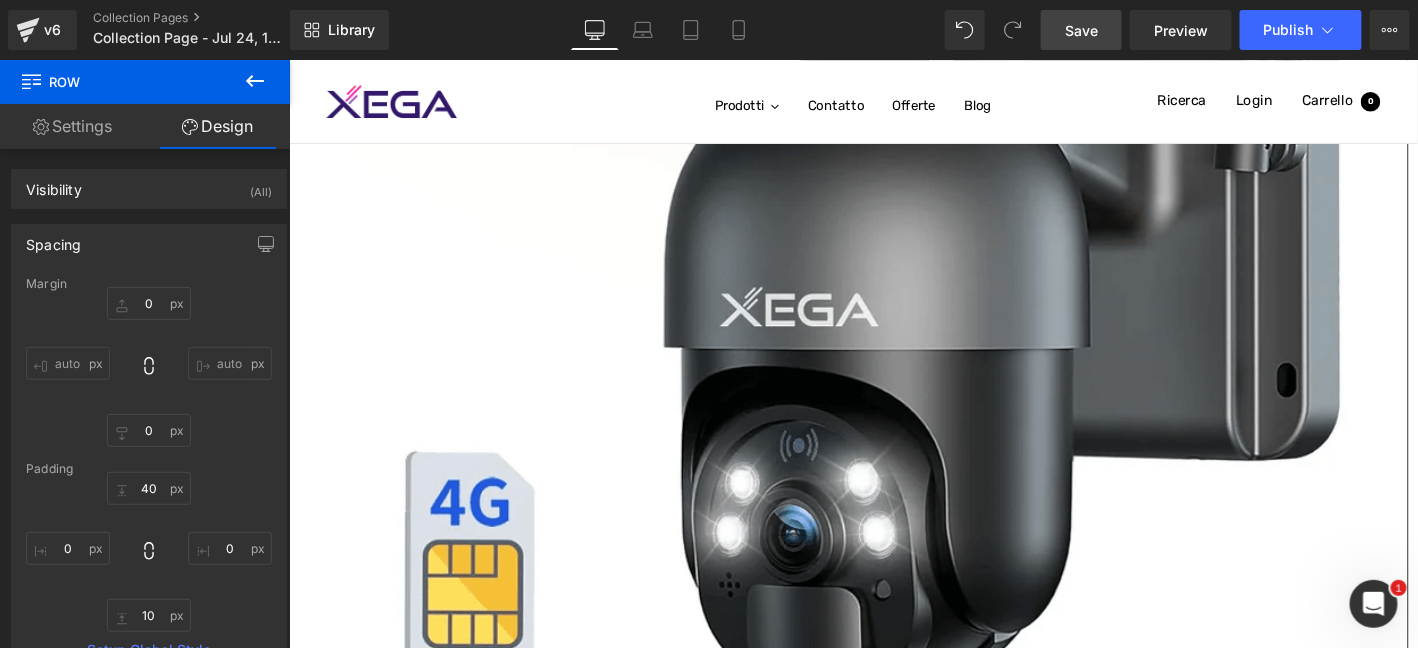scroll, scrollTop: 1431, scrollLeft: 0, axis: vertical 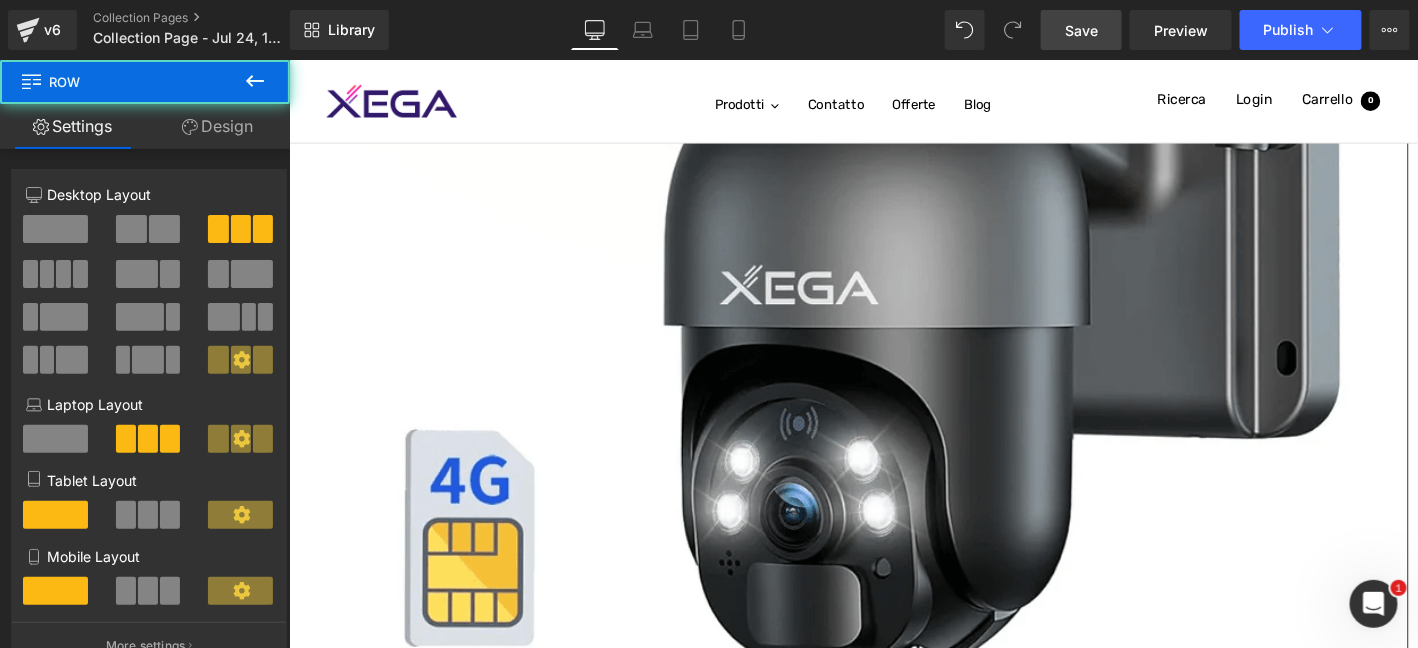drag, startPoint x: 944, startPoint y: 146, endPoint x: 933, endPoint y: 193, distance: 48.270073 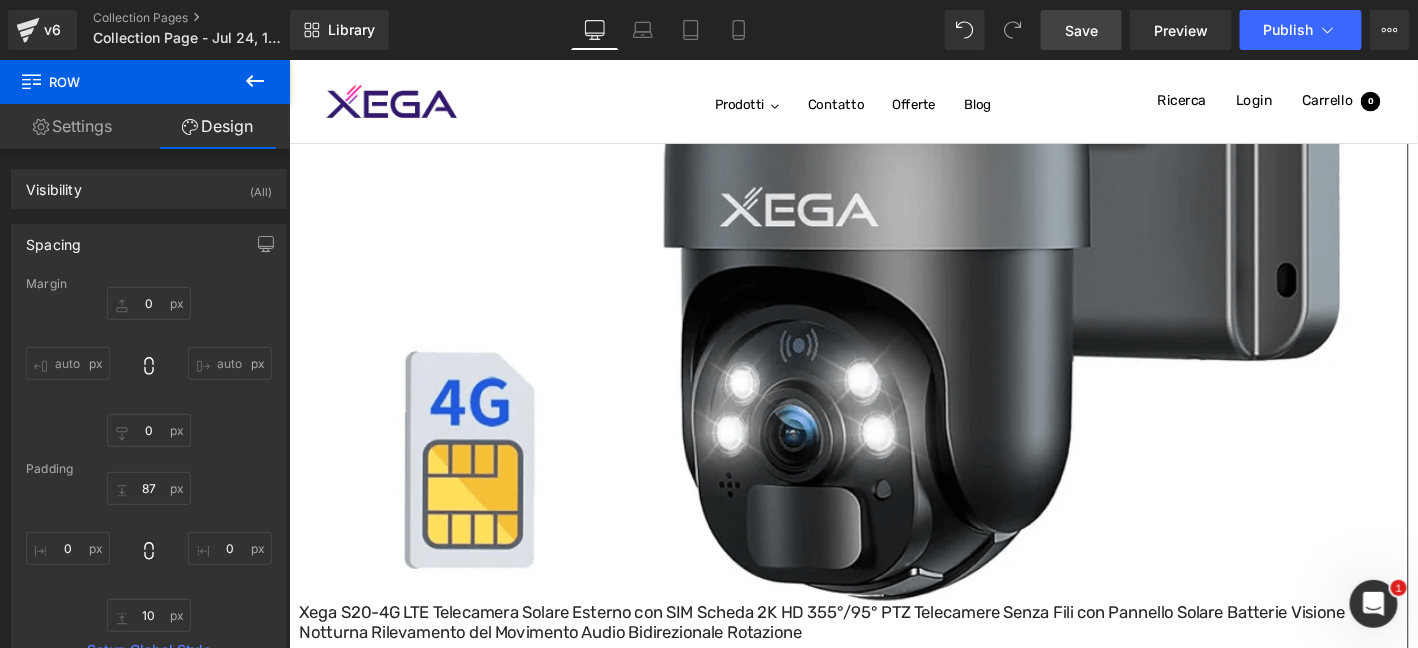 scroll, scrollTop: 1531, scrollLeft: 0, axis: vertical 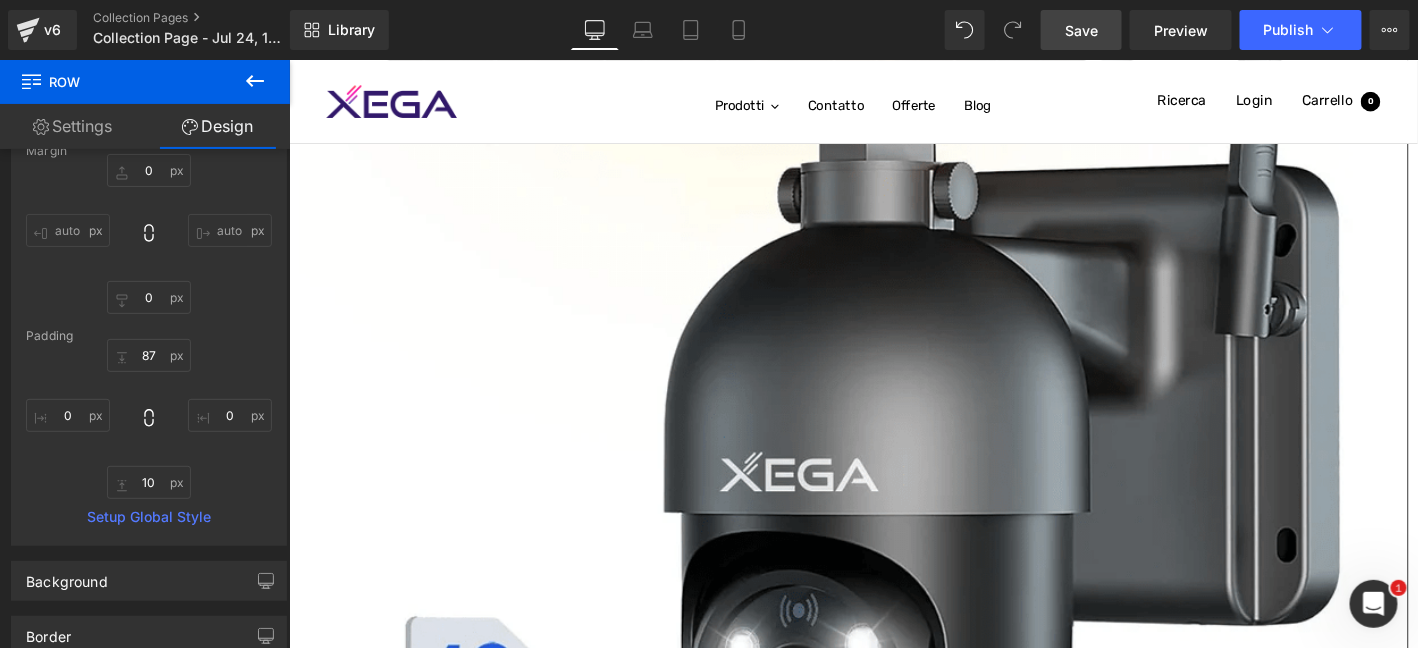 click on "Product" at bounding box center [288, 59] 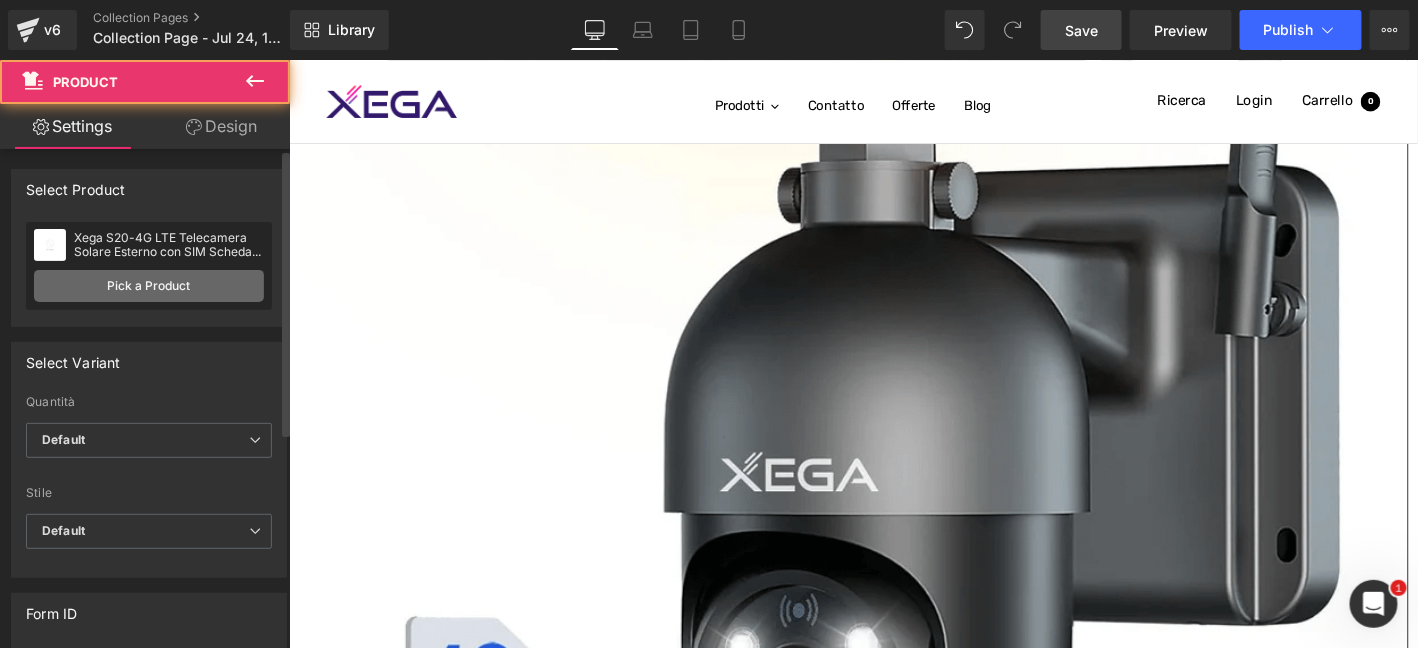 click on "Pick a Product" at bounding box center [149, 286] 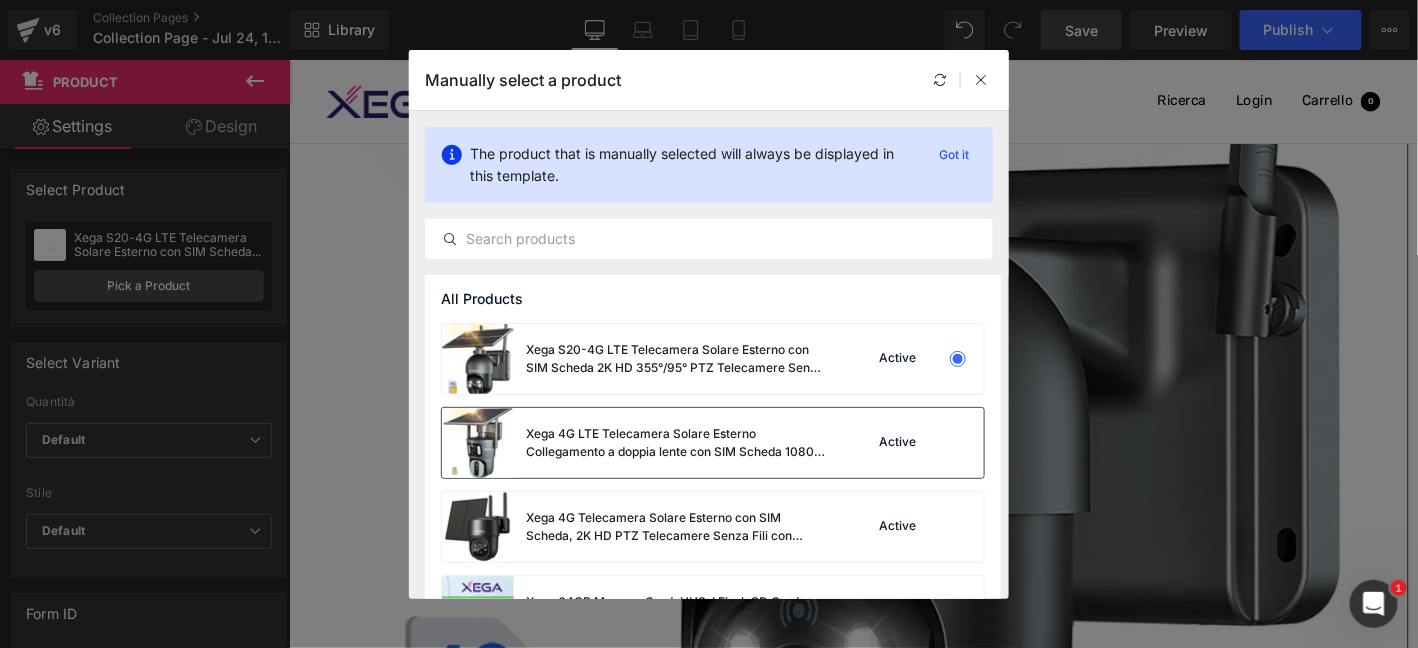 click on "Xega 4G LTE Telecamera Solare Esterno Collegamento a doppia lente con SIM Scheda 1080P Vista a 360° Doppio Schermo Visione Notturna a Colori Audio Bidirezionale IP66 Impermeabile" at bounding box center [676, 443] 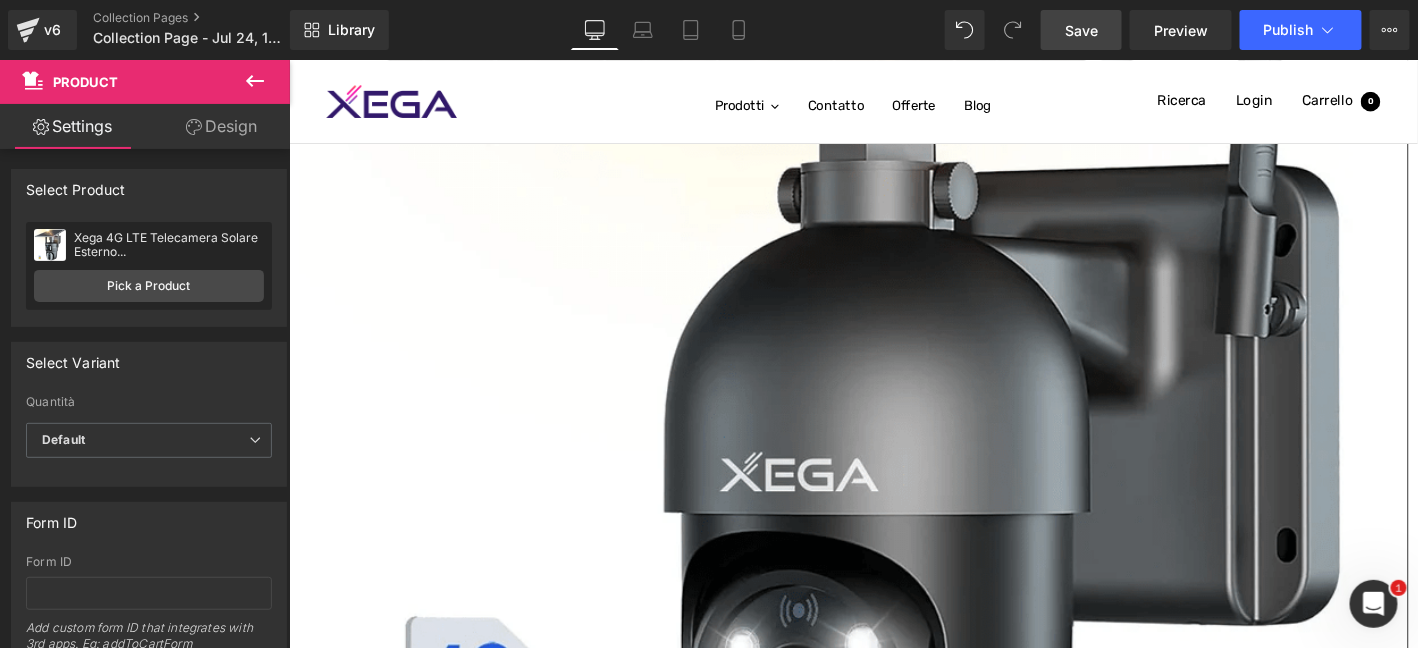 click on "Product" at bounding box center [288, 59] 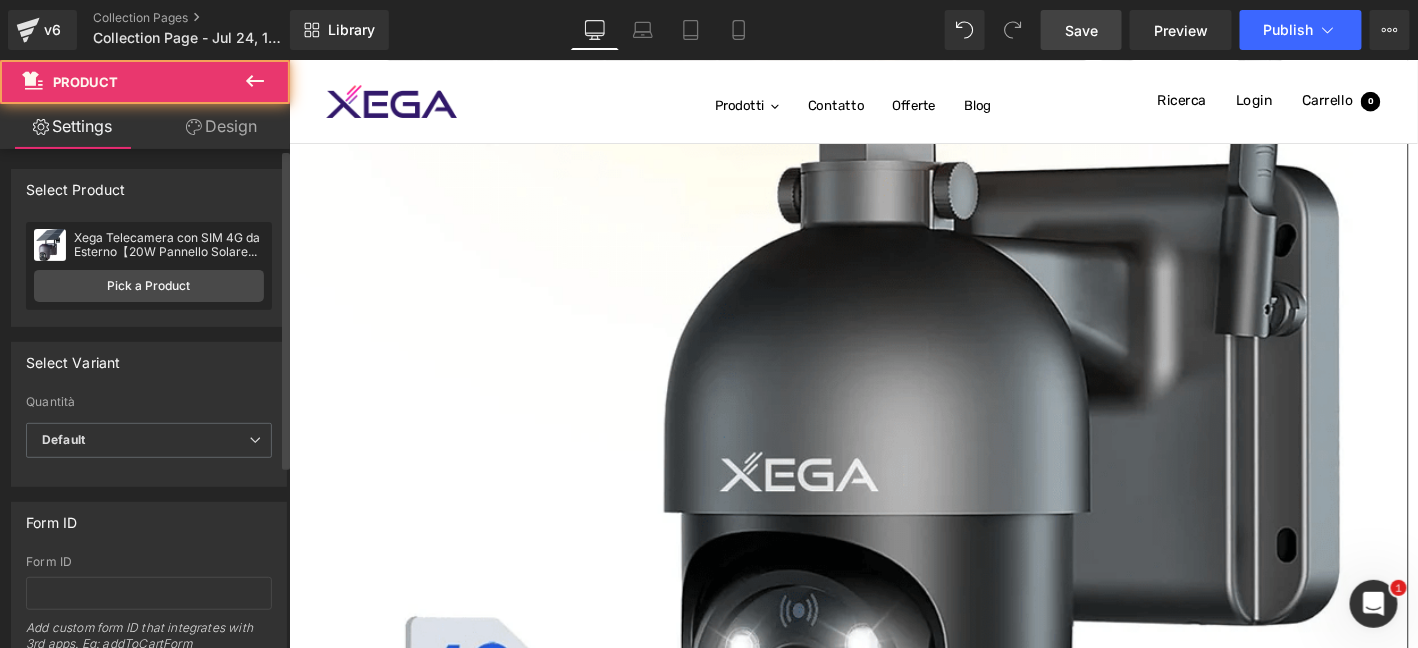 click on "Xega Telecamera con SIM 4G da Esterno【20W Pannello Solare】 20.000mAh Batteria Registrazione Continua 24/7 2K 4G SIM Scheda Telecamere Senza Fili,Visione Notturna, Rilevamento del Movimento PIR,IP66 Xega Telecamera con SIM 4G da Esterno【20W Pannello Solare】 20.000mAh Batteria Registrazione Continua 24/7 2K 4G SIM Scheda Telecamere Senza Fili,Visione Notturna, Rilevamento del Movimento PIR,IP66 Pick a Product" at bounding box center (149, 266) 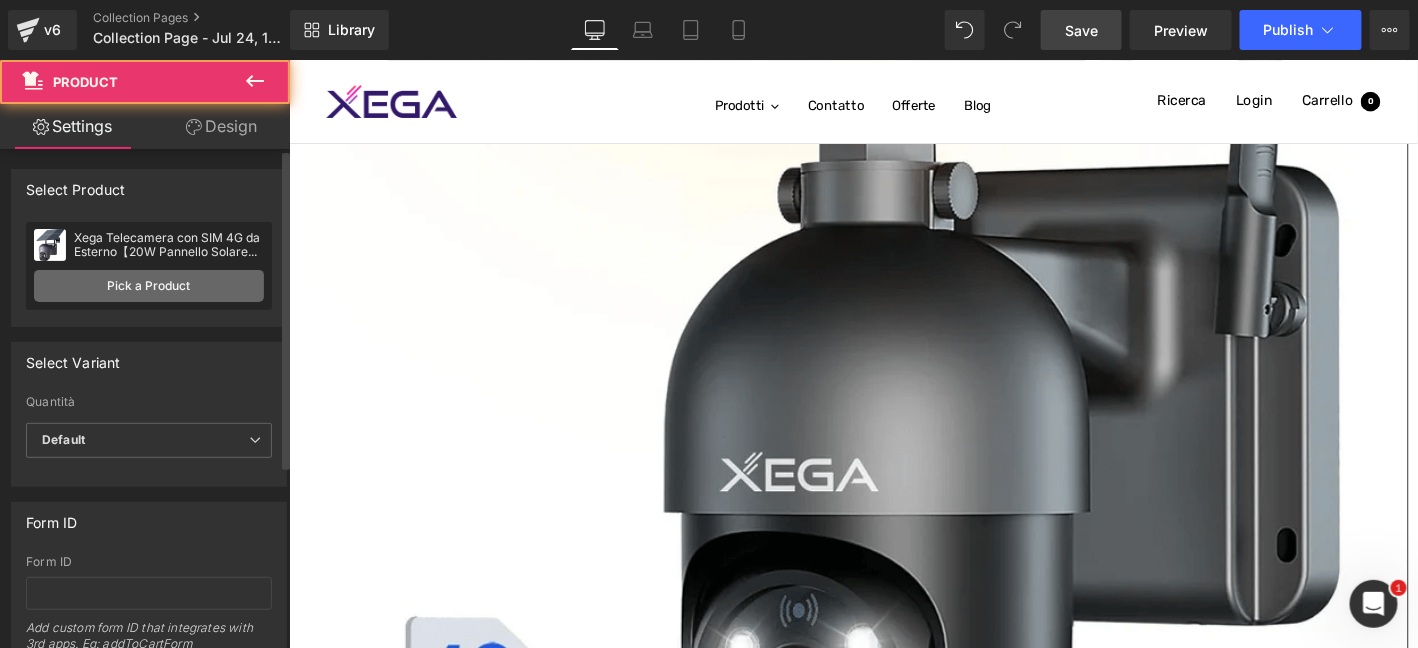 click on "Pick a Product" at bounding box center [149, 286] 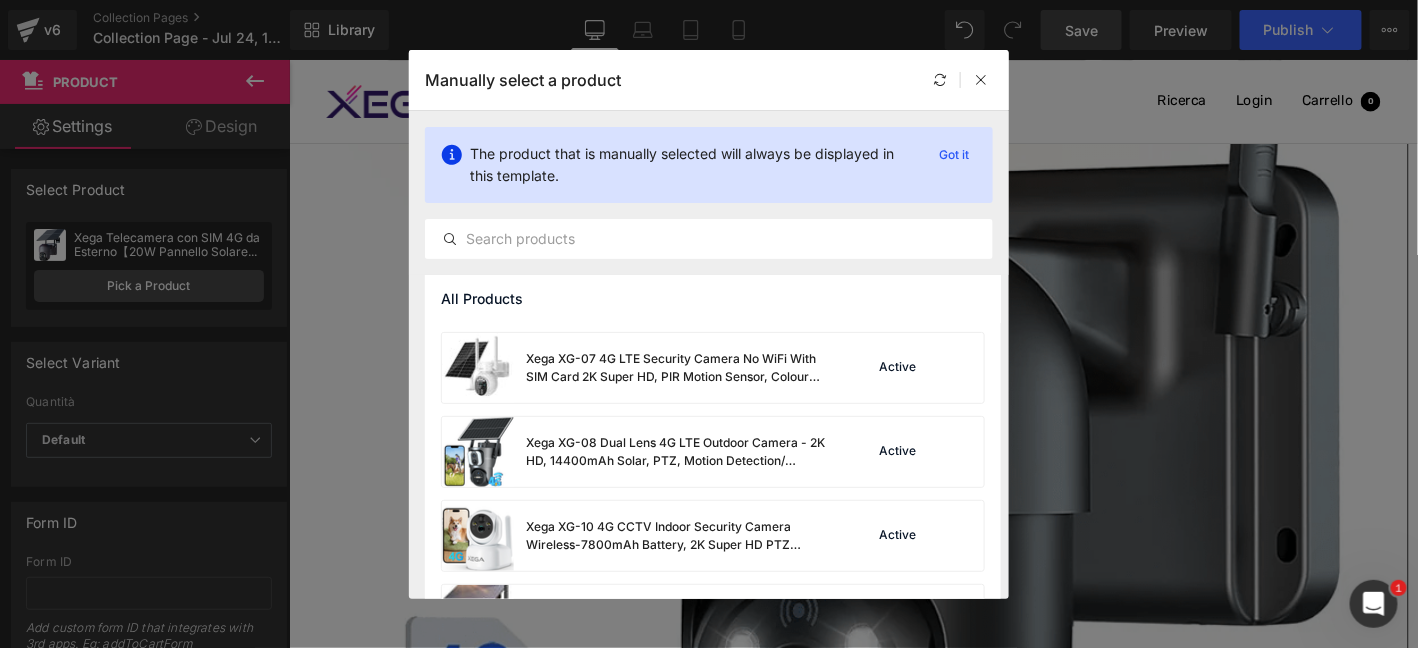 scroll, scrollTop: 666, scrollLeft: 0, axis: vertical 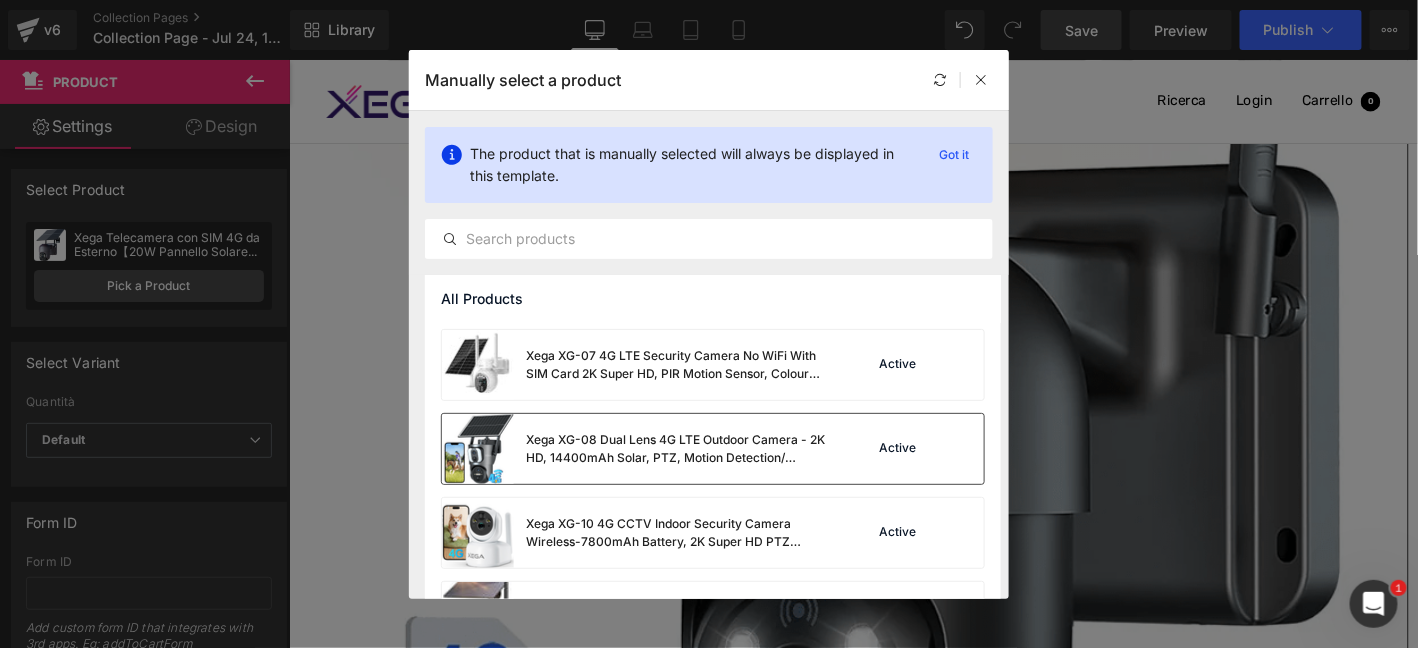 click on "Xega XG-08 Dual Lens 4G LTE Outdoor Camera - 2K HD, 14400mAh Solar, PTZ, Motion Detection/ Spotlight & Siren (Built-in SIM)" at bounding box center (676, 449) 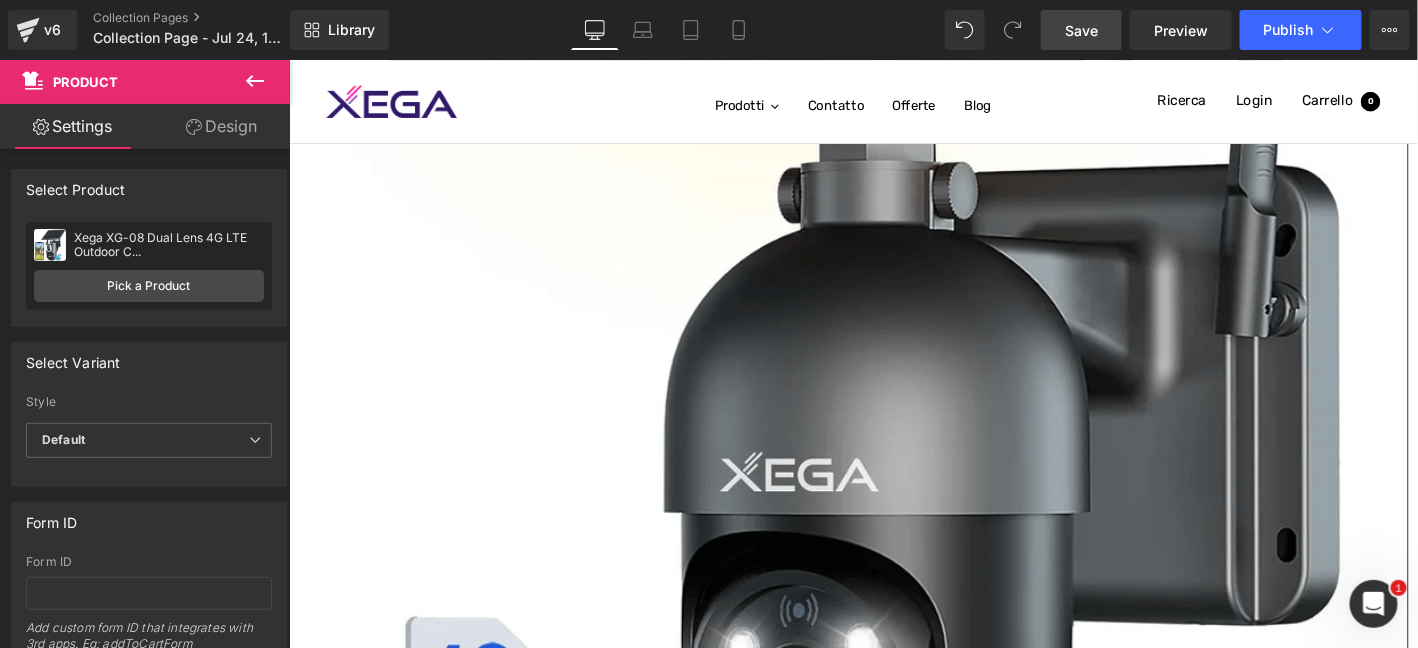 click on "Product" at bounding box center (288, 59) 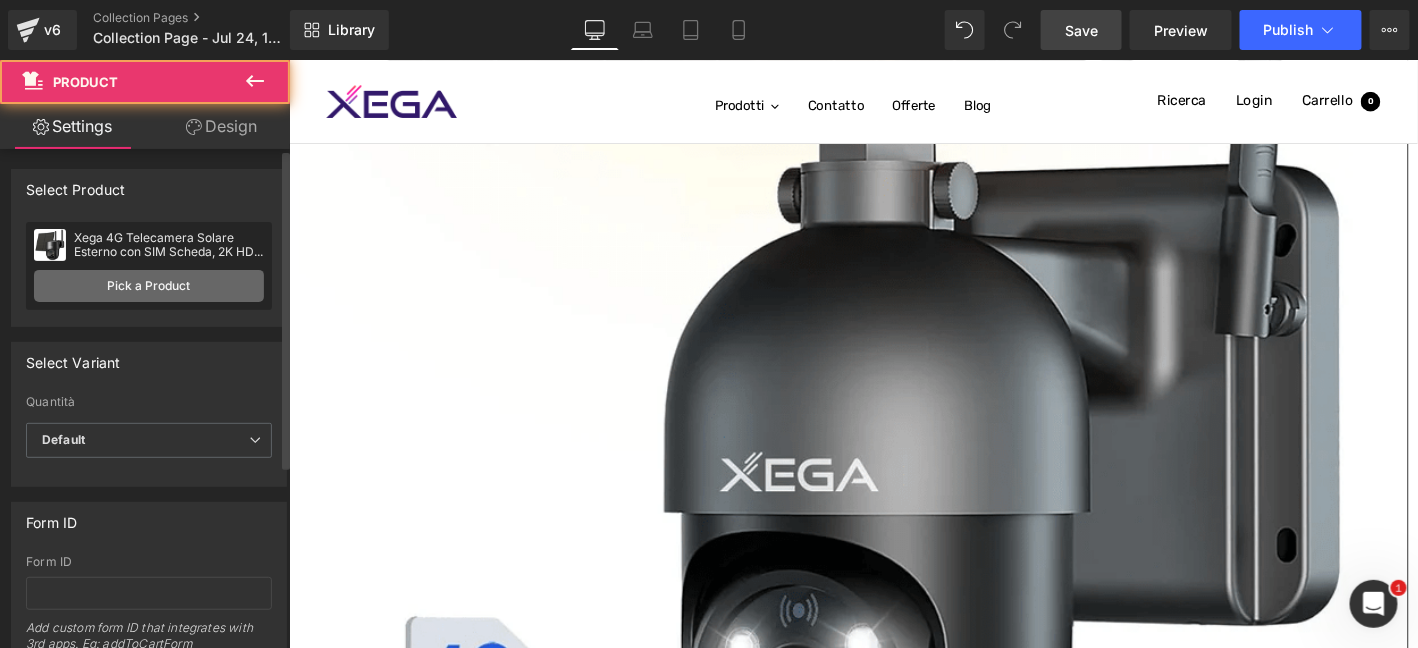 click on "Pick a Product" at bounding box center (149, 286) 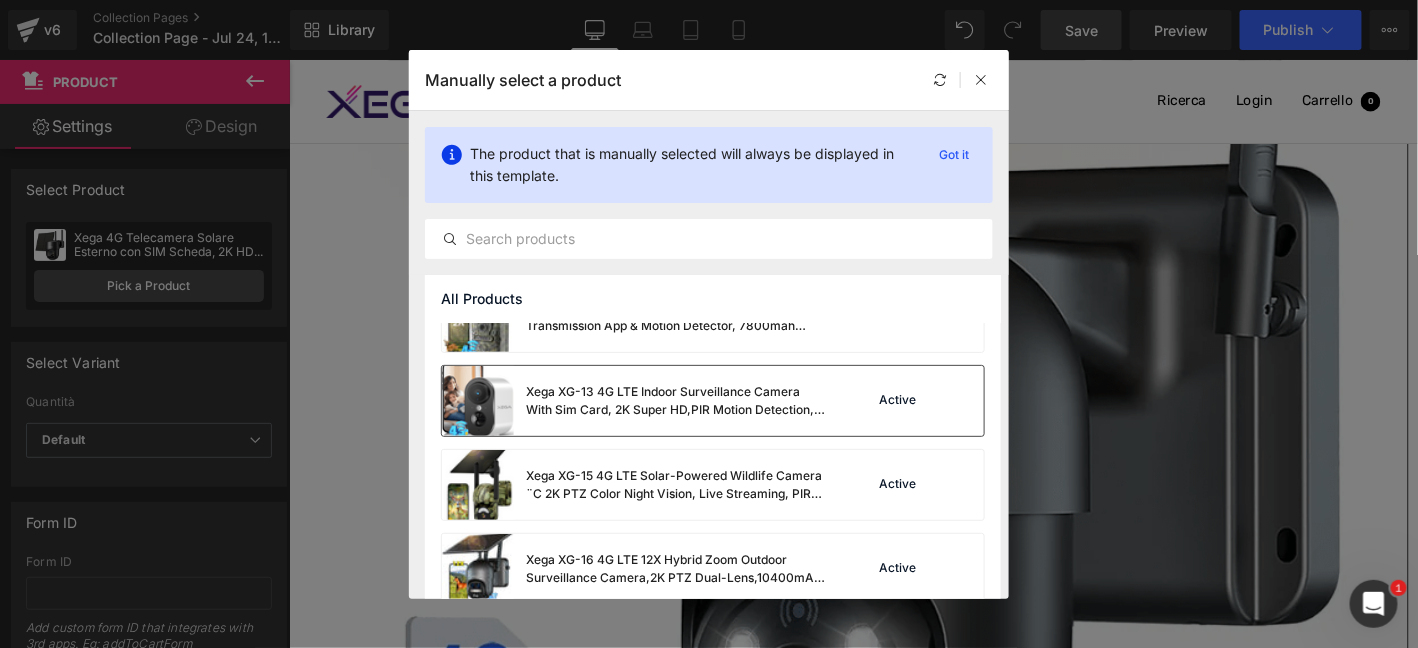 scroll, scrollTop: 988, scrollLeft: 0, axis: vertical 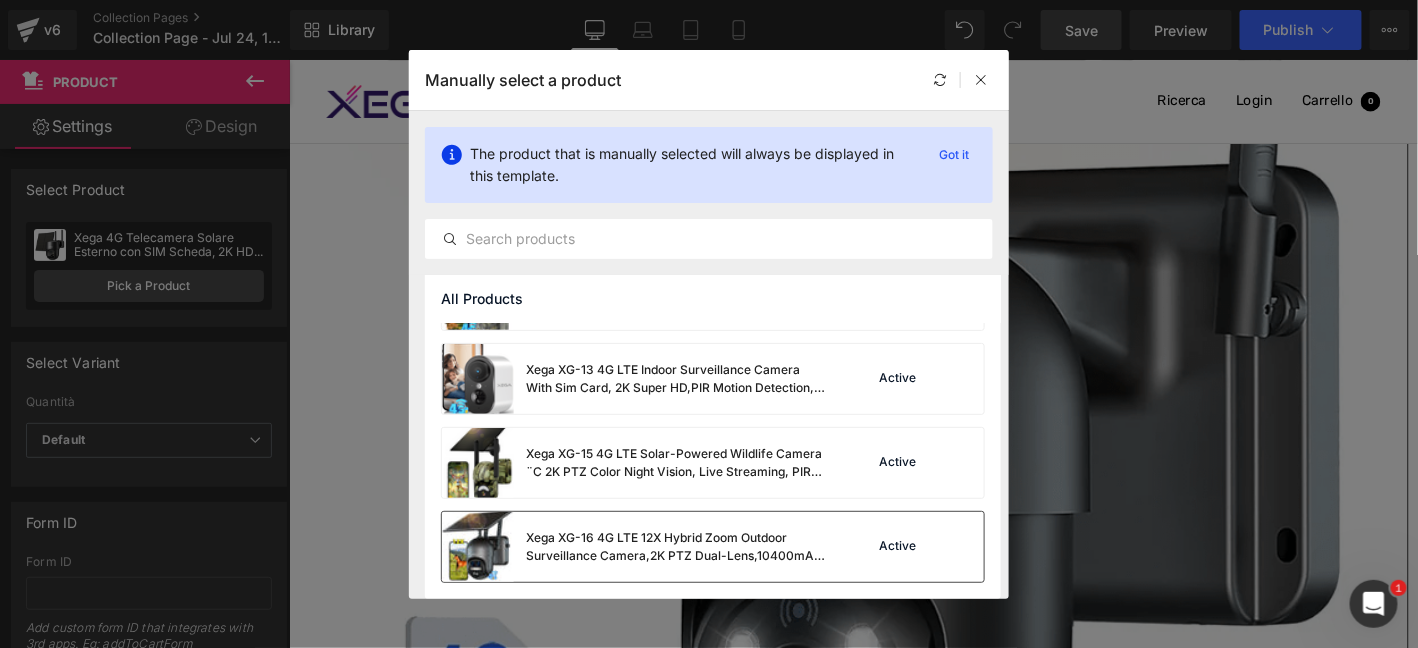 click on "Xega XG-16 4G LTE 12X Hybrid Zoom Outdoor Surveillance Camera,2K PTZ Dual-Lens,10400mAh Battery,PIR/AI Humanoid Detection,30m Colour Night Vision." at bounding box center (676, 547) 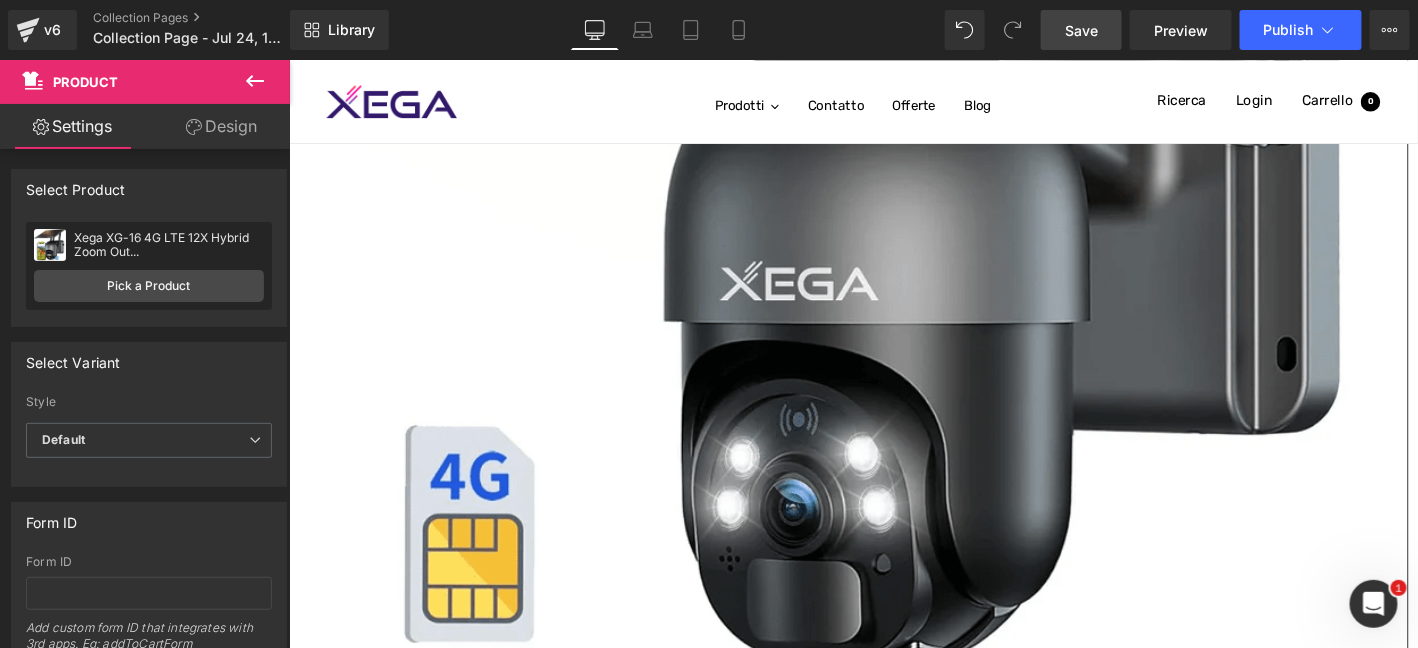 scroll, scrollTop: 1431, scrollLeft: 0, axis: vertical 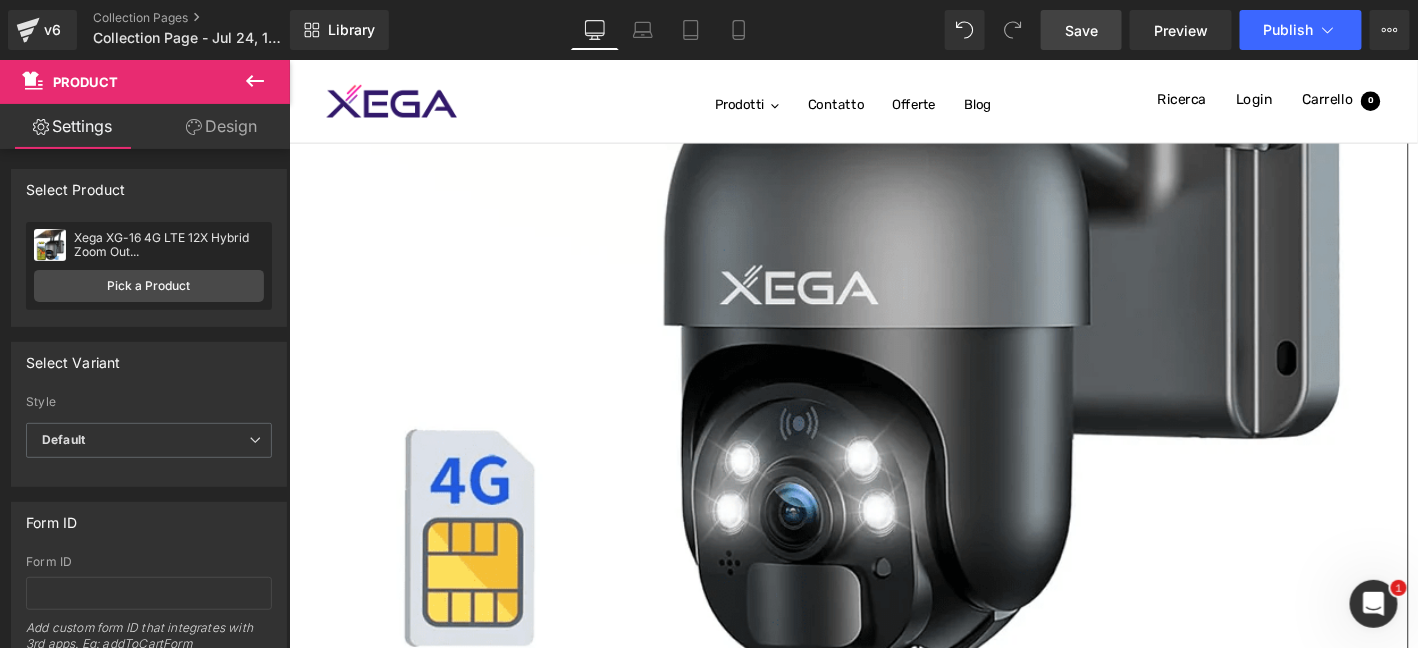 click on "Product" at bounding box center (288, 59) 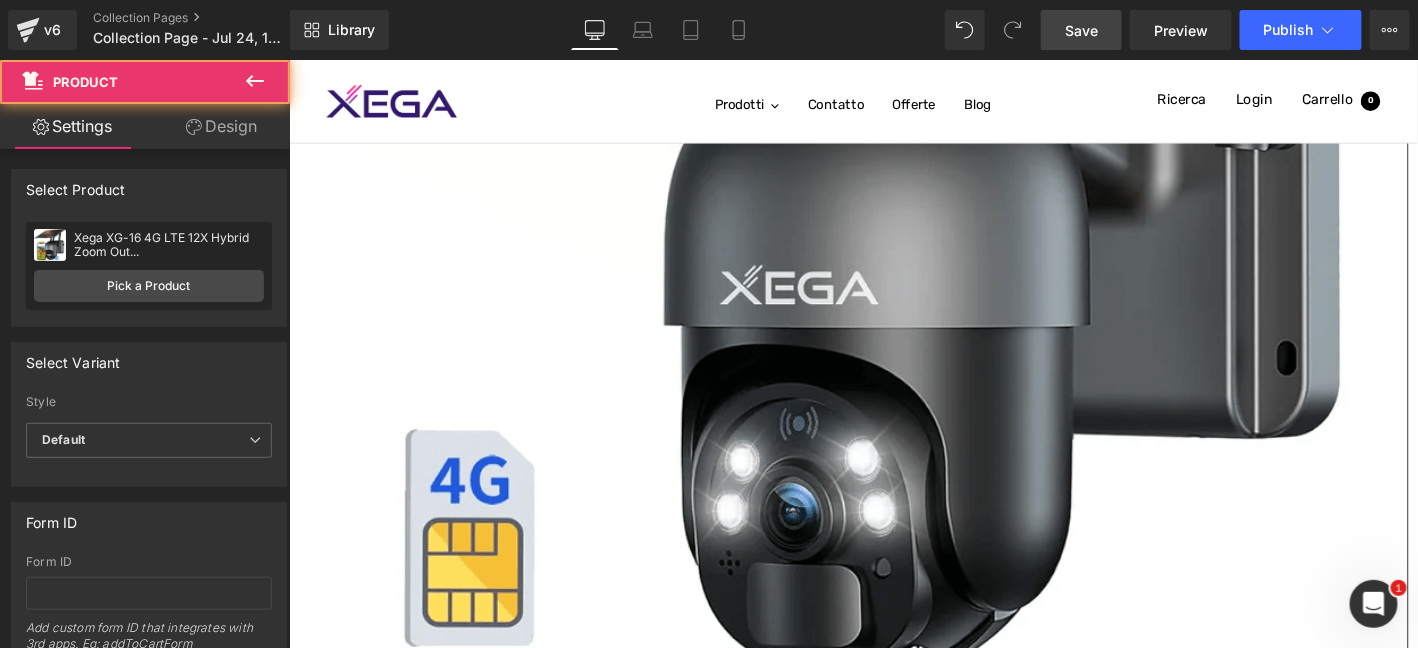 click on "Product" at bounding box center (288, 59) 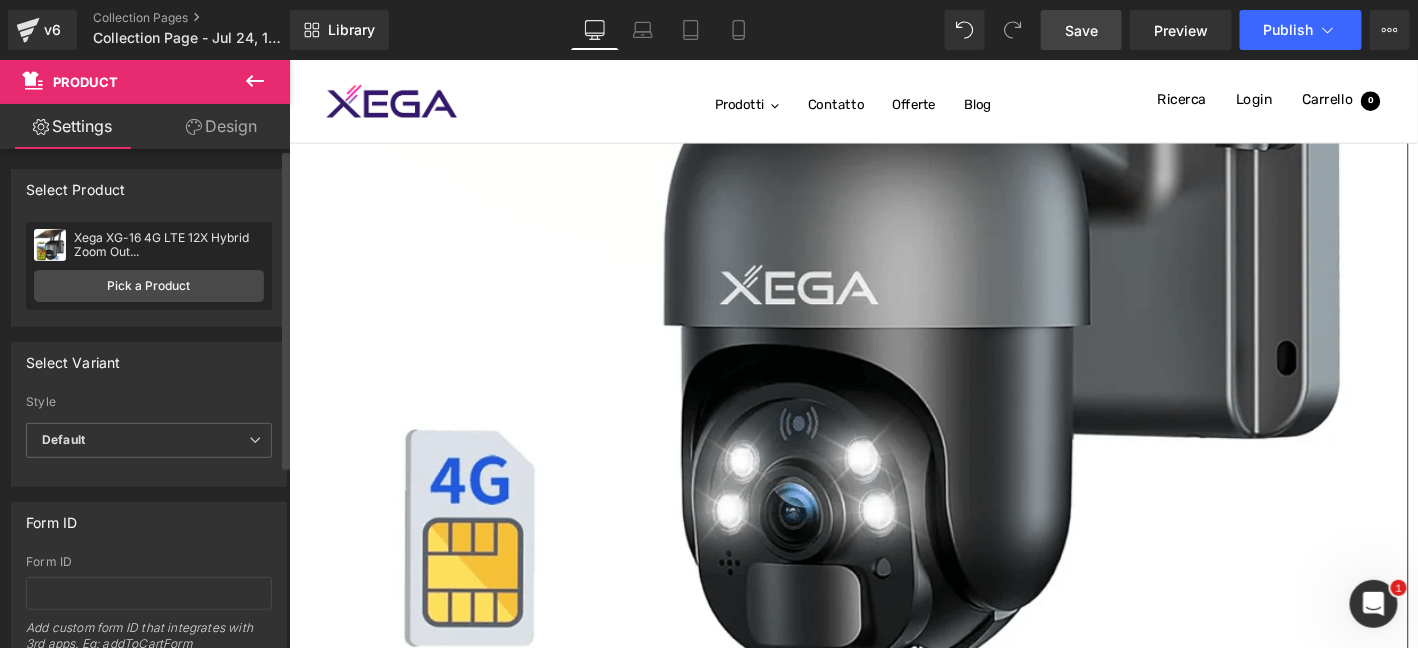 click on "Xega XG-16 4G LTE 12X Hybrid Zoom Out... Xega XG-16 4G LTE 12X Hybrid Zoom Out... Pick a Product" at bounding box center (149, 266) 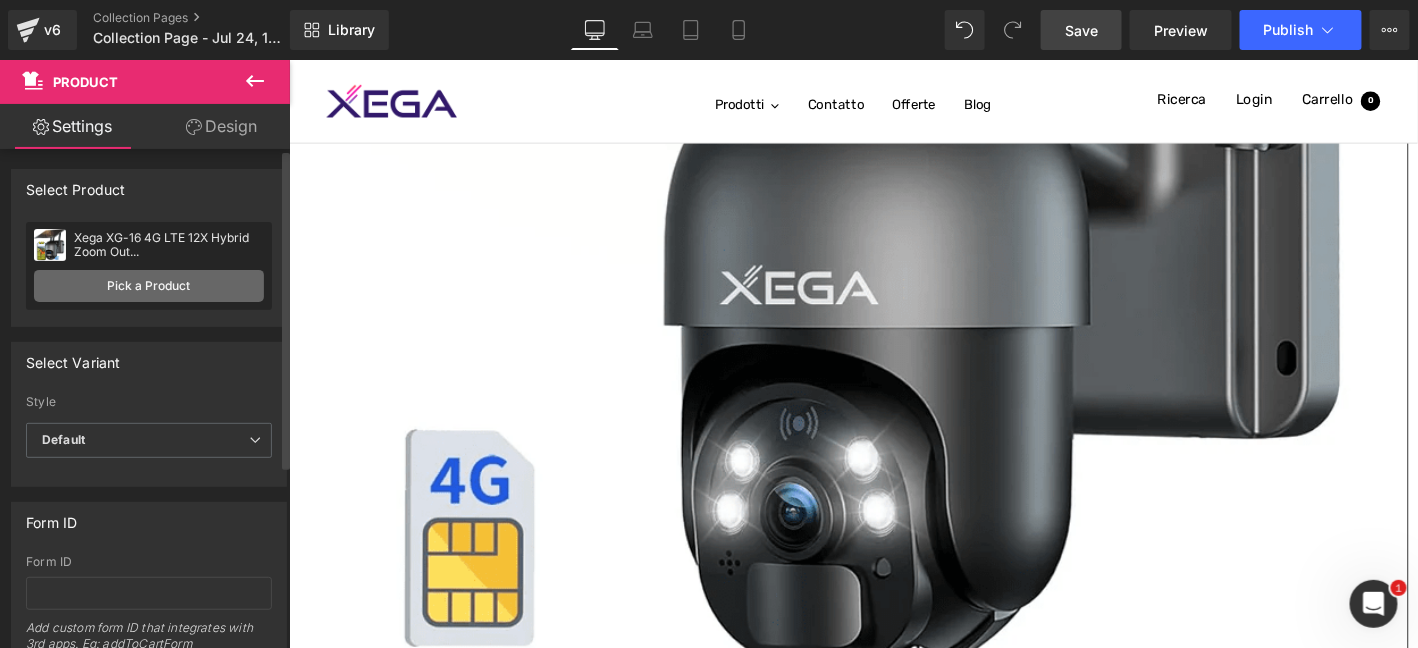 click on "Pick a Product" at bounding box center (149, 286) 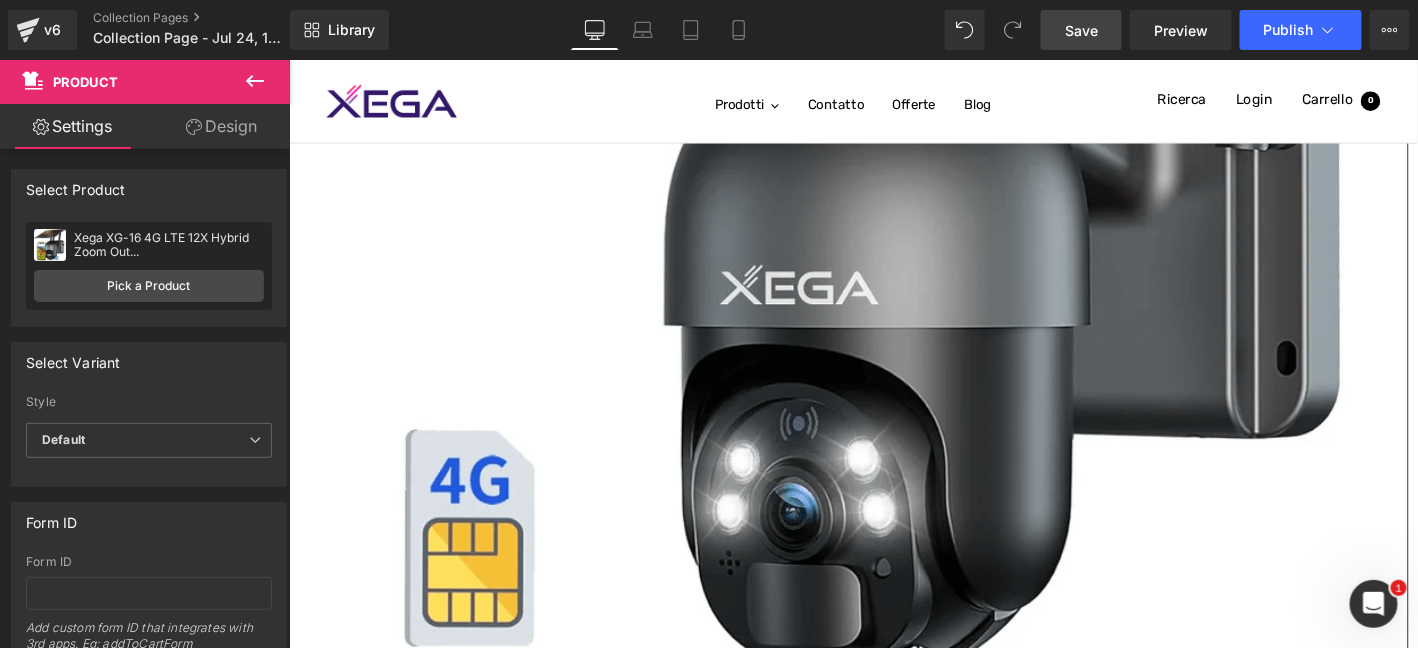 drag, startPoint x: 1611, startPoint y: 699, endPoint x: 1396, endPoint y: 680, distance: 215.8379 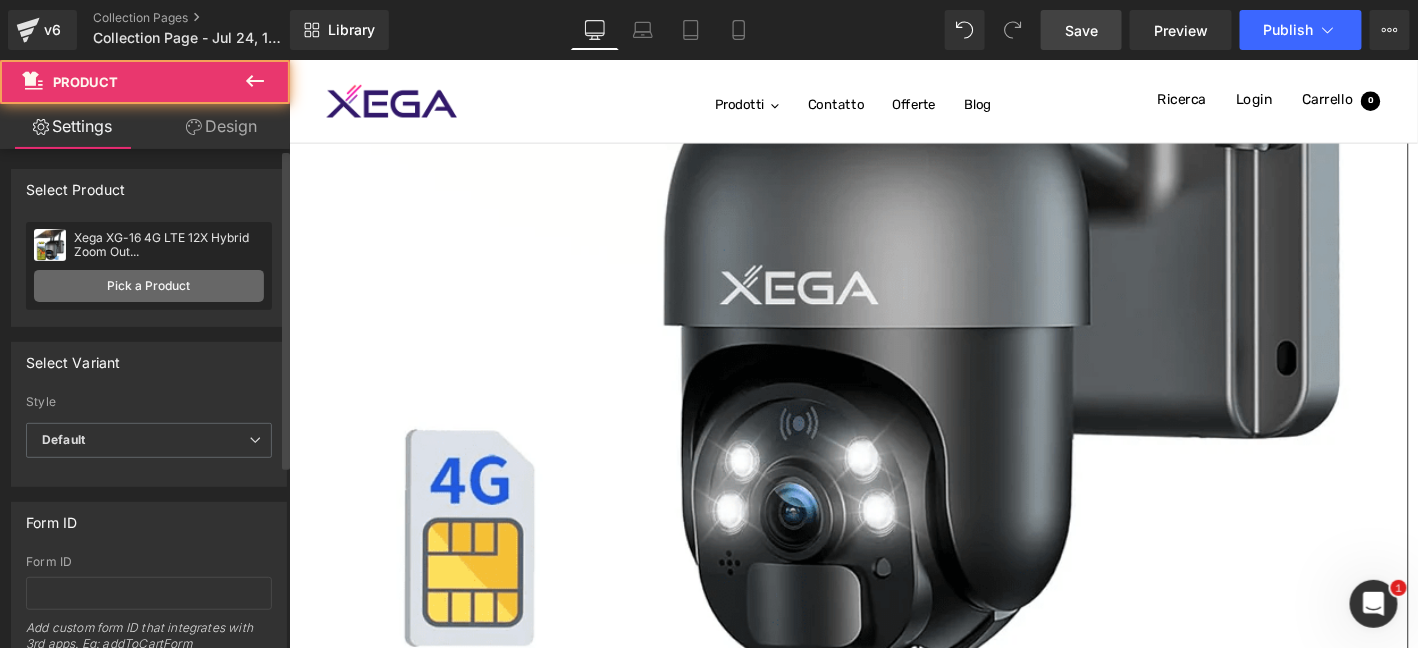 click on "Pick a Product" at bounding box center [149, 286] 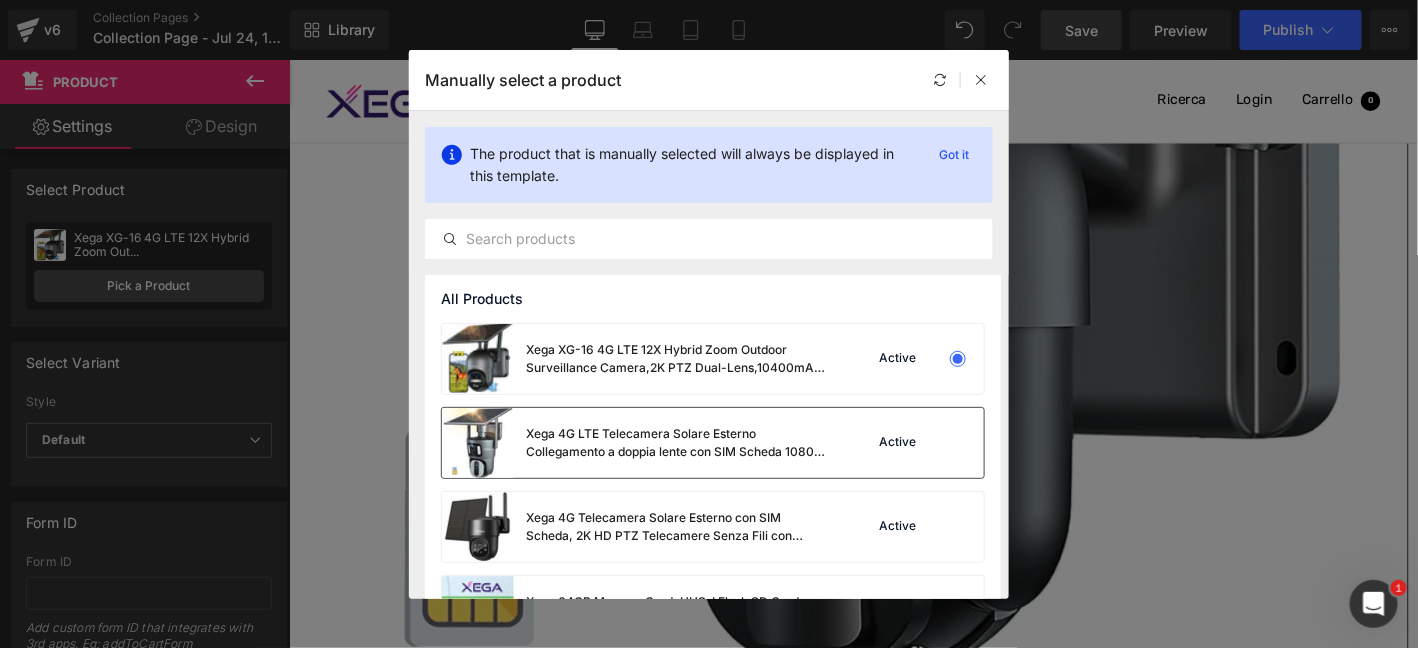 click on "Xega 4G LTE Telecamera Solare Esterno Collegamento a doppia lente con SIM Scheda 1080P Vista a 360° Doppio Schermo Visione Notturna a Colori Audio Bidirezionale IP66 Impermeabile" at bounding box center (676, 443) 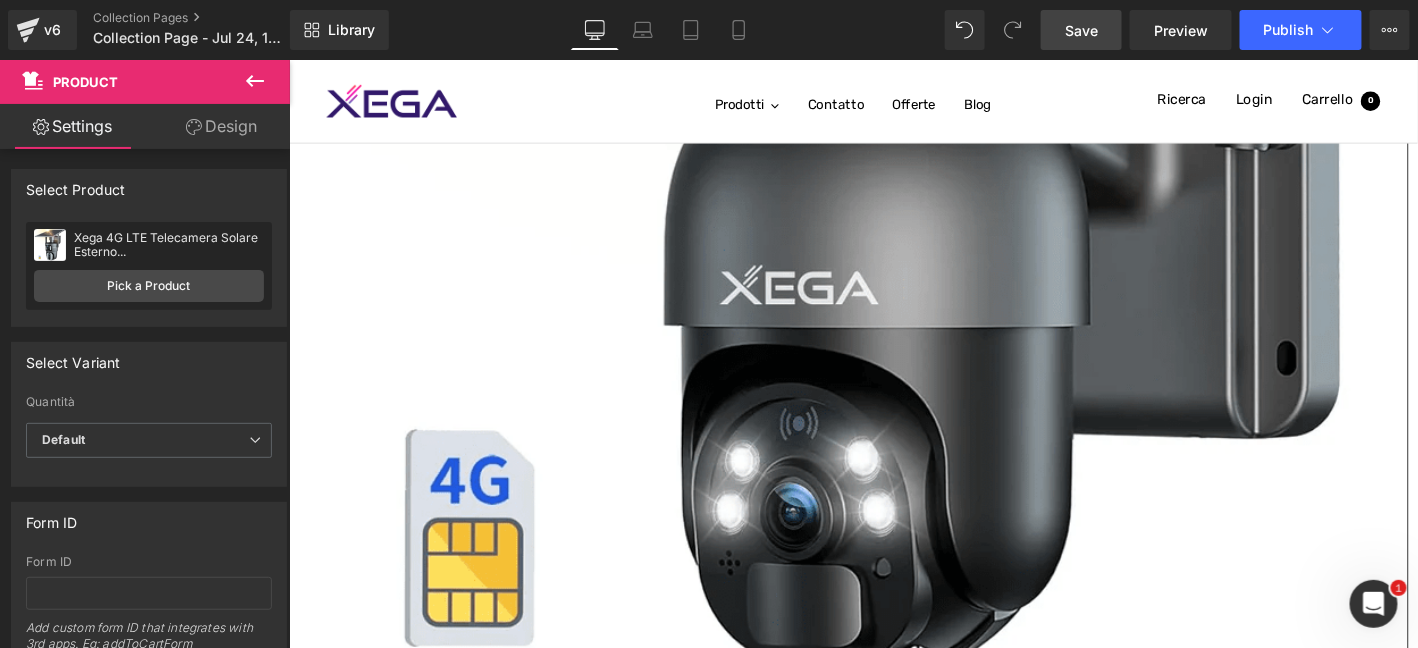 click on "Product" at bounding box center (288, 59) 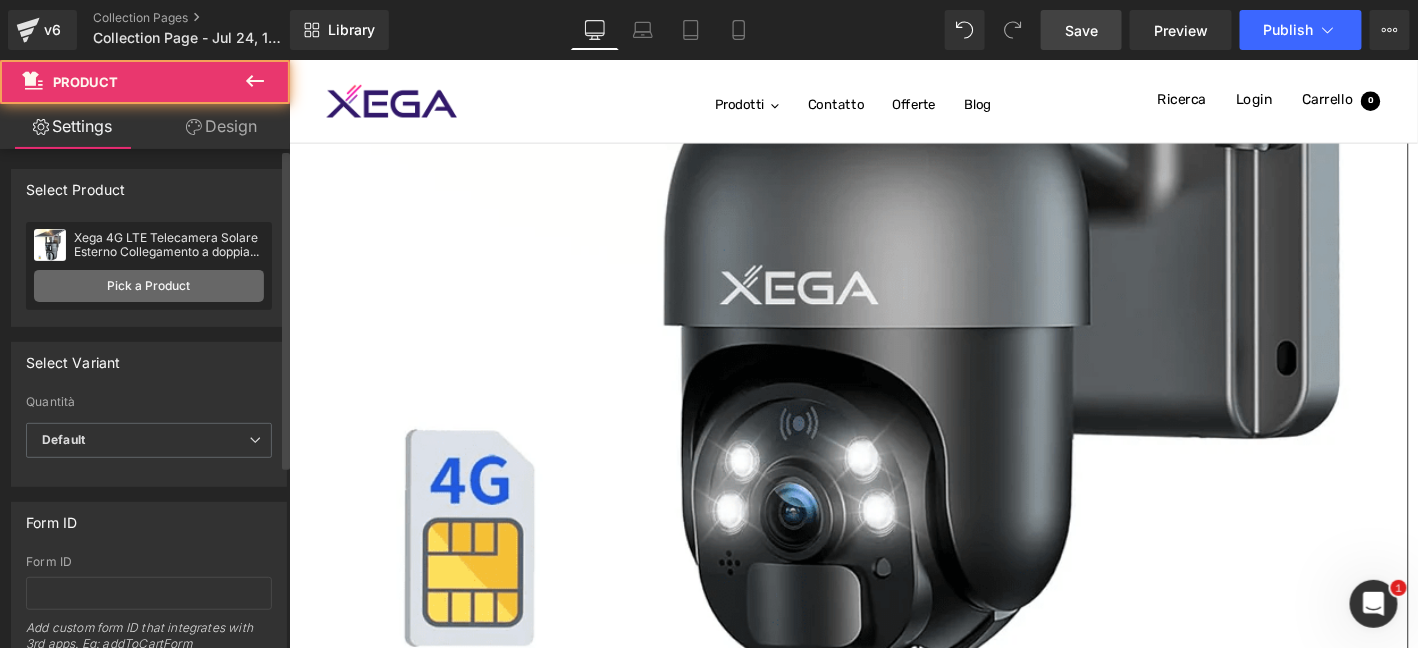 click on "Pick a Product" at bounding box center (149, 286) 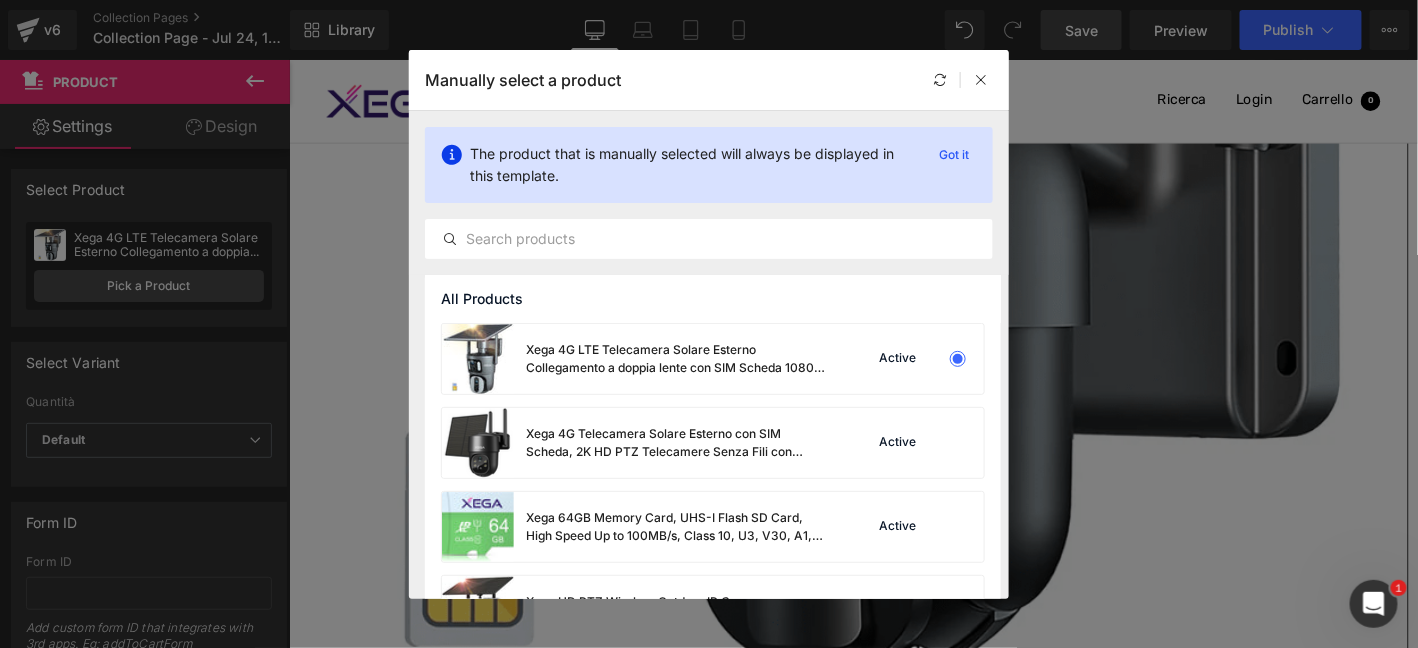 scroll, scrollTop: 0, scrollLeft: 0, axis: both 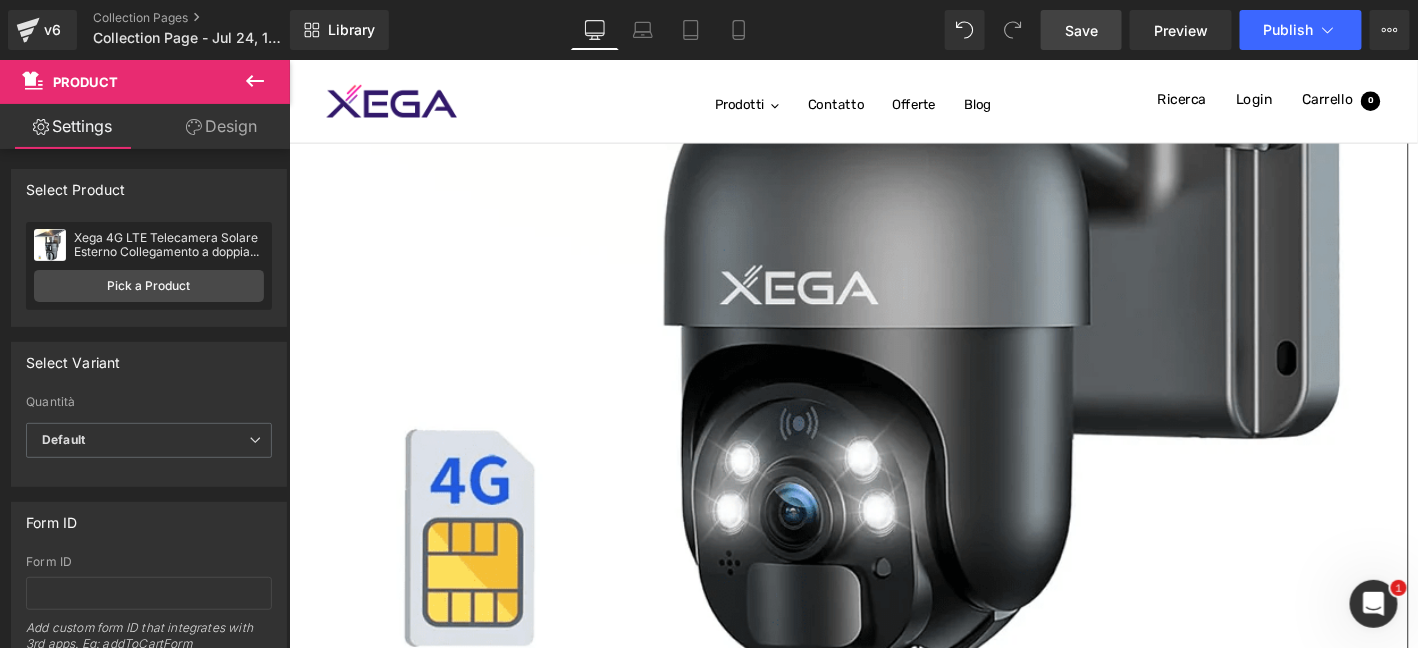 click at bounding box center (288, 59) 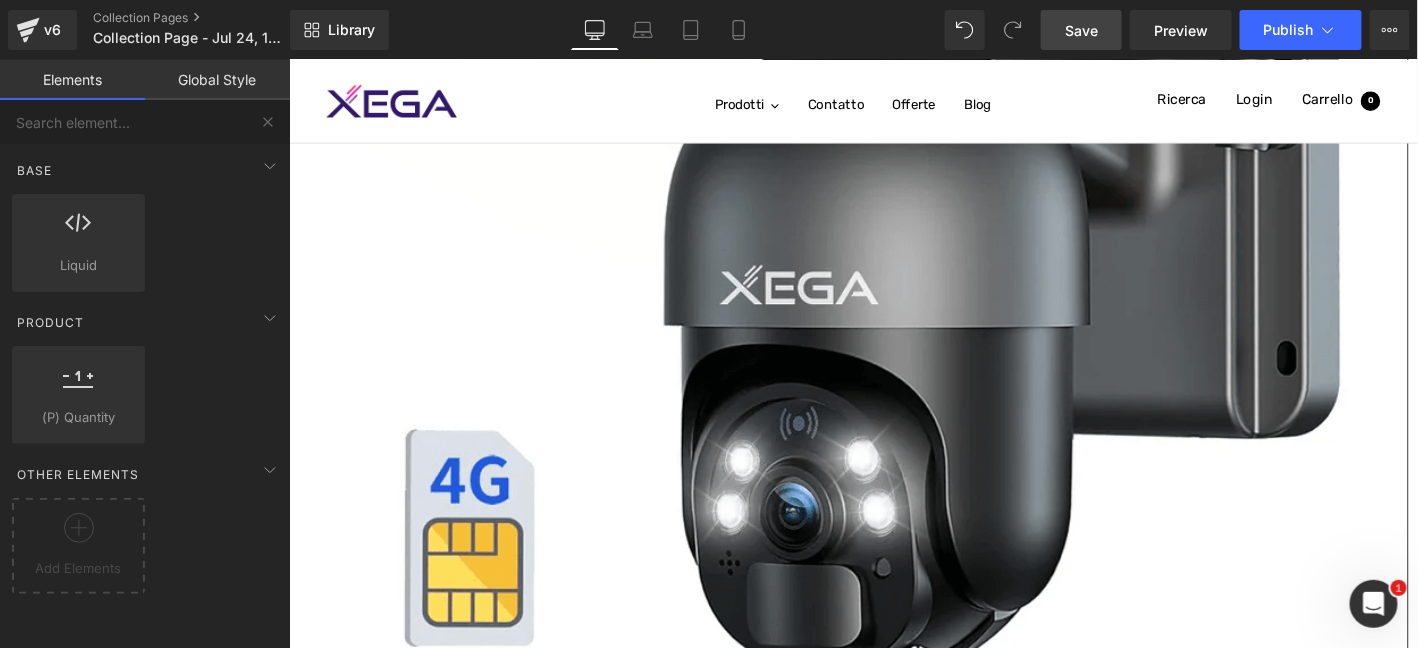 click on "Row" at bounding box center [288, 59] 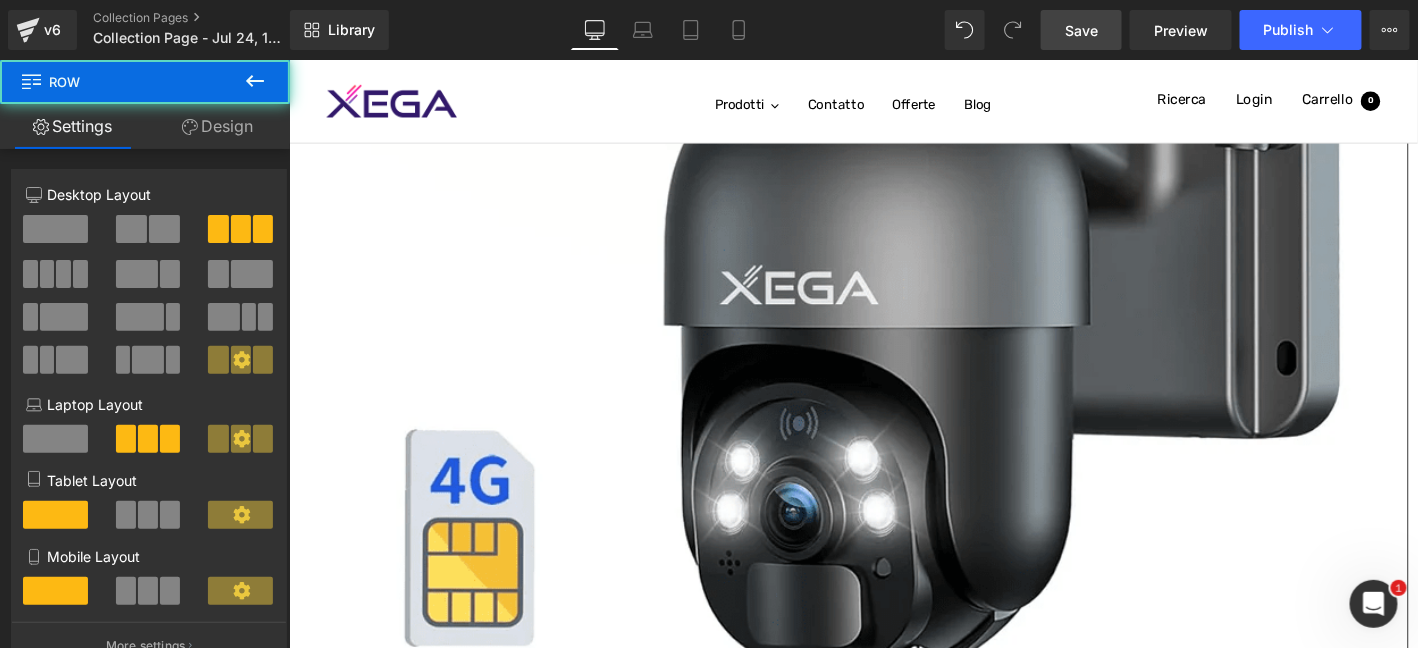 click at bounding box center [131, 229] 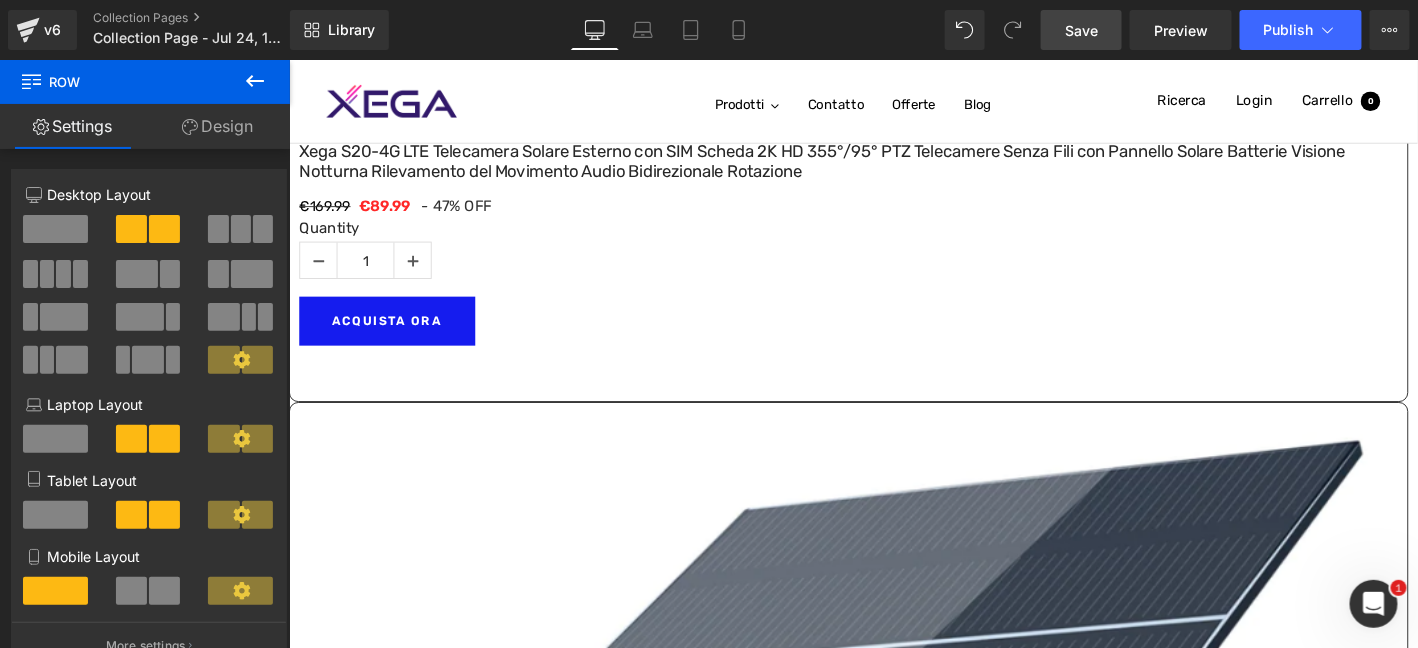 scroll, scrollTop: 2164, scrollLeft: 0, axis: vertical 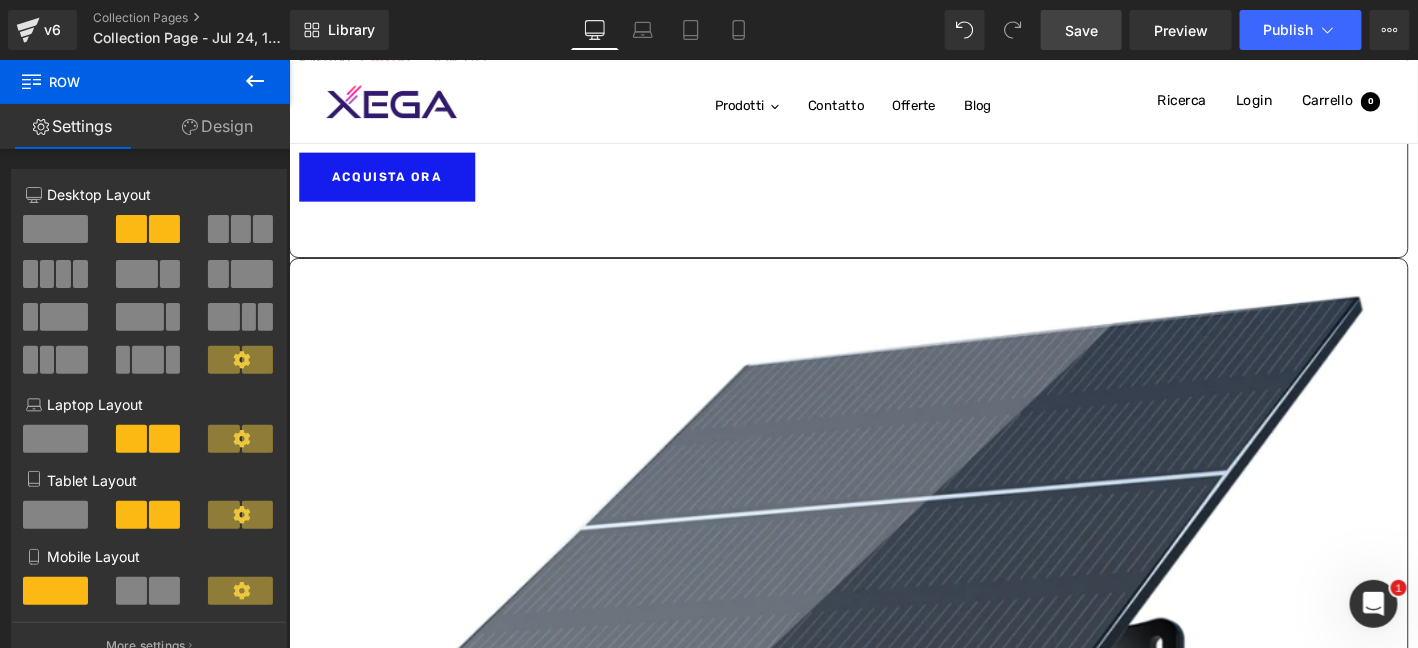 click at bounding box center (888, 5640) 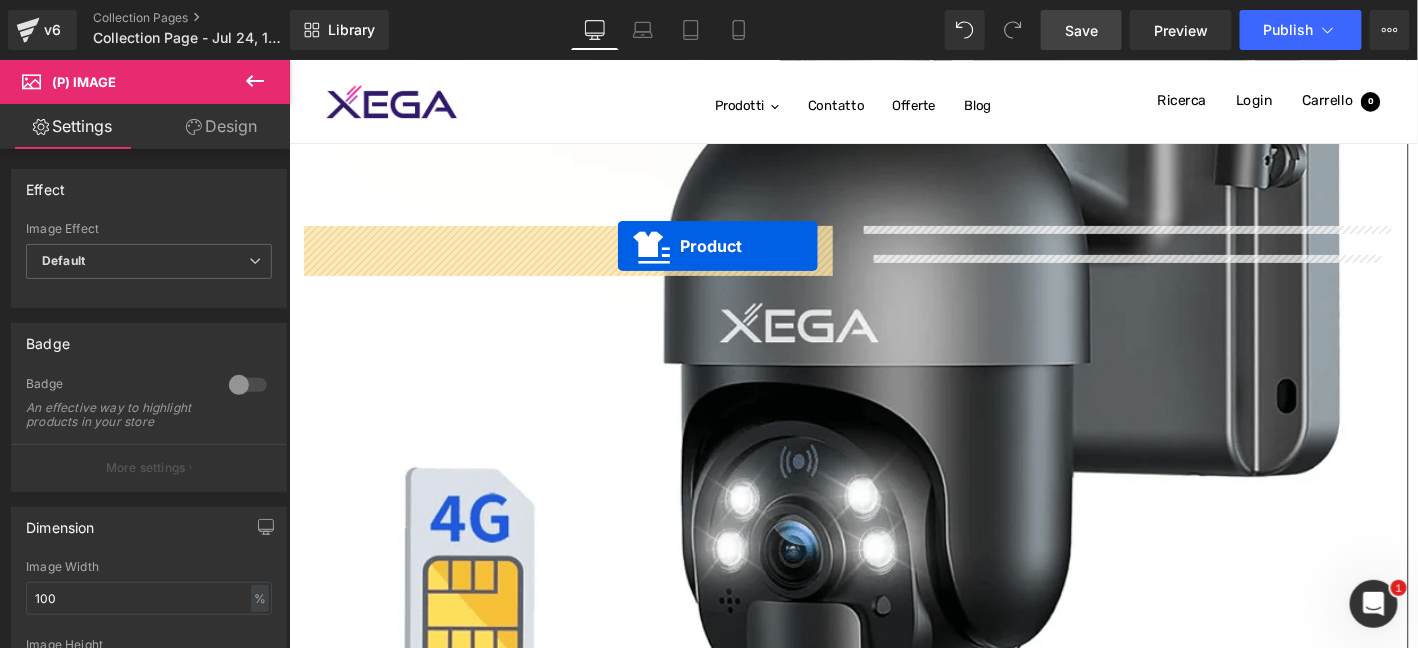 scroll, scrollTop: 1231, scrollLeft: 0, axis: vertical 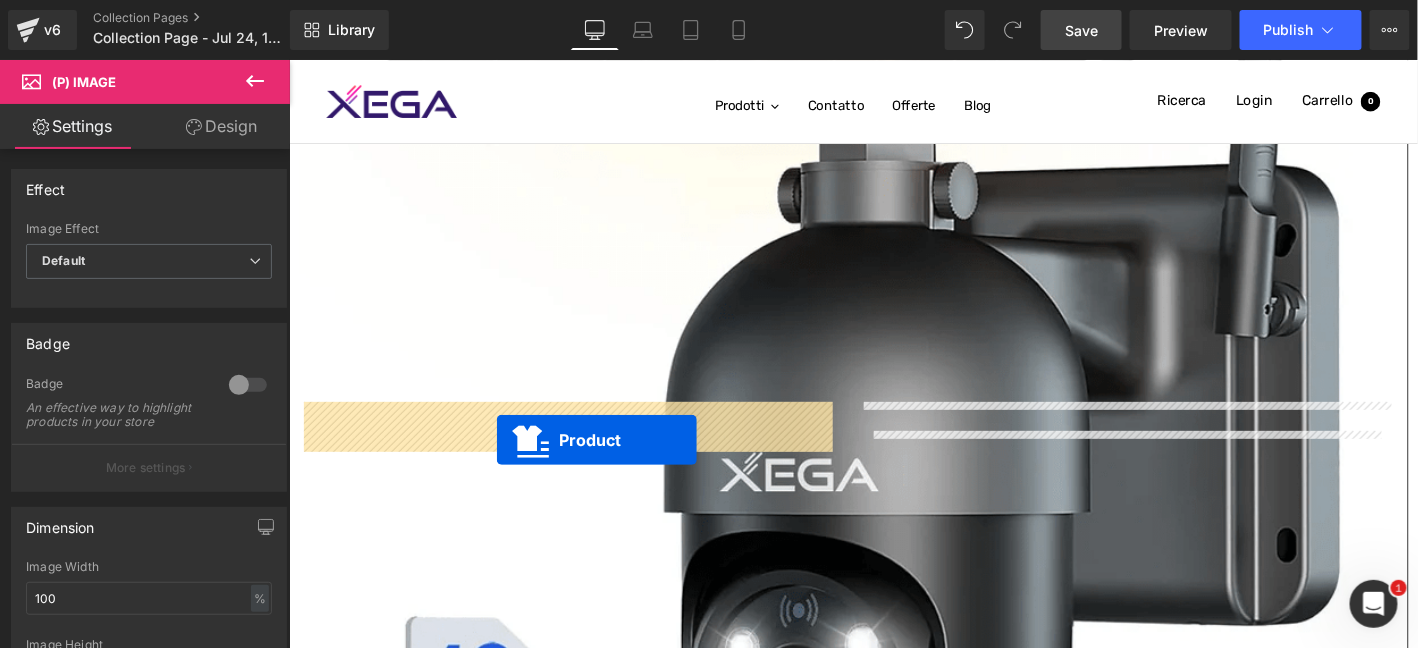 drag, startPoint x: 1208, startPoint y: 324, endPoint x: 510, endPoint y: 466, distance: 712.29767 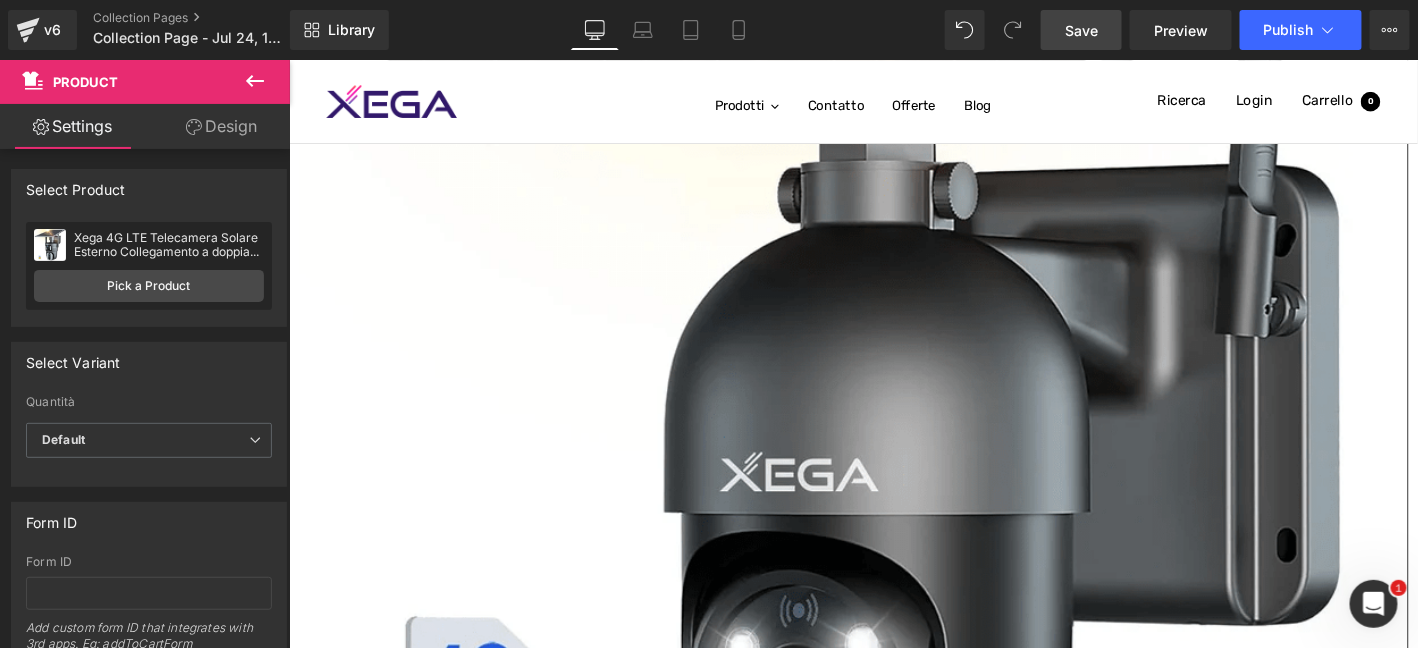 click on "Save" at bounding box center [1081, 30] 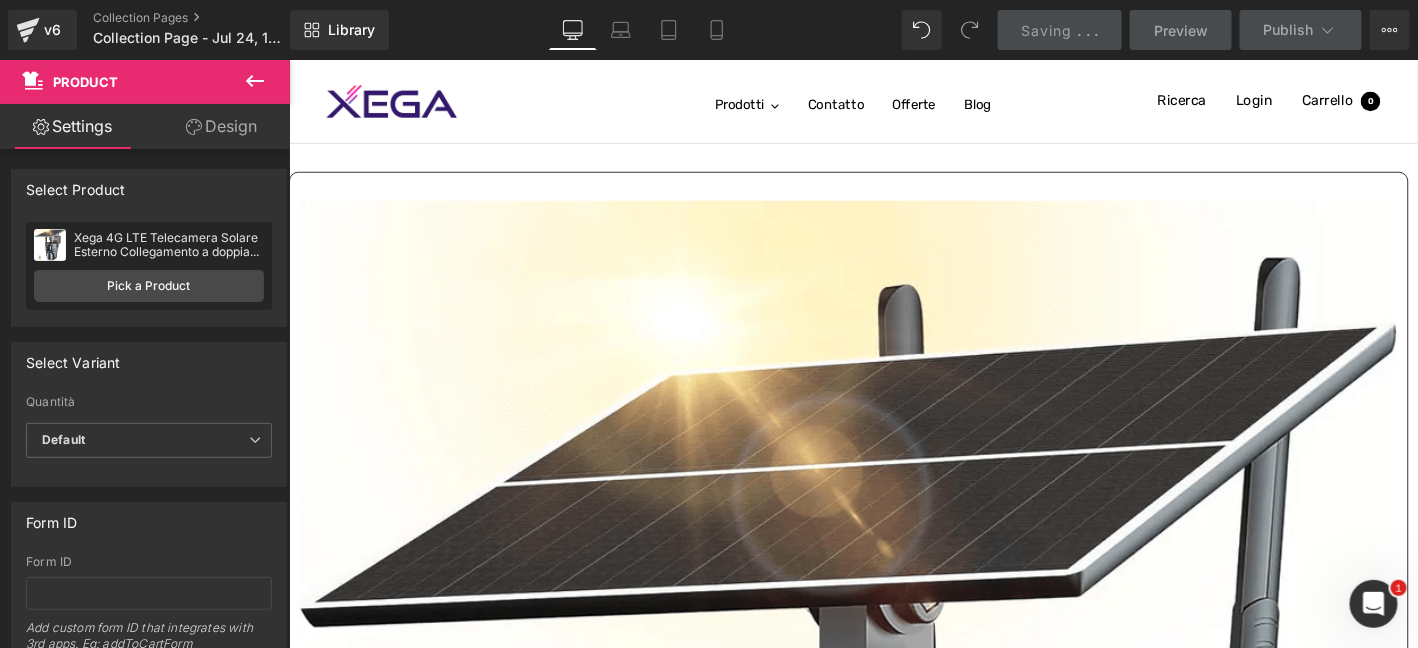 scroll, scrollTop: 697, scrollLeft: 0, axis: vertical 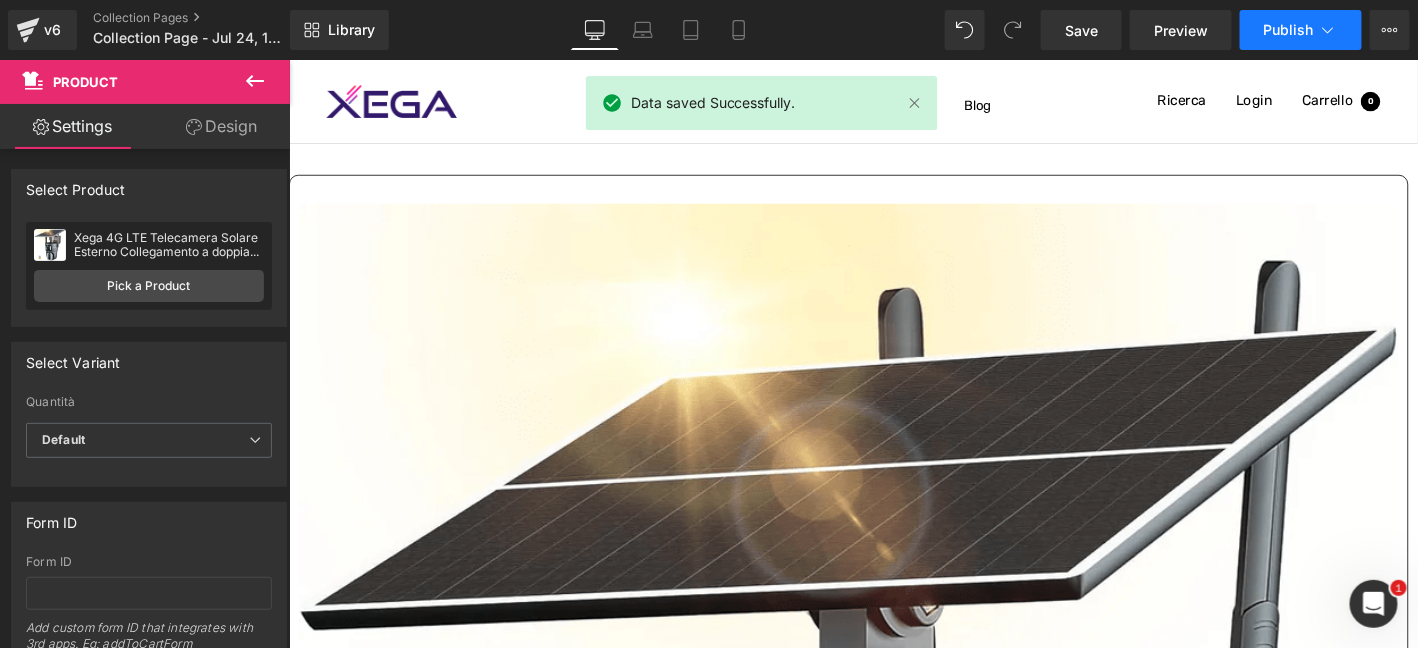click on "Publish" at bounding box center [1289, 30] 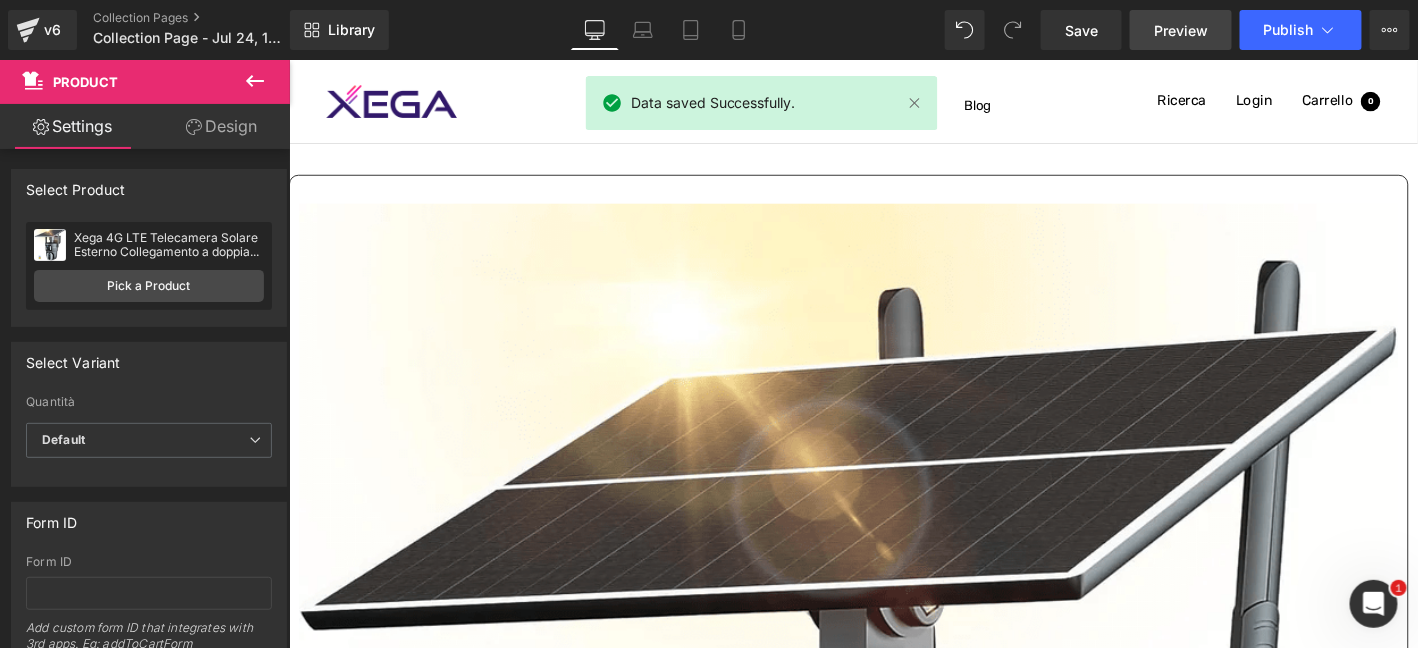 click on "Preview" at bounding box center (1181, 30) 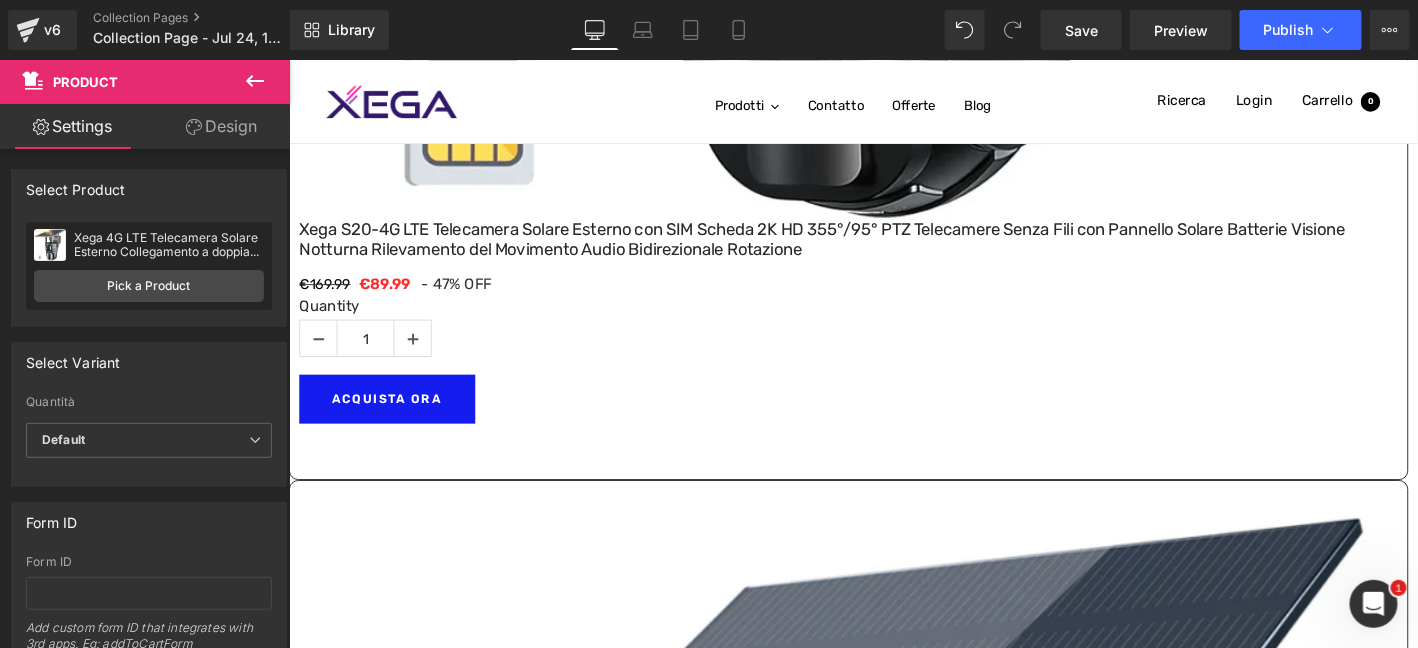 scroll, scrollTop: 1931, scrollLeft: 0, axis: vertical 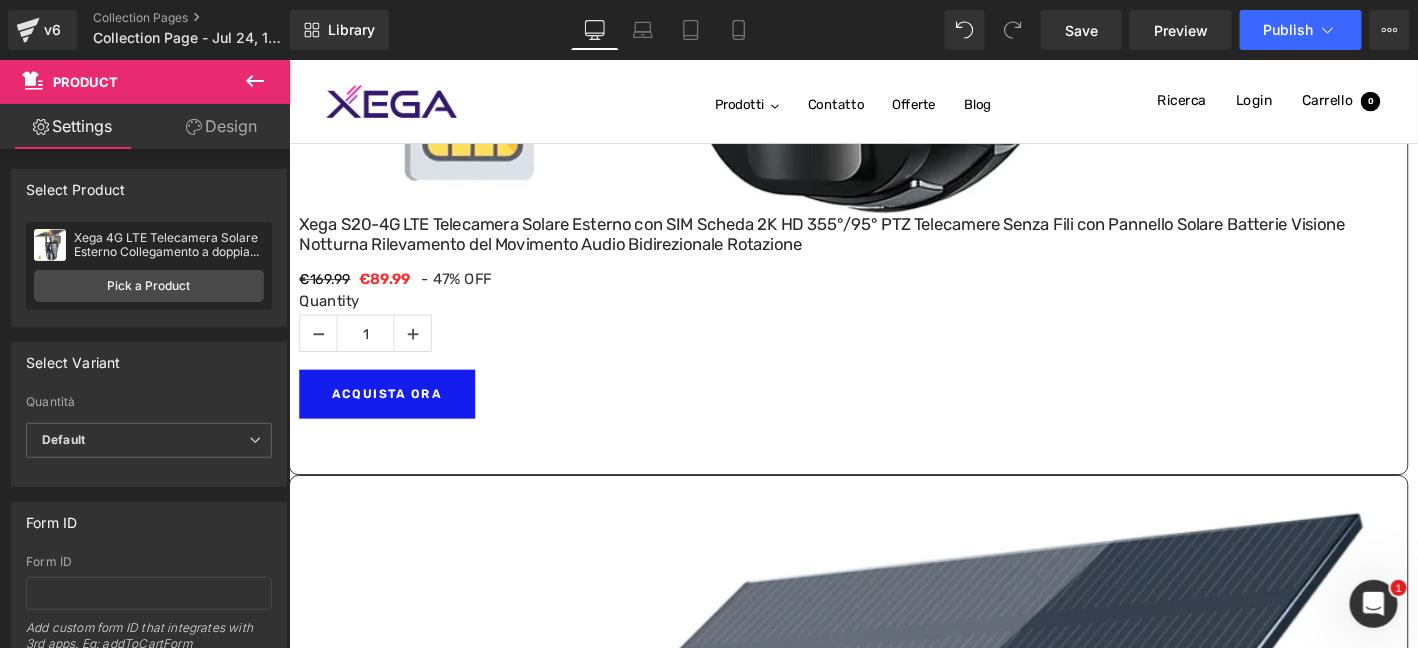 click on "Rendering Content" at bounding box center (709, 569) 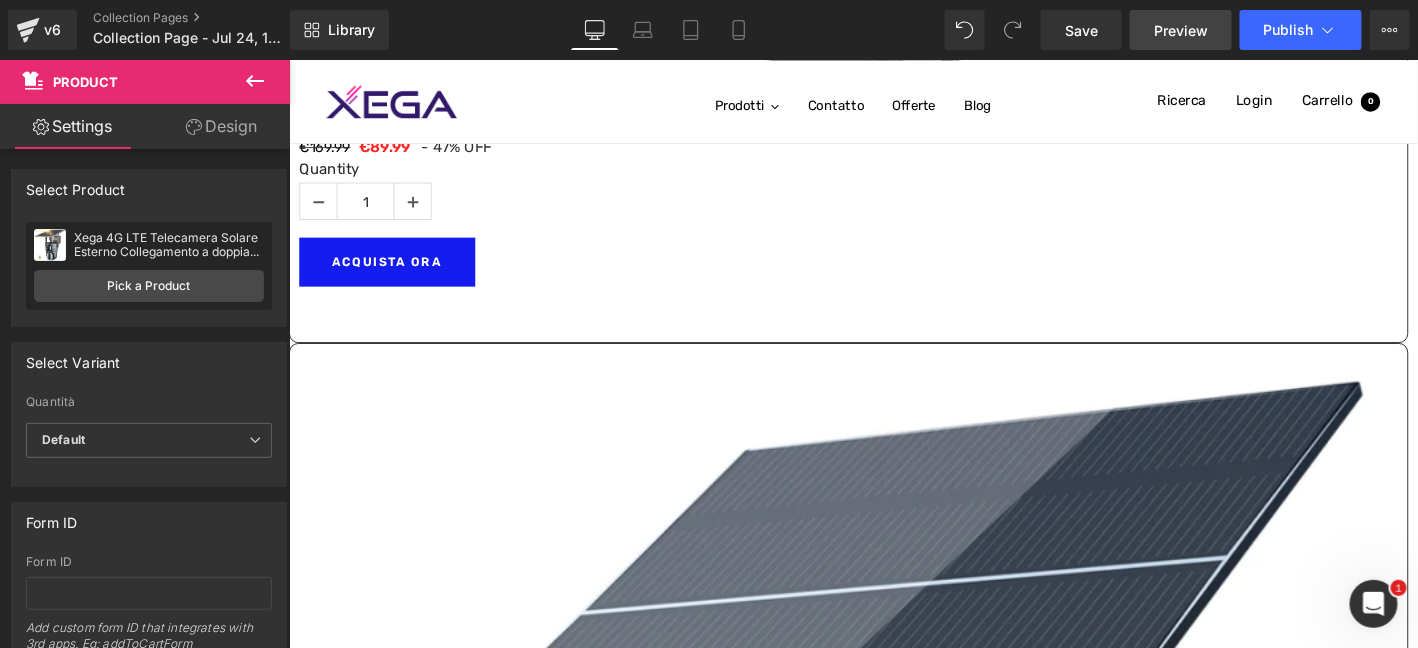 scroll, scrollTop: 2097, scrollLeft: 0, axis: vertical 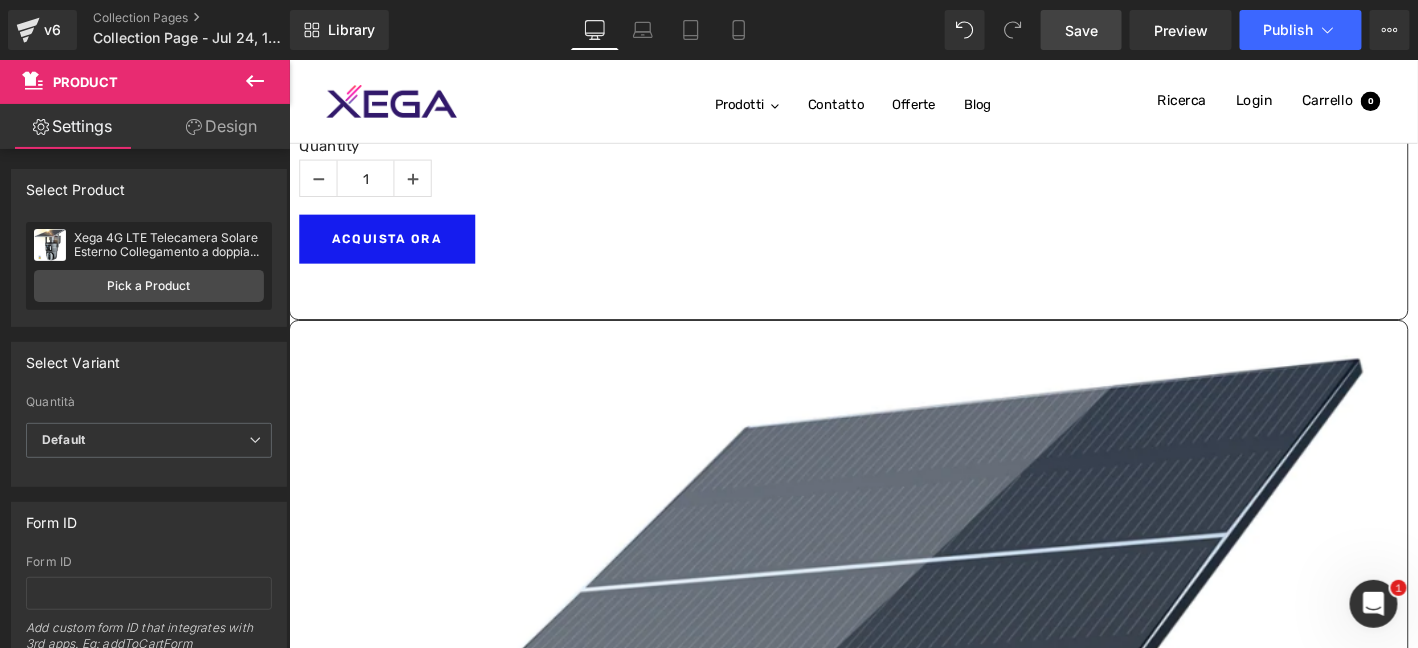 click on "Save" at bounding box center [1081, 30] 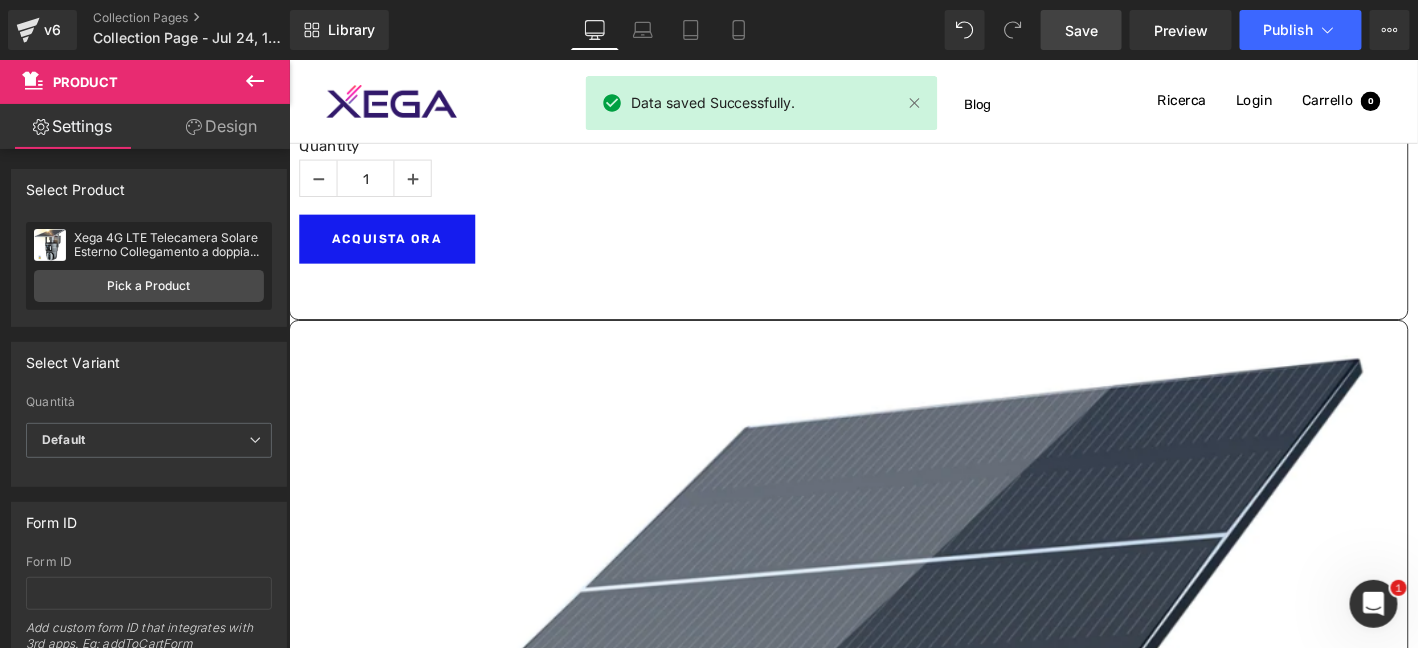 click on "Image
Telecamera di sicurezza 3G/4G
Heading
Sale Off
(P) Image
Xega S20-4G LTE Telecamera Solare Esterno con SIM Scheda 2K HD 355°/95° PTZ Telecamere Senza Fili con Pannello Solare Batterie Visione Notturna Rilevamento del Movimento Audio Bidirezionale Rotazione
(P) Title
€169.99
€89.99
-
47%
OFF
(P) Price
Quantity
1" at bounding box center [893, 2502] 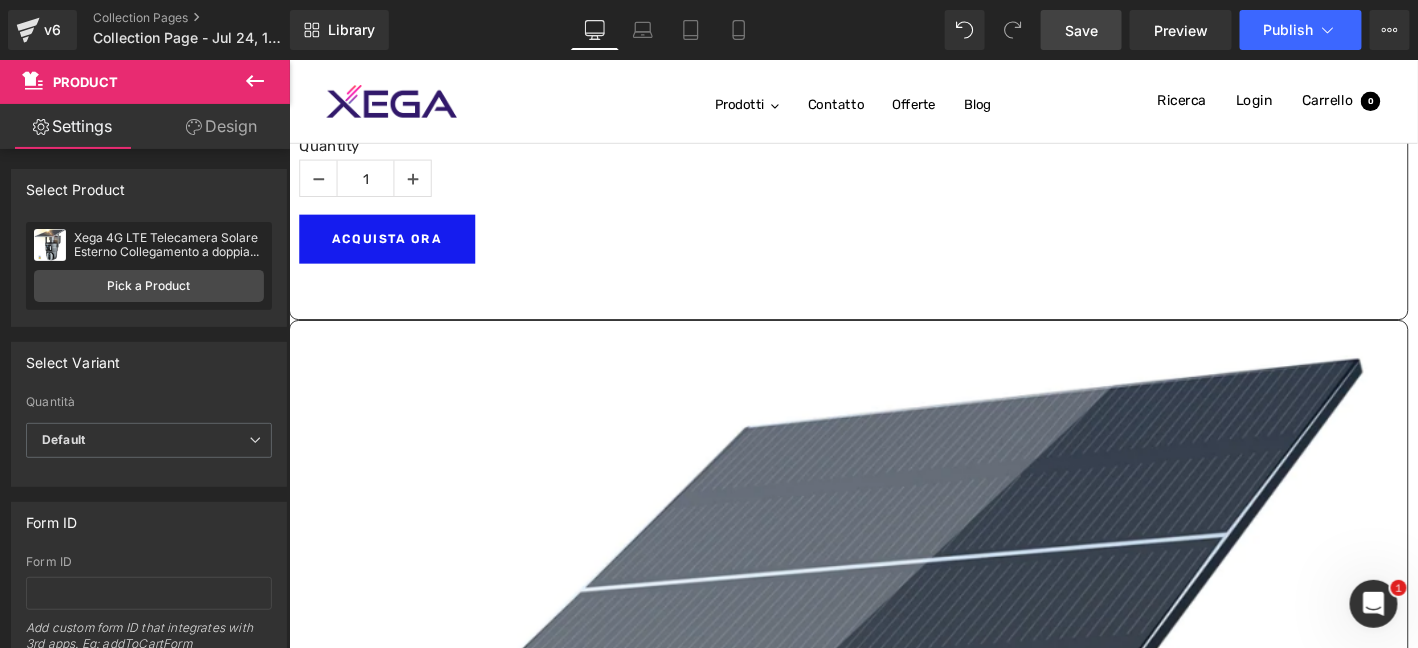 drag, startPoint x: 755, startPoint y: 439, endPoint x: 790, endPoint y: 392, distance: 58.60034 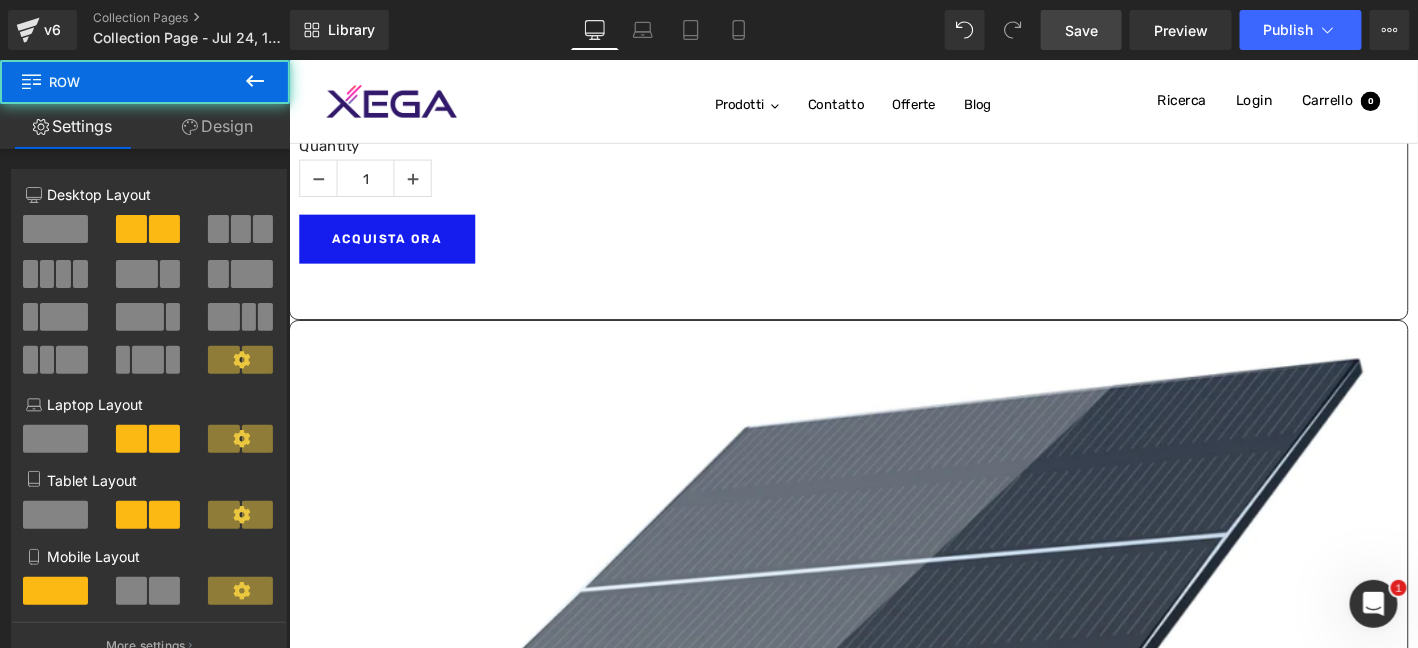 click on "Sale Off
(P) Image
Xega 4G LTE Telecamera Solare Esterno Collegamento a doppia lente con SIM Scheda 1080P Vista a 360° Doppio Schermo Visione Notturna a Colori Audio Bidirezionale IP66 Impermeabile
(P) Title
€179.99
€109.99
-
39%
OFF
(P) Price
Quantity
1
(P) Quantity" at bounding box center (888, 5167) 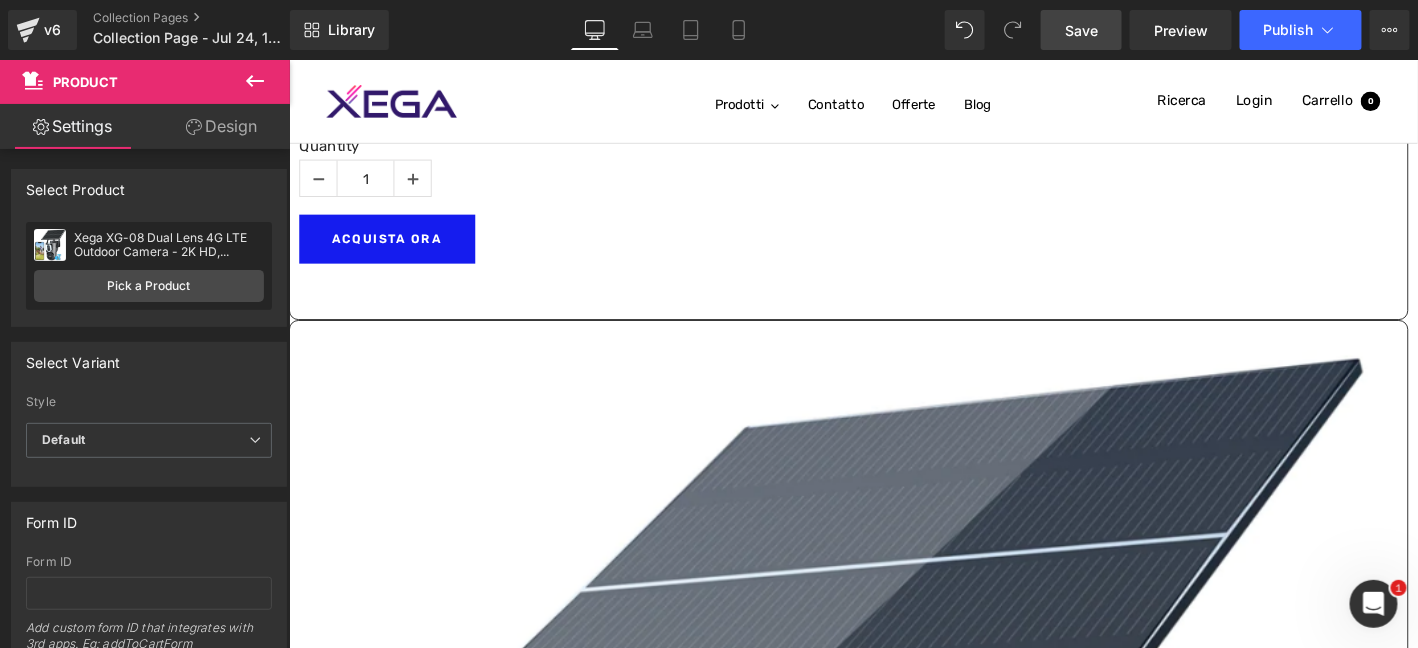 drag, startPoint x: 946, startPoint y: 375, endPoint x: 945, endPoint y: 389, distance: 14.035668 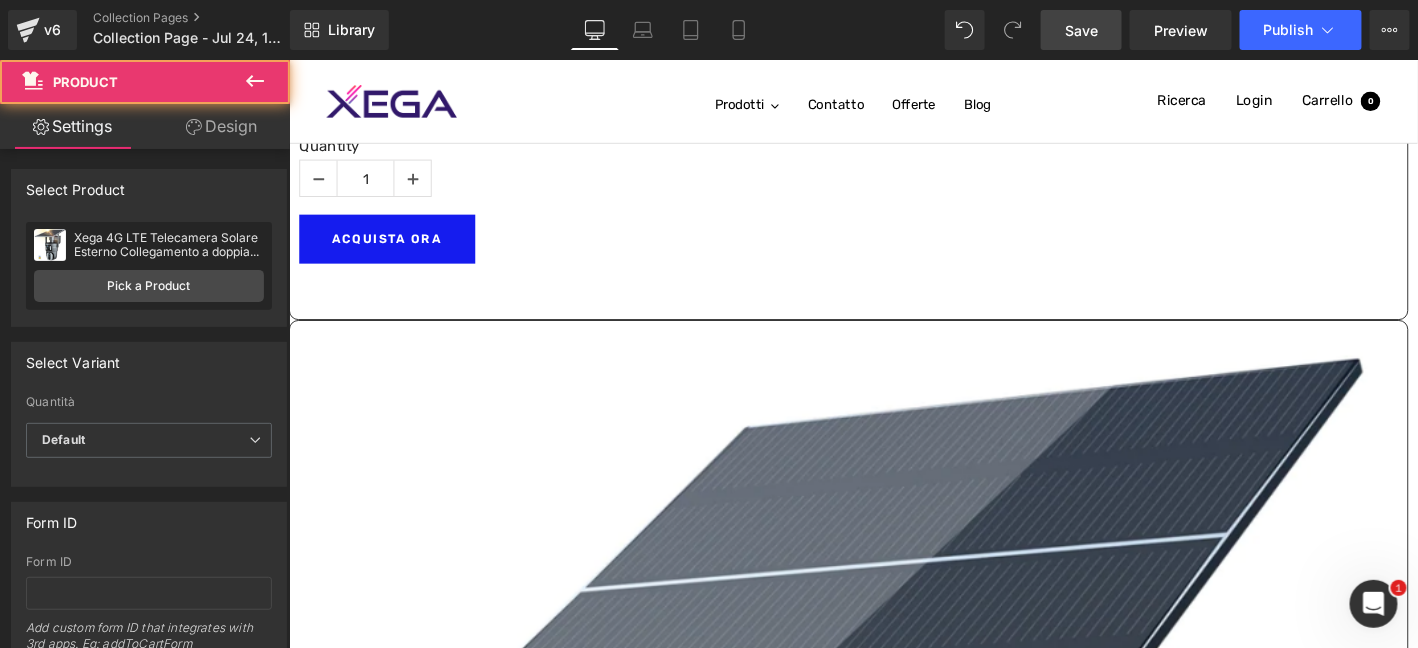 drag, startPoint x: 826, startPoint y: 389, endPoint x: 827, endPoint y: 404, distance: 15.033297 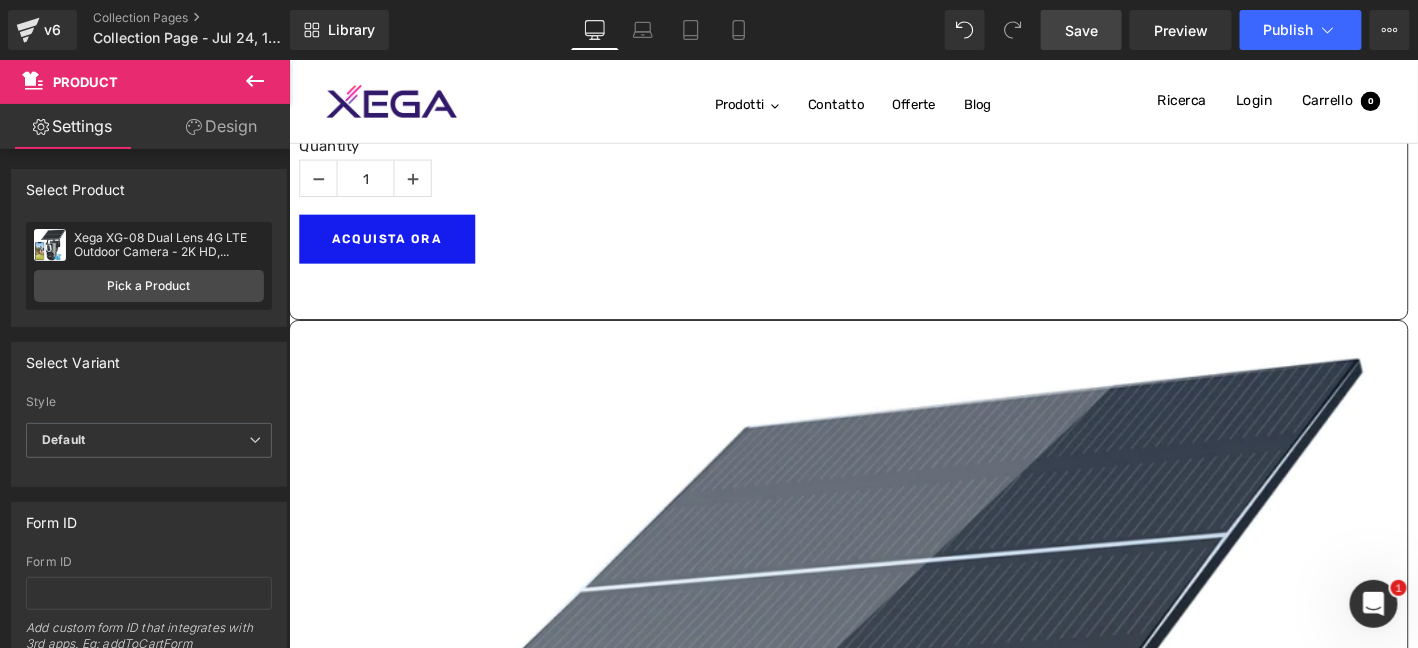 drag, startPoint x: 925, startPoint y: 387, endPoint x: 926, endPoint y: 401, distance: 14.035668 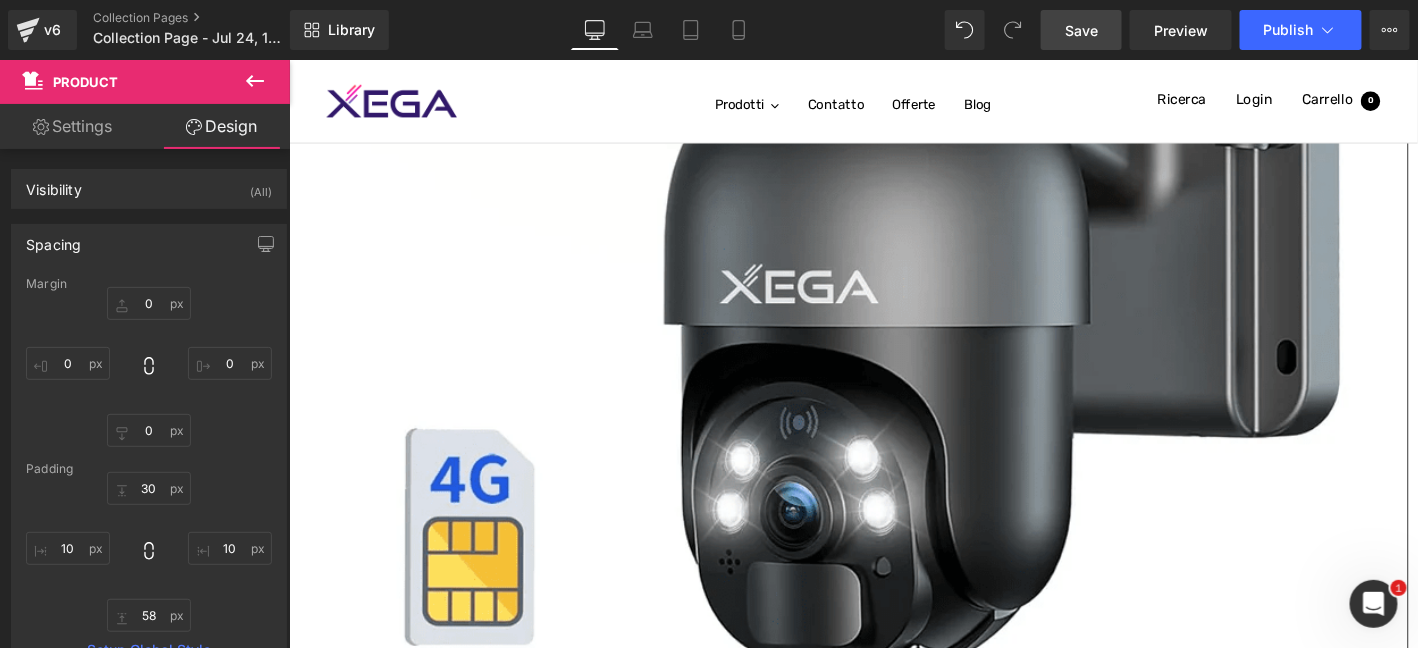 scroll, scrollTop: 1397, scrollLeft: 0, axis: vertical 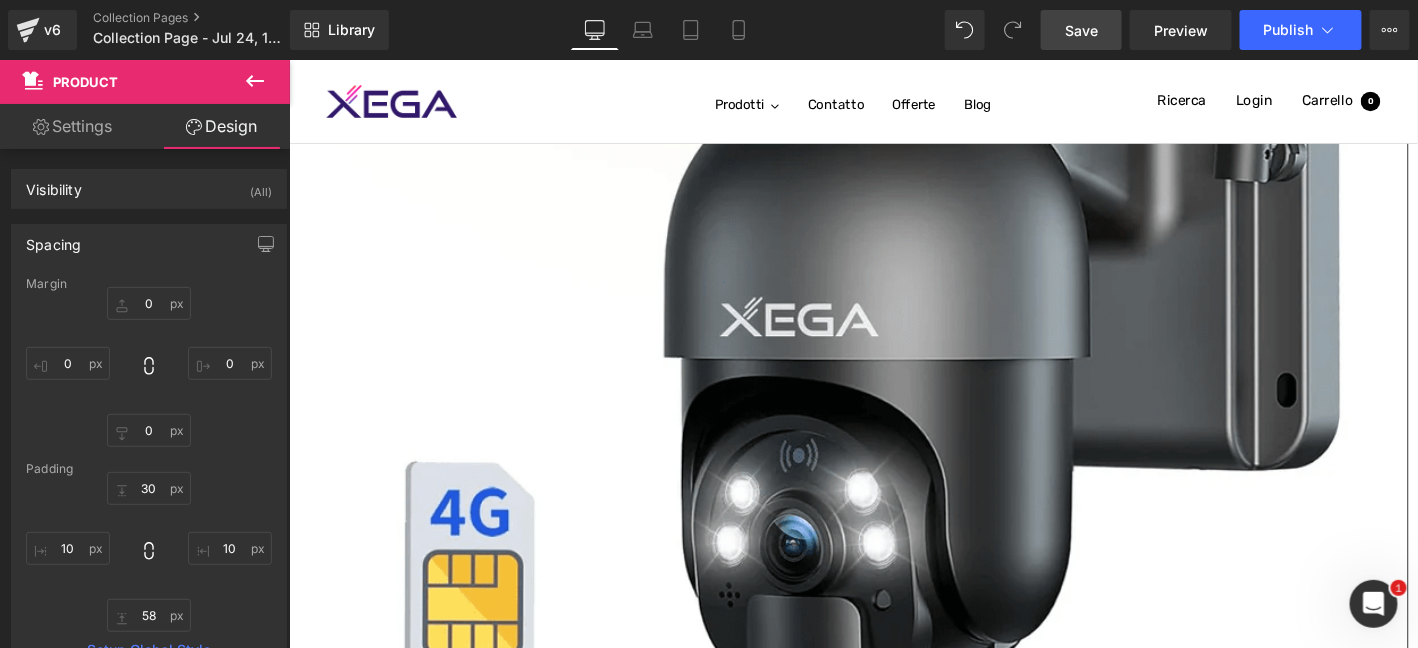 click 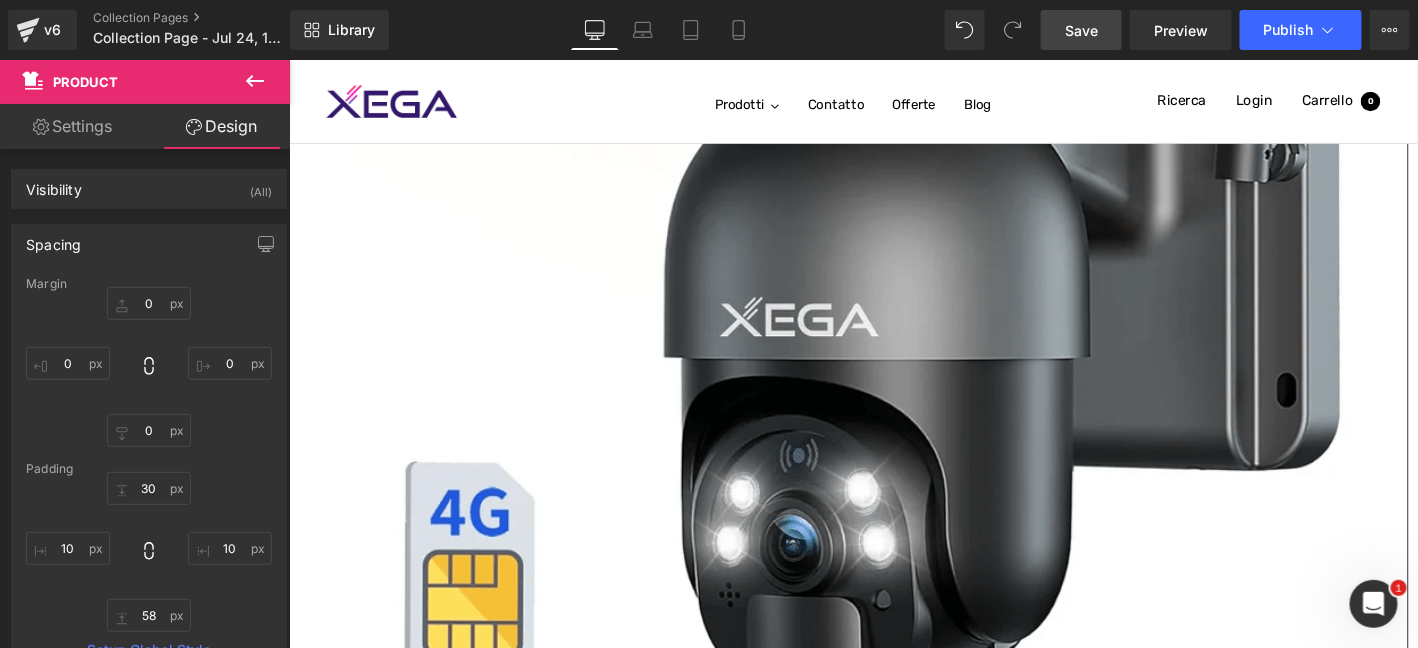 click 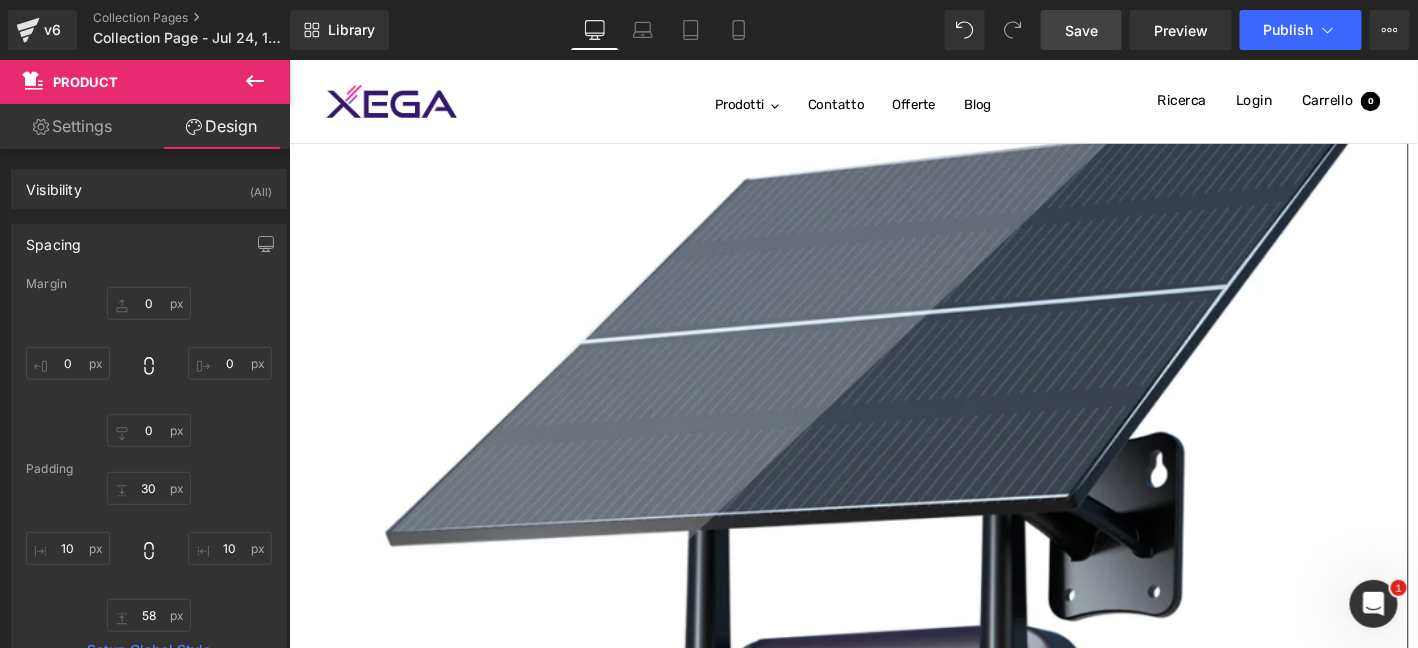 scroll, scrollTop: 2381, scrollLeft: 0, axis: vertical 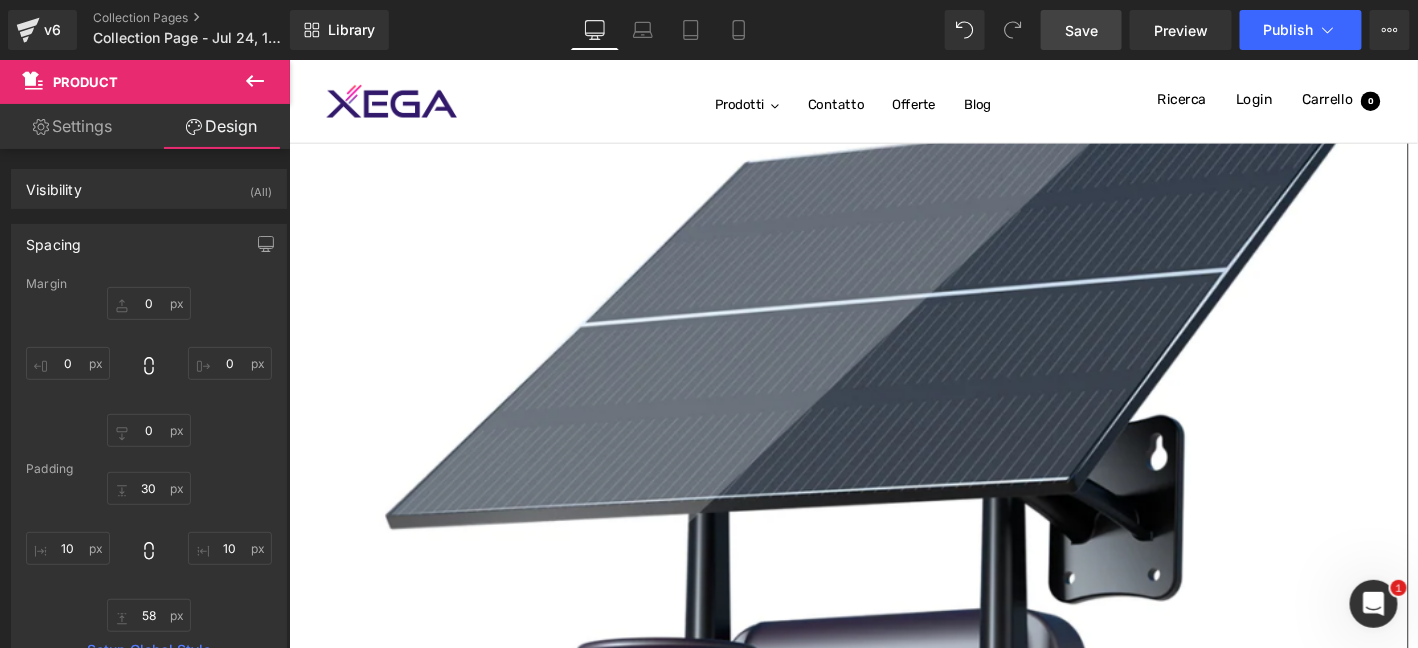 click on "Product" at bounding box center (288, 59) 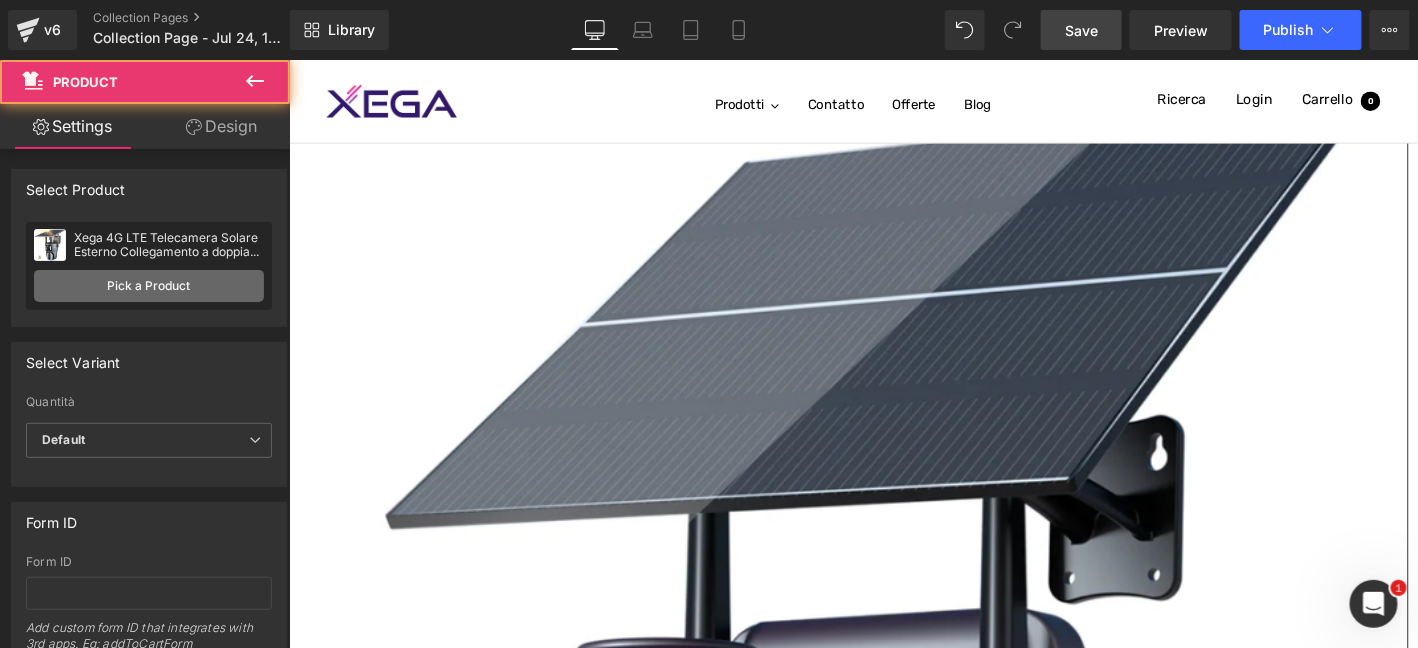 click on "Pick a Product" at bounding box center [149, 286] 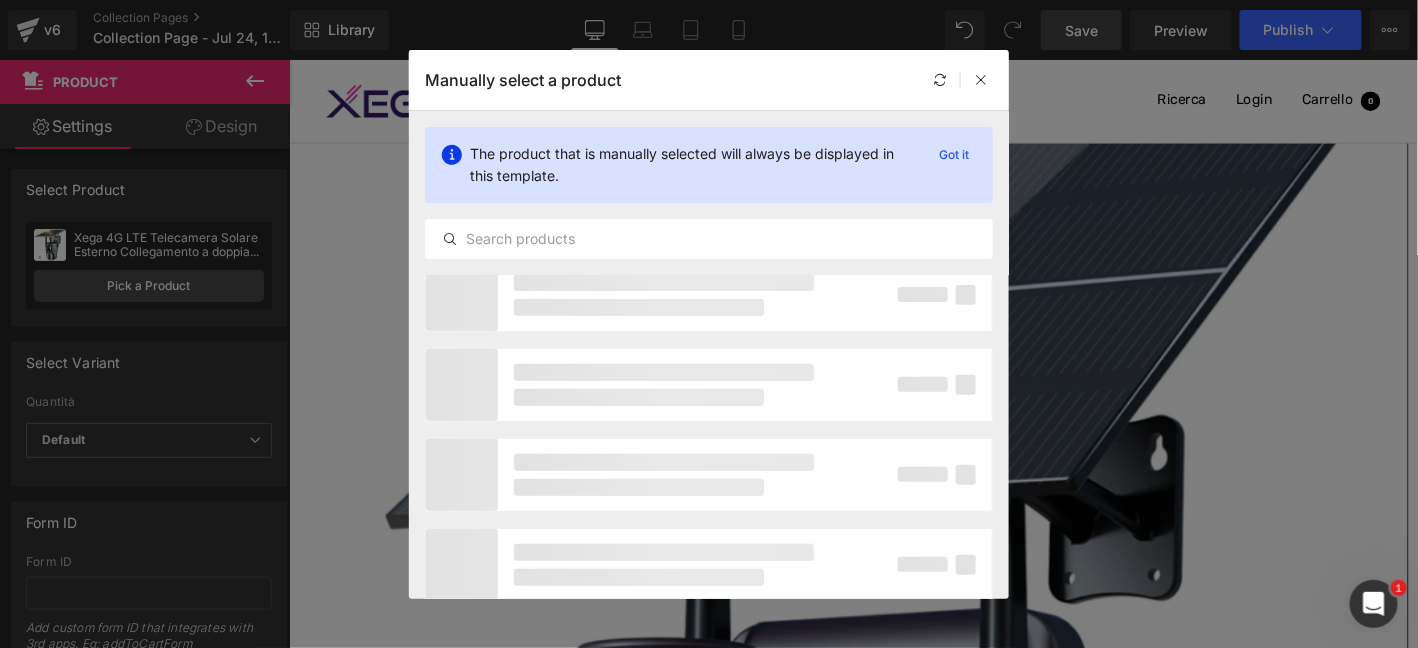 scroll, scrollTop: 0, scrollLeft: 0, axis: both 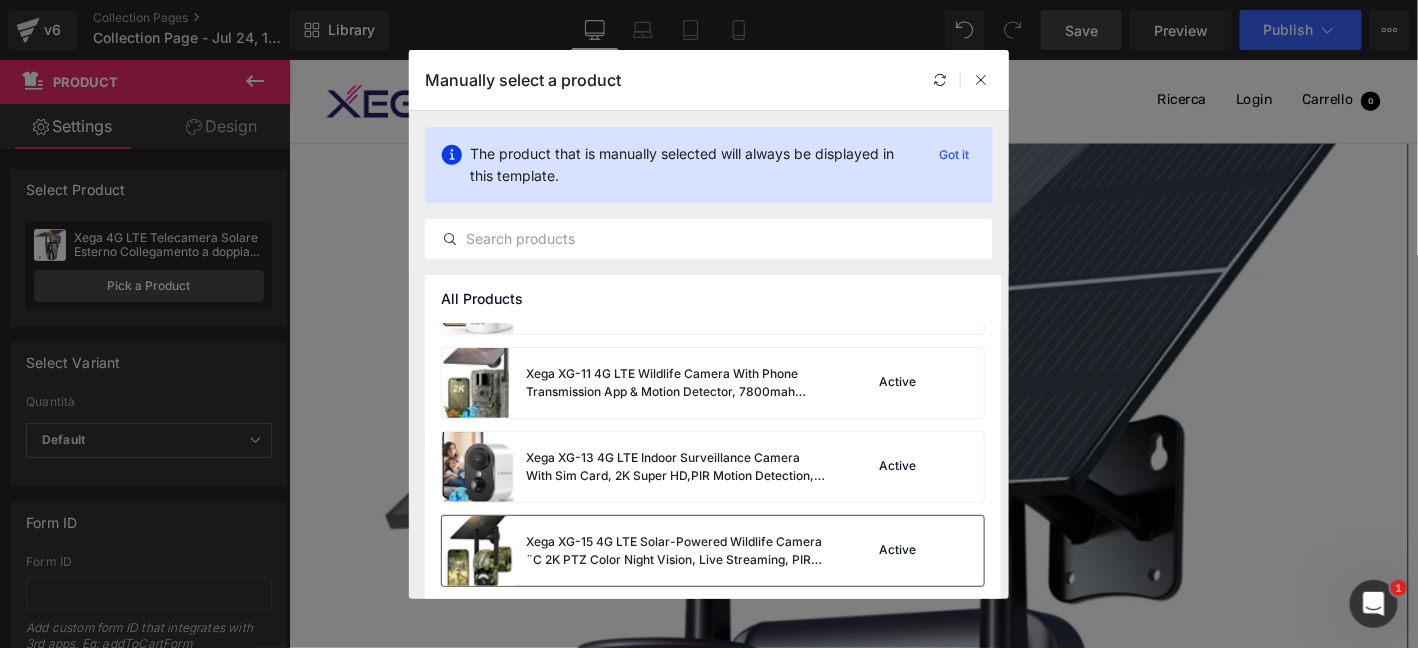click on "Xega XG-15 4G LTE Solar-Powered Wildlife Camera ¨C 2K PTZ Color Night Vision, Live Streaming, PIR Motion Detection, Cloud Storage/TF Card." at bounding box center [676, 551] 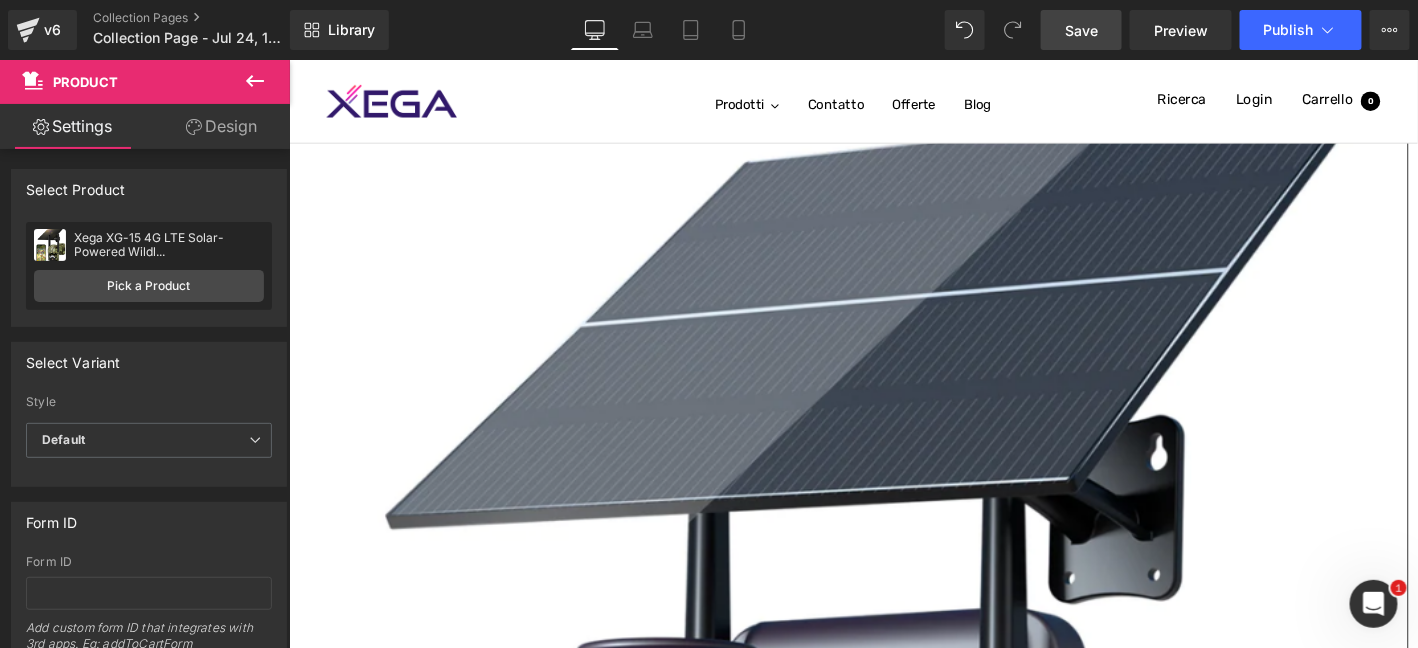 click on "Product" at bounding box center [288, 59] 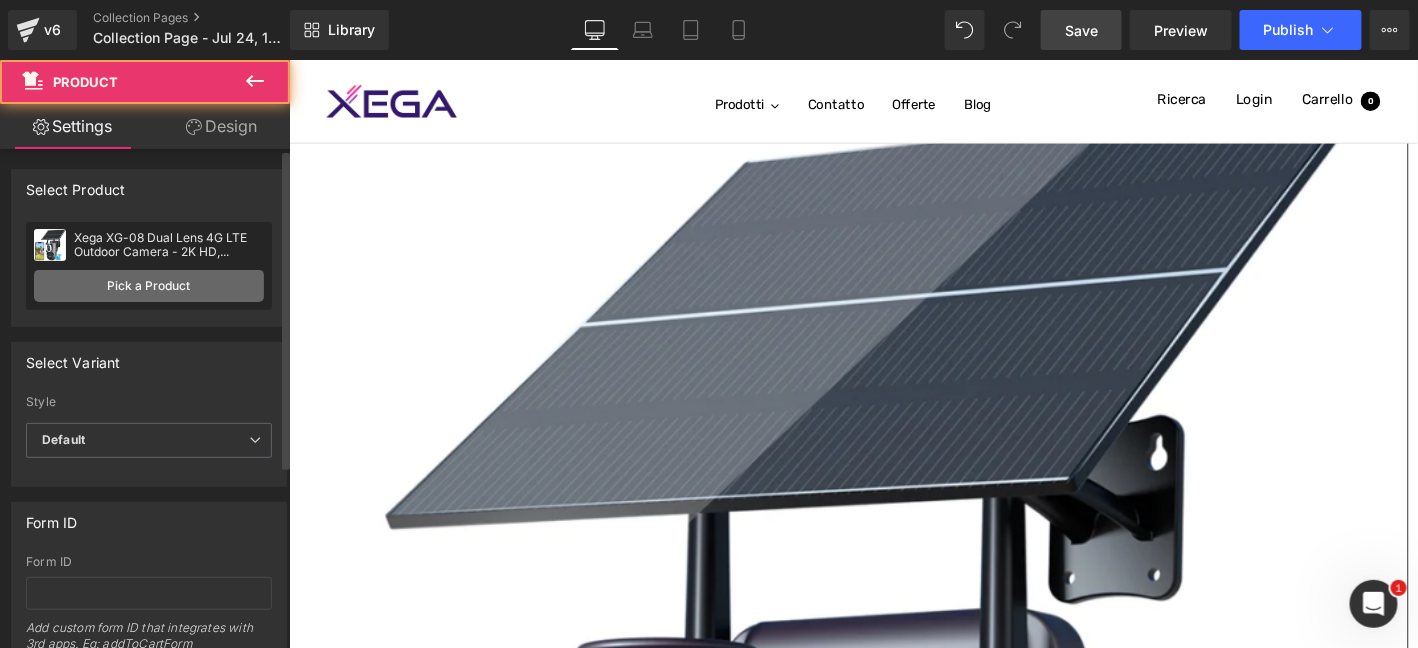 click on "Pick a Product" at bounding box center (149, 286) 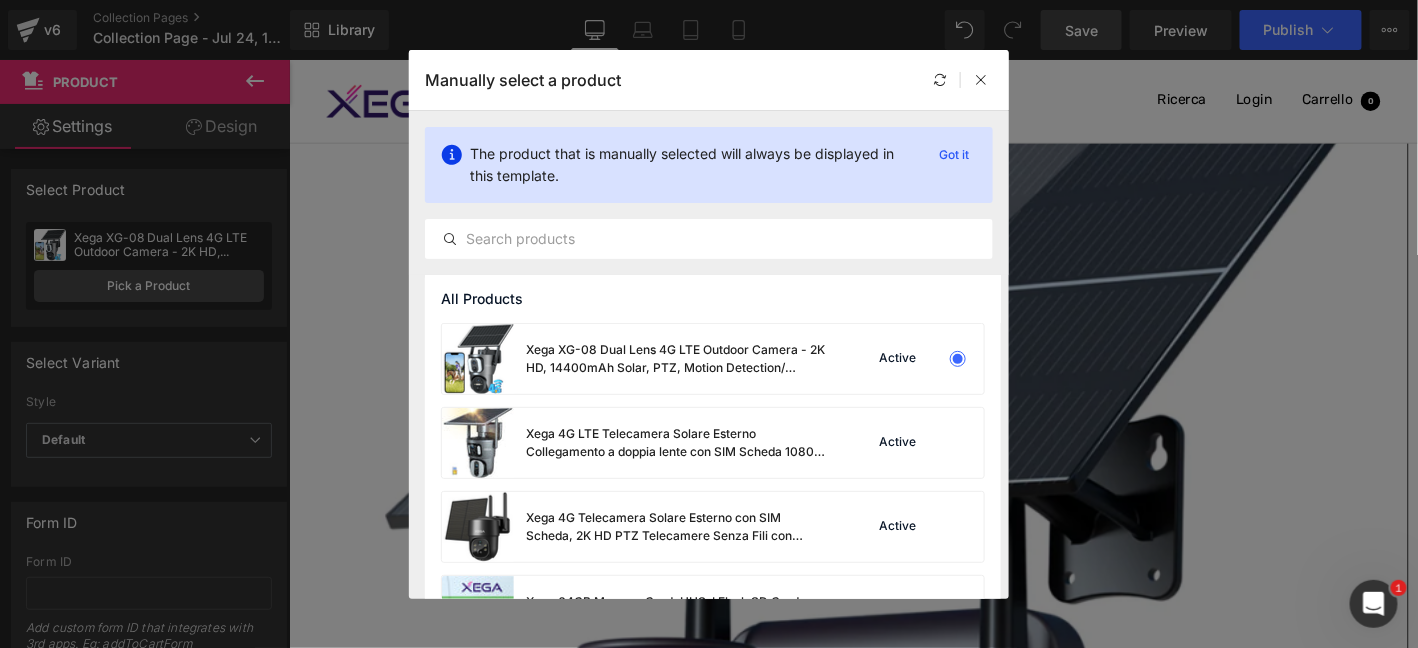 scroll, scrollTop: 0, scrollLeft: 0, axis: both 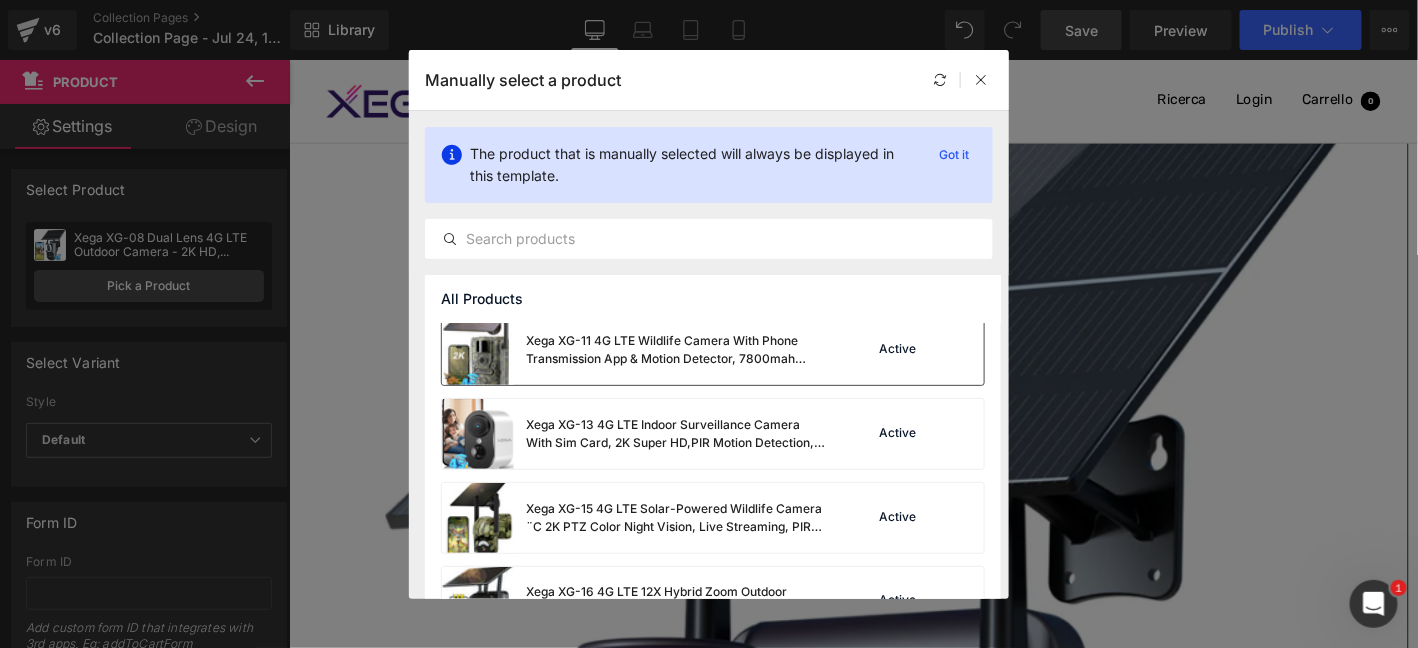 click on "Xega XG-11 4G LTE Wildlife Camera With Phone Transmission App & Motion Detector, 7800mah Battery, Night Vision 20m, Real-Time Alarm Push, GPS, PIR Detection" at bounding box center [676, 350] 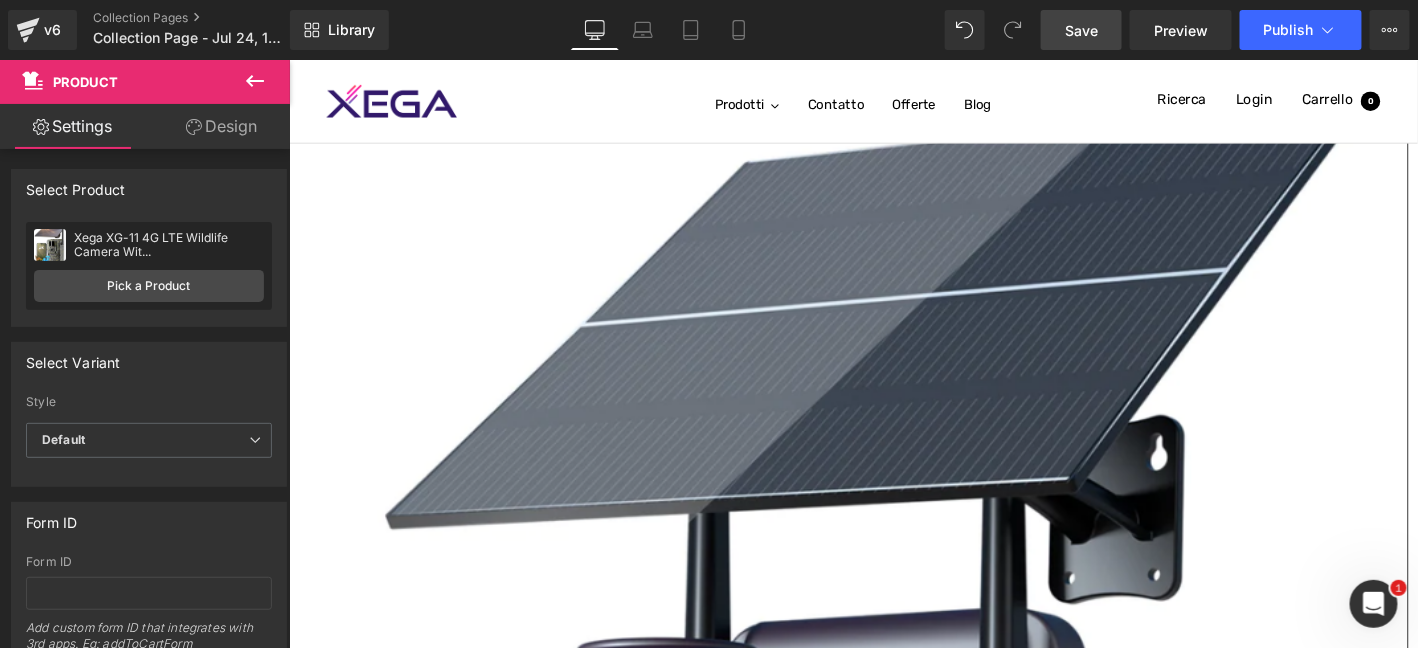 click 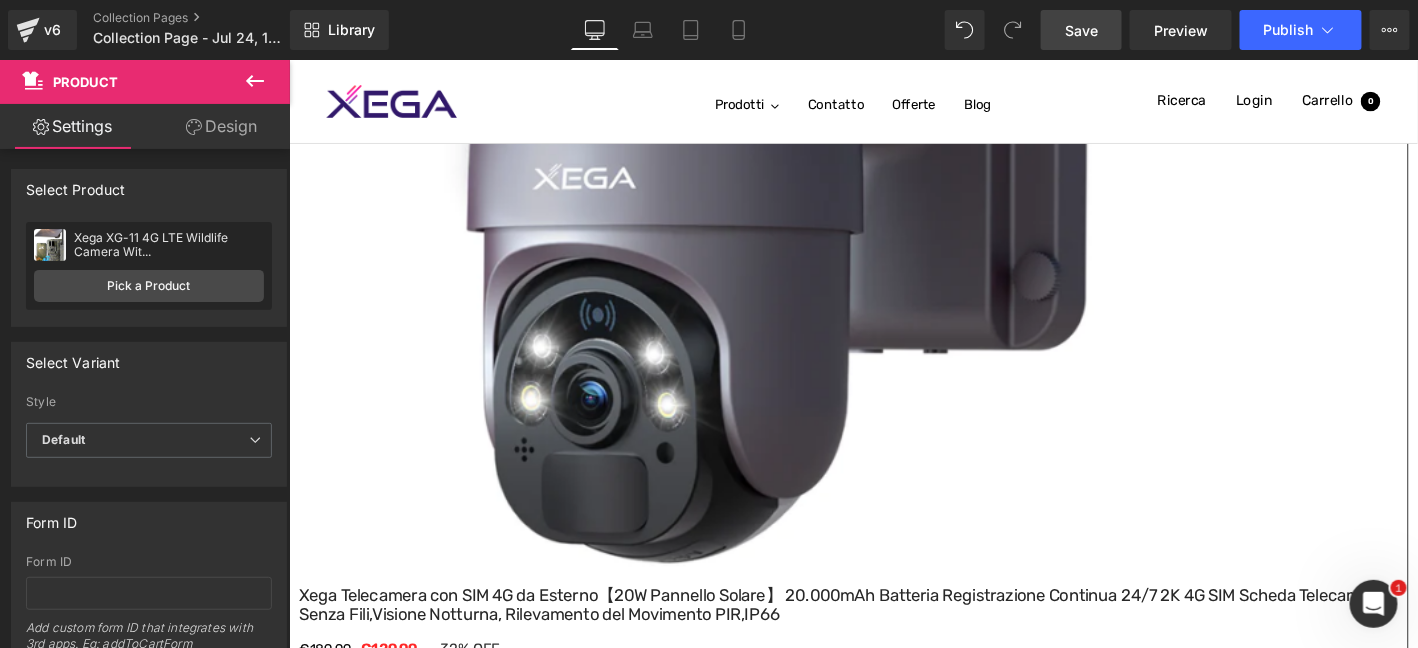 scroll, scrollTop: 2985, scrollLeft: 0, axis: vertical 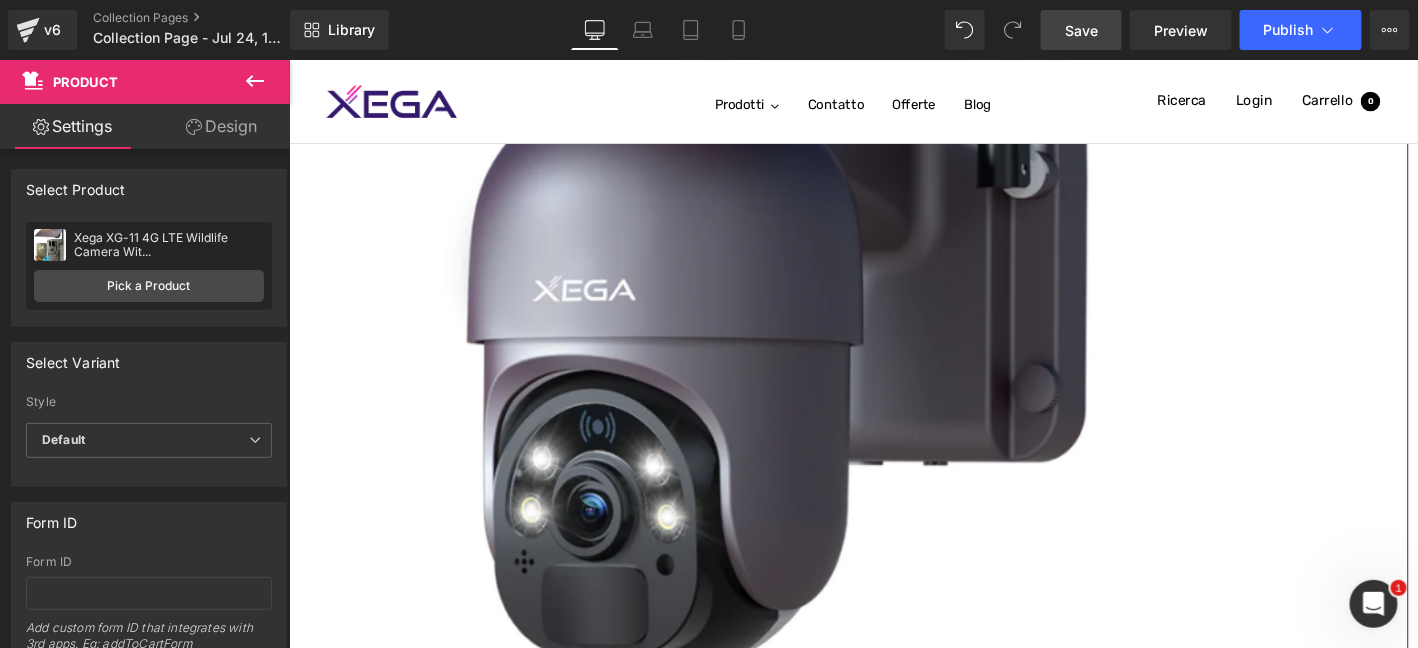 drag, startPoint x: 994, startPoint y: 624, endPoint x: 986, endPoint y: 609, distance: 17 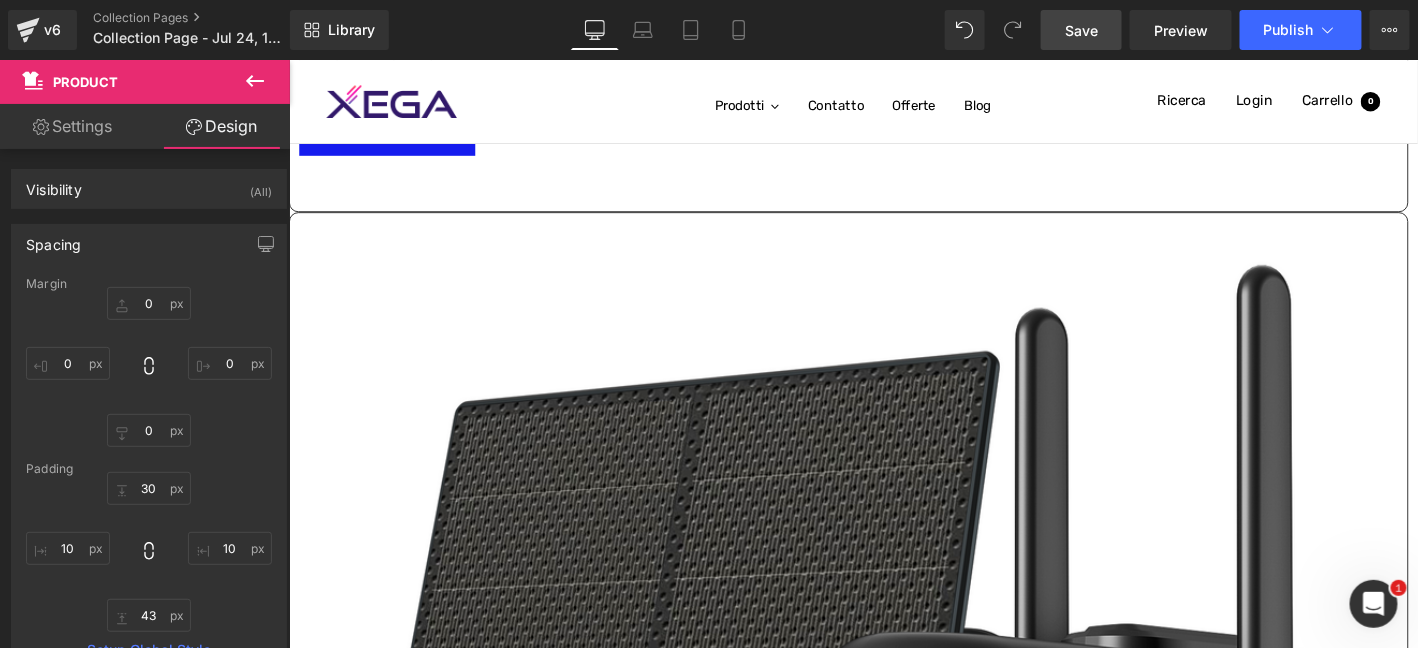 click at bounding box center [888, 9681] 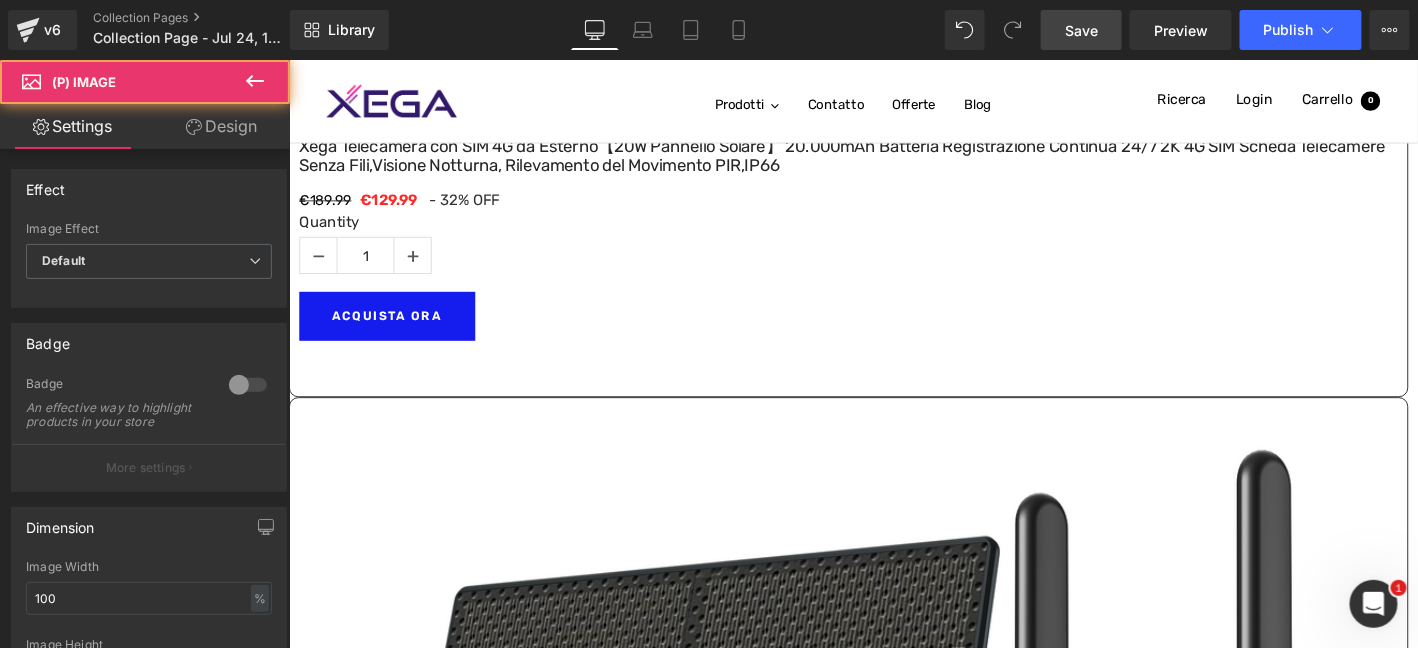 scroll, scrollTop: 3552, scrollLeft: 0, axis: vertical 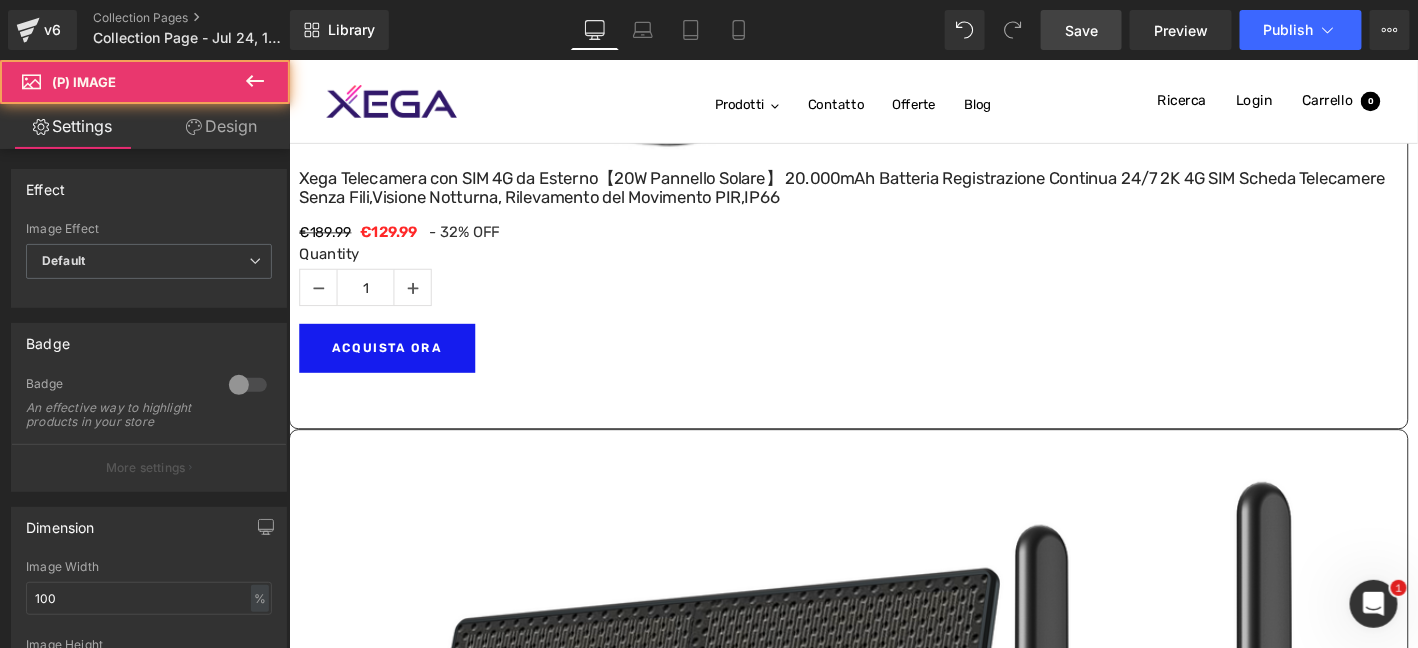 click on "Product" at bounding box center [288, 59] 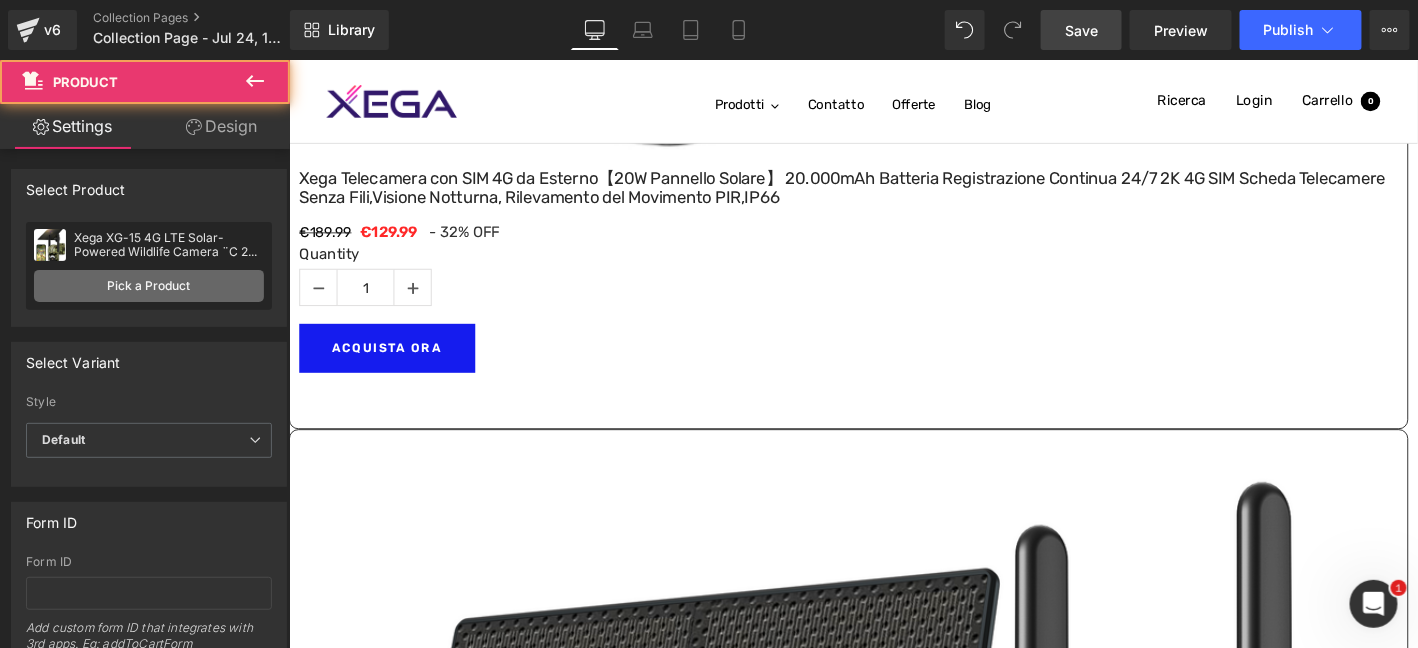 click on "Pick a Product" at bounding box center [149, 286] 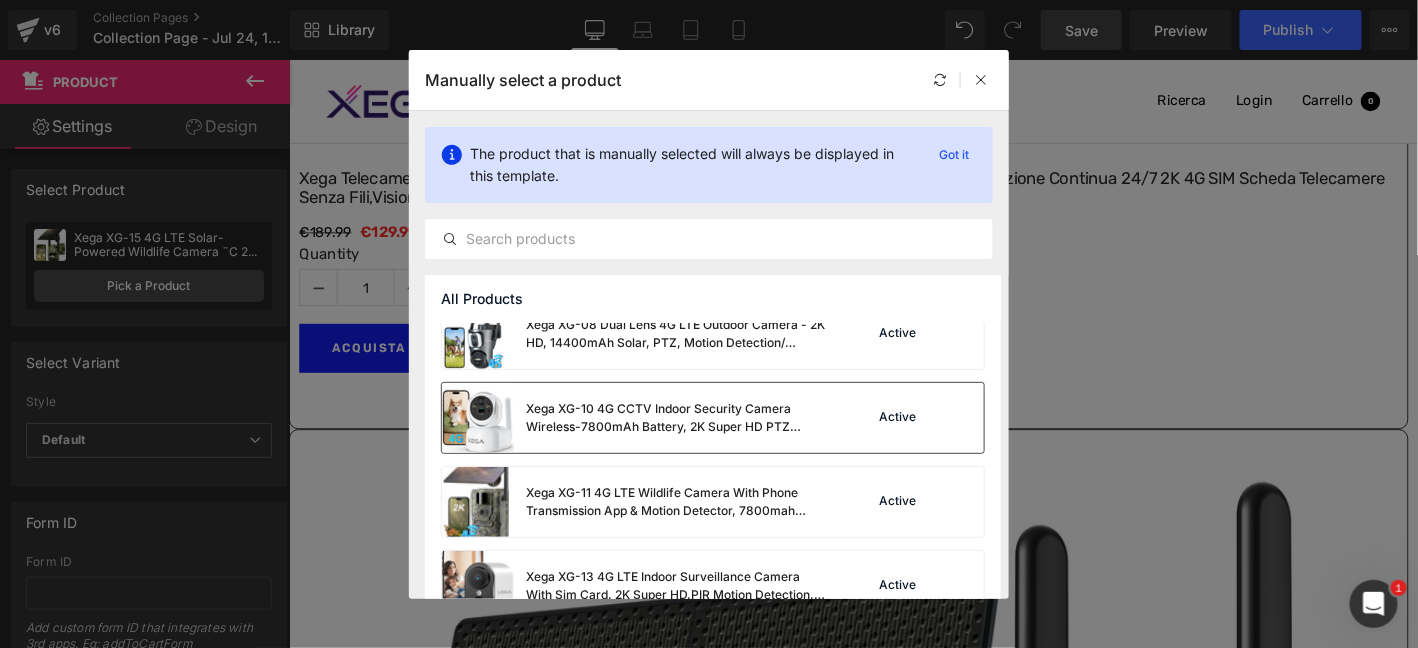 scroll, scrollTop: 866, scrollLeft: 0, axis: vertical 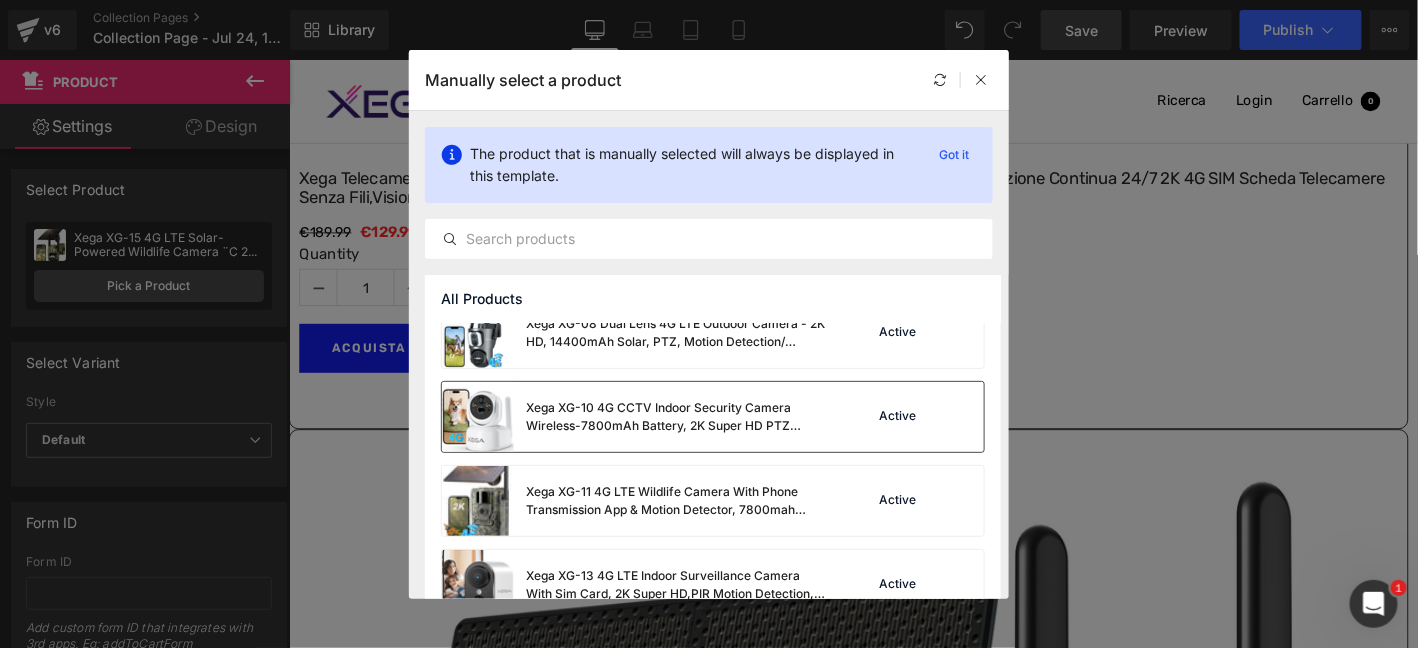 click on "Xega XG-10 4G CCTV Indoor Security Camera Wireless-7800mAh Battery, 2K Super HD PTZ Camera with SIM Card, No WiFi, PIR Motion Detection, Color Night Vision." at bounding box center (676, 417) 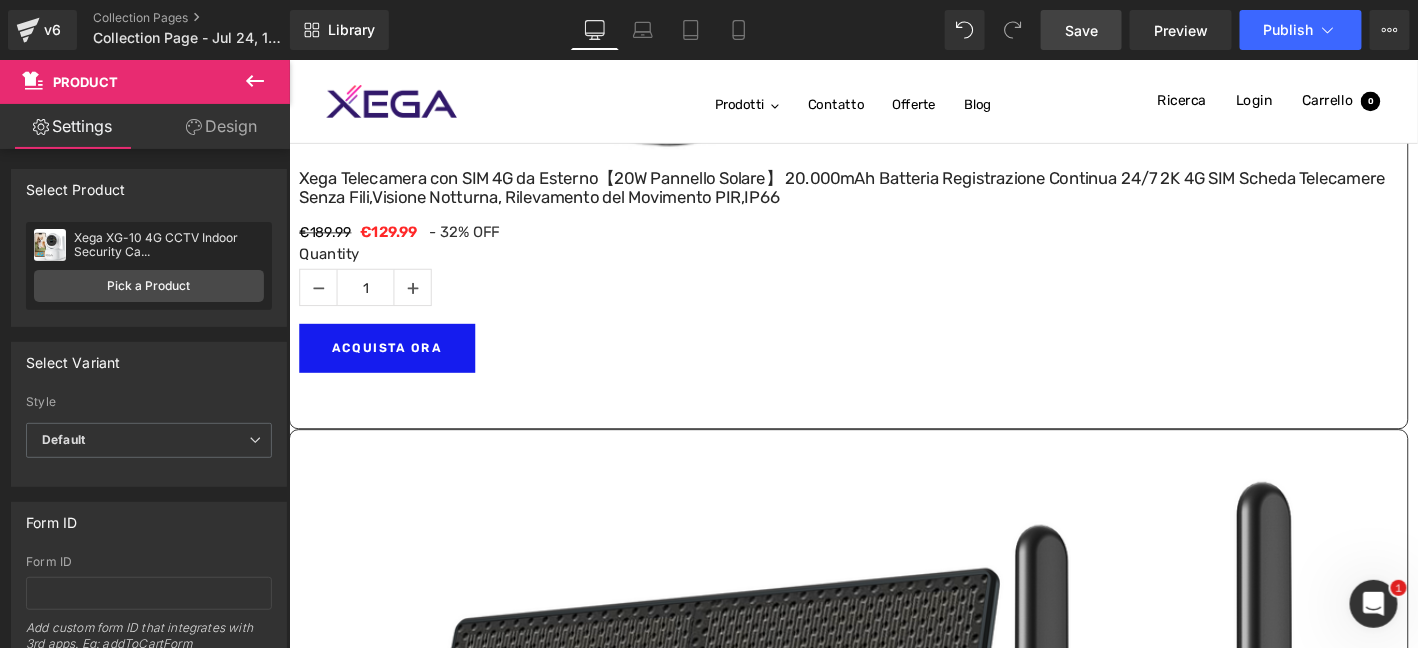 click on "Product" at bounding box center (288, 59) 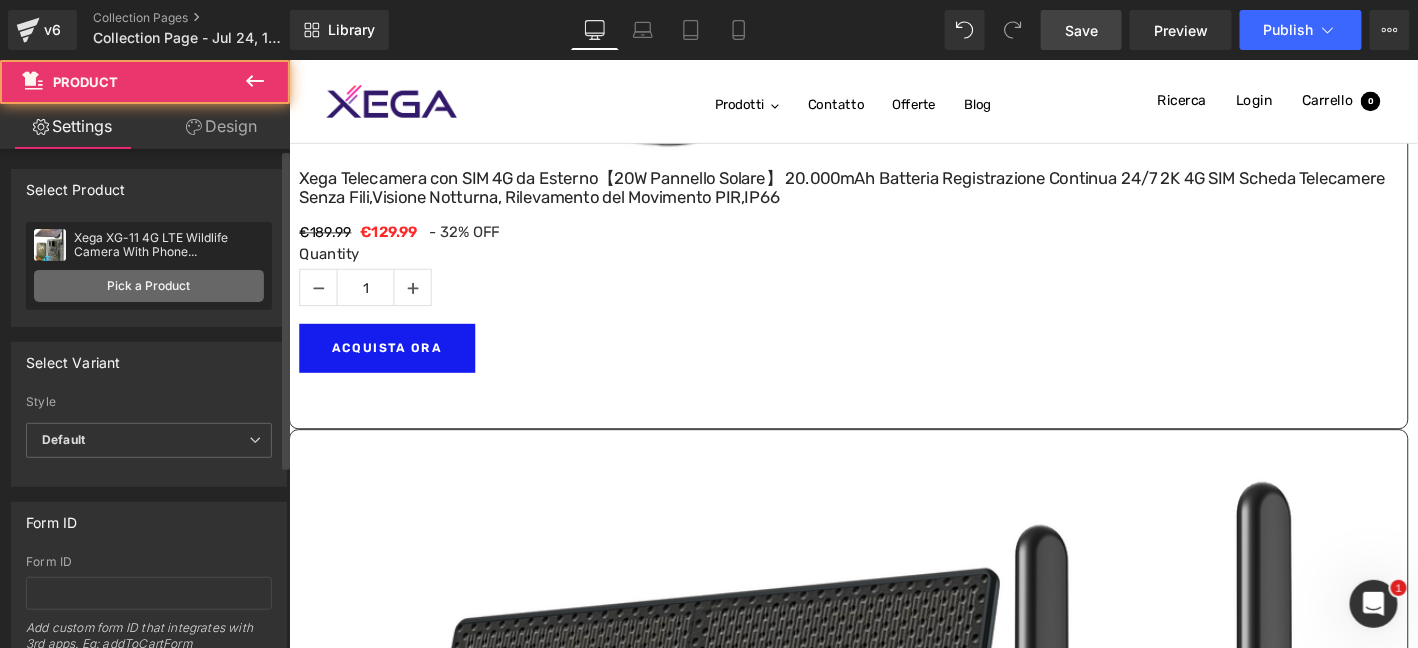 click on "Pick a Product" at bounding box center (149, 286) 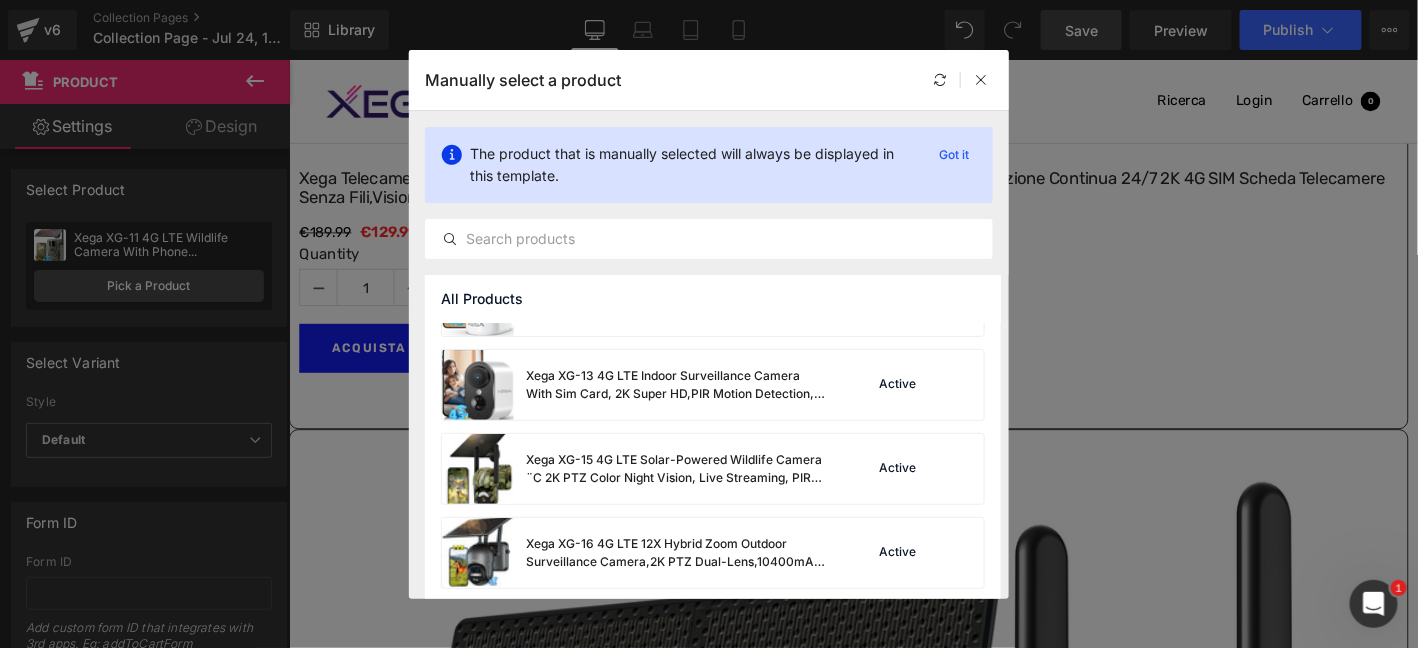 scroll, scrollTop: 988, scrollLeft: 0, axis: vertical 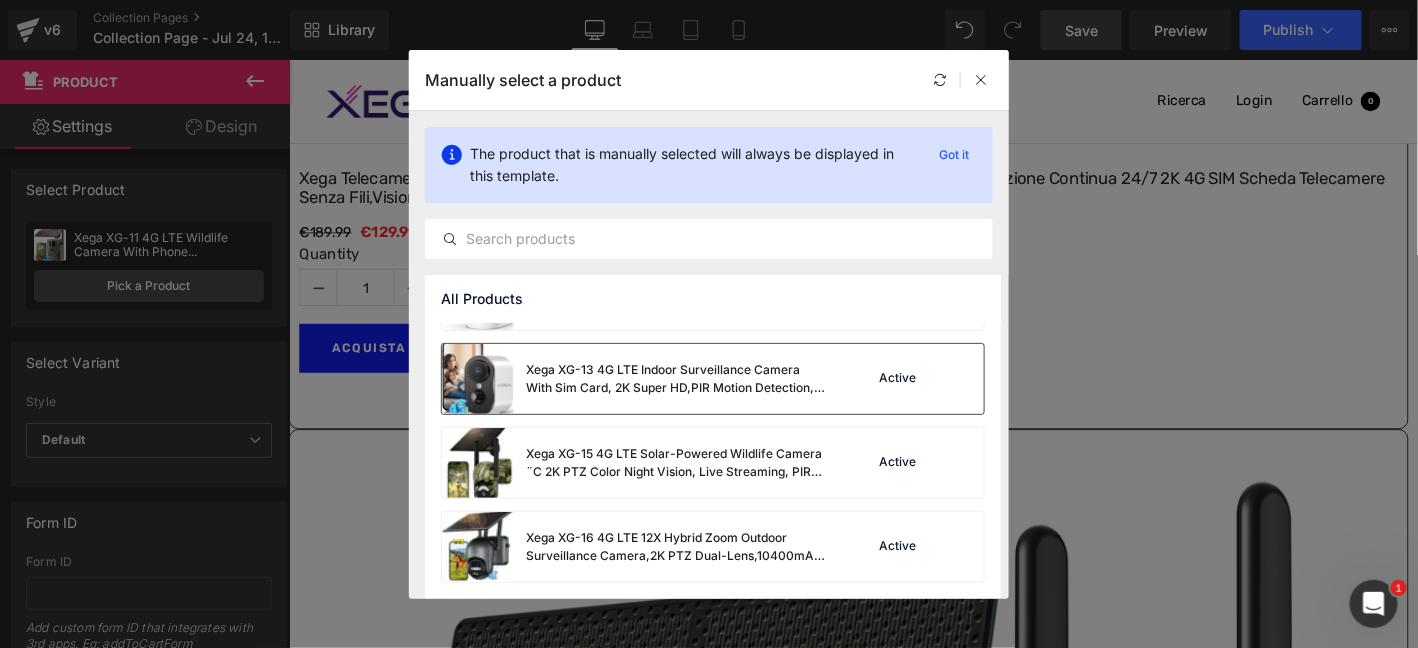 click on "Xega XG-13 4G LTE Indoor Surveillance Camera With Sim Card, 2K Super HD,PIR Motion Detection, 3MP Colour Night Vision, 2-Way Audio, Alarm, TF/Cloud, IP65." at bounding box center [676, 379] 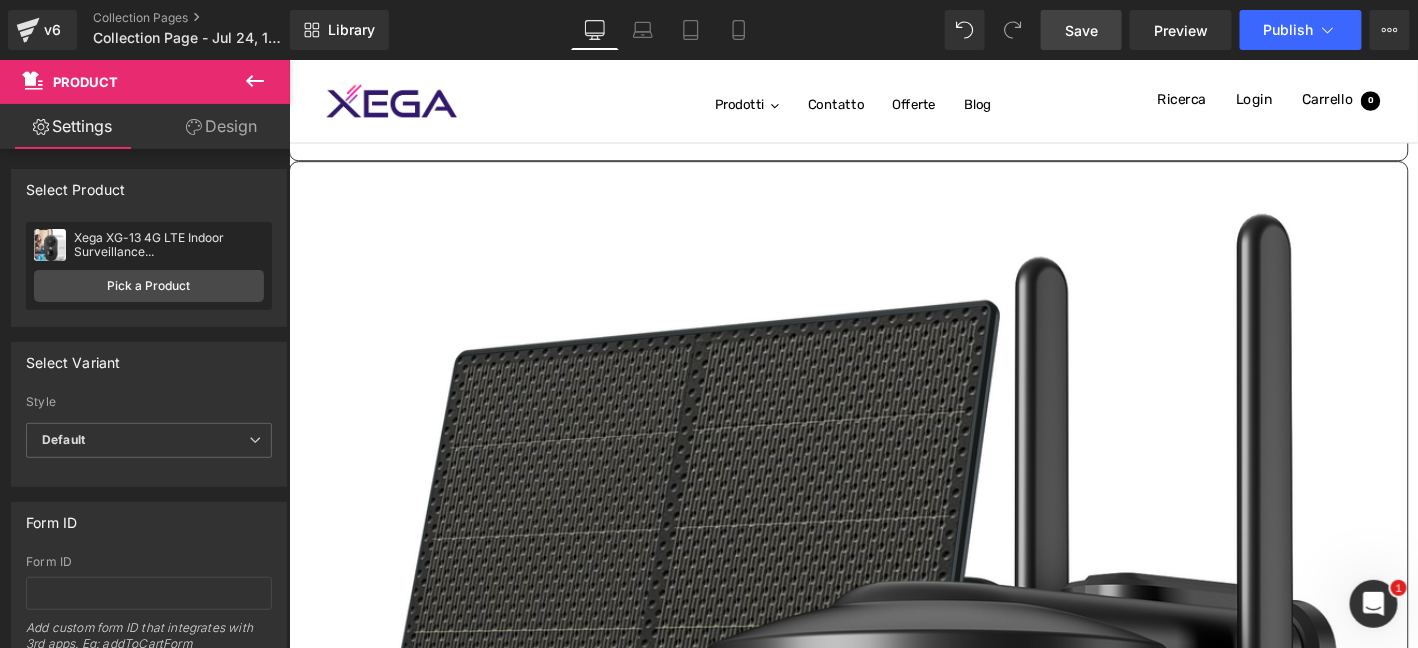 scroll, scrollTop: 4018, scrollLeft: 0, axis: vertical 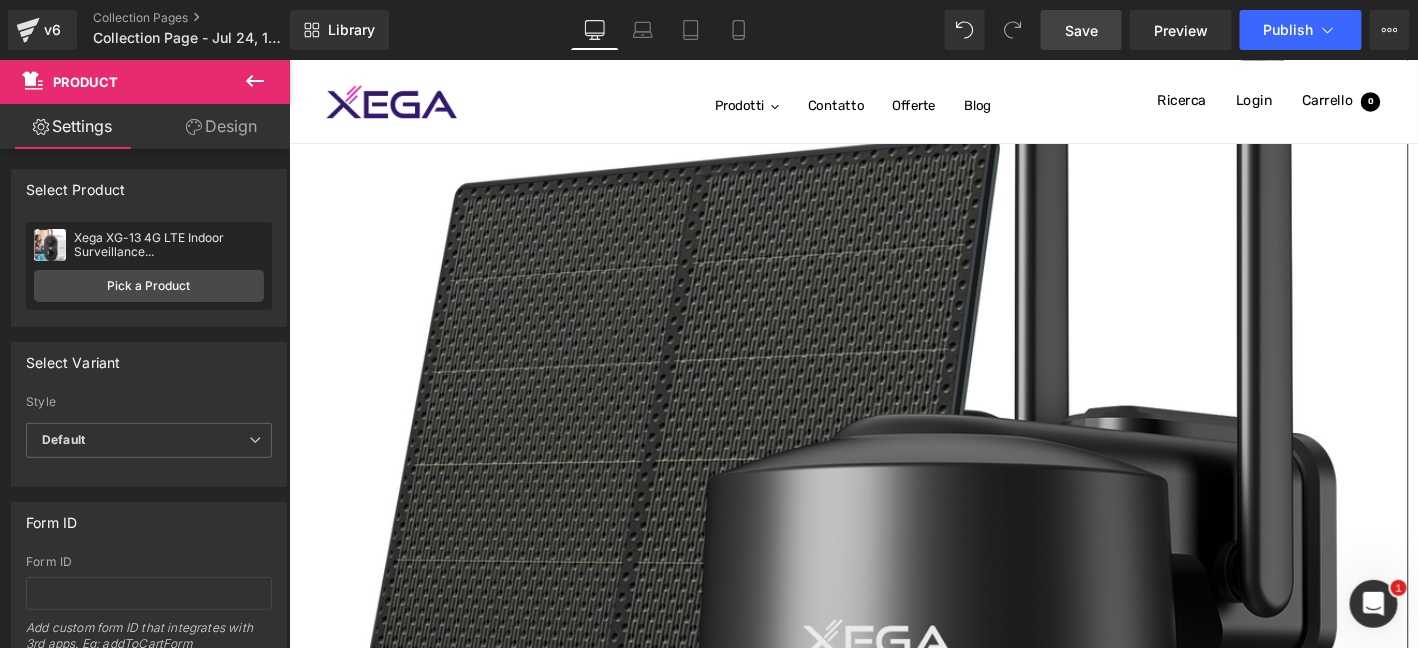 drag, startPoint x: 1002, startPoint y: 582, endPoint x: 1018, endPoint y: 536, distance: 48.703182 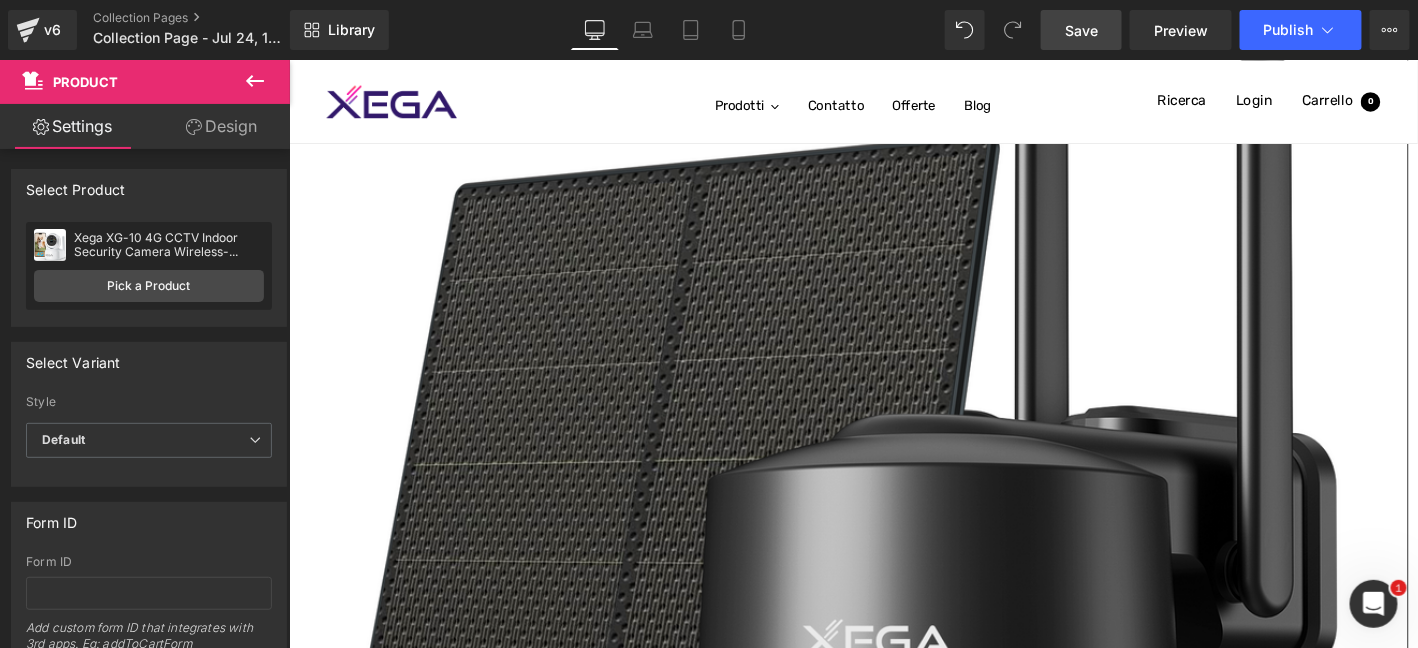 drag, startPoint x: 803, startPoint y: 530, endPoint x: 805, endPoint y: 546, distance: 16.124516 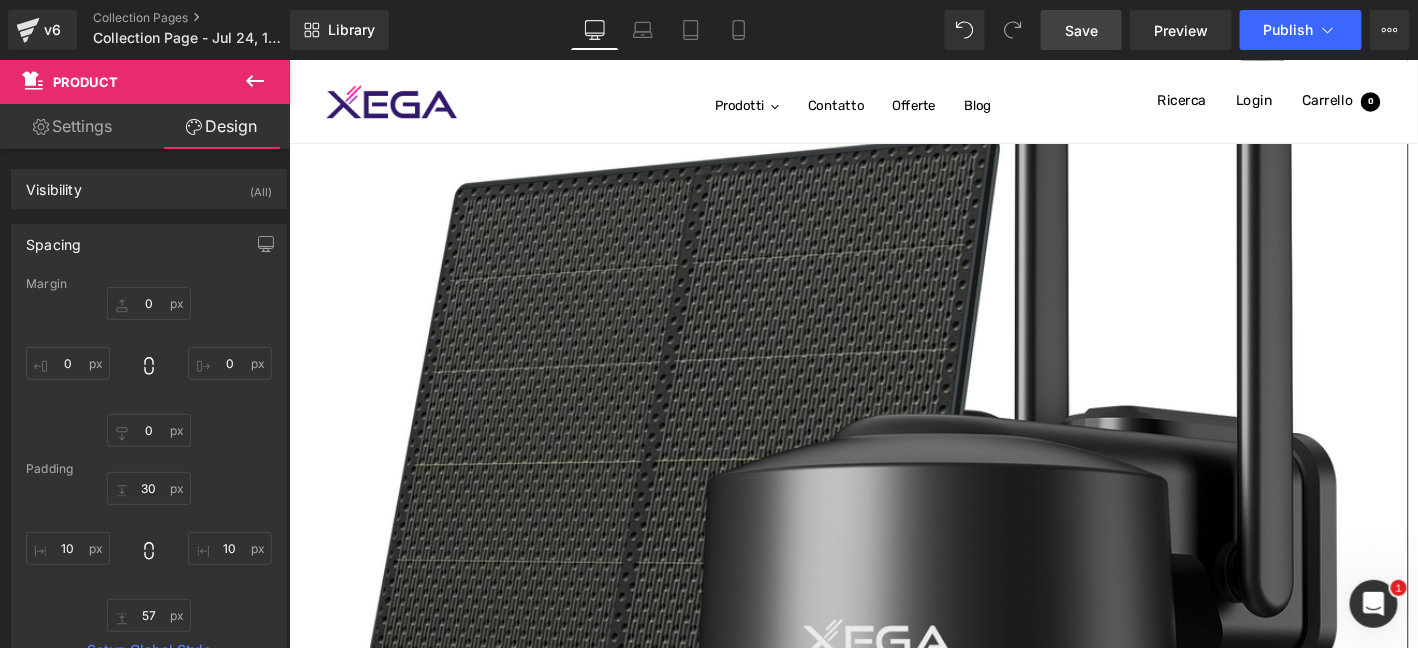 click on "Save" at bounding box center (1081, 30) 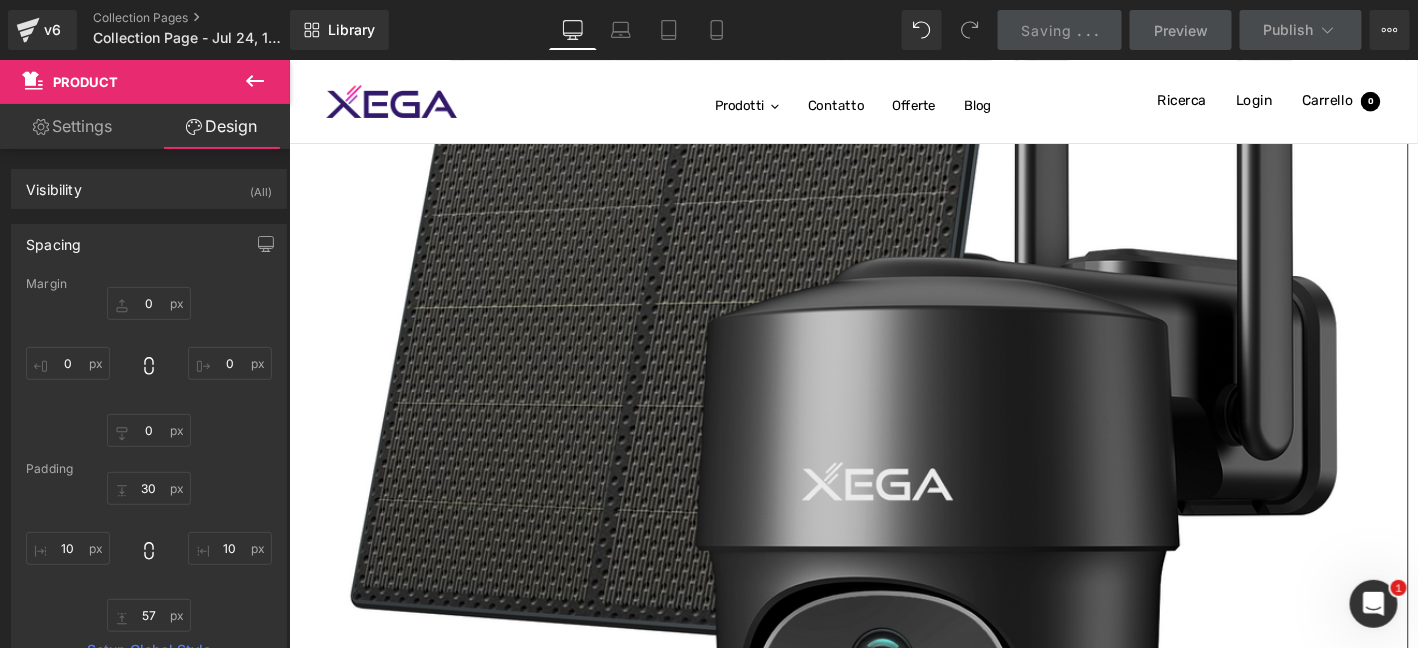 scroll, scrollTop: 4202, scrollLeft: 0, axis: vertical 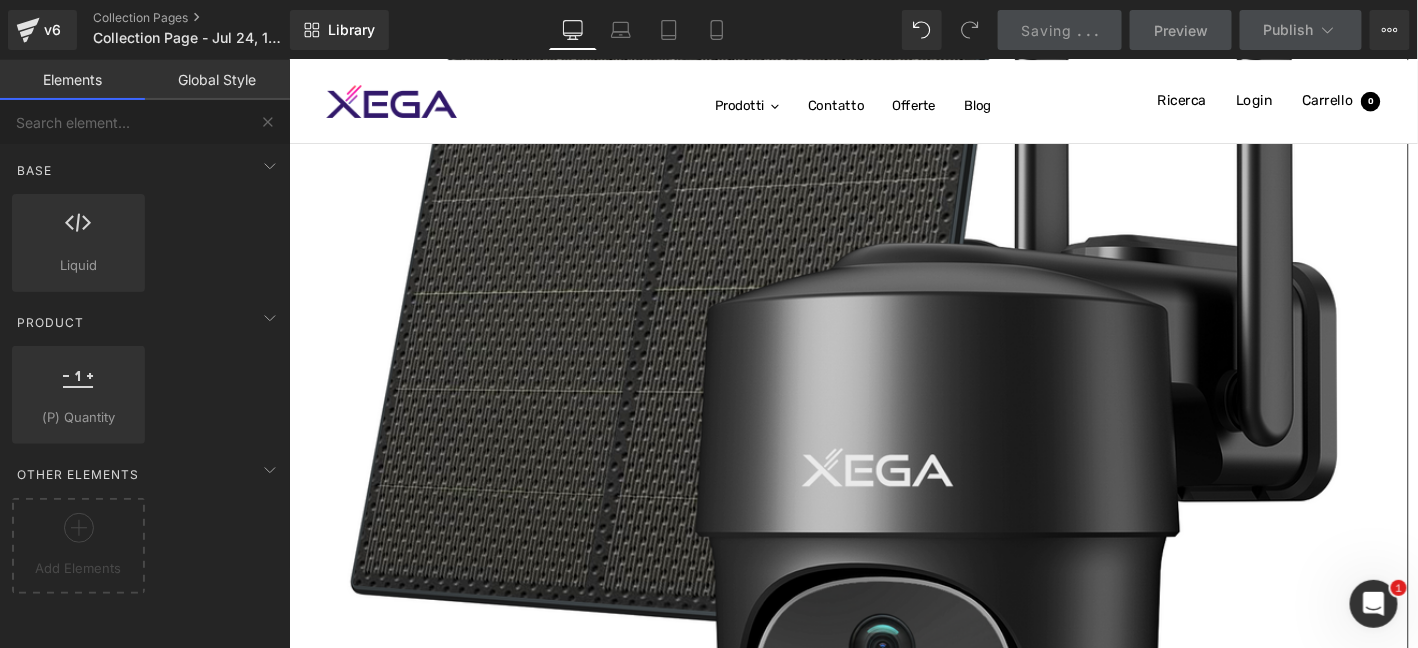 click on "Image
Telecamera di sicurezza 3G/4G
Heading
Sale Off
(P) Image
Xega S20-4G LTE Telecamera Solare Esterno con SIM Scheda 2K HD 355°/95° PTZ Telecamere Senza Fili con Pannello Solare Batterie Visione Notturna Rilevamento del Movimento Audio Bidirezionale Rotazione
(P) Title
€169.99
€89.99
-
47%
OFF
(P) Price
Quantity
1" at bounding box center (893, 3915) 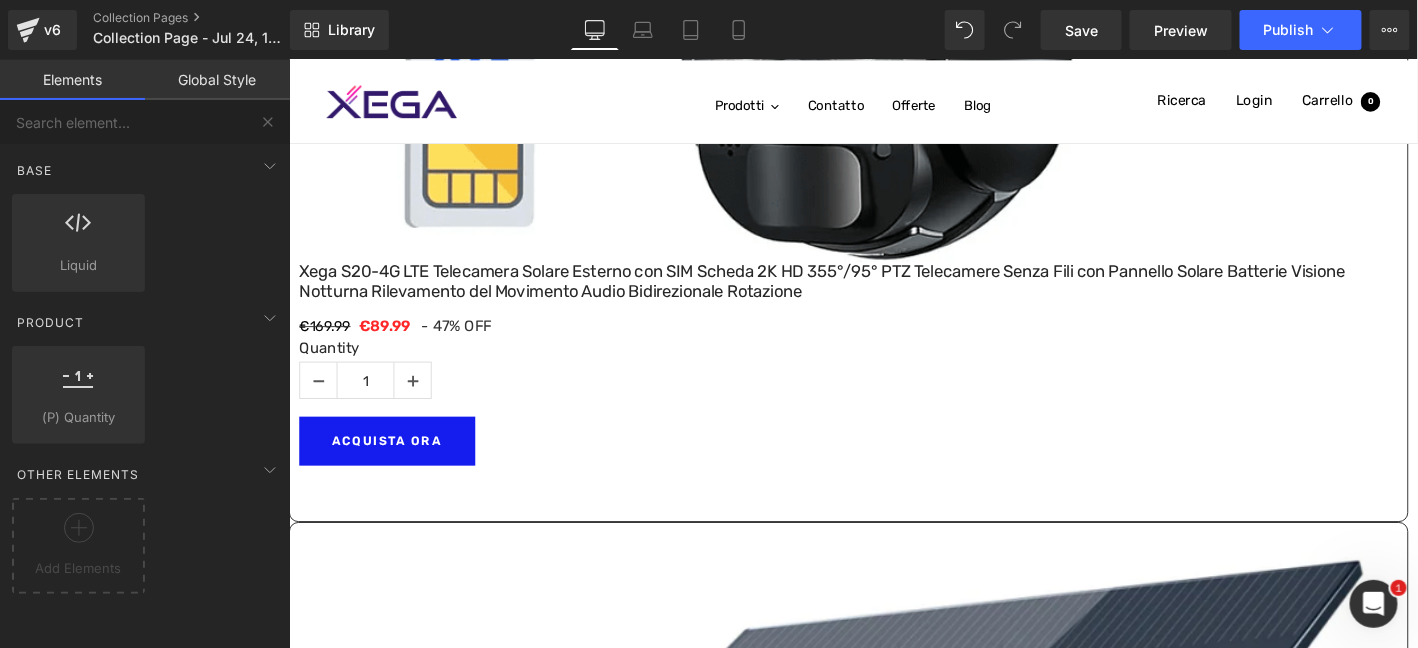 scroll, scrollTop: 1869, scrollLeft: 0, axis: vertical 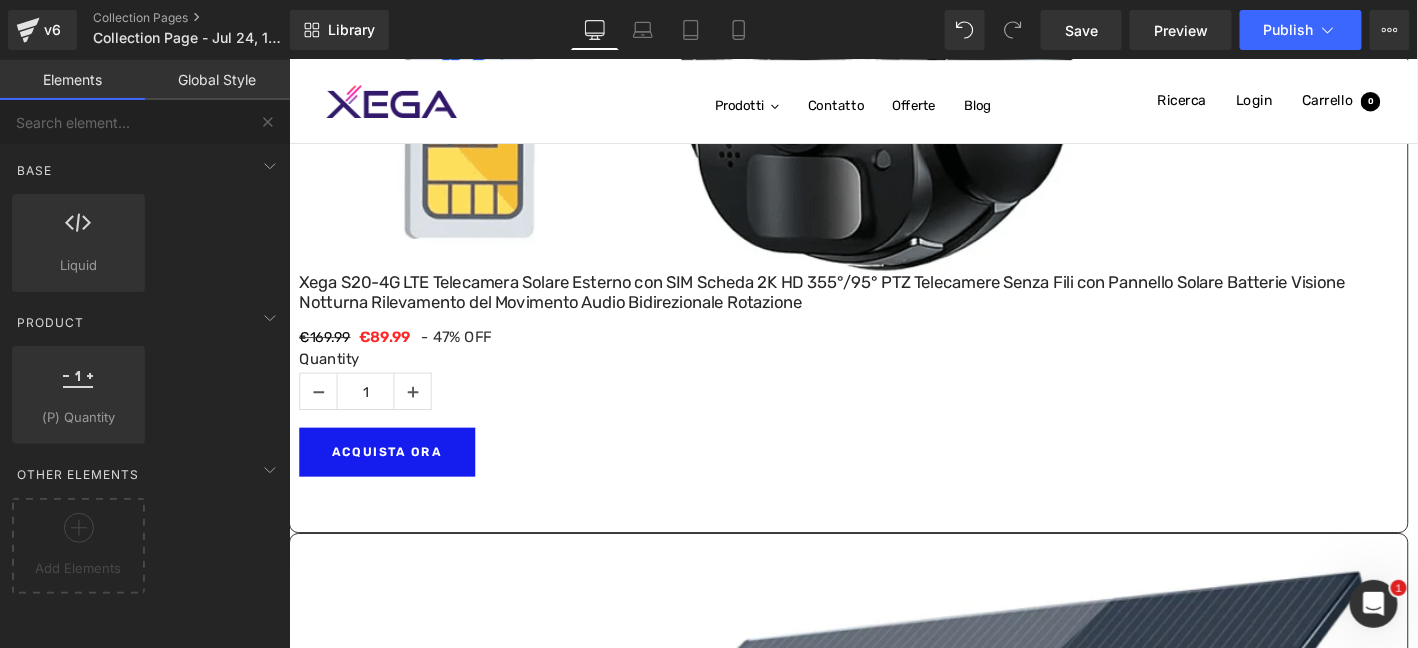 click on "(P) Price" at bounding box center (288, 59) 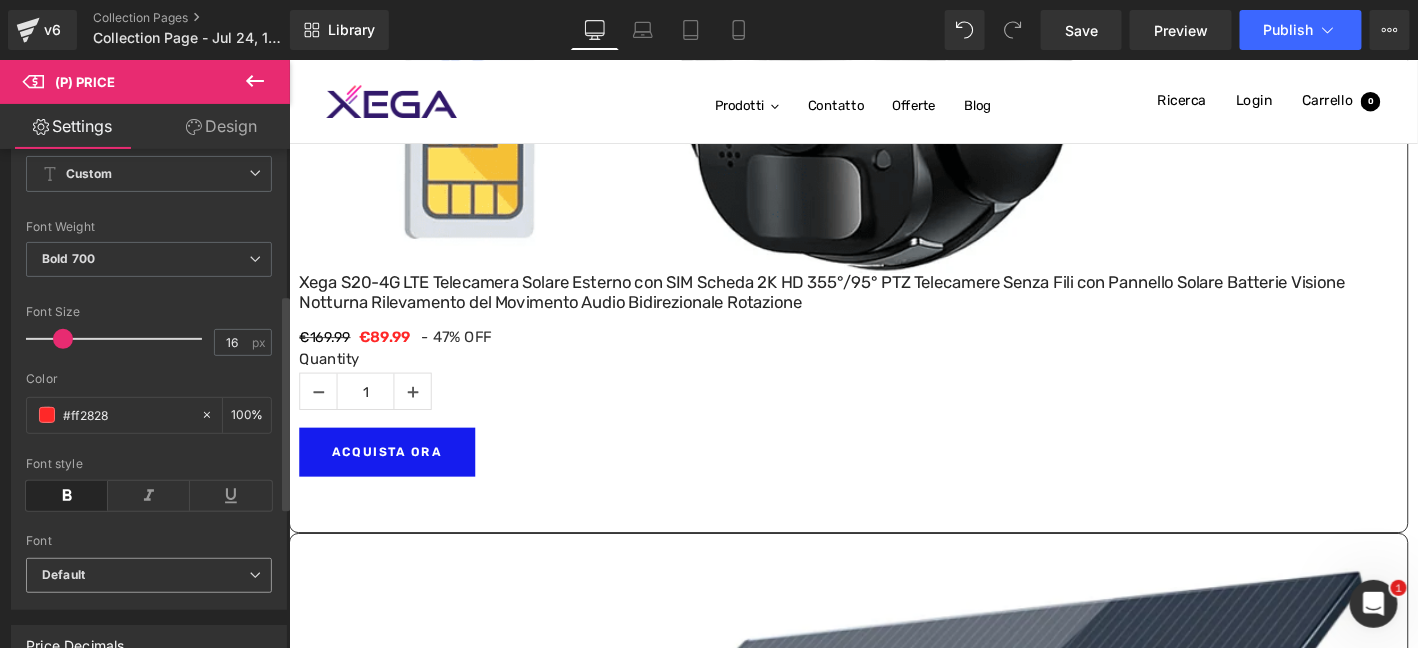 scroll, scrollTop: 466, scrollLeft: 0, axis: vertical 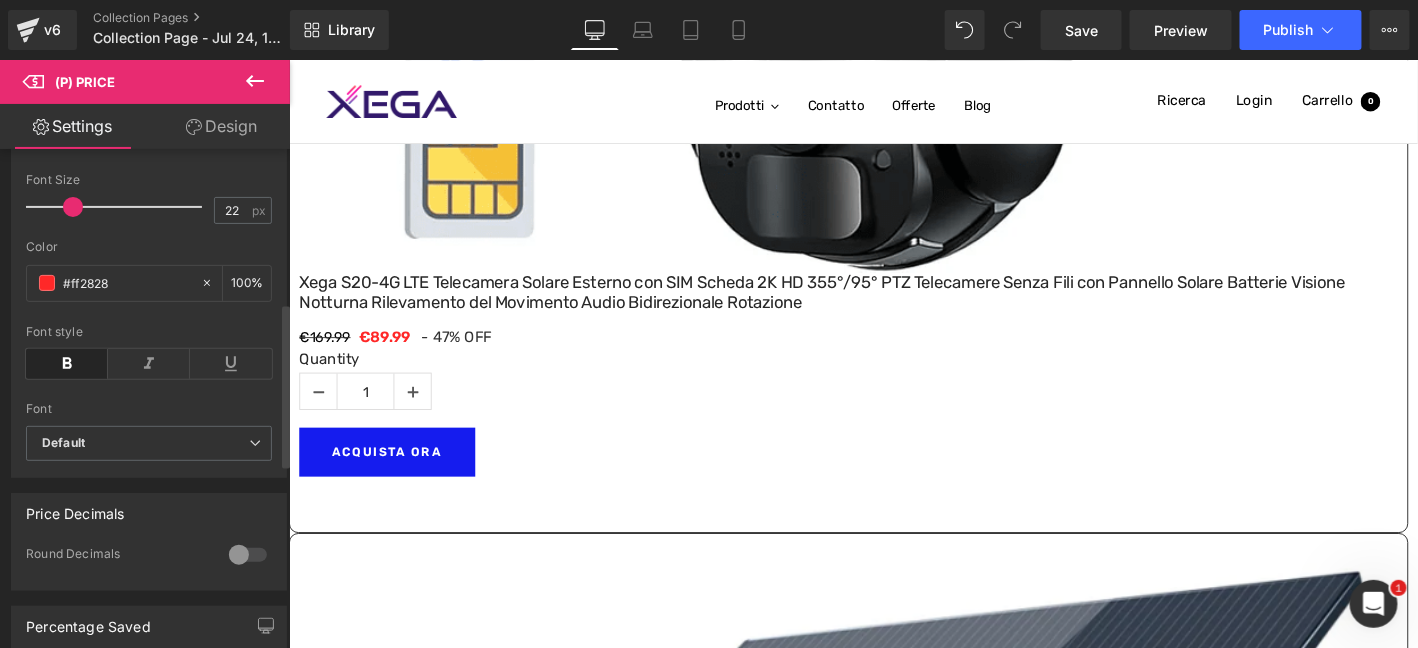 drag, startPoint x: 65, startPoint y: 216, endPoint x: 75, endPoint y: 214, distance: 10.198039 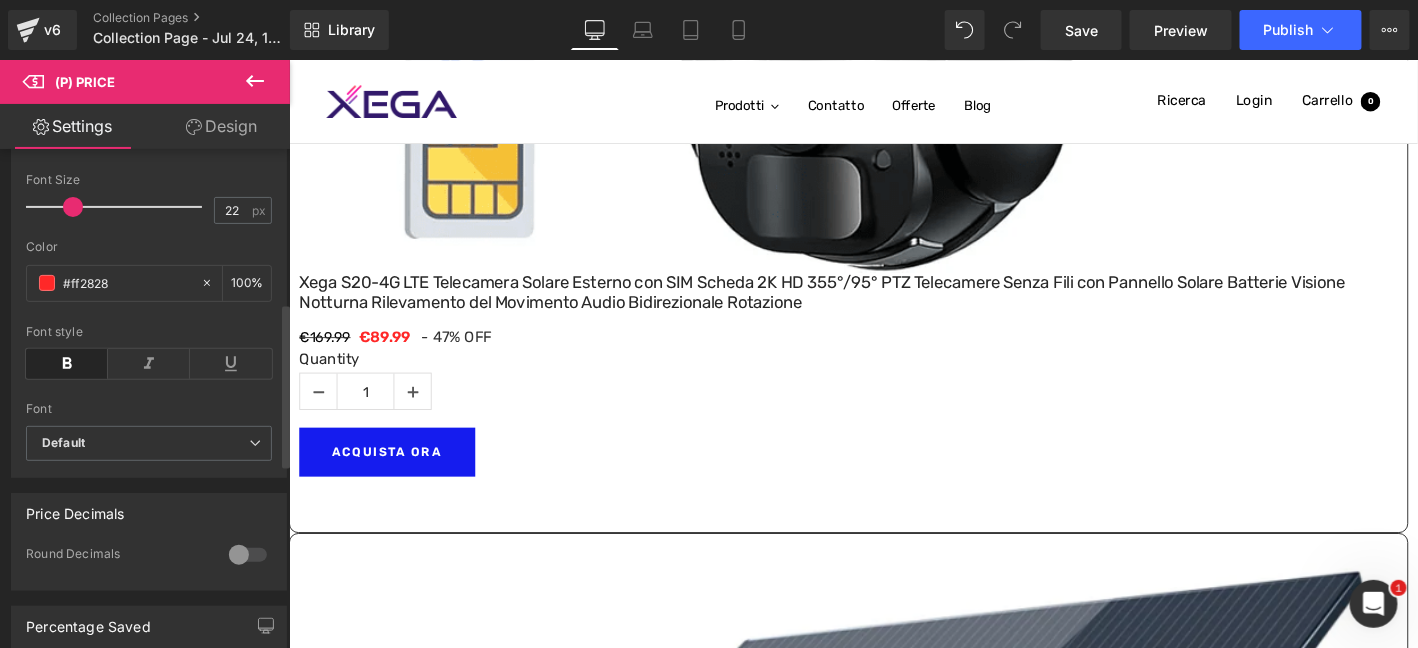 click at bounding box center [73, 207] 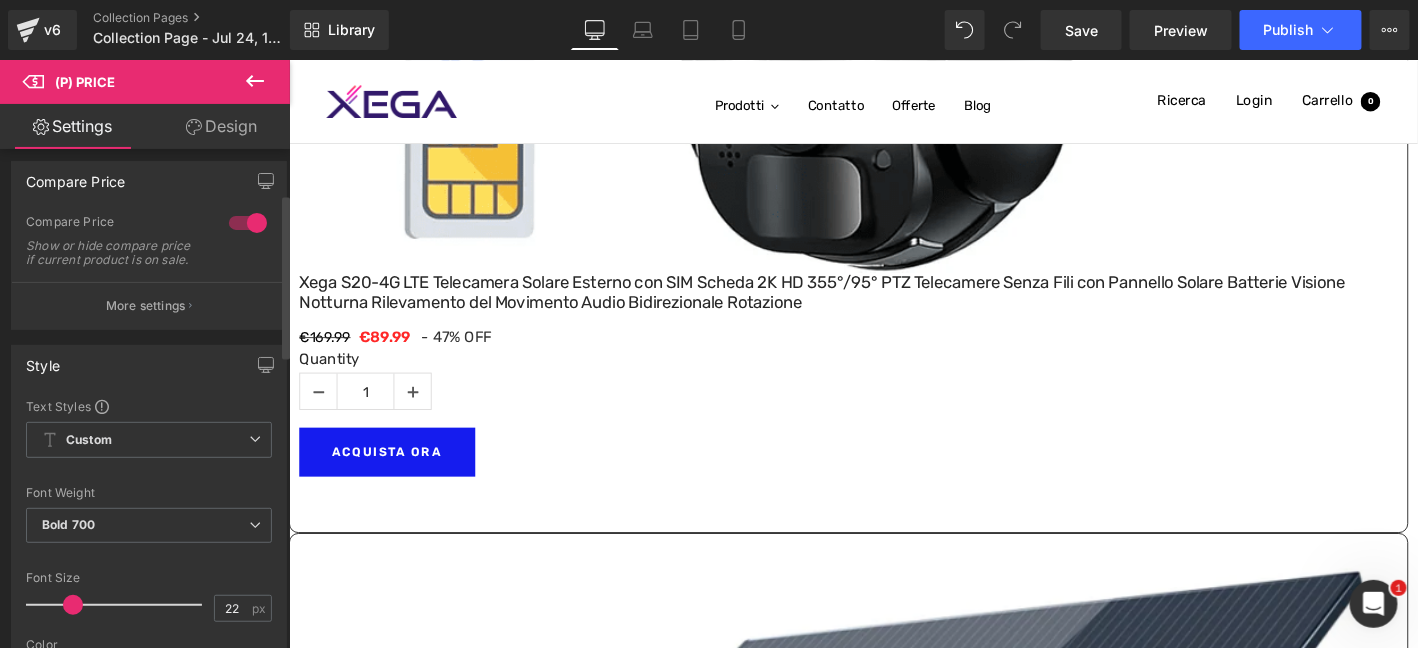 scroll, scrollTop: 66, scrollLeft: 0, axis: vertical 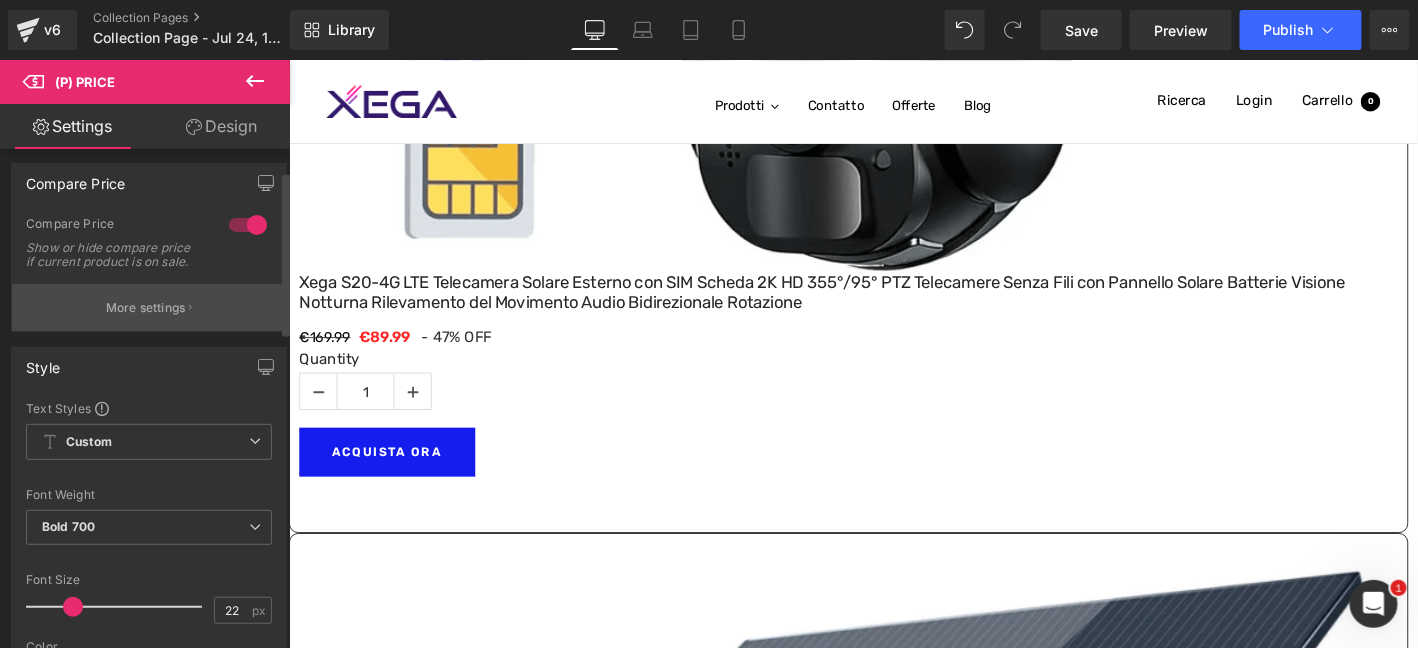click on "More settings" at bounding box center (146, 308) 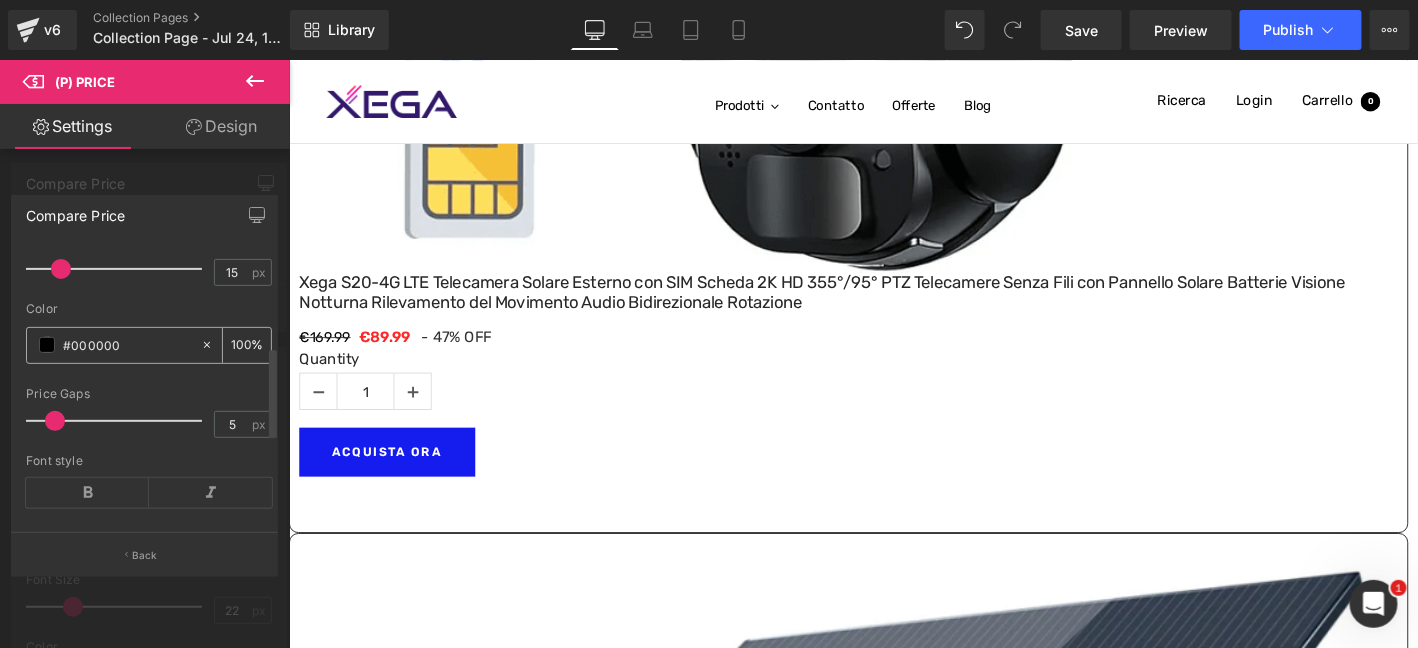 scroll, scrollTop: 233, scrollLeft: 0, axis: vertical 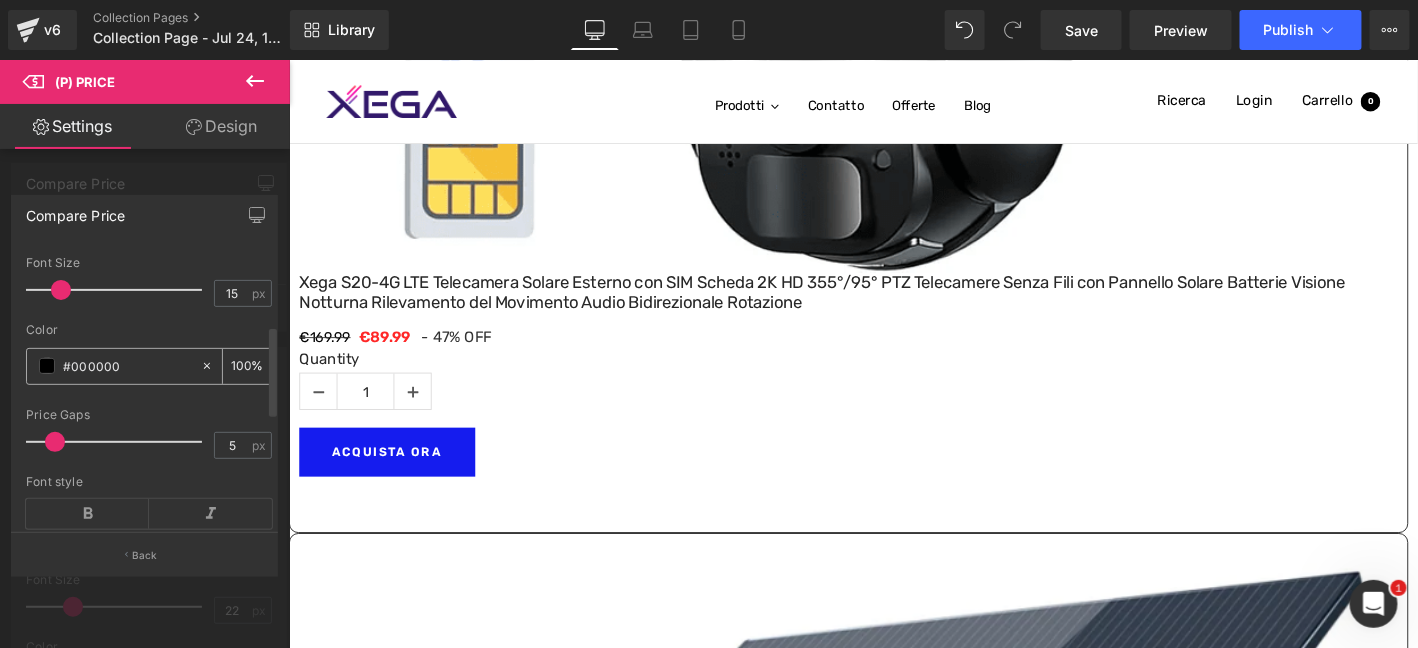 click on "#000000" at bounding box center [113, 366] 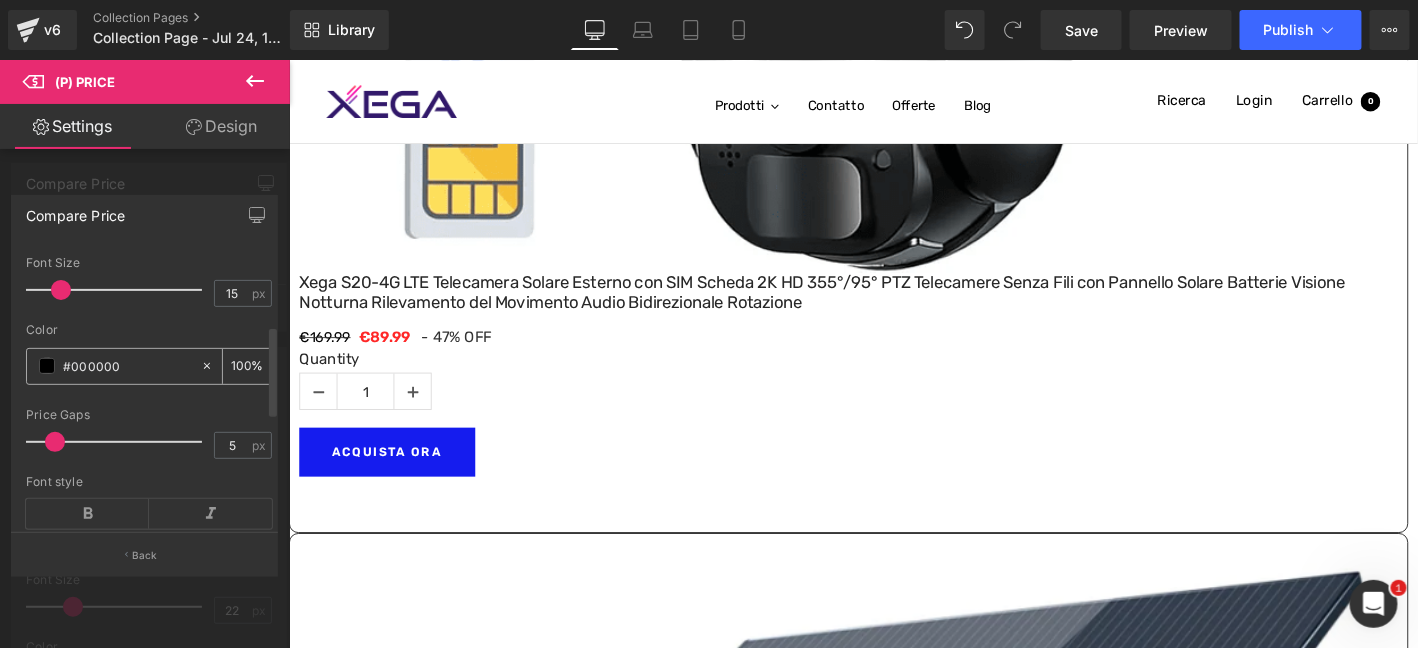 click on "#000000" at bounding box center [113, 366] 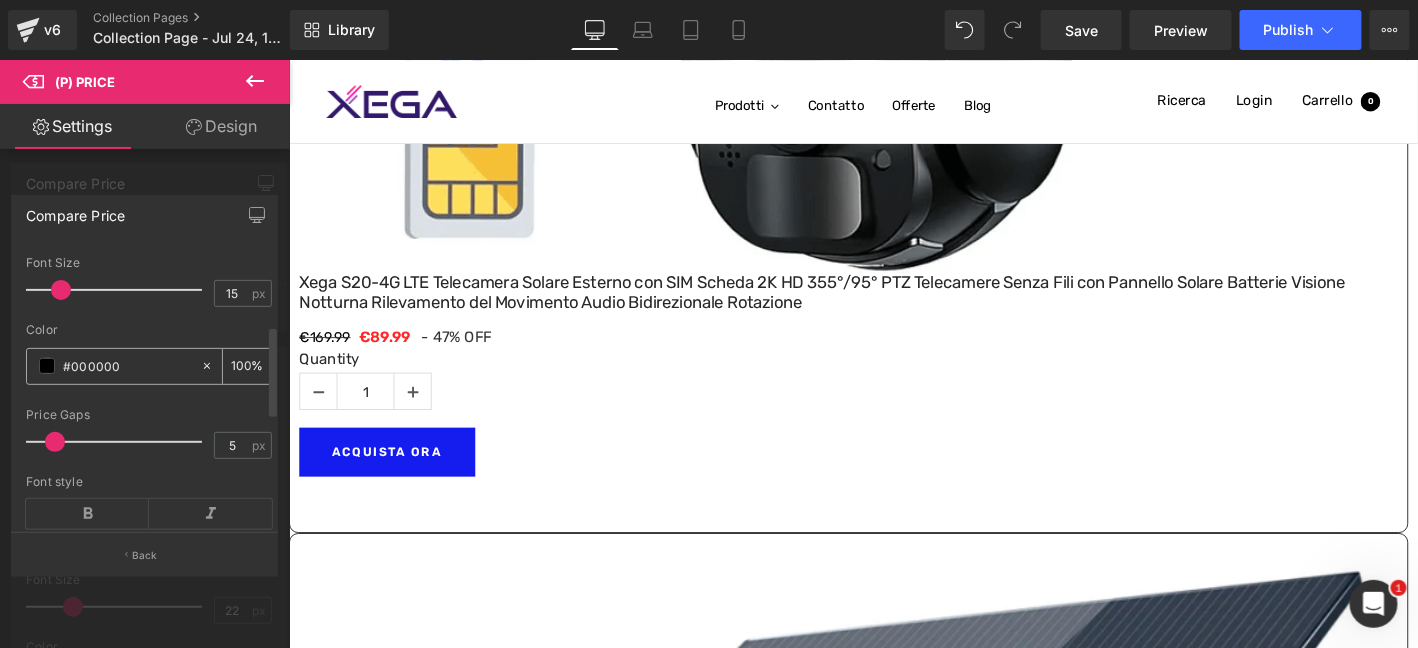 click at bounding box center (47, 366) 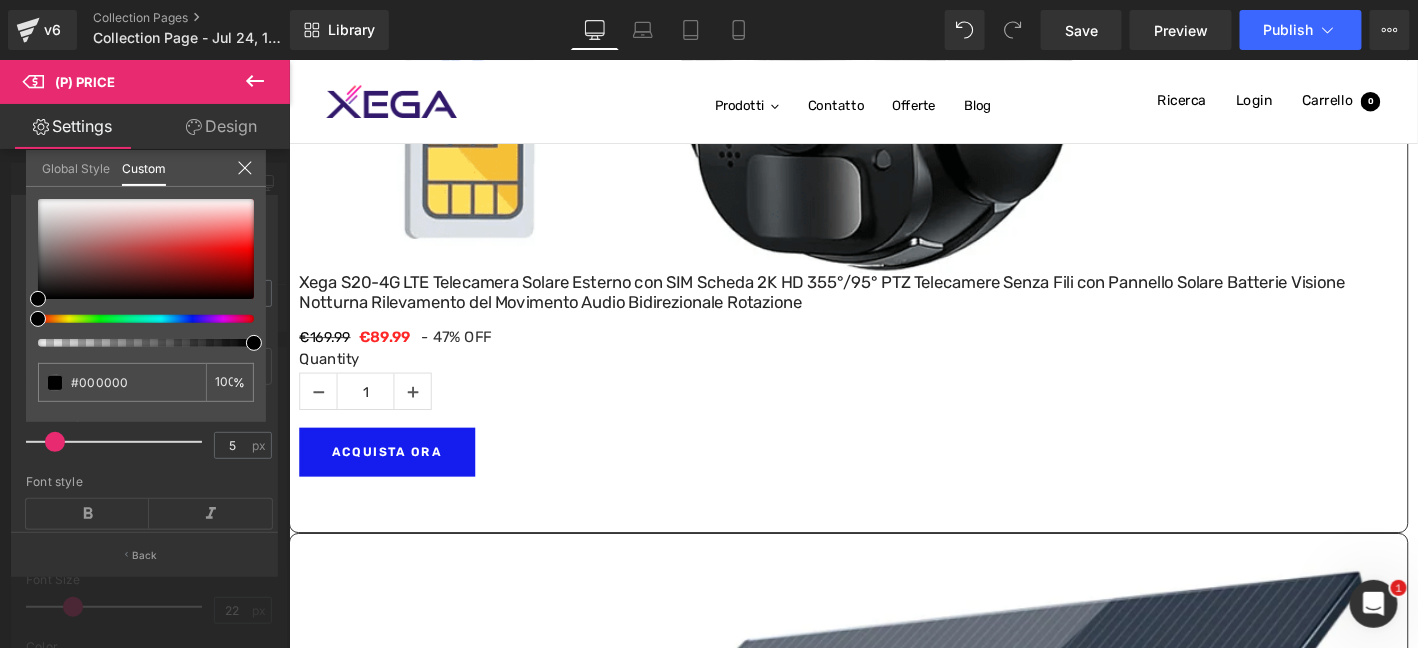 drag, startPoint x: 68, startPoint y: 350, endPoint x: 206, endPoint y: 304, distance: 145.46477 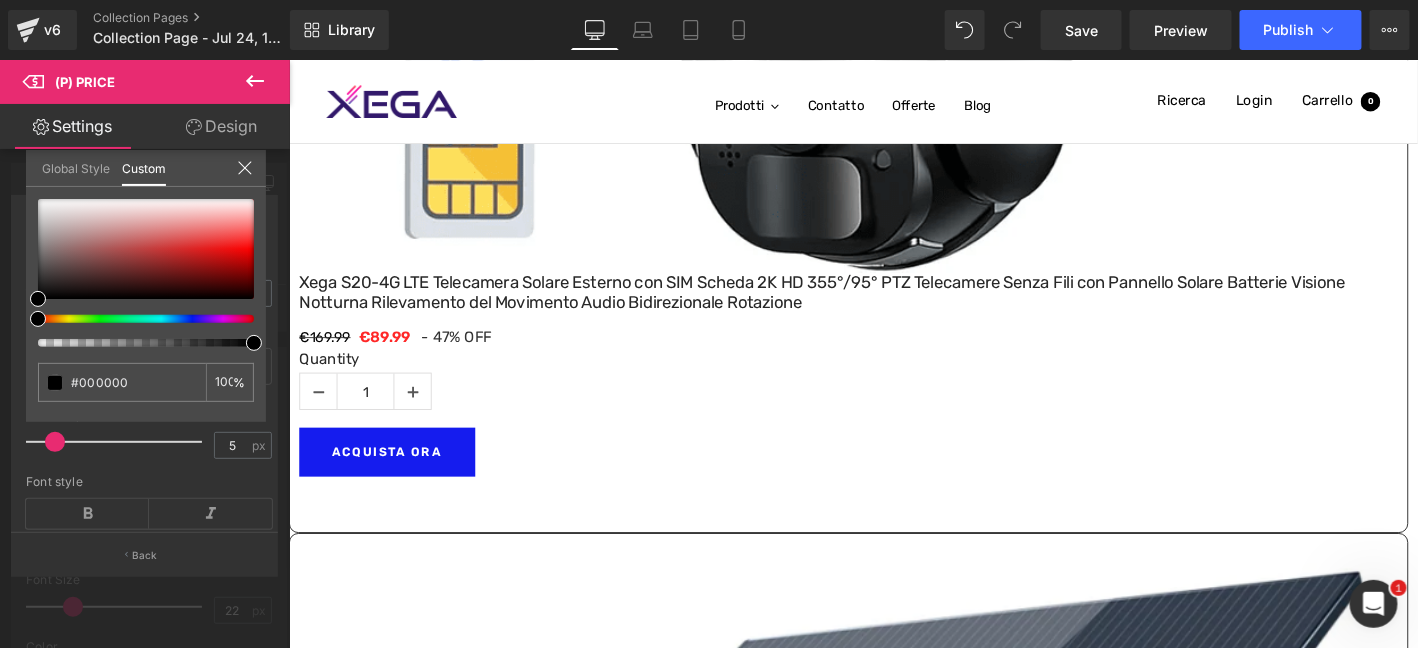click on "#000000 100 %" at bounding box center [146, 310] 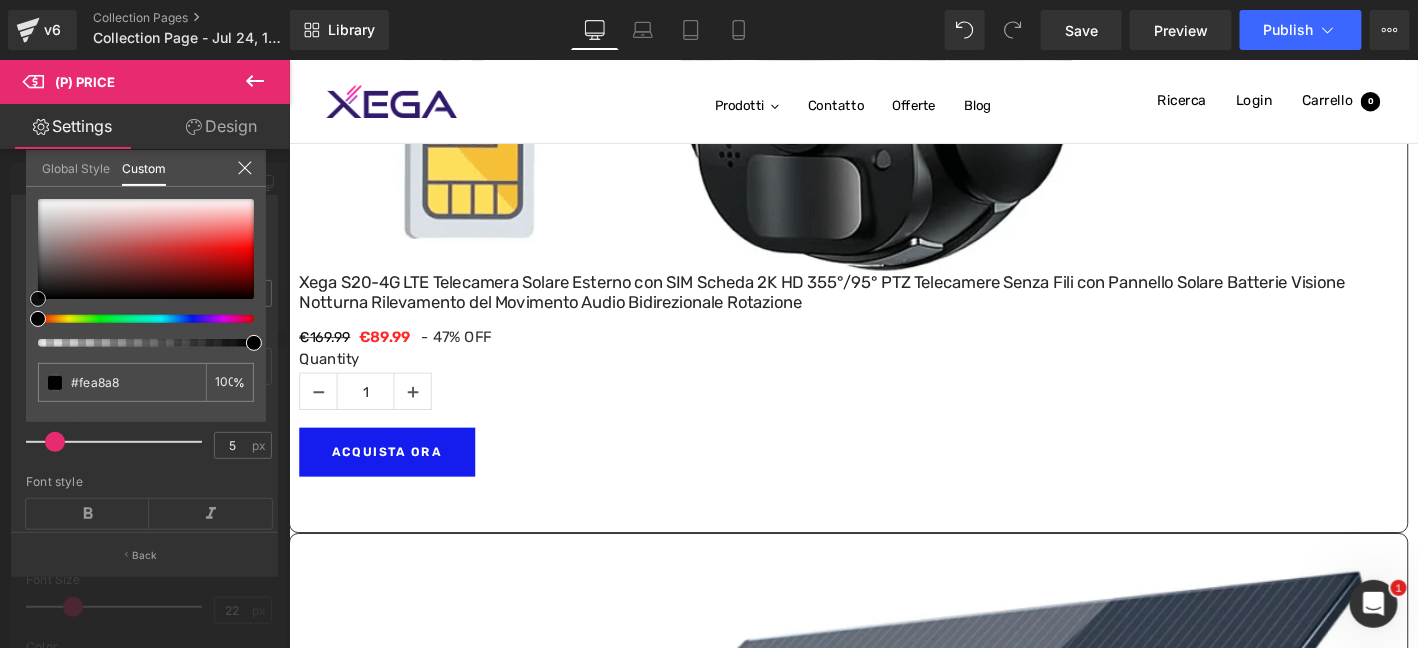 click at bounding box center (146, 249) 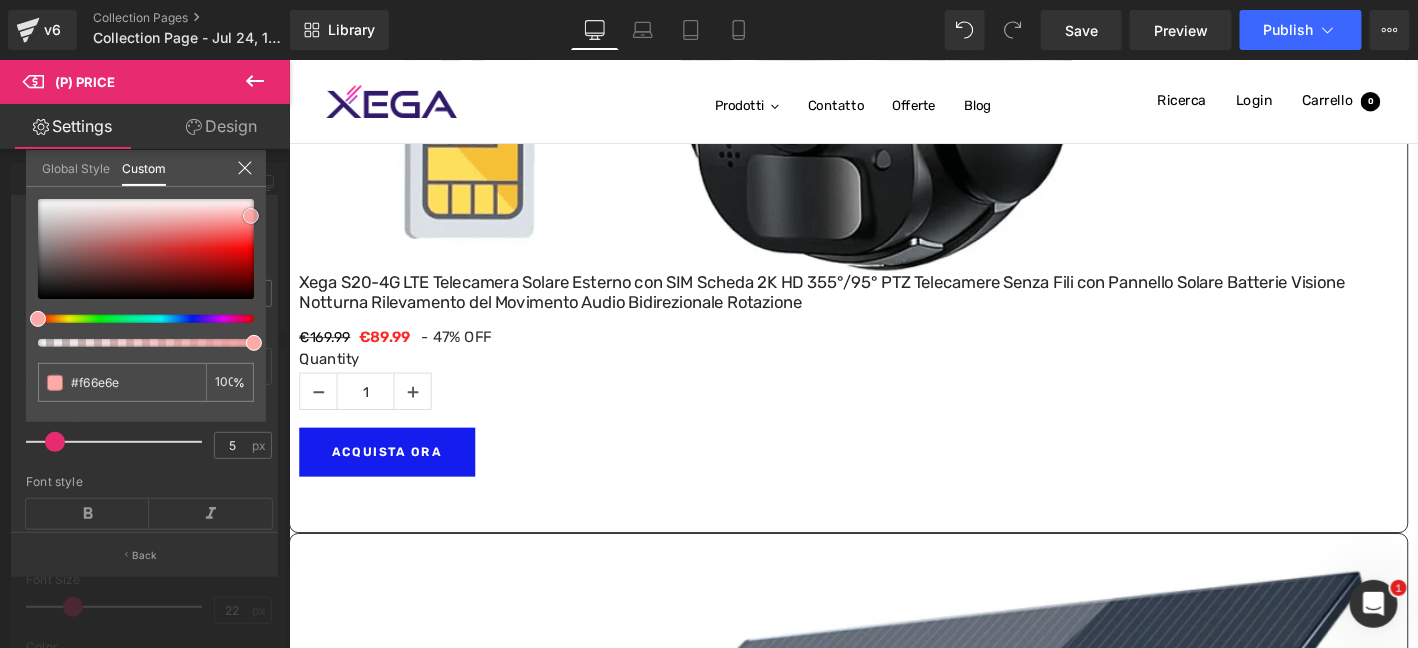 click at bounding box center [146, 249] 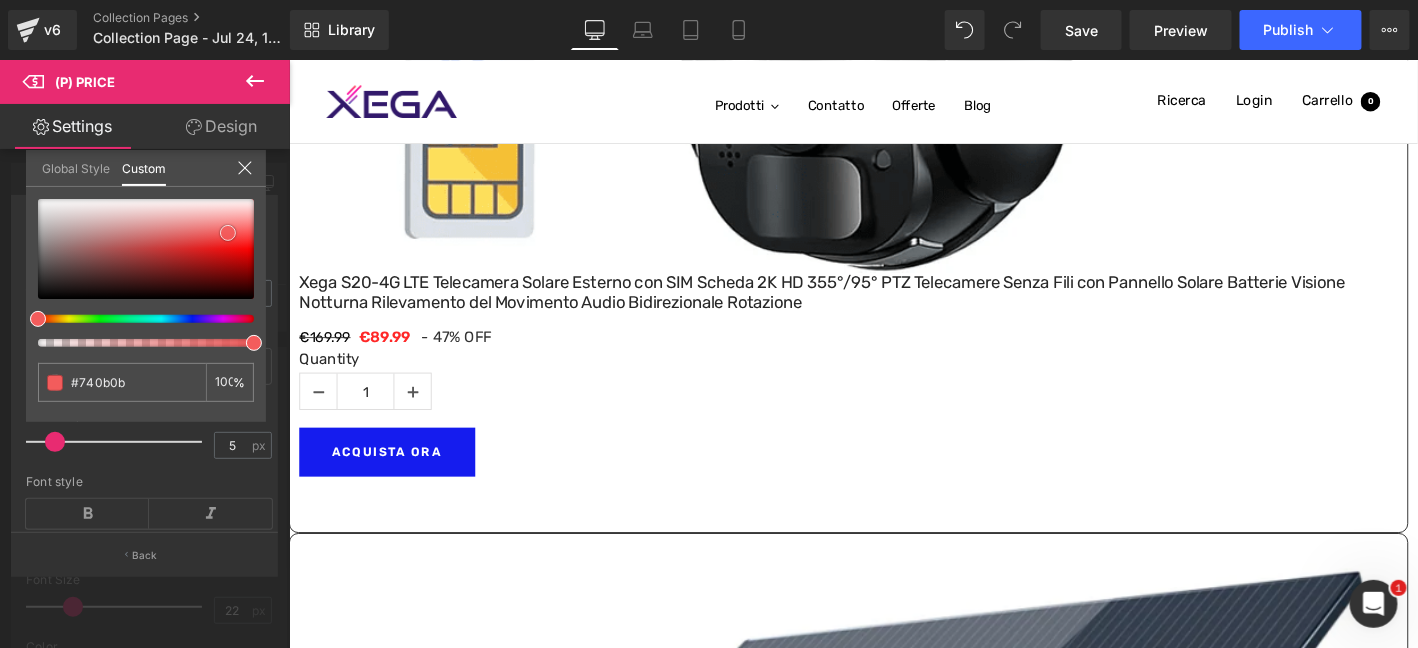click at bounding box center (146, 249) 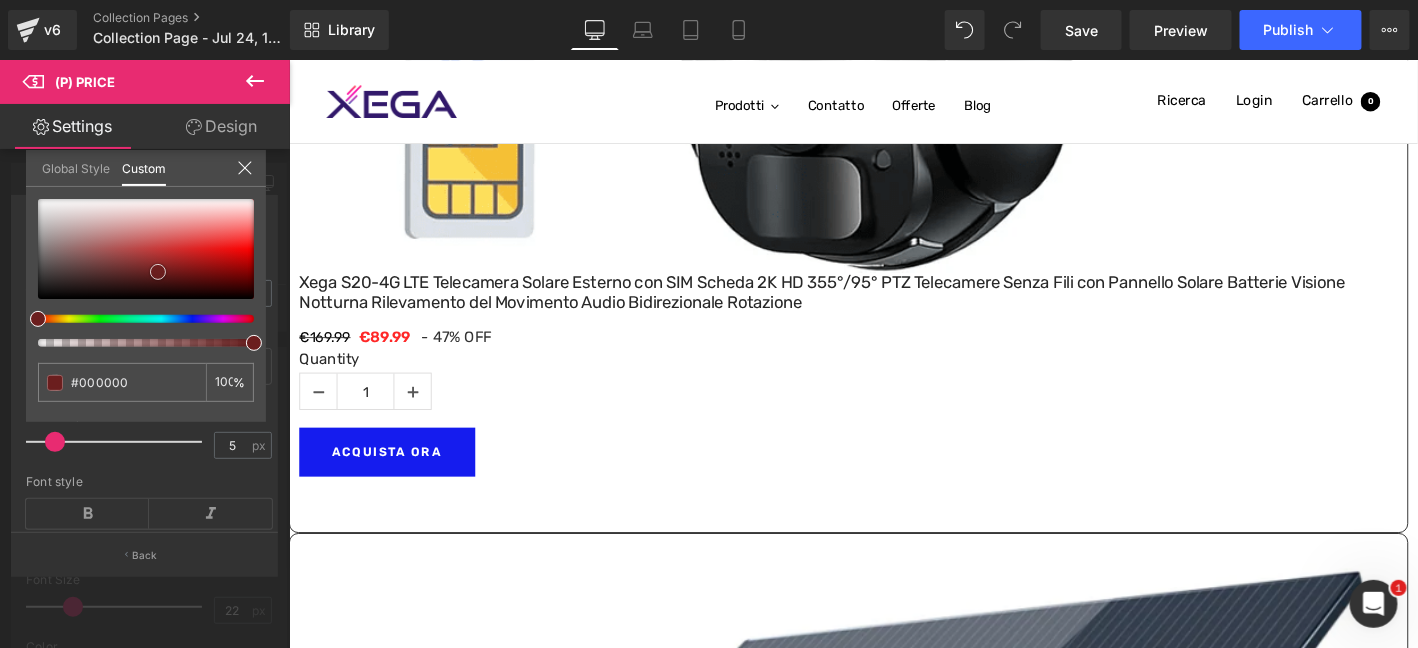 drag, startPoint x: 158, startPoint y: 271, endPoint x: 0, endPoint y: 306, distance: 161.83015 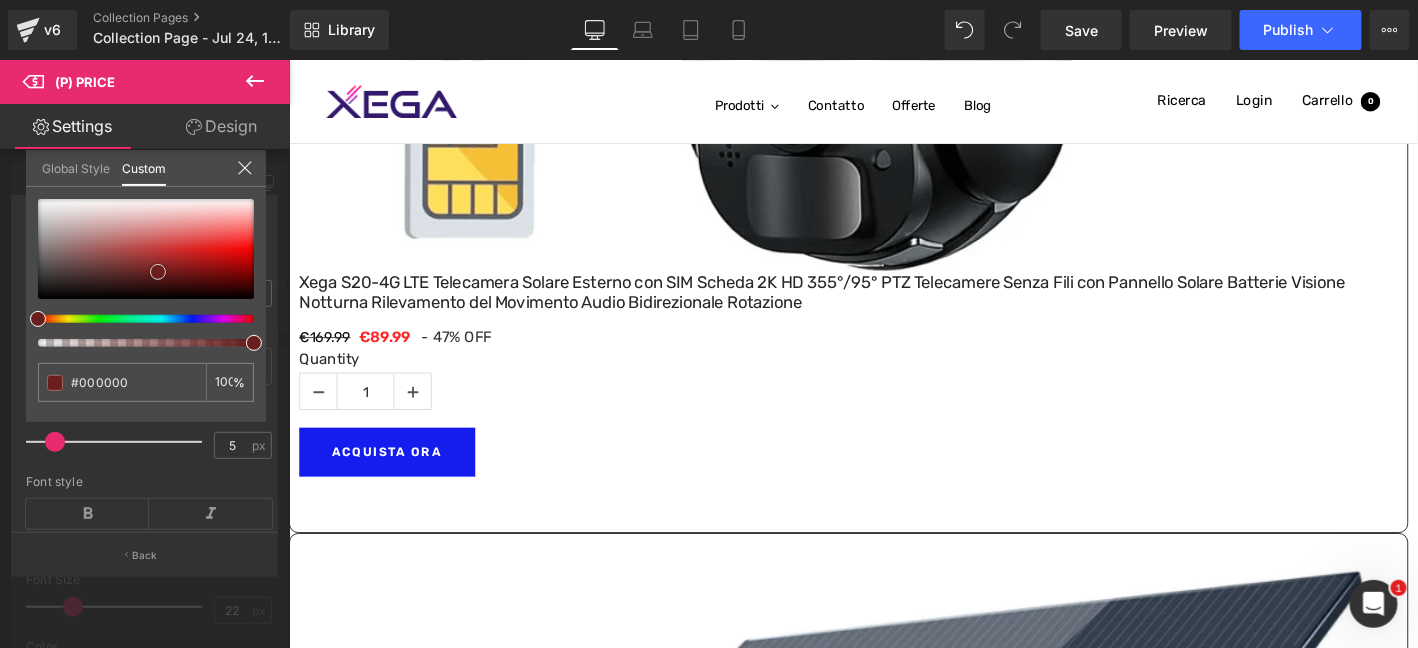 click on "Compare Price Text Styles Custom
Custom
Setup Global Style
Custom
Setup Global Style
1 Compare First Display compare price before or after regular price. Thin 100 Semi Thin 200 Light 300 Regular 400 Medium 500 Semi Bold 600 Super Bold 800 Boldest 900 Bold 700 Lighter Bolder Font Weight
Regular 400
Thin 100 Semi Thin 200 Light 300 Regular 400 Medium 500 Semi Bold 600 Super Bold 800 Boldest 900 Bold 700 Lighter Bolder 15px Font Size 15 px rgba(0, 0, 0, 1) Color #000000 100 % 5px Price Gaps 5 px , Font style
Font
Default
Default" at bounding box center (145, 377) 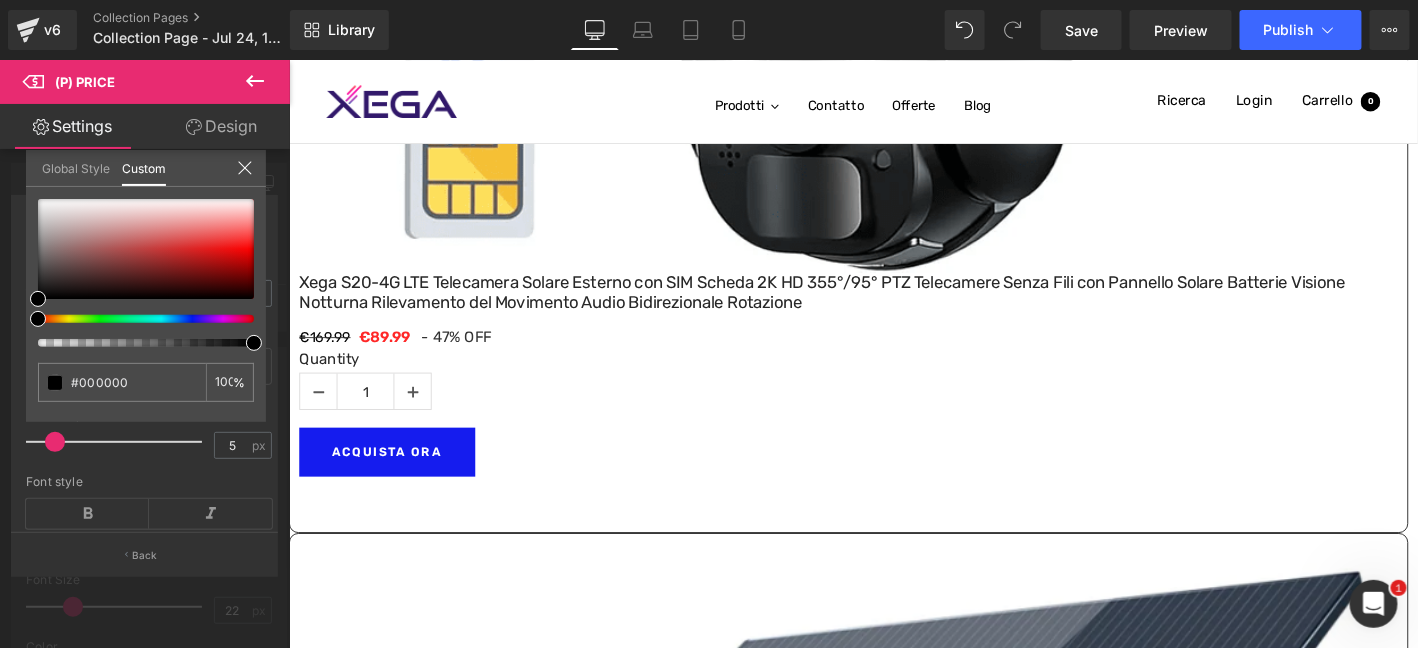 click 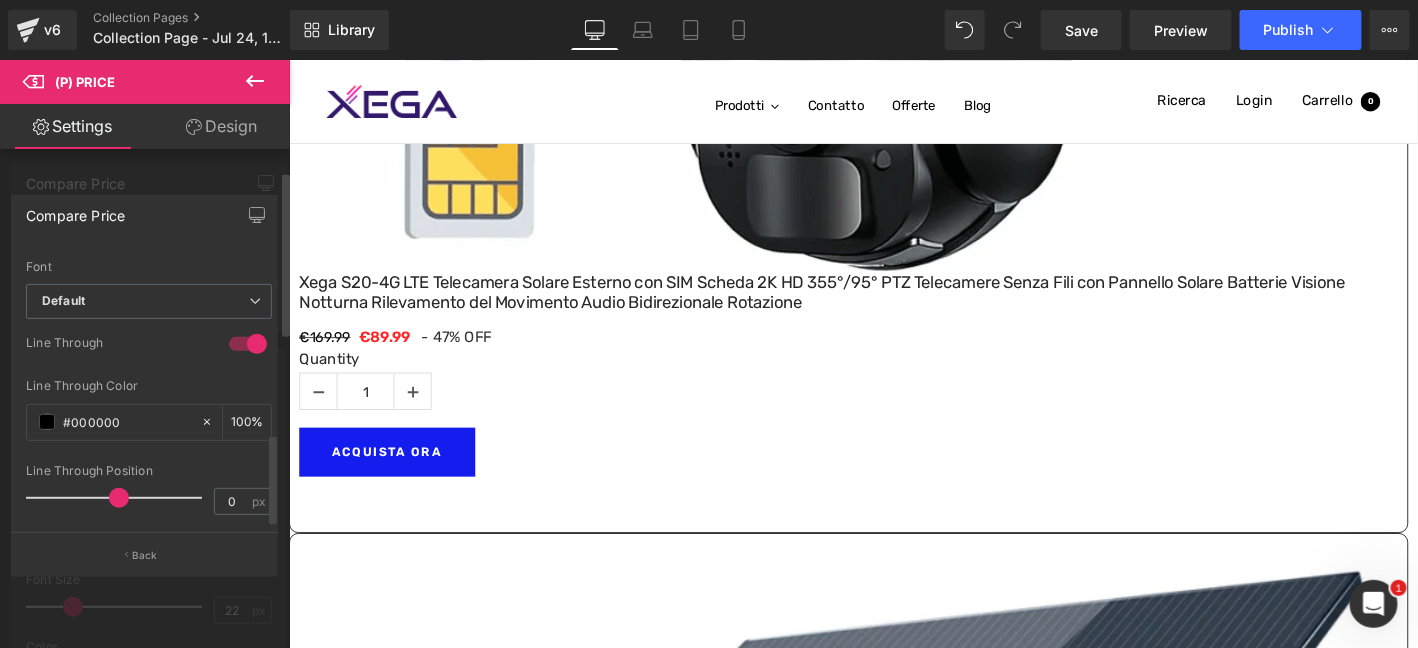 scroll, scrollTop: 570, scrollLeft: 0, axis: vertical 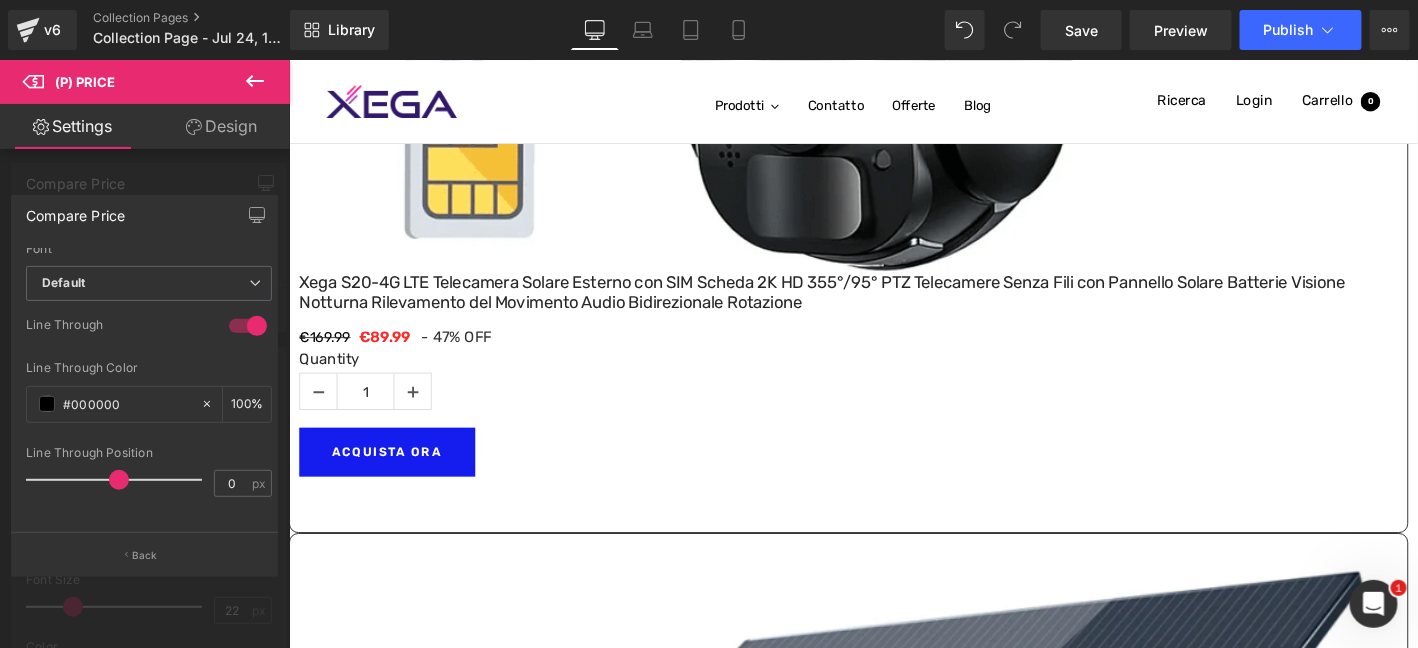 click 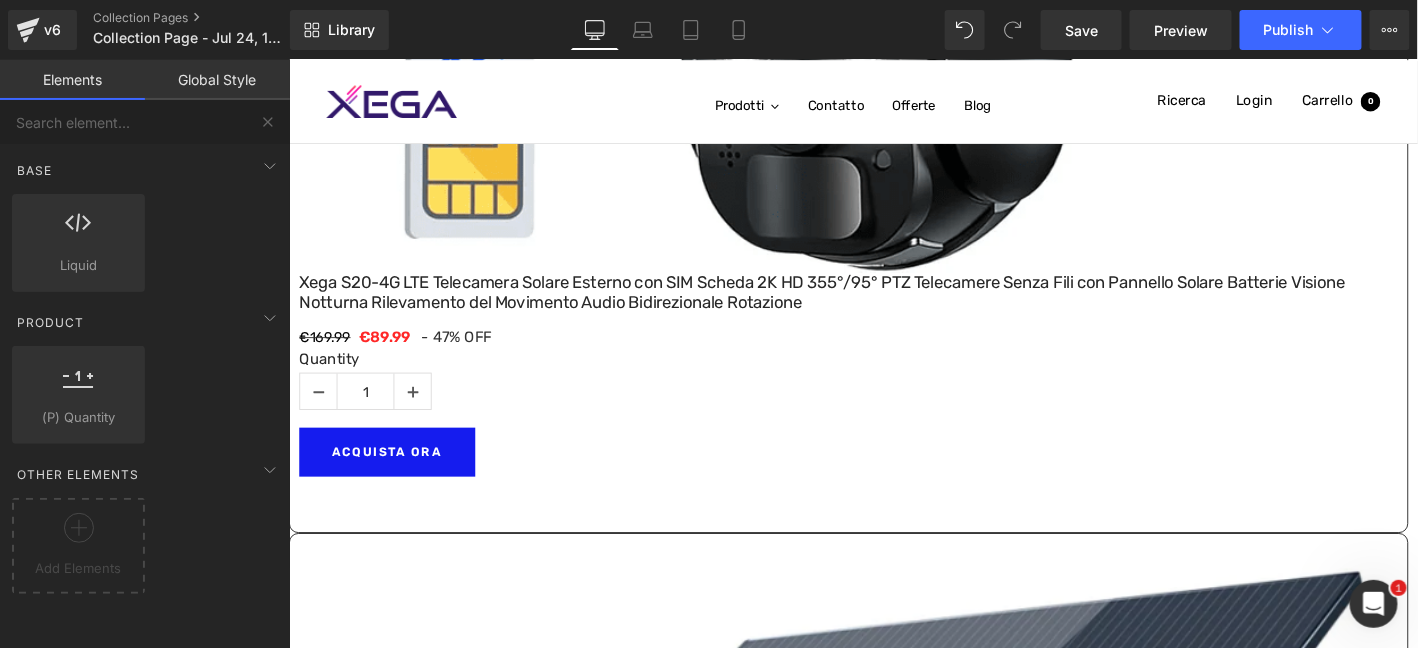click on "OFF" at bounding box center (524, 5172) 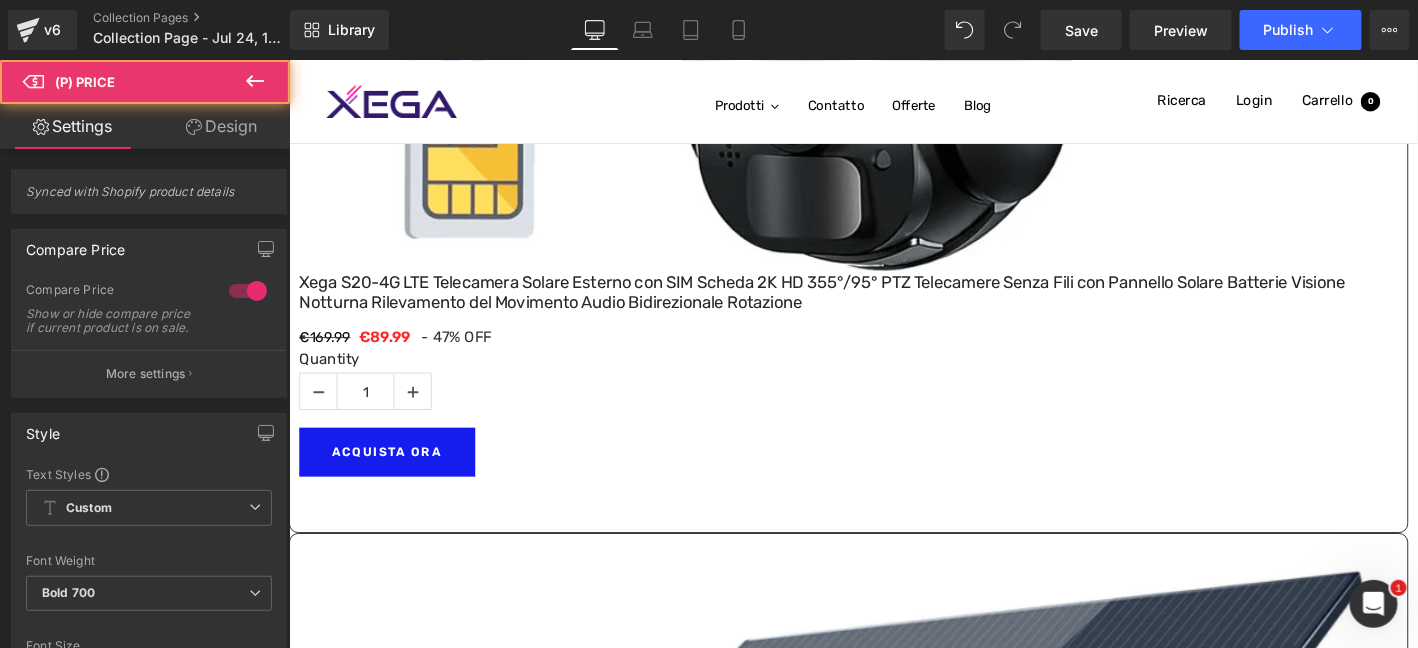 click on "(P) Price" at bounding box center [288, 59] 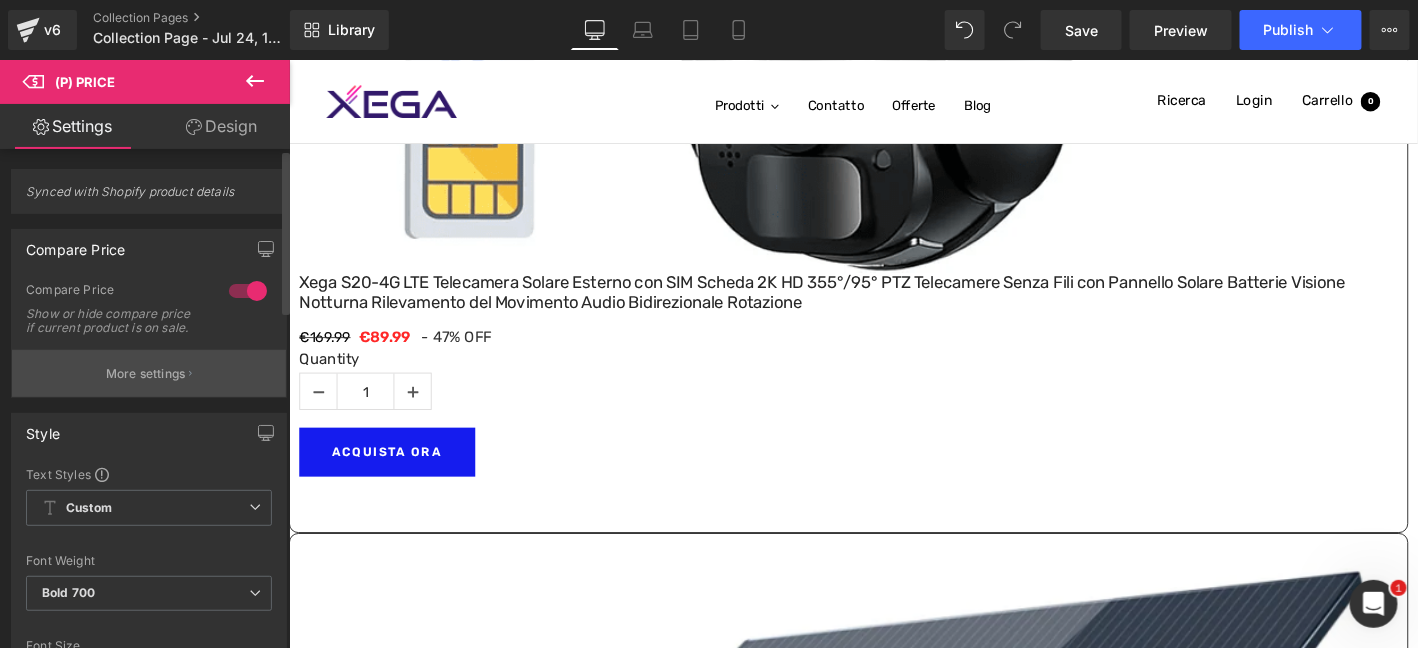 click on "More settings" at bounding box center [149, 373] 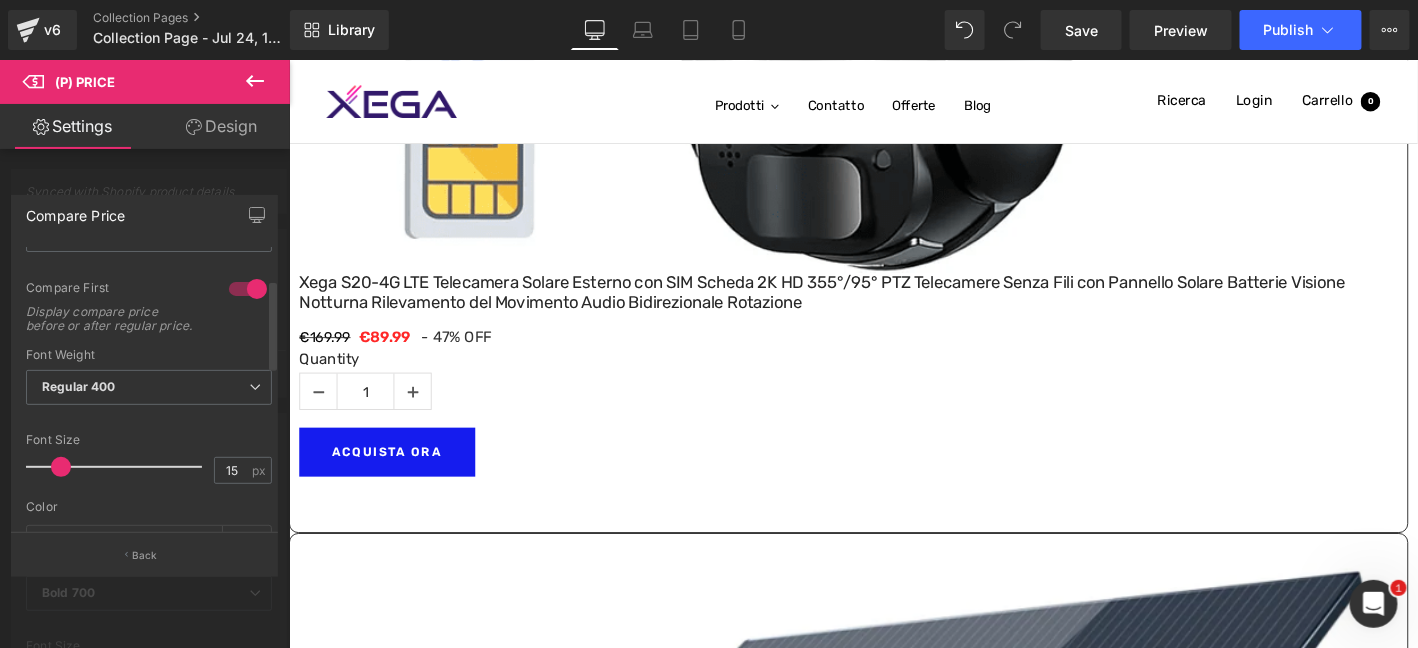 scroll, scrollTop: 36, scrollLeft: 0, axis: vertical 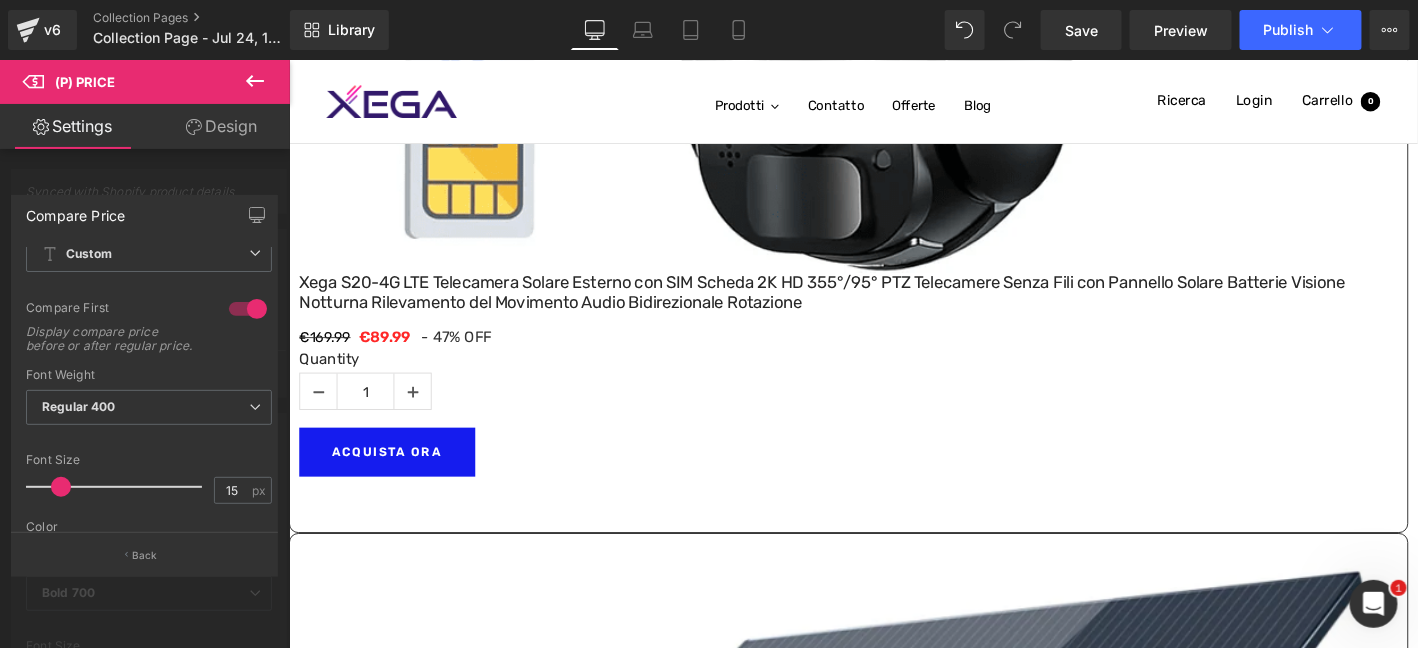click at bounding box center [145, 359] 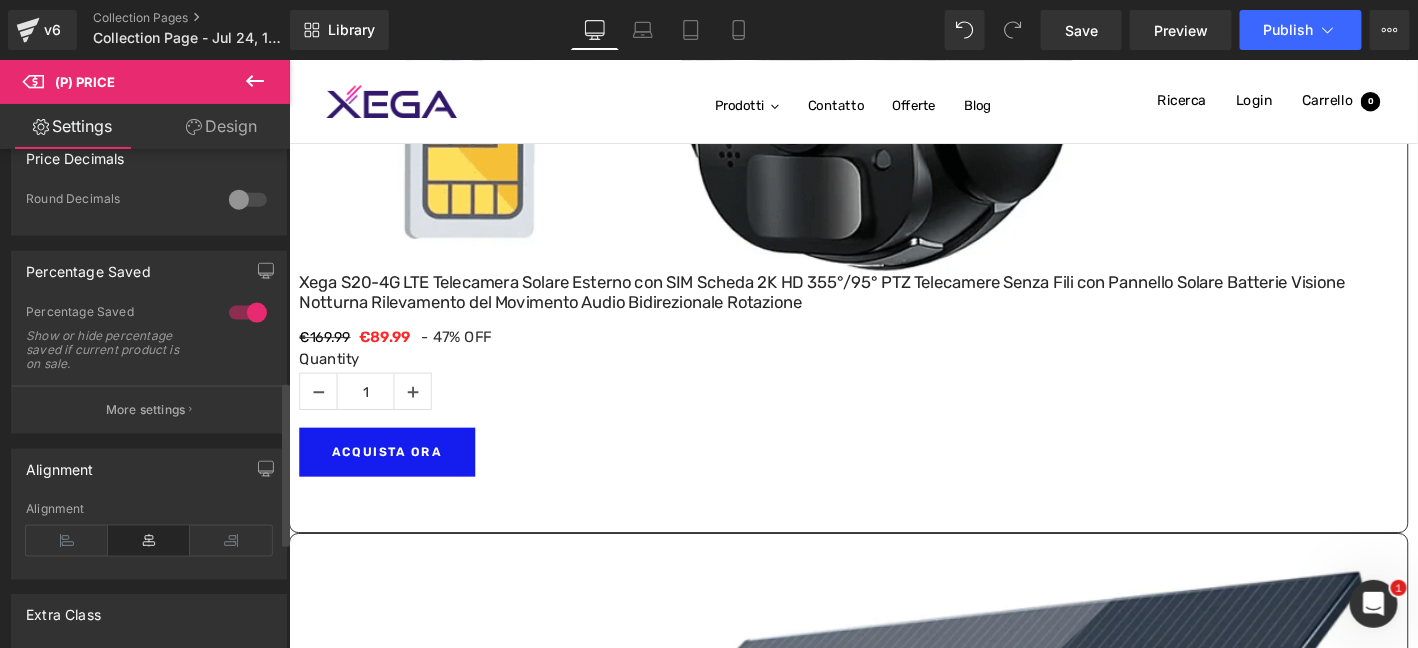 scroll, scrollTop: 832, scrollLeft: 0, axis: vertical 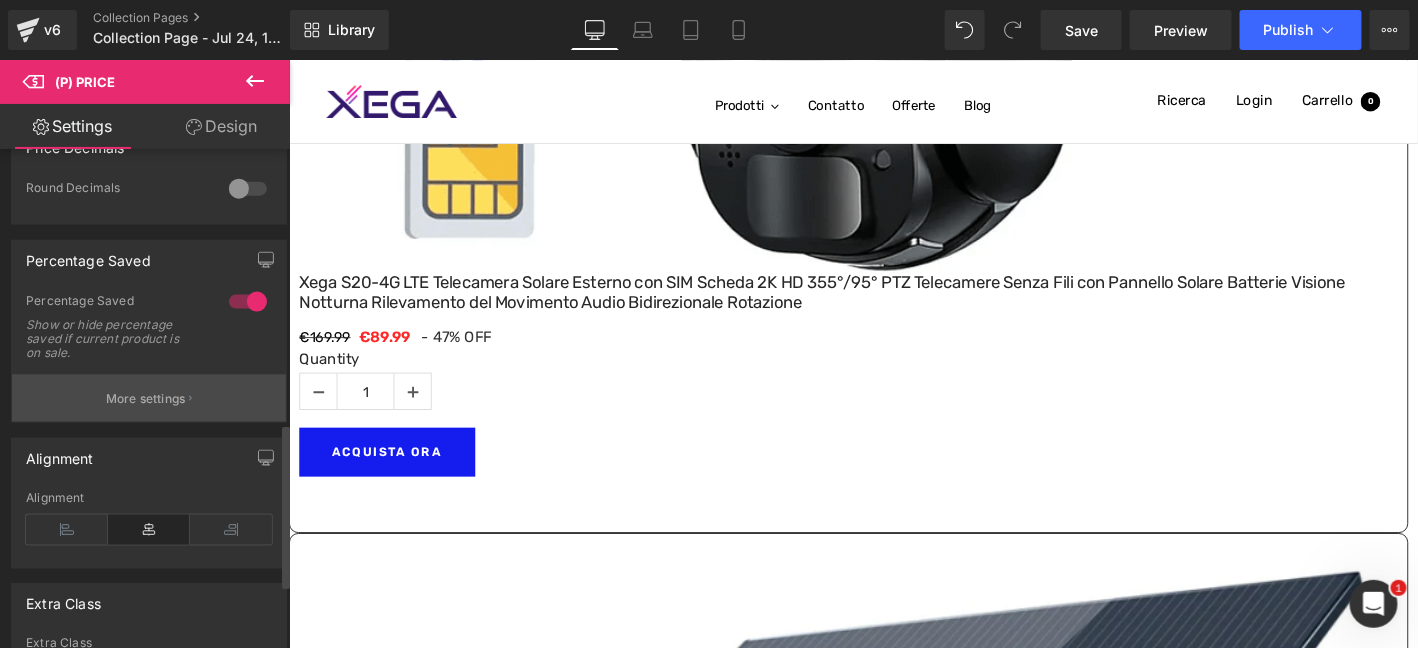 click on "More settings" at bounding box center (146, 399) 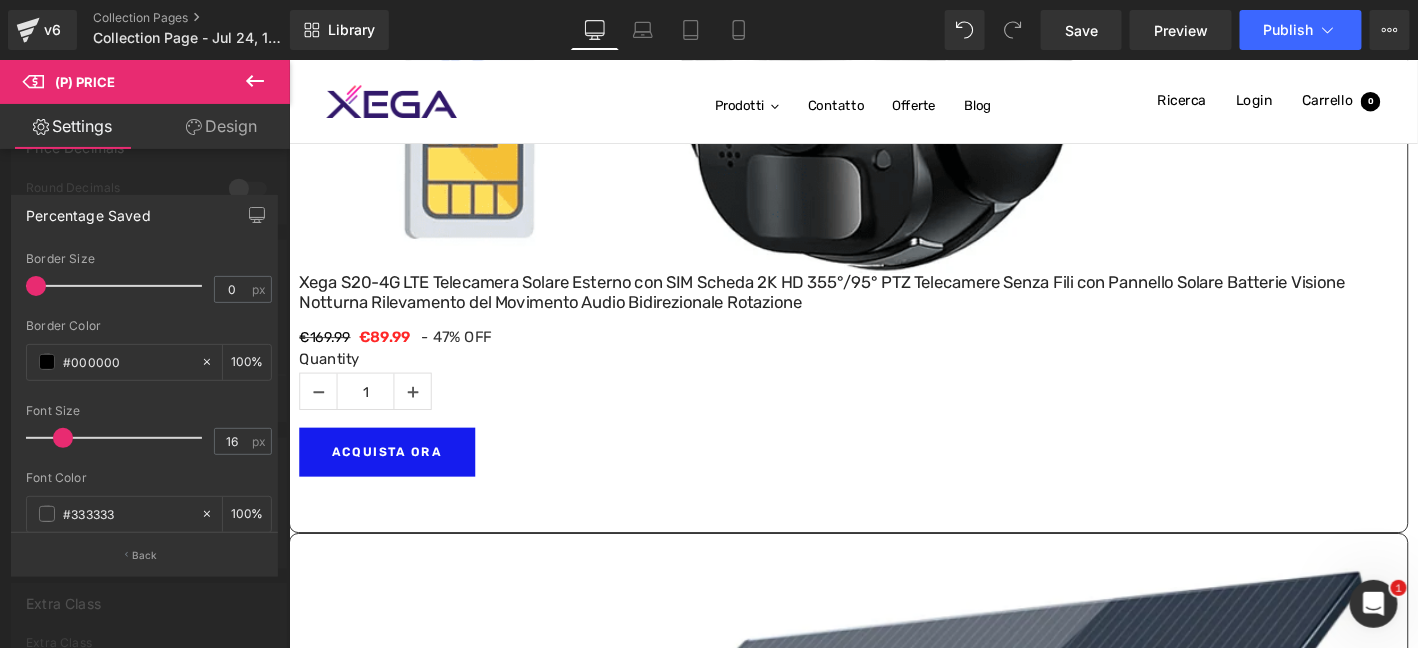 scroll, scrollTop: 466, scrollLeft: 0, axis: vertical 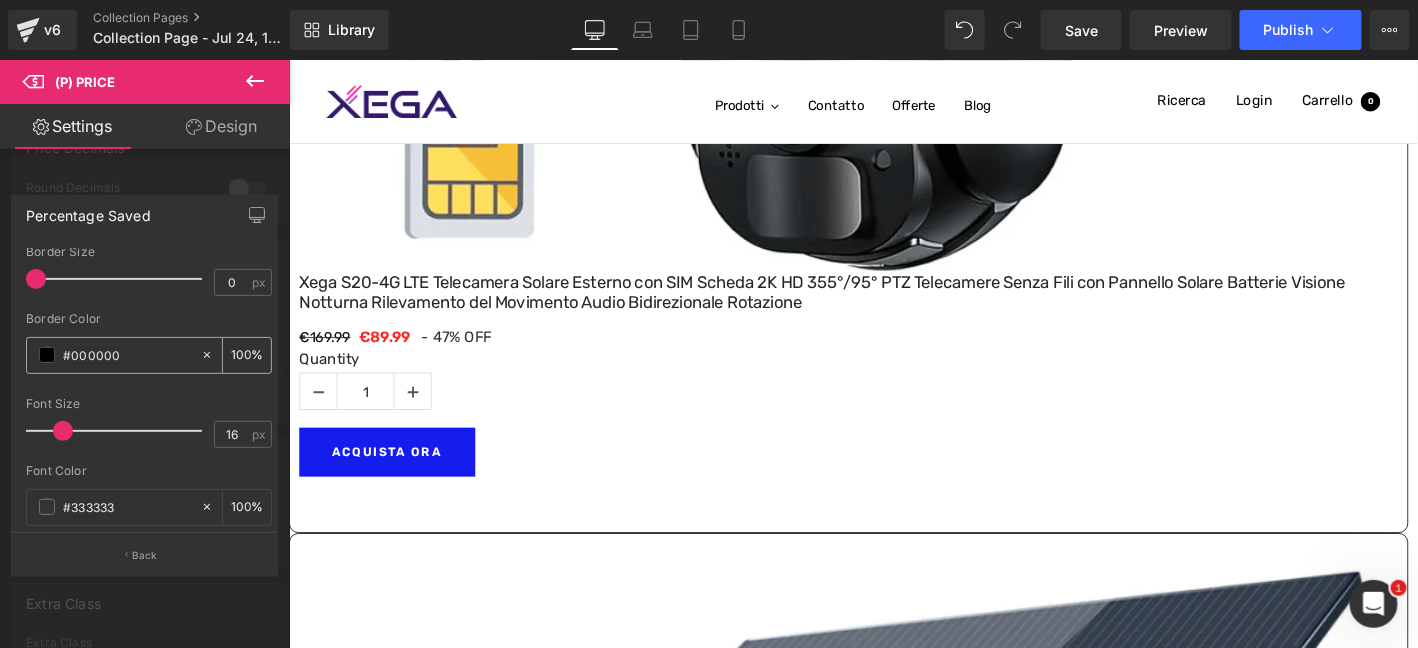 click on "#000000" at bounding box center (113, 355) 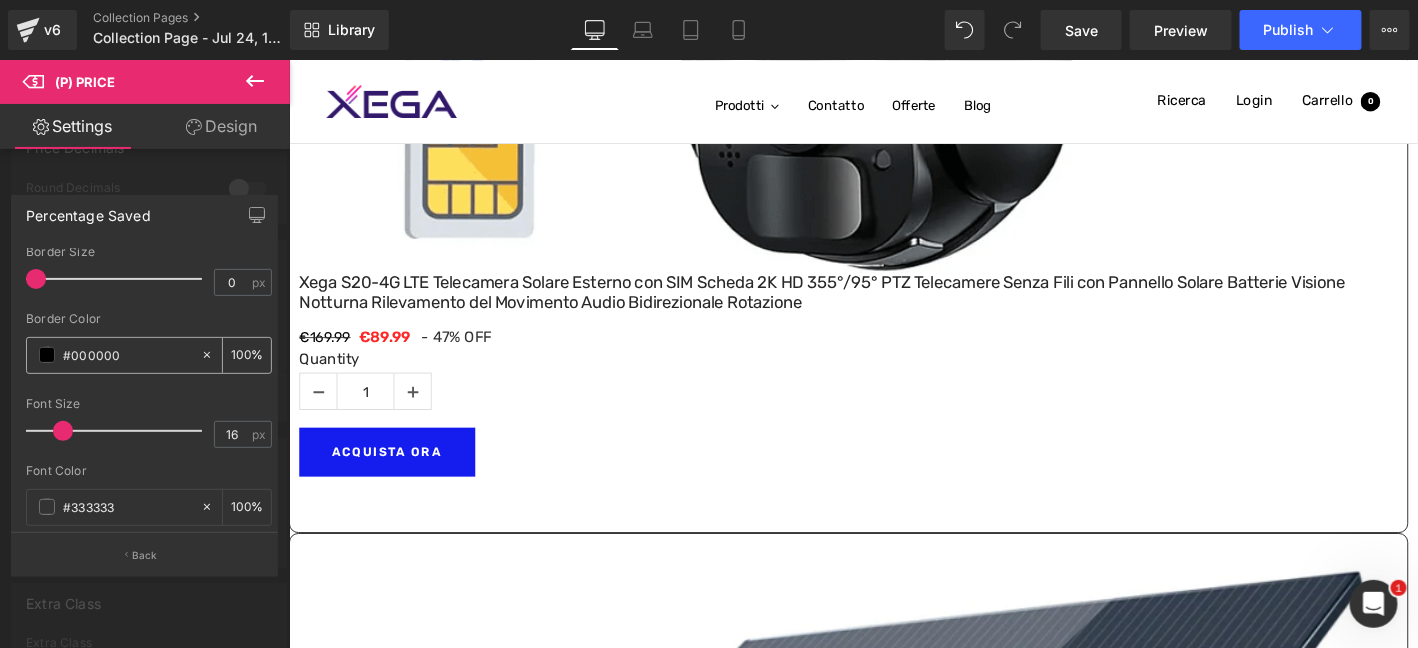 click on "#000000" at bounding box center (113, 355) 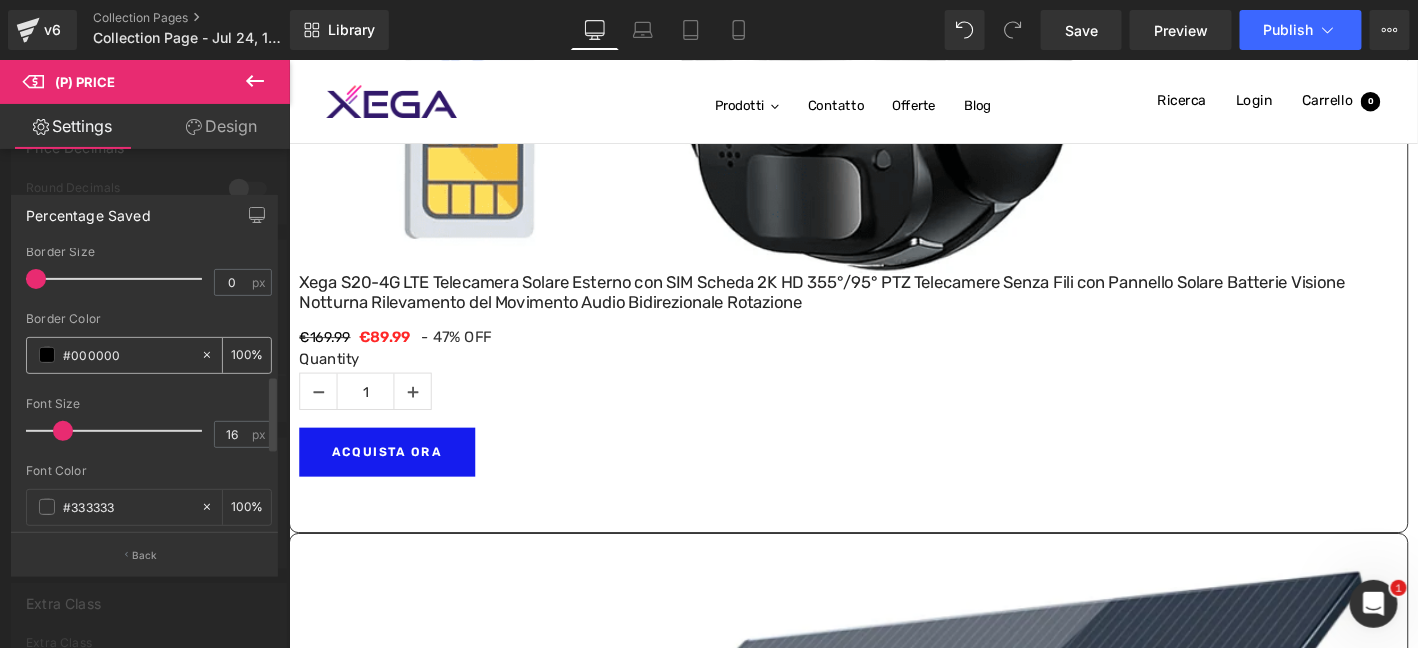 click on "#000000" at bounding box center (127, 355) 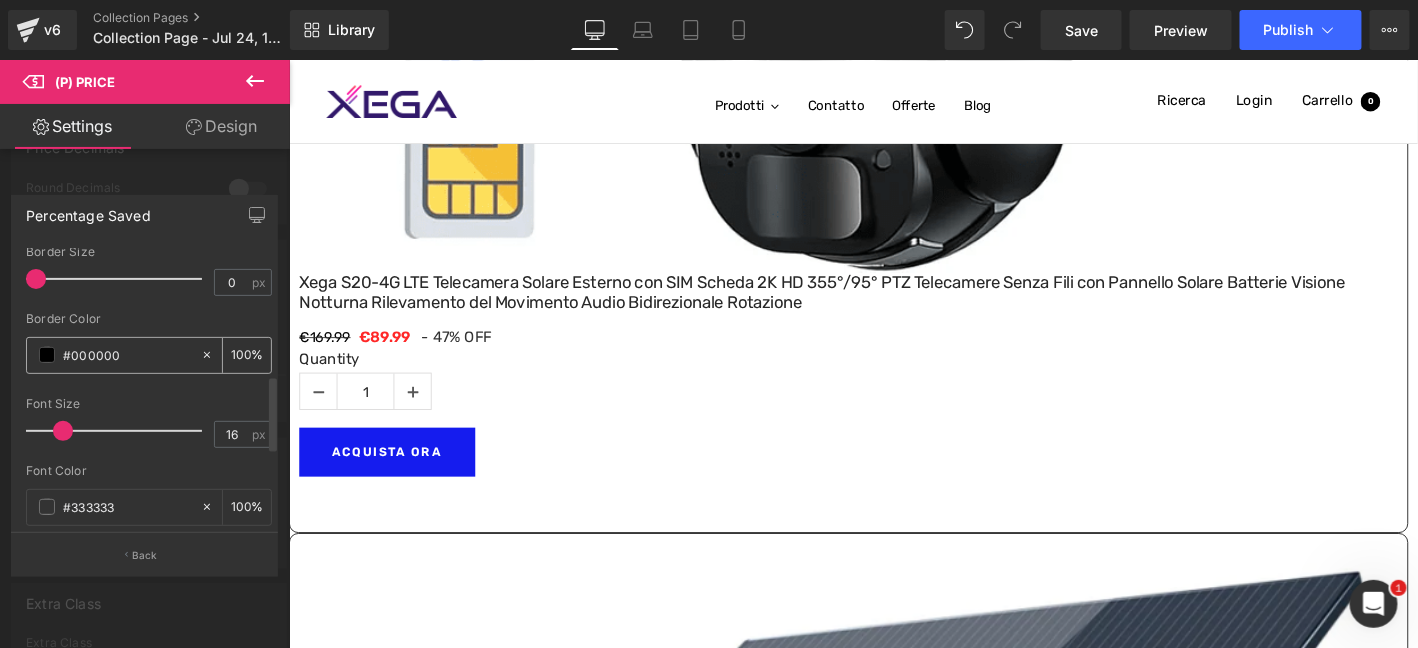 click on "#000000" at bounding box center (113, 355) 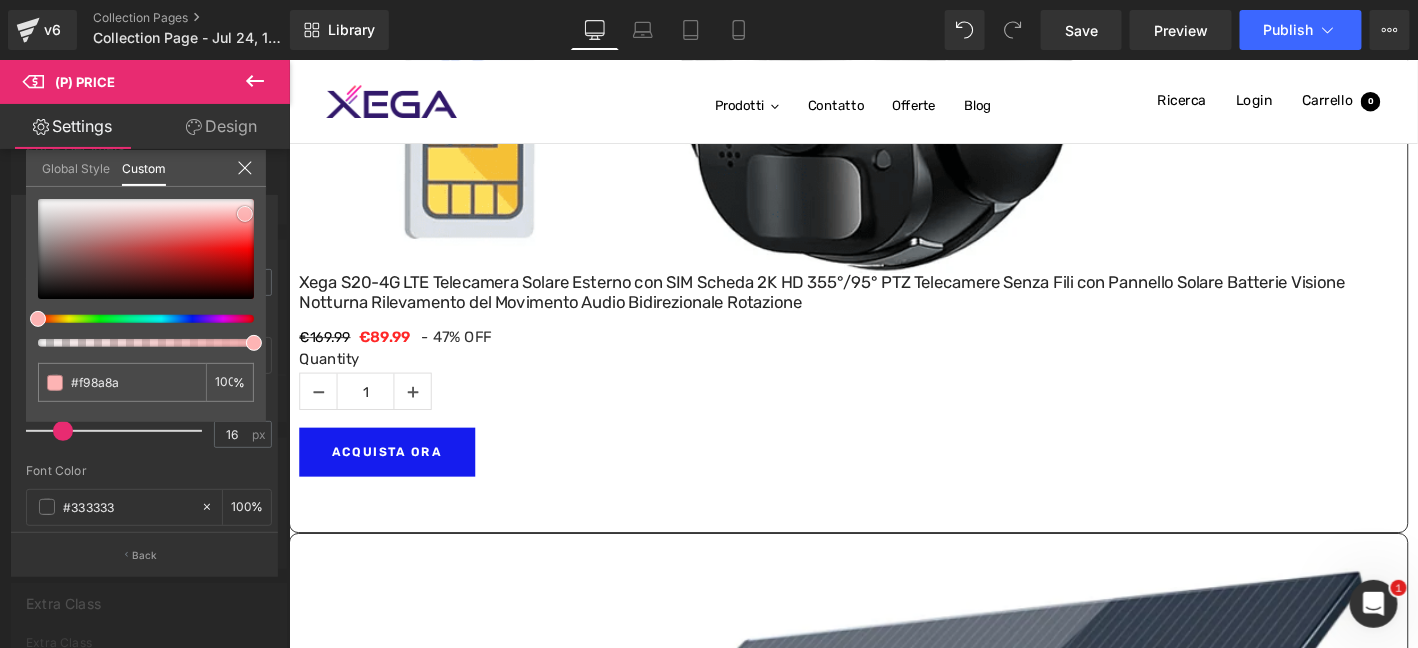 drag, startPoint x: 206, startPoint y: 247, endPoint x: 245, endPoint y: 213, distance: 51.739735 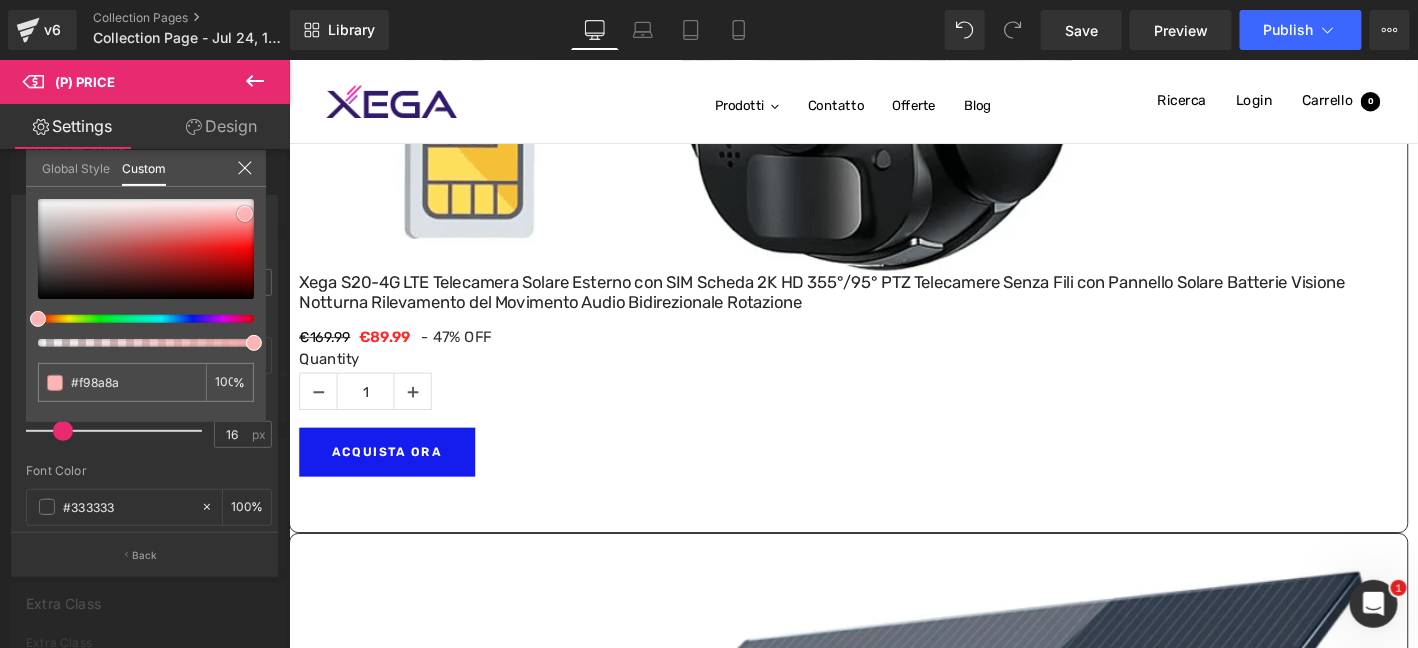 click at bounding box center [146, 249] 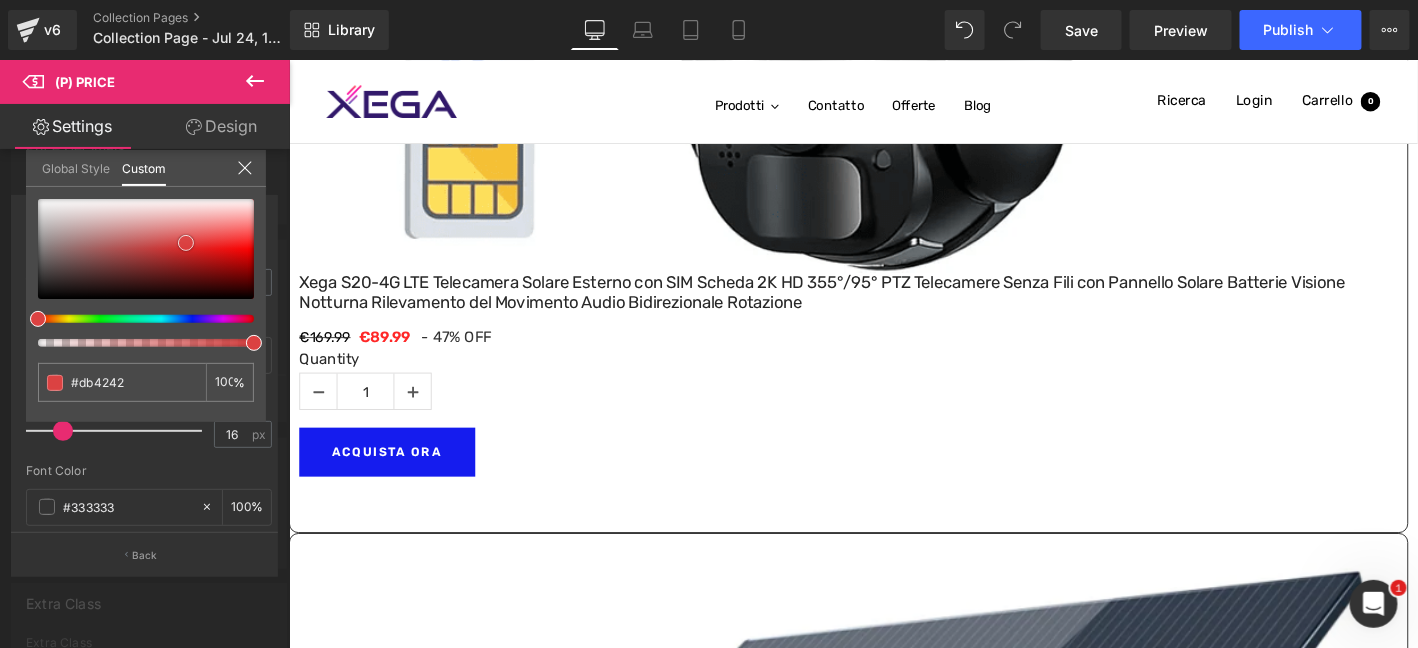 drag, startPoint x: 237, startPoint y: 235, endPoint x: 168, endPoint y: 226, distance: 69.58448 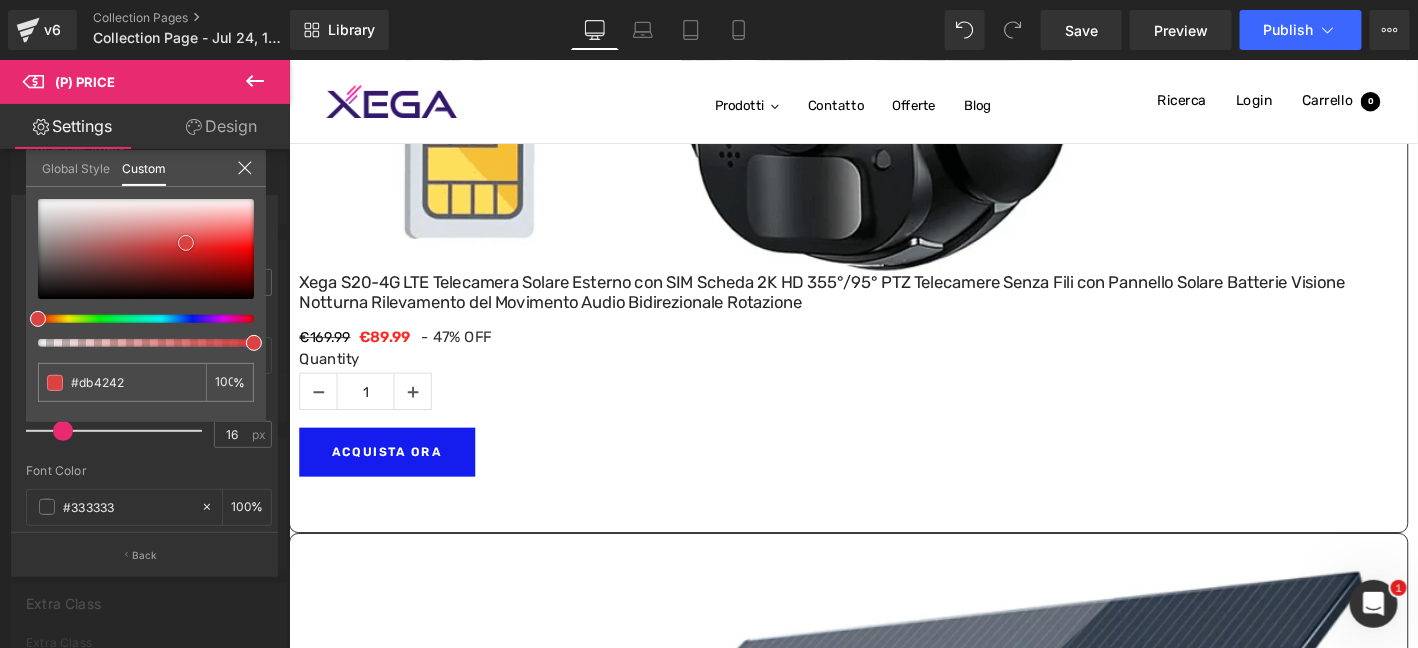 click at bounding box center [146, 249] 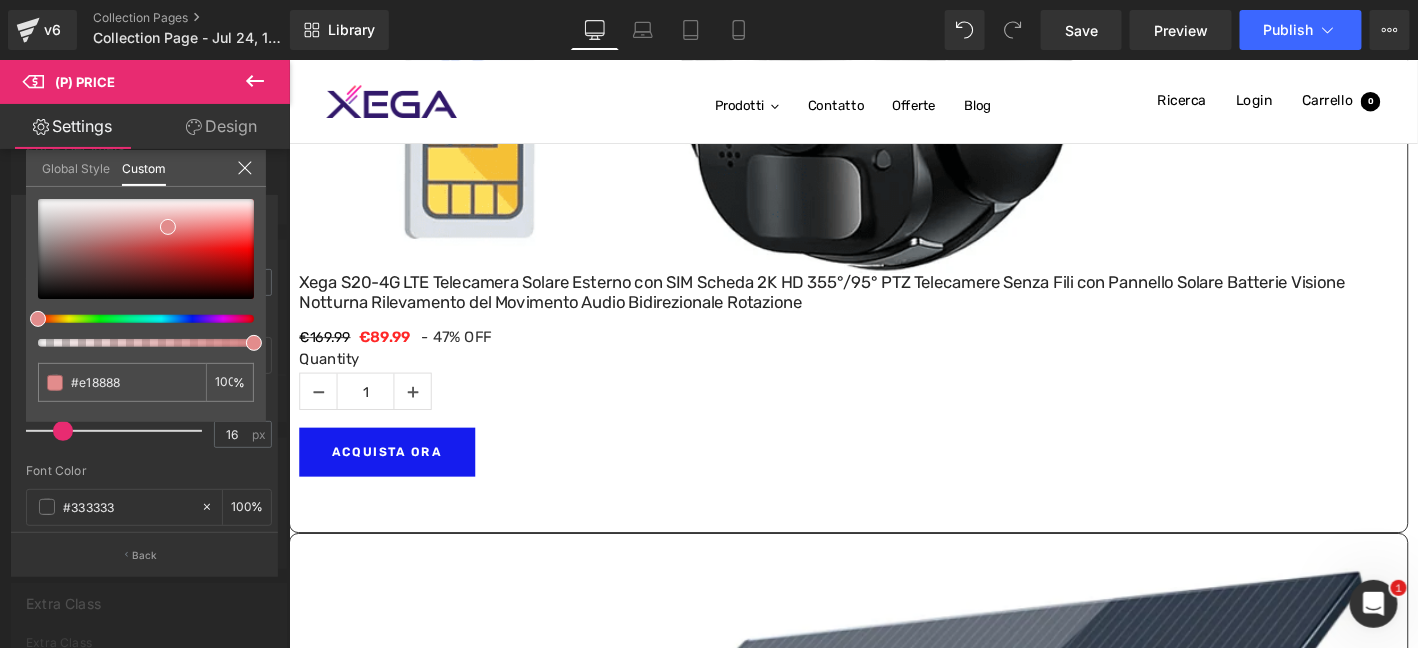 click on "Global Style Custom" at bounding box center (146, 168) 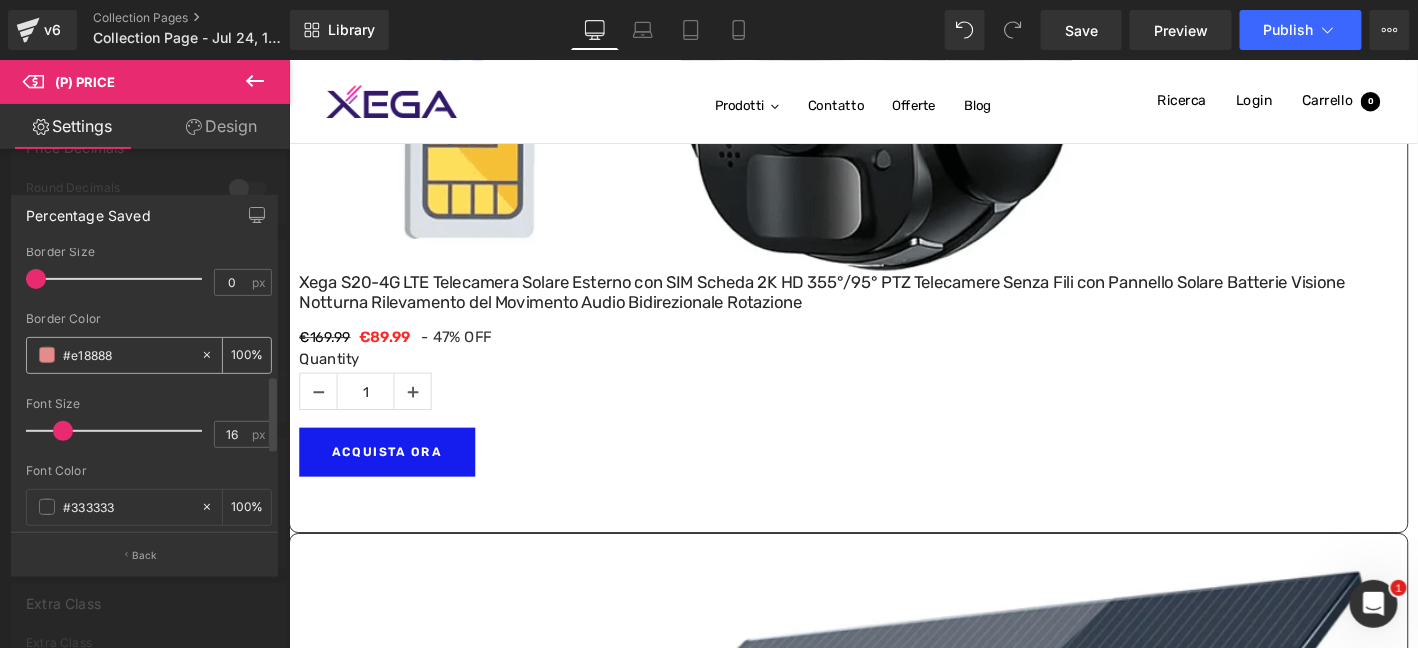 click at bounding box center [211, 355] 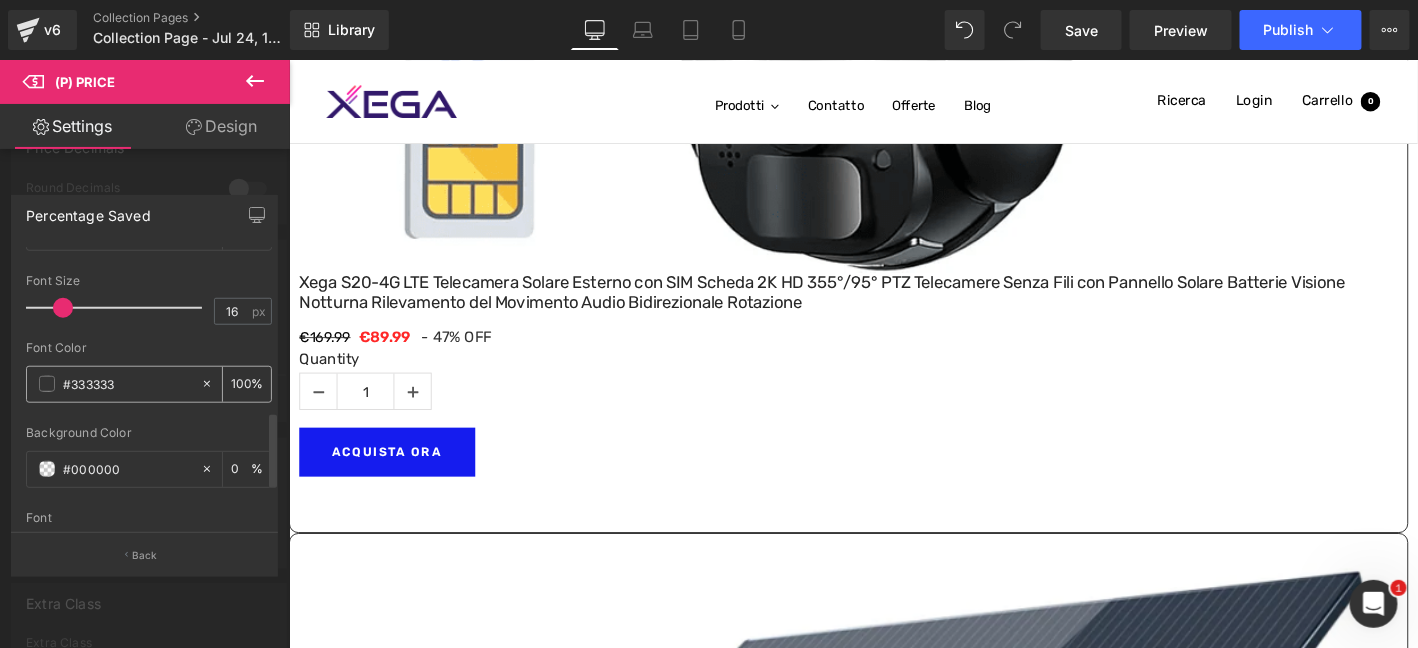 scroll, scrollTop: 600, scrollLeft: 0, axis: vertical 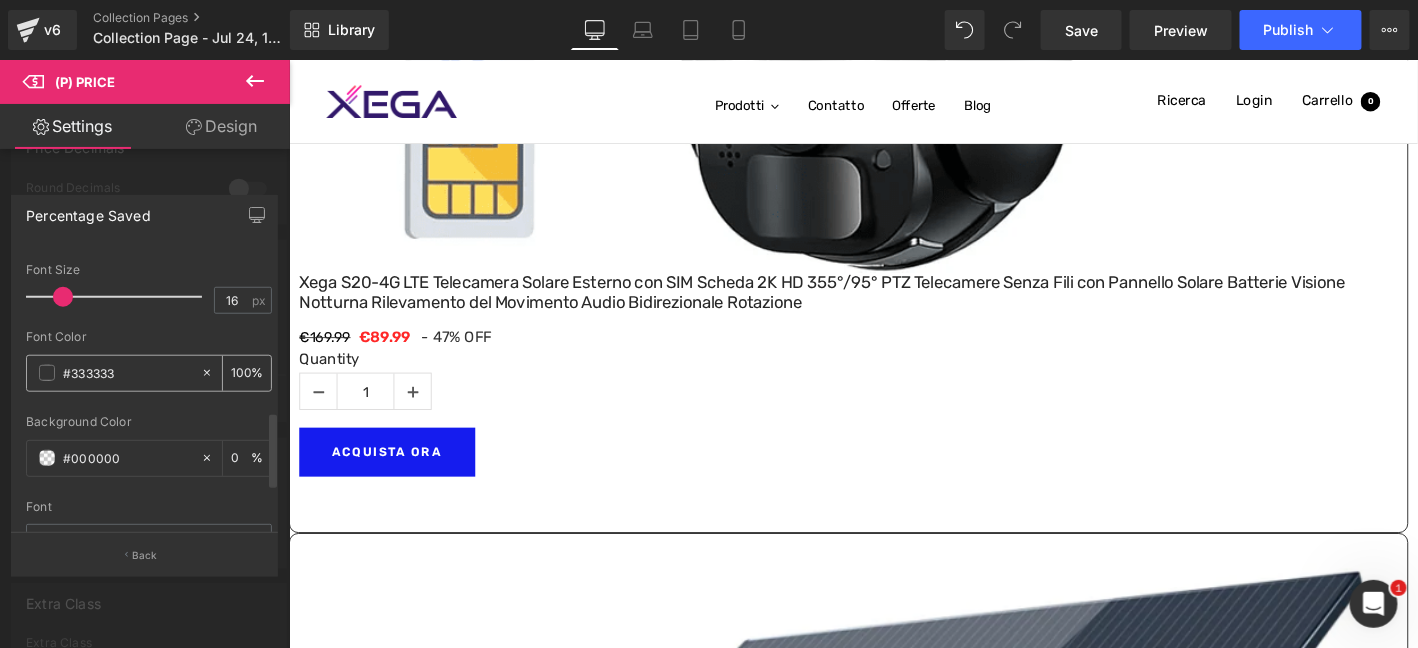 click at bounding box center (47, 373) 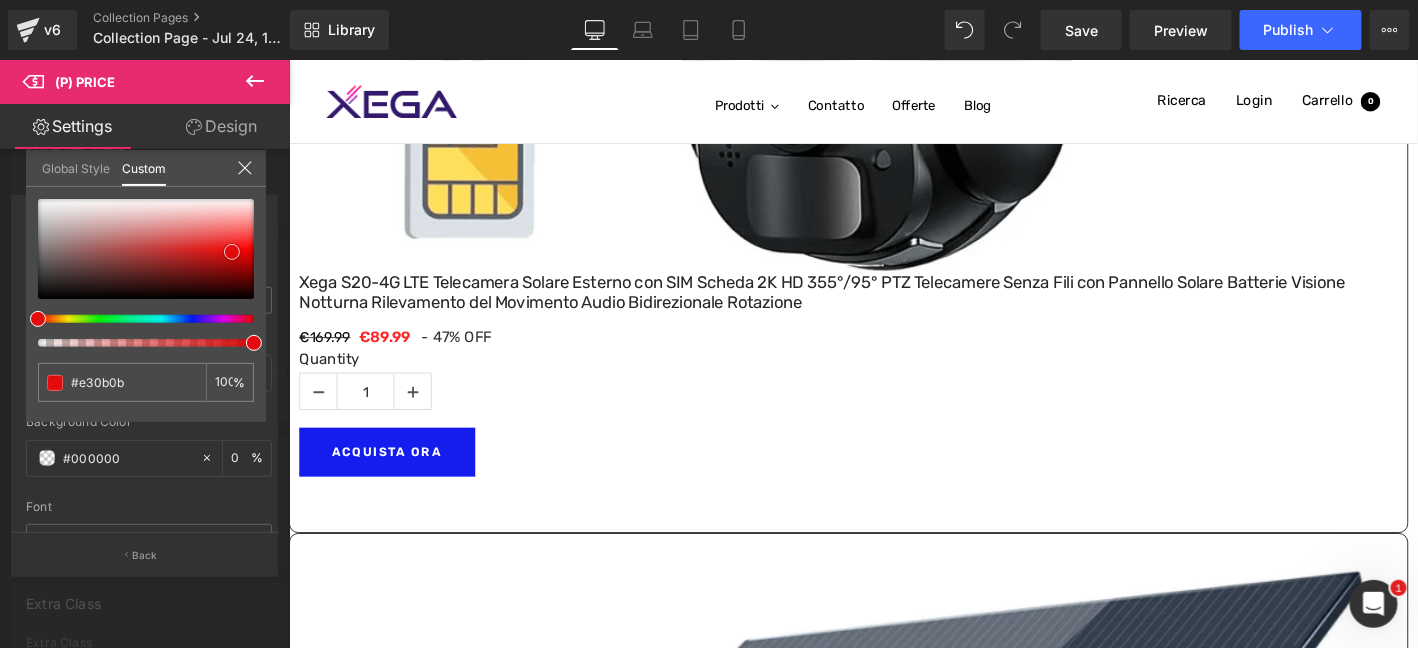 drag, startPoint x: 225, startPoint y: 230, endPoint x: 232, endPoint y: 251, distance: 22.135944 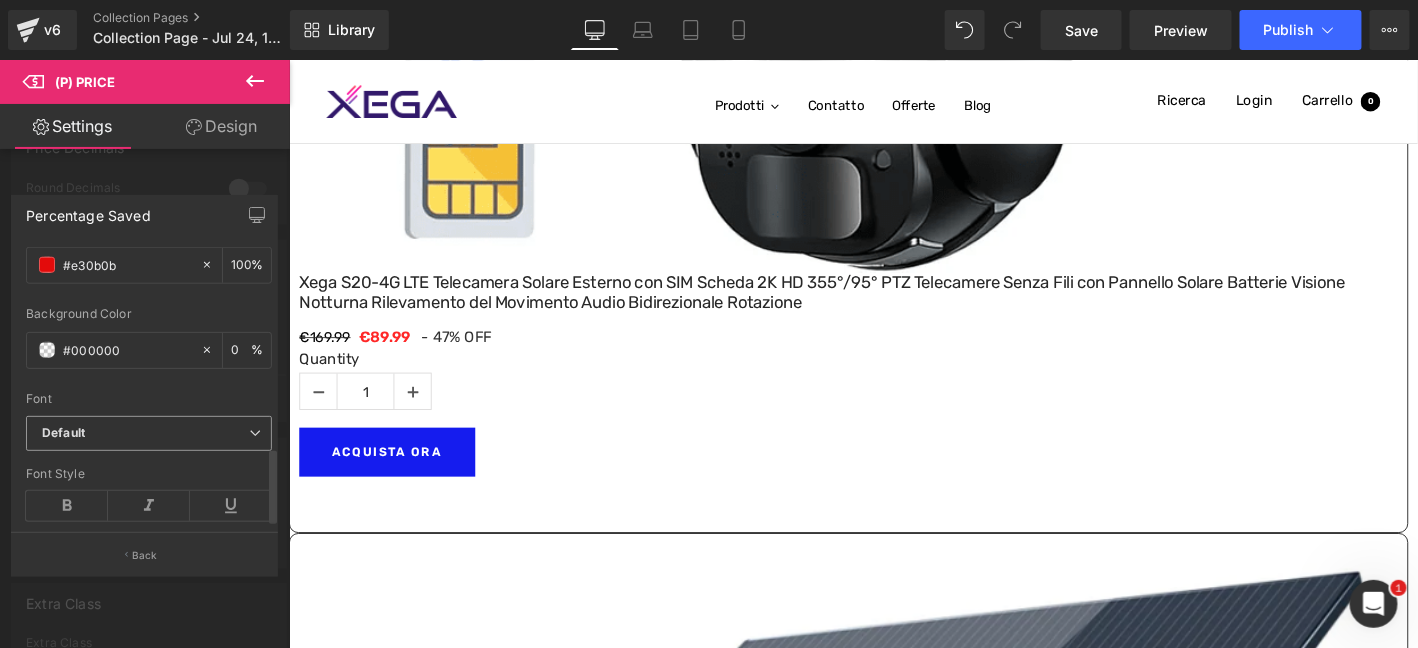 scroll, scrollTop: 733, scrollLeft: 0, axis: vertical 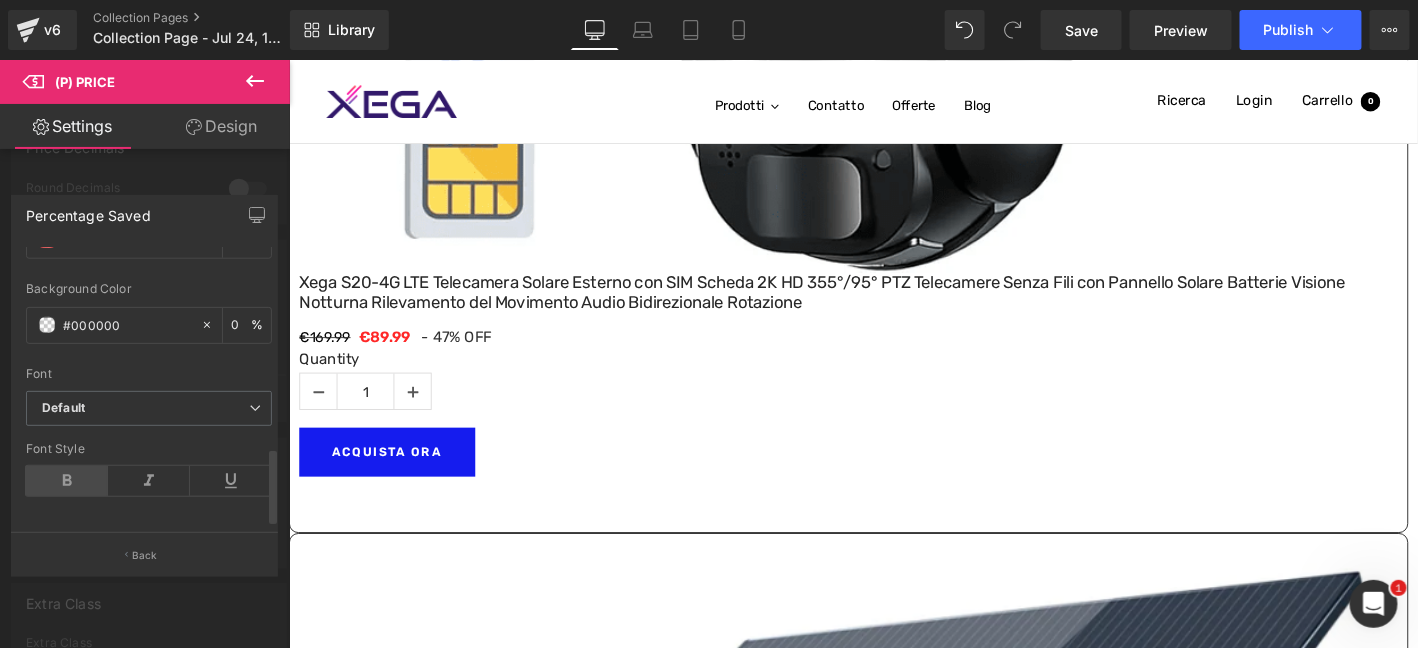 click at bounding box center (67, 481) 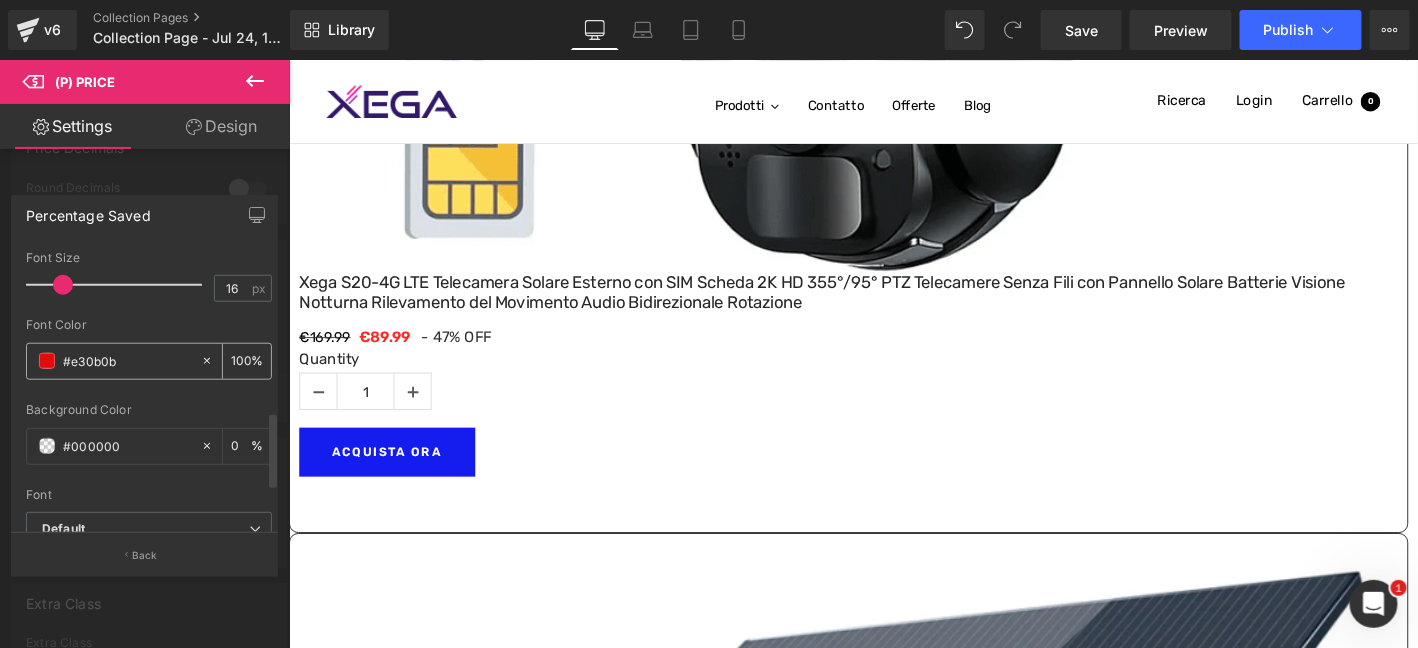 scroll, scrollTop: 600, scrollLeft: 0, axis: vertical 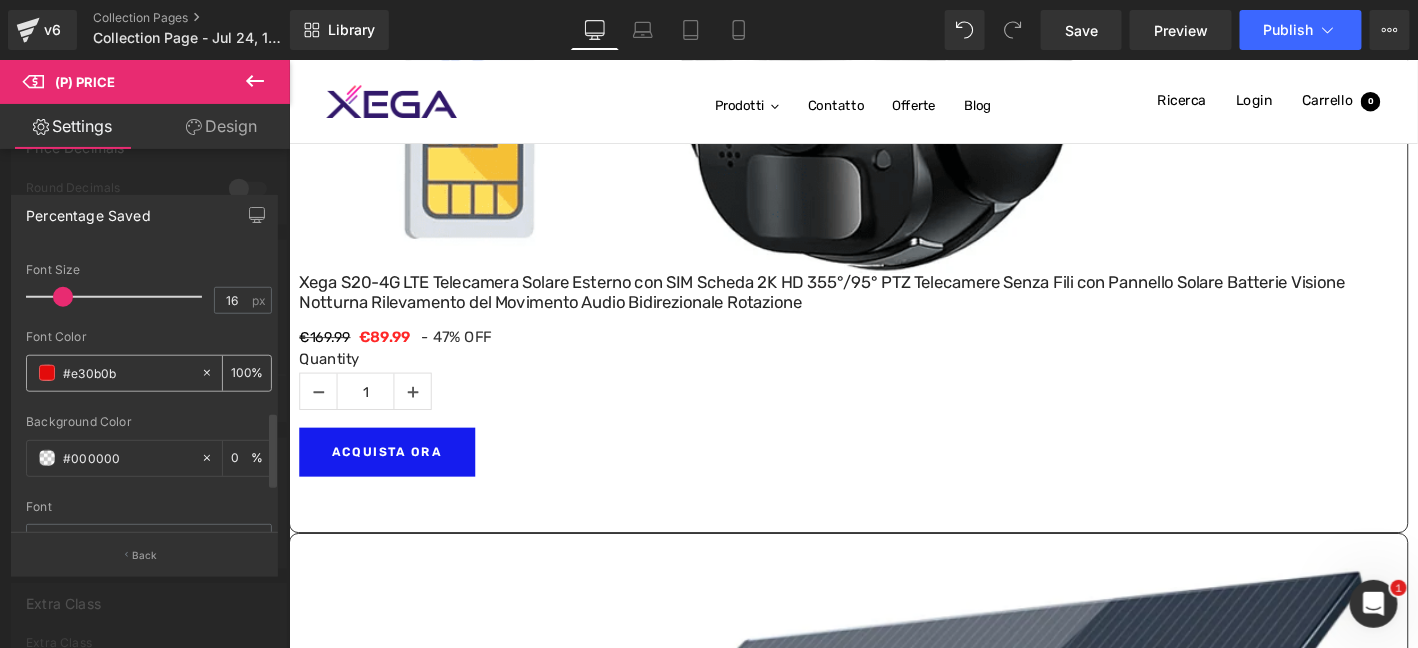 click on "#e30b0b" at bounding box center [113, 373] 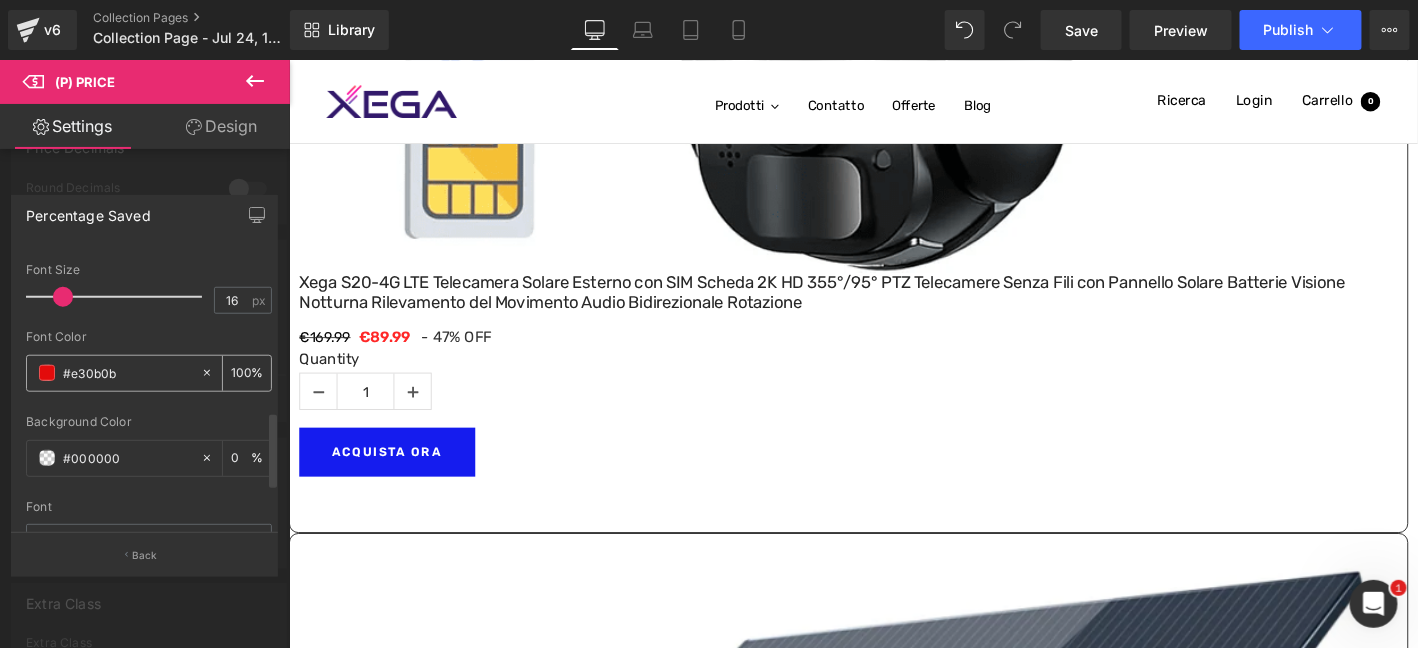click at bounding box center (47, 373) 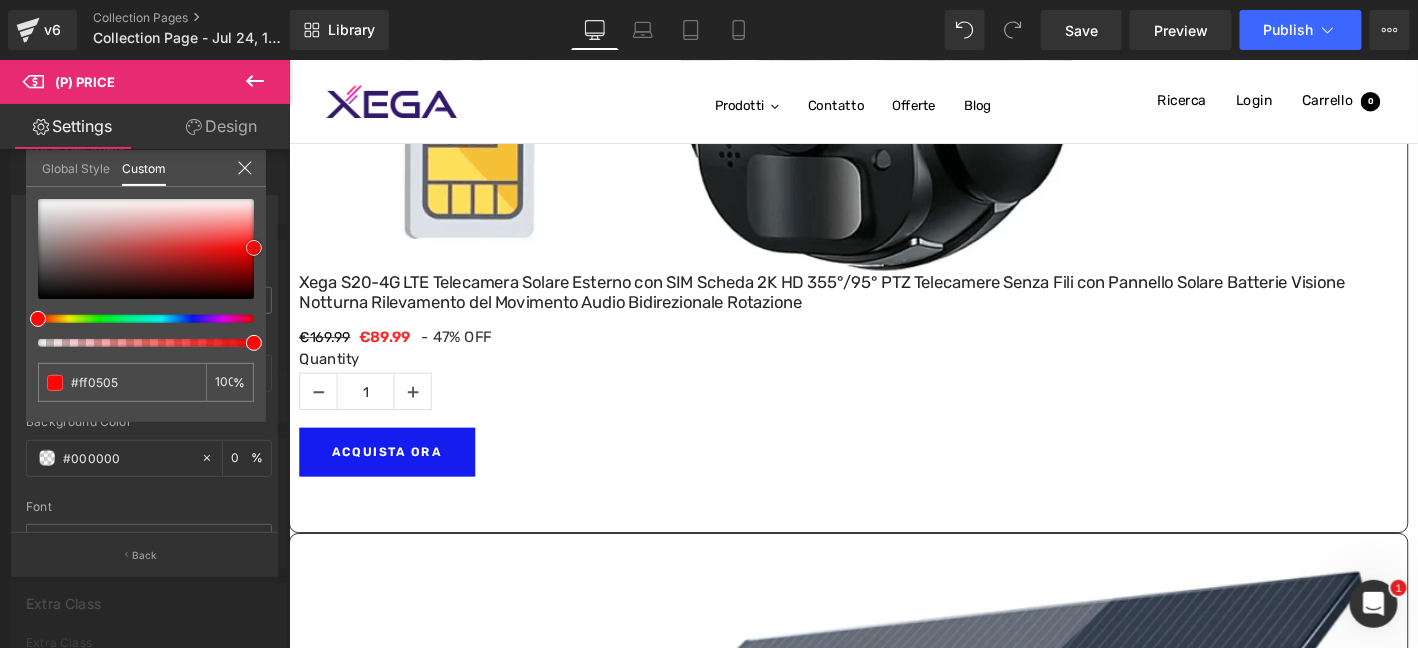 drag, startPoint x: 200, startPoint y: 232, endPoint x: 255, endPoint y: 247, distance: 57.00877 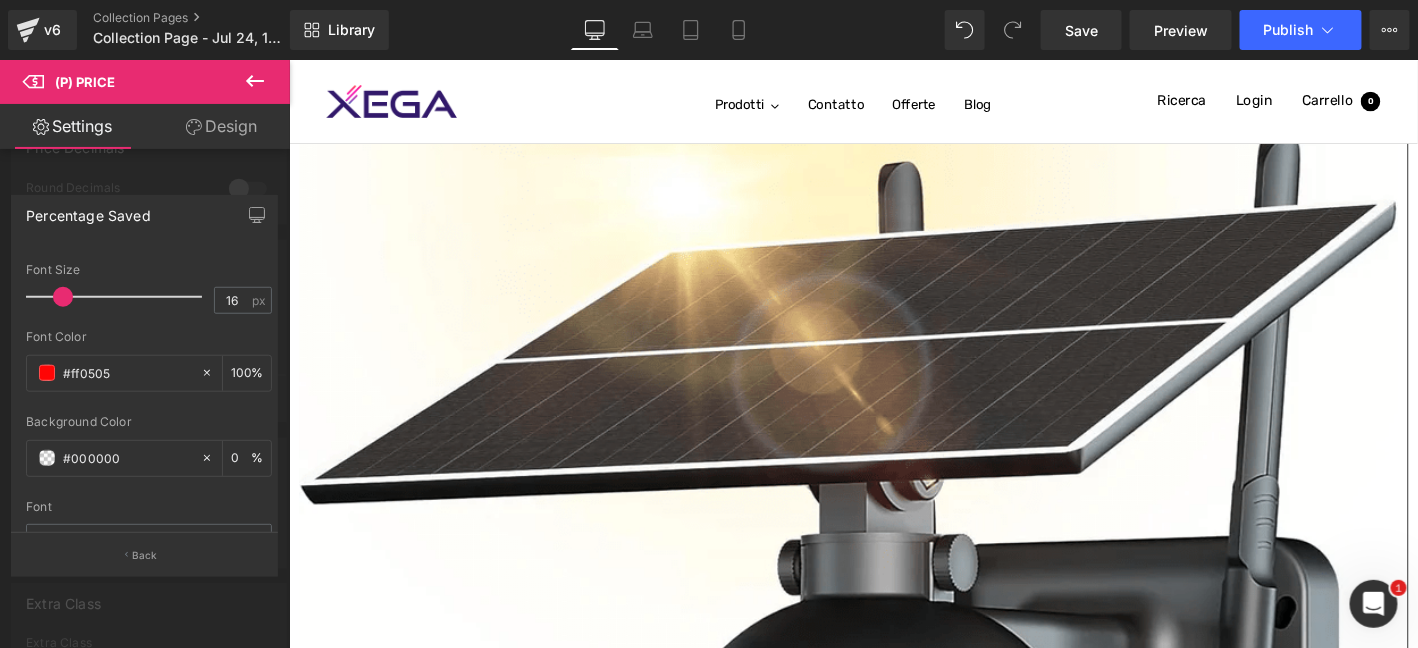 scroll, scrollTop: 835, scrollLeft: 0, axis: vertical 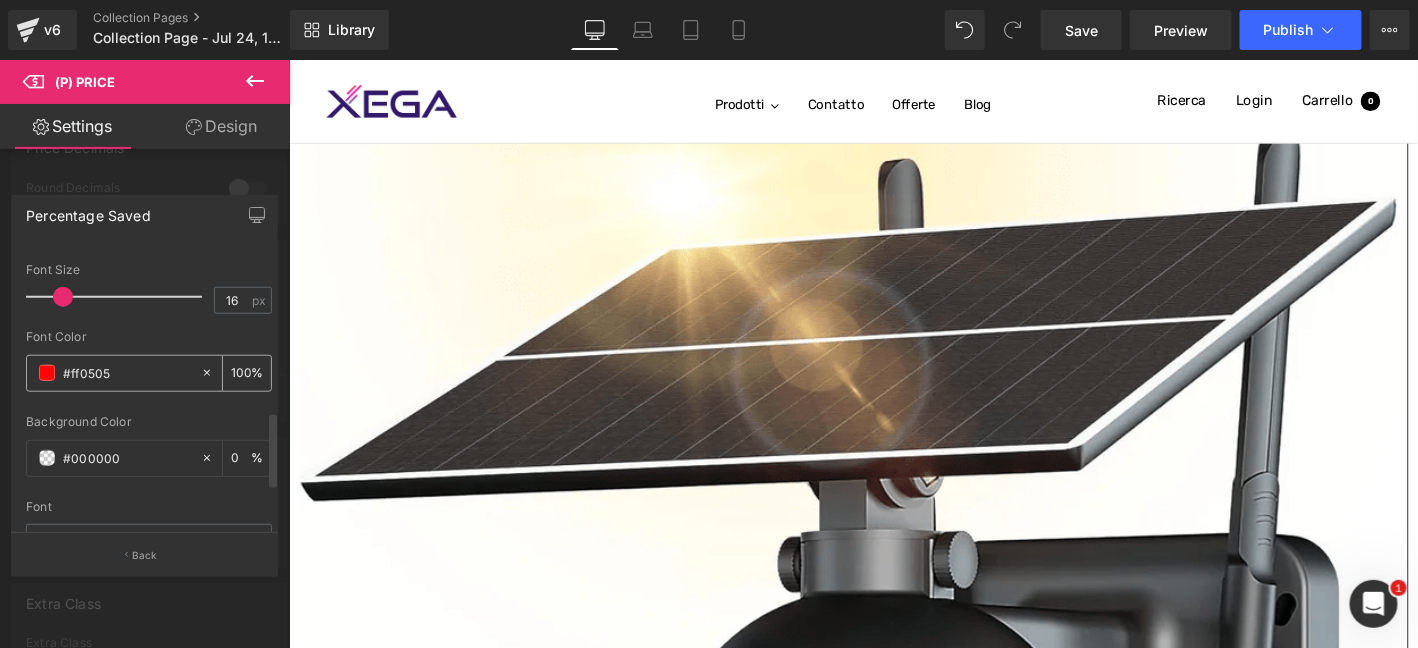 click on "#ff0505" at bounding box center (127, 373) 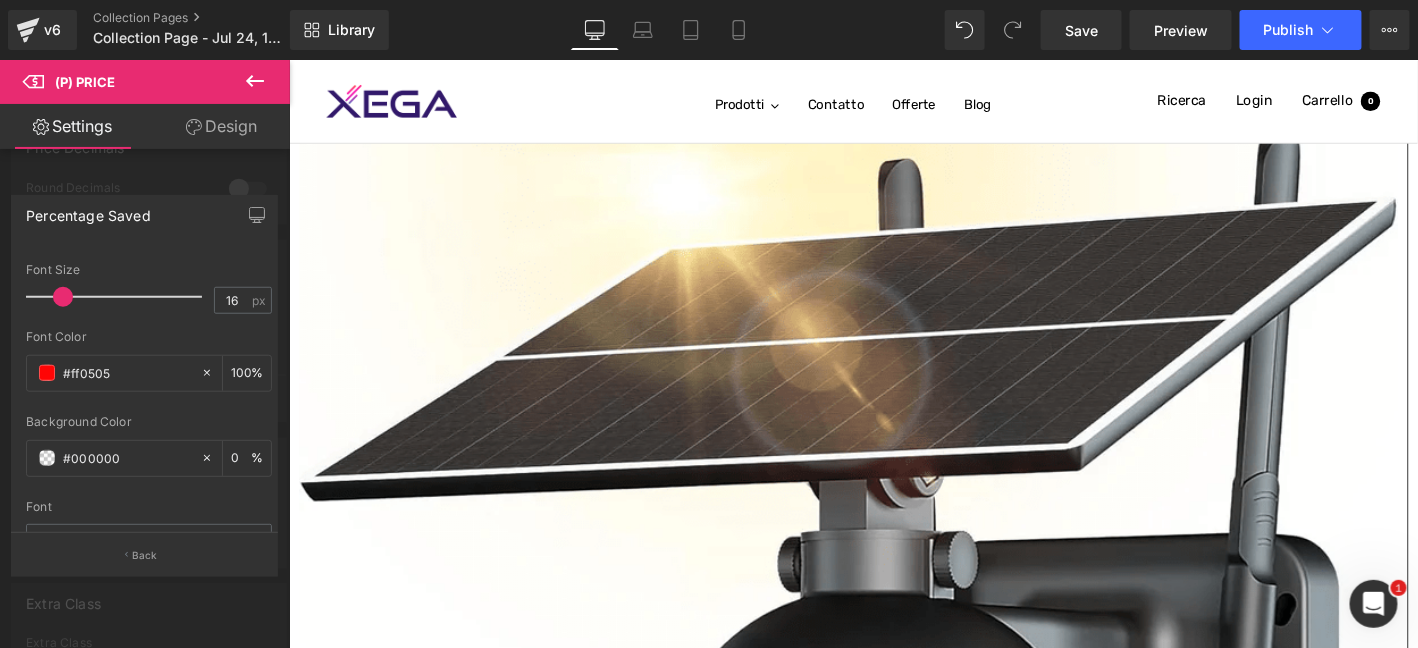 drag, startPoint x: 132, startPoint y: 367, endPoint x: 0, endPoint y: 377, distance: 132.37825 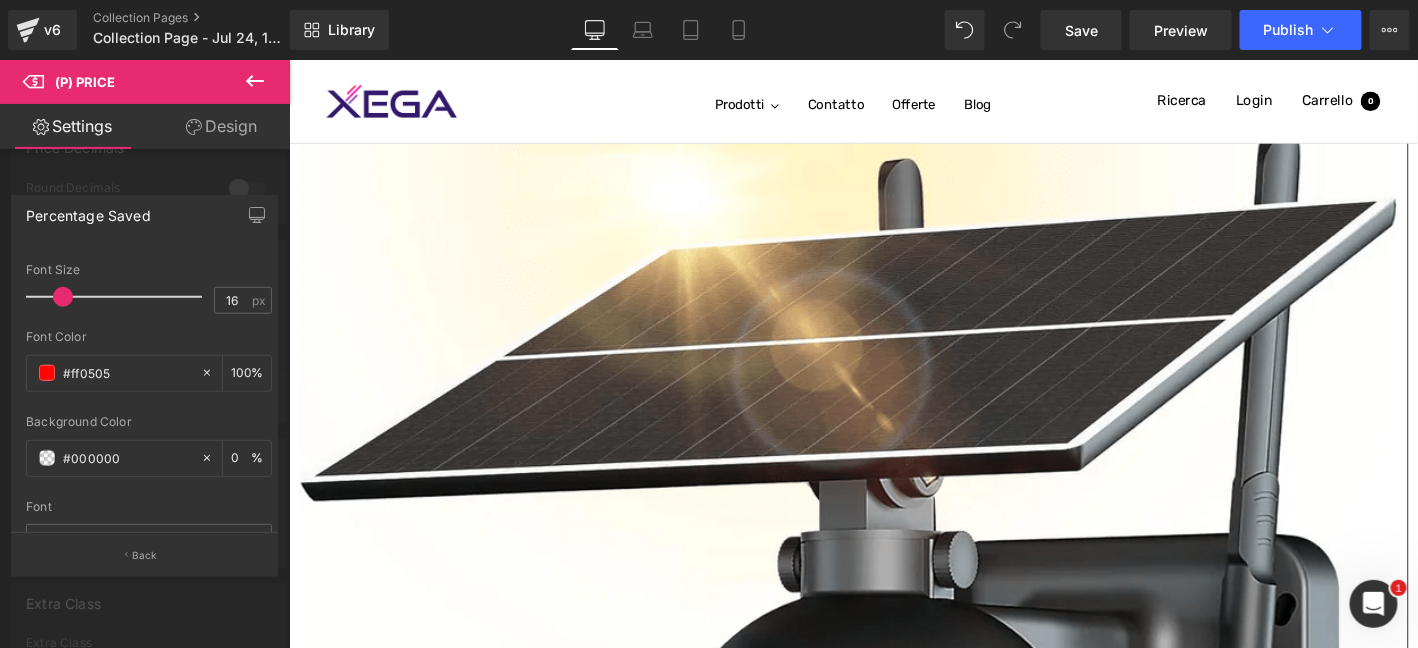 click on "Percentage Saved Text Styles Custom
Custom
Setup Global Style
Custom
Setup Global Style
- Text Before Discount - OFF Text After Discount OFF 0px Padding 0 px 8px Gaps 8 px Solid Dashed Dotted Double Border Style
Solid
Solid Dashed Dotted Double 0px Border Size 0 px none Border Color none 0 % 16px Font Size 16 px rgba(255, 5, 5, 1) Font Color #ff0505 100 % rgba(0, 0, 0, 0) none repeat scroll 0% 0% / auto padding-box border-box Background Color #000000 0 % inherit
Font
Default
Default
Default" at bounding box center [145, 377] 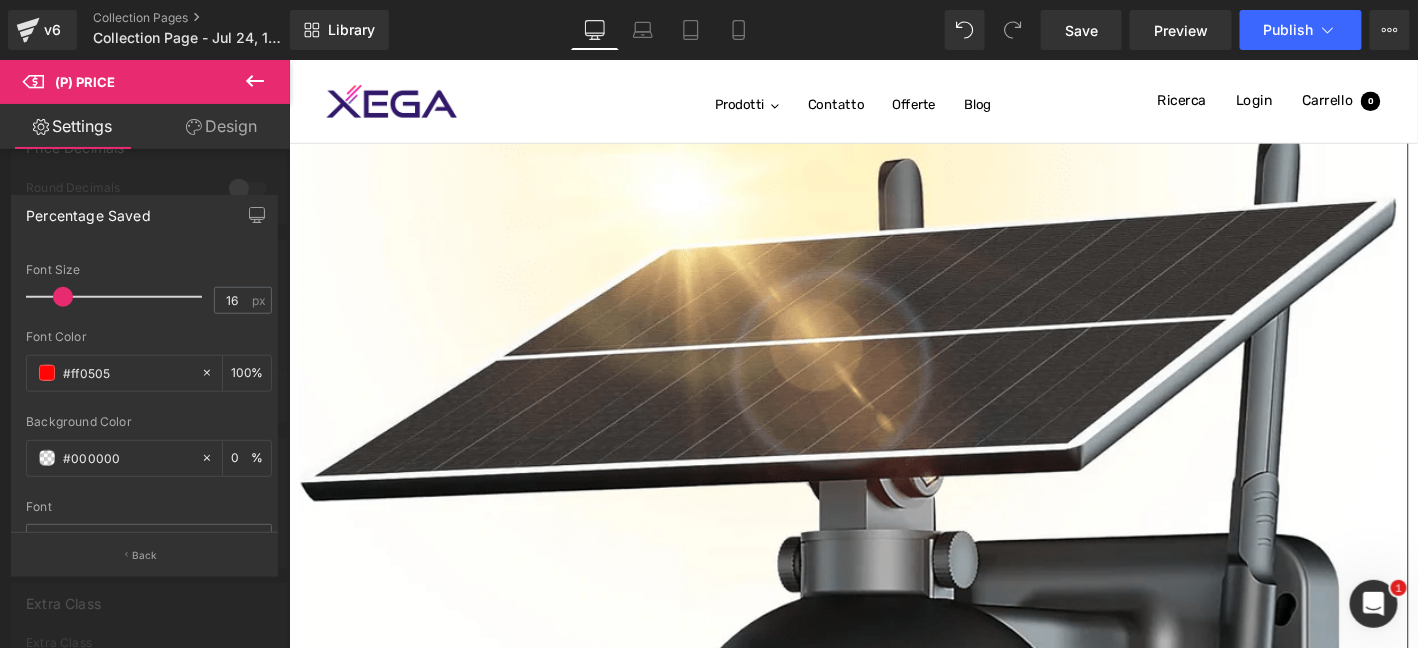click on "Salta al contenuto
Spedizione gratuita + 30 giorni di restituzione + Garanzia a vita
OFFERTA SPECIALE
TELECAMERA 4G
TELECAMERA WIFI
SUPPORTO Prodotti Contatto Offerte Blog
Navigazione
我的商店
Newsletter
0
Ricerca
Login
Carrello 0
Carrello
Il tuo carrello è vuoto
Inizia a fare acquisti
Aggiungi nota dell'ordine
Salva" at bounding box center [893, 7575] 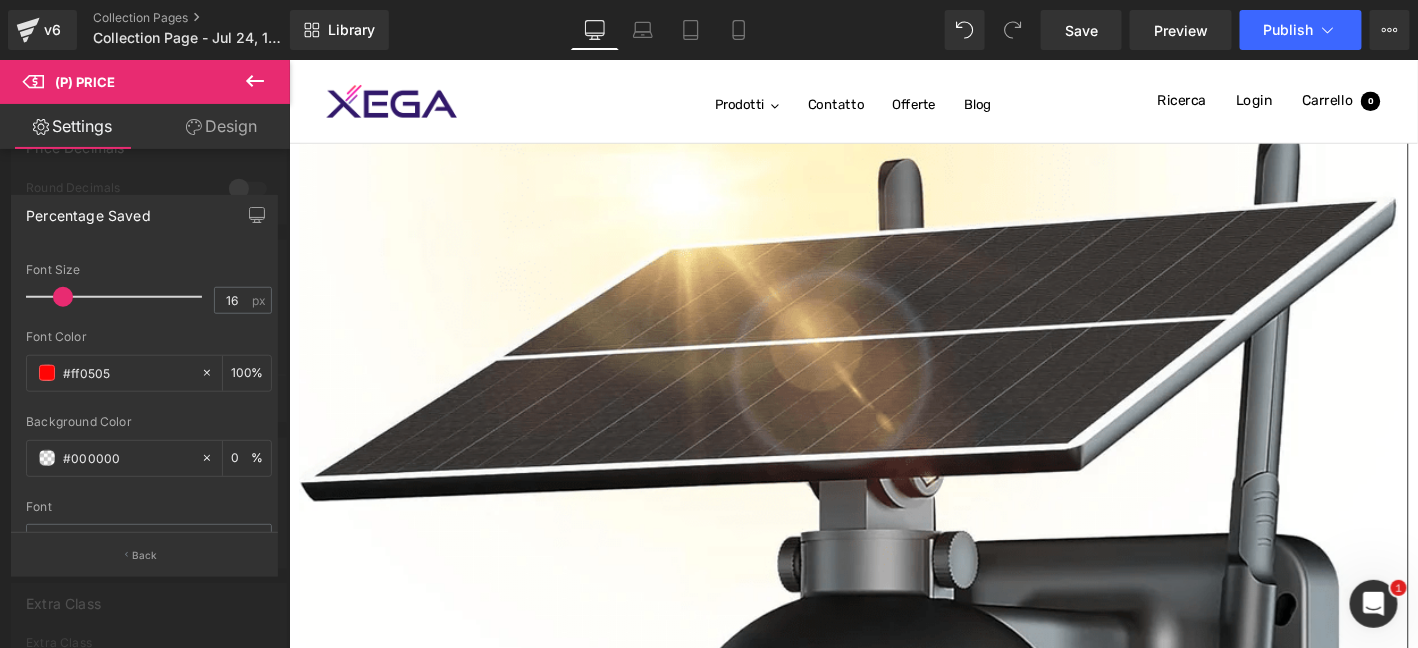 click on "Salta al contenuto
Spedizione gratuita + 30 giorni di restituzione + Garanzia a vita
OFFERTA SPECIALE
TELECAMERA 4G
TELECAMERA WIFI
SUPPORTO Prodotti Contatto Offerte Blog
Navigazione
我的商店
Newsletter
0
Ricerca
Login
Carrello 0
Carrello
Il tuo carrello è vuoto
Inizia a fare acquisti
Aggiungi nota dell'ordine
Salva" at bounding box center (893, 7575) 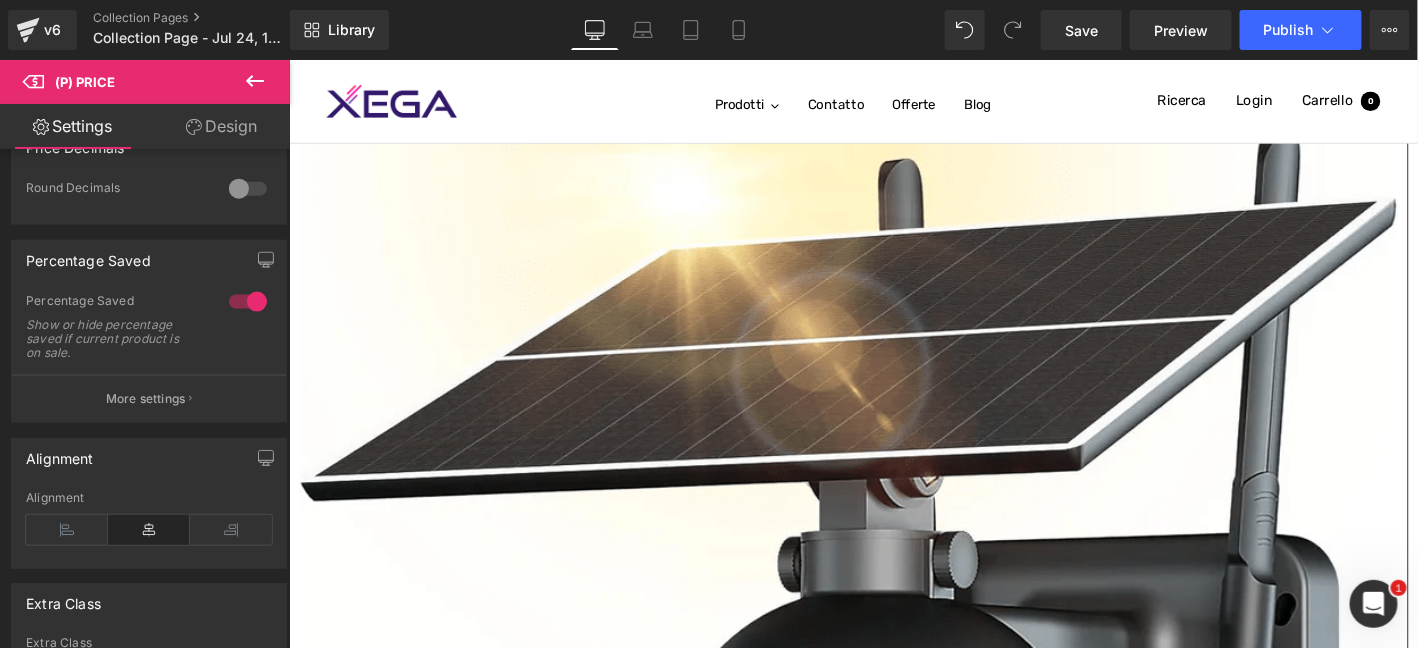 click on "(P) Price" at bounding box center (288, 59) 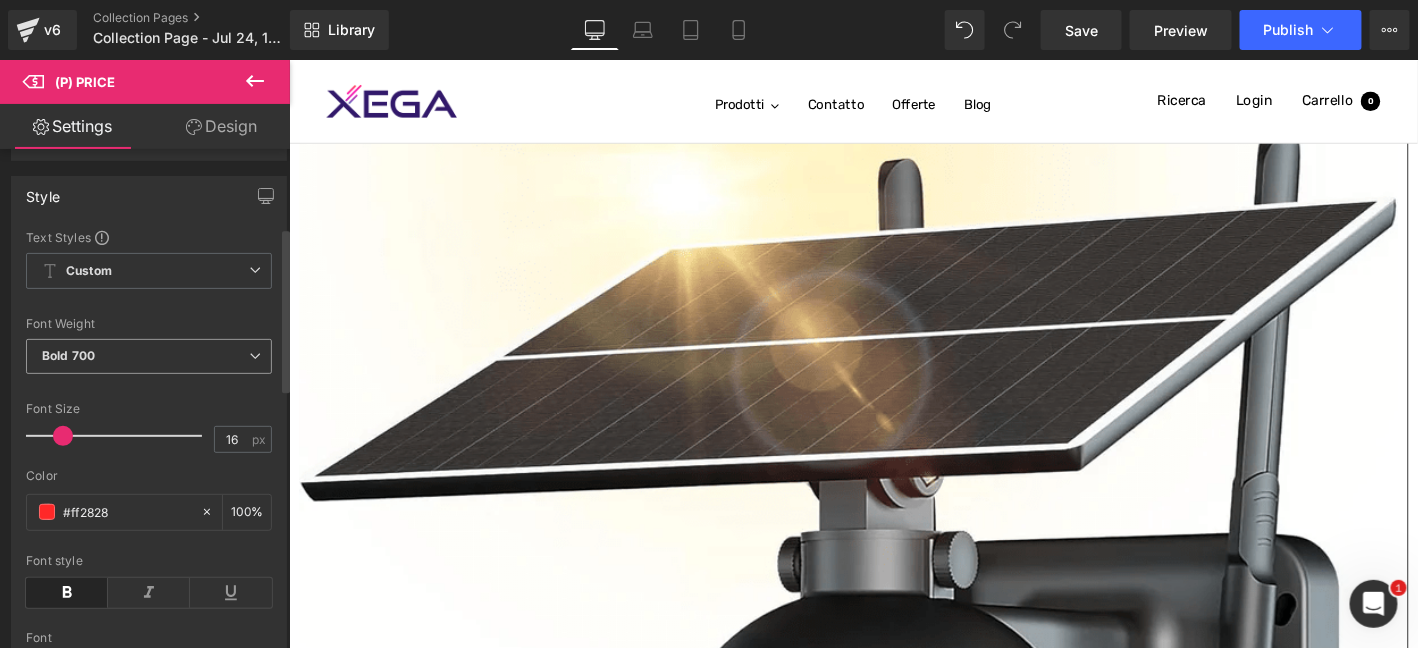 scroll, scrollTop: 333, scrollLeft: 0, axis: vertical 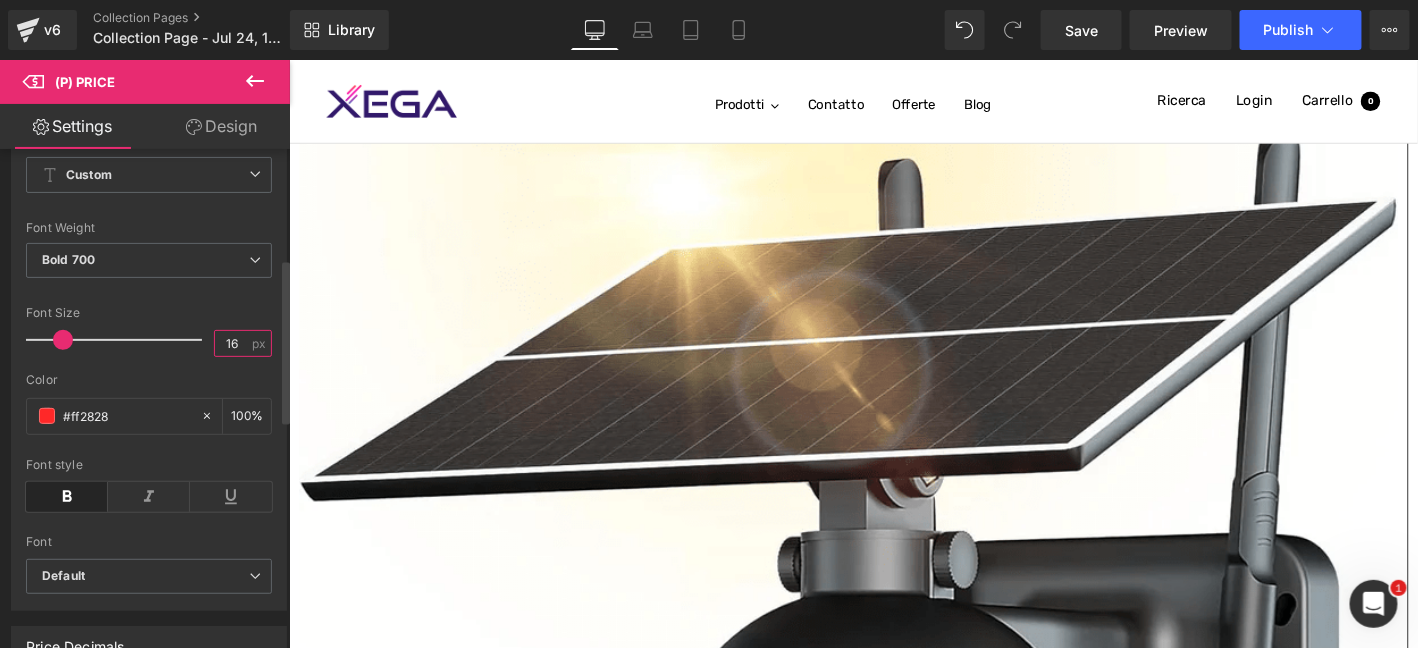 drag, startPoint x: 231, startPoint y: 347, endPoint x: 214, endPoint y: 353, distance: 18.027756 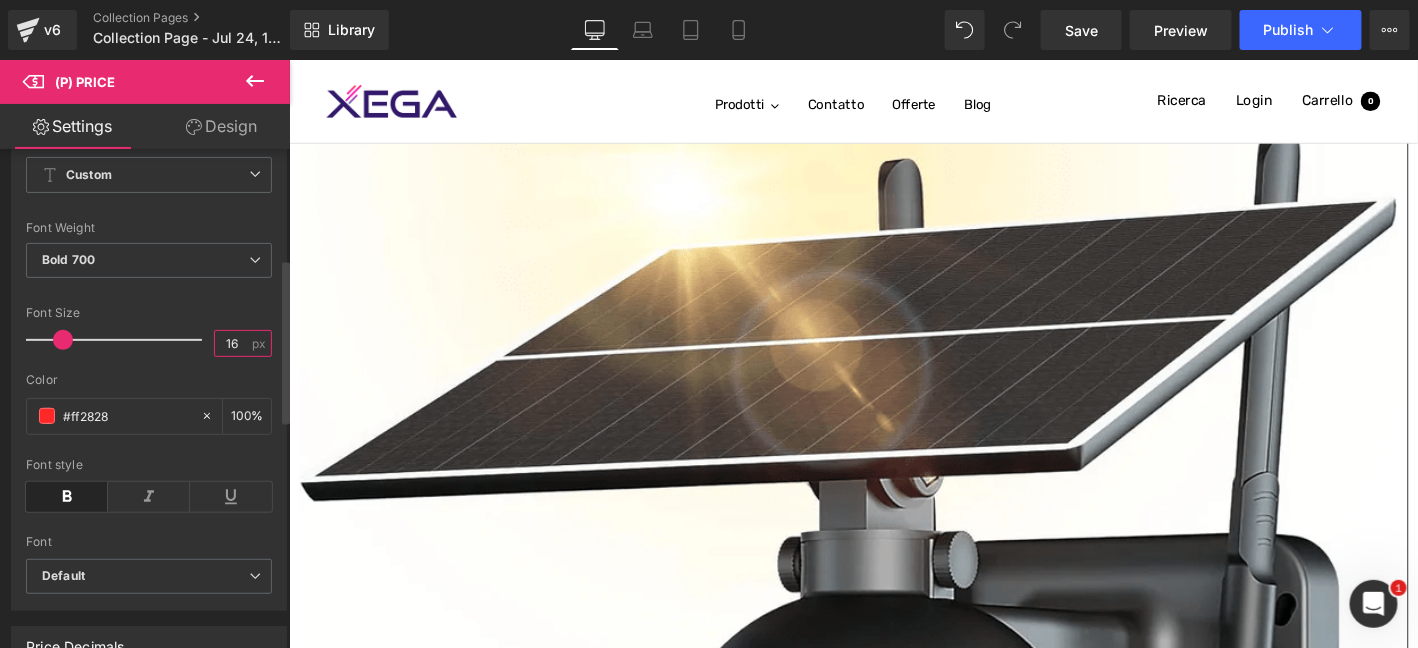 click on "16" at bounding box center [232, 343] 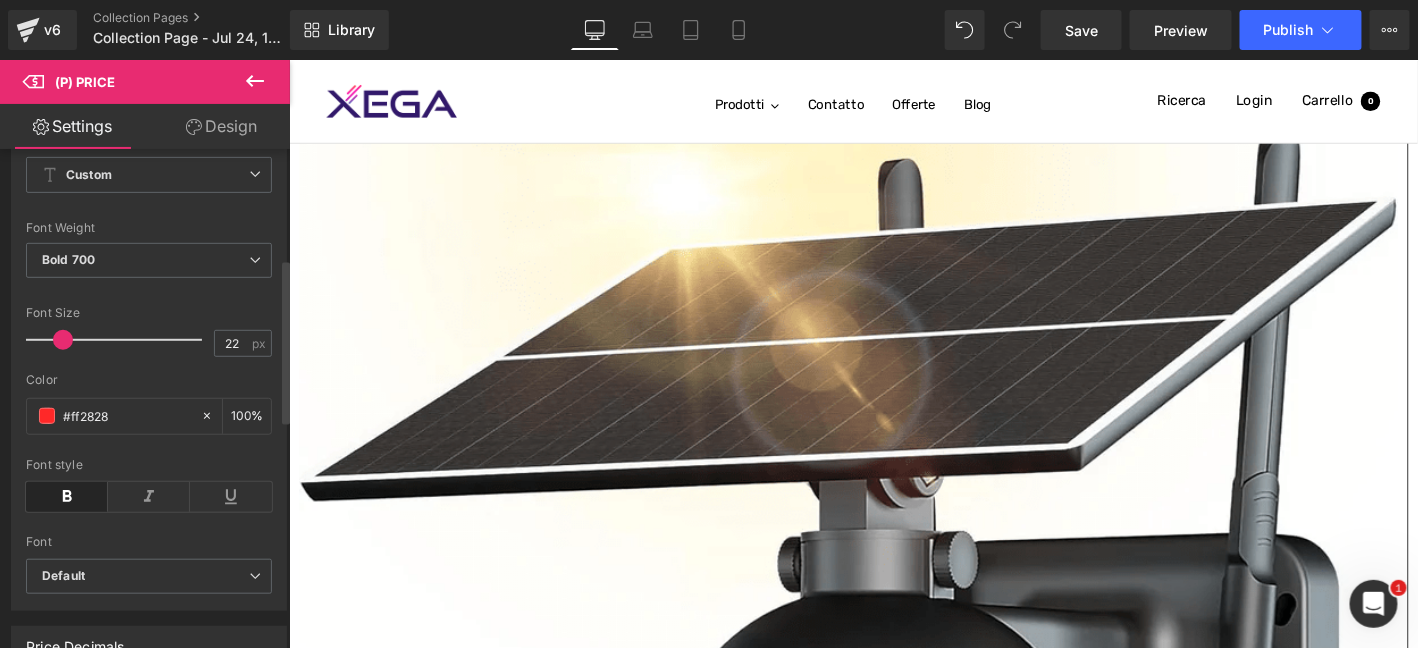 click on "Font Size" at bounding box center [149, 313] 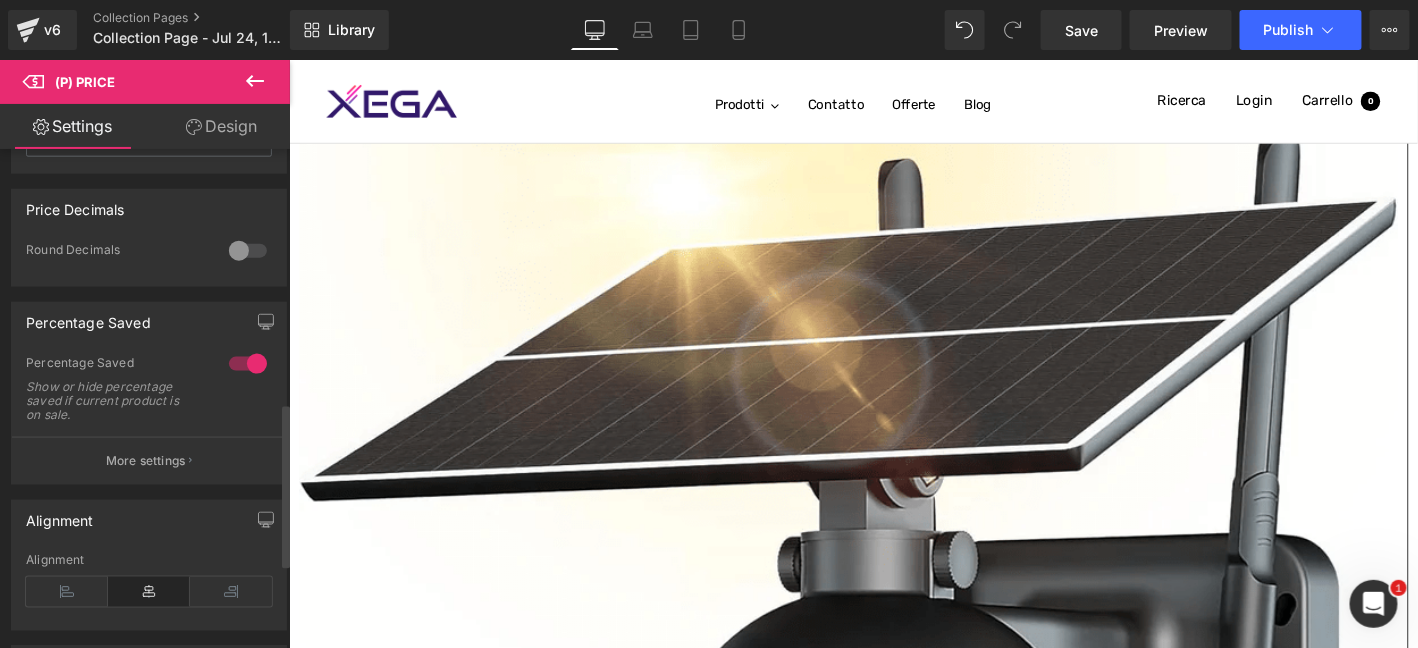 scroll, scrollTop: 900, scrollLeft: 0, axis: vertical 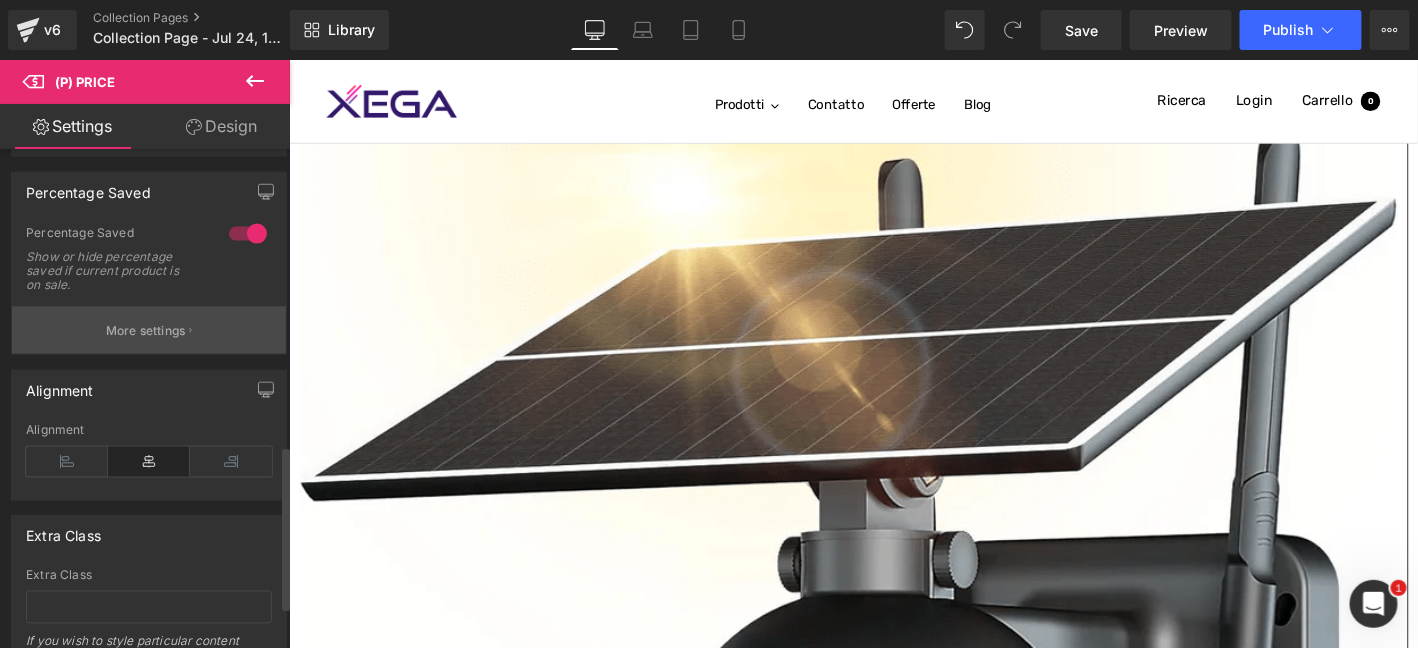 click 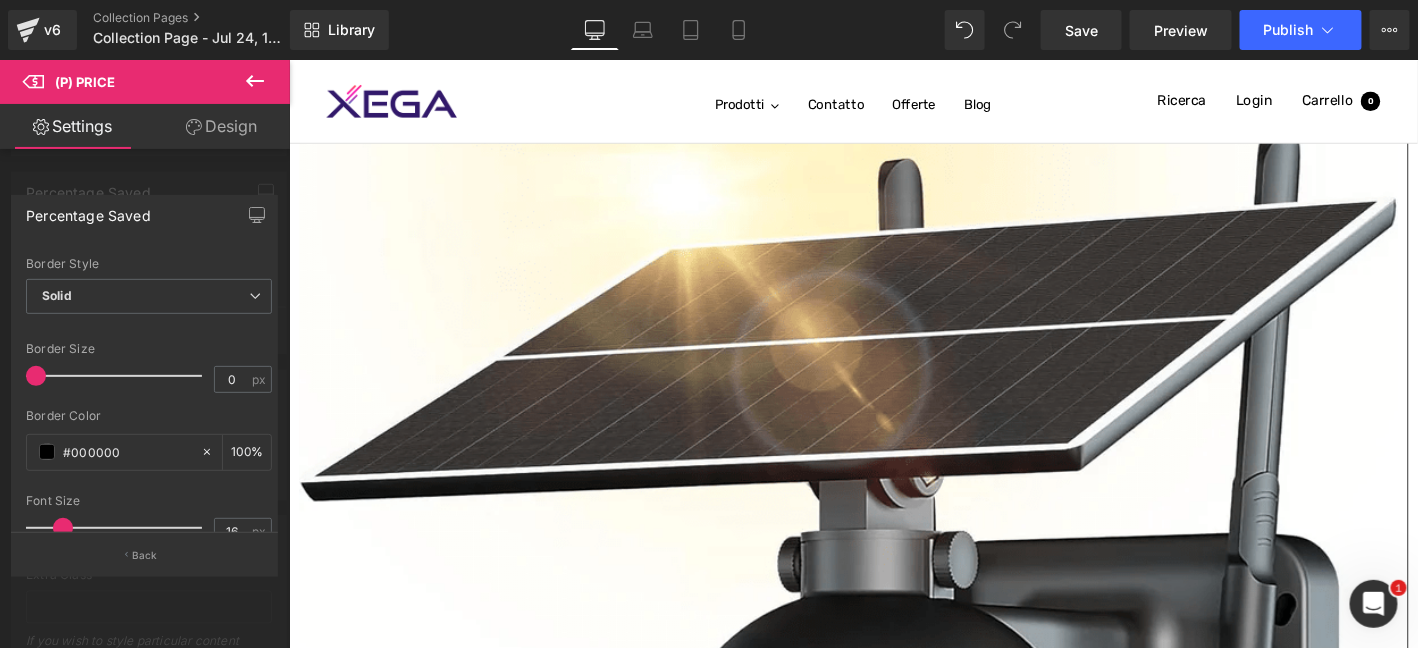 scroll, scrollTop: 400, scrollLeft: 0, axis: vertical 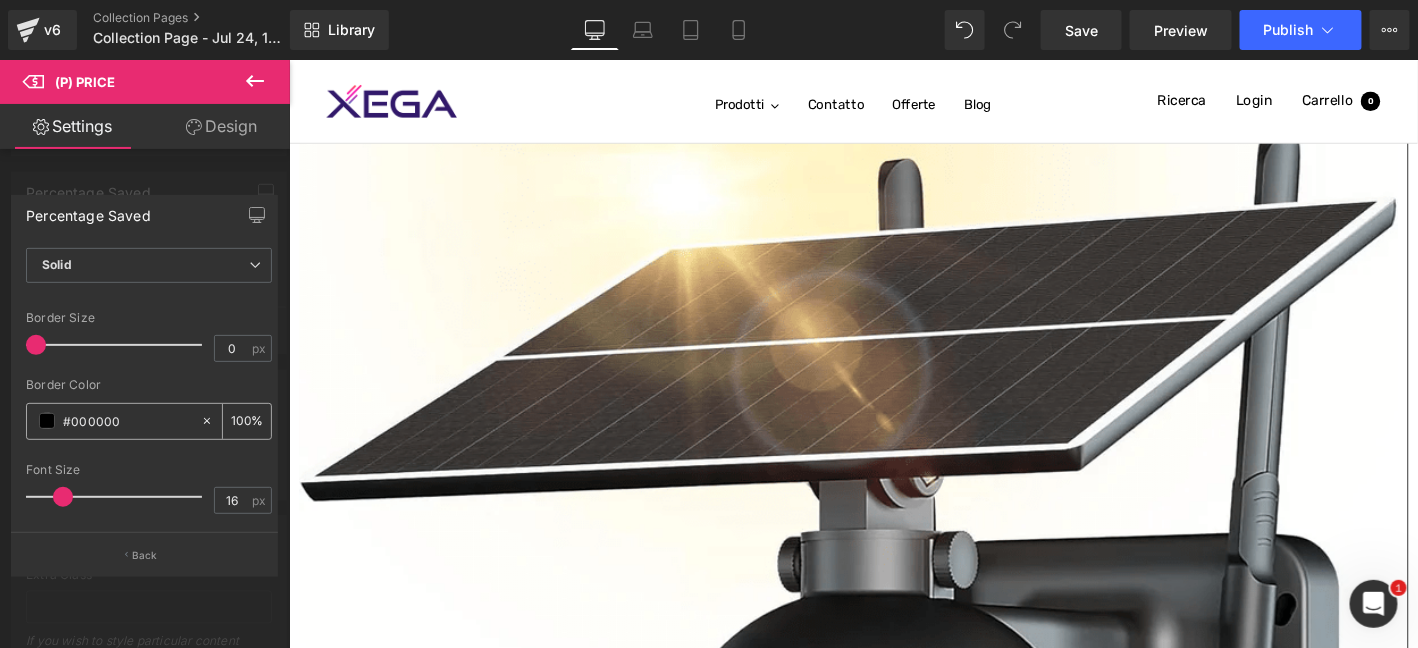click on "#000000" at bounding box center [127, 421] 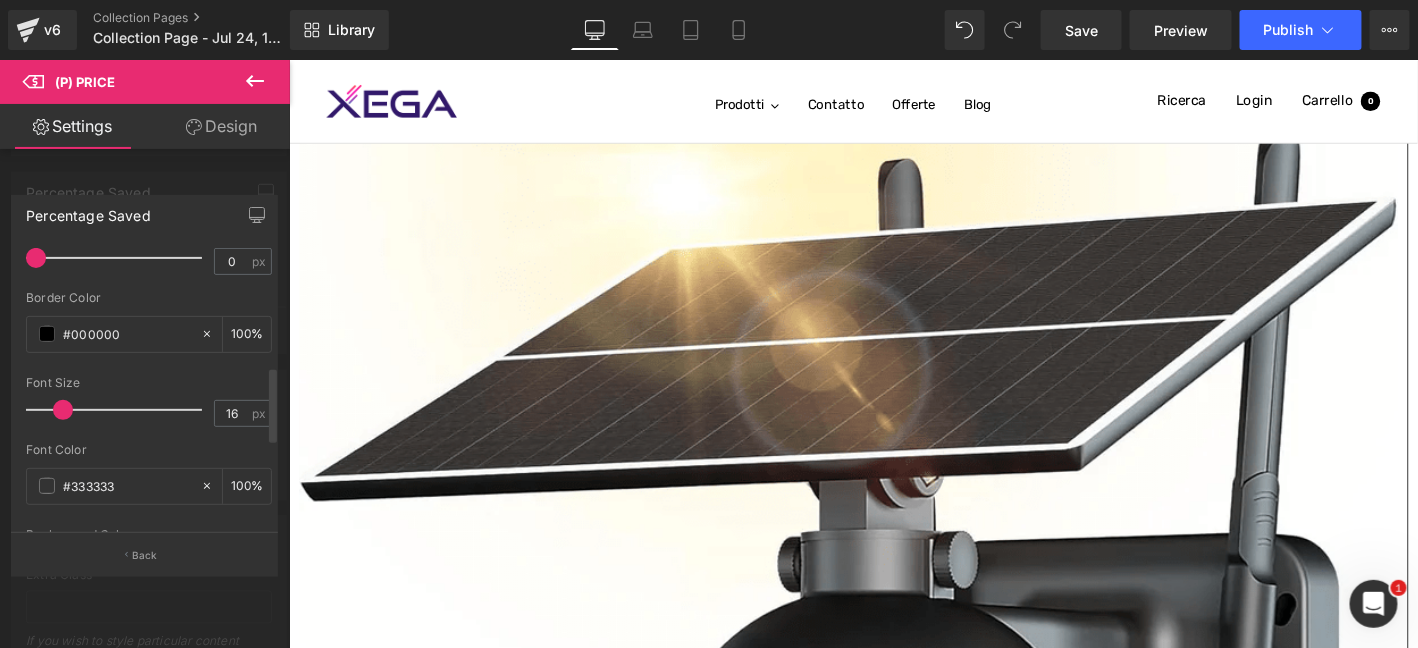 scroll, scrollTop: 600, scrollLeft: 0, axis: vertical 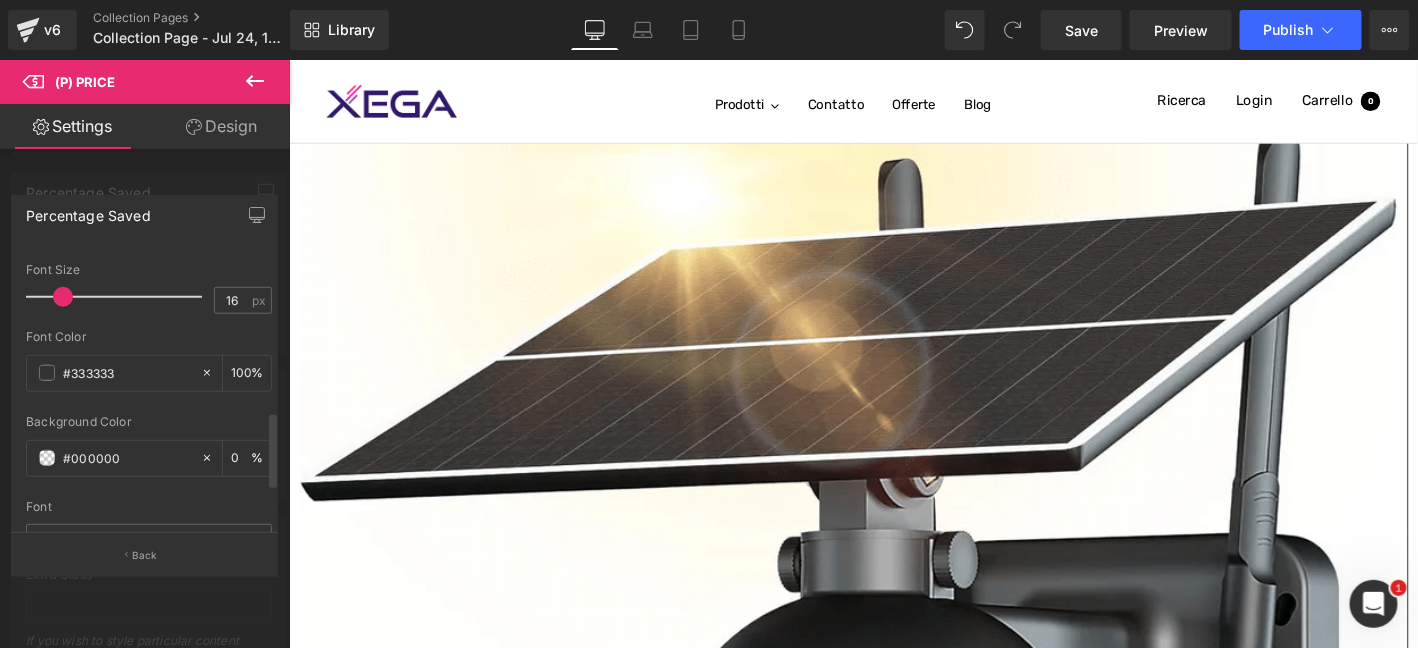 drag, startPoint x: 132, startPoint y: 379, endPoint x: 16, endPoint y: 382, distance: 116.03879 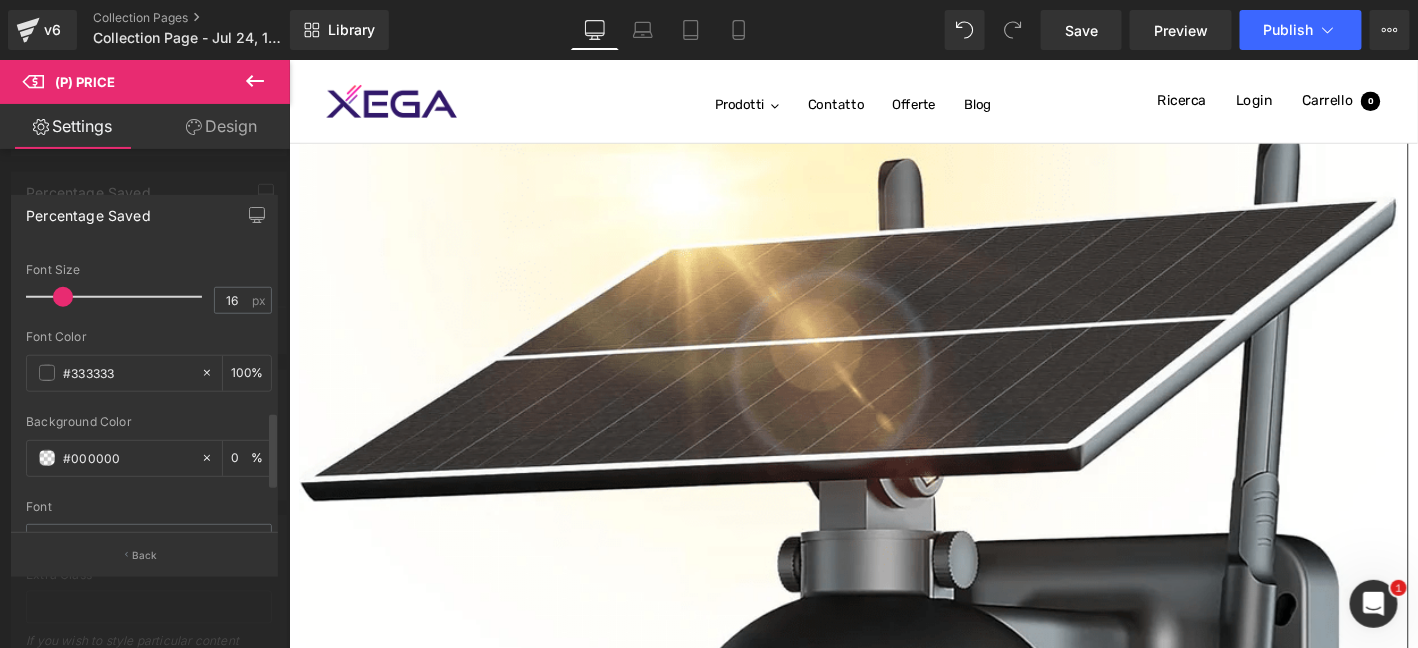 click on "Text Styles Custom
Custom
Setup Global Style
Custom
Setup Global Style
- Text Before Discount - OFF Text After Discount OFF 0px Padding 0 px 8px Gaps 8 px Solid Dashed Dotted Double Border Style
Solid
Solid Dashed Dotted Double 0px Border Size 0 px rgba(0, 0, 0, 1) Border Color #000000 100 % 16px Font Size 16 px #333333 Font Color #333333 100 % rgba(0, 0, 0, 0) none repeat scroll 0% 0% / auto padding-box border-box Background Color #000000 0 %
Font
Default
Default
Default
," at bounding box center [149, 390] 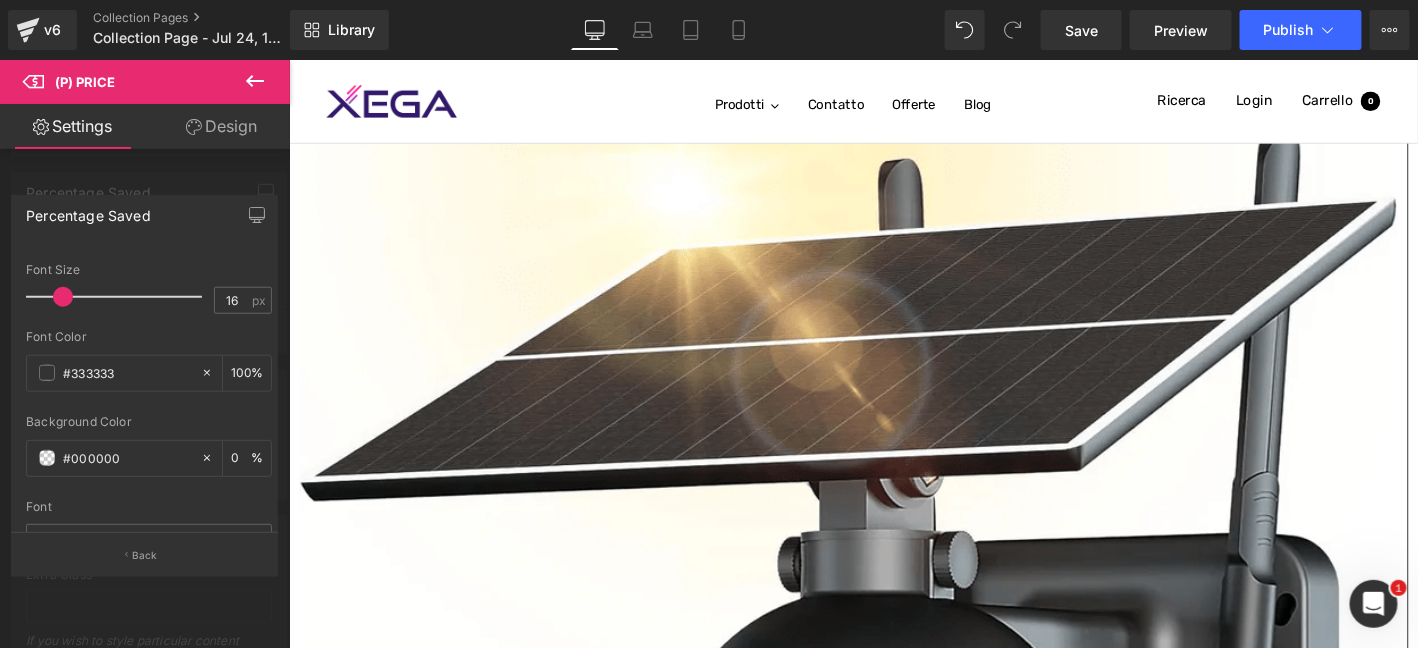 paste on "ff0505" 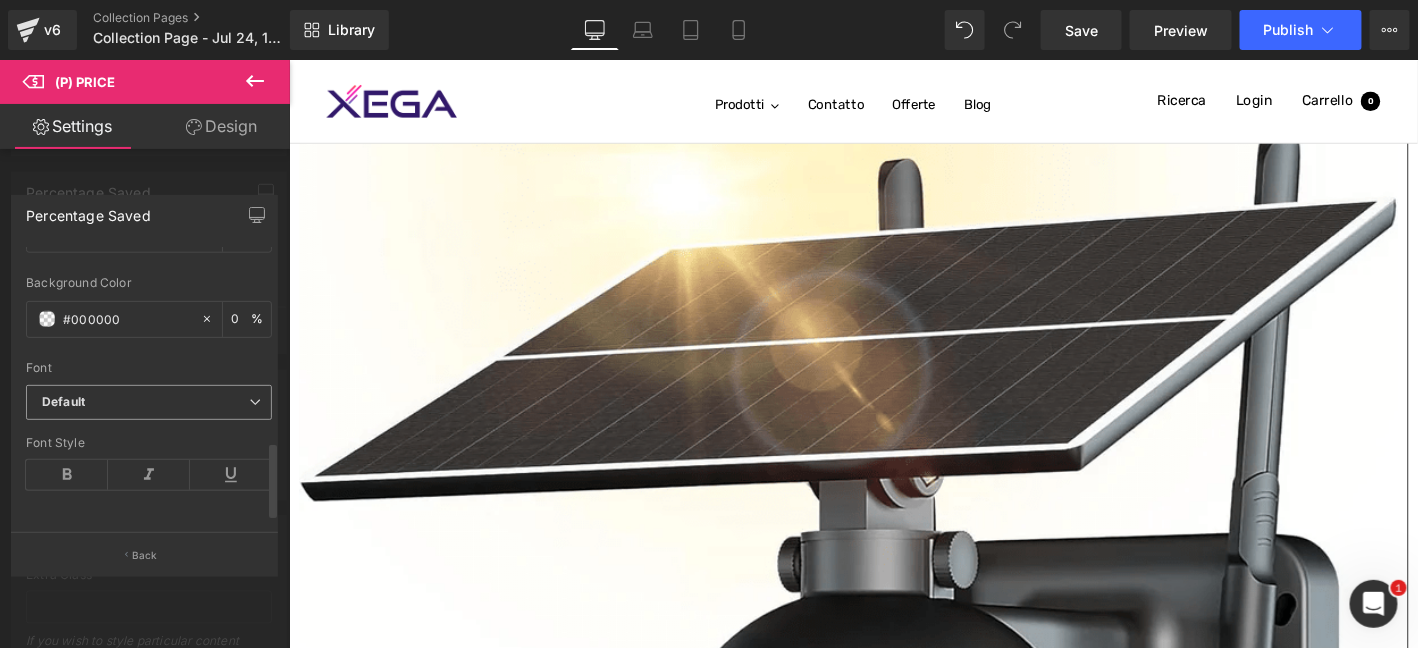 scroll, scrollTop: 750, scrollLeft: 0, axis: vertical 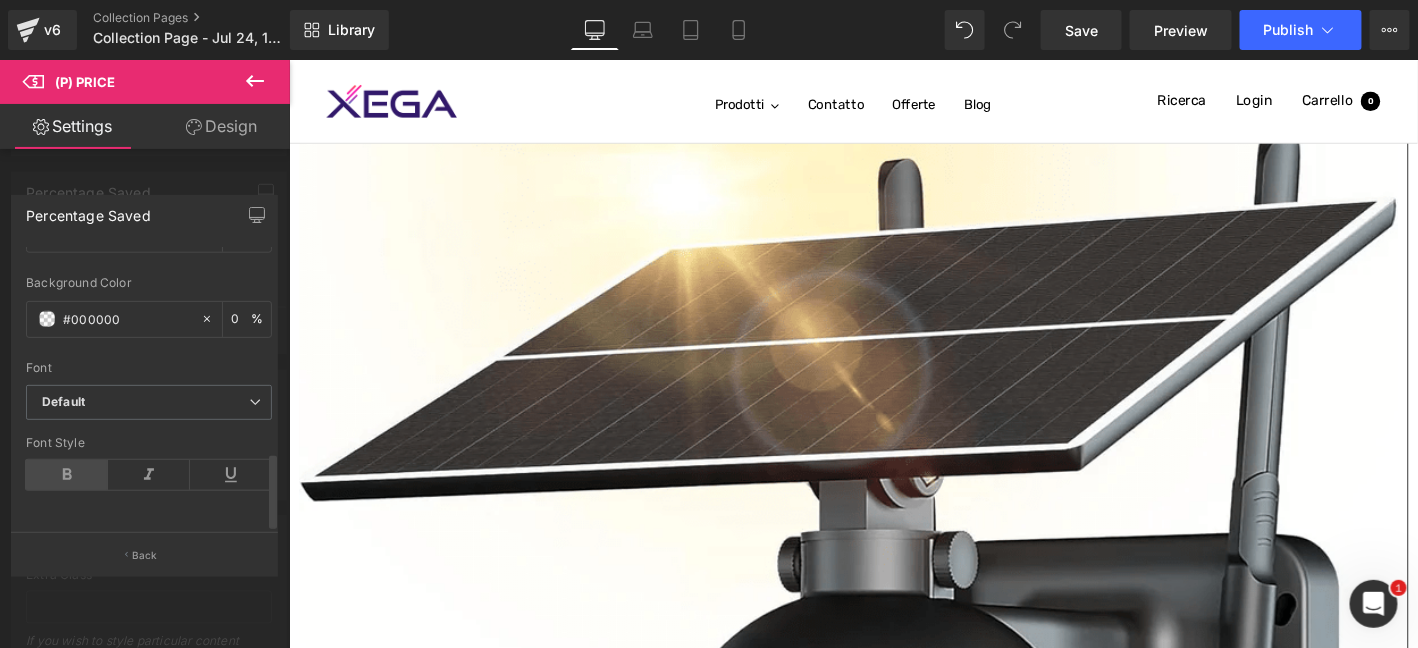 click at bounding box center (67, 475) 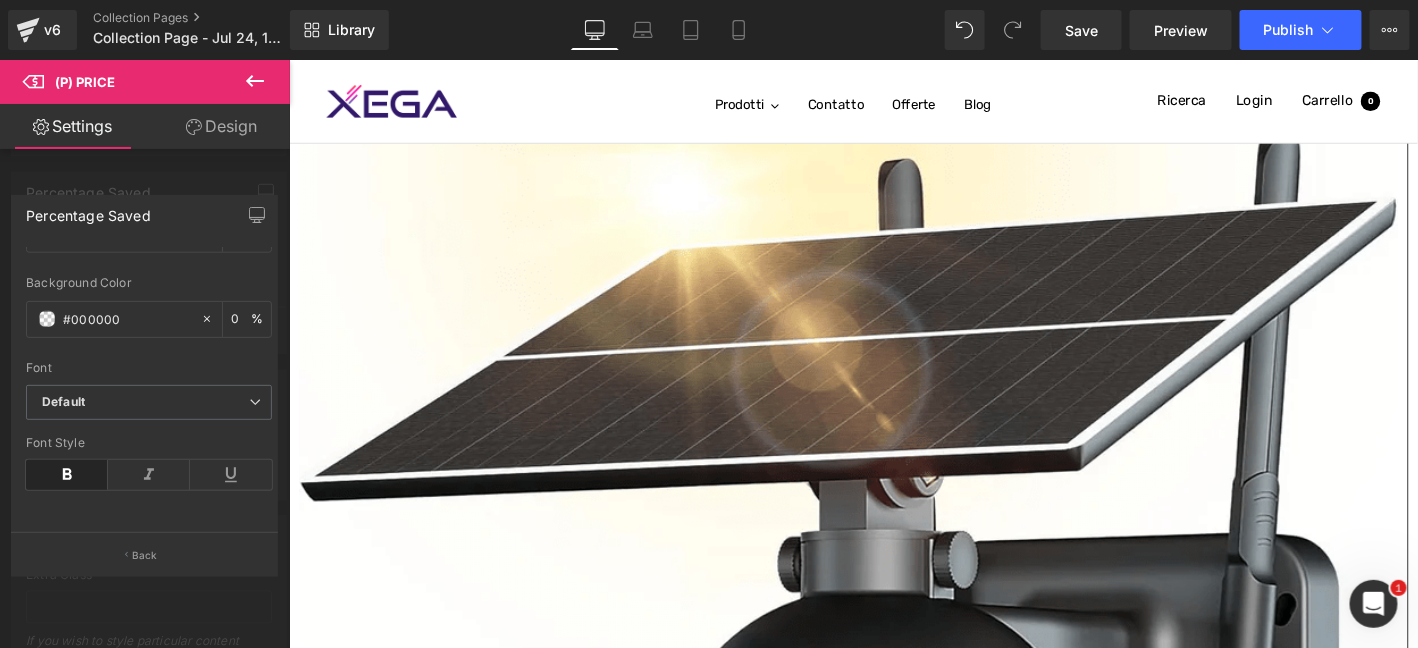 click on "Salta al contenuto
Spedizione gratuita + 30 giorni di restituzione + Garanzia a vita
OFFERTA SPECIALE
TELECAMERA 4G
TELECAMERA WIFI
SUPPORTO Prodotti Contatto Offerte Blog
Navigazione
我的商店
Newsletter
0
Ricerca
Login
Carrello 0
Carrello
Il tuo carrello è vuoto
Inizia a fare acquisti
Aggiungi nota dell'ordine
Salva" at bounding box center (893, 7580) 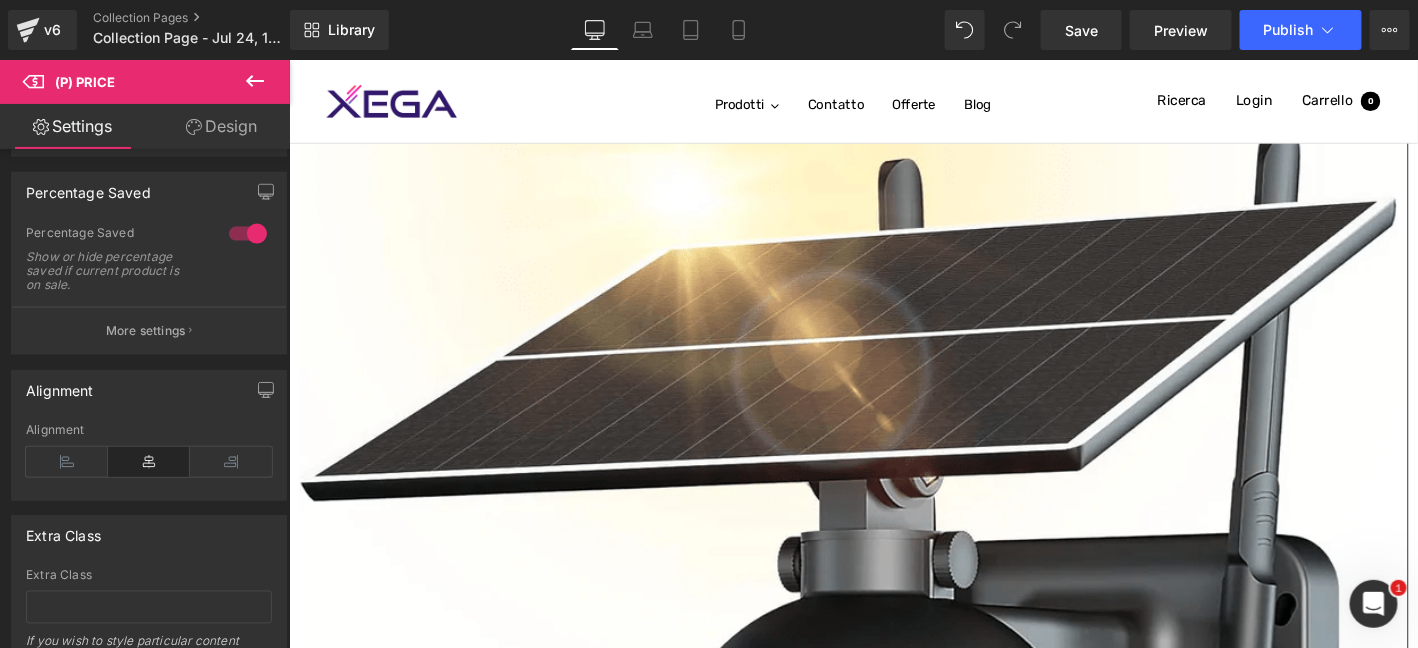 click on "(P) Price" at bounding box center [288, 59] 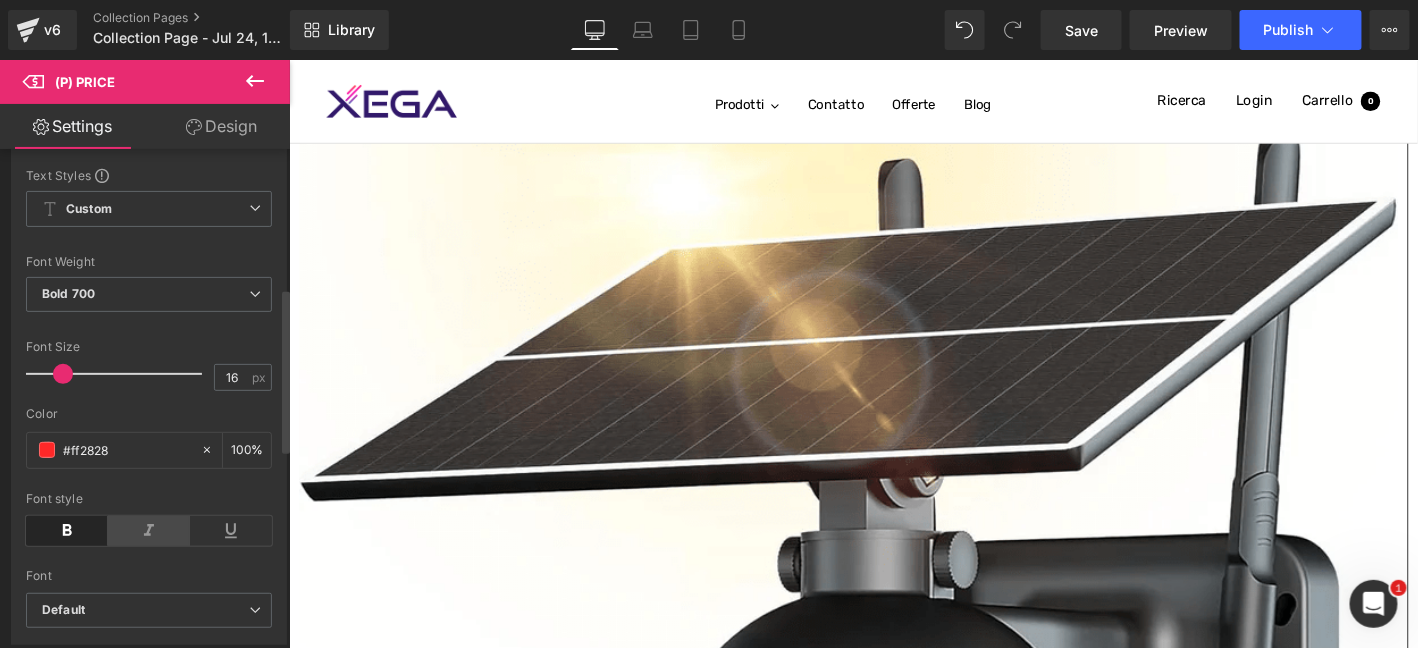 scroll, scrollTop: 433, scrollLeft: 0, axis: vertical 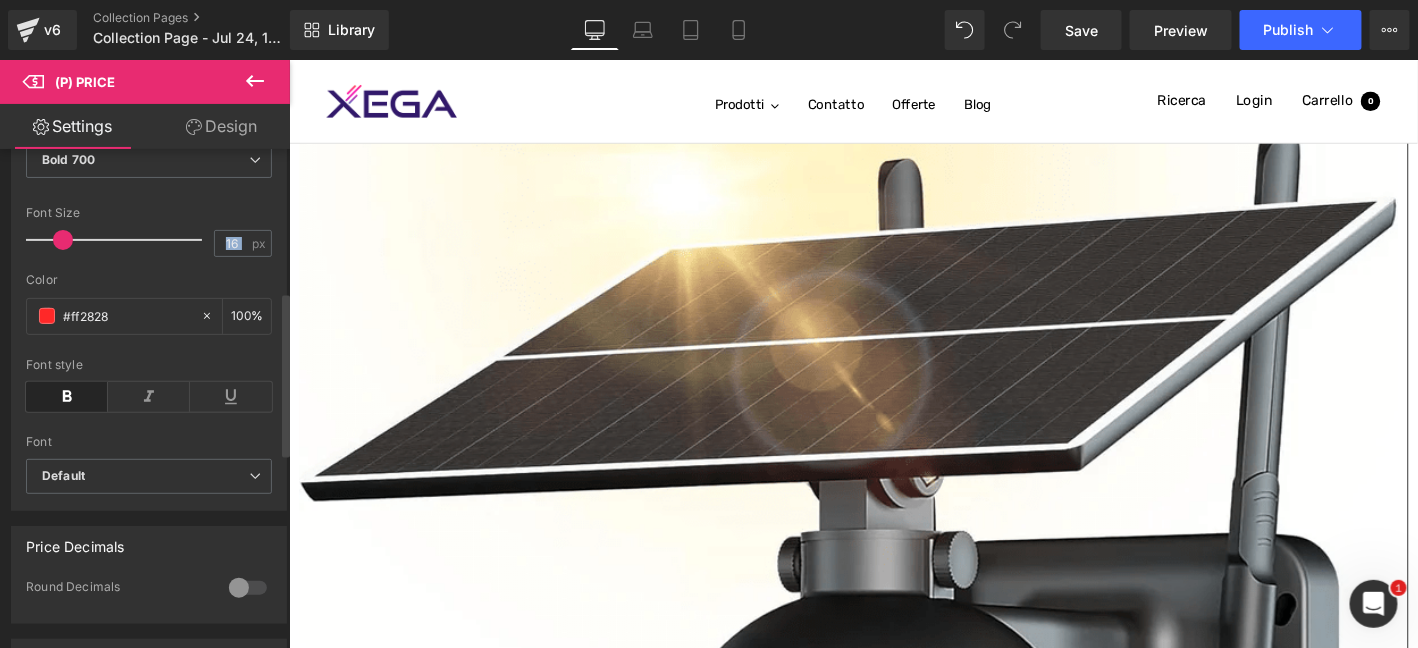 drag, startPoint x: 244, startPoint y: 252, endPoint x: 187, endPoint y: 257, distance: 57.21888 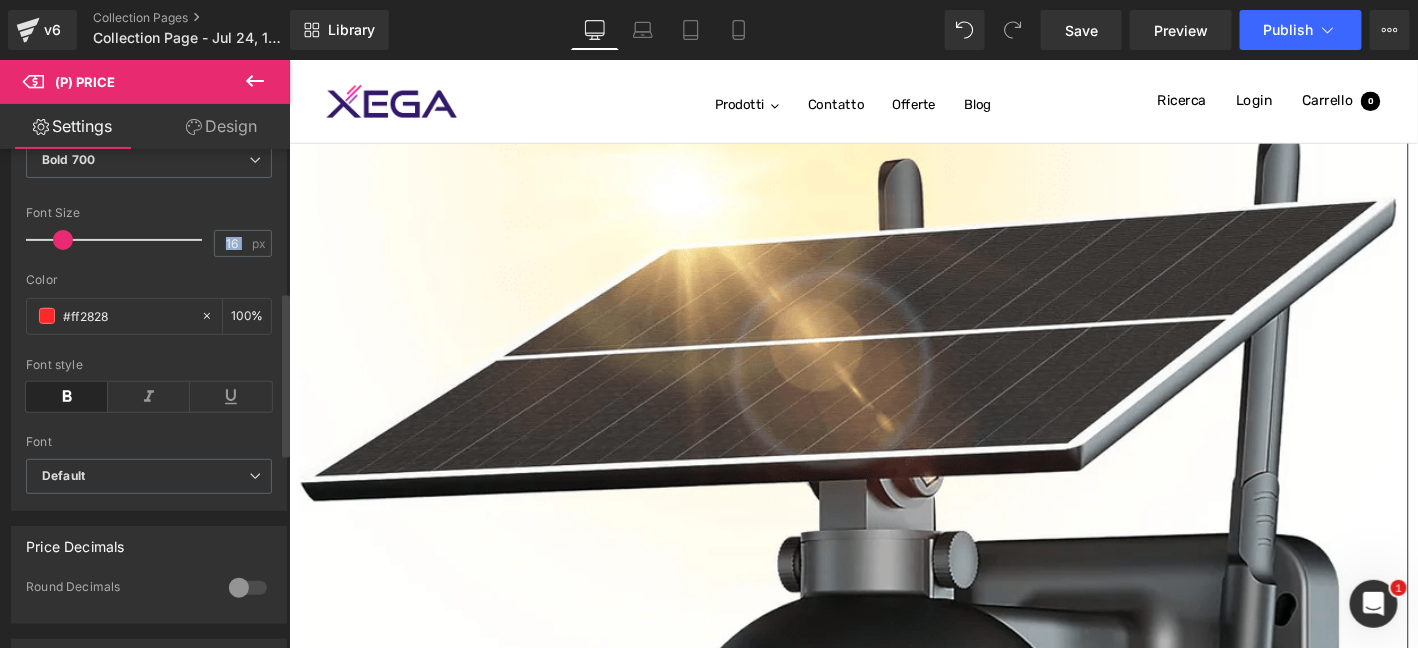 click on "Font Size 16 px" at bounding box center (149, 239) 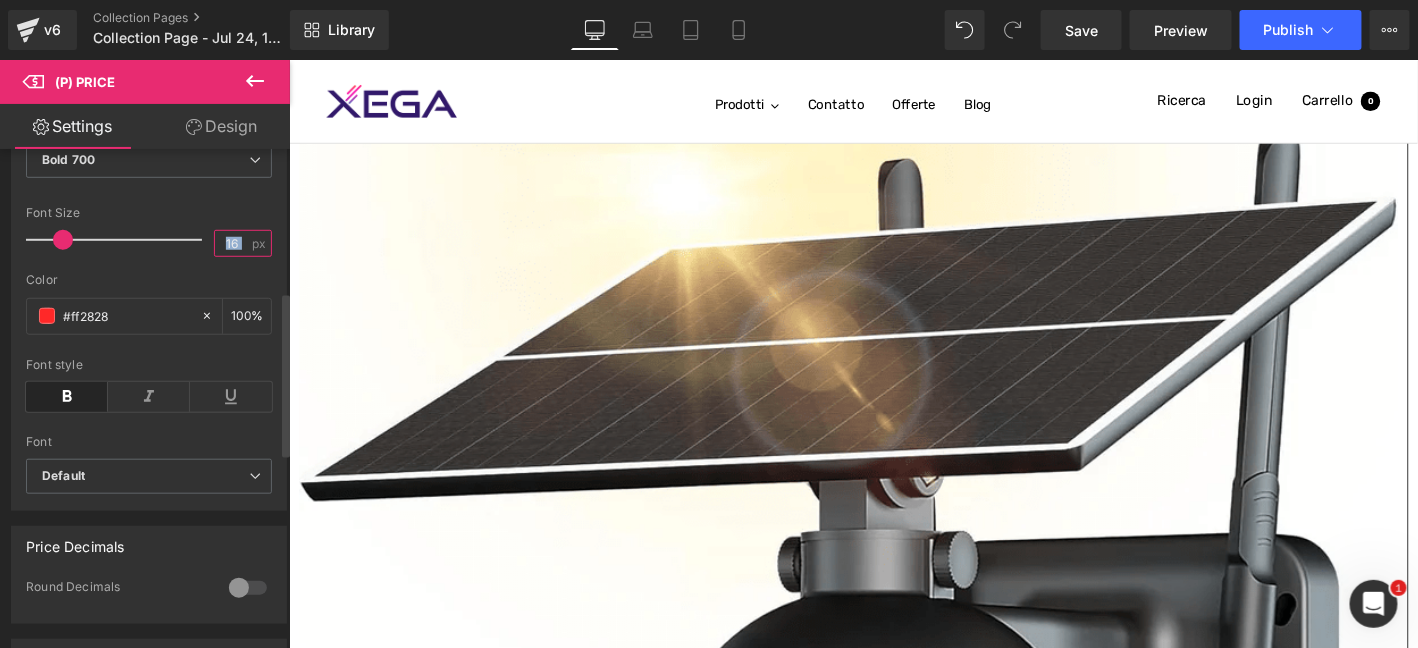 click on "16" at bounding box center (232, 243) 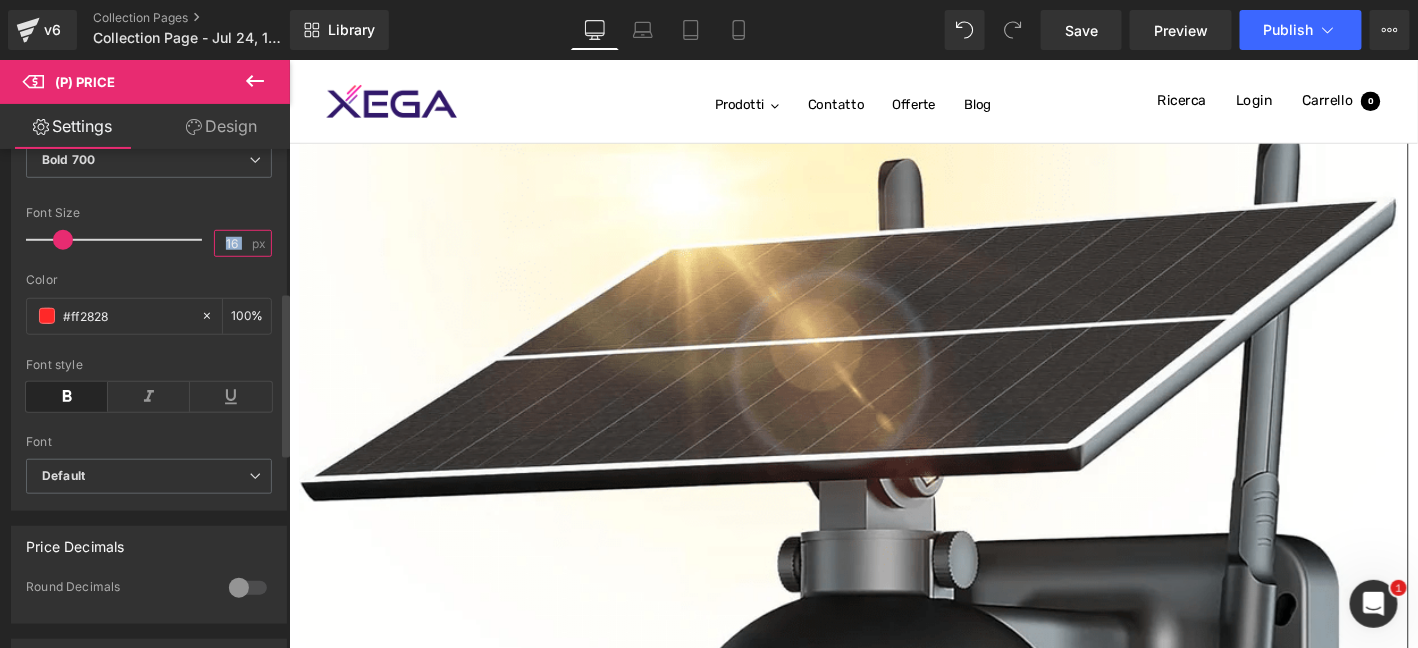 click on "16" at bounding box center (232, 243) 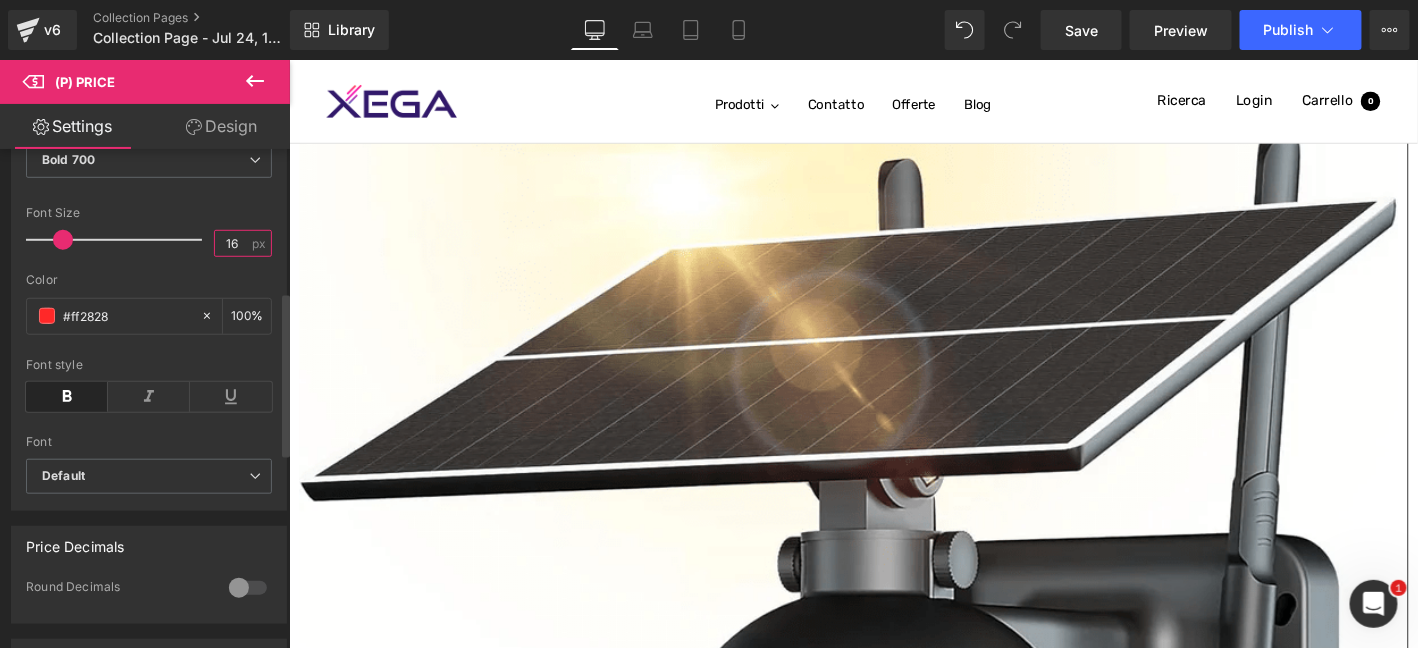 drag, startPoint x: 237, startPoint y: 250, endPoint x: 177, endPoint y: 257, distance: 60.40695 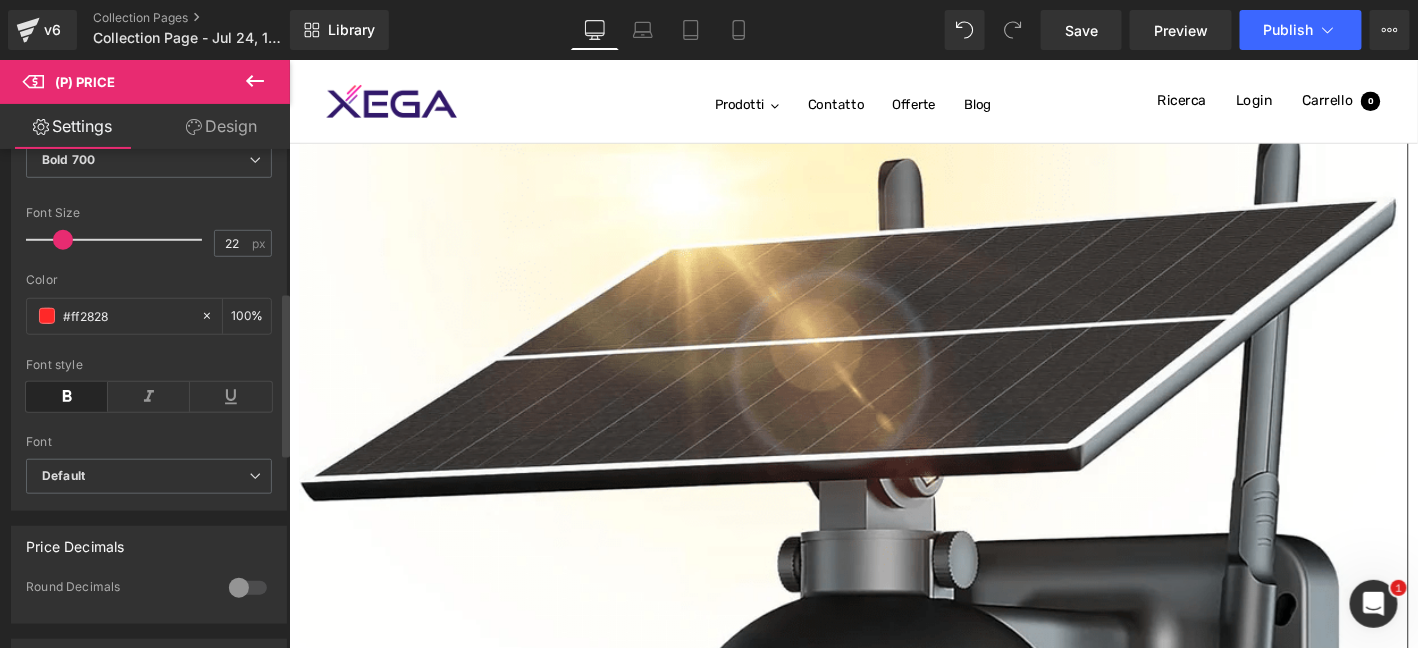 click on "Color" at bounding box center (149, 280) 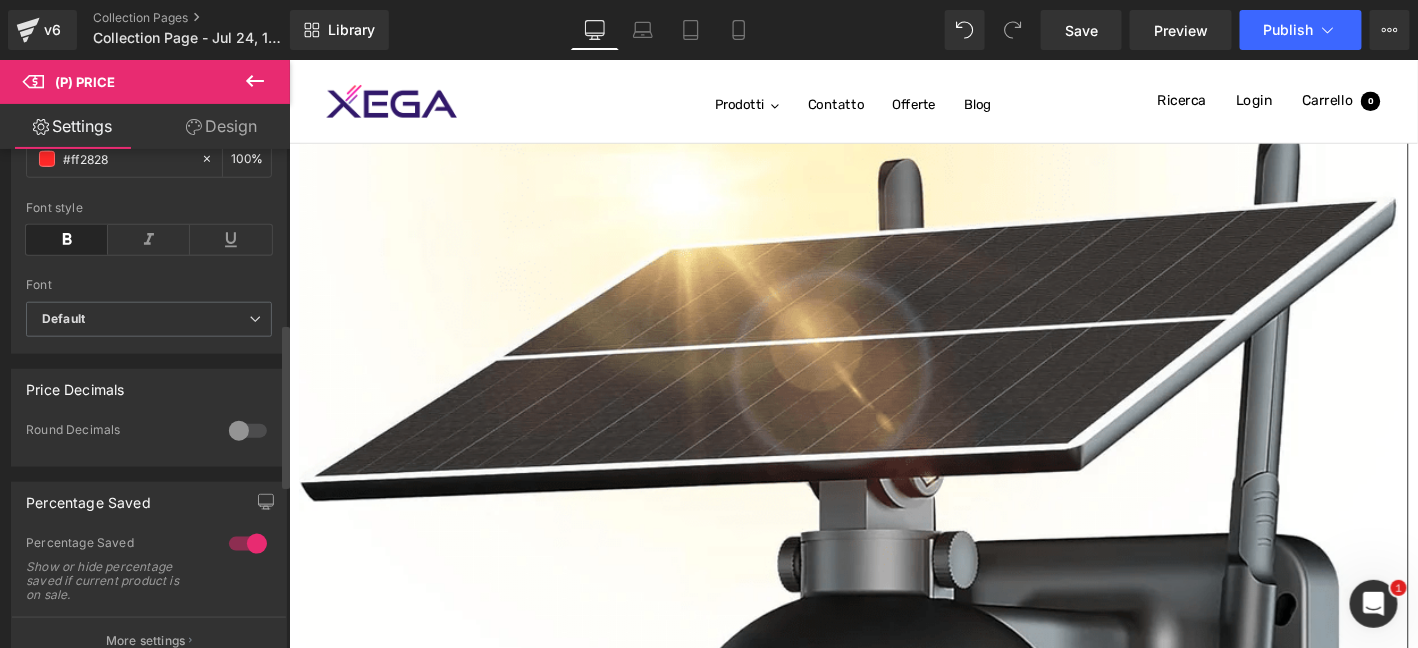 scroll, scrollTop: 428, scrollLeft: 0, axis: vertical 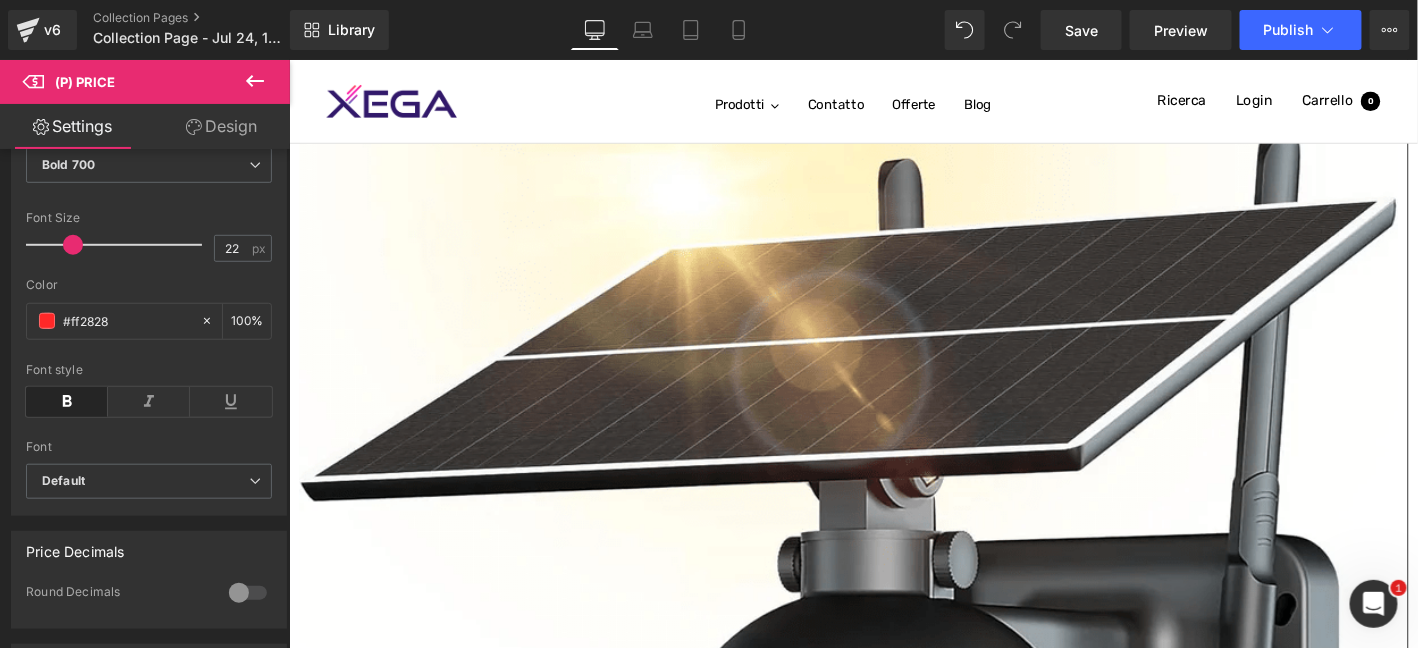 click on "(P) Price" at bounding box center [288, 59] 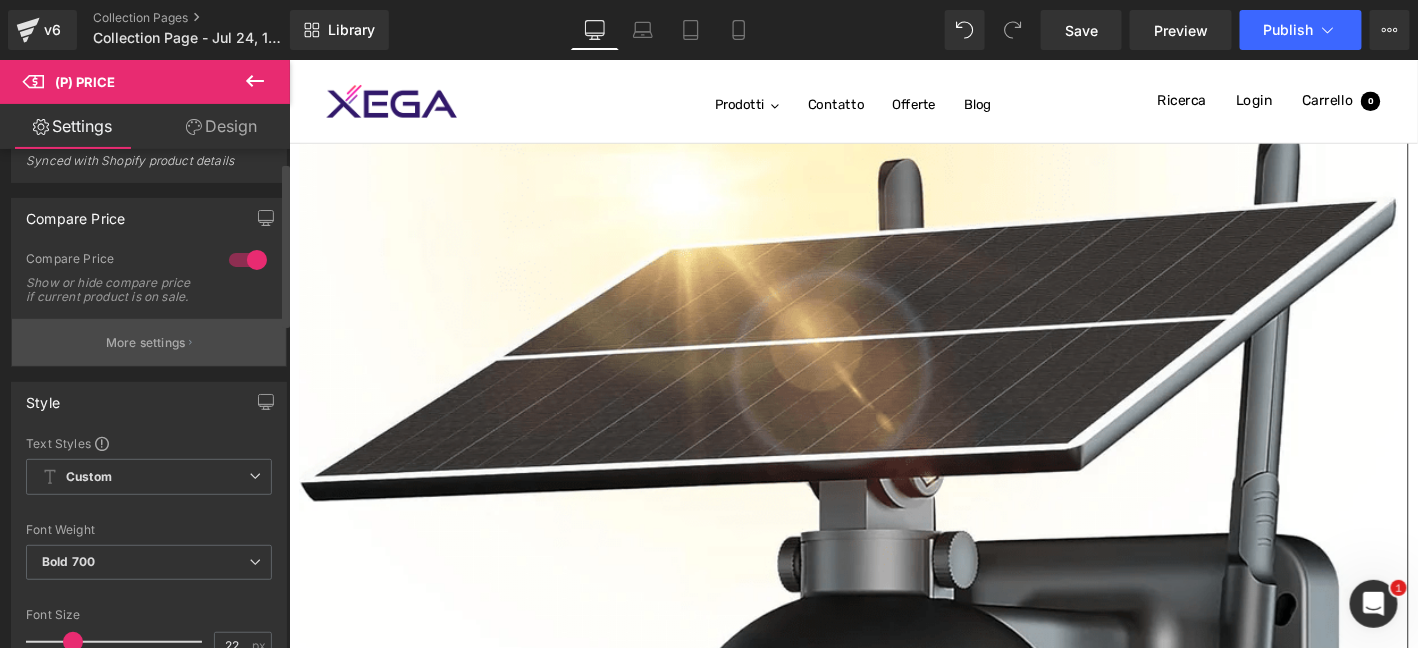 scroll, scrollTop: 0, scrollLeft: 0, axis: both 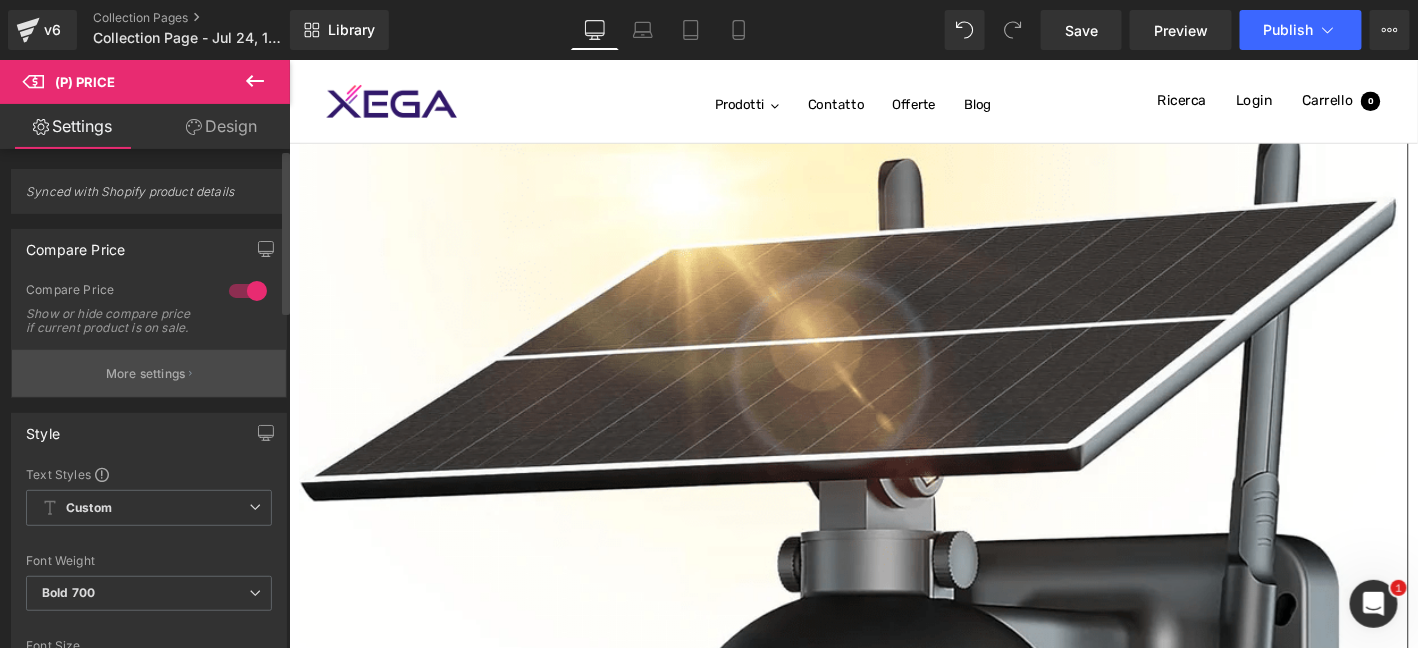 click on "More settings" at bounding box center (149, 373) 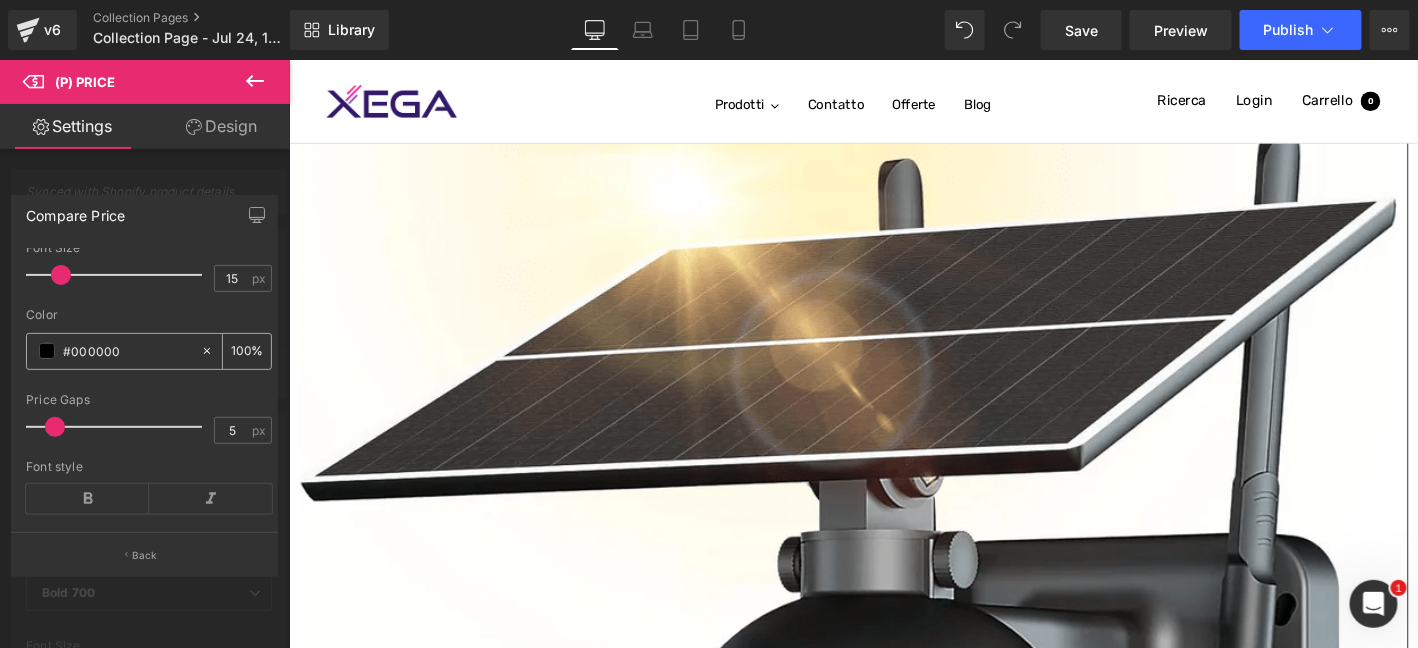 scroll, scrollTop: 237, scrollLeft: 0, axis: vertical 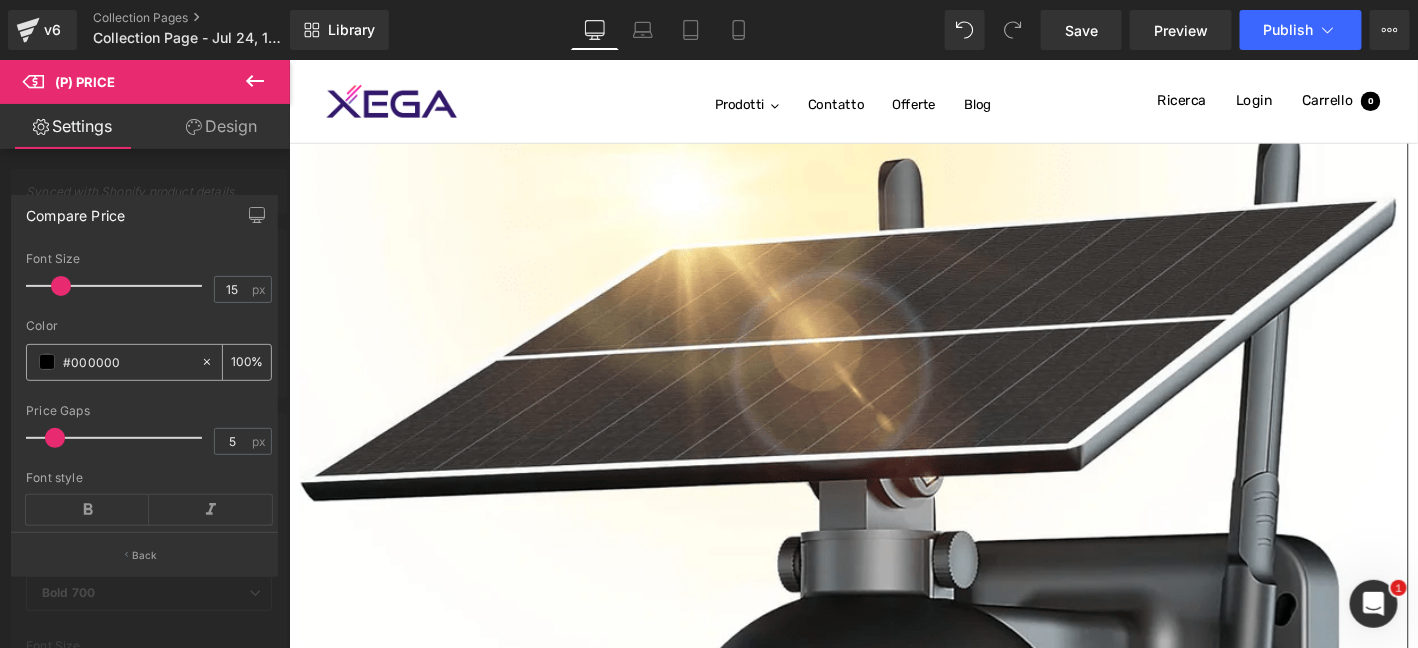 click on "#000000" at bounding box center [127, 362] 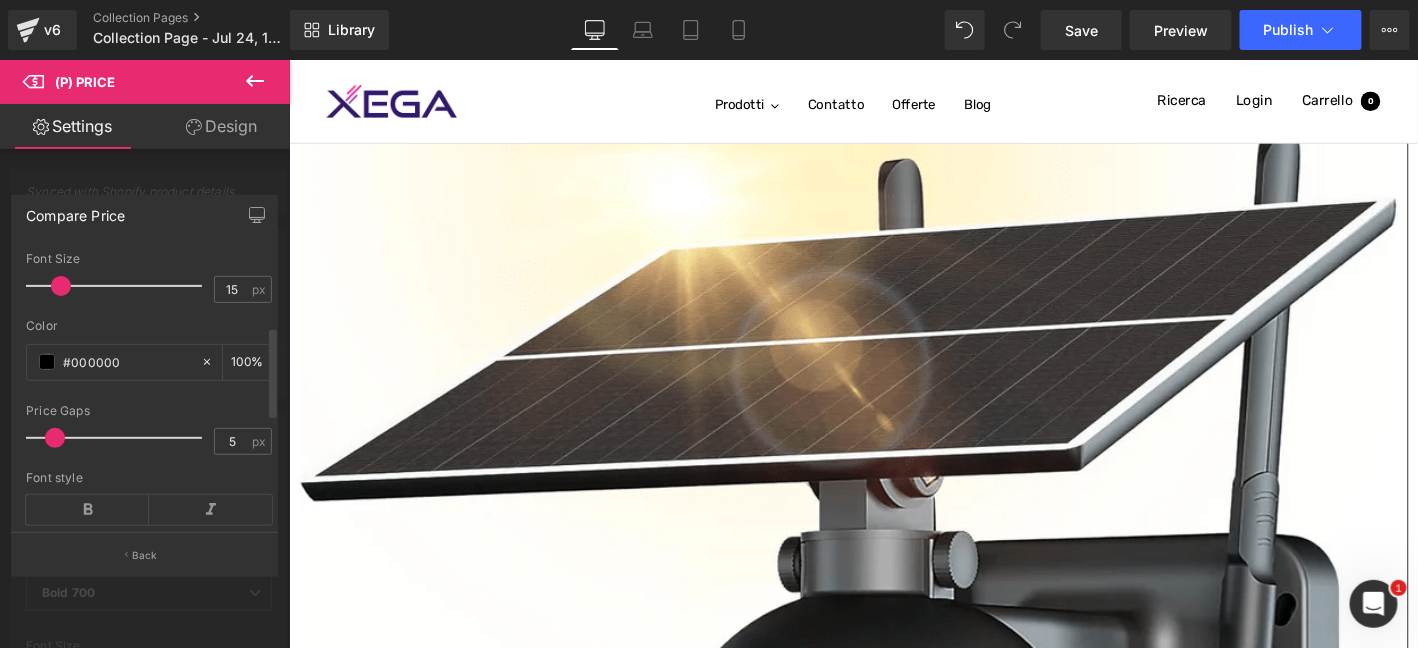 drag, startPoint x: 57, startPoint y: 379, endPoint x: 21, endPoint y: 378, distance: 36.013885 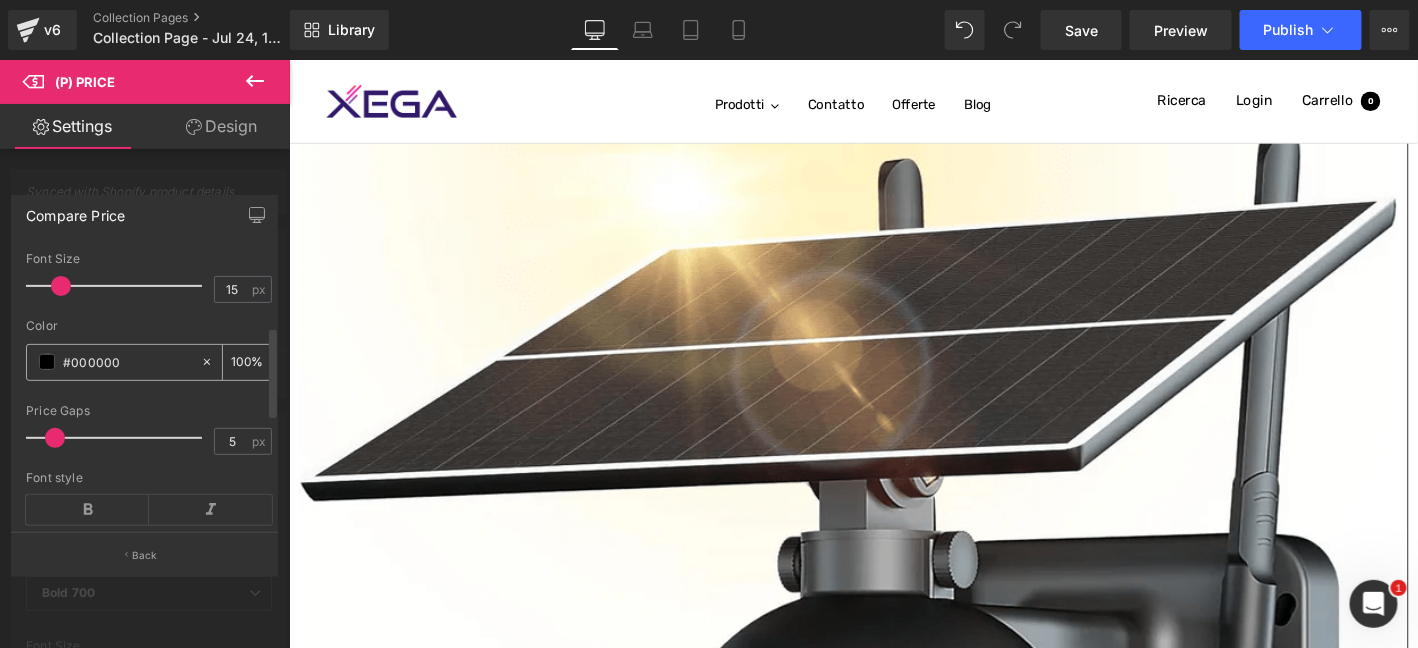 paste on "ff0505" 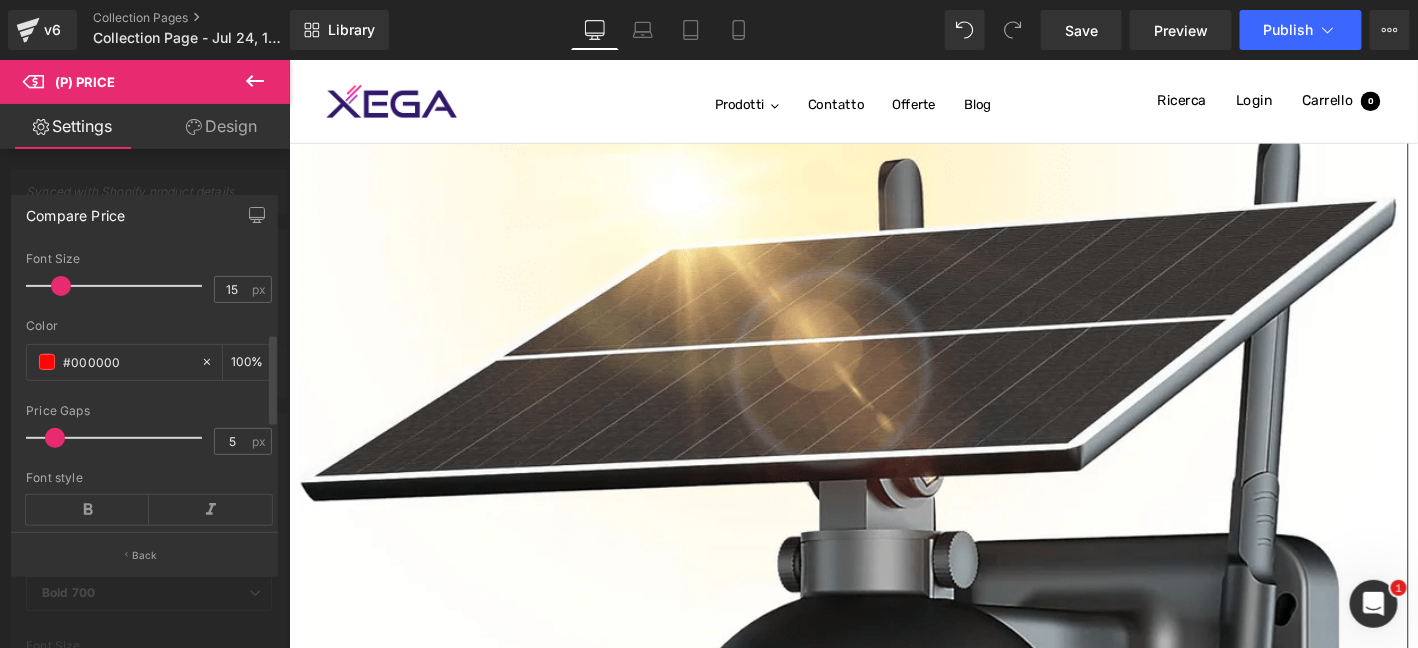 scroll, scrollTop: 403, scrollLeft: 0, axis: vertical 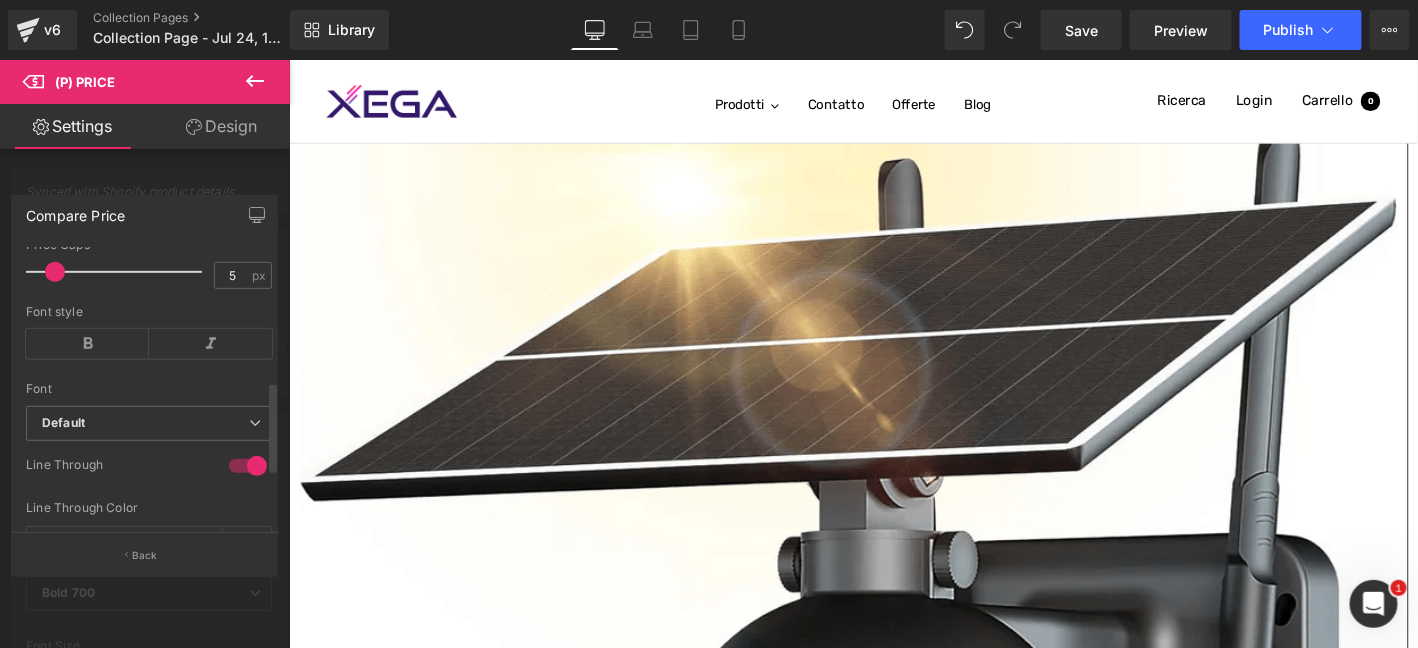 click on "Font" at bounding box center (149, 389) 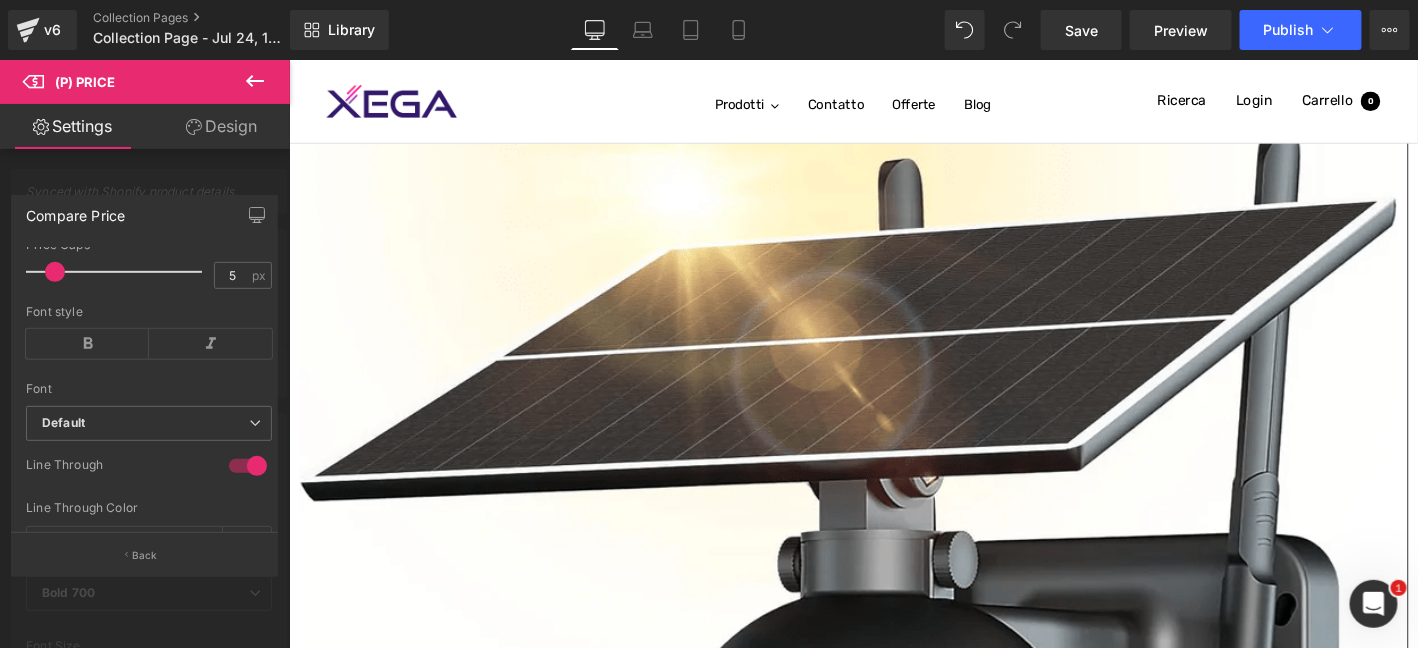 click 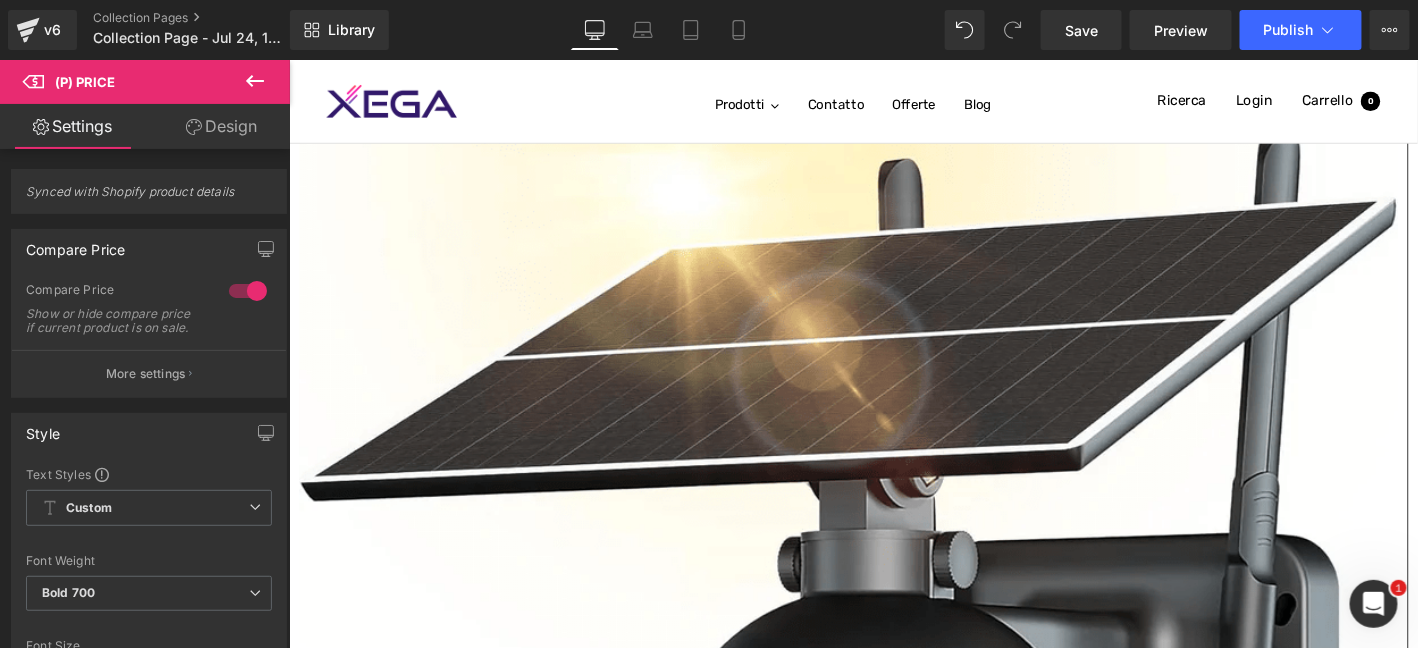 click on "(P) Price" at bounding box center [288, 59] 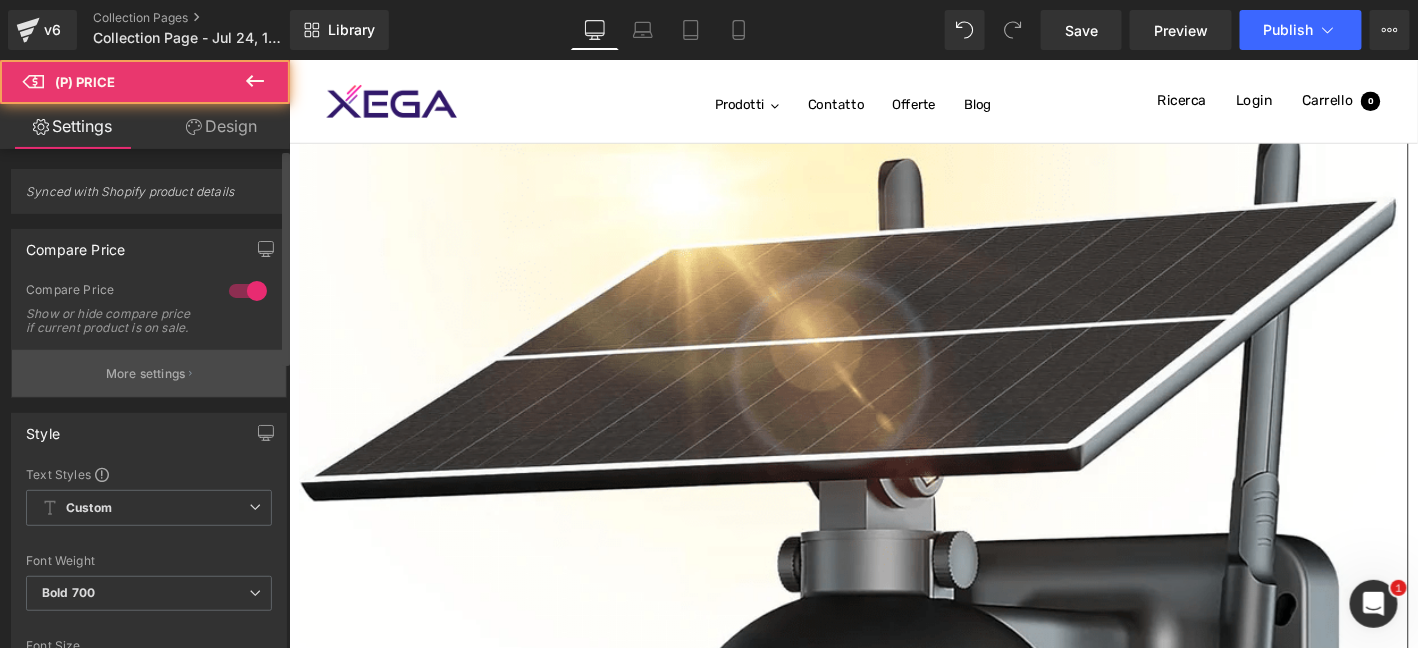 click on "More settings" at bounding box center (146, 374) 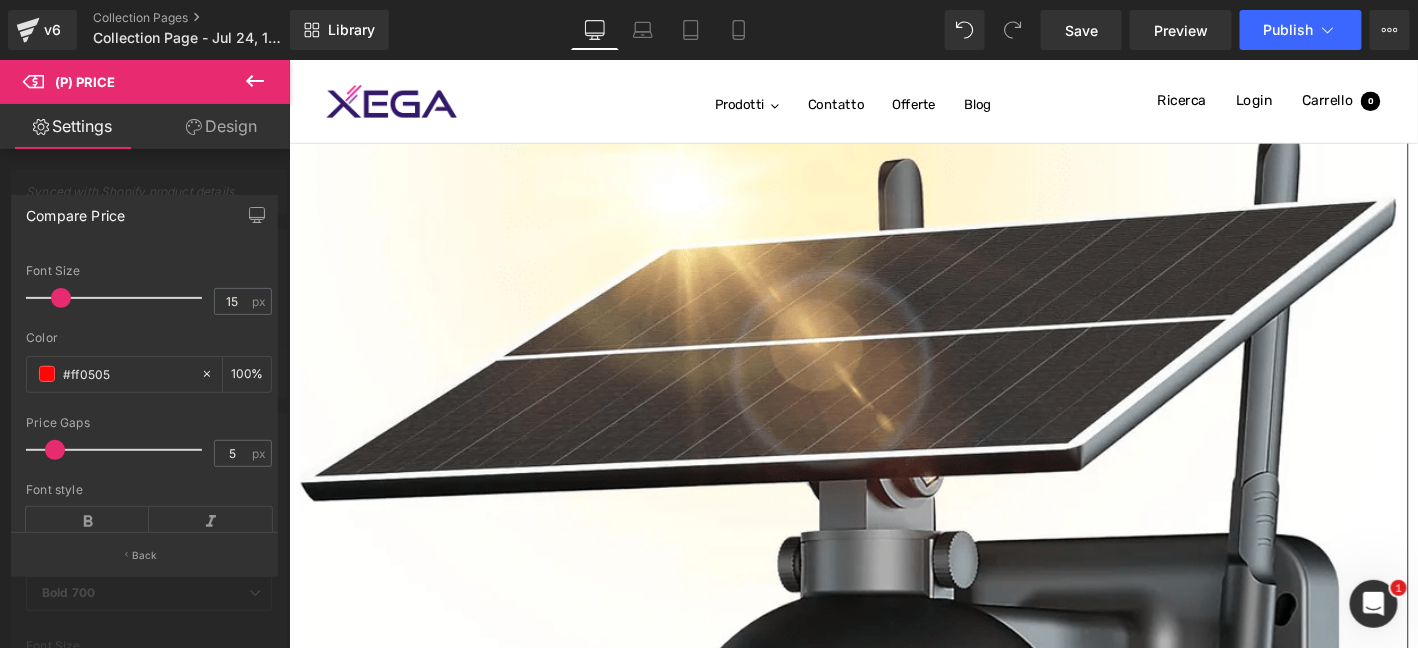 scroll, scrollTop: 299, scrollLeft: 0, axis: vertical 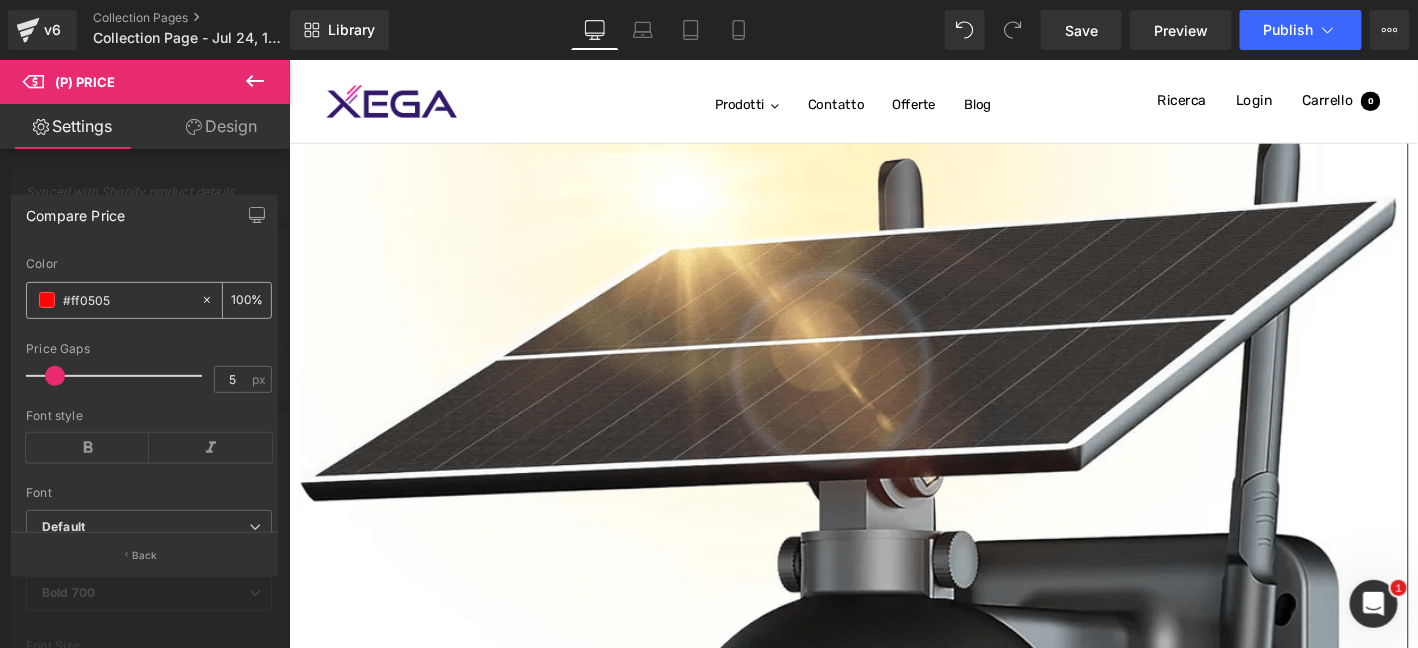 click 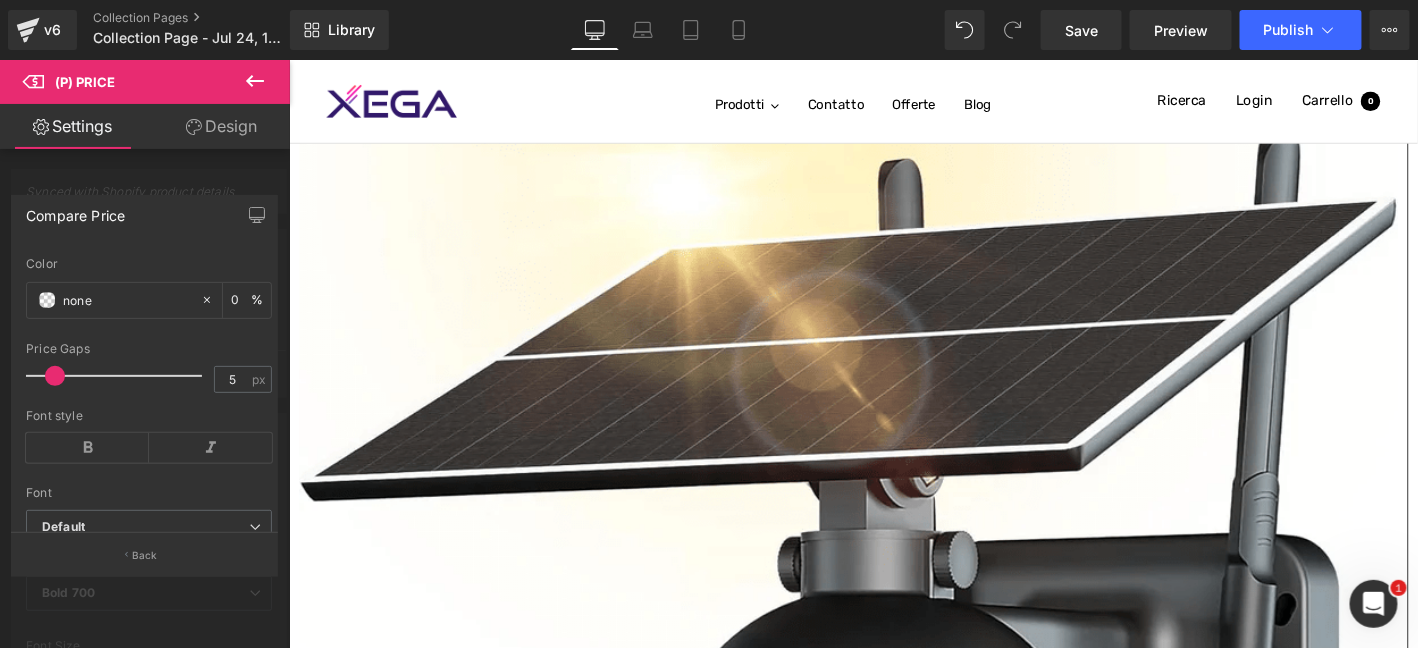 click 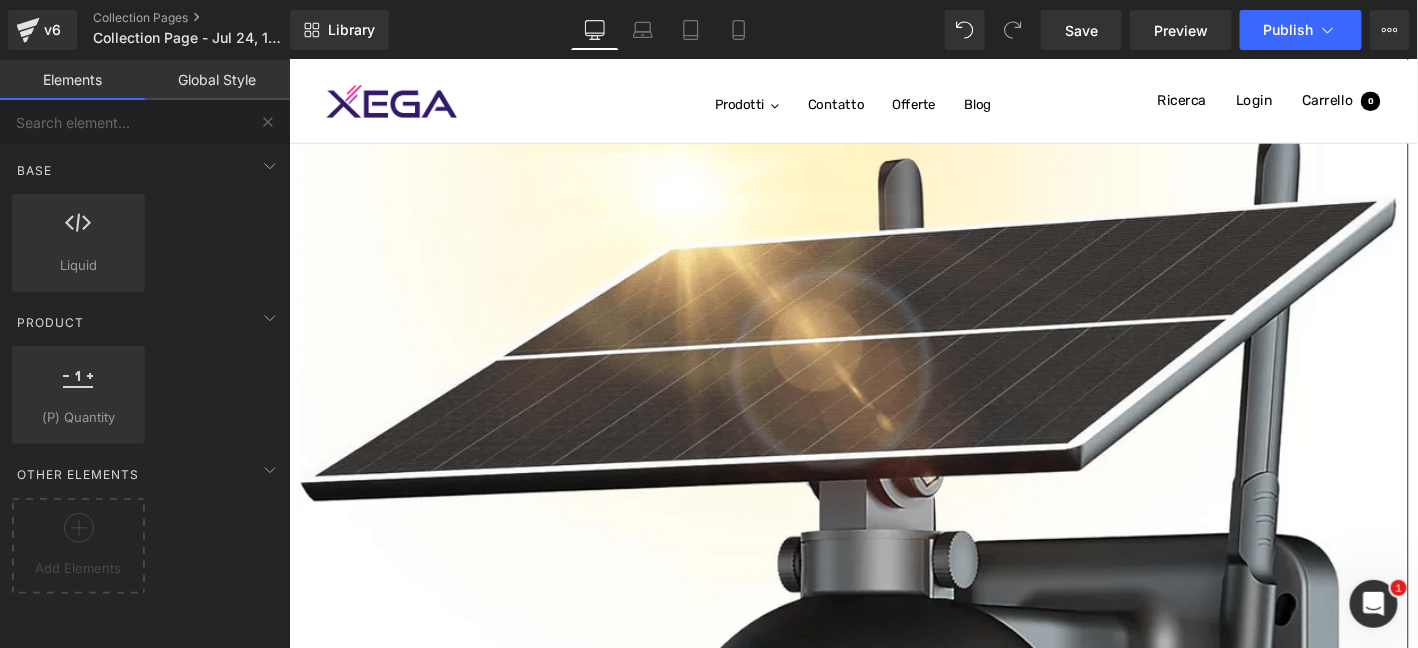 click on "€129.99" at bounding box center (408, 2976) 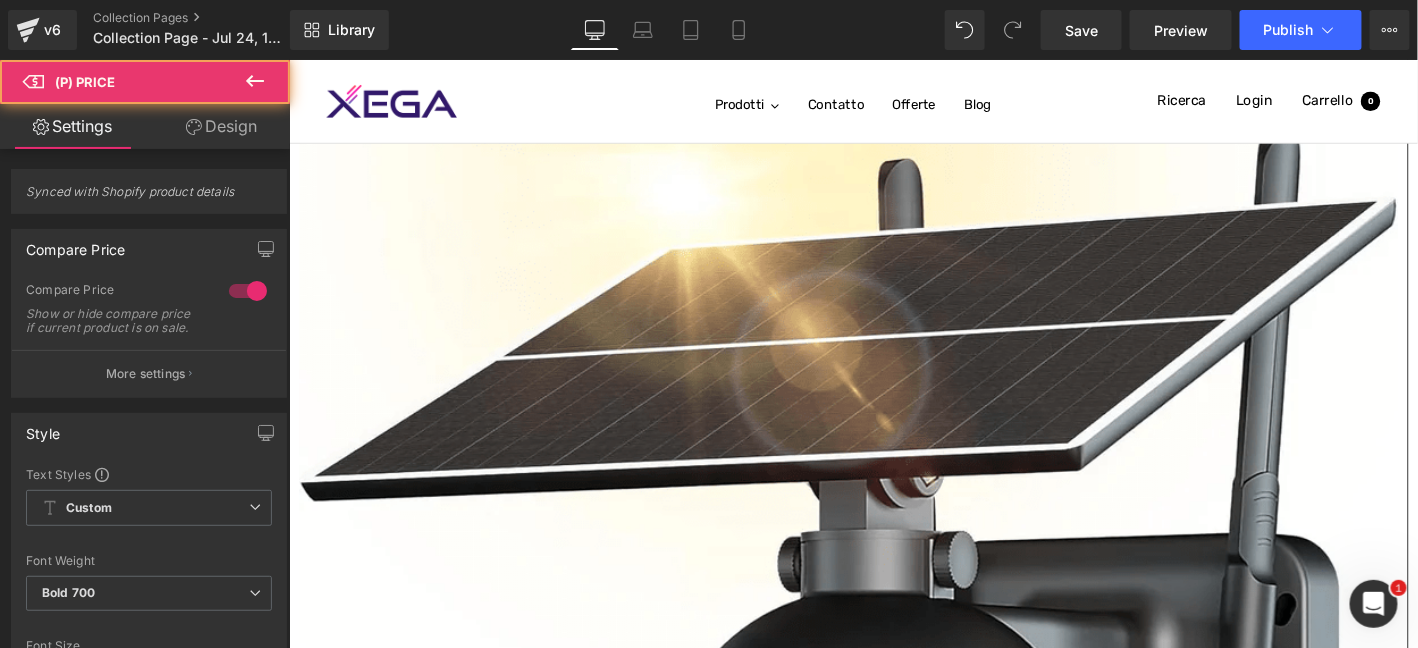 click on "(P) Price" at bounding box center (288, 59) 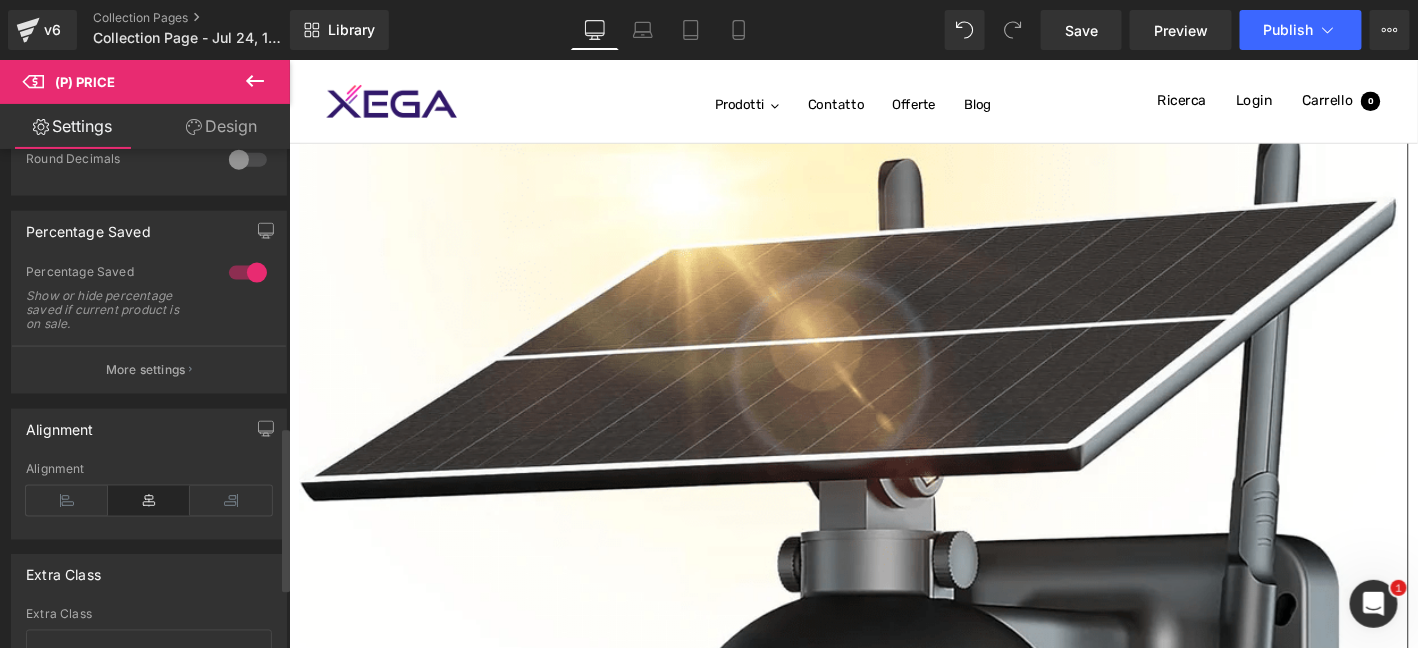 scroll, scrollTop: 866, scrollLeft: 0, axis: vertical 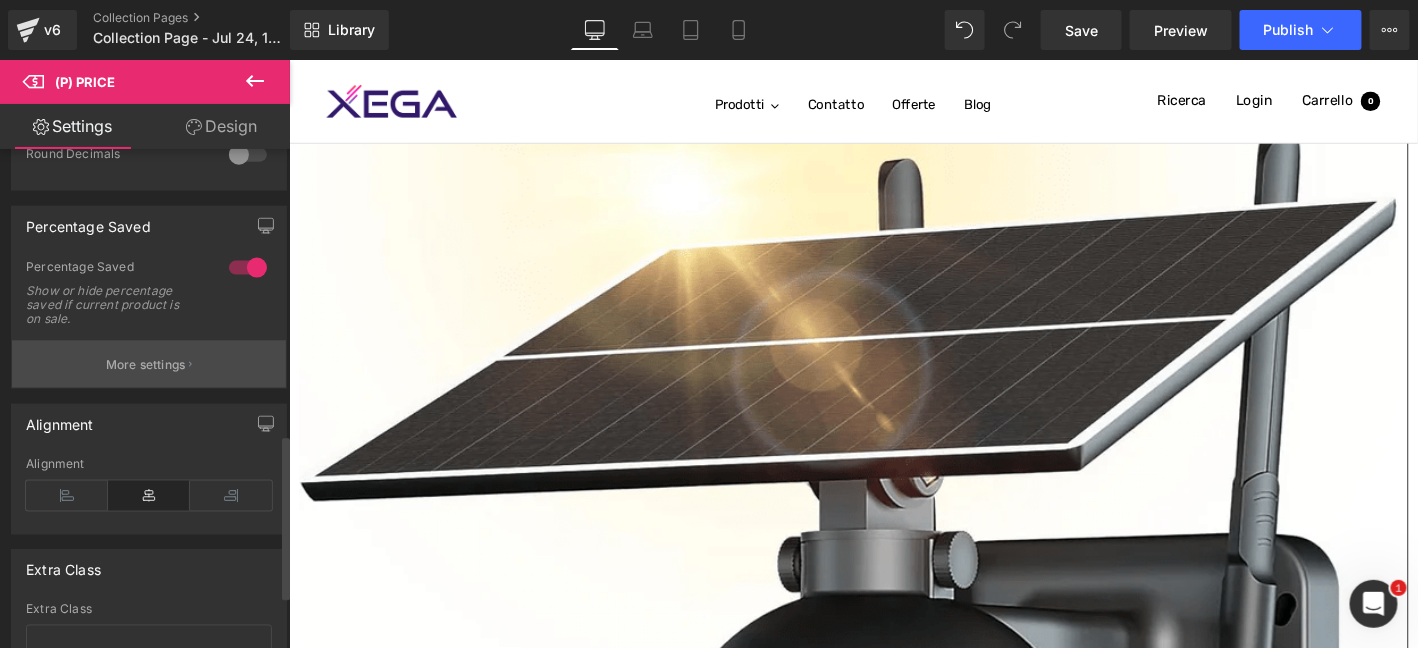 click on "More settings" at bounding box center (146, 365) 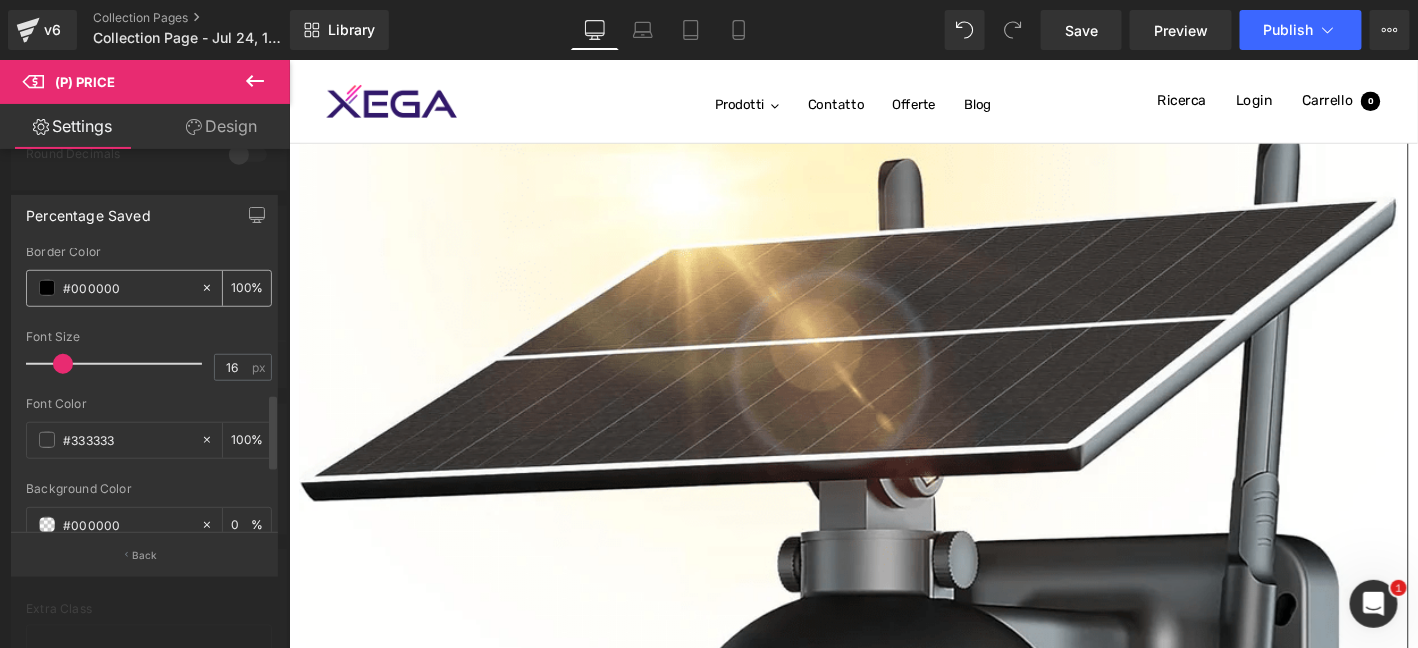 click on "#000000" at bounding box center [127, 288] 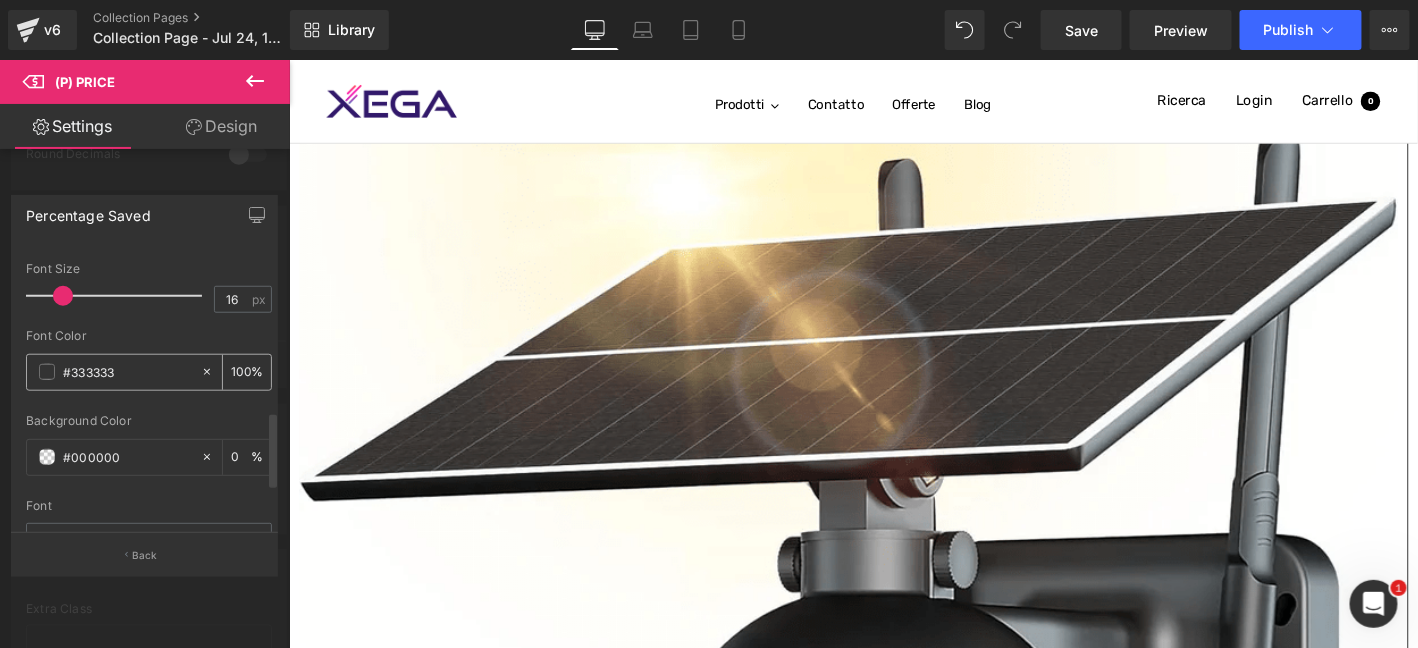 scroll, scrollTop: 600, scrollLeft: 0, axis: vertical 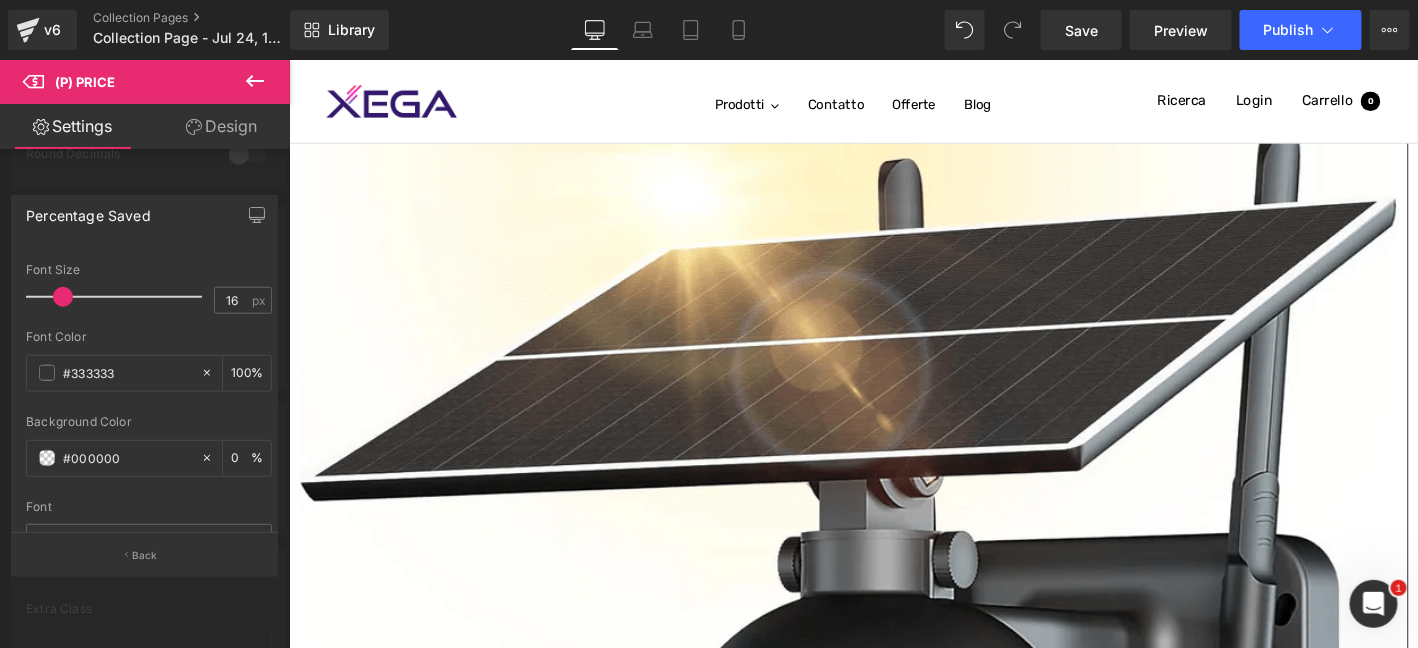 drag, startPoint x: 115, startPoint y: 364, endPoint x: 0, endPoint y: 373, distance: 115.35164 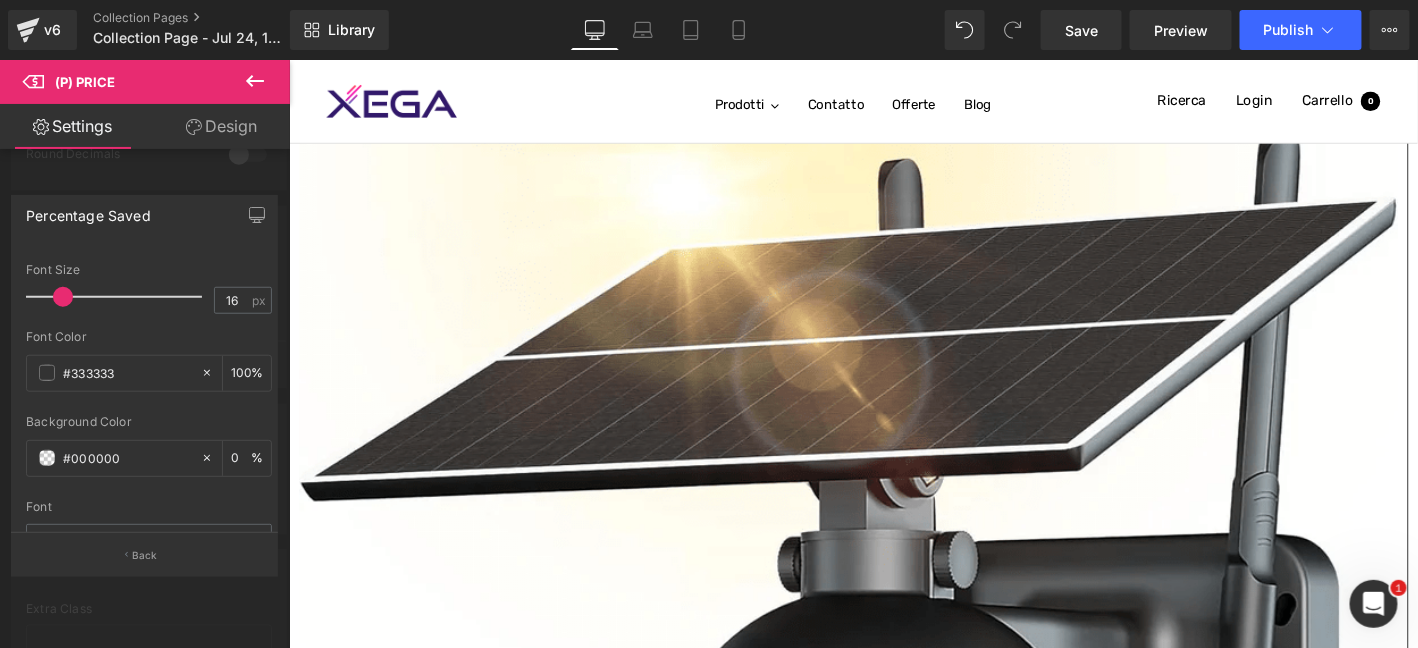 click on "Percentage Saved Text Styles Custom
Custom
Setup Global Style
Custom
Setup Global Style
- Text Before Discount - OFF Text After Discount OFF 0px Padding 0 px 8px Gaps 8 px Solid Dashed Dotted Double Border Style
Solid
Solid Dashed Dotted Double 0px Border Size 0 px rgba(0, 0, 0, 1) Border Color #000000 100 % 16px Font Size 16 px #333333 Font Color #333333 100 % rgba(0, 0, 0, 0) none repeat scroll 0% 0% / auto padding-box border-box Background Color #000000 0 %
Font
Default
Default
Default" at bounding box center (145, 377) 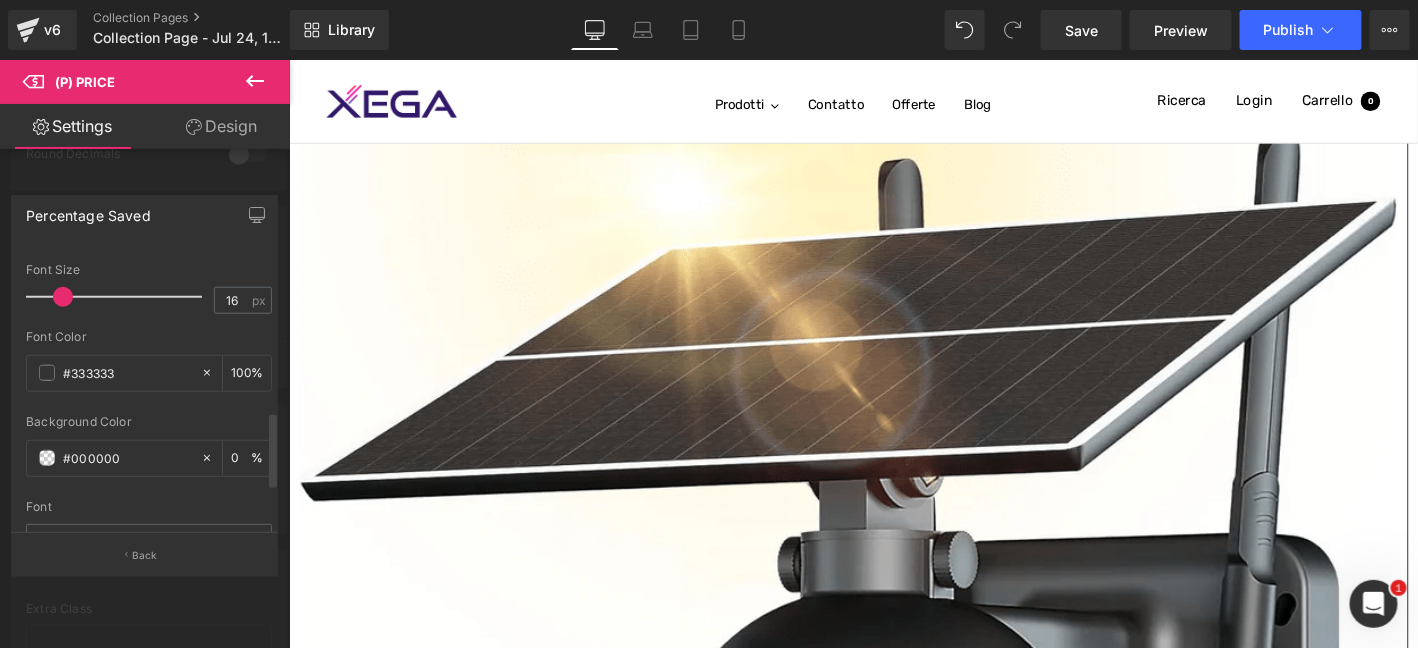 paste on "ff0505" 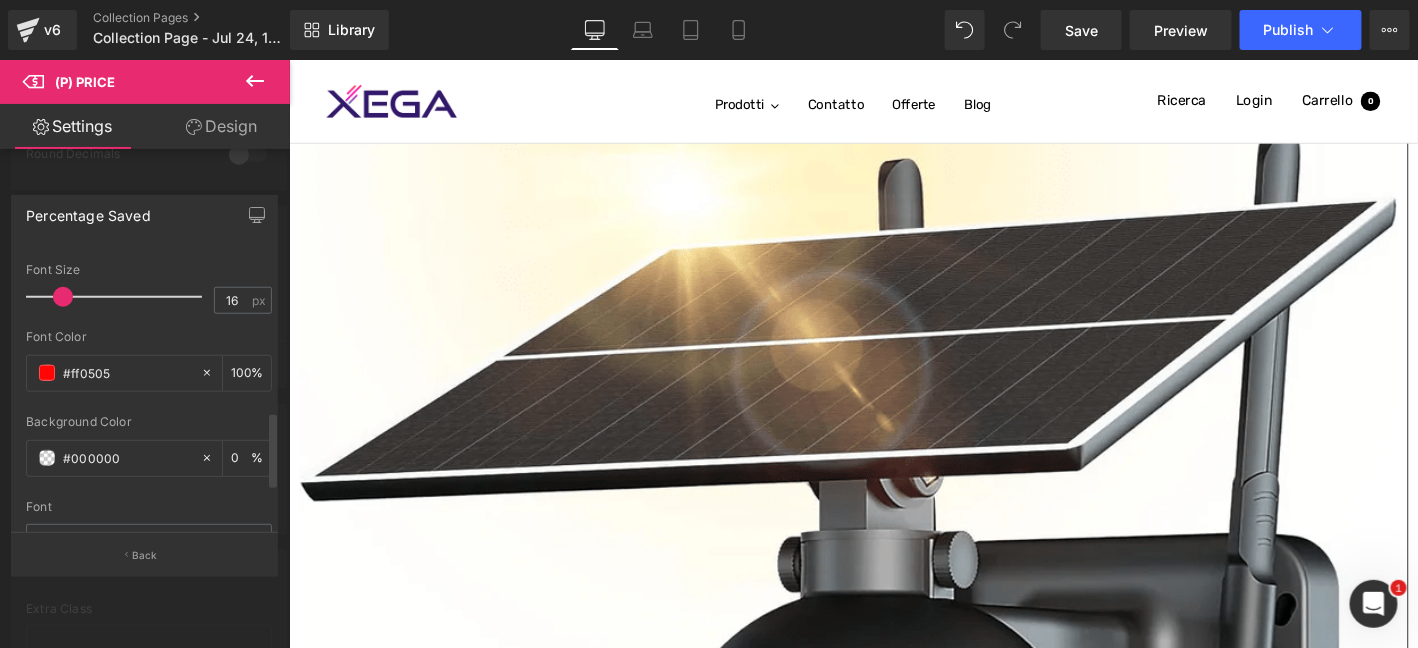 click on "Font Color #ff0505 100 %" at bounding box center (149, 372) 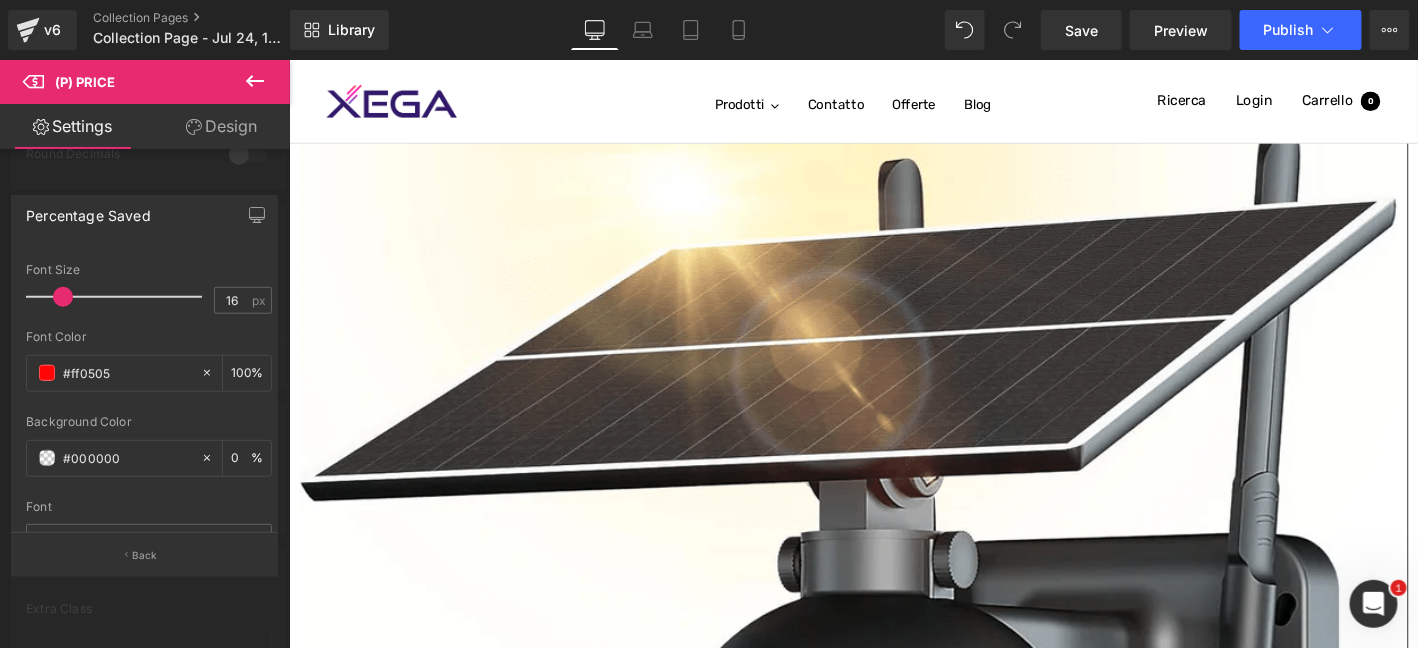 click on "Salta al contenuto
Spedizione gratuita + 30 giorni di restituzione + Garanzia a vita
OFFERTA SPECIALE
TELECAMERA 4G
TELECAMERA WIFI
SUPPORTO Prodotti Contatto Offerte Blog
Navigazione
我的商店
Newsletter
0
Ricerca
Login
Carrello 0
Carrello
Il tuo carrello è vuoto
Inizia a fare acquisti
Aggiungi nota dell'ordine
Salva" at bounding box center (893, 7586) 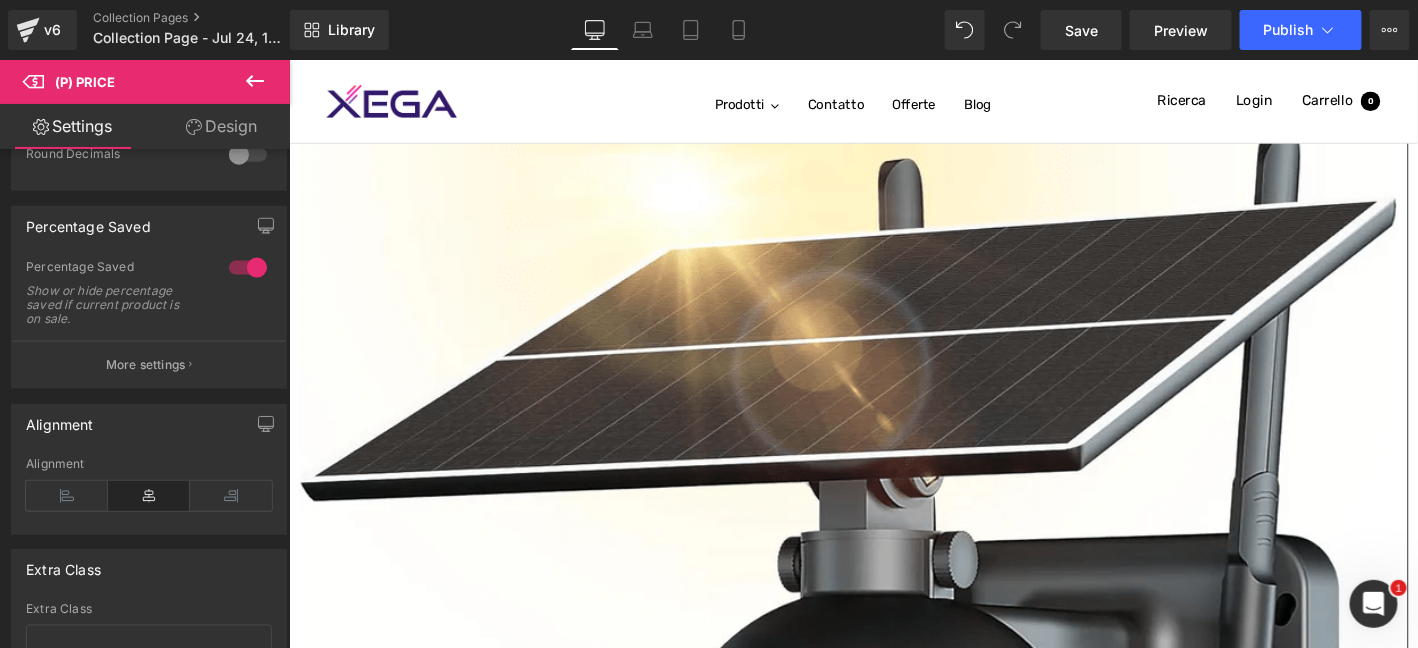 click on "(P) Price" at bounding box center (288, 59) 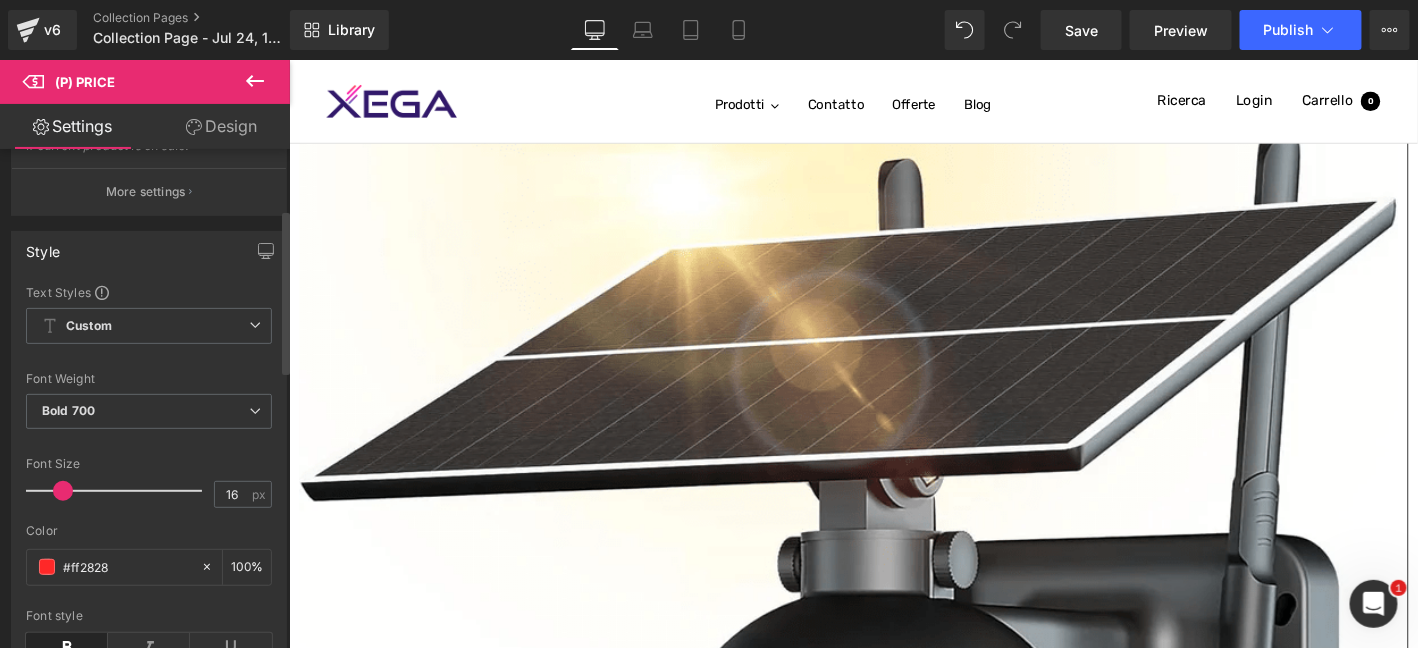 scroll, scrollTop: 266, scrollLeft: 0, axis: vertical 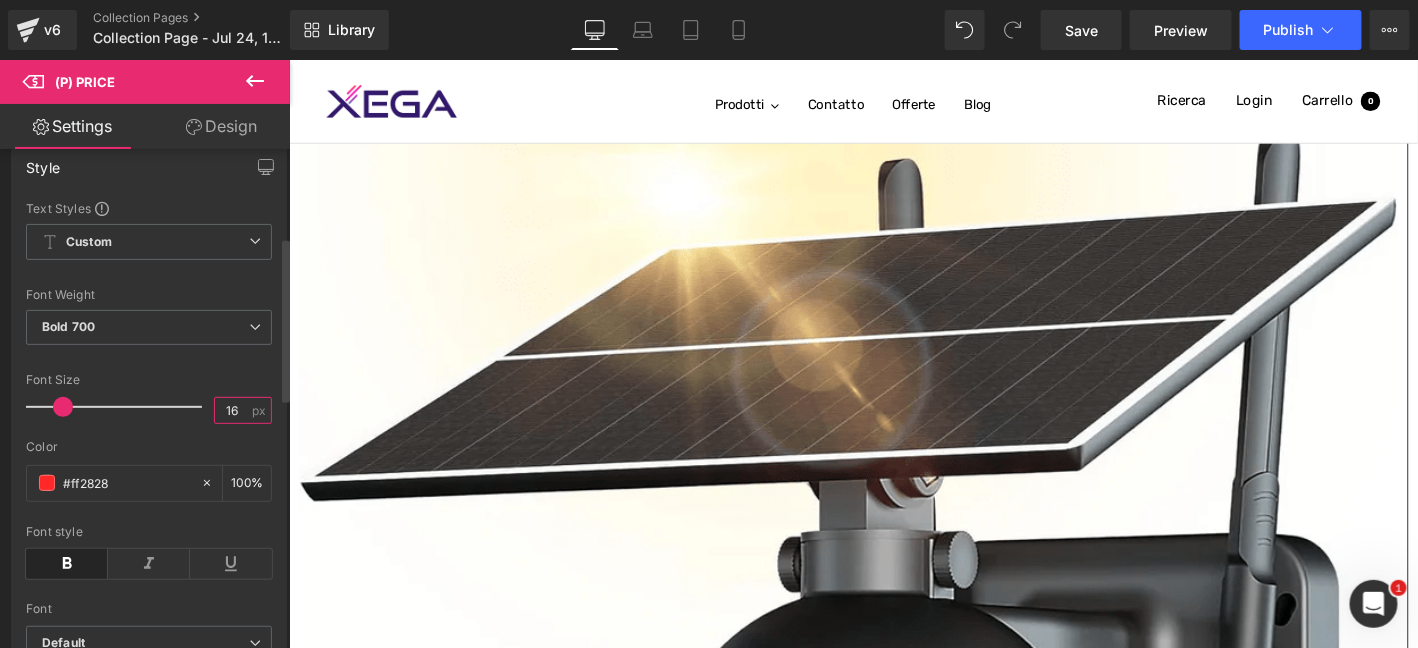 drag, startPoint x: 234, startPoint y: 426, endPoint x: 196, endPoint y: 420, distance: 38.470768 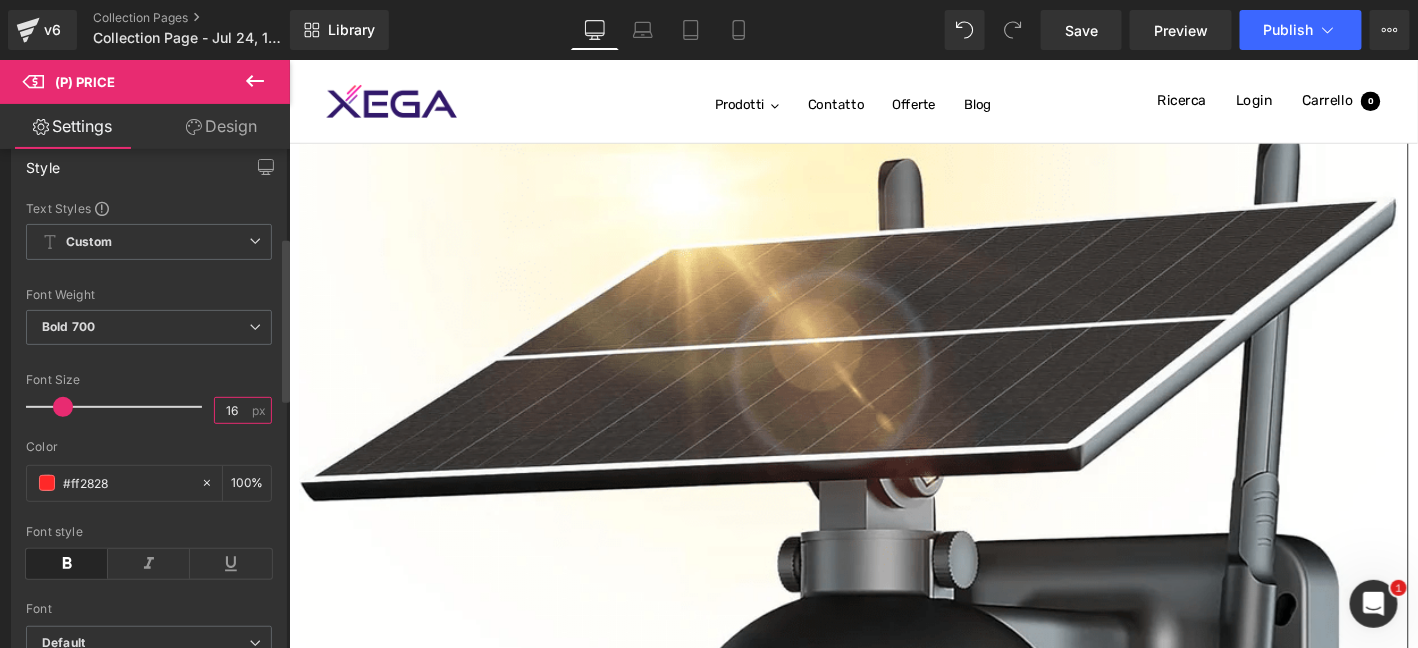 click on "Font Size 16 px" at bounding box center [149, 406] 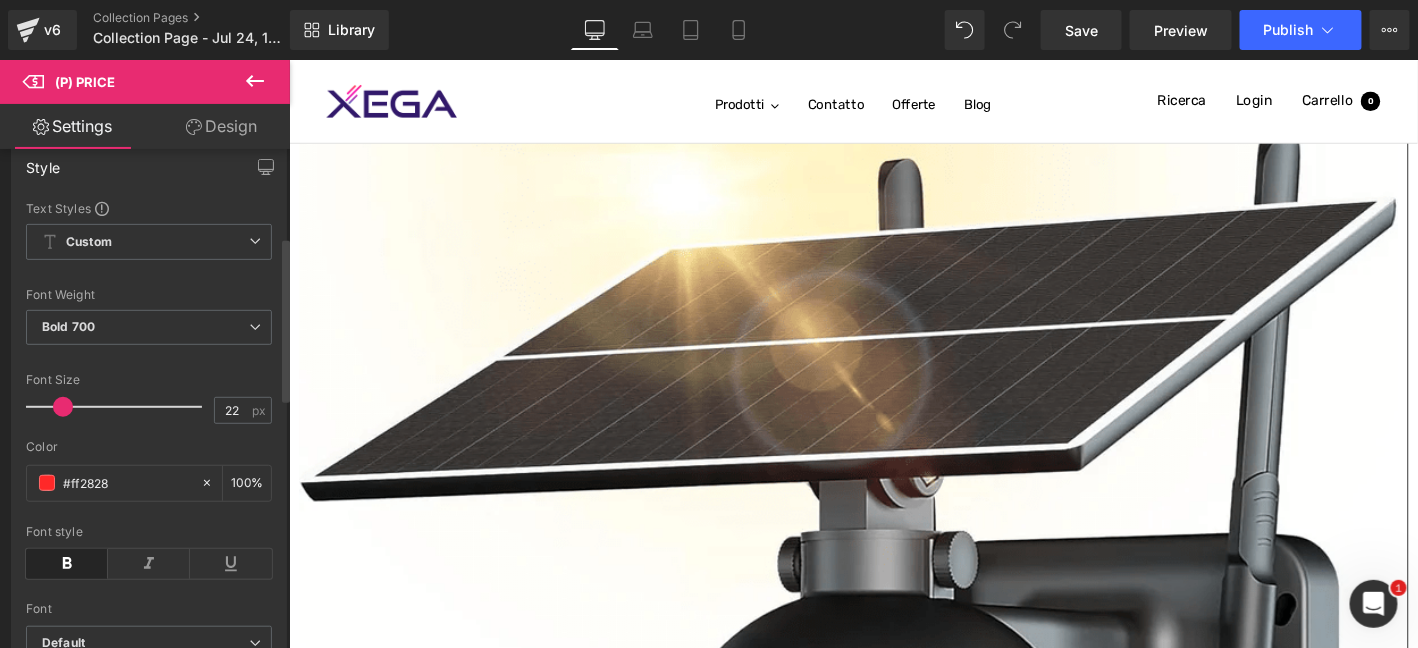 click on "Font Size" at bounding box center (149, 380) 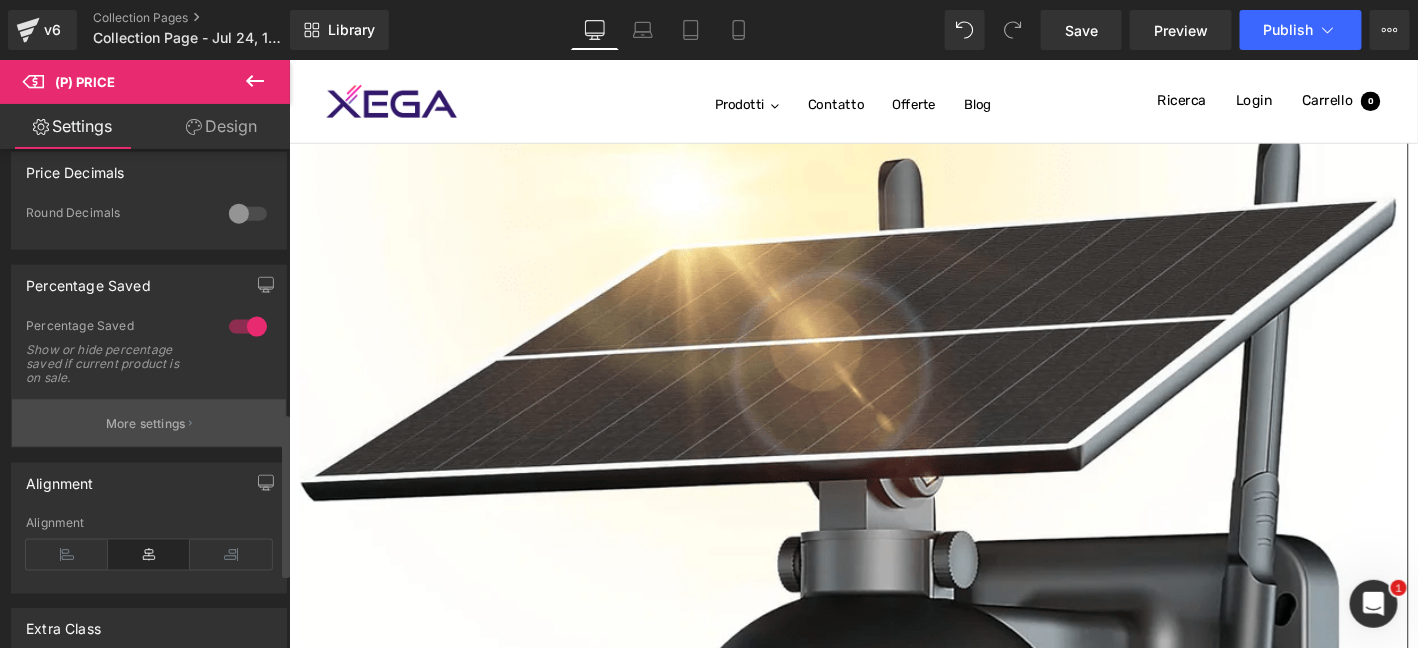 scroll, scrollTop: 799, scrollLeft: 0, axis: vertical 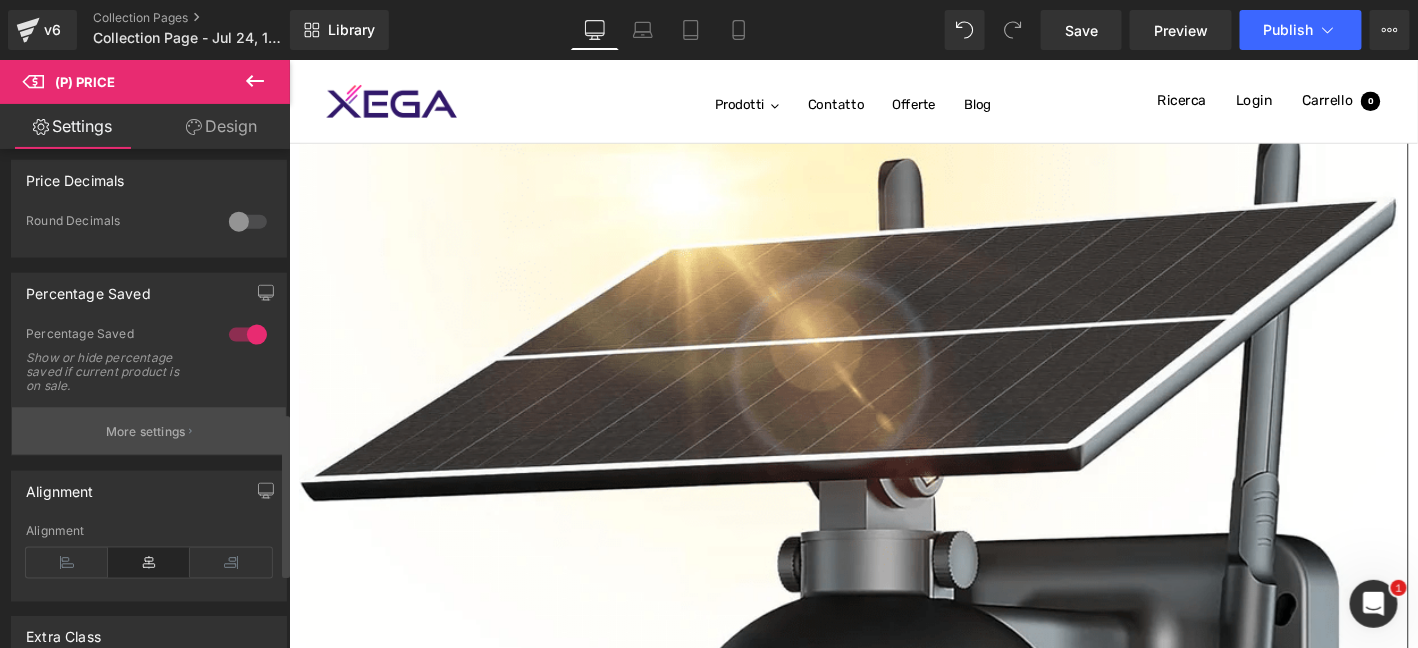 click on "More settings" at bounding box center (146, 432) 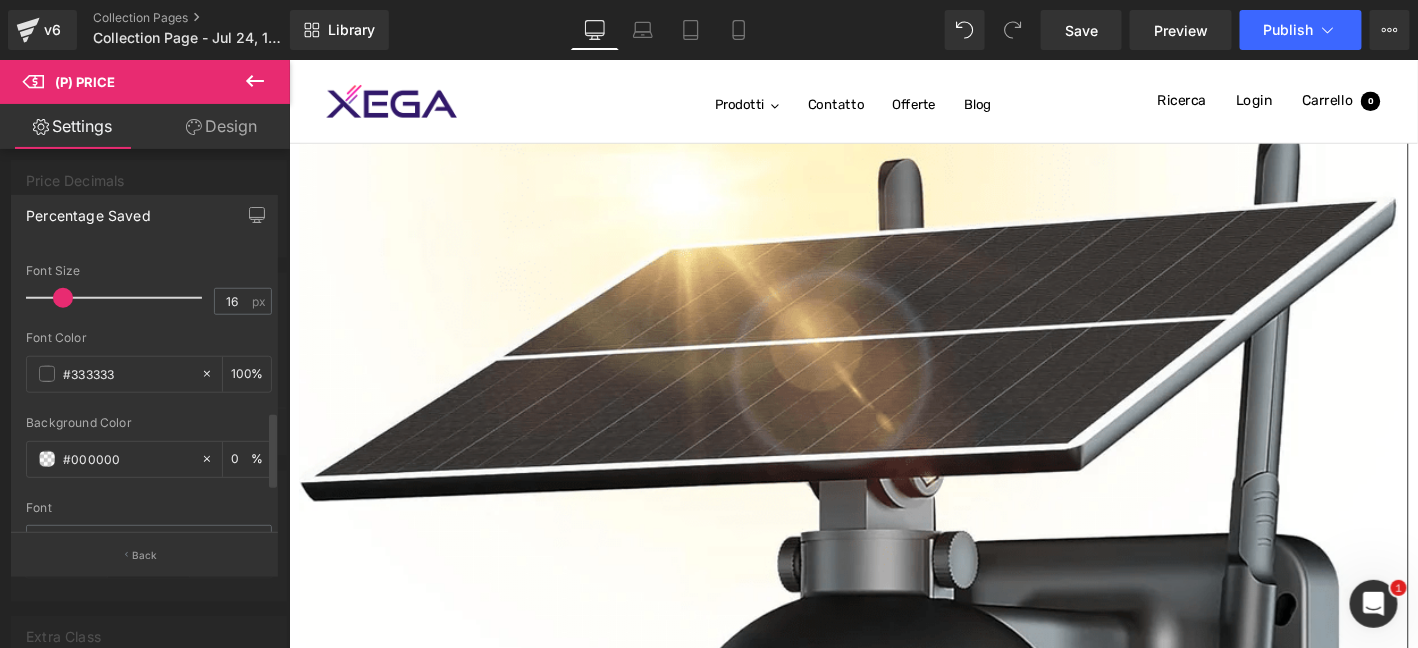 scroll, scrollTop: 600, scrollLeft: 0, axis: vertical 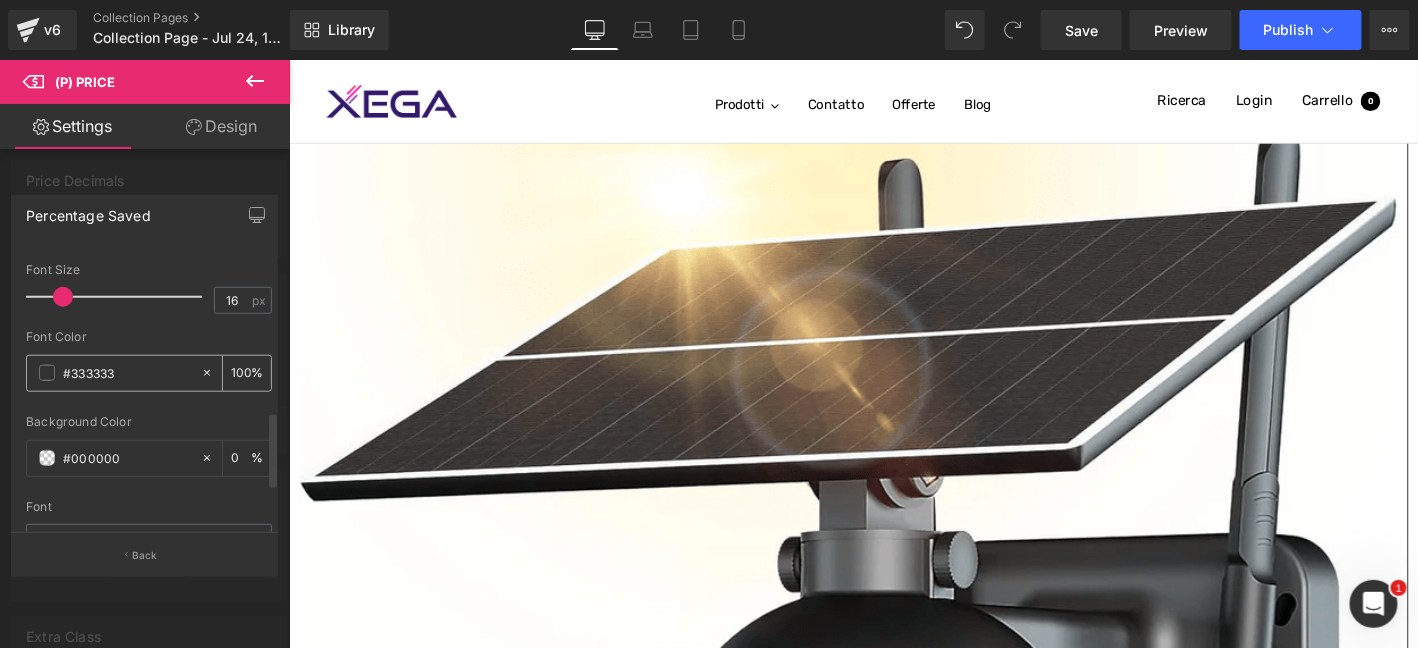 click on "#333333" at bounding box center (113, 373) 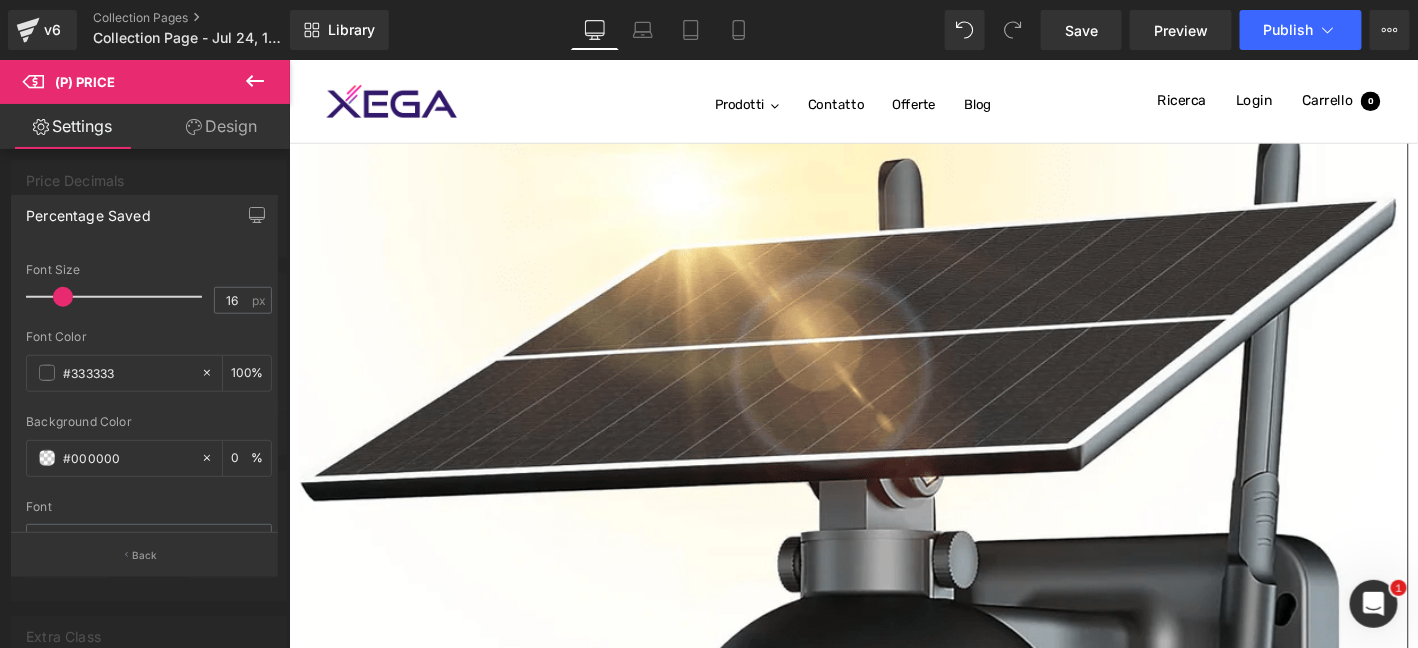 drag, startPoint x: 132, startPoint y: 367, endPoint x: 0, endPoint y: 374, distance: 132.18547 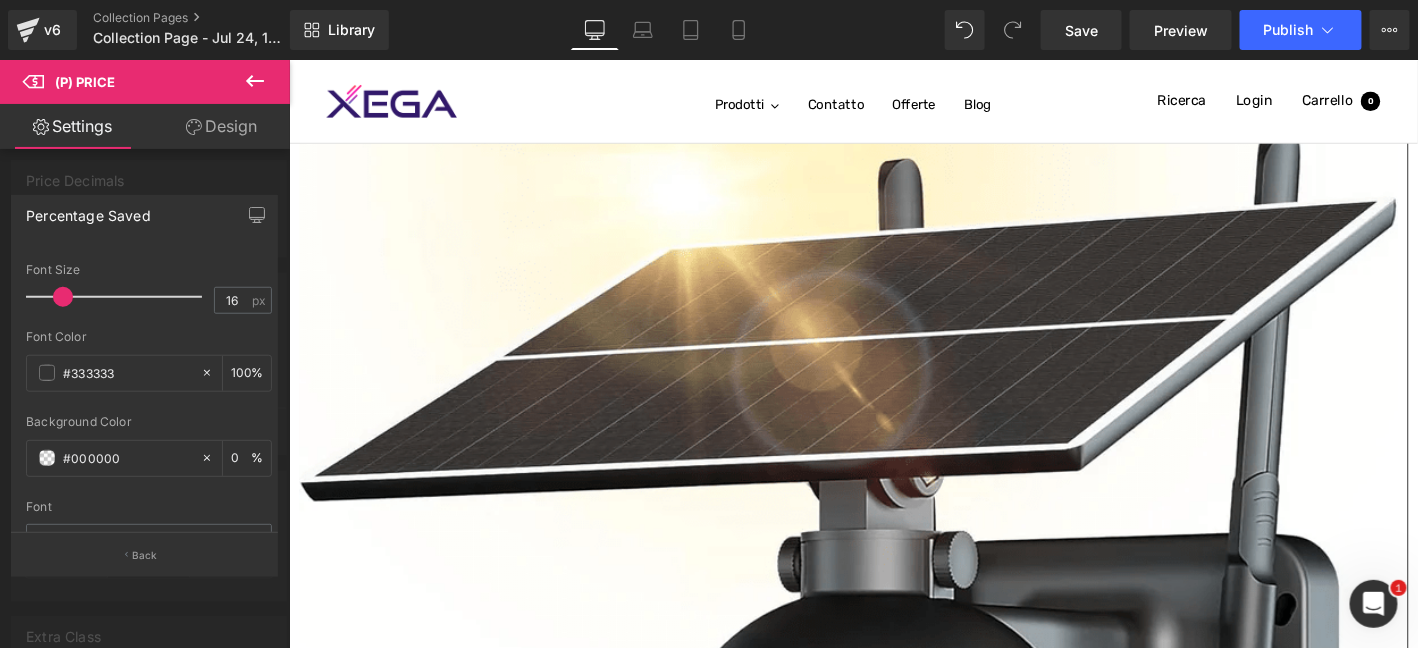 click on "Percentage Saved Text Styles Custom
Custom
Setup Global Style
Custom
Setup Global Style
- Text Before Discount - OFF Text After Discount OFF 0px Padding 0 px 8px Gaps 8 px Solid Dashed Dotted Double Border Style
Solid
Solid Dashed Dotted Double 0px Border Size 0 px rgba(0, 0, 0, 1) Border Color #000000 100 % 16px Font Size 16 px #333333 Font Color #333333 100 % rgba(0, 0, 0, 0) none repeat scroll 0% 0% / auto padding-box border-box Background Color #000000 0 %
Font
Default
Default
Default" at bounding box center (145, 377) 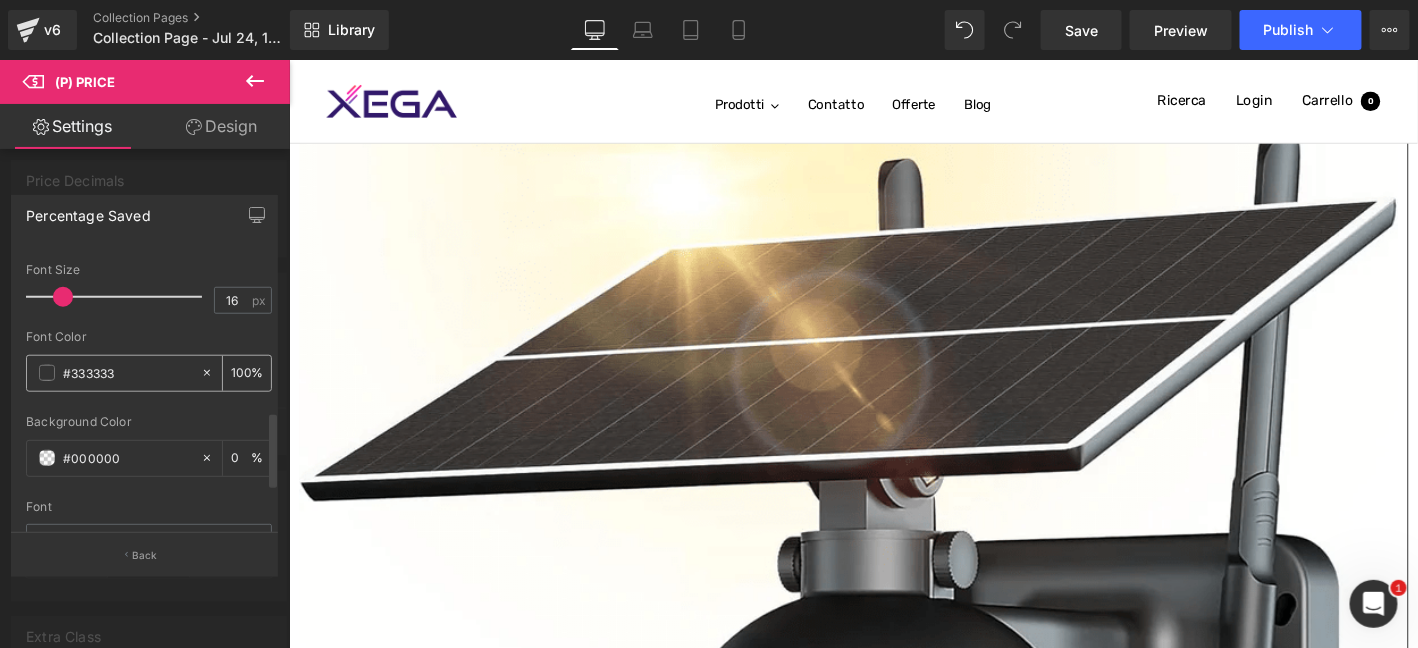 paste on "ff0505" 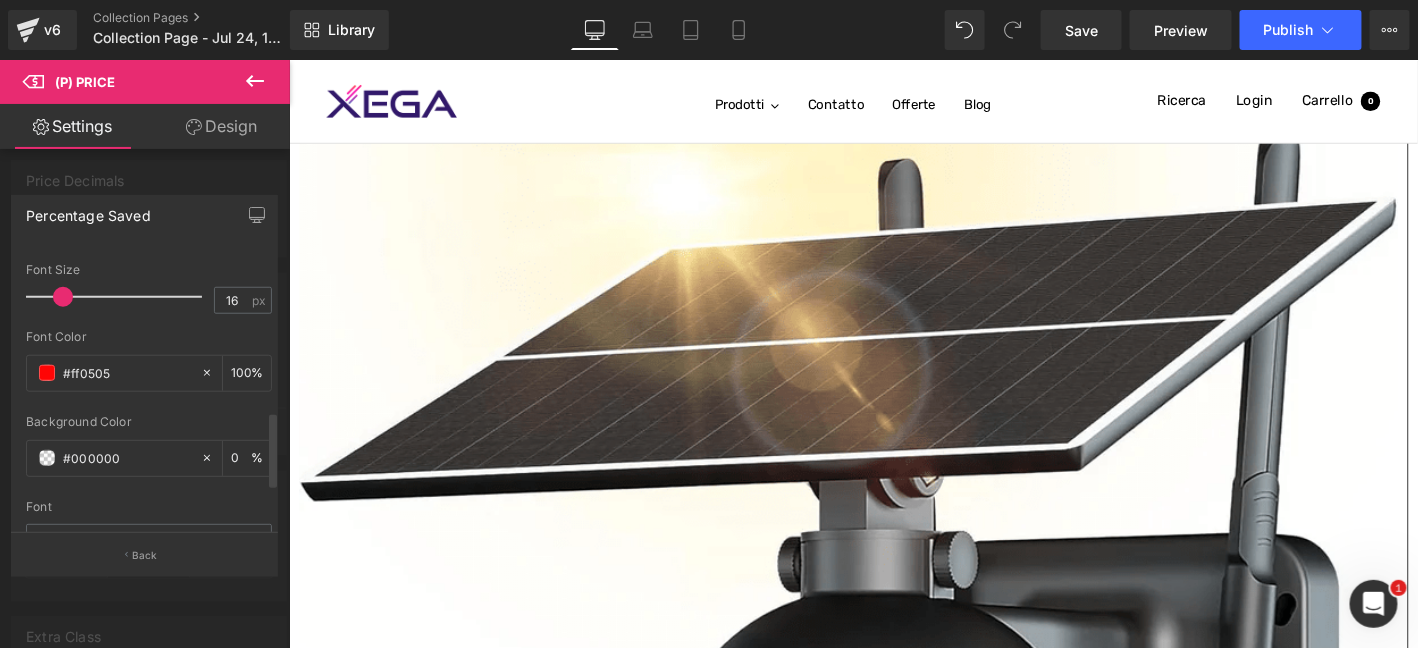 click on "Font Color #ff0505 100 %" at bounding box center (149, 372) 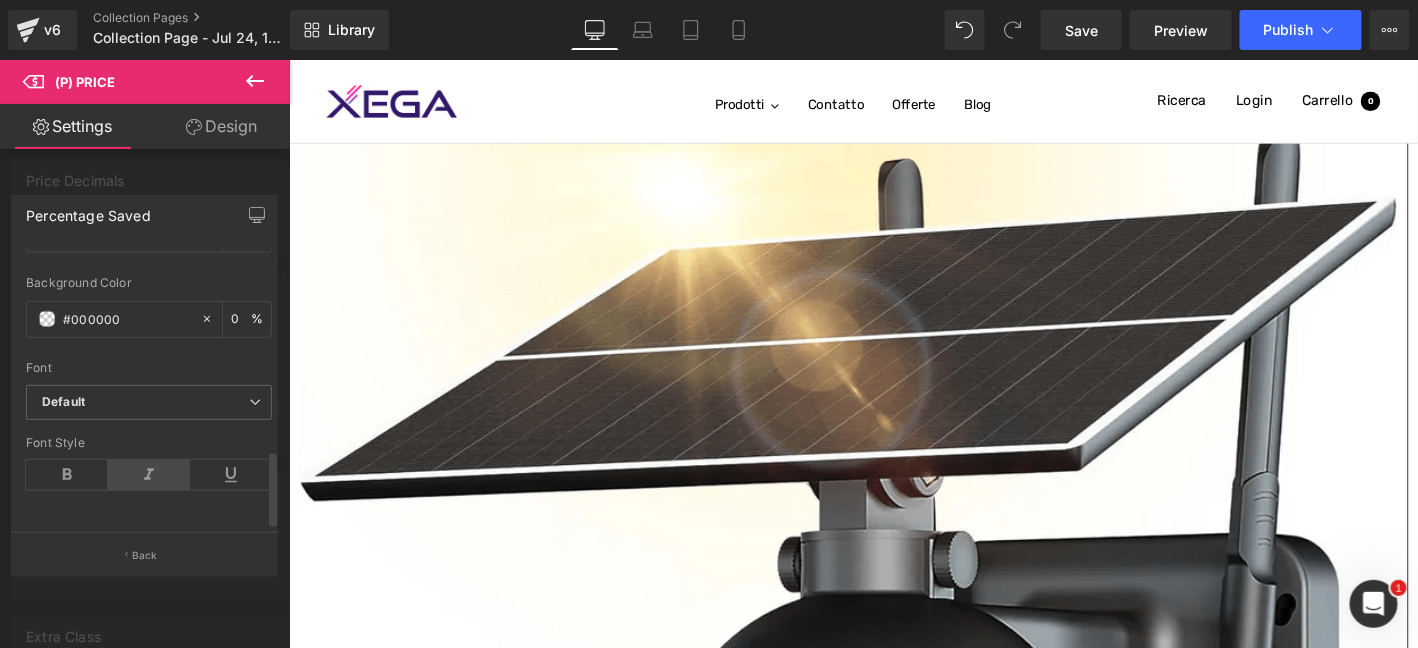 scroll, scrollTop: 750, scrollLeft: 0, axis: vertical 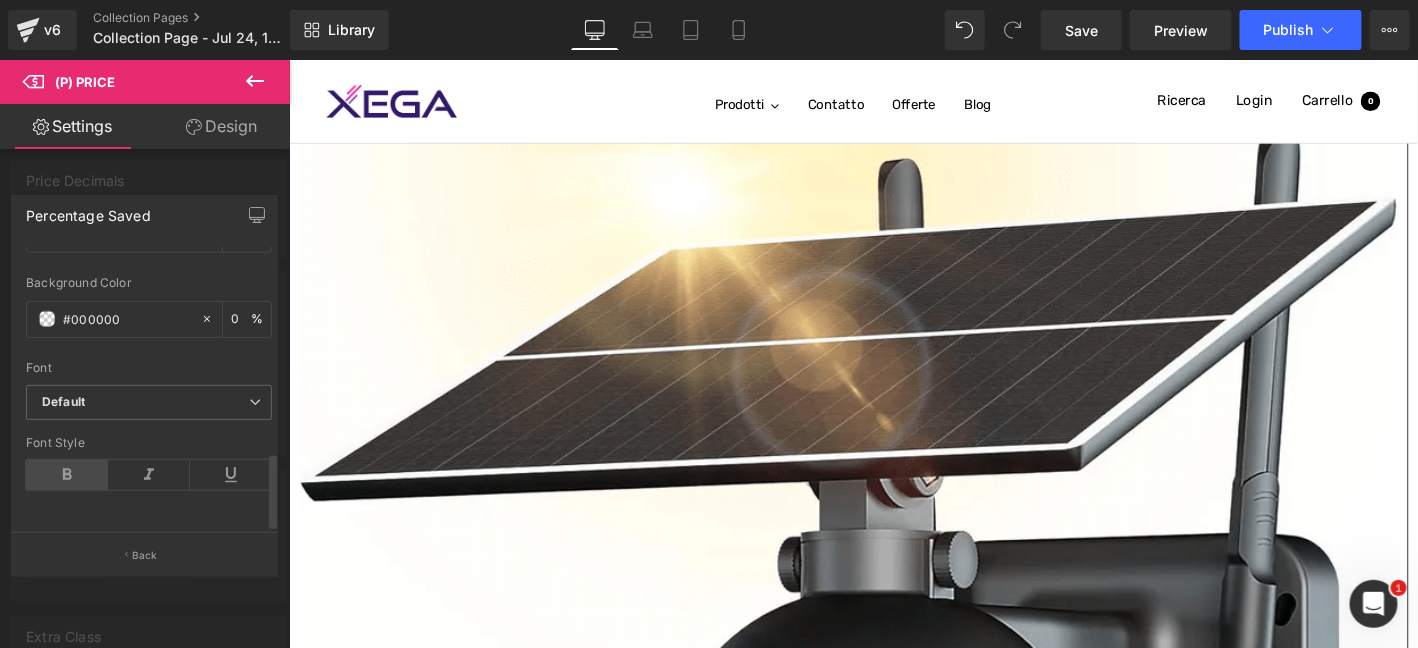 click at bounding box center [67, 475] 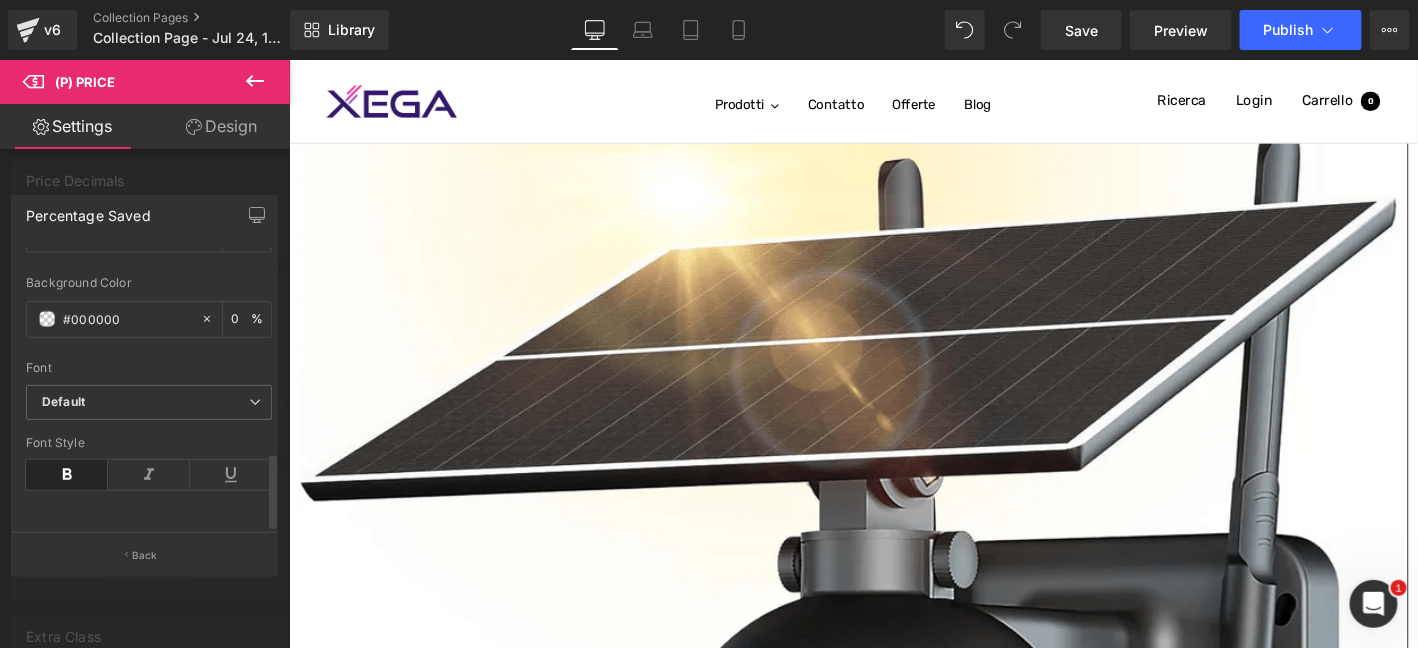 click at bounding box center [67, 475] 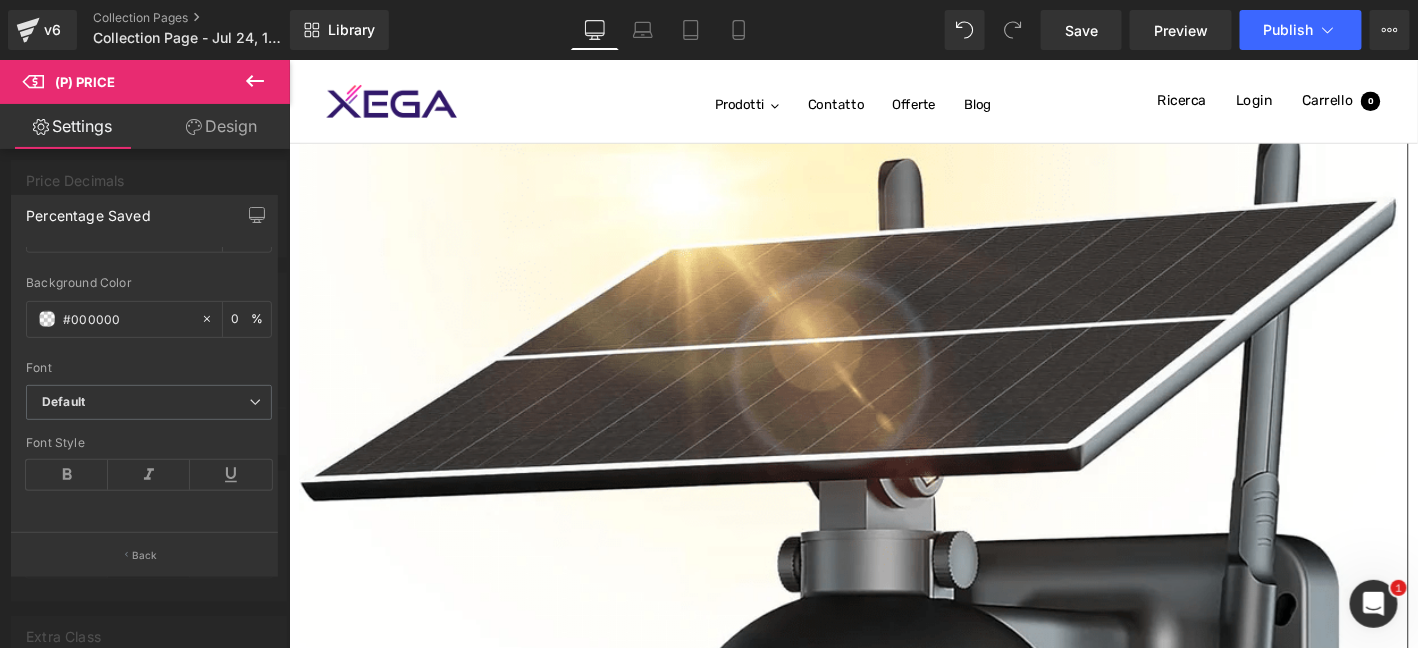 click on "Salta al contenuto
Spedizione gratuita + 30 giorni di restituzione + Garanzia a vita
OFFERTA SPECIALE
TELECAMERA 4G
TELECAMERA WIFI
SUPPORTO Prodotti Contatto Offerte Blog
Navigazione
我的商店
Newsletter
0
Ricerca
Login
Carrello 0
Carrello
Il tuo carrello è vuoto
Inizia a fare acquisti
Aggiungi nota dell'ordine
Salva" at bounding box center [893, 7591] 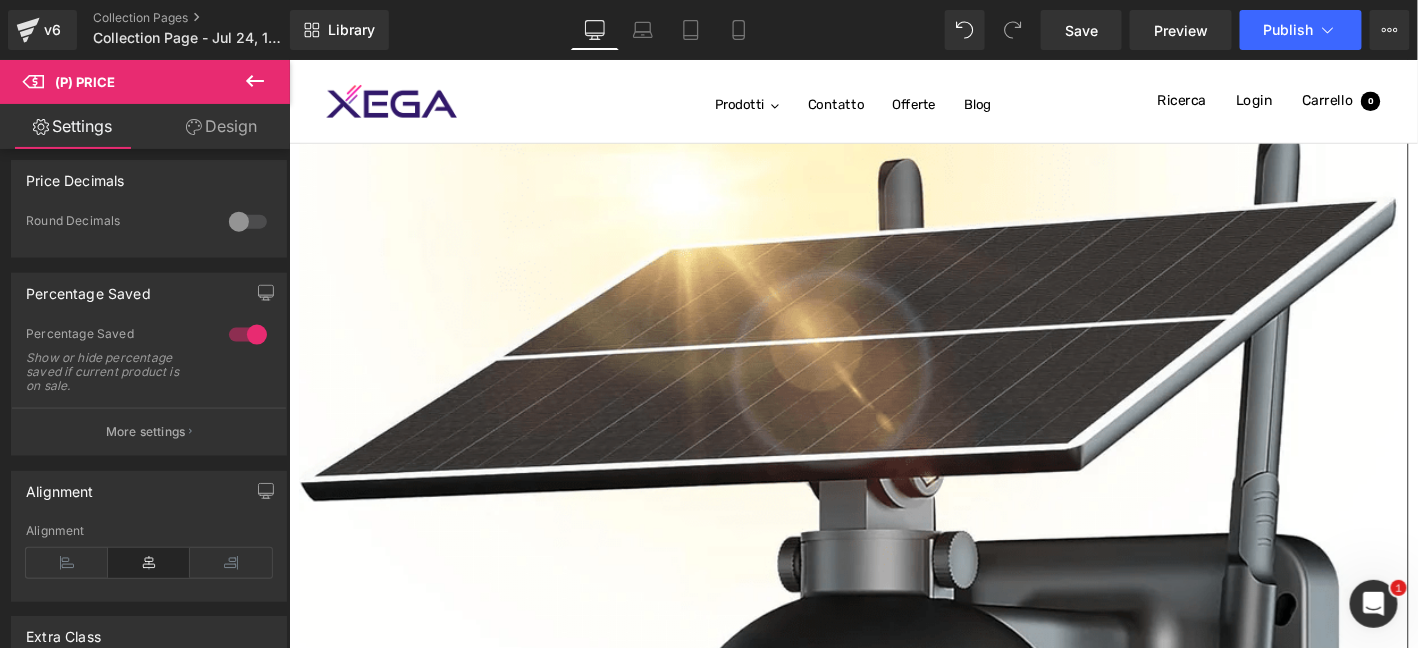 click on "(P) Price" at bounding box center (288, 59) 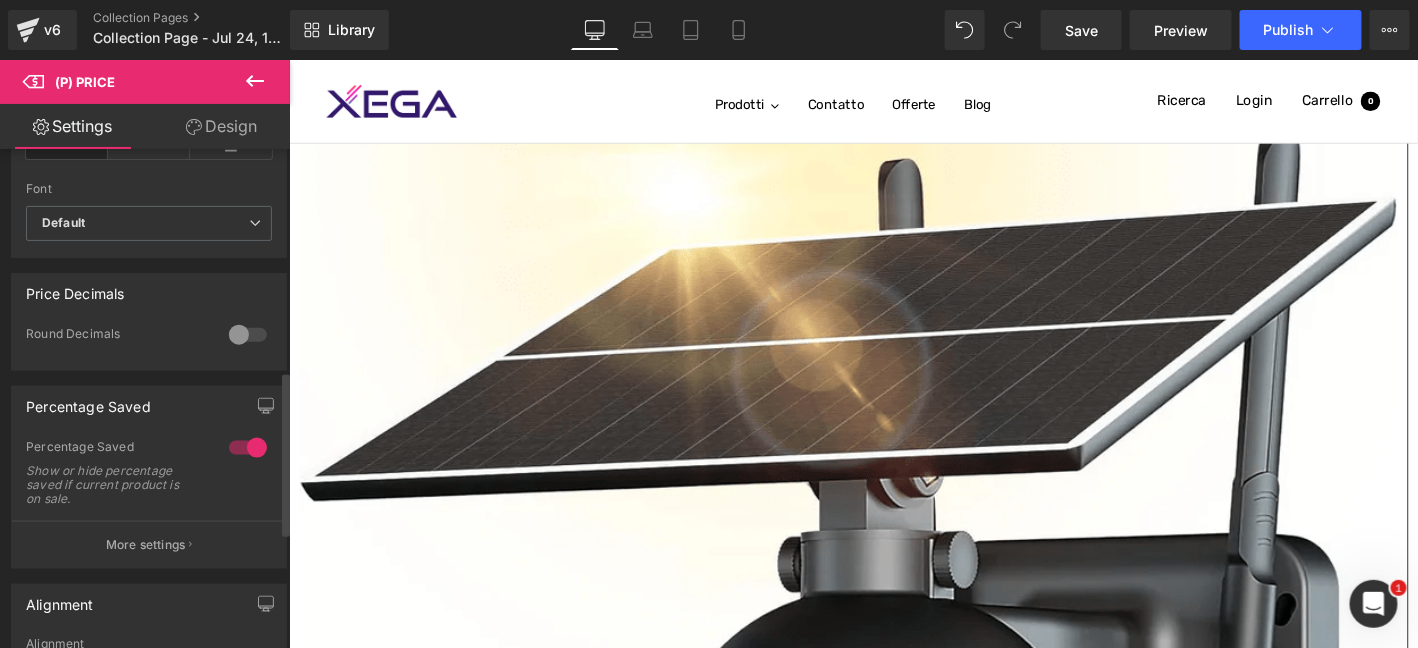 scroll, scrollTop: 700, scrollLeft: 0, axis: vertical 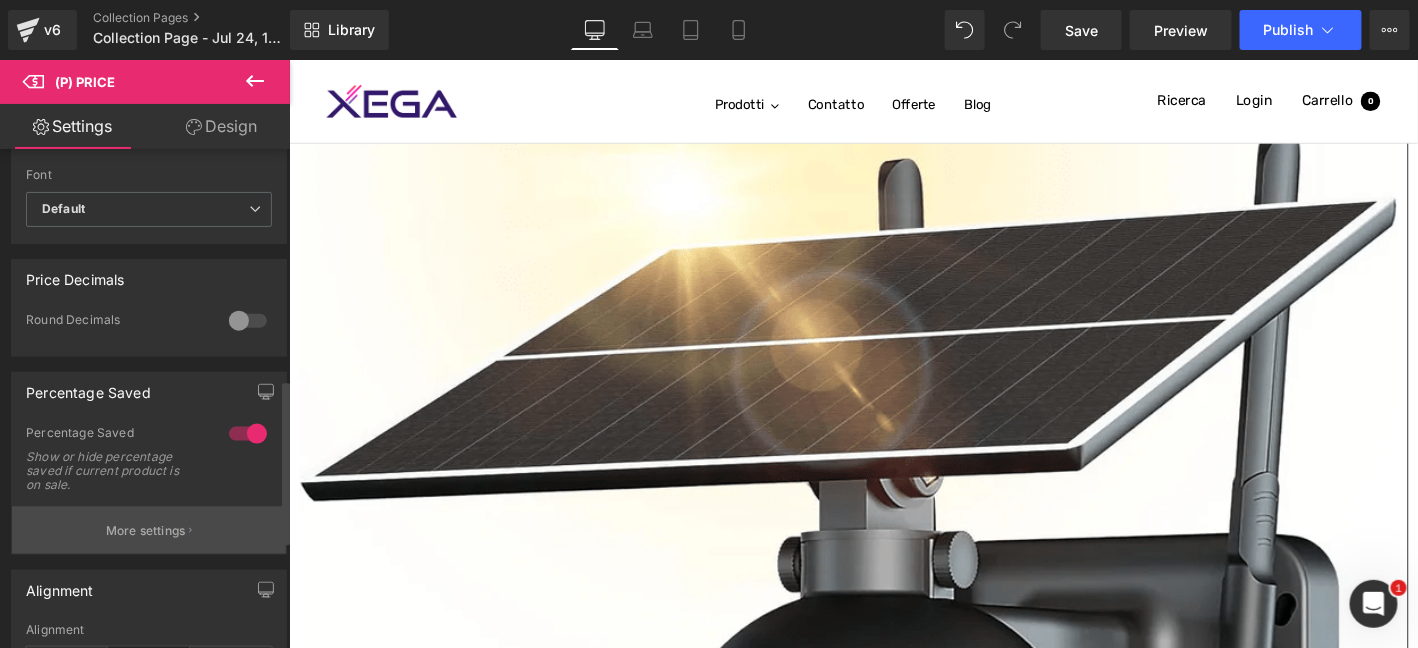 click on "More settings" at bounding box center (146, 531) 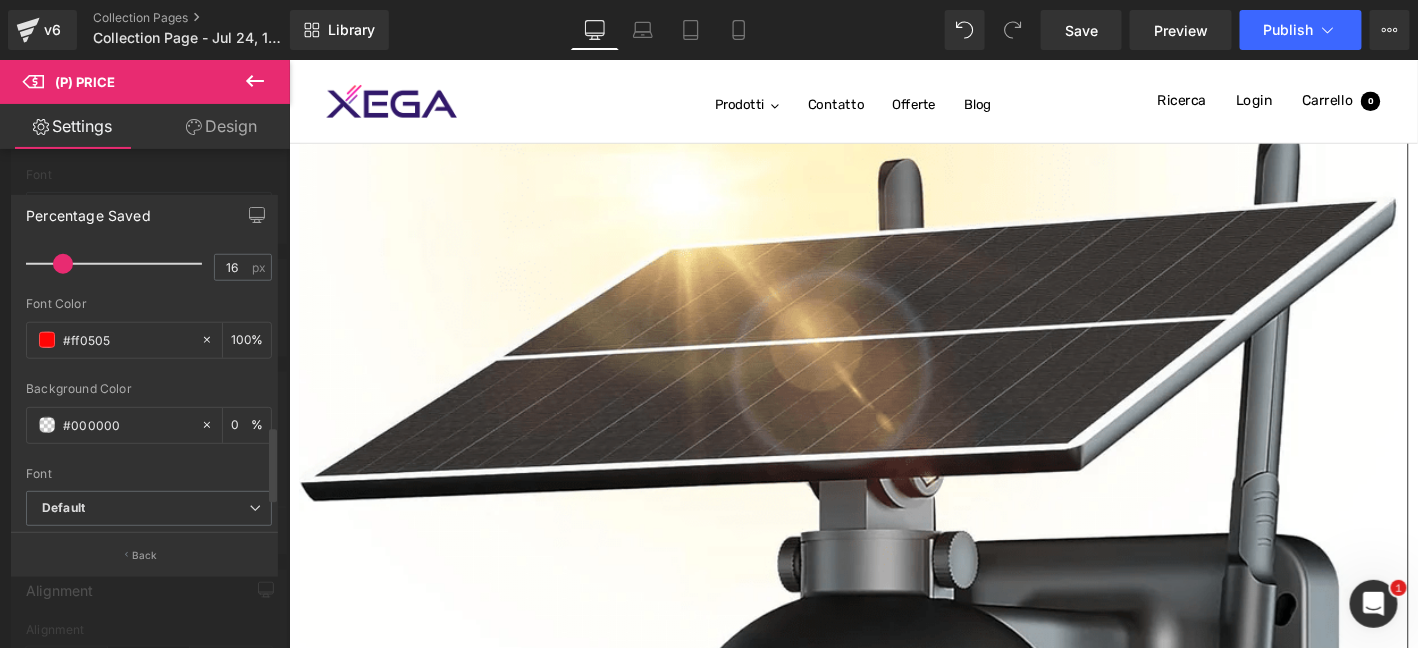 scroll, scrollTop: 750, scrollLeft: 0, axis: vertical 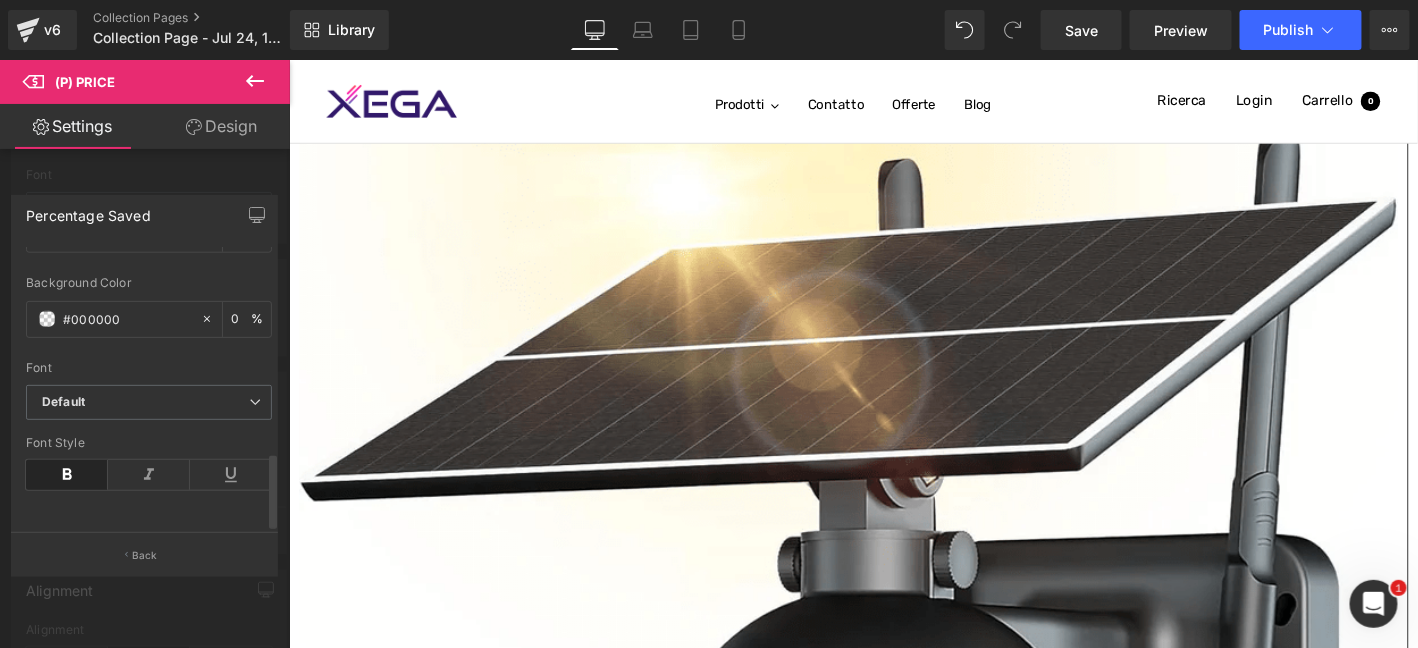 click at bounding box center [67, 475] 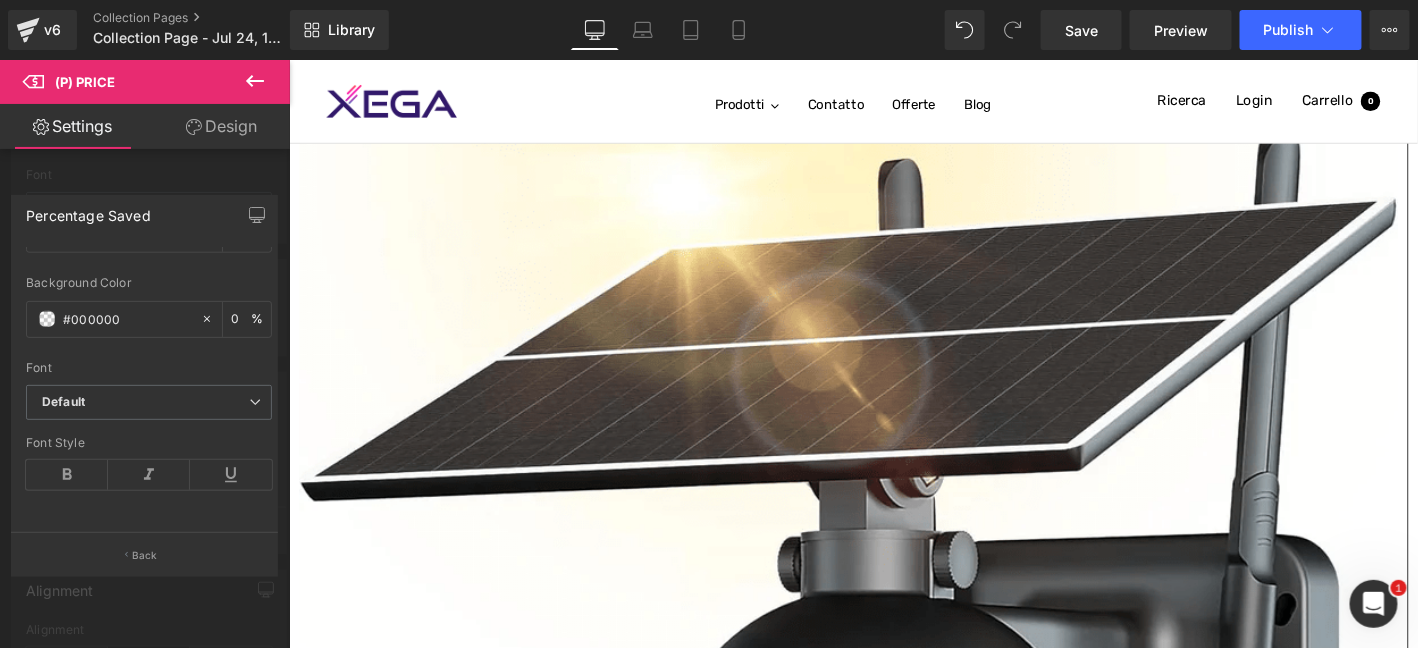 click on "Salta al contenuto
Spedizione gratuita + 30 giorni di restituzione + Garanzia a vita
OFFERTA SPECIALE
TELECAMERA 4G
TELECAMERA WIFI
SUPPORTO Prodotti Contatto Offerte Blog
Navigazione
我的商店
Newsletter
0
Ricerca
Login
Carrello 0
Carrello
Il tuo carrello è vuoto
Inizia a fare acquisti
Aggiungi nota dell'ordine
Salva" at bounding box center (893, 7591) 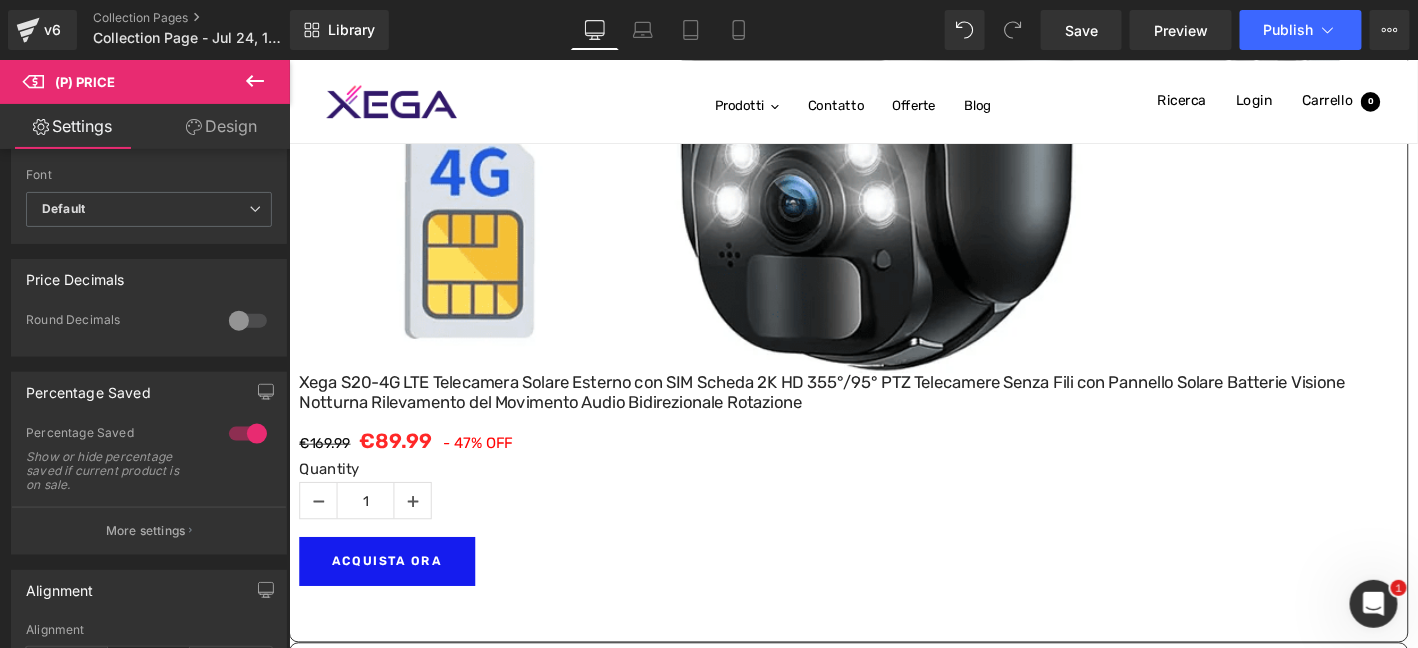 scroll, scrollTop: 1935, scrollLeft: 0, axis: vertical 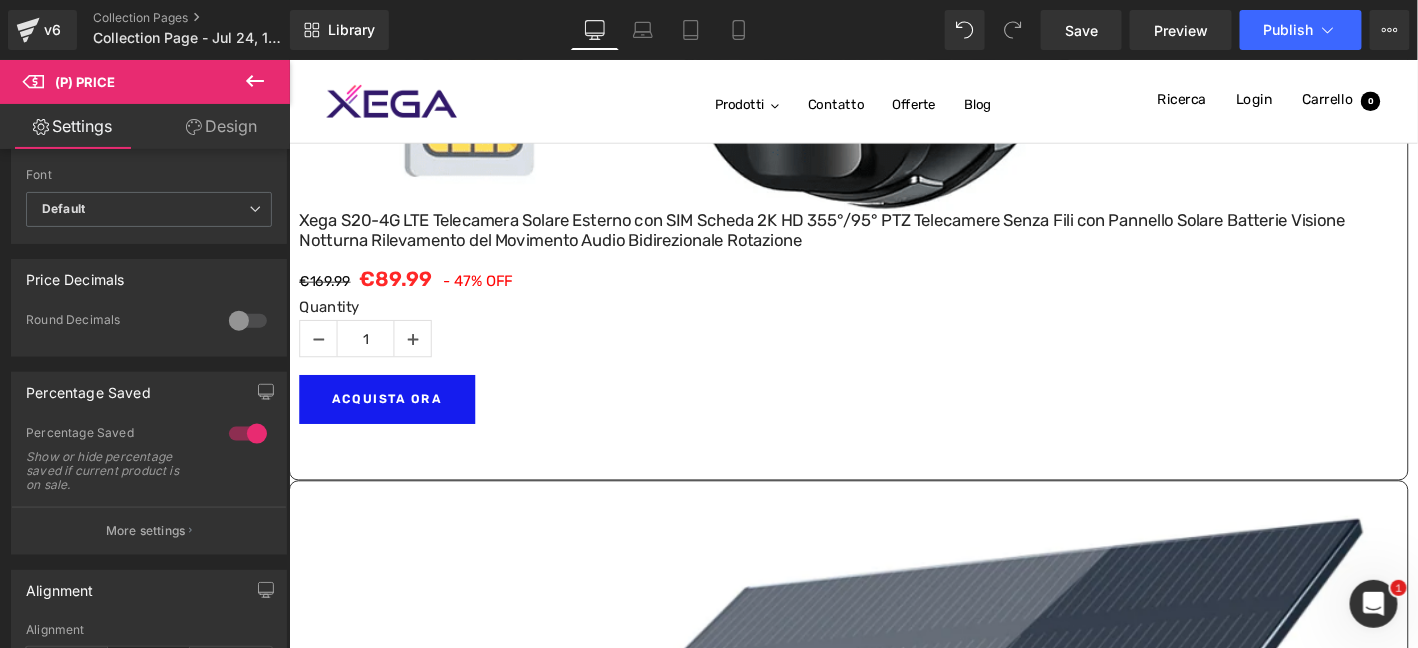 click on "(P) Price" at bounding box center [288, 59] 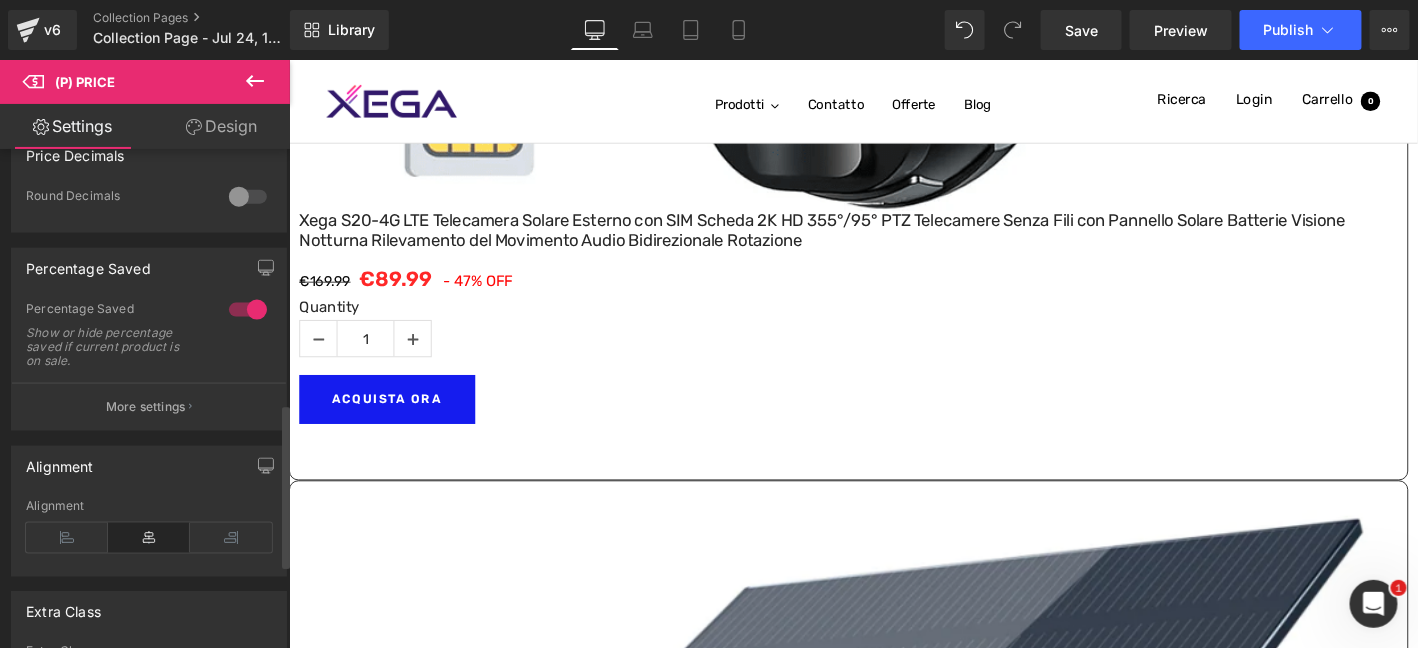 scroll, scrollTop: 832, scrollLeft: 0, axis: vertical 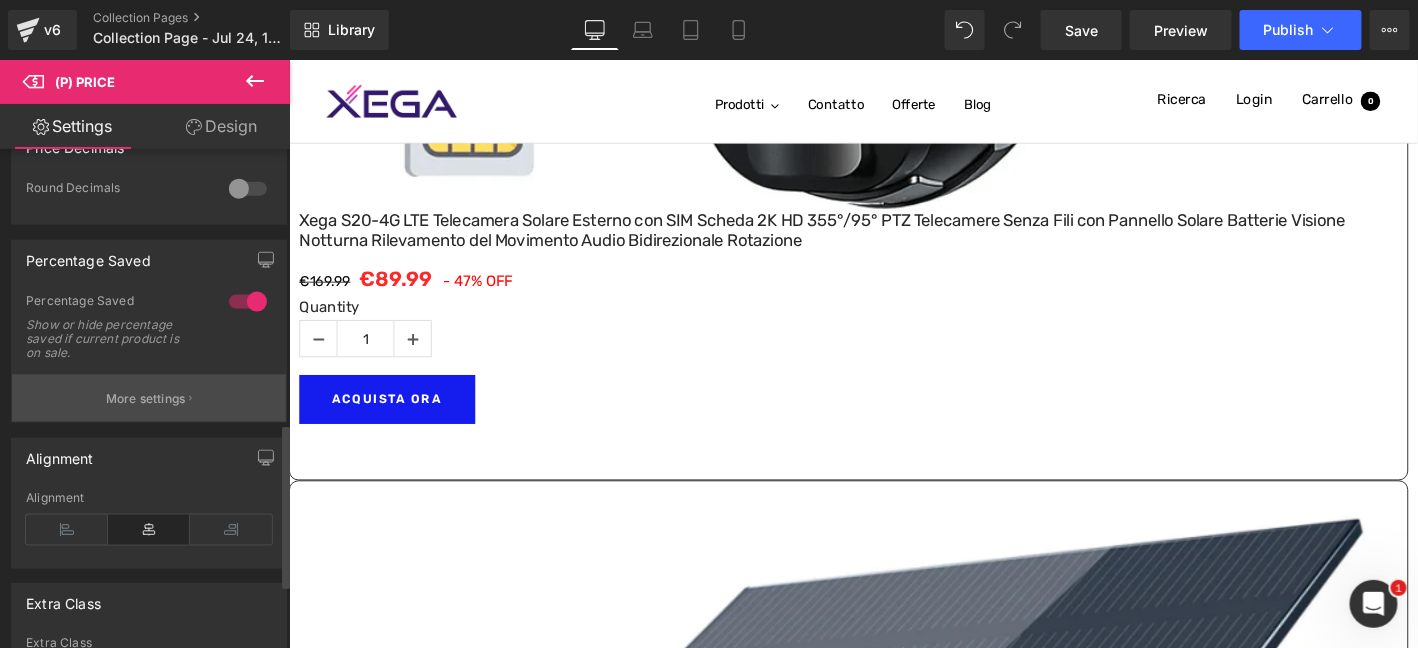 click on "More settings" at bounding box center (149, 398) 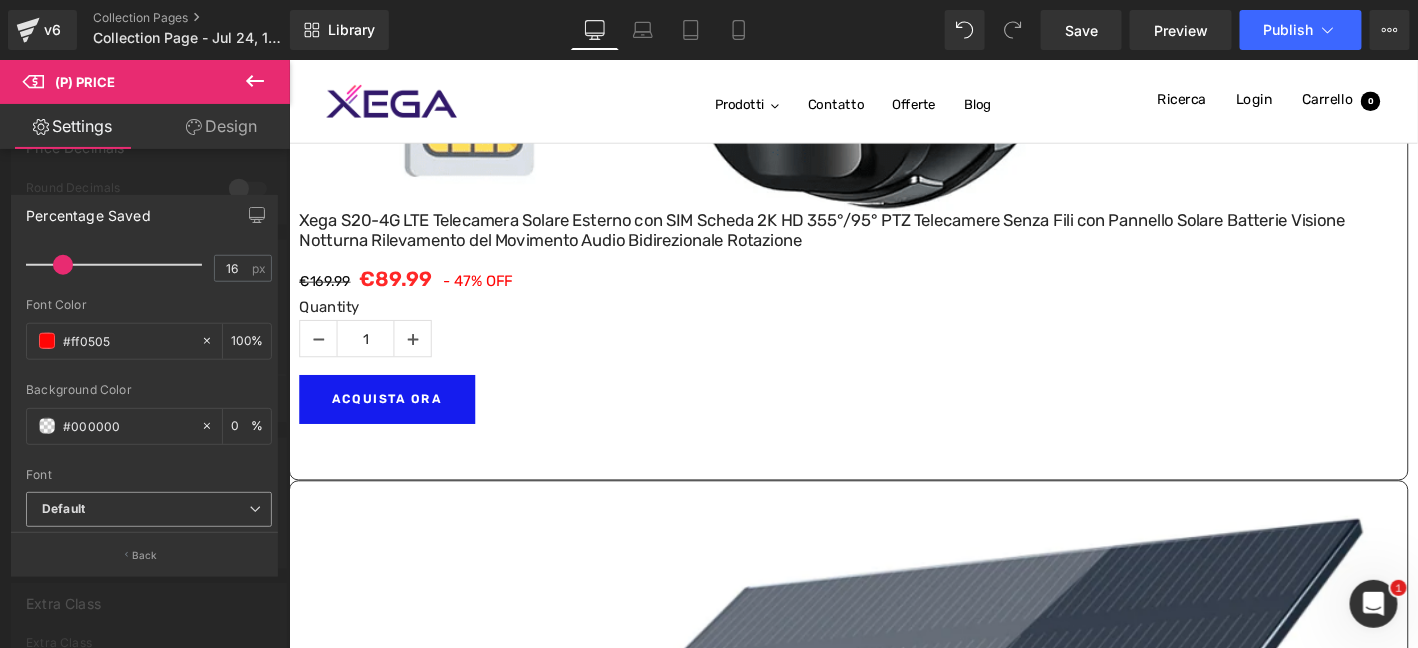 scroll, scrollTop: 750, scrollLeft: 0, axis: vertical 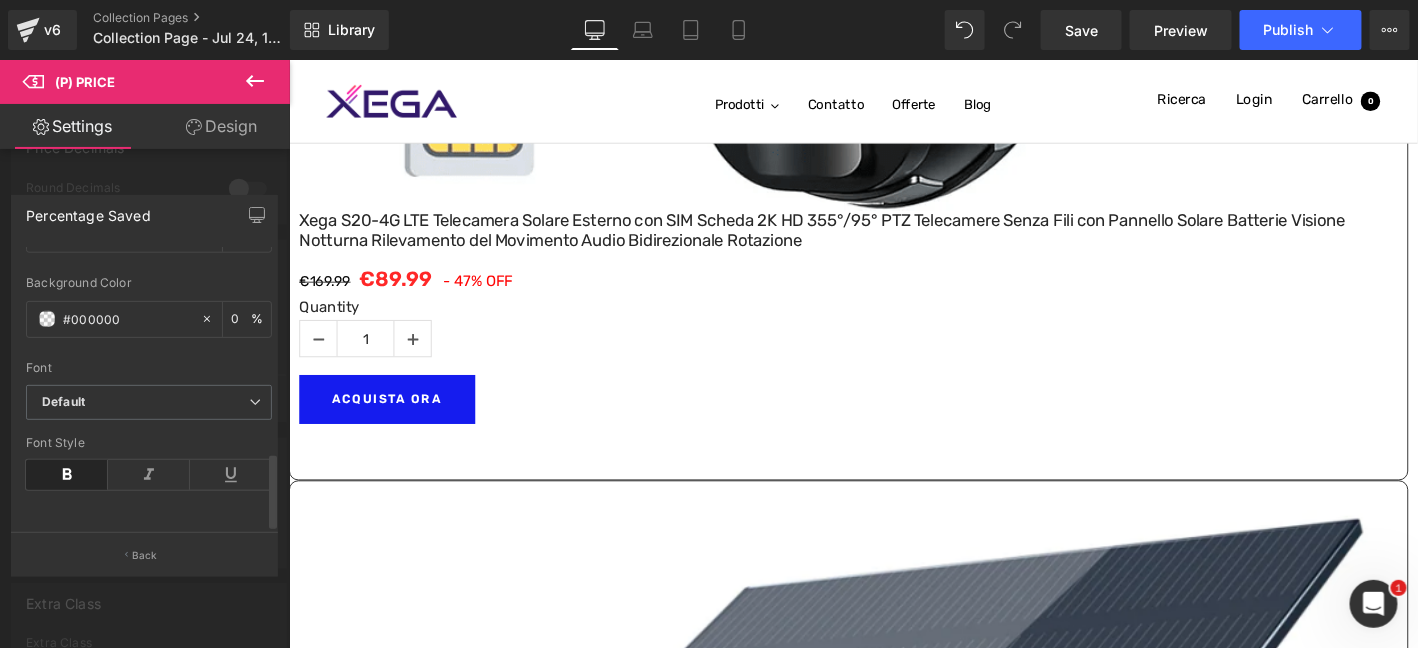 click at bounding box center [67, 475] 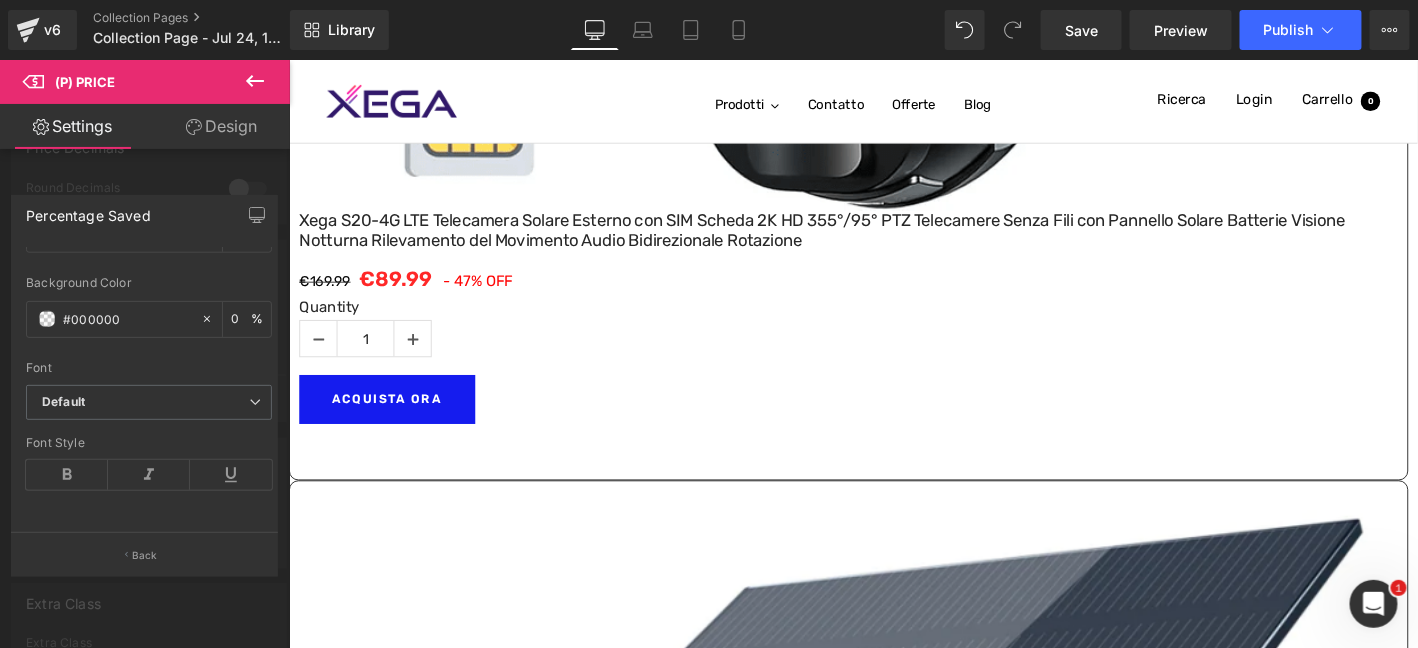 click on "Salta al contenuto
Spedizione gratuita + 30 giorni di restituzione + Garanzia a vita
OFFERTA SPECIALE
TELECAMERA 4G
TELECAMERA WIFI
SUPPORTO Prodotti Contatto Offerte Blog
Navigazione
我的商店
Newsletter
0
Ricerca
Login
Carrello 0
Carrello
Il tuo carrello è vuoto
Inizia a fare acquisti
Aggiungi nota dell'ordine
Salva" at bounding box center (893, 6491) 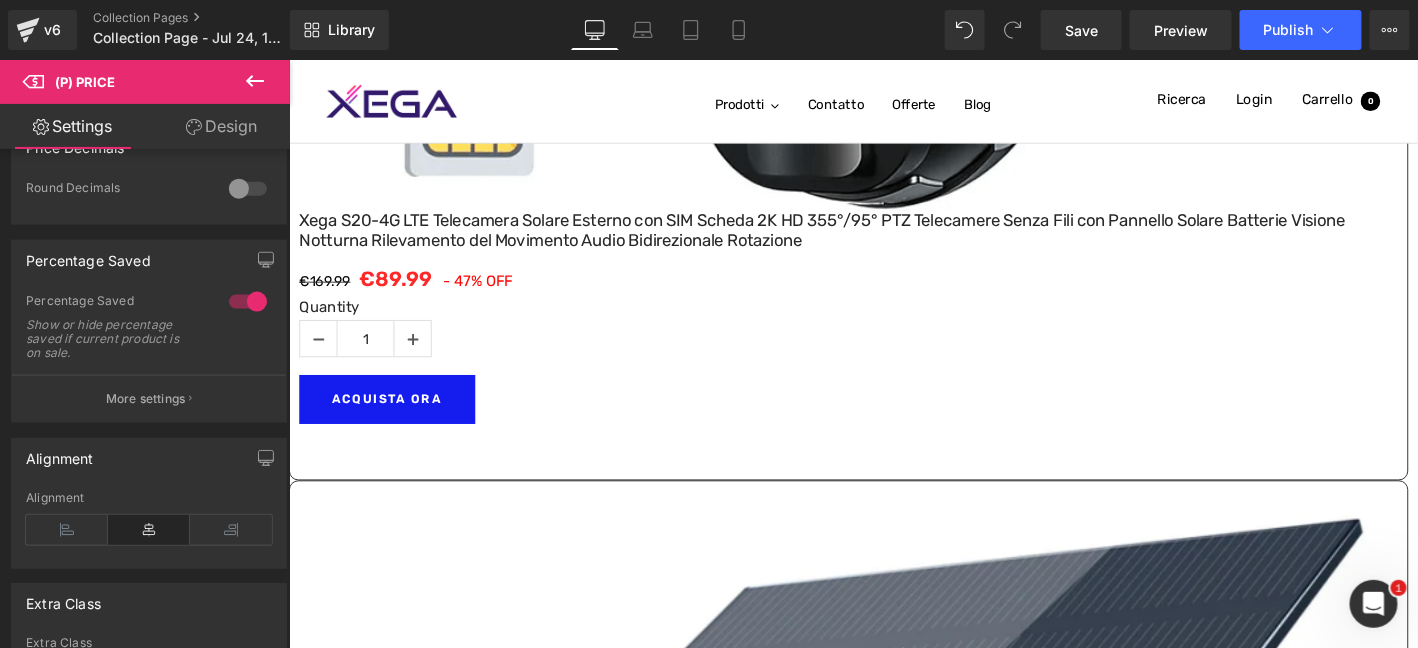 drag, startPoint x: 1143, startPoint y: 381, endPoint x: 1114, endPoint y: 371, distance: 30.675724 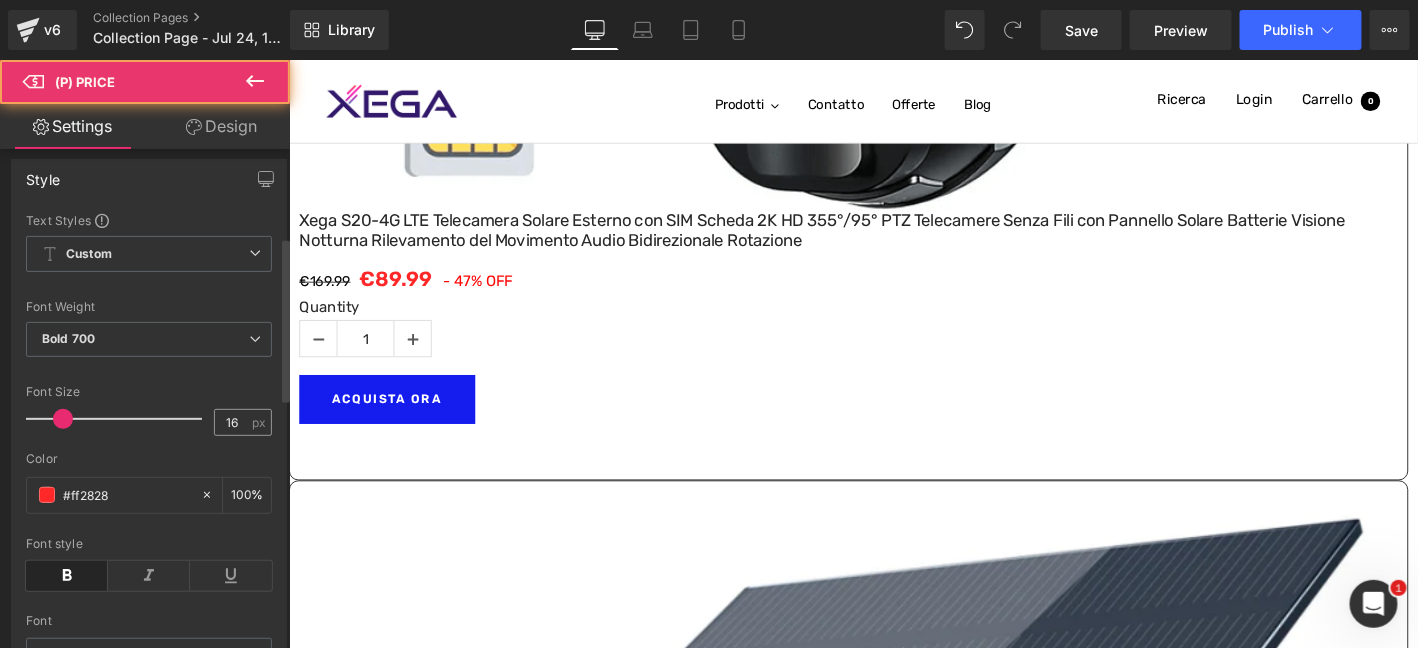 scroll, scrollTop: 266, scrollLeft: 0, axis: vertical 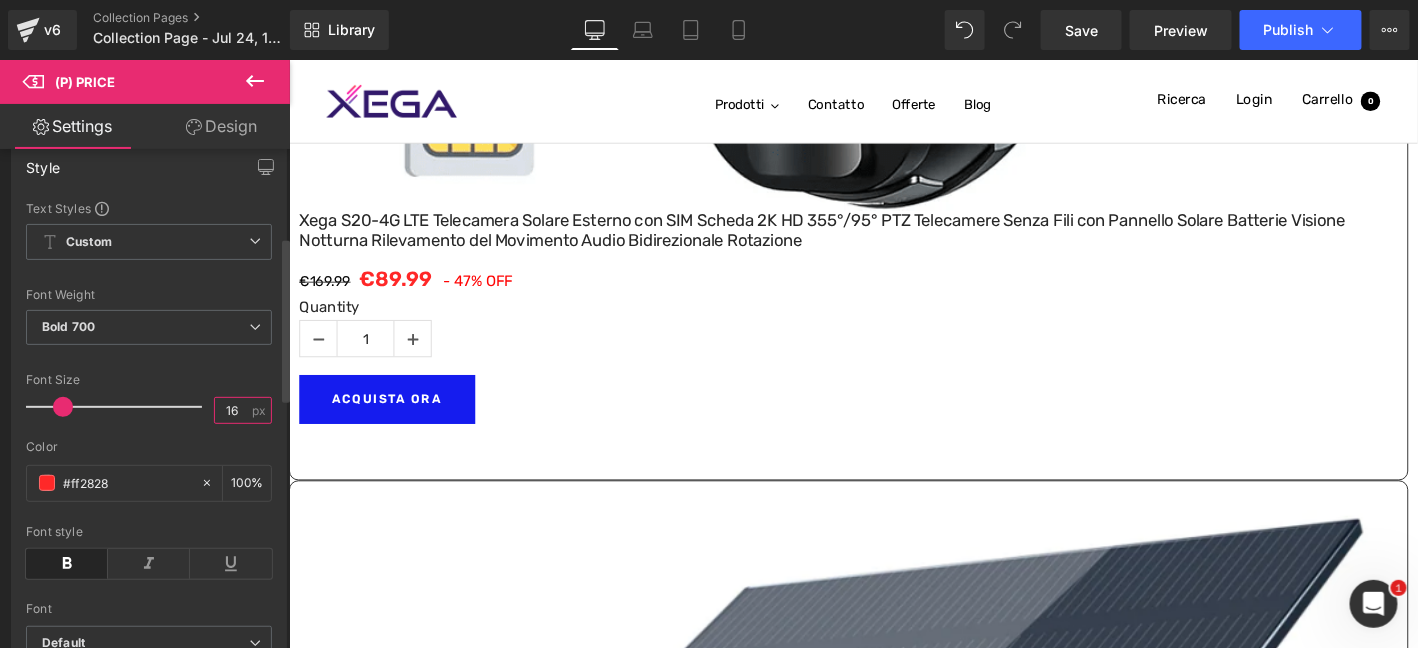 drag, startPoint x: 234, startPoint y: 416, endPoint x: 196, endPoint y: 424, distance: 38.832977 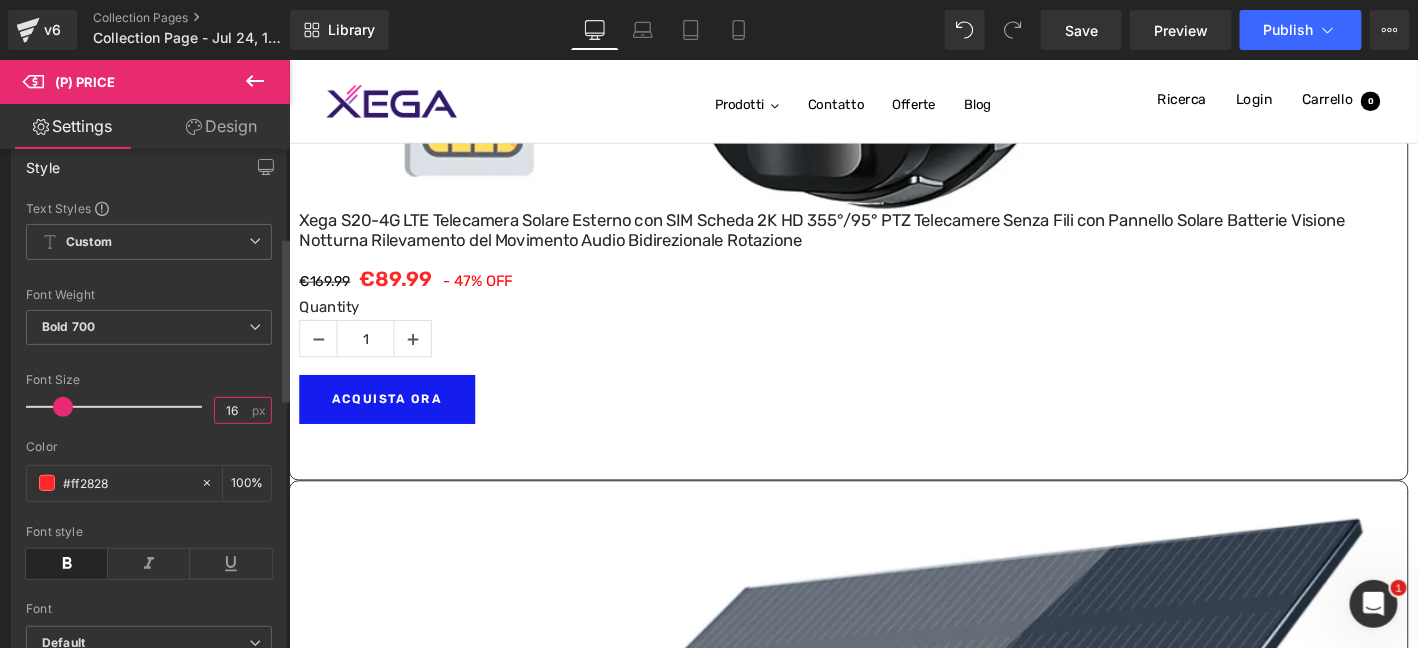 click on "Font Size 16 px" at bounding box center [149, 406] 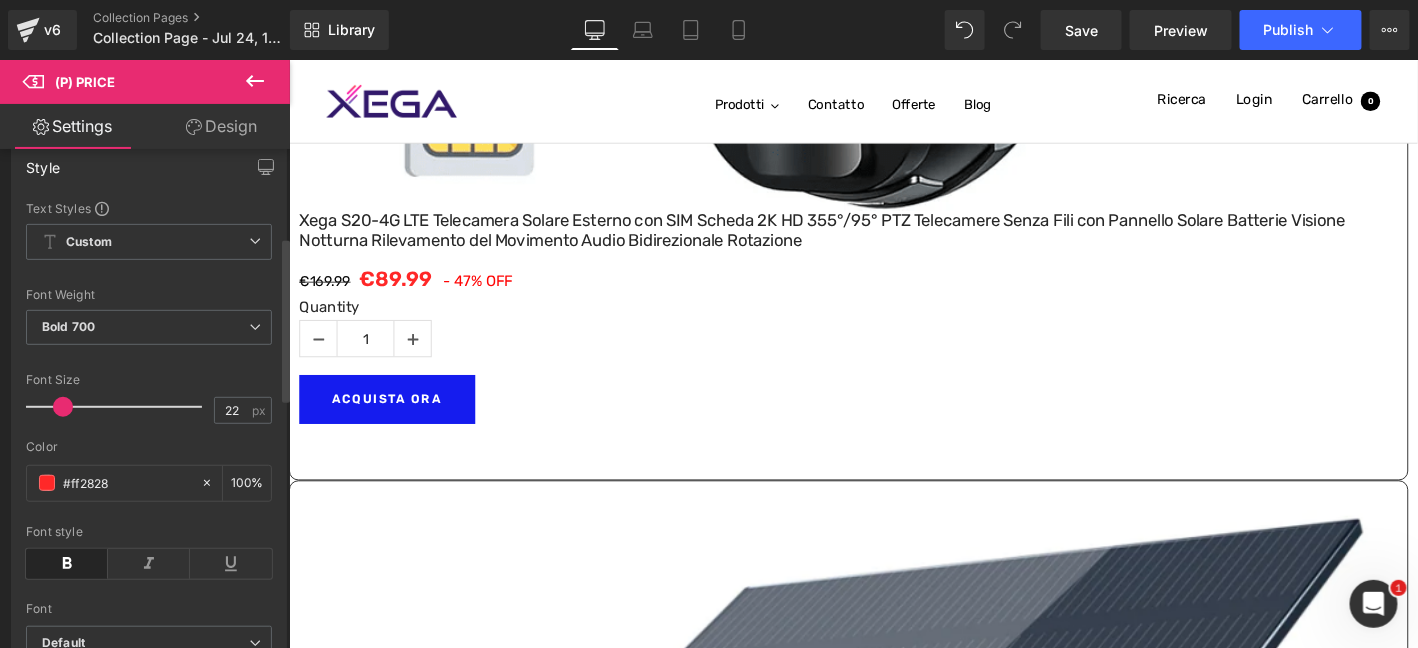 click on "Font Size" at bounding box center [149, 380] 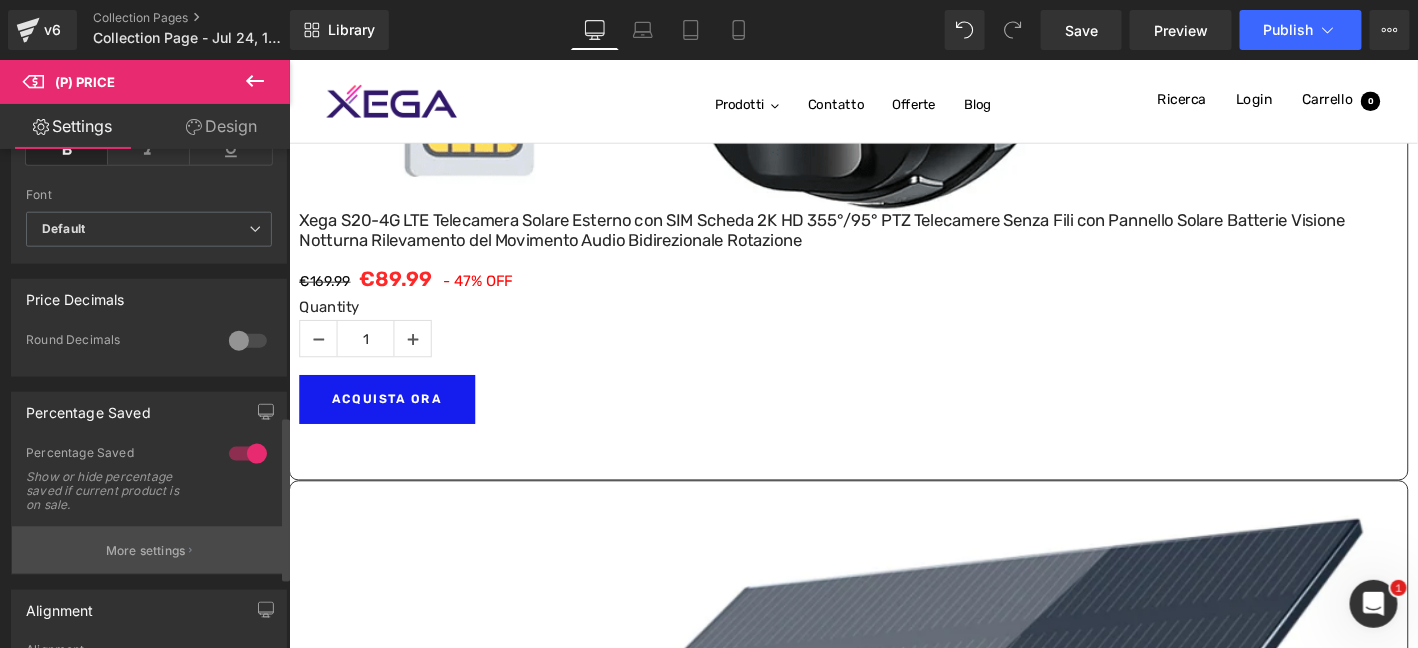 scroll, scrollTop: 832, scrollLeft: 0, axis: vertical 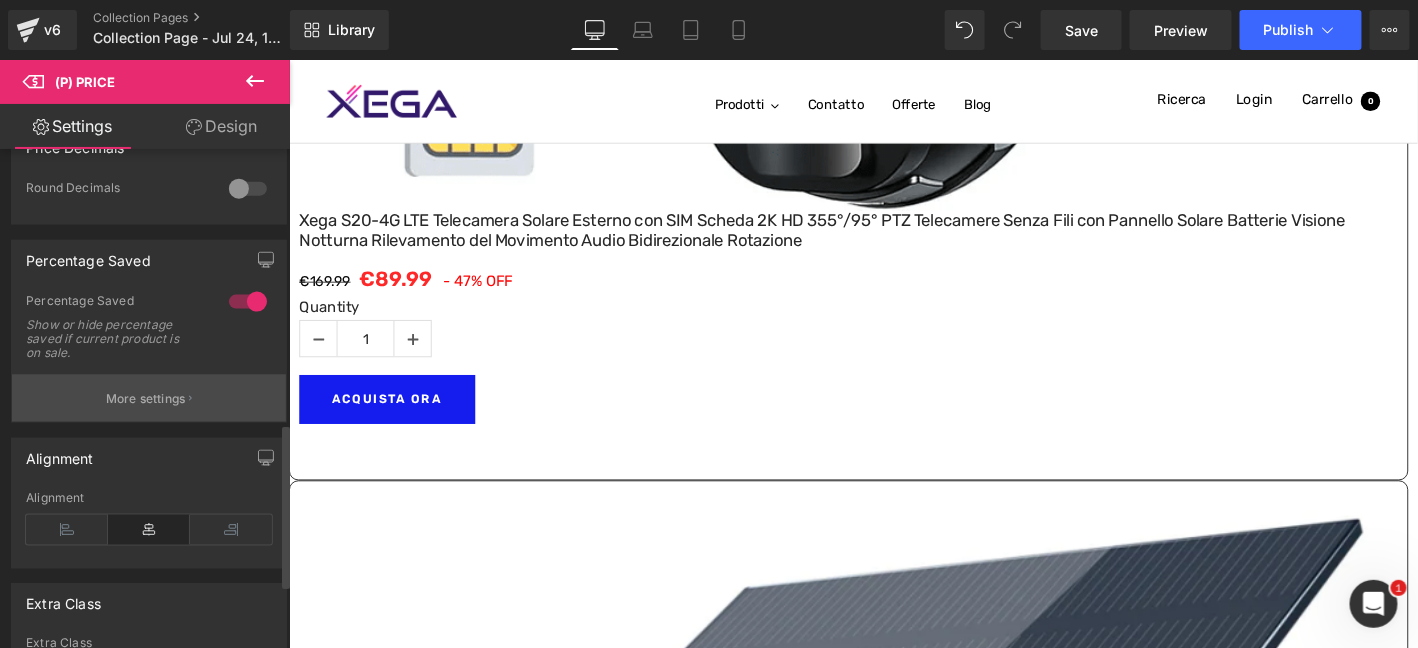 click on "More settings" at bounding box center [149, 398] 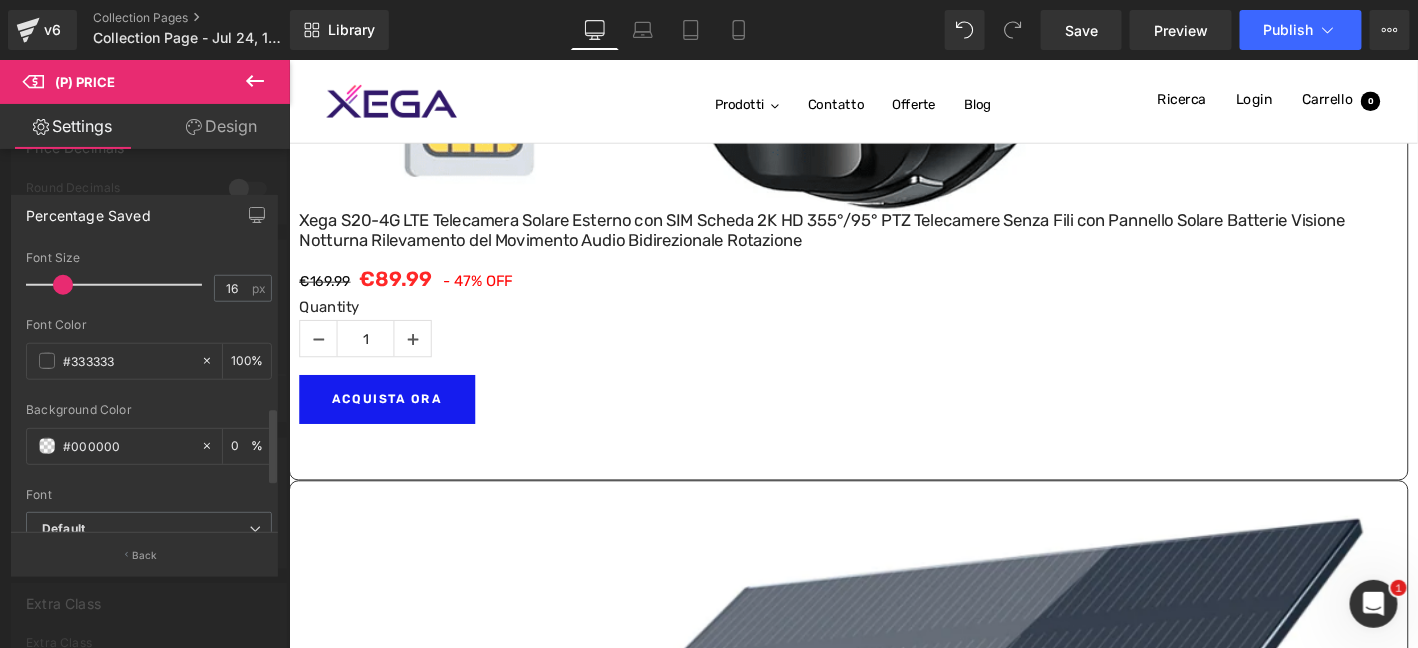 scroll, scrollTop: 633, scrollLeft: 0, axis: vertical 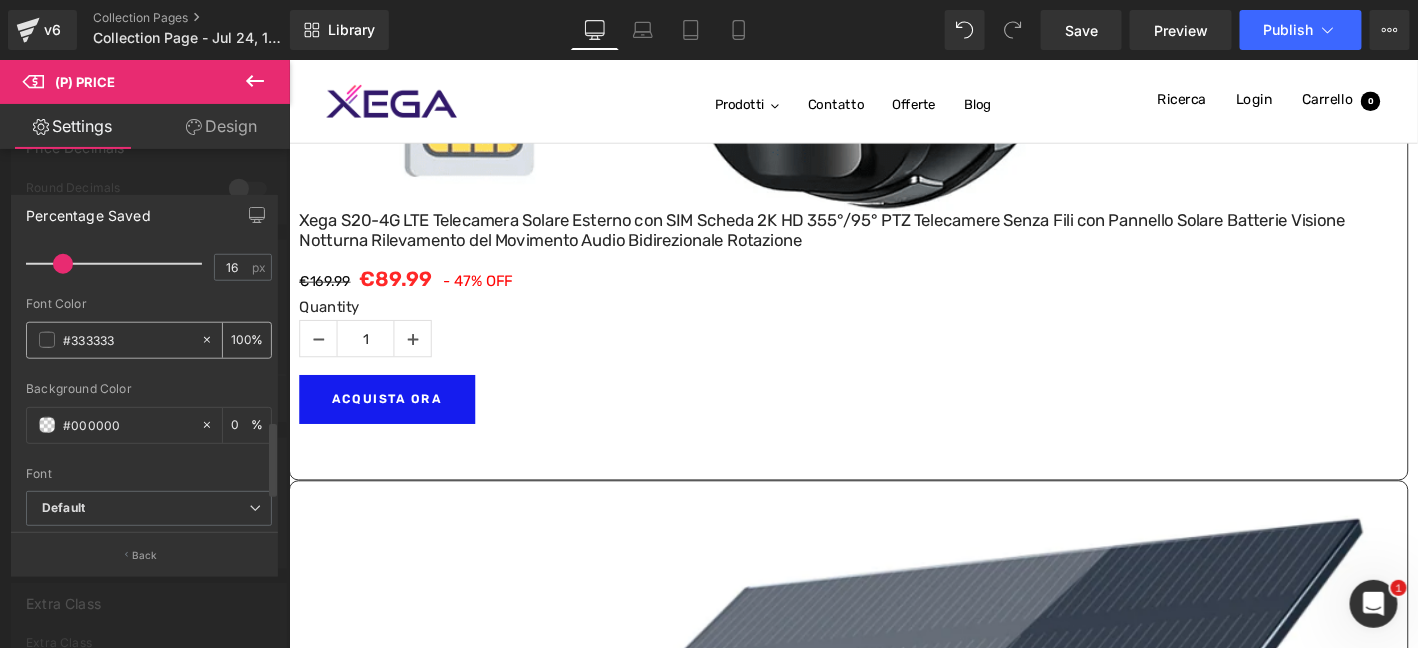 click on "#333333" at bounding box center [113, 340] 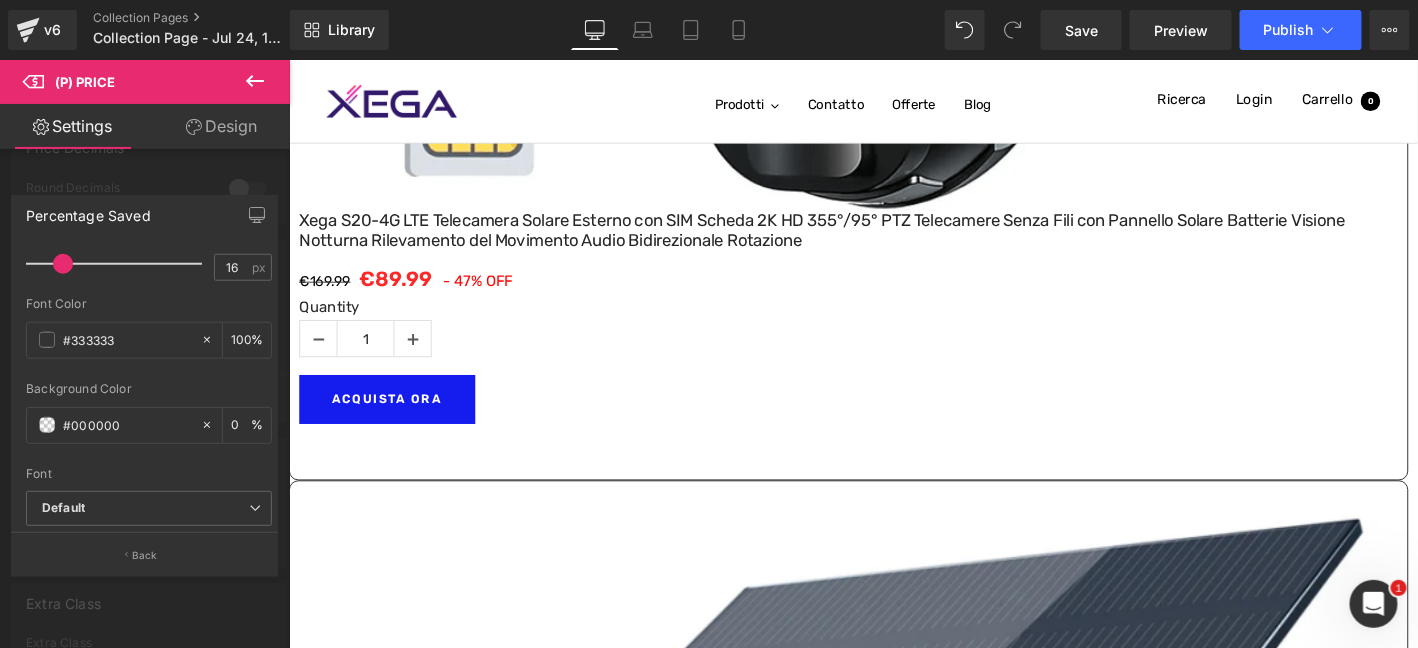 drag, startPoint x: 135, startPoint y: 331, endPoint x: 0, endPoint y: 334, distance: 135.03333 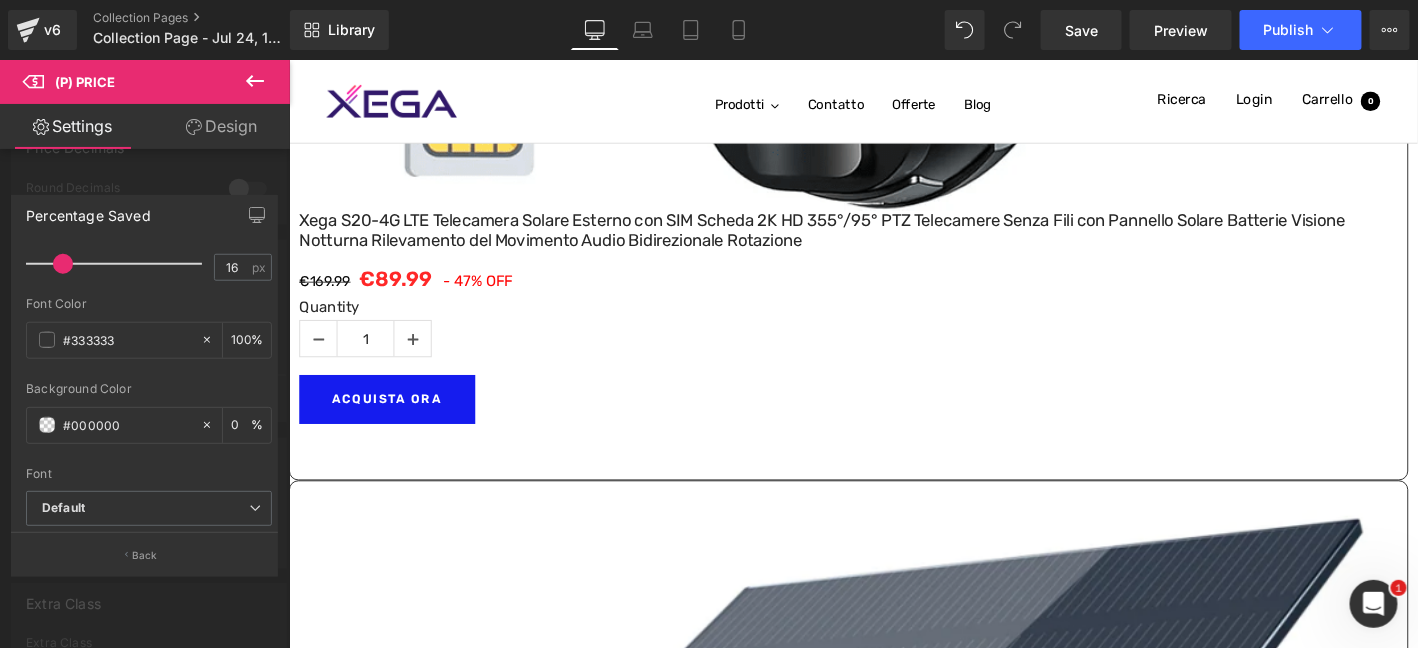 click on "Percentage Saved Text Styles Custom
Custom
Setup Global Style
Custom
Setup Global Style
- Text Before Discount - OFF Text After Discount OFF 0px Padding 0 px 8px Gaps 8 px Solid Dashed Dotted Double Border Style
Solid
Solid Dashed Dotted Double 0px Border Size 0 px rgba(0, 0, 0, 1) Border Color #000000 100 % 16px Font Size 16 px #333333 Font Color #333333 100 % rgba(0, 0, 0, 0) none repeat scroll 0% 0% / auto padding-box border-box Background Color #000000 0 %
Font
Default
Default
Default" at bounding box center [145, 377] 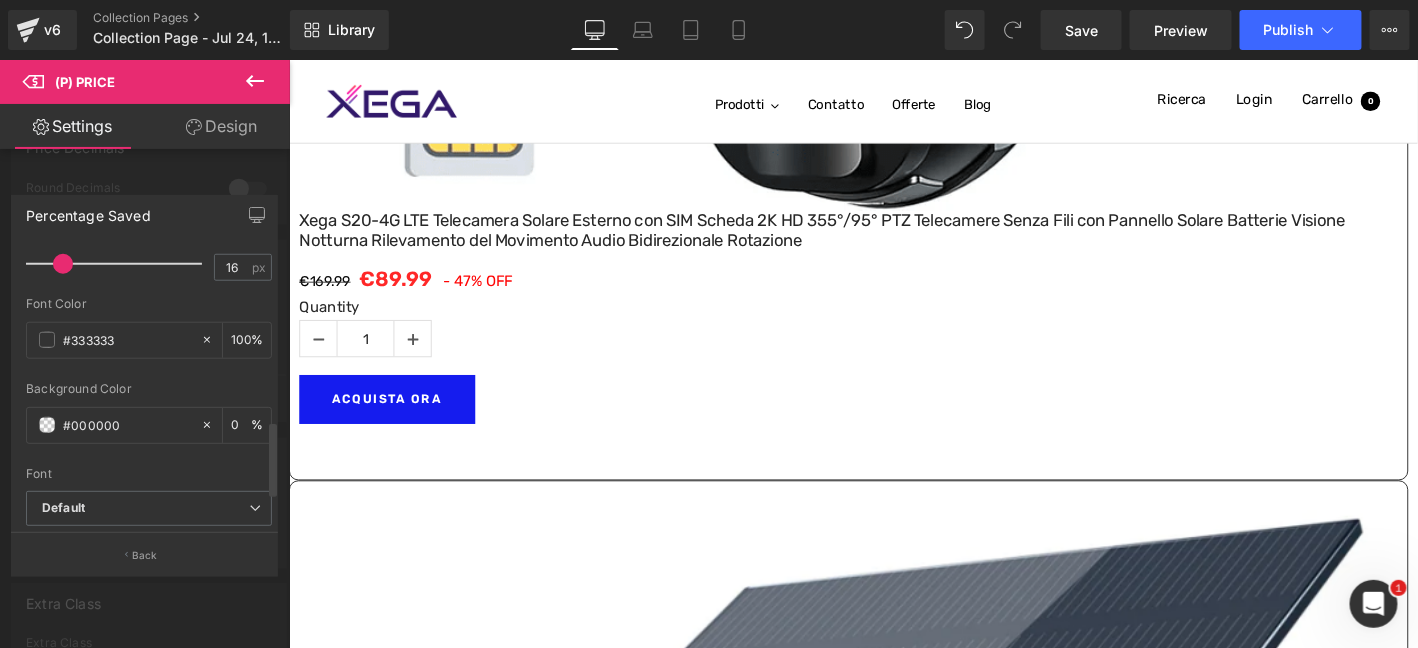 paste on "ff0505" 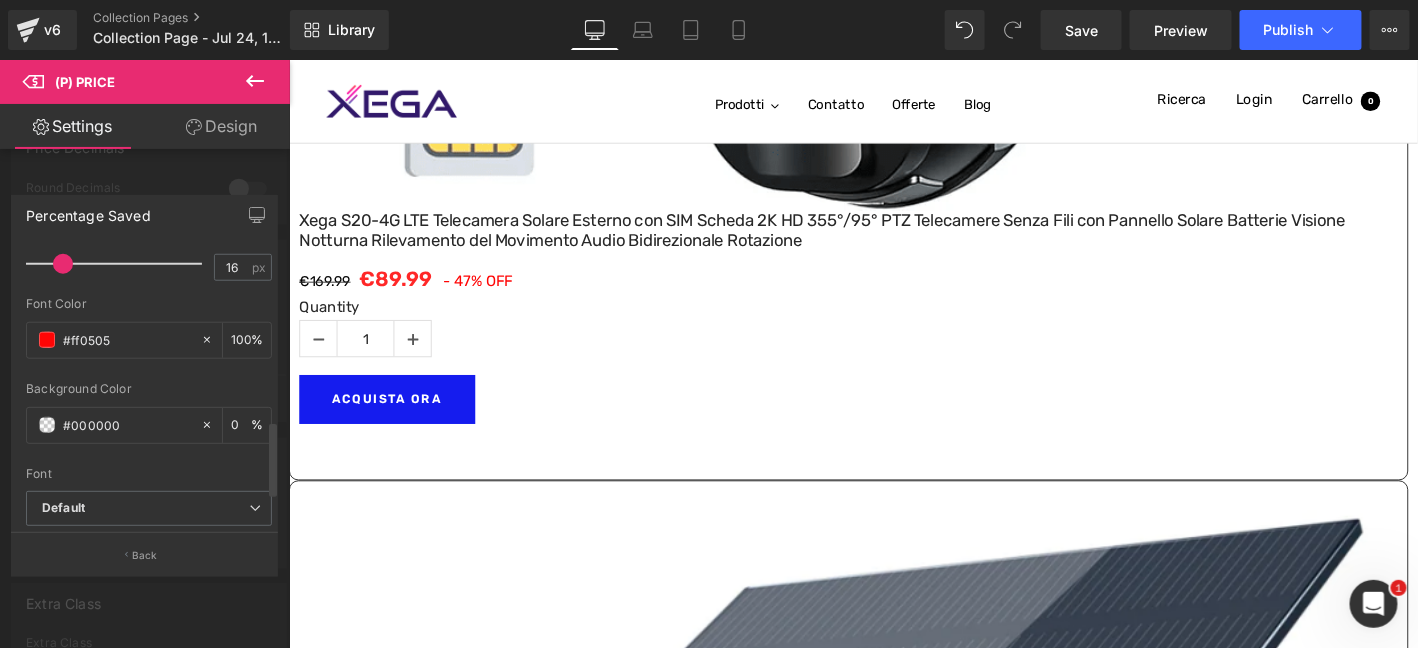click on "Font Color #ff0505 100 %" at bounding box center [149, 339] 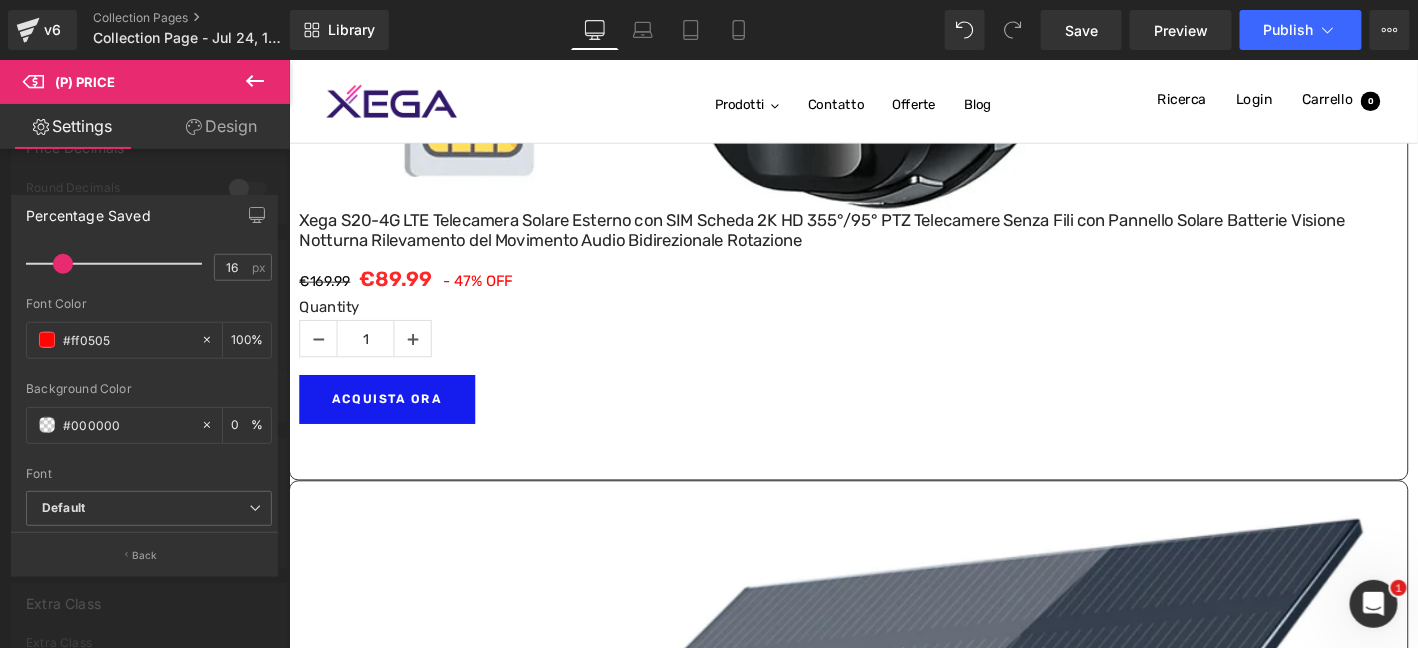 click on "Salta al contenuto
Spedizione gratuita + 30 giorni di restituzione + Garanzia a vita
OFFERTA SPECIALE
TELECAMERA 4G
TELECAMERA WIFI
SUPPORTO Prodotti Contatto Offerte Blog
Navigazione
我的商店
Newsletter
0
Ricerca
Login
Carrello 0
Carrello
Il tuo carrello è vuoto
Inizia a fare acquisti
Aggiungi nota dell'ordine
Salva" at bounding box center (893, 6496) 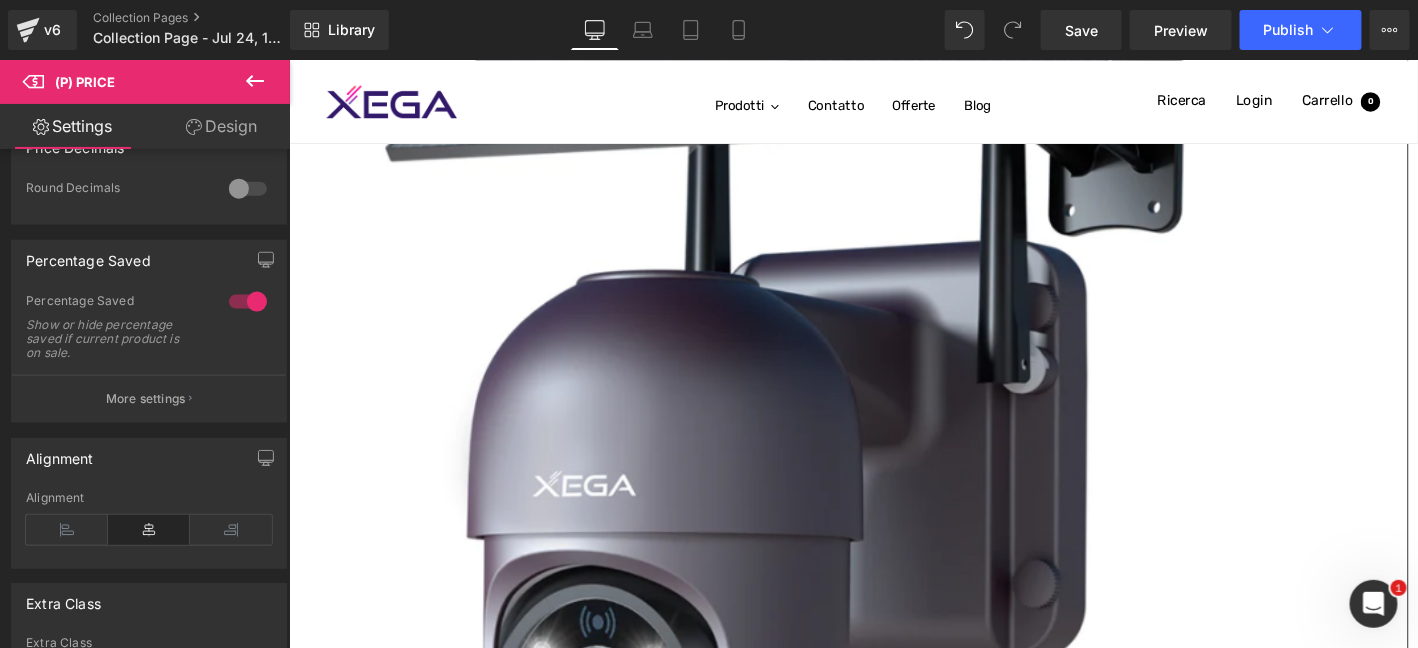 scroll, scrollTop: 2935, scrollLeft: 0, axis: vertical 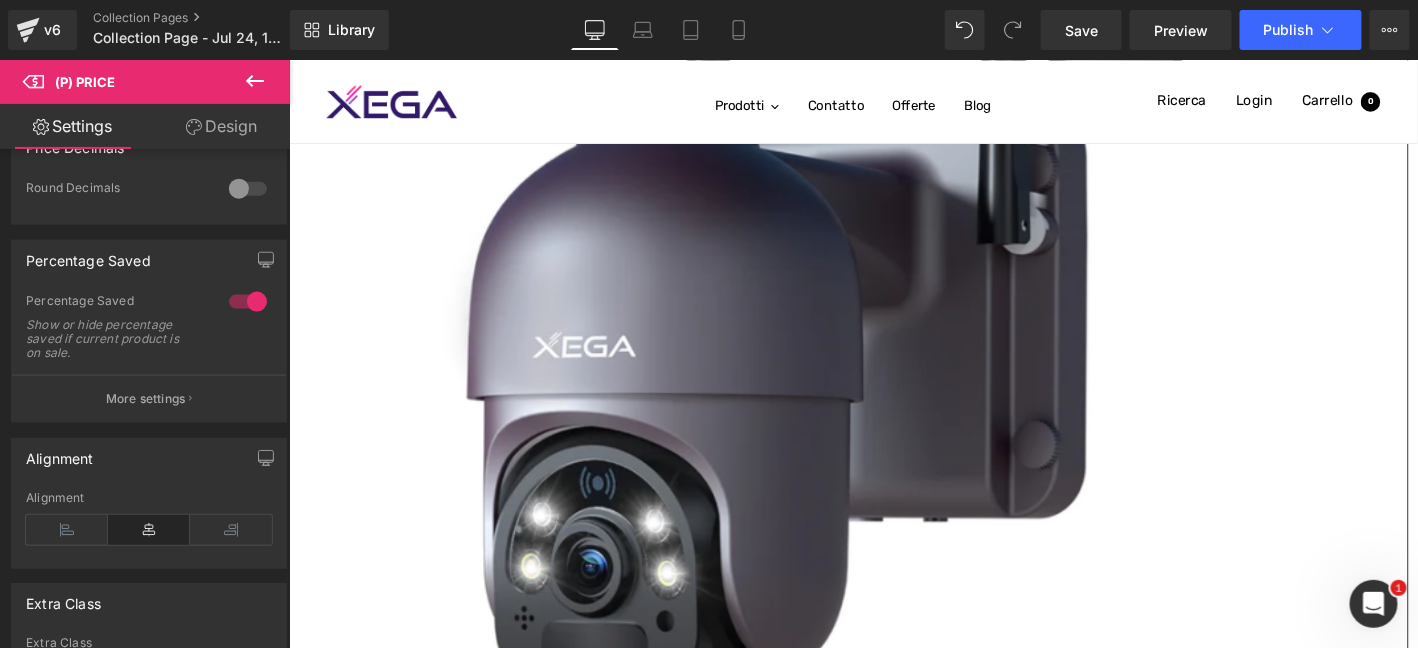 click on "(P) Price" at bounding box center [288, 59] 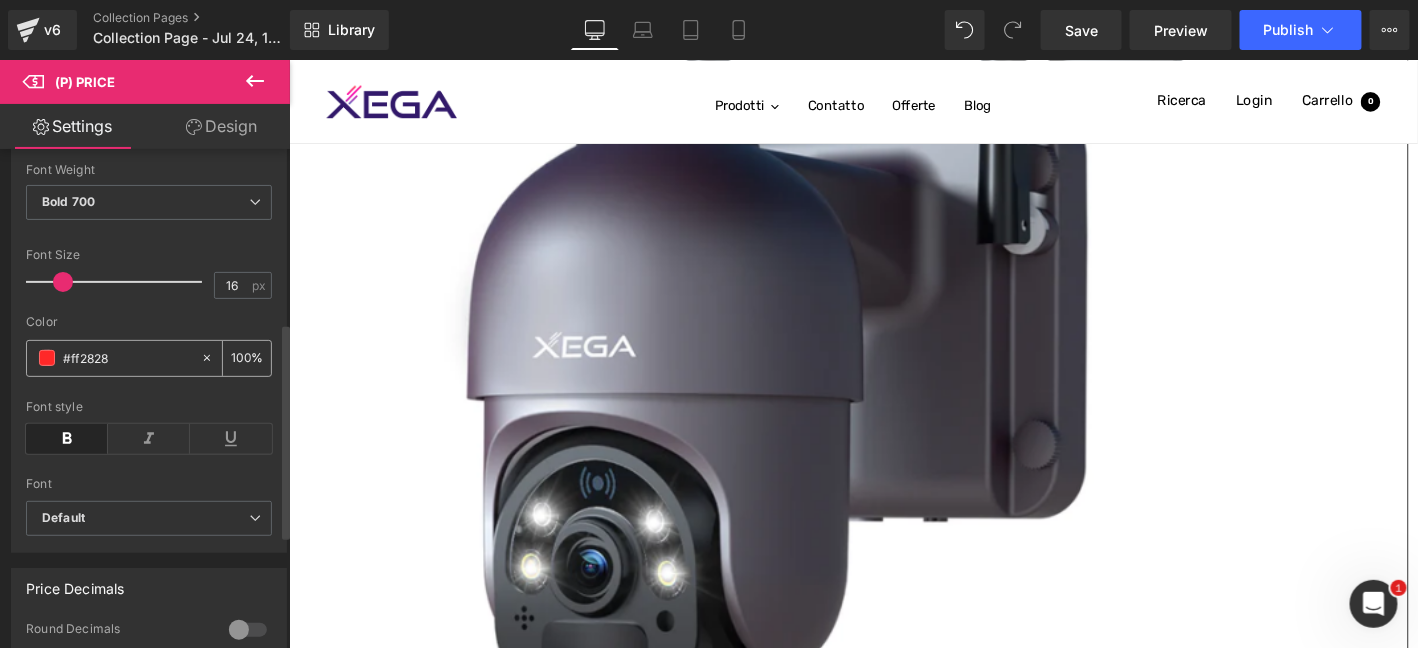 scroll, scrollTop: 400, scrollLeft: 0, axis: vertical 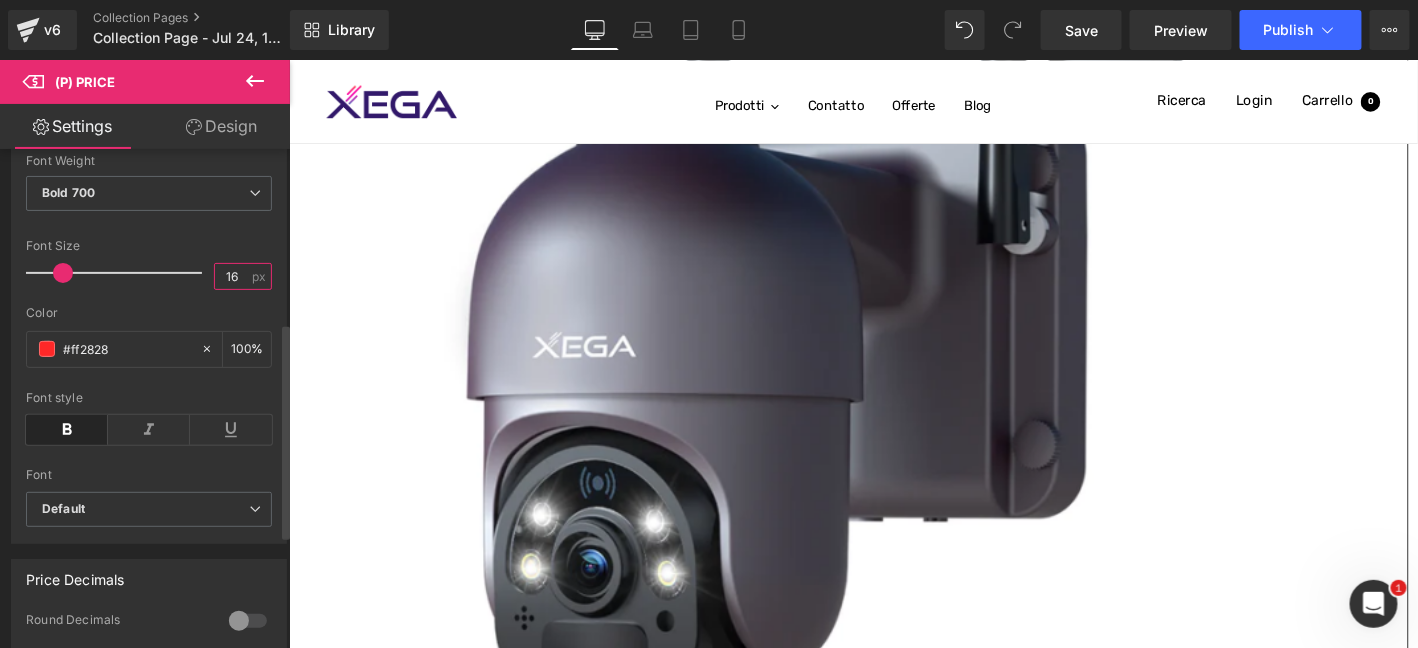 drag, startPoint x: 232, startPoint y: 285, endPoint x: 205, endPoint y: 289, distance: 27.294687 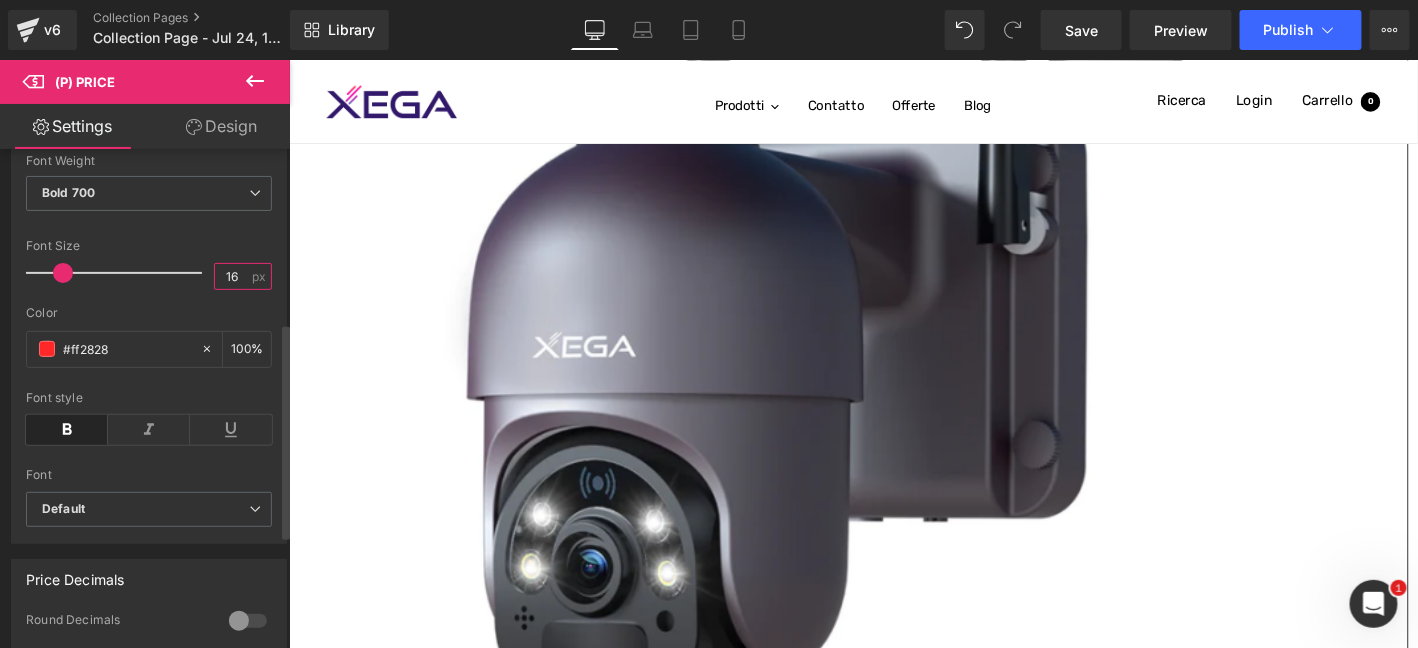 click on "16" at bounding box center [232, 276] 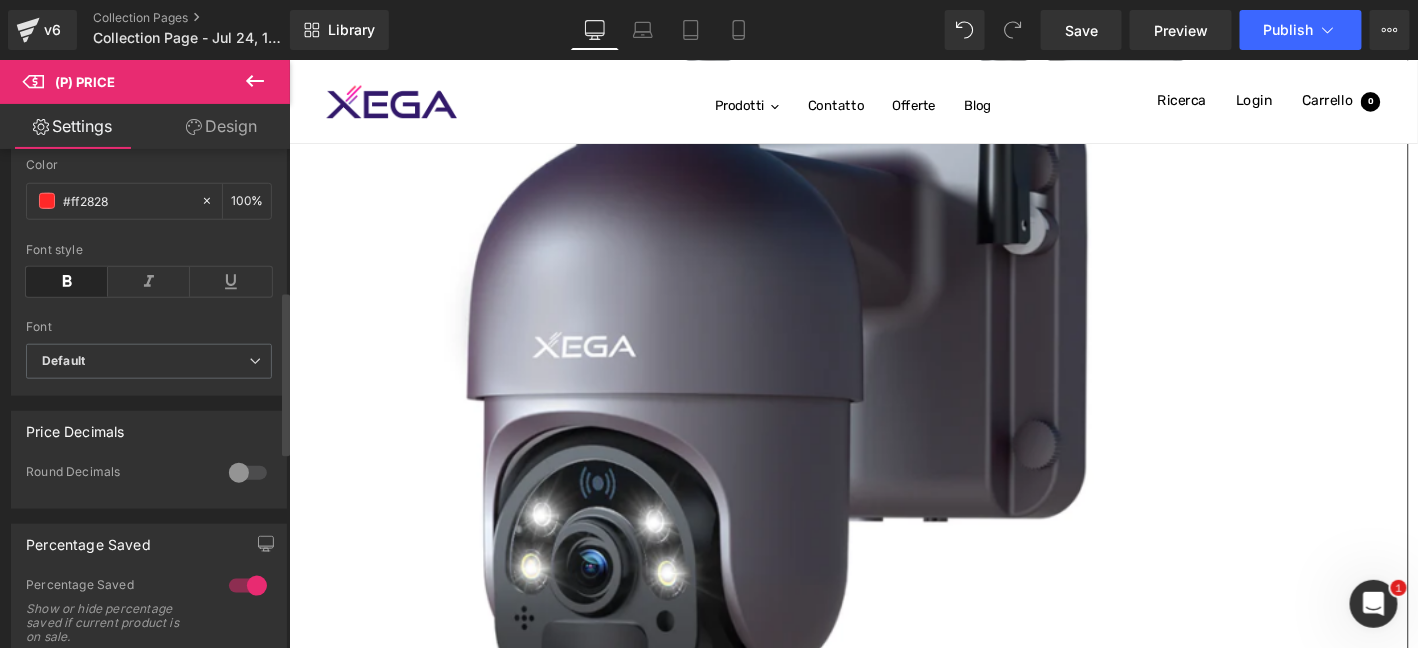 scroll, scrollTop: 666, scrollLeft: 0, axis: vertical 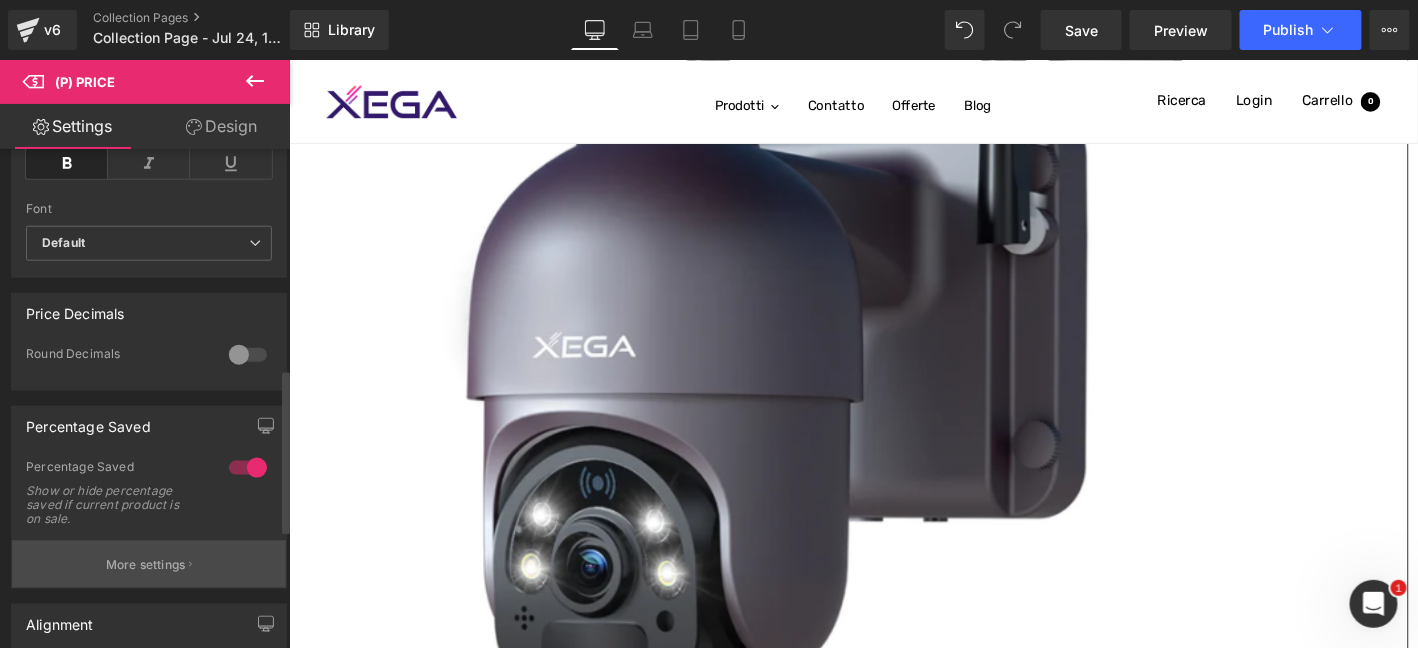 drag, startPoint x: 163, startPoint y: 535, endPoint x: 163, endPoint y: 557, distance: 22 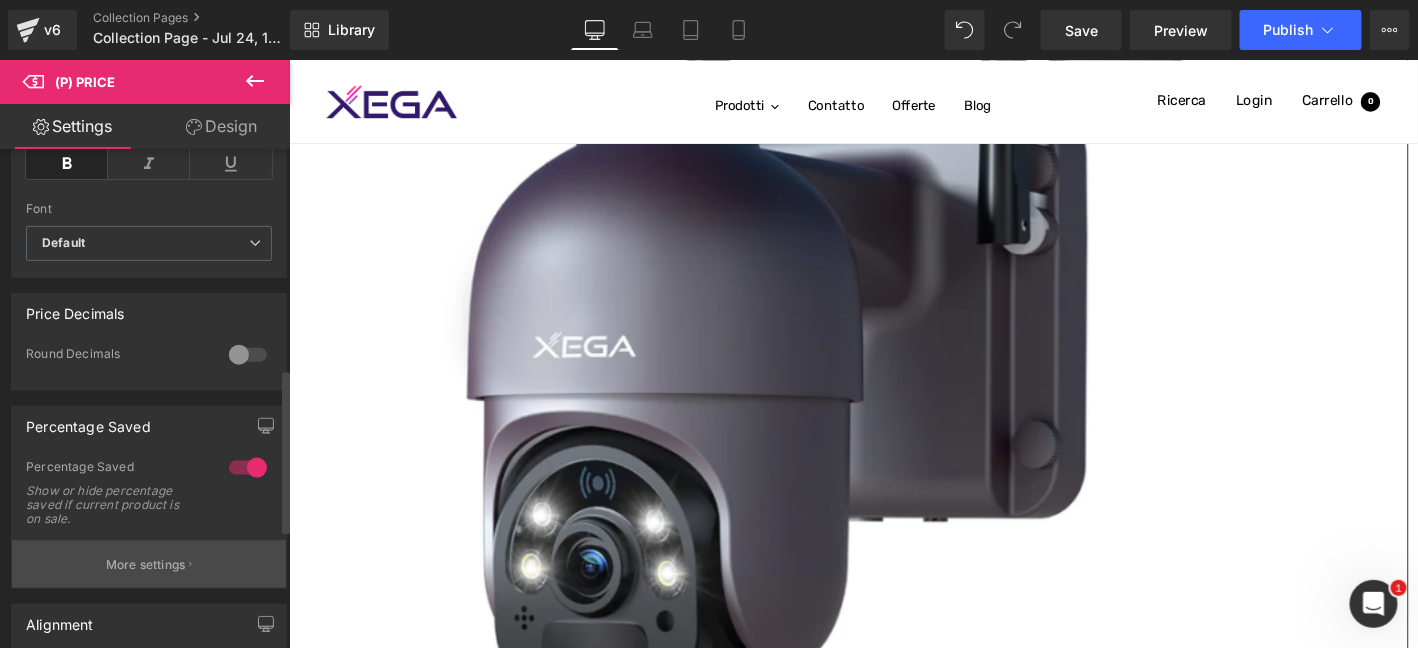click on "More settings" at bounding box center (146, 565) 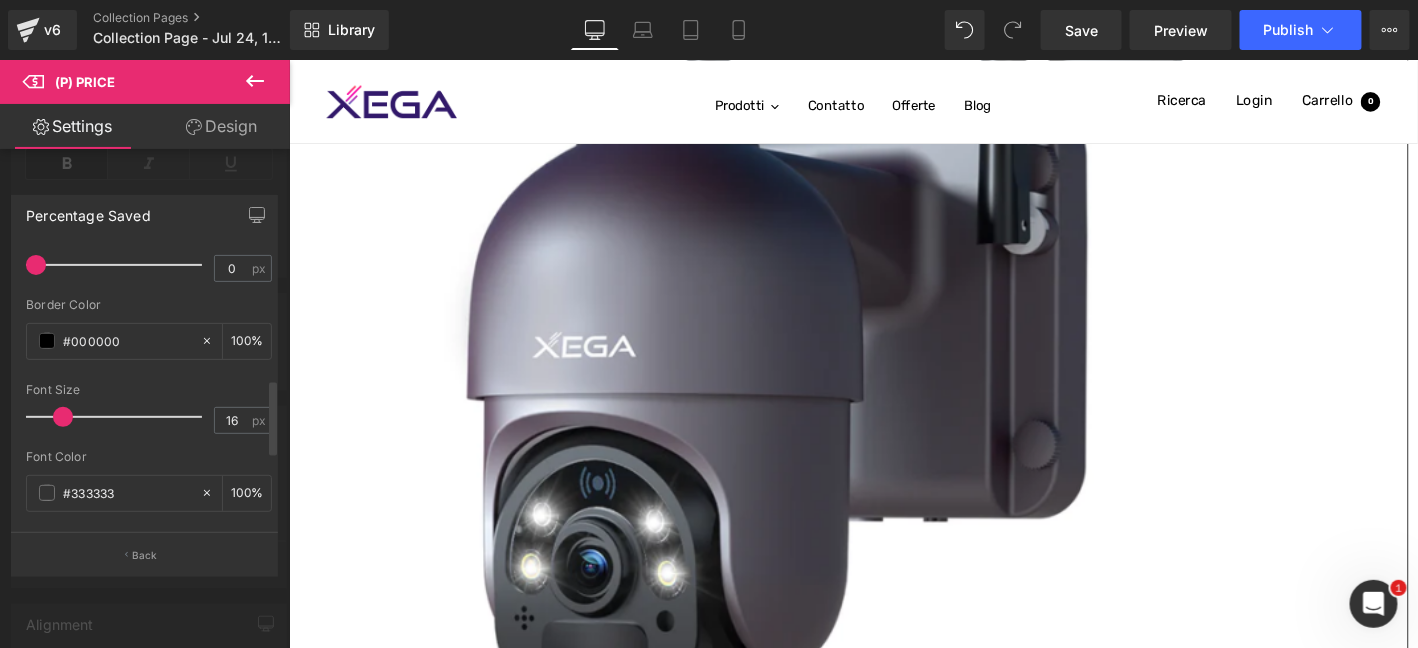scroll, scrollTop: 633, scrollLeft: 0, axis: vertical 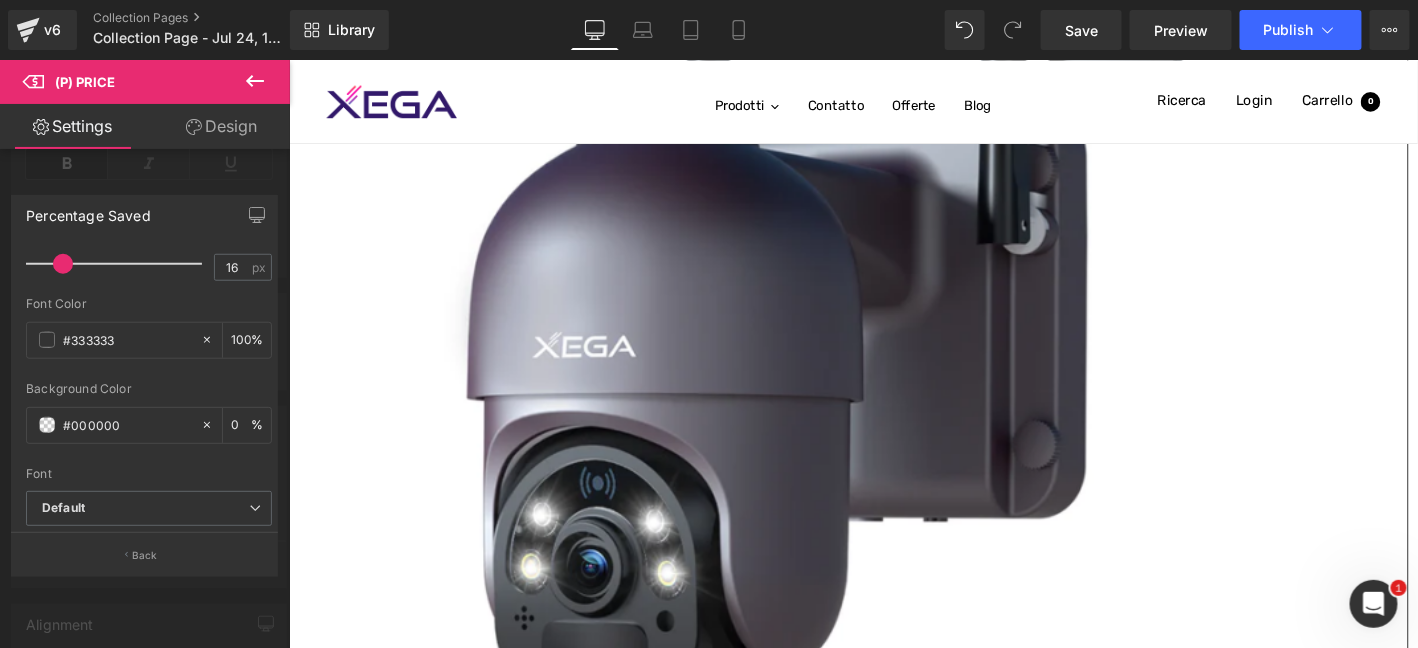 drag, startPoint x: 125, startPoint y: 341, endPoint x: 0, endPoint y: 348, distance: 125.19585 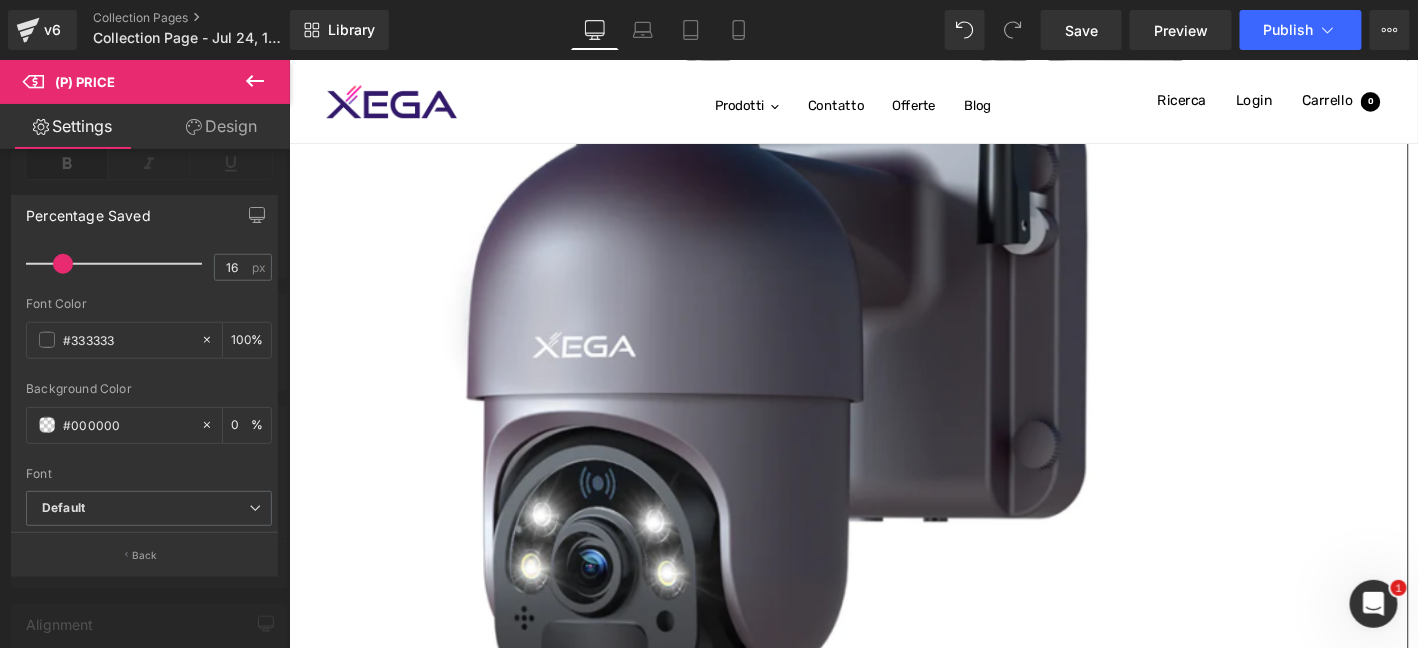 click on "Percentage Saved Text Styles Custom
Custom
Setup Global Style
Custom
Setup Global Style
- Text Before Discount - OFF Text After Discount OFF 0px Padding 0 px 8px Gaps 8 px Solid Dashed Dotted Double Border Style
Solid
Solid Dashed Dotted Double 0px Border Size 0 px rgba(0, 0, 0, 1) Border Color #000000 100 % 16px Font Size 16 px #333333 Font Color #333333 100 % rgba(0, 0, 0, 0) none repeat scroll 0% 0% / auto padding-box border-box Background Color #000000 0 %
Font
Default
Default
Default" at bounding box center (145, 377) 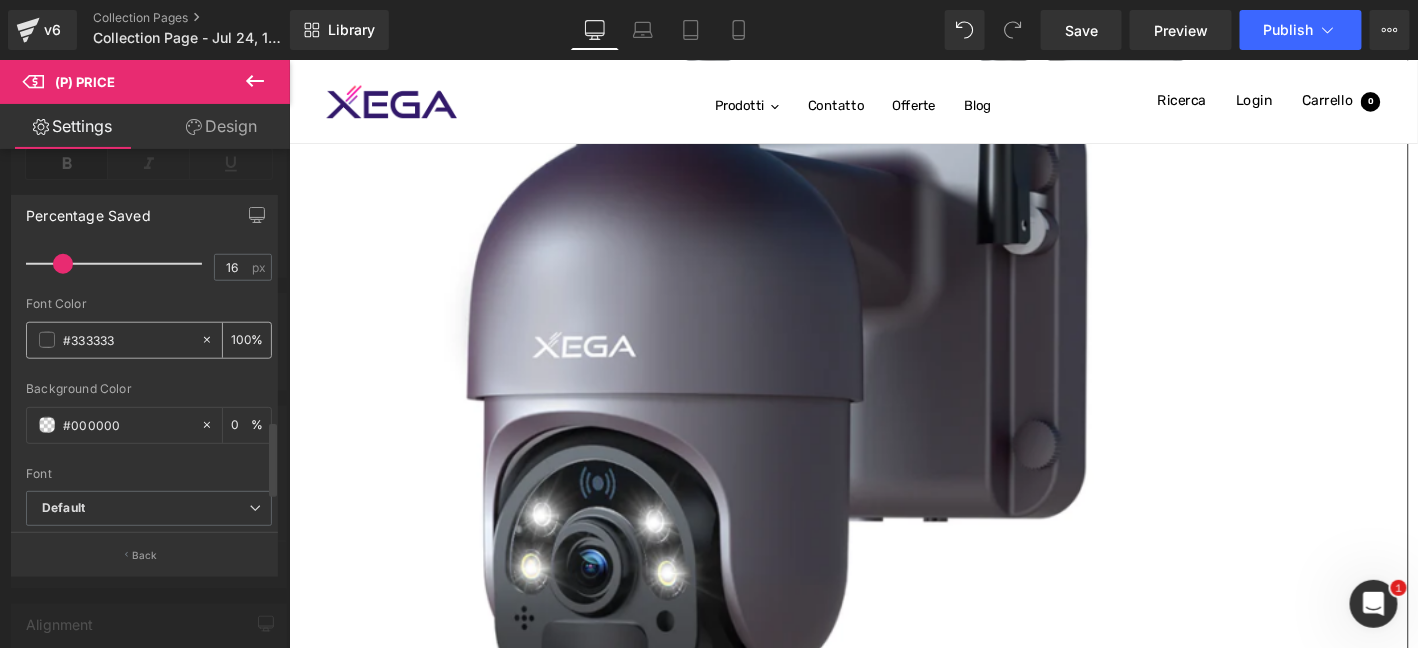 paste on "ff0505" 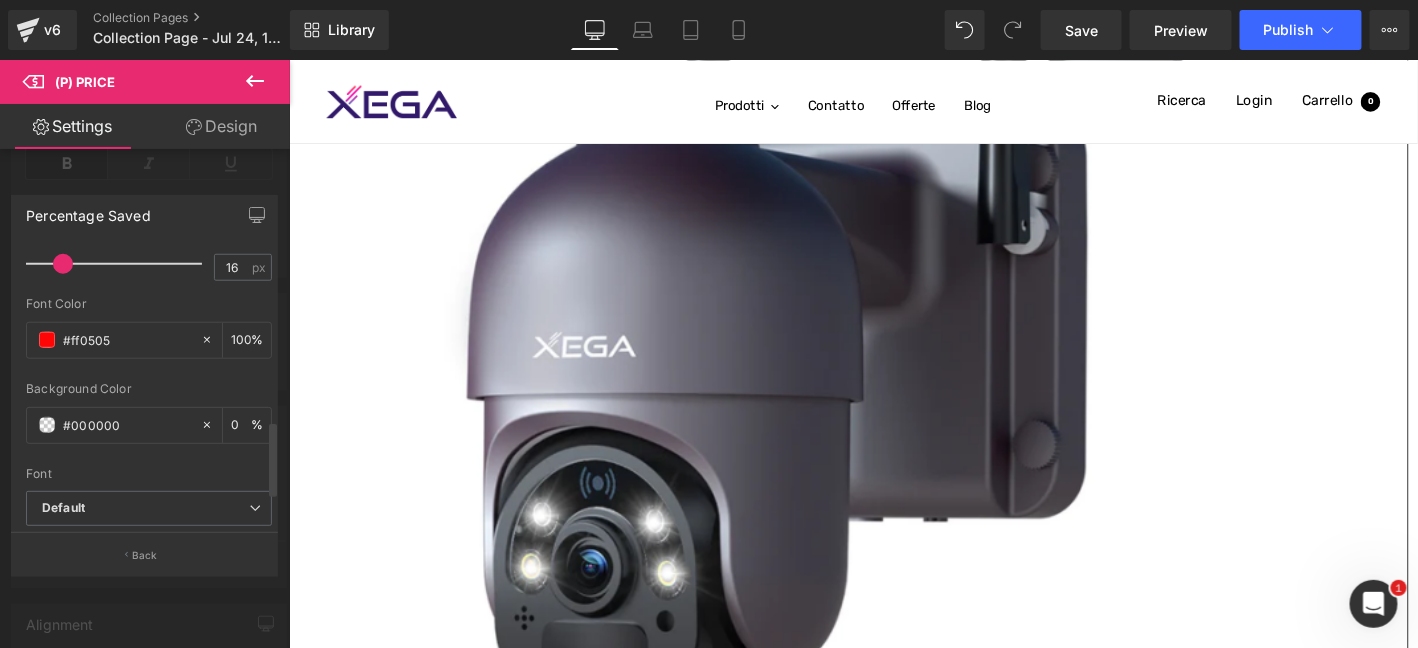 click on "Font Color #ff0505 100 %" at bounding box center (149, 339) 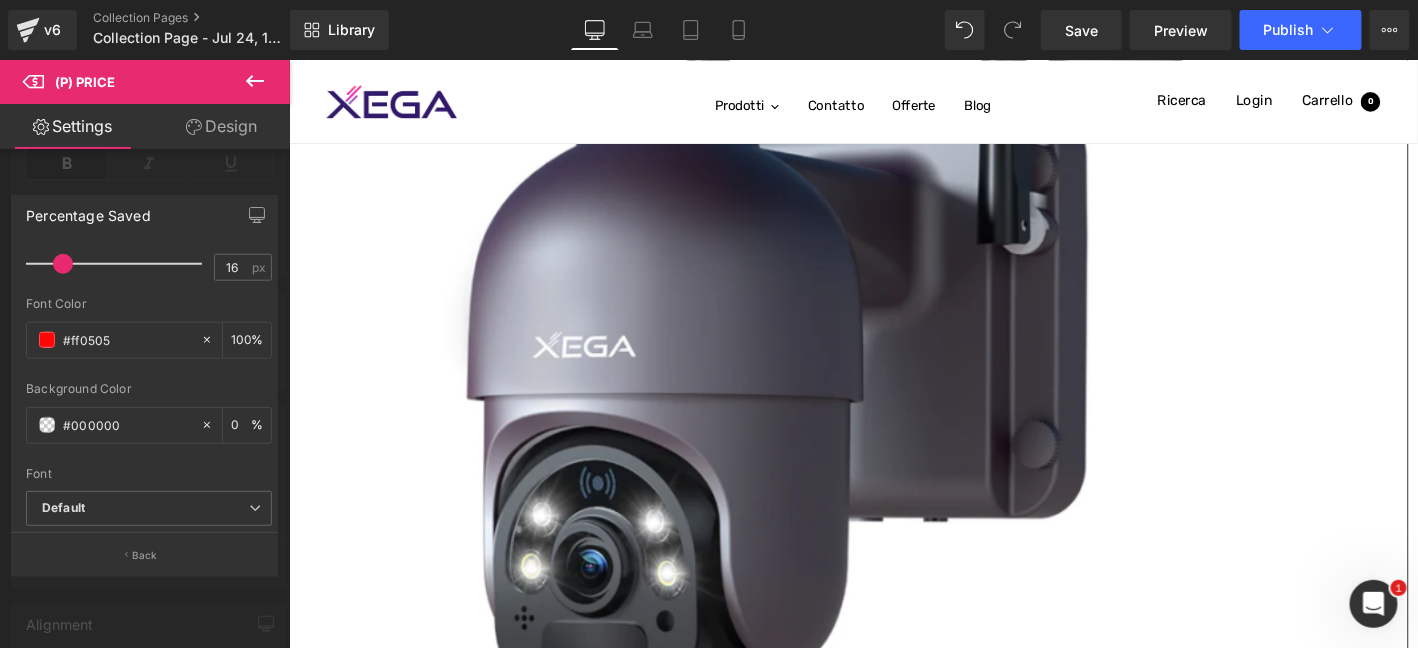 click on "Salta al contenuto
Spedizione gratuita + 30 giorni di restituzione + Garanzia a vita
OFFERTA SPECIALE
TELECAMERA 4G
TELECAMERA WIFI
SUPPORTO Prodotti Contatto Offerte Blog
Navigazione
我的商店
Newsletter
0
Ricerca
Login
Carrello 0
Carrello
Il tuo carrello è vuoto
Inizia a fare acquisti
Aggiungi nota dell'ordine
Salva" at bounding box center (893, 5501) 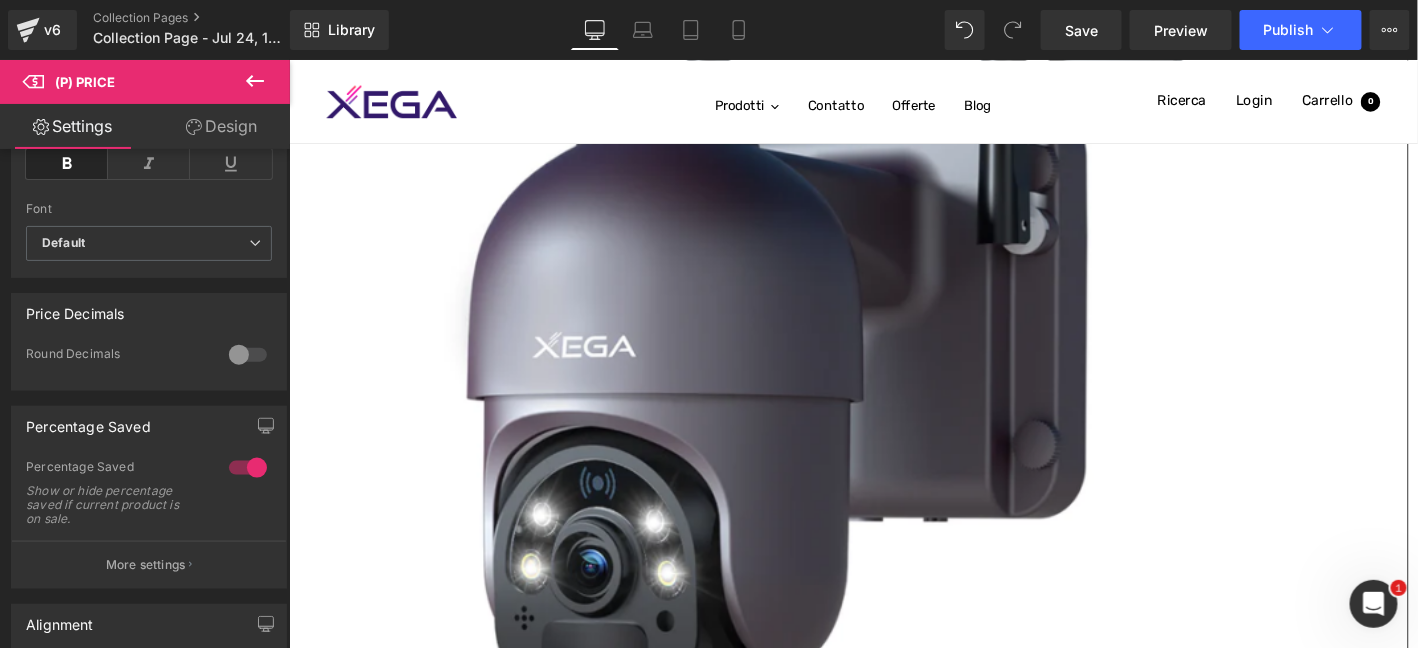 click on "(P) Price" at bounding box center [288, 59] 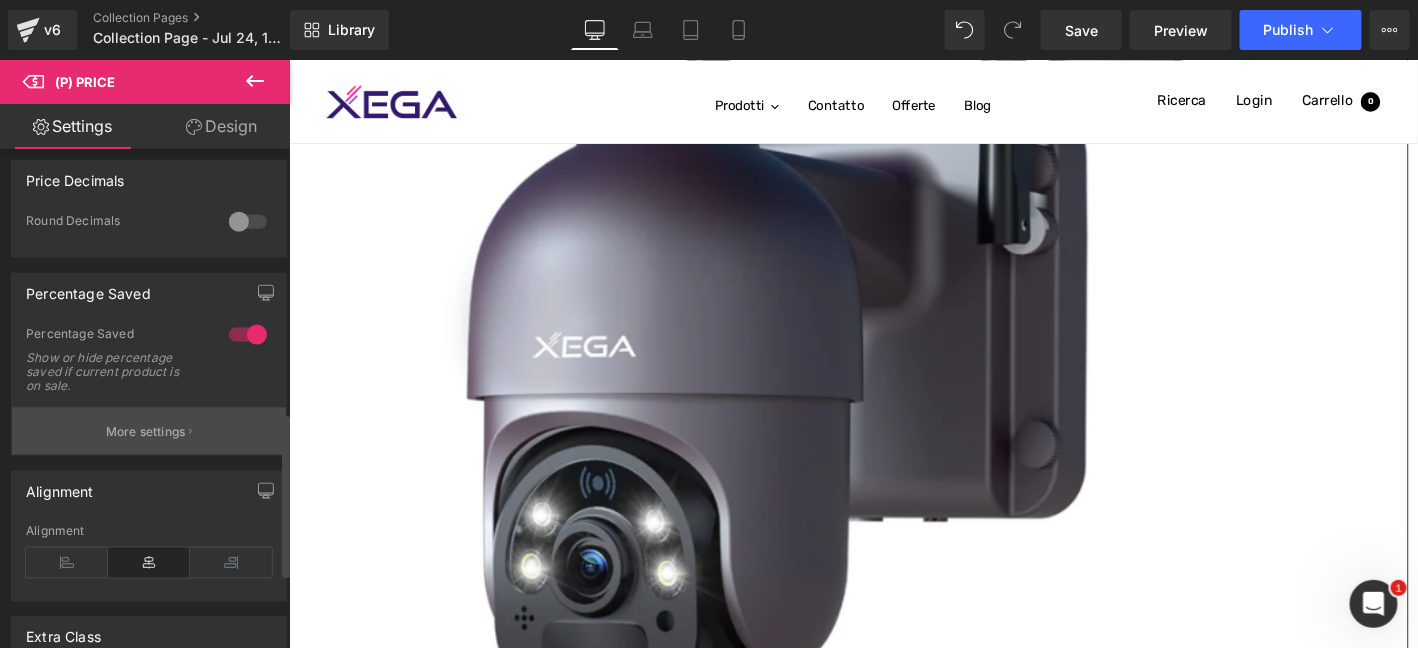 scroll, scrollTop: 799, scrollLeft: 0, axis: vertical 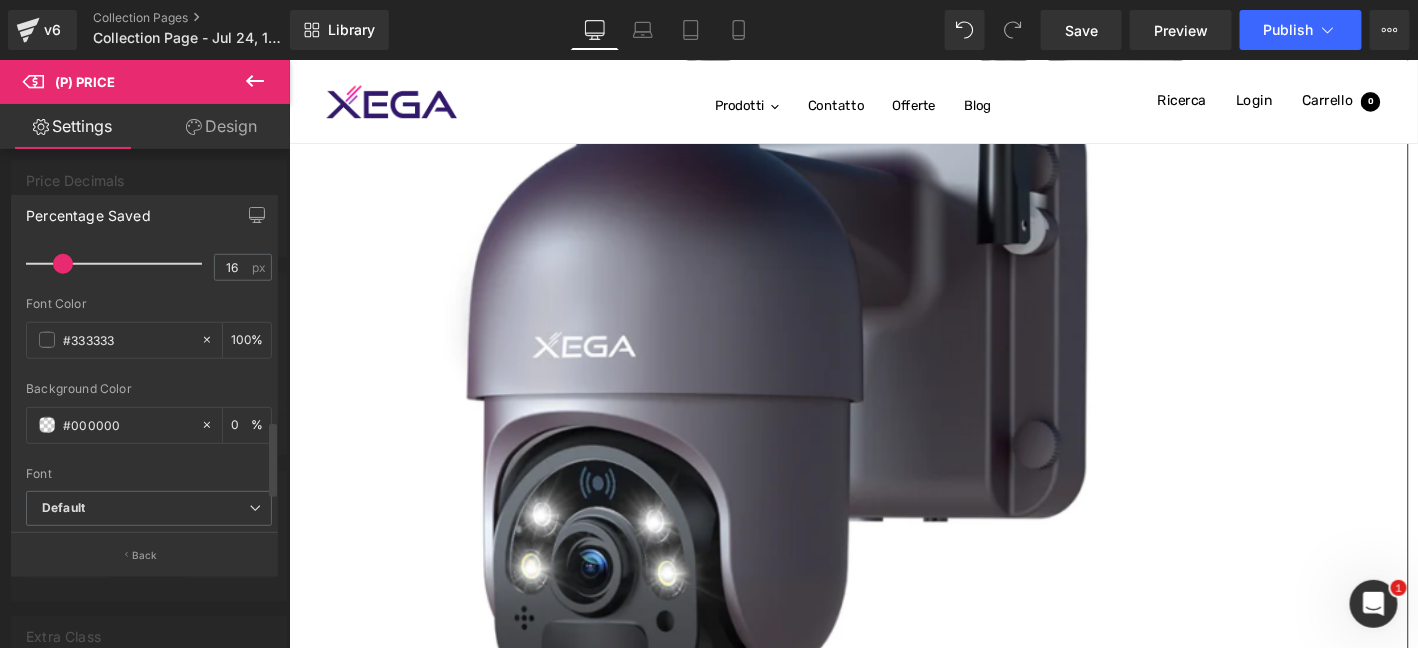 drag, startPoint x: 134, startPoint y: 337, endPoint x: 15, endPoint y: 342, distance: 119.104996 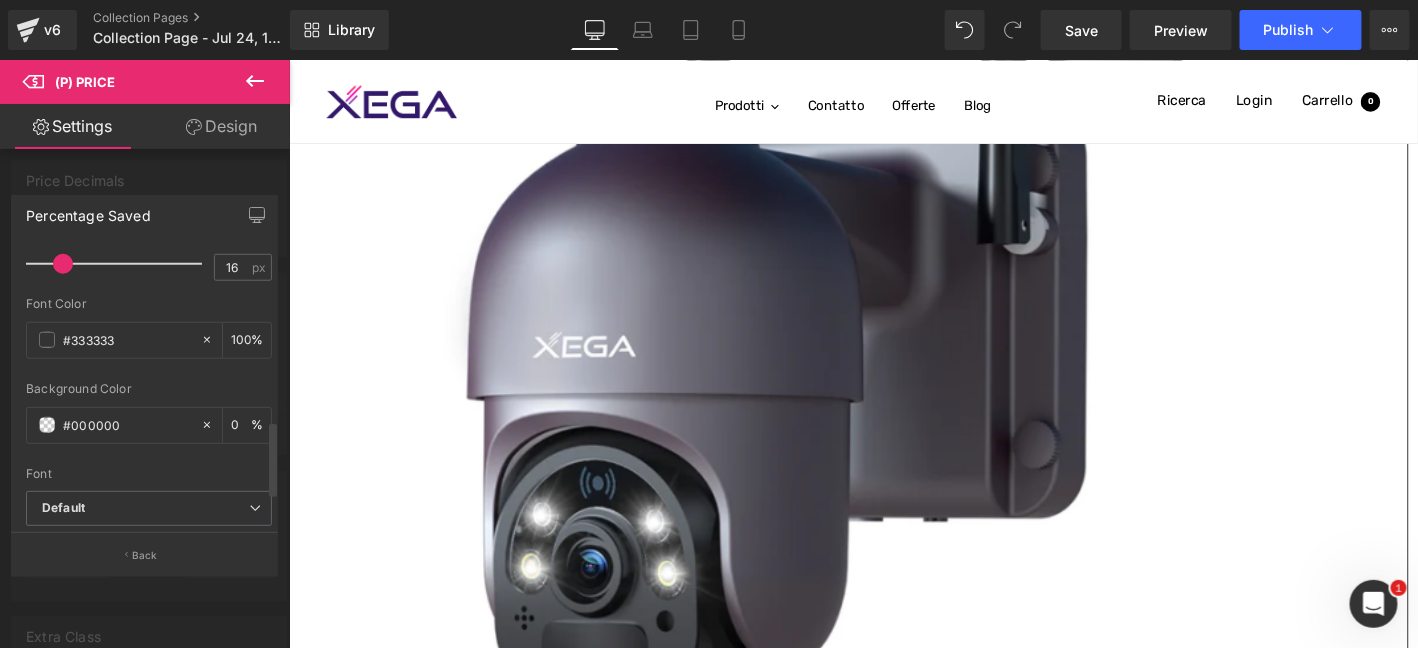 click on "Text Styles Custom
Custom
Setup Global Style
Custom
Setup Global Style
- Text Before Discount - OFF Text After Discount OFF 0px Padding 0 px 8px Gaps 8 px Solid Dashed Dotted Double Border Style
Solid
Solid Dashed Dotted Double 0px Border Size 0 px rgba(0, 0, 0, 1) Border Color #000000 100 % 16px Font Size 16 px #333333 Font Color #333333 100 % rgba(0, 0, 0, 0) none repeat scroll 0% 0% / auto padding-box border-box Background Color #000000 0 %
Font
Default
Default
Default
," at bounding box center [149, 390] 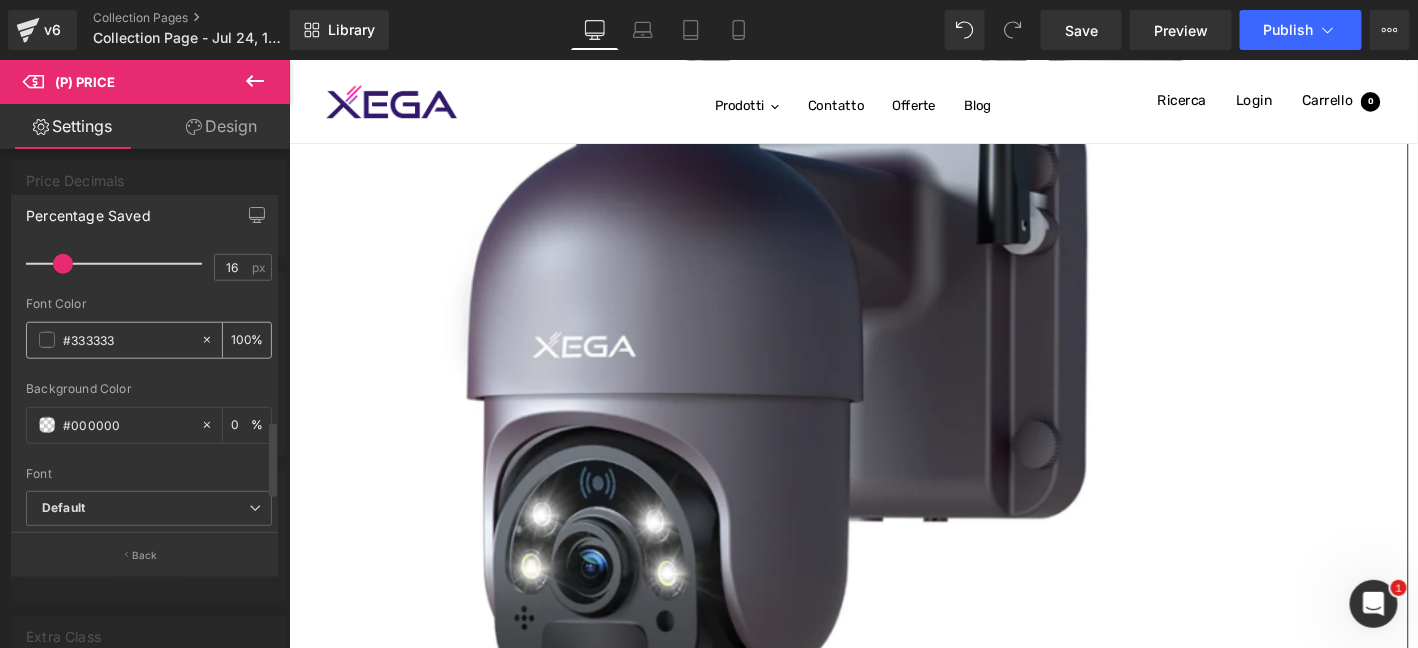 paste on "ff0505" 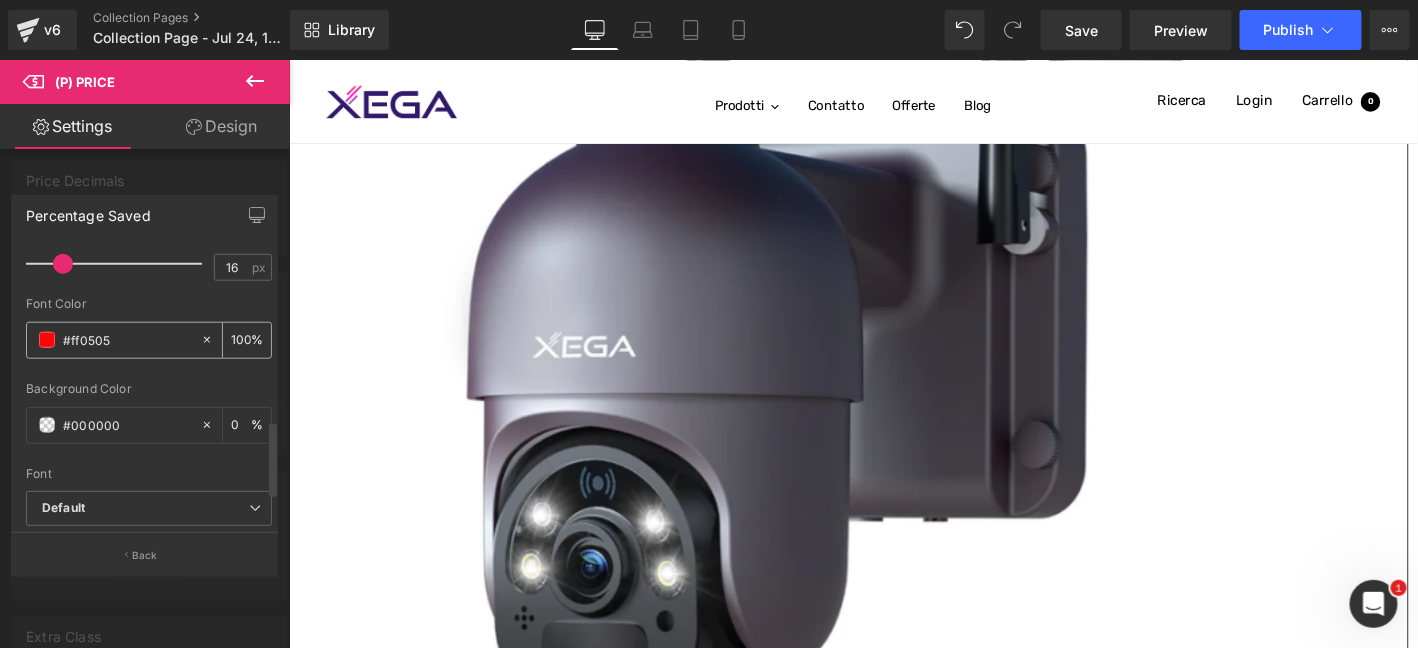 click on "#ff0505" at bounding box center [113, 340] 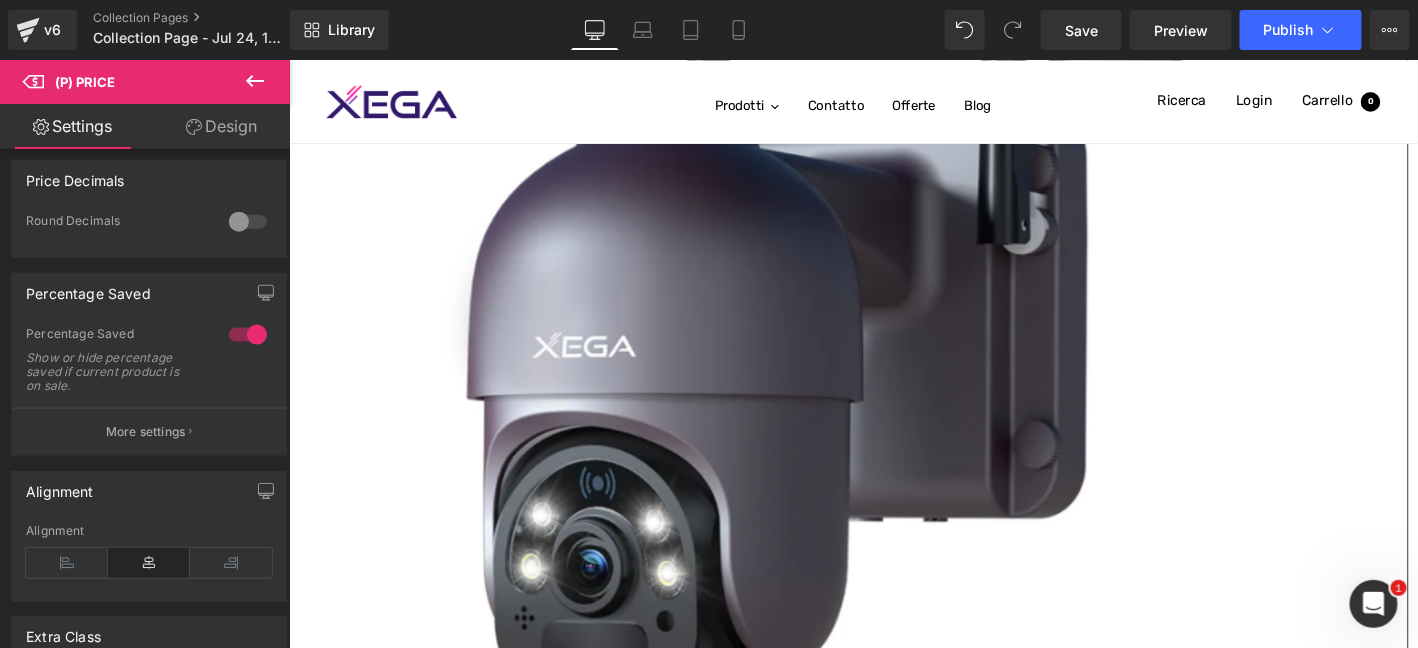 click on "Salta al contenuto
Spedizione gratuita + 30 giorni di restituzione + Garanzia a vita
OFFERTA SPECIALE
TELECAMERA 4G
TELECAMERA WIFI
SUPPORTO Prodotti Contatto Offerte Blog
Navigazione
我的商店
Newsletter
0
Ricerca
Login
Carrello 0
Carrello
Il tuo carrello è vuoto
Inizia a fare acquisti
Aggiungi nota dell'ordine
Salva" at bounding box center [893, 5501] 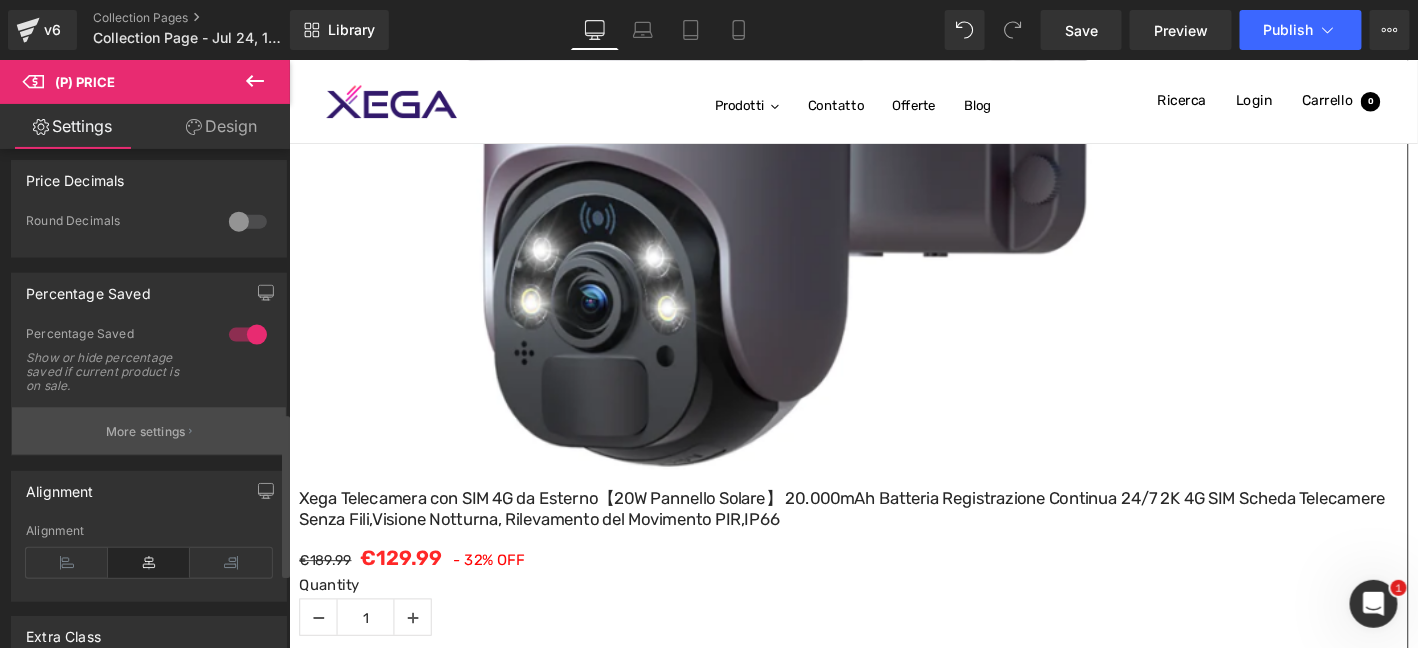 scroll, scrollTop: 3368, scrollLeft: 0, axis: vertical 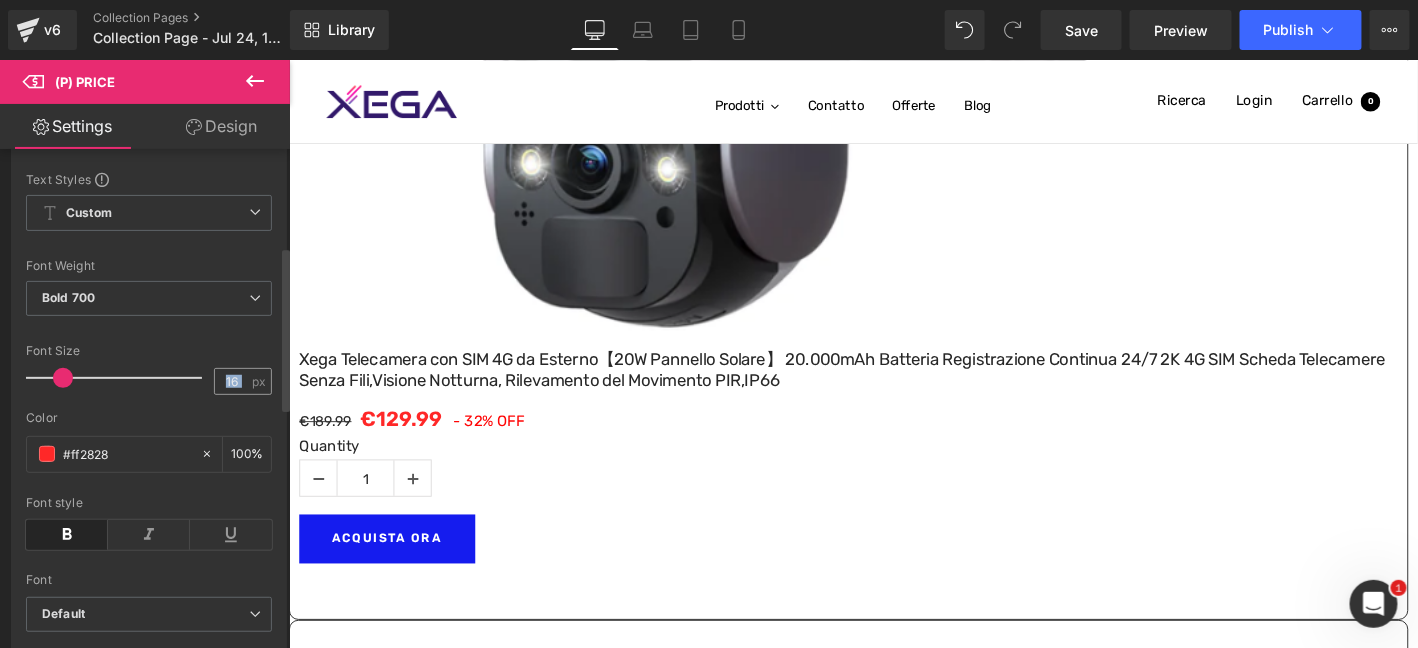 click on "16 px" at bounding box center (243, 381) 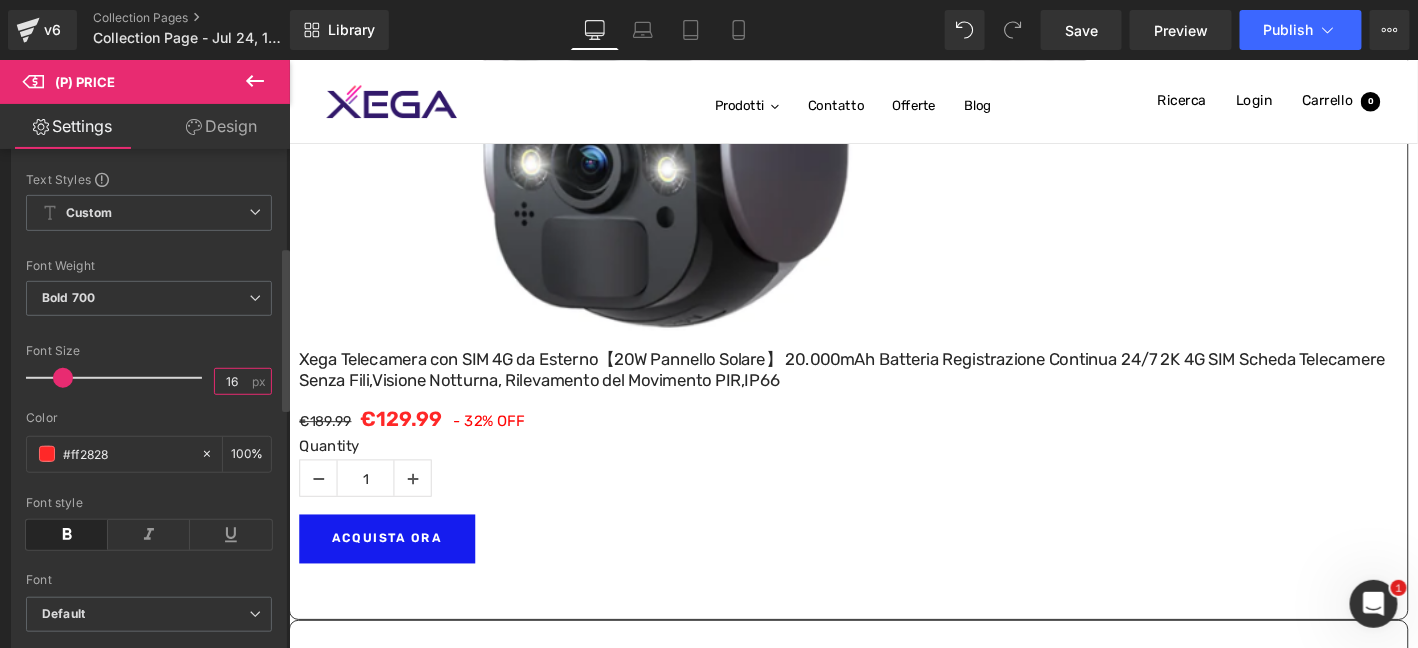 drag, startPoint x: 230, startPoint y: 390, endPoint x: 157, endPoint y: 392, distance: 73.02739 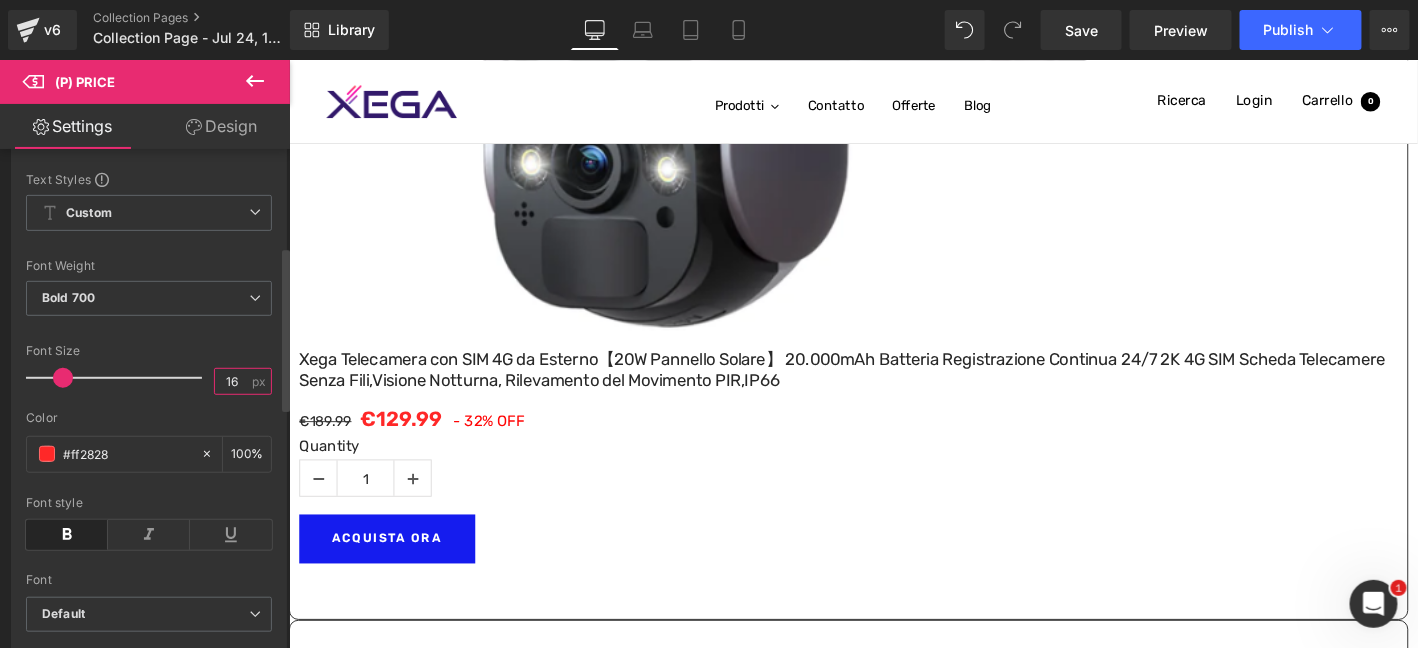 click on "Font Size 16 px" at bounding box center [149, 377] 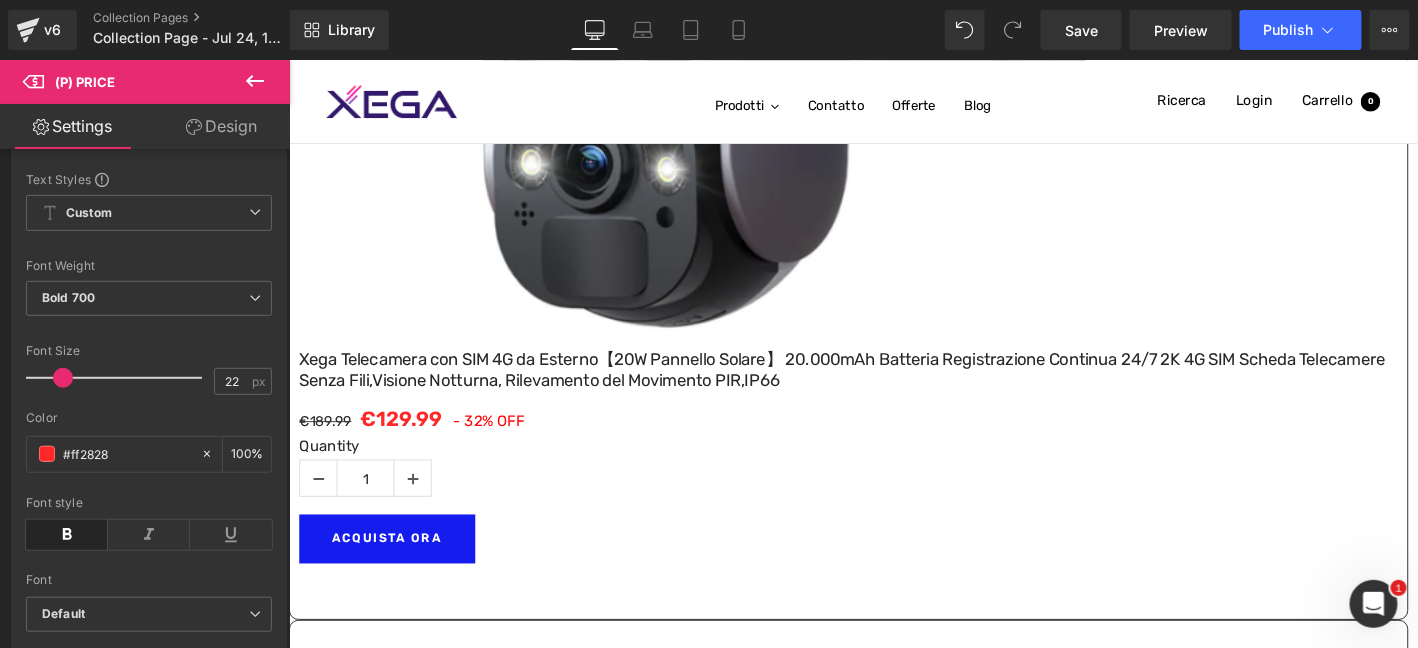 click on "87px" at bounding box center [888, 12527] 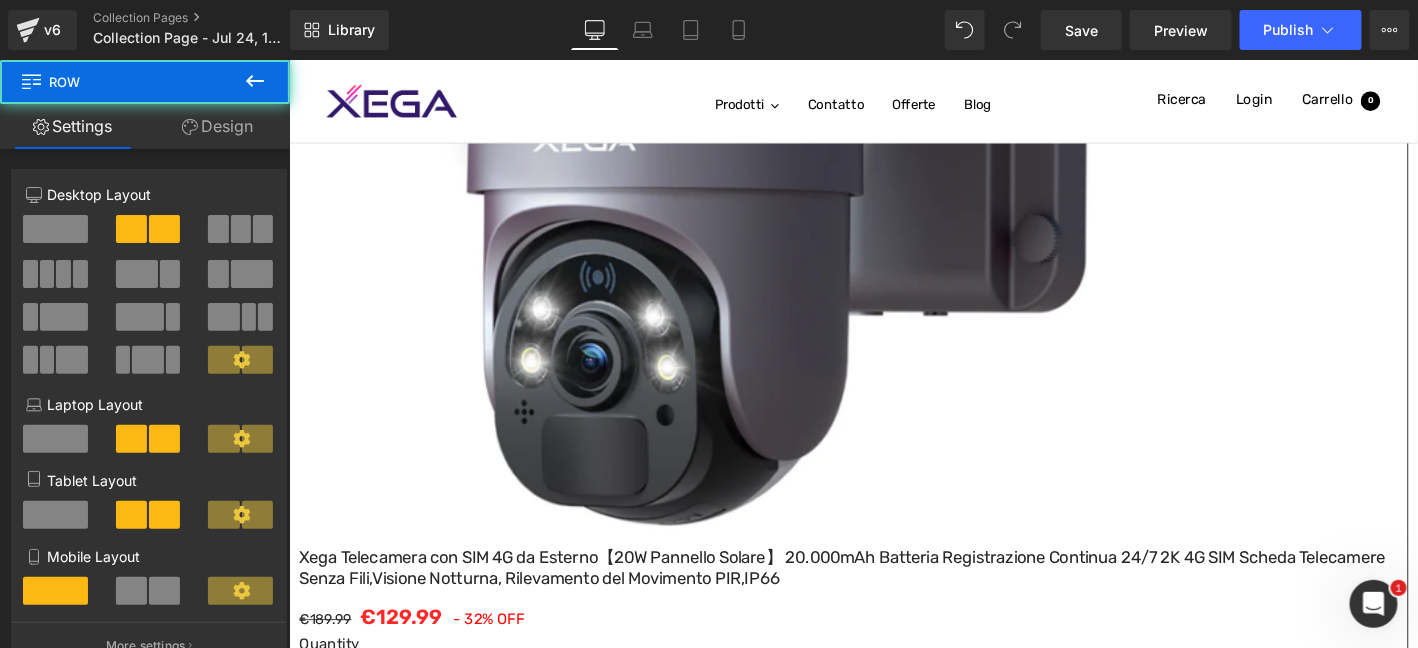 scroll, scrollTop: 3135, scrollLeft: 0, axis: vertical 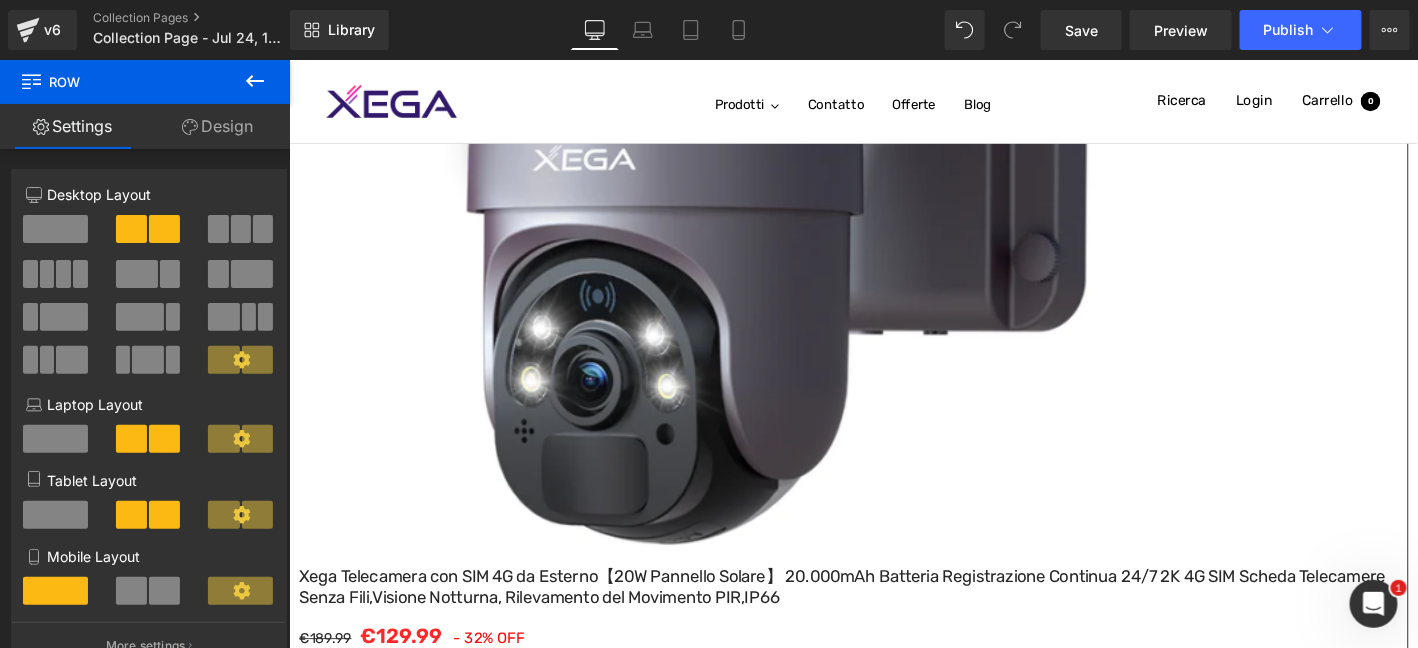 drag, startPoint x: 943, startPoint y: 565, endPoint x: 945, endPoint y: 589, distance: 24.083189 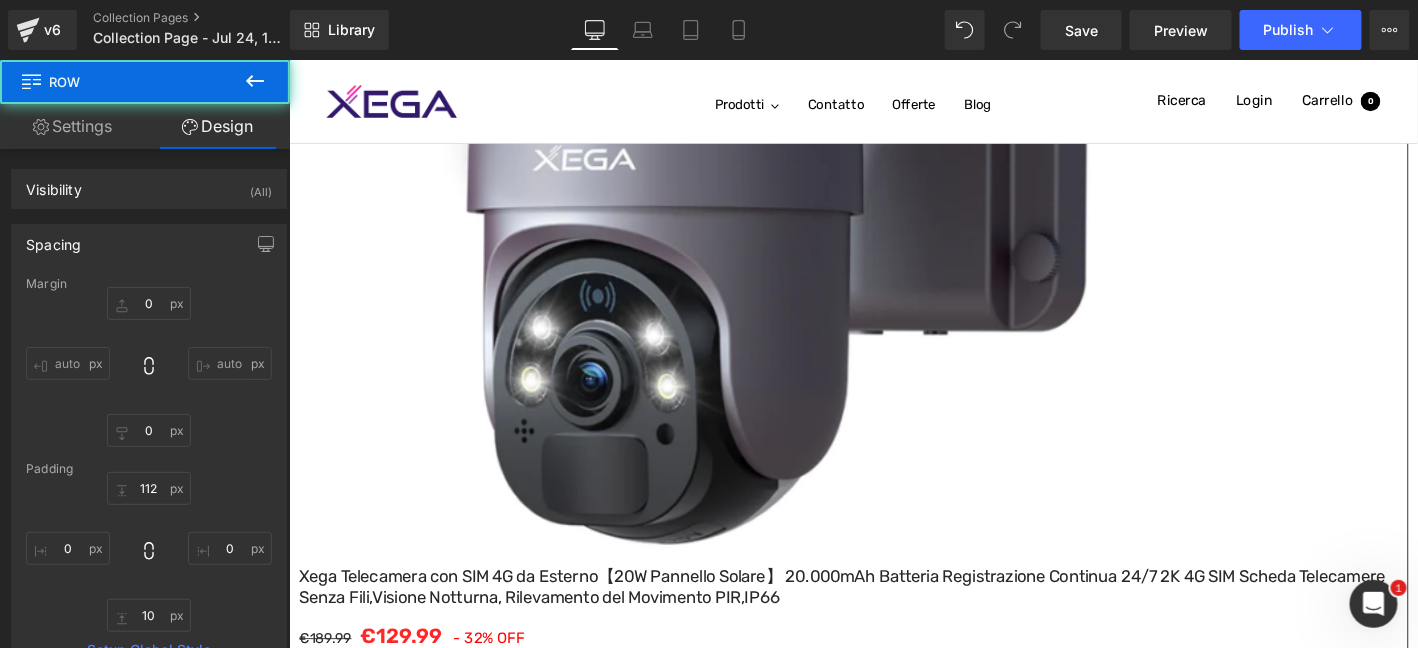 click on "(P) Price" at bounding box center (288, 59) 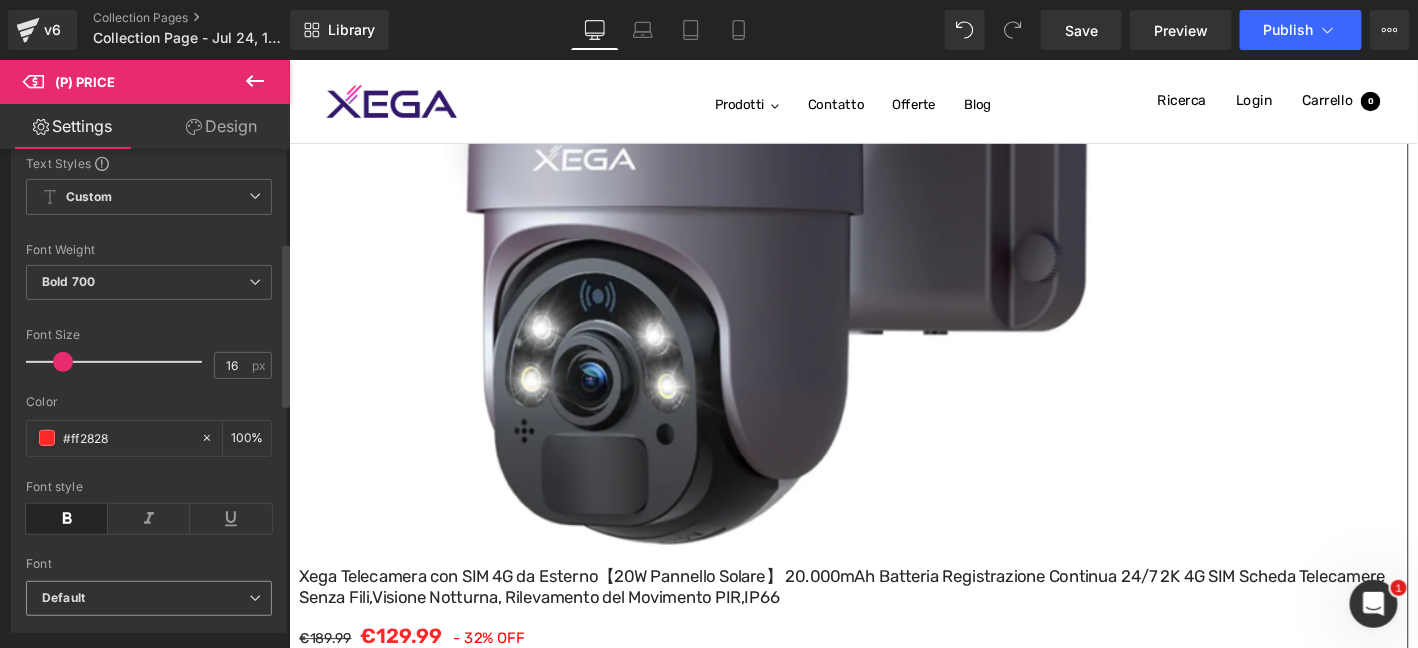 scroll, scrollTop: 499, scrollLeft: 0, axis: vertical 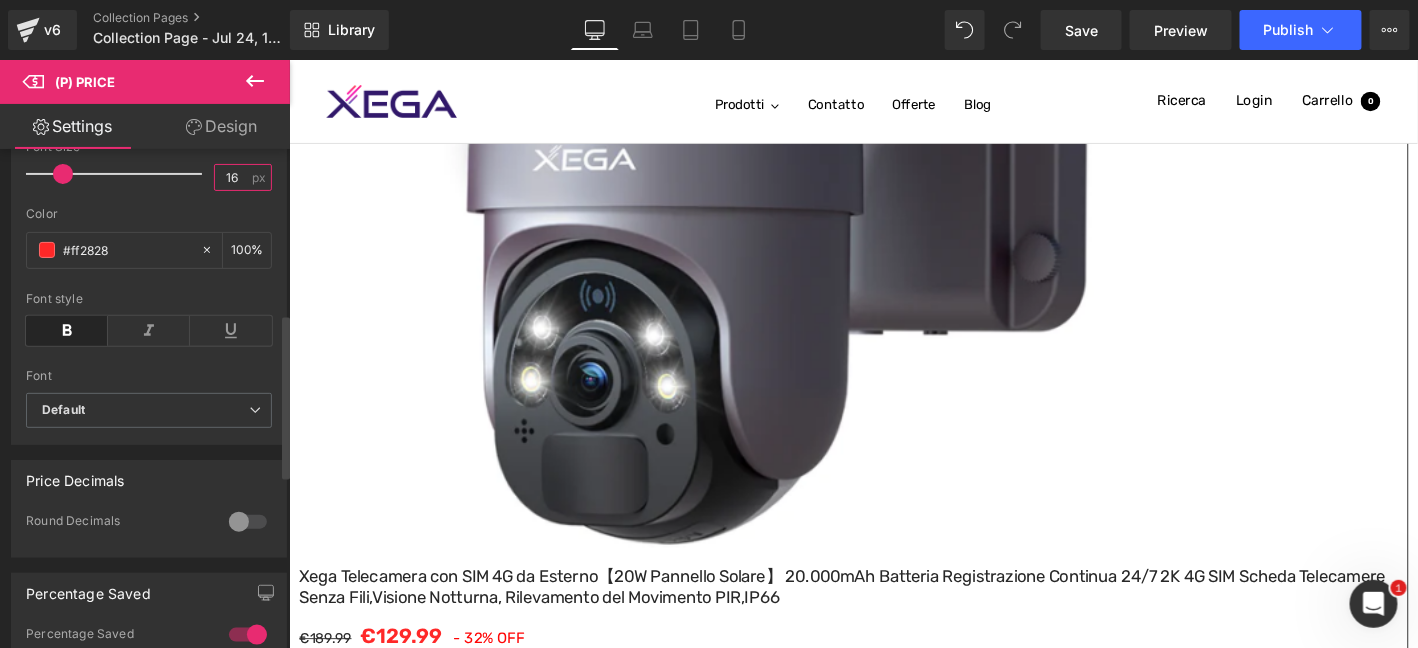 drag, startPoint x: 236, startPoint y: 189, endPoint x: 186, endPoint y: 191, distance: 50.039986 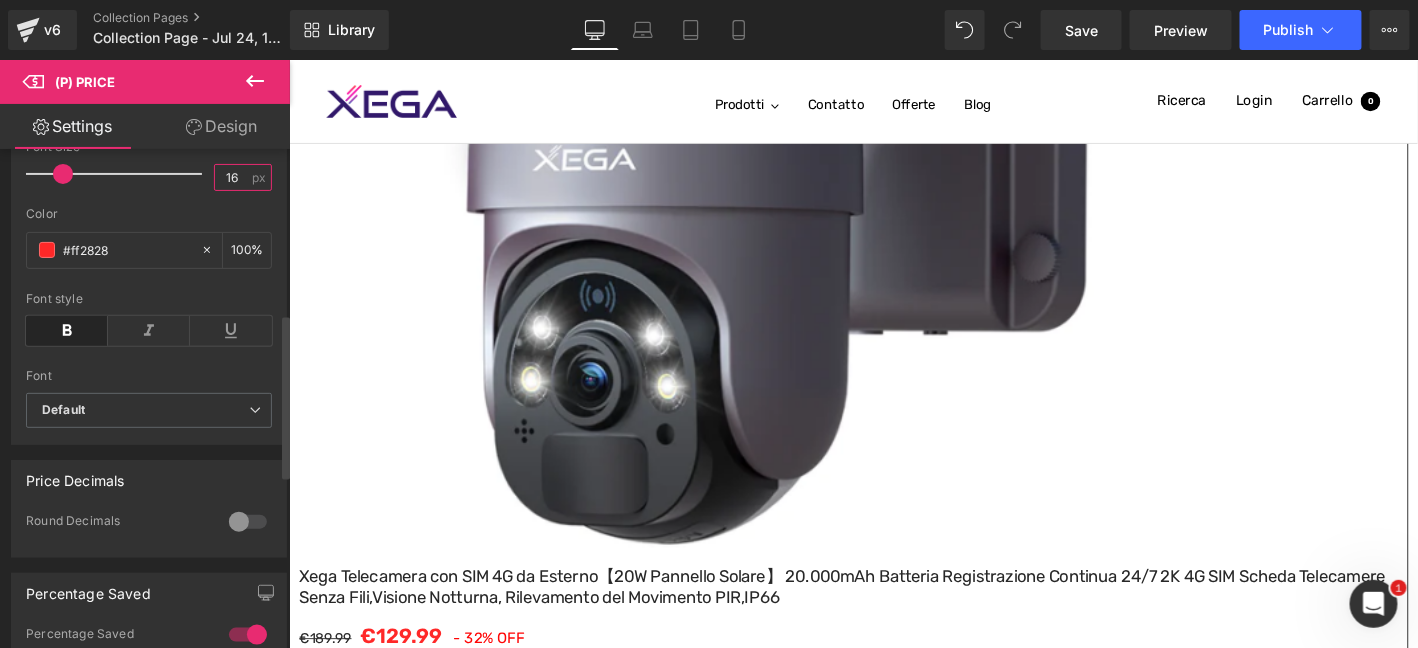 click on "Font Size 16 px" at bounding box center (149, 173) 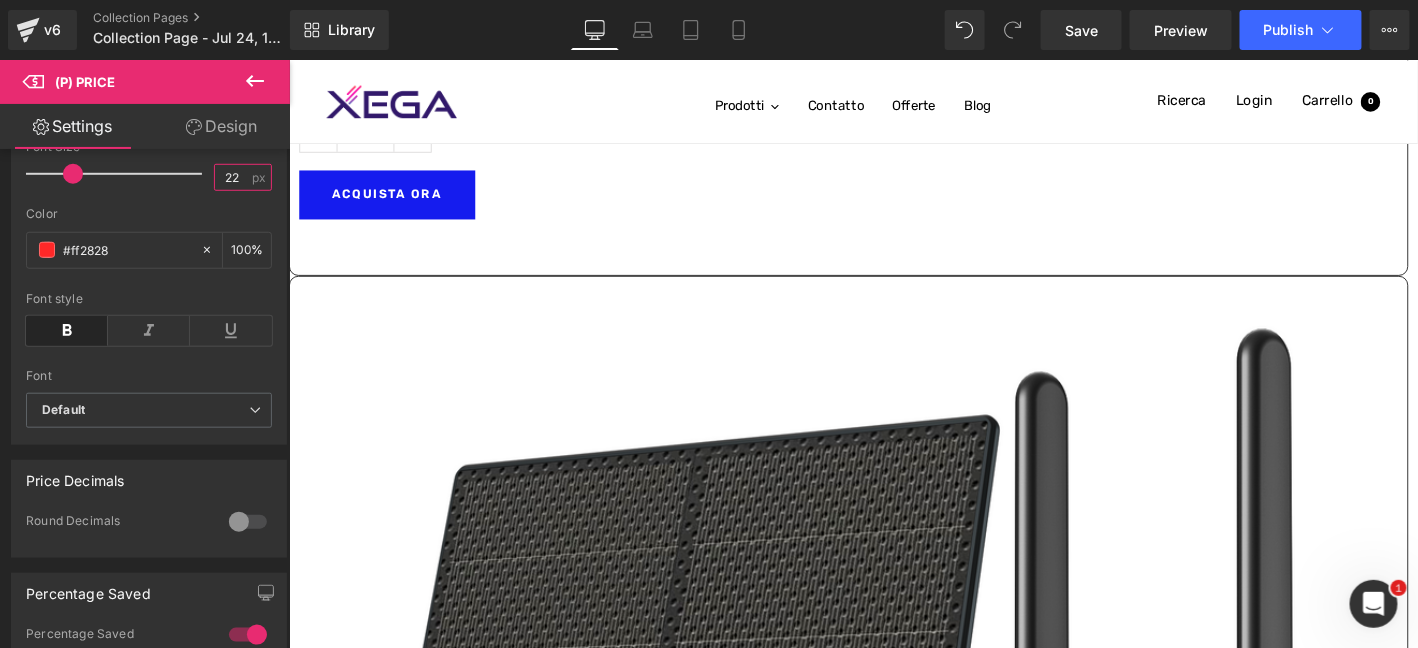 scroll, scrollTop: 3902, scrollLeft: 0, axis: vertical 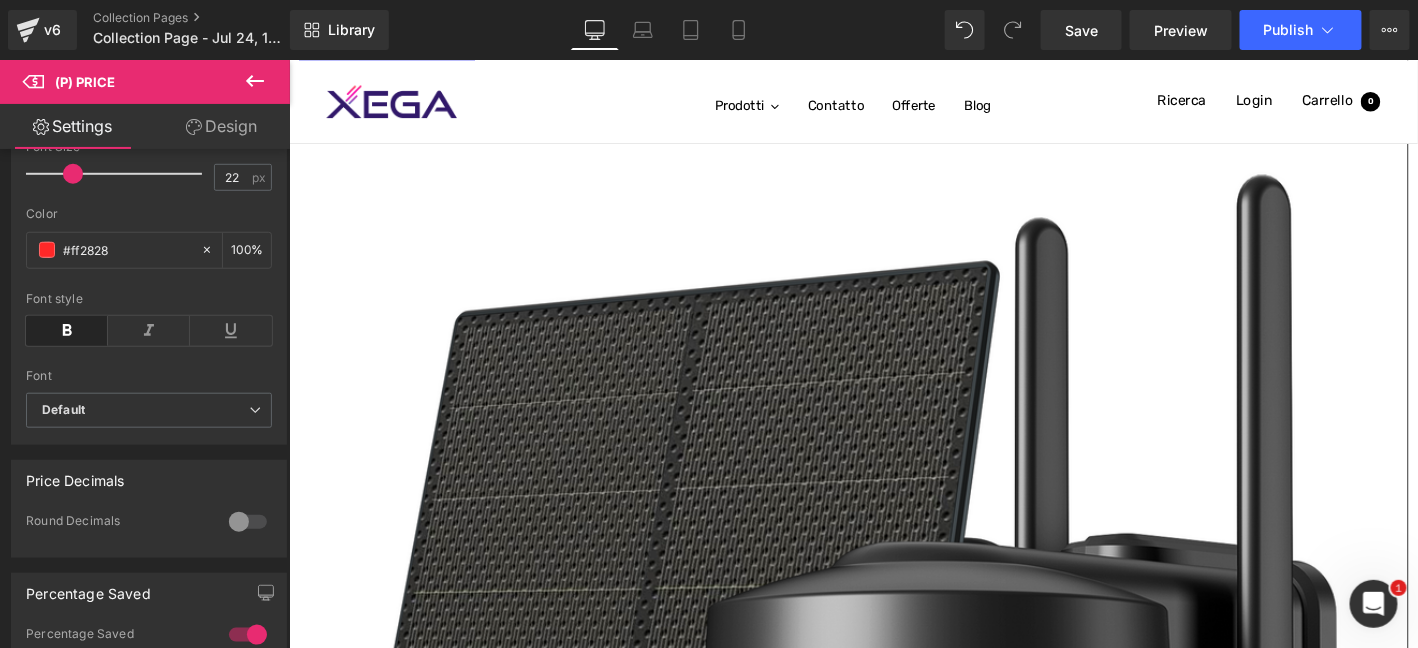 click on "(P) Price" at bounding box center (288, 59) 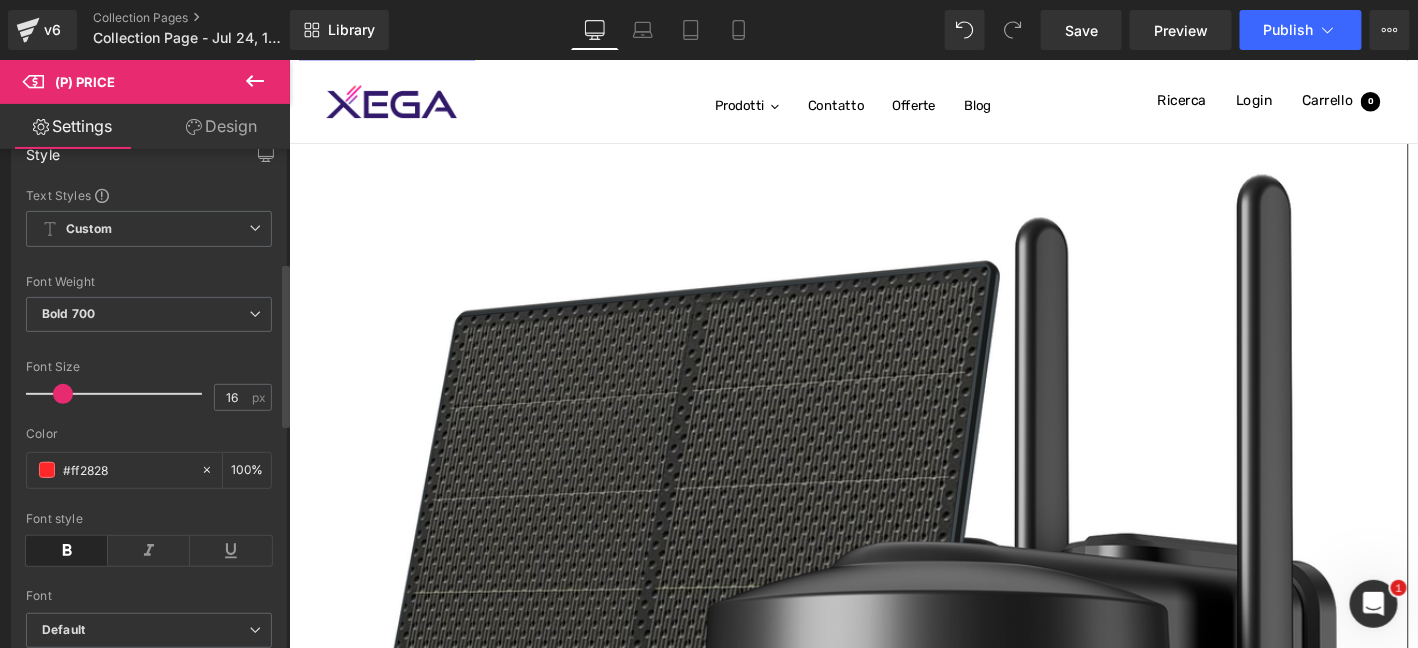 scroll, scrollTop: 400, scrollLeft: 0, axis: vertical 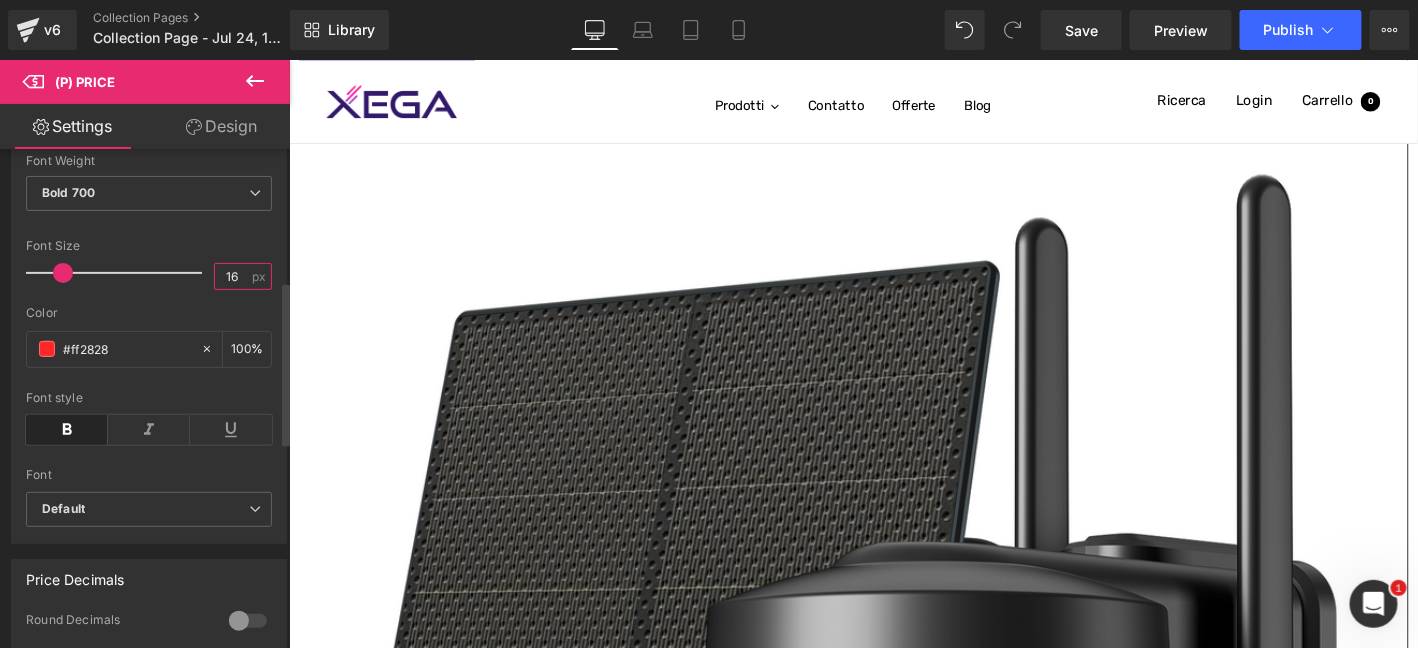 drag, startPoint x: 237, startPoint y: 287, endPoint x: 151, endPoint y: 292, distance: 86.145226 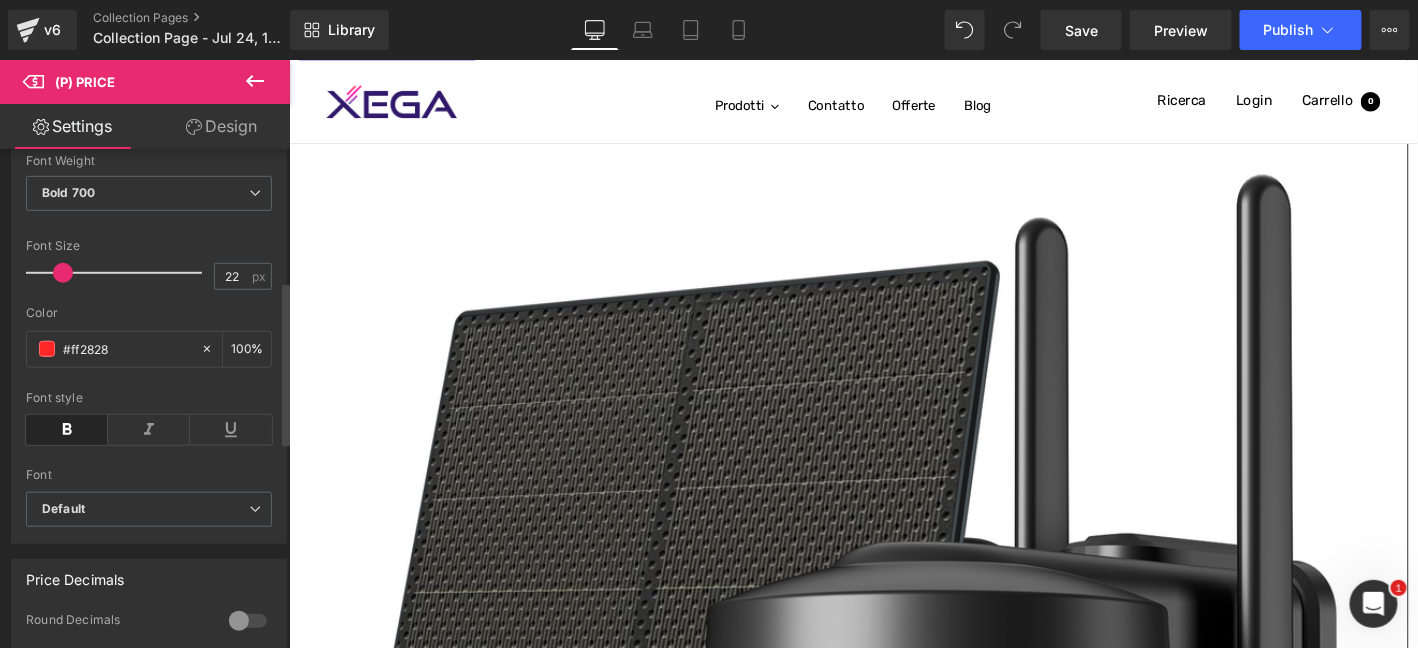 click on "Font
Default
Default
Default
Open Font Manager" at bounding box center [149, 279] 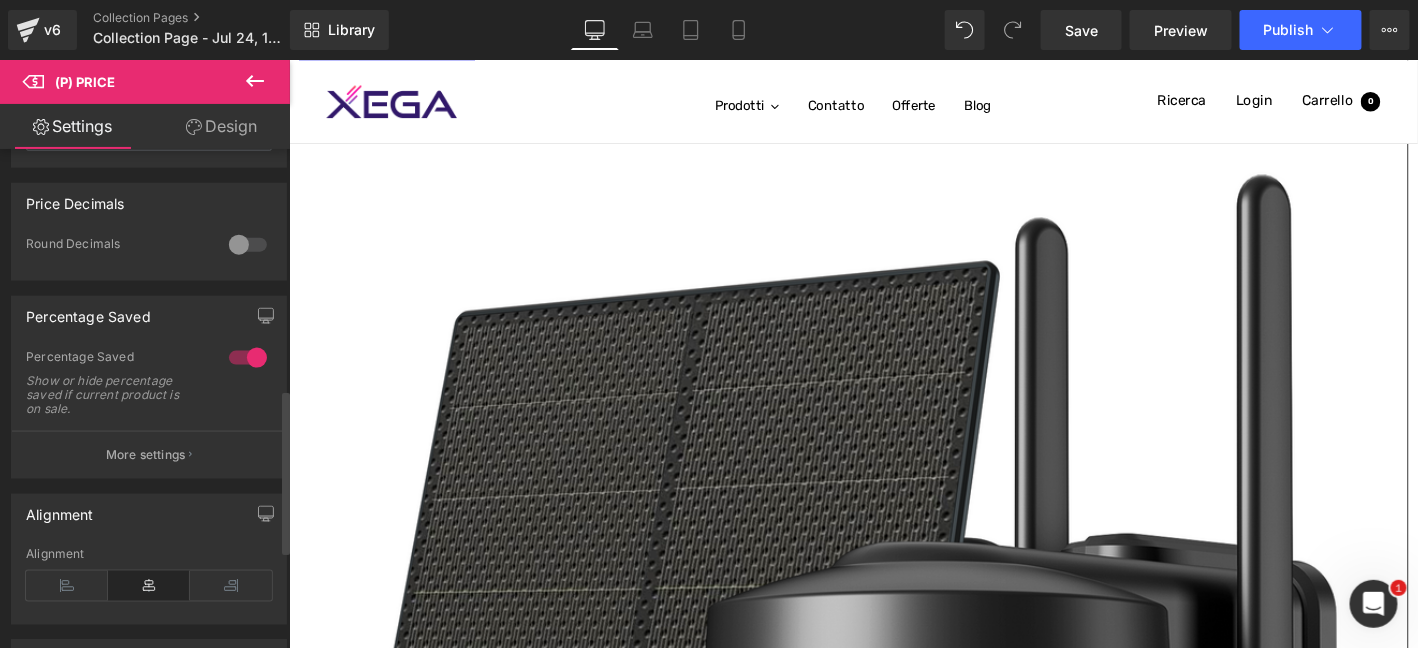 scroll, scrollTop: 900, scrollLeft: 0, axis: vertical 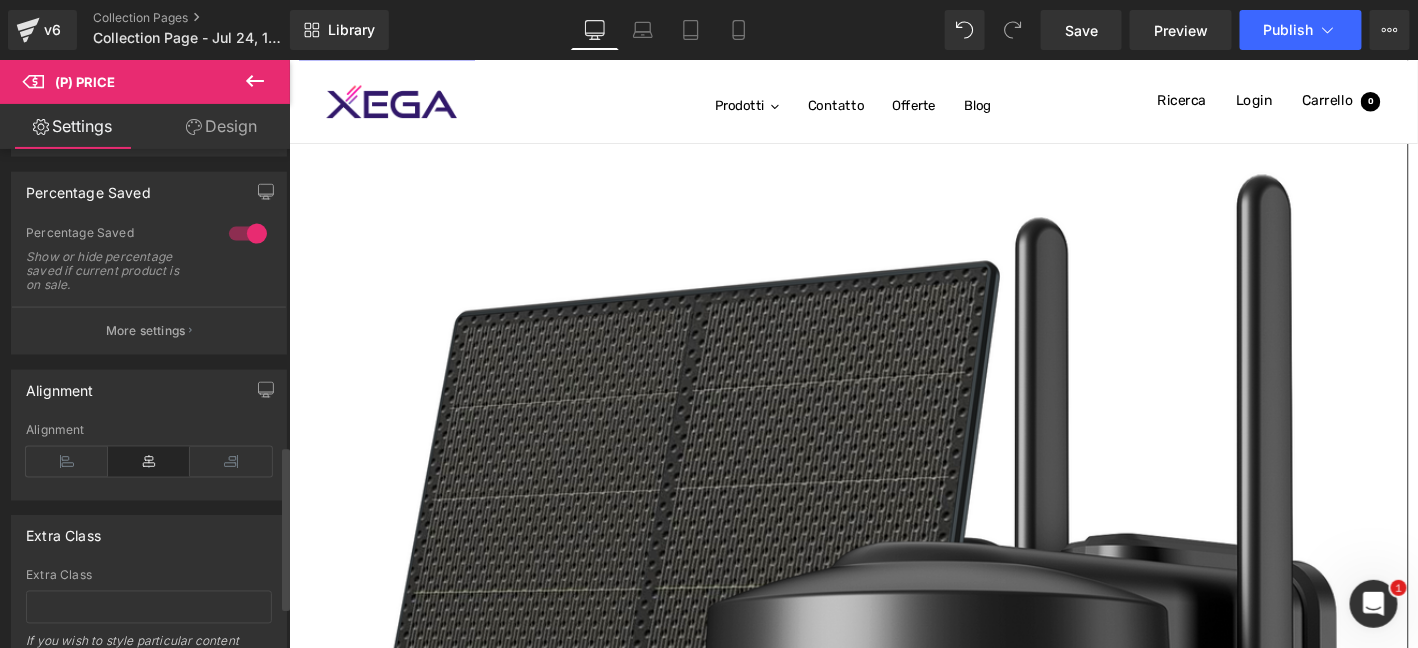 click on "More settings" at bounding box center [149, 330] 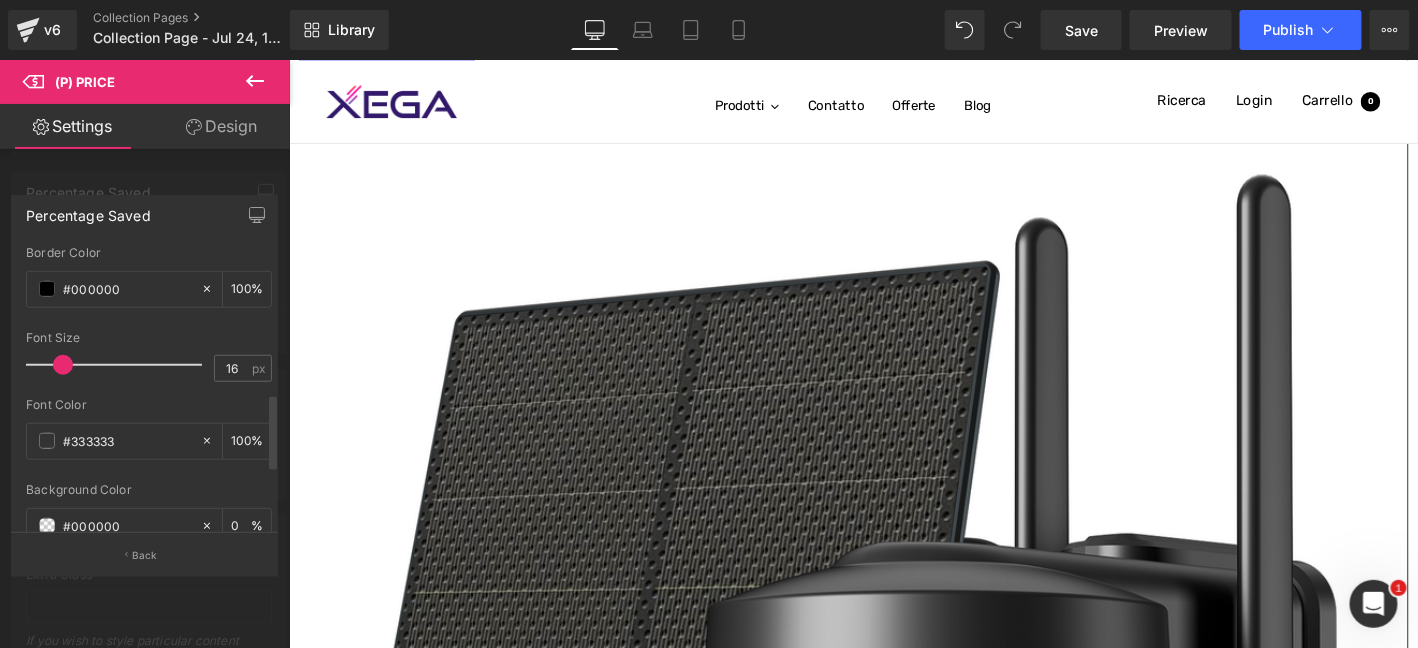 scroll, scrollTop: 533, scrollLeft: 0, axis: vertical 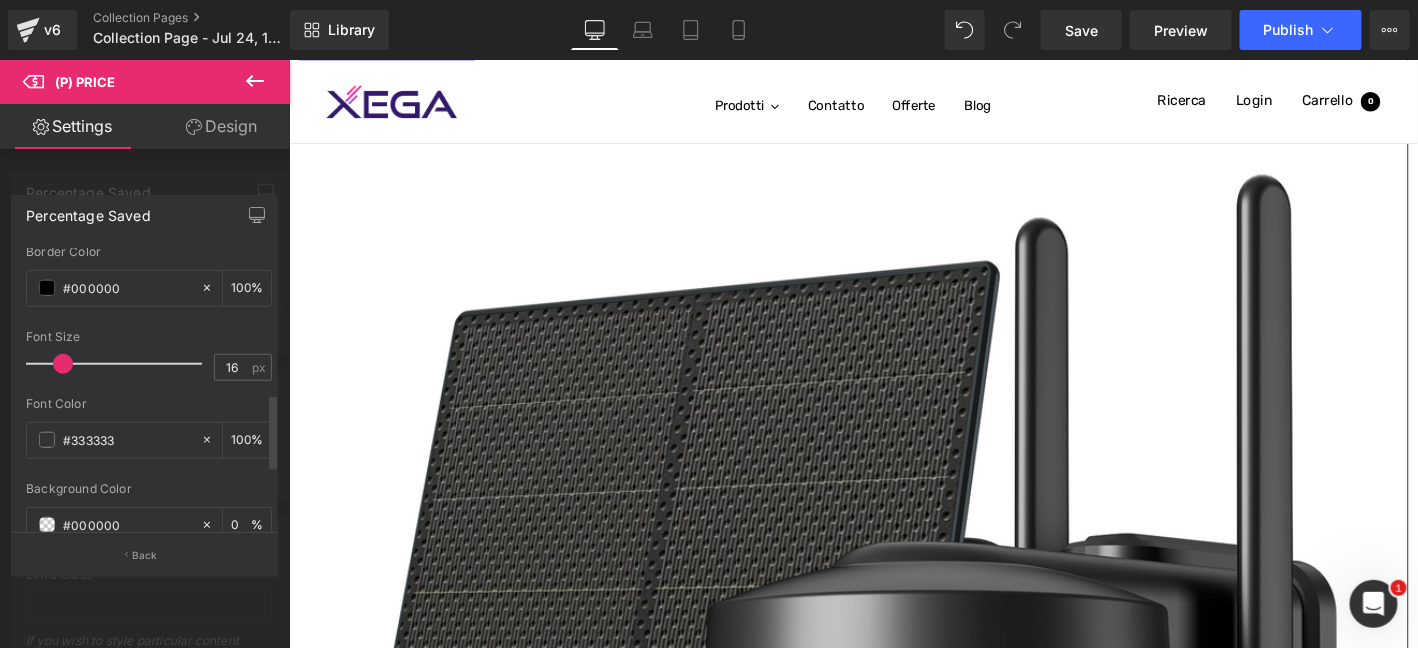 drag, startPoint x: 136, startPoint y: 439, endPoint x: 14, endPoint y: 438, distance: 122.0041 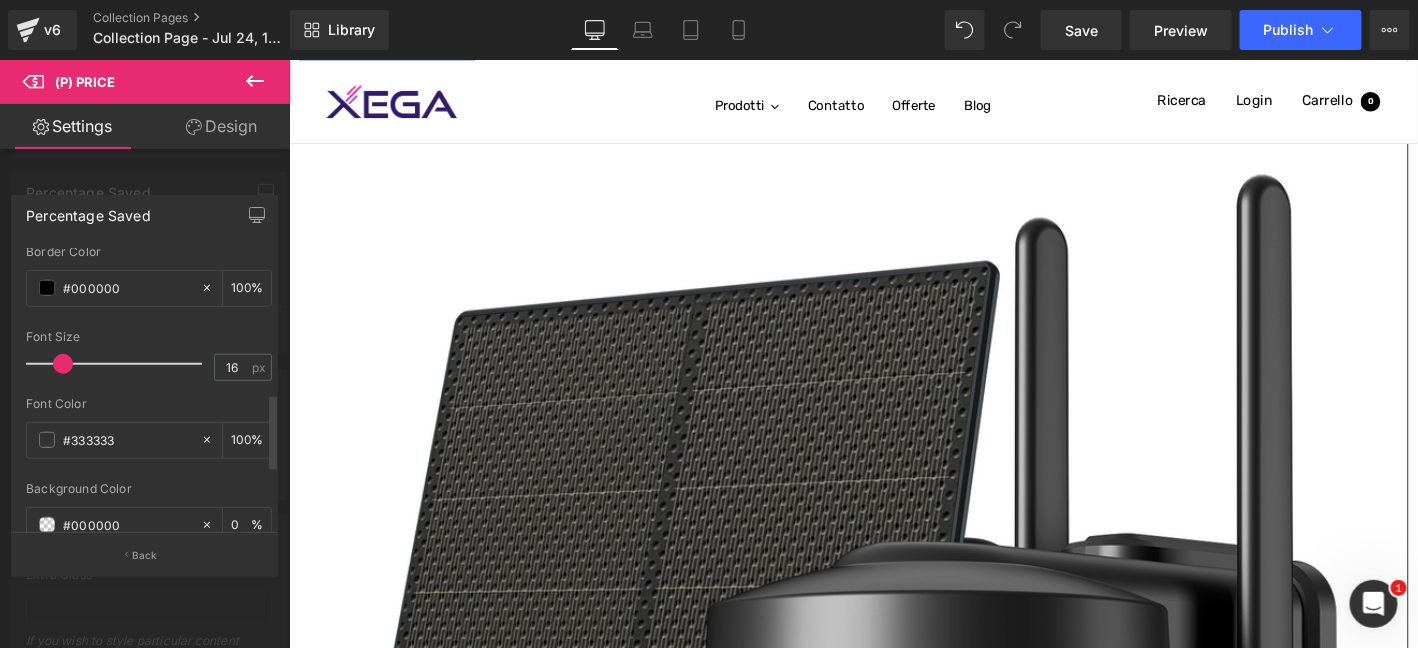 click on "Text Styles Custom
Custom
Setup Global Style
Custom
Setup Global Style
- Text Before Discount - OFF Text After Discount OFF 0px Padding 0 px 8px Gaps 8 px Solid Dashed Dotted Double Border Style
Solid
Solid Dashed Dotted Double 0px Border Size 0 px rgba(0, 0, 0, 1) Border Color #000000 100 % 16px Font Size 16 px #333333 Font Color #333333 100 % rgba(0, 0, 0, 0) none repeat scroll 0% 0% / auto padding-box border-box Background Color #000000 0 %
Font
Default
Default
Default
," at bounding box center (149, 390) 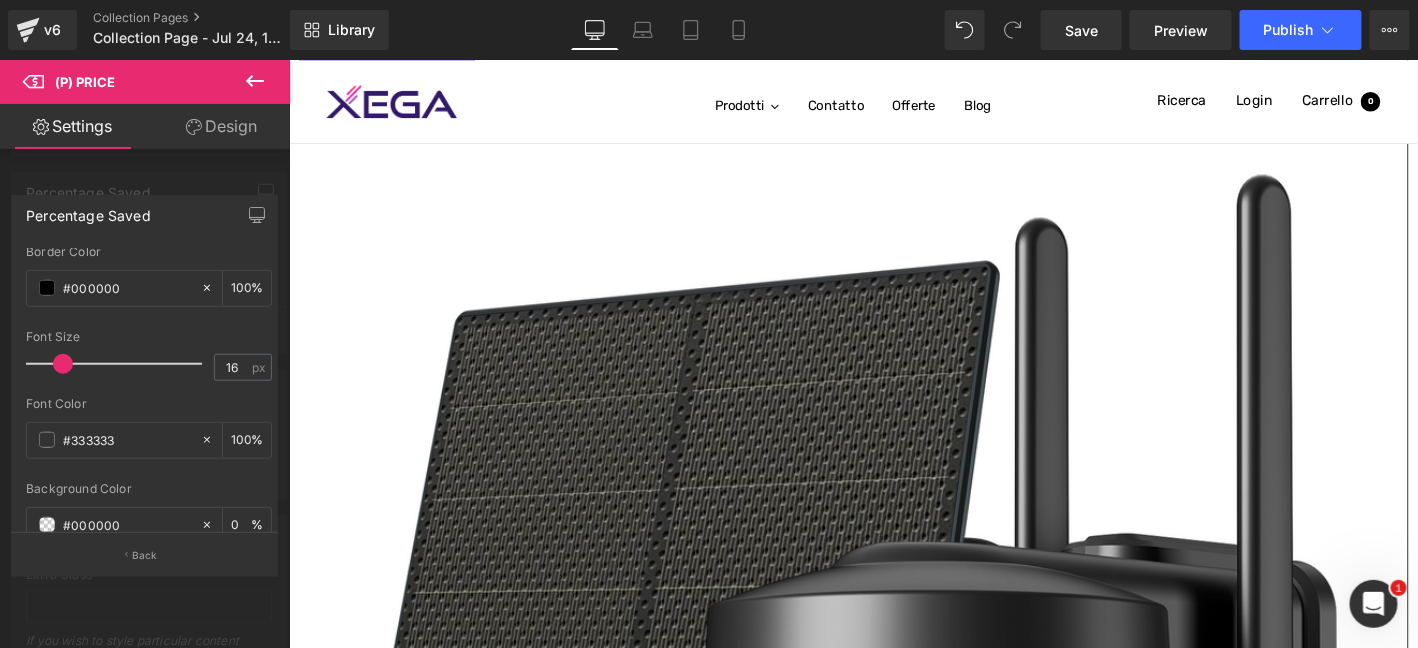 paste on "ff0505" 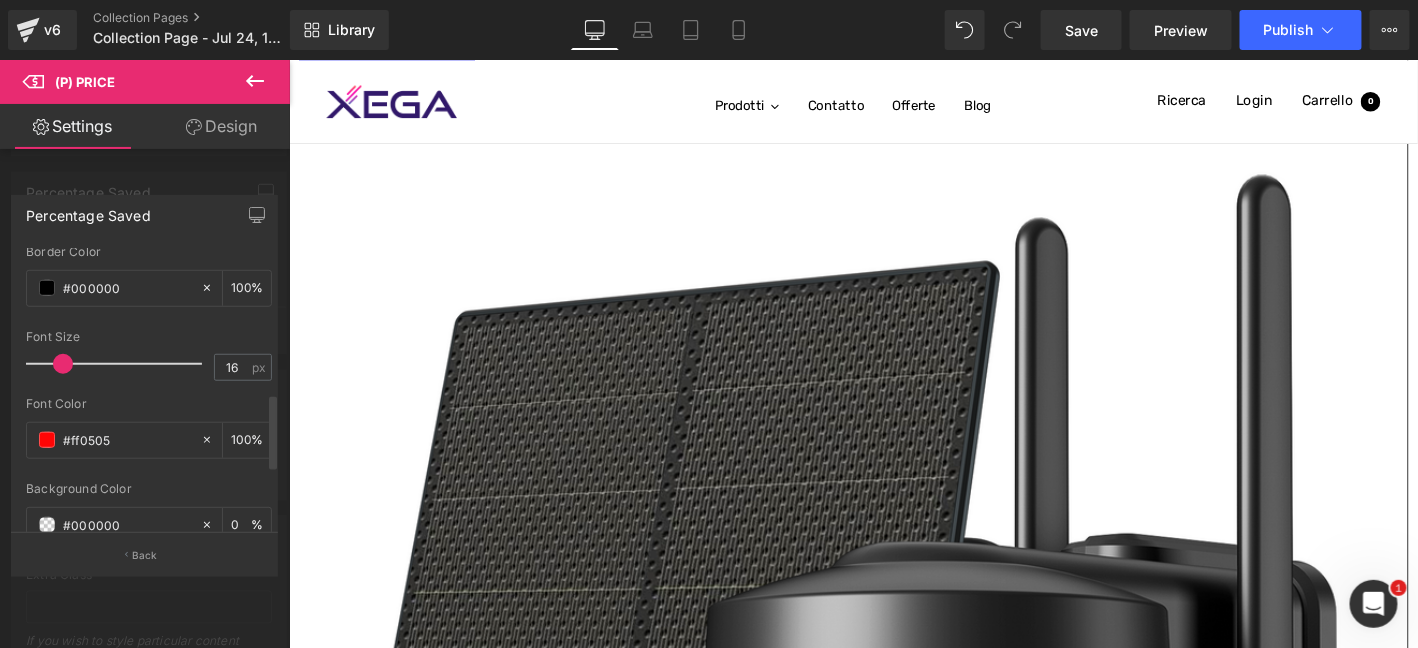 click on "Font Color #ff0505 100 %" at bounding box center (149, 439) 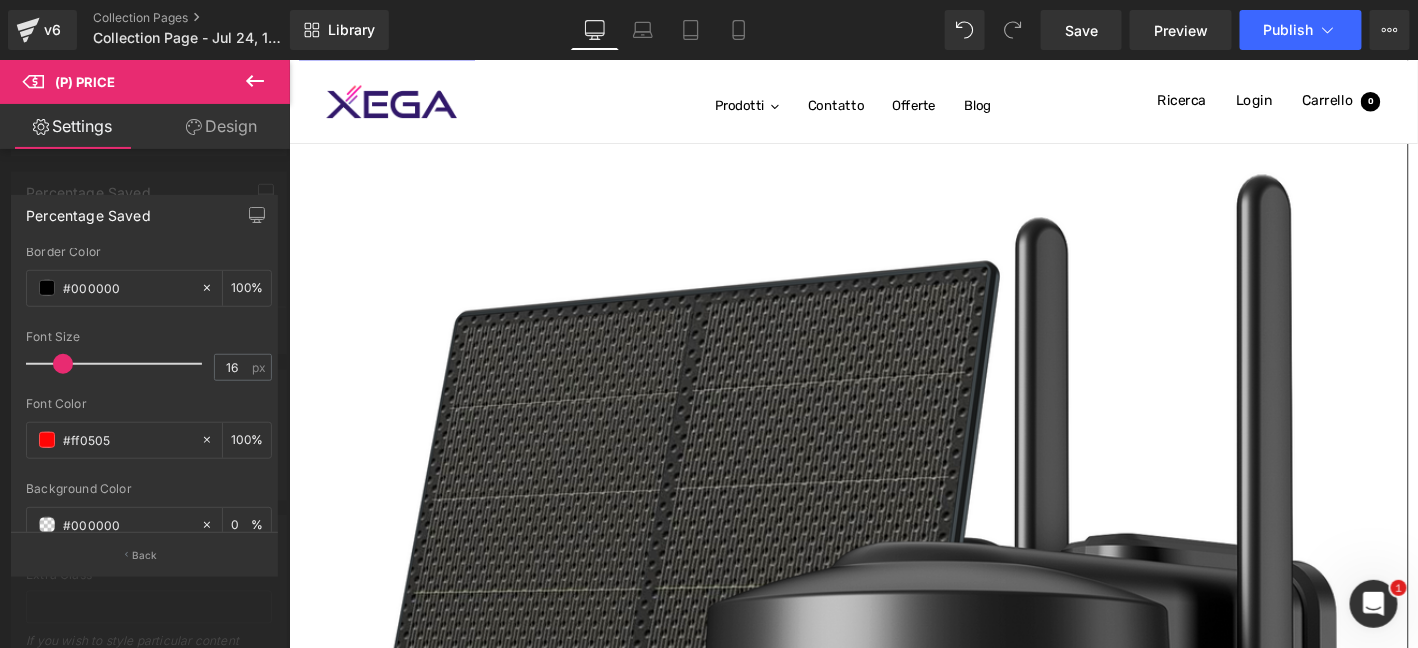 click on "Salta al contenuto
Spedizione gratuita + 30 giorni di restituzione + Garanzia a vita
OFFERTA SPECIALE
TELECAMERA 4G
TELECAMERA WIFI
SUPPORTO Prodotti Contatto Offerte Blog
Navigazione
我的商店
Newsletter
0
Ricerca
Login
Carrello 0
Carrello
Il tuo carrello è vuoto
Inizia a fare acquisti
Aggiungi nota dell'ordine
Salva" at bounding box center [893, 4574] 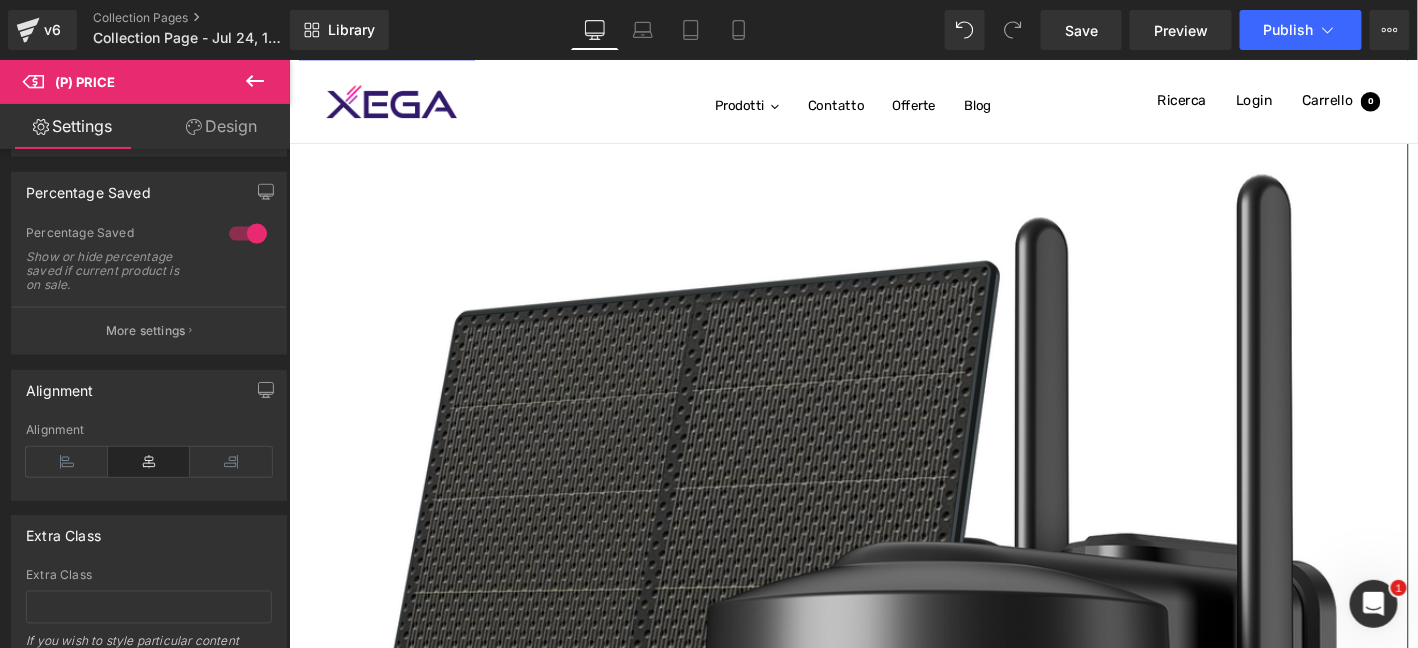 click on "(P) Price" at bounding box center (288, 59) 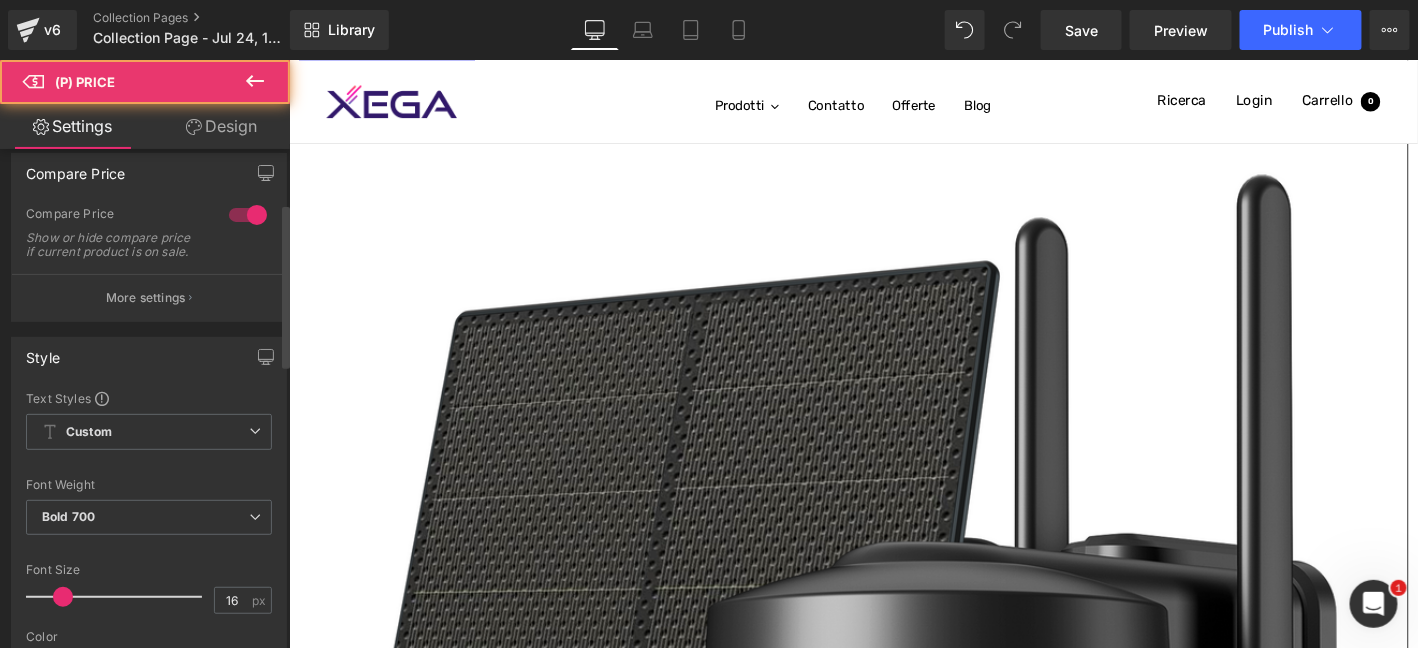 scroll, scrollTop: 266, scrollLeft: 0, axis: vertical 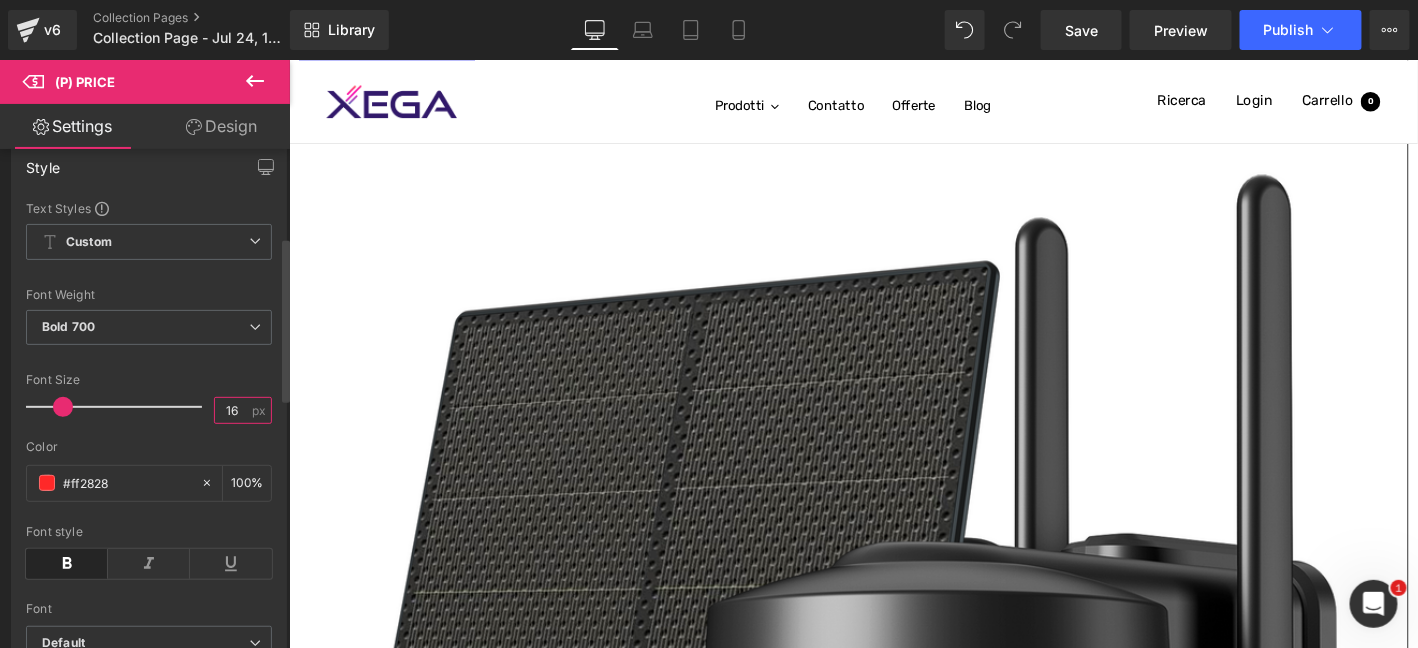 drag, startPoint x: 228, startPoint y: 415, endPoint x: 194, endPoint y: 421, distance: 34.525352 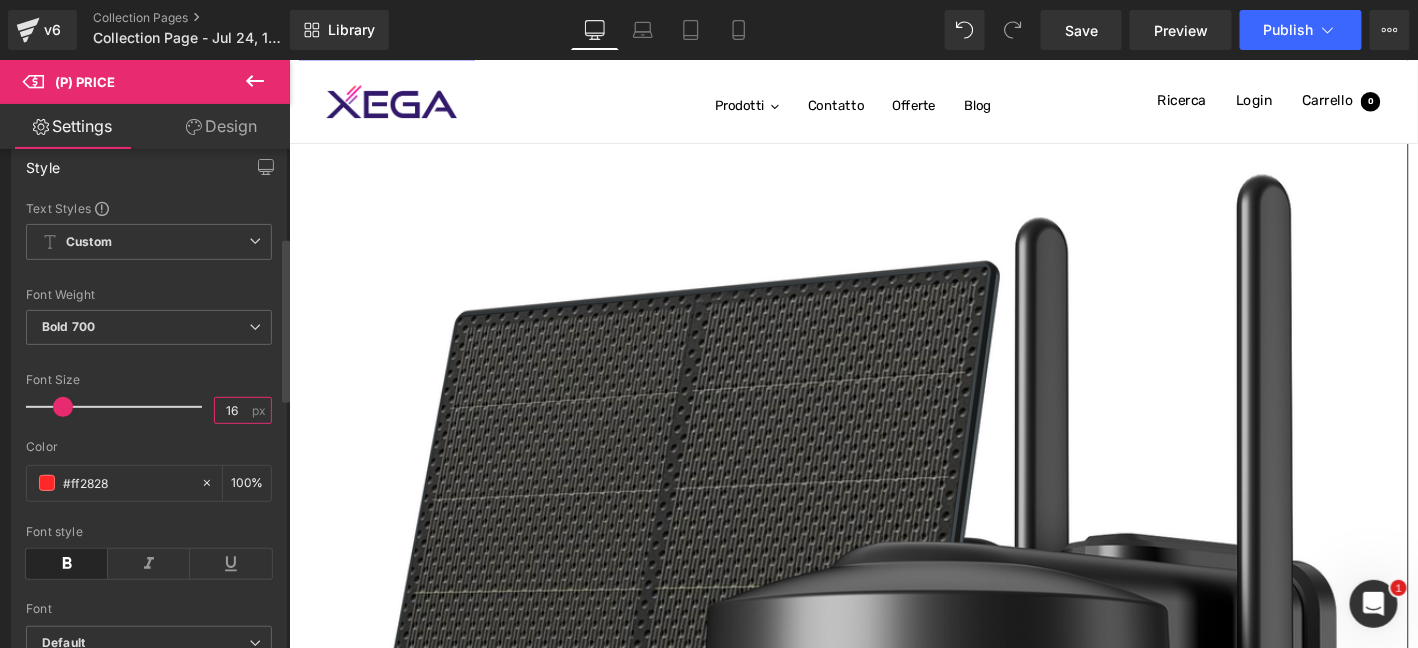 click on "Font Size 16 px" at bounding box center [149, 406] 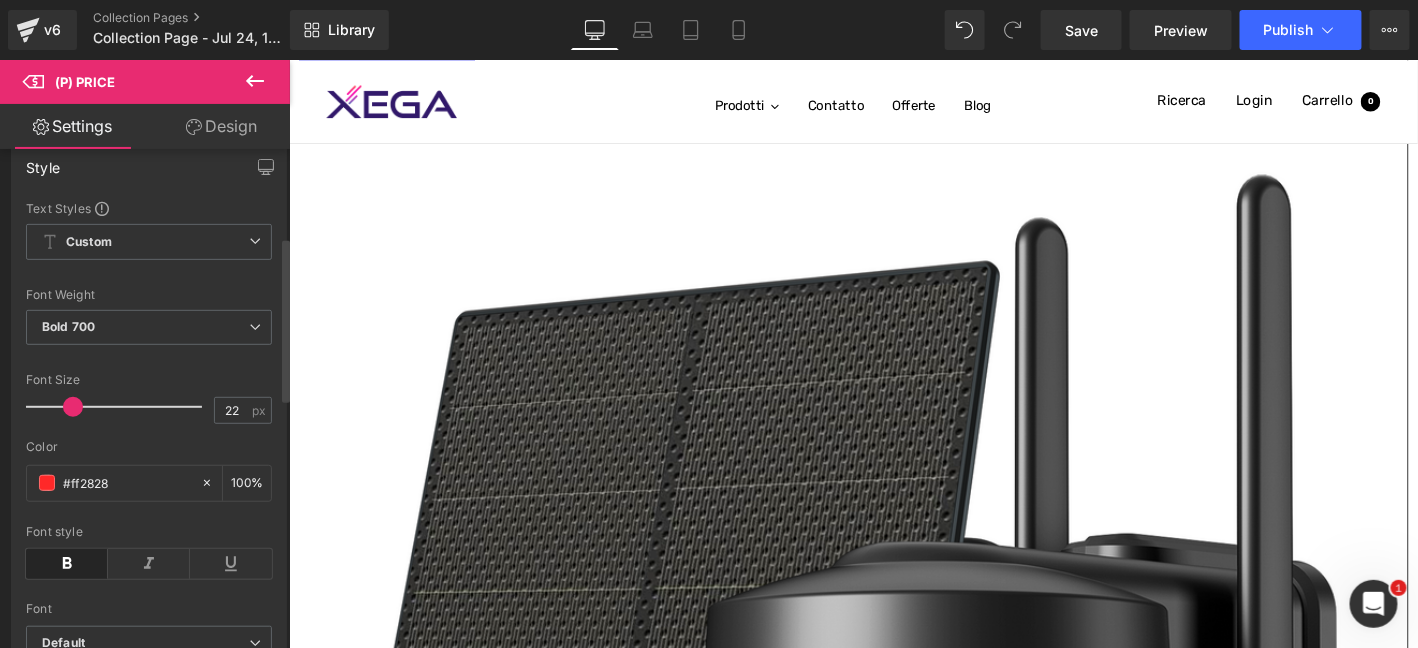 click on "Font Size" at bounding box center (149, 380) 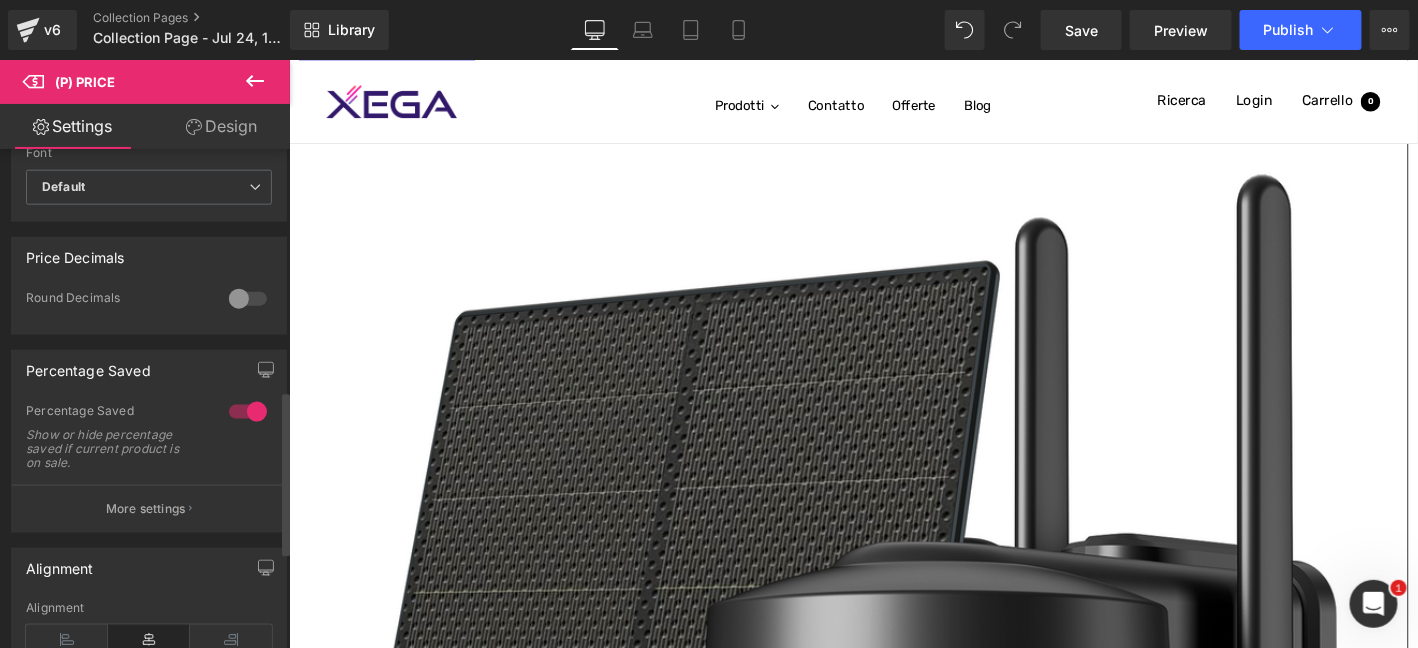 scroll, scrollTop: 733, scrollLeft: 0, axis: vertical 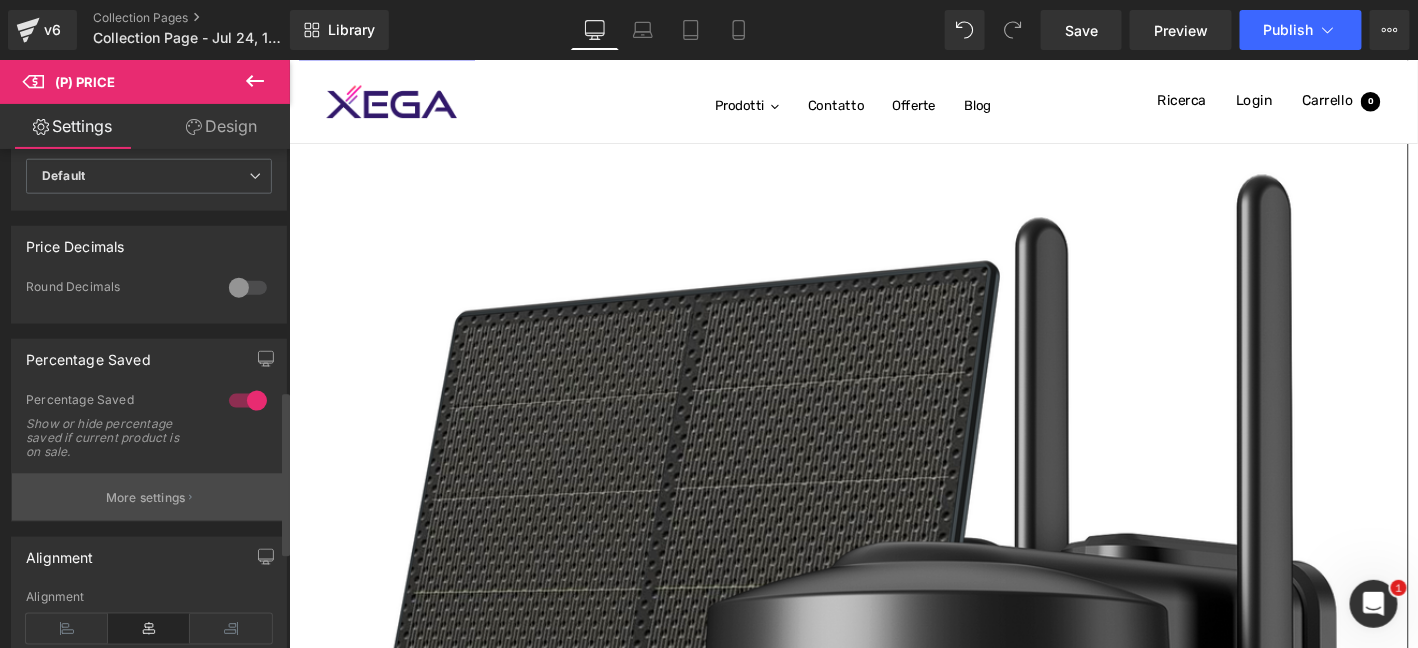 click on "More settings" at bounding box center [149, 497] 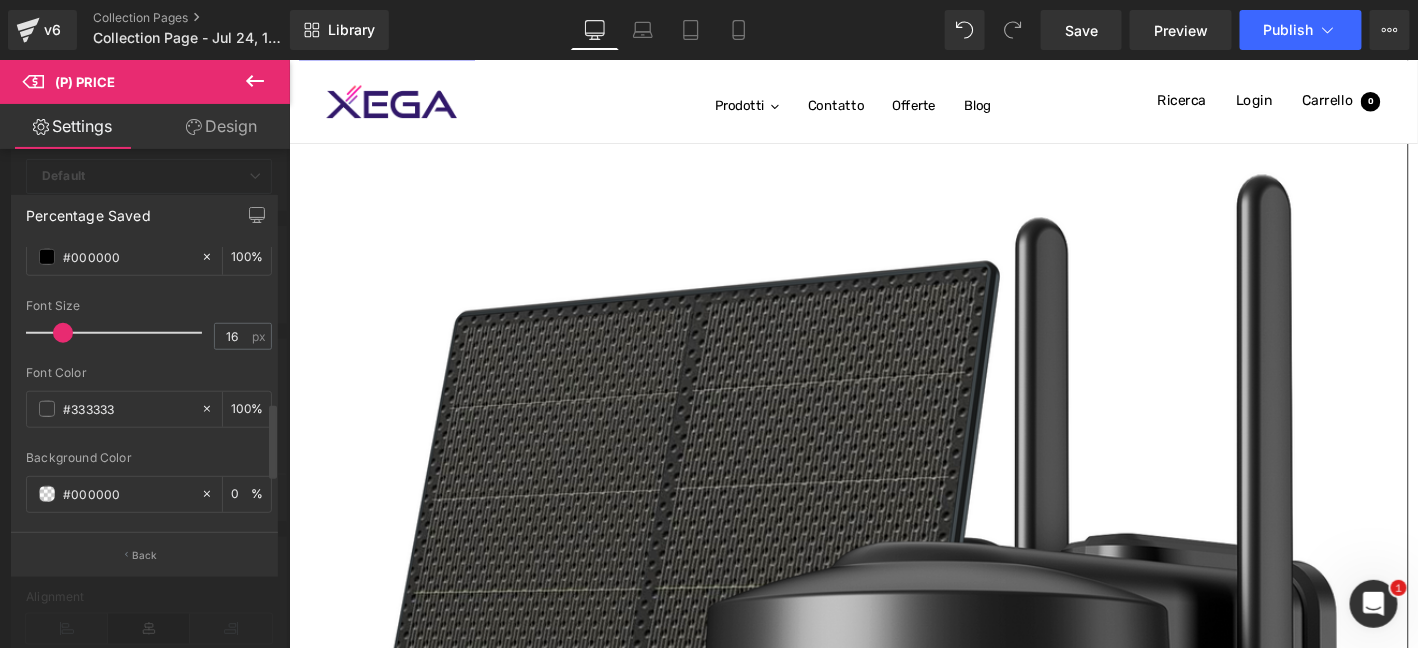 scroll, scrollTop: 566, scrollLeft: 0, axis: vertical 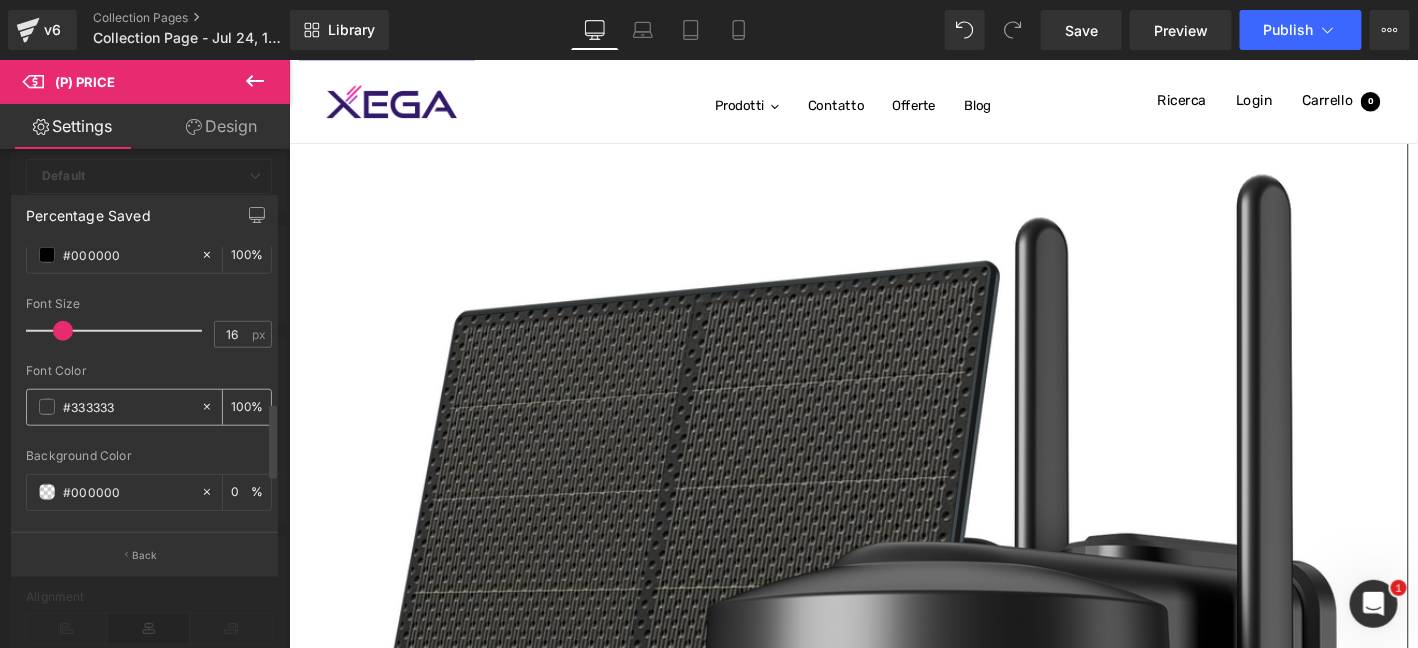 click on "#333333" at bounding box center (113, 407) 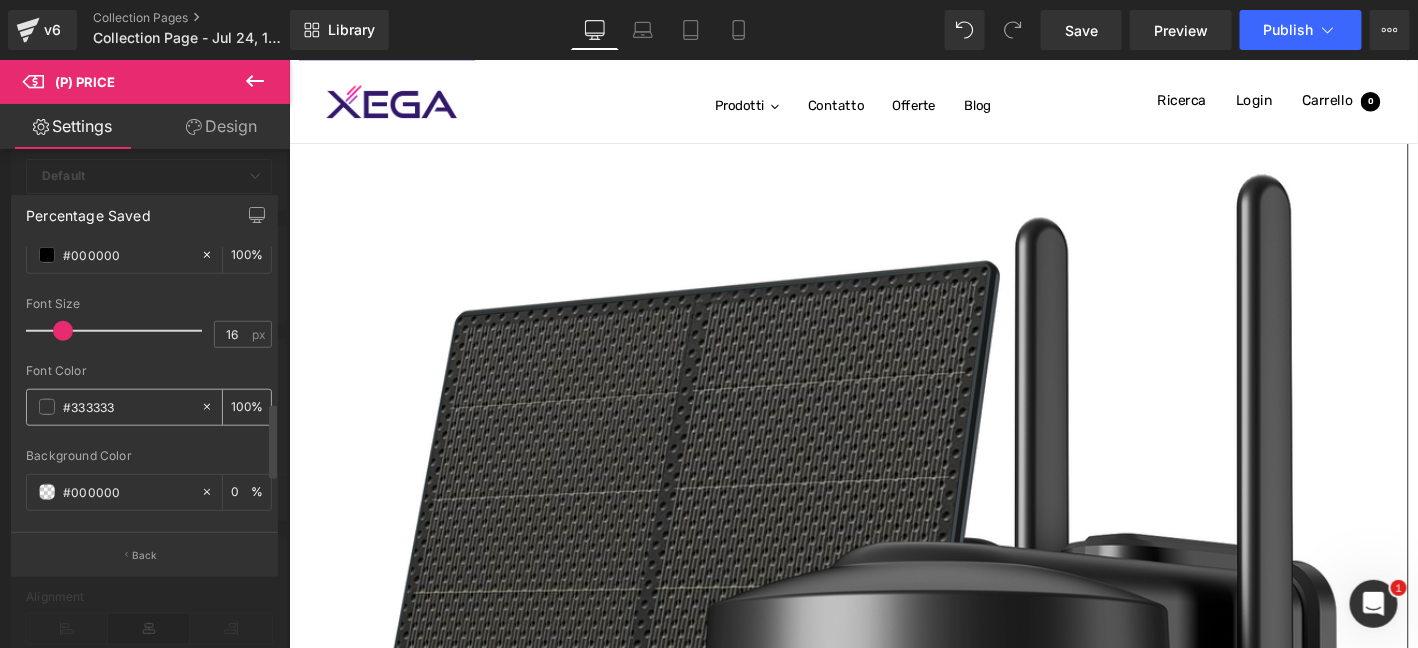 drag, startPoint x: 136, startPoint y: 409, endPoint x: 59, endPoint y: 411, distance: 77.02597 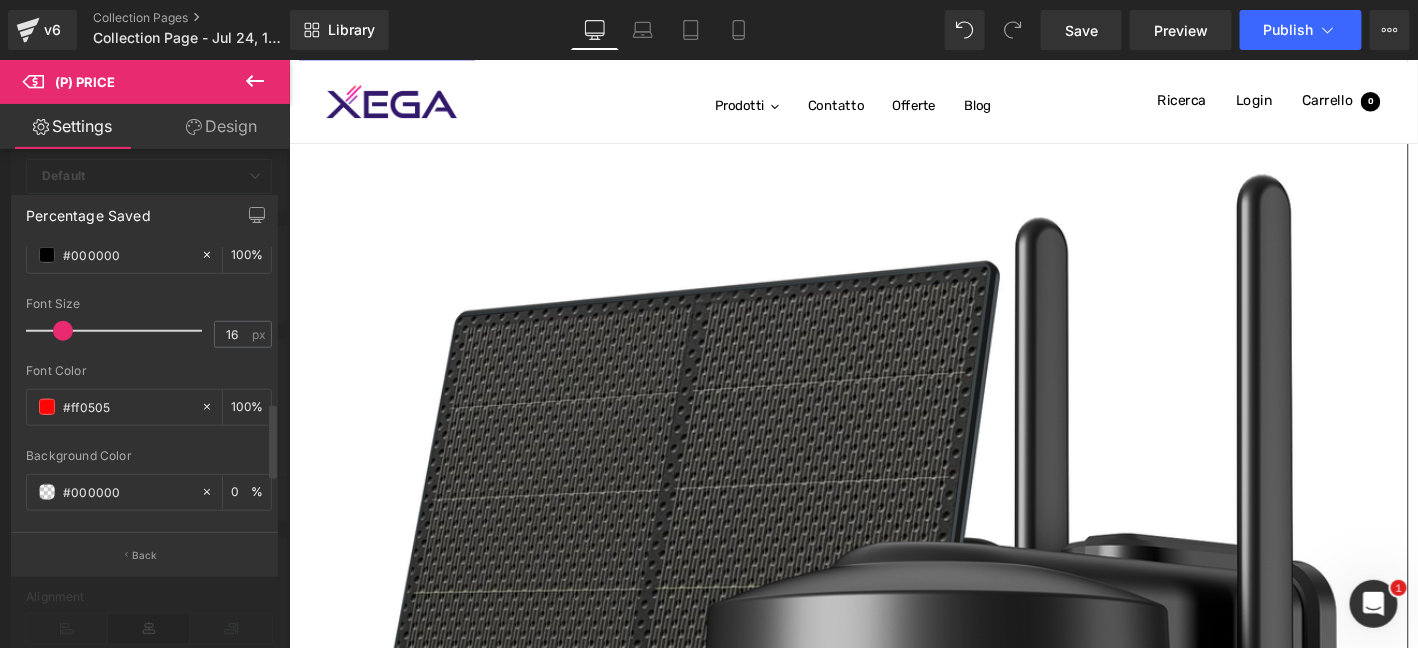click on "Font Color #ff0505 100 %" at bounding box center [149, 406] 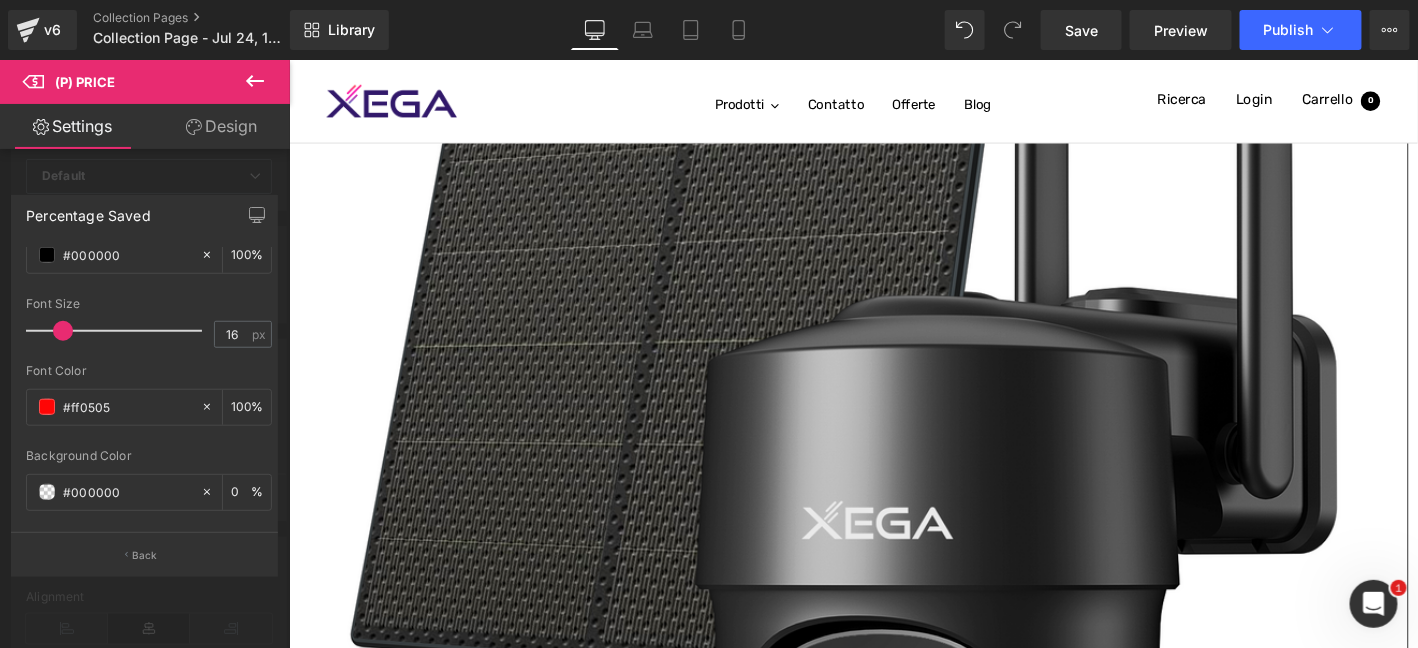 scroll, scrollTop: 4169, scrollLeft: 0, axis: vertical 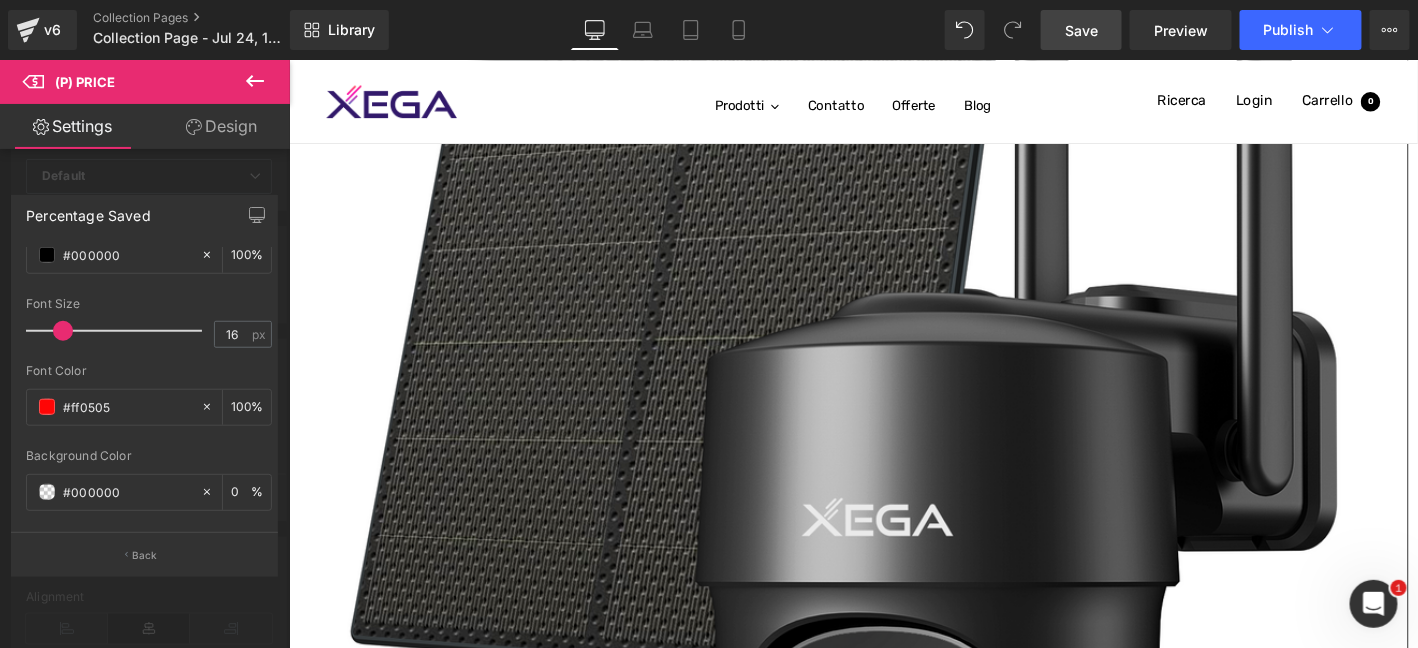 click on "Save" at bounding box center (1081, 30) 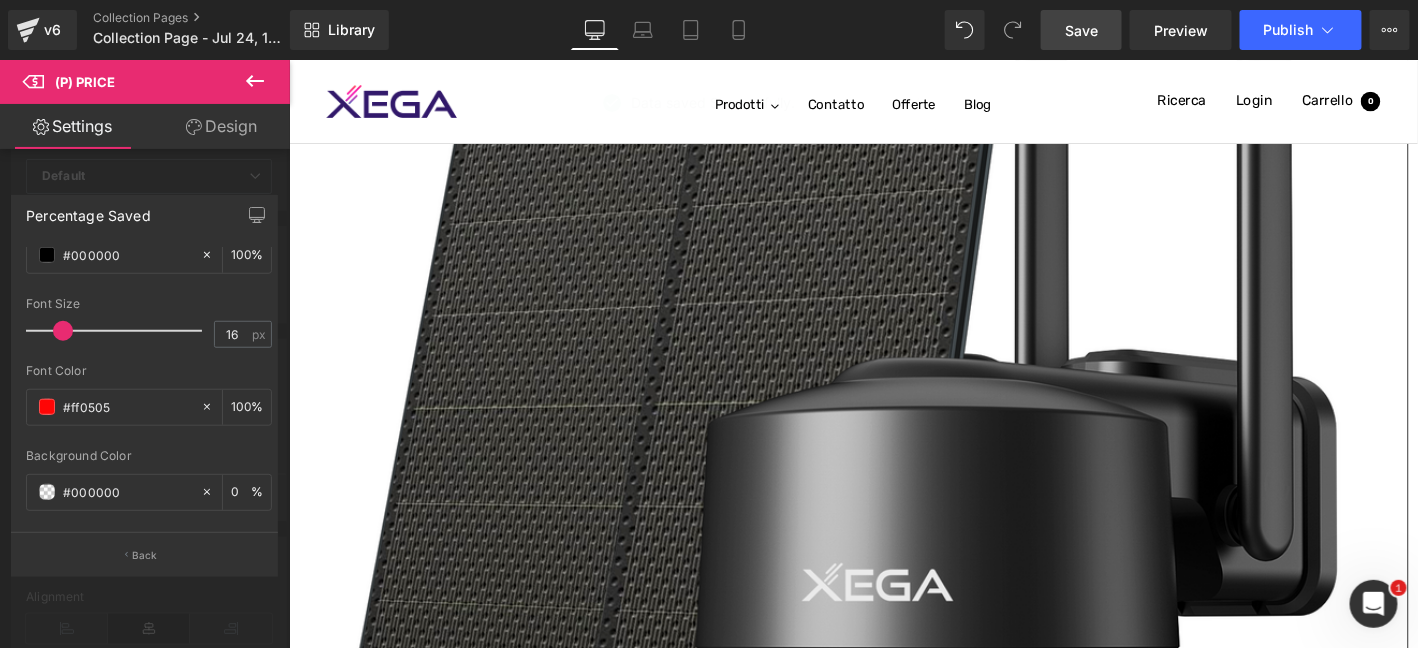 scroll, scrollTop: 4169, scrollLeft: 0, axis: vertical 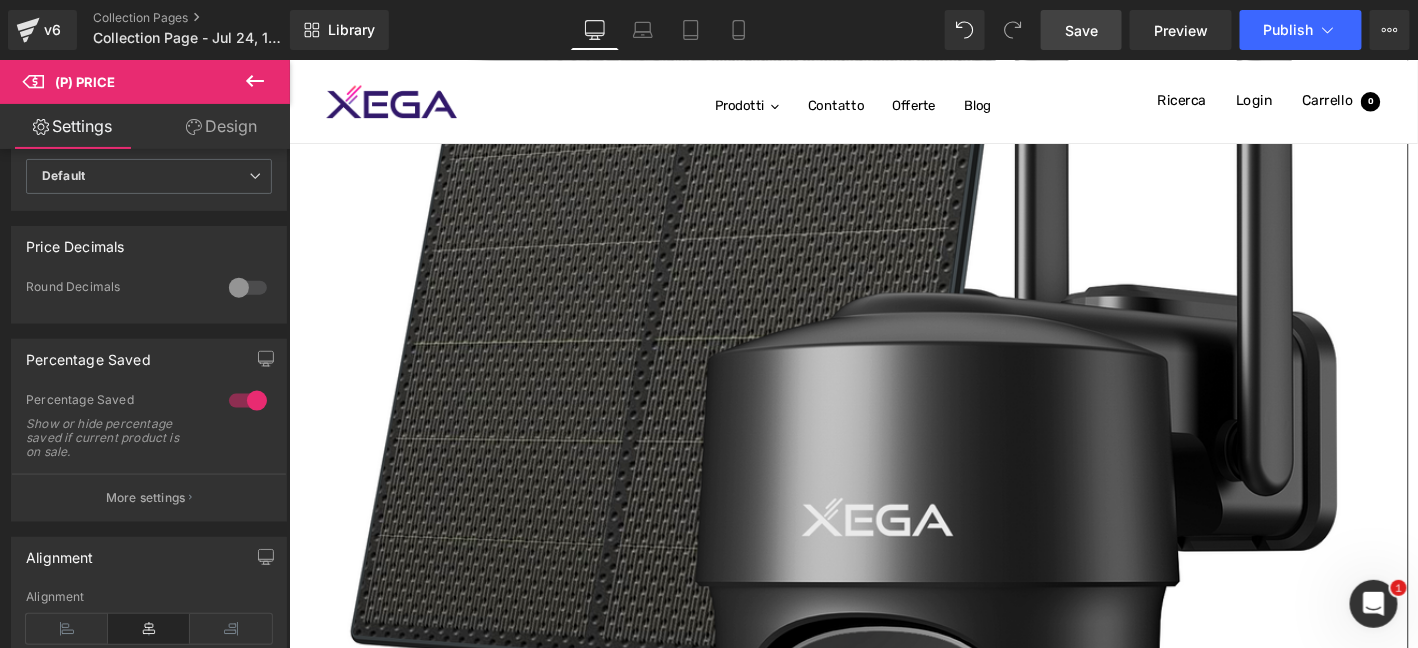 click on "Salta al contenuto
Spedizione gratuita + 30 giorni di restituzione + Garanzia a vita
OFFERTA SPECIALE
TELECAMERA 4G
TELECAMERA WIFI
SUPPORTO Prodotti Contatto Offerte Blog
Navigazione
我的商店
Newsletter
0
Ricerca
Login
Carrello 0
Carrello
Il tuo carrello è vuoto
Inizia a fare acquisti
Aggiungi nota dell'ordine
Salva" at bounding box center (893, 4312) 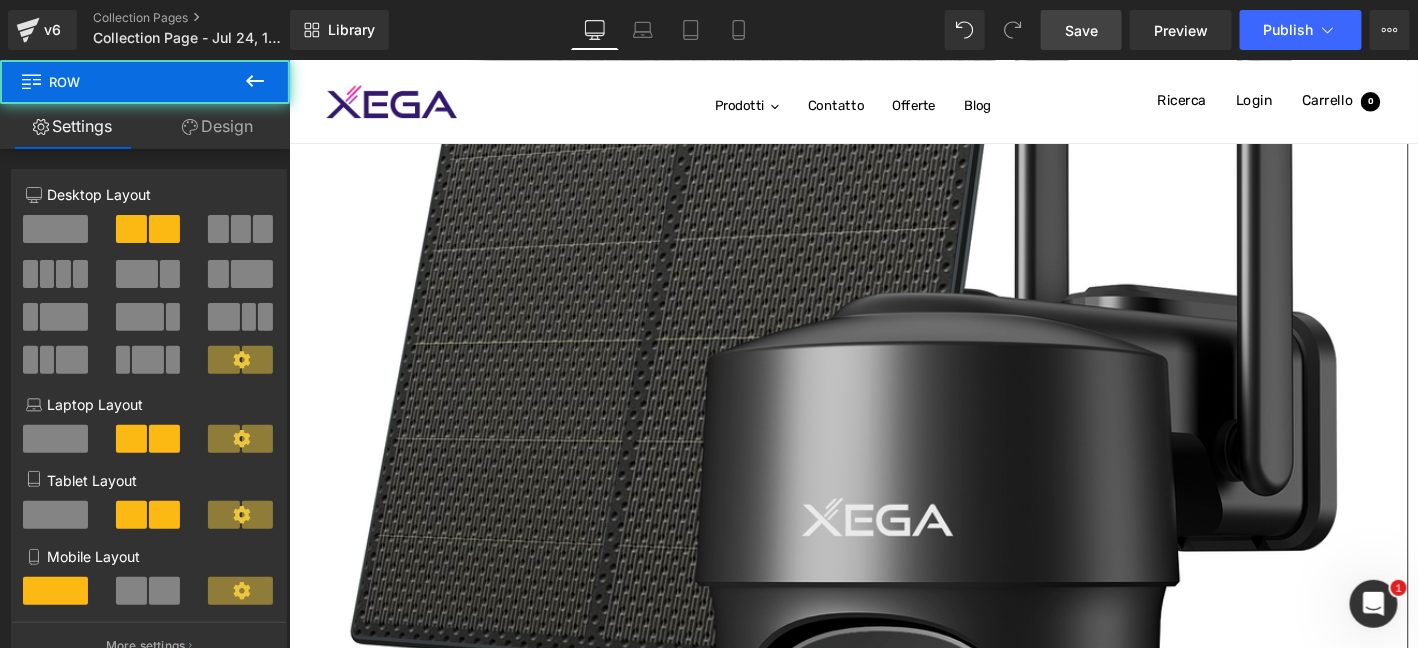 drag, startPoint x: 962, startPoint y: 467, endPoint x: 990, endPoint y: 718, distance: 252.55693 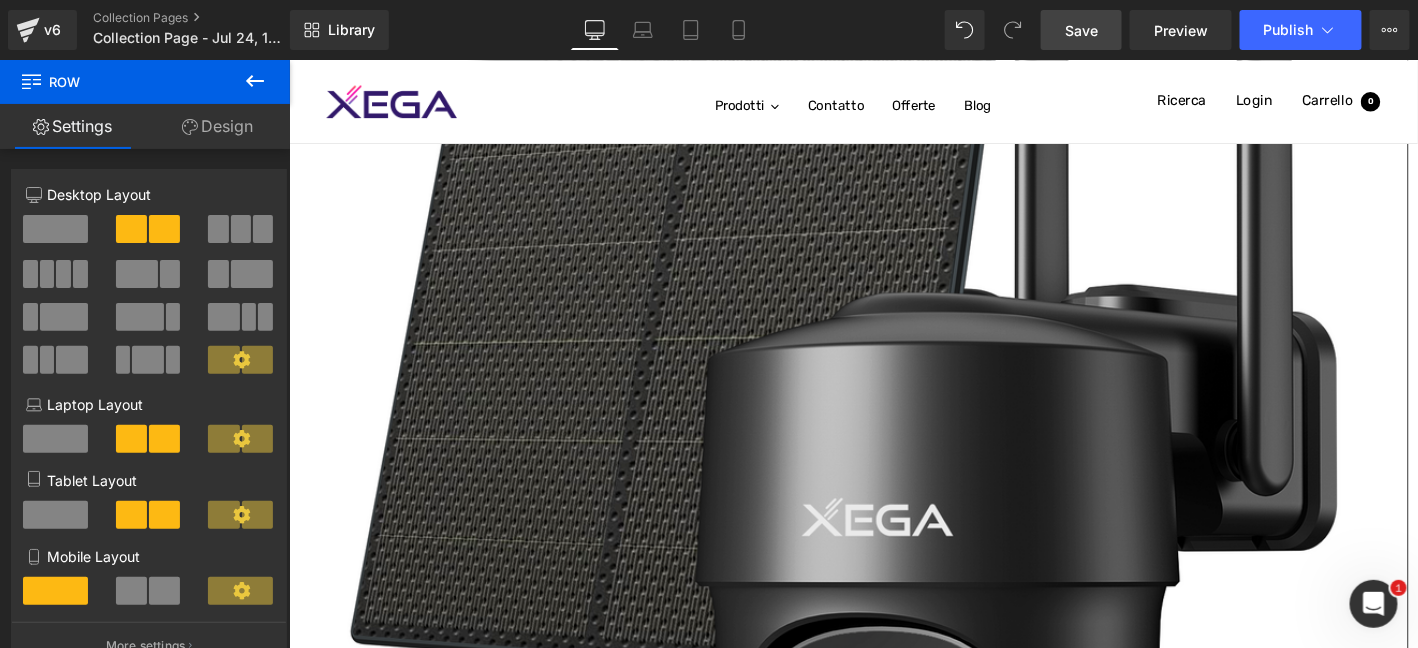 click on "173px" at bounding box center [888, 11946] 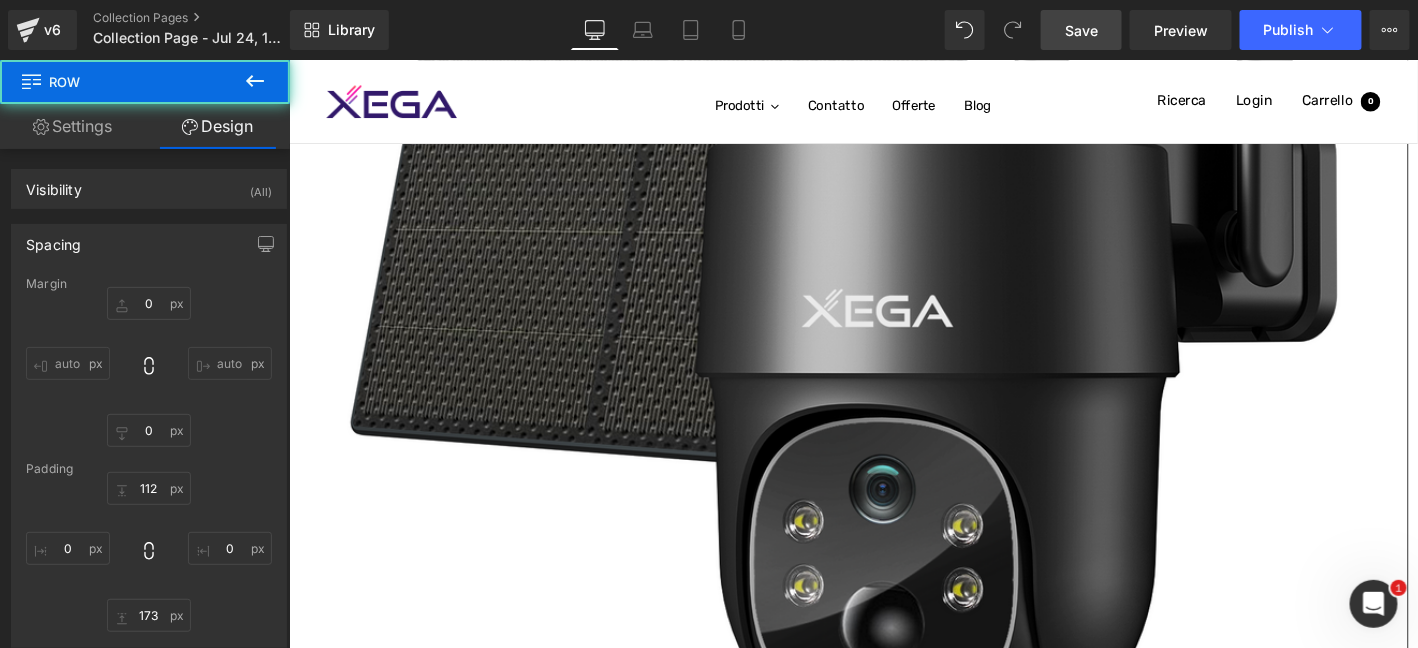 scroll, scrollTop: 4401, scrollLeft: 0, axis: vertical 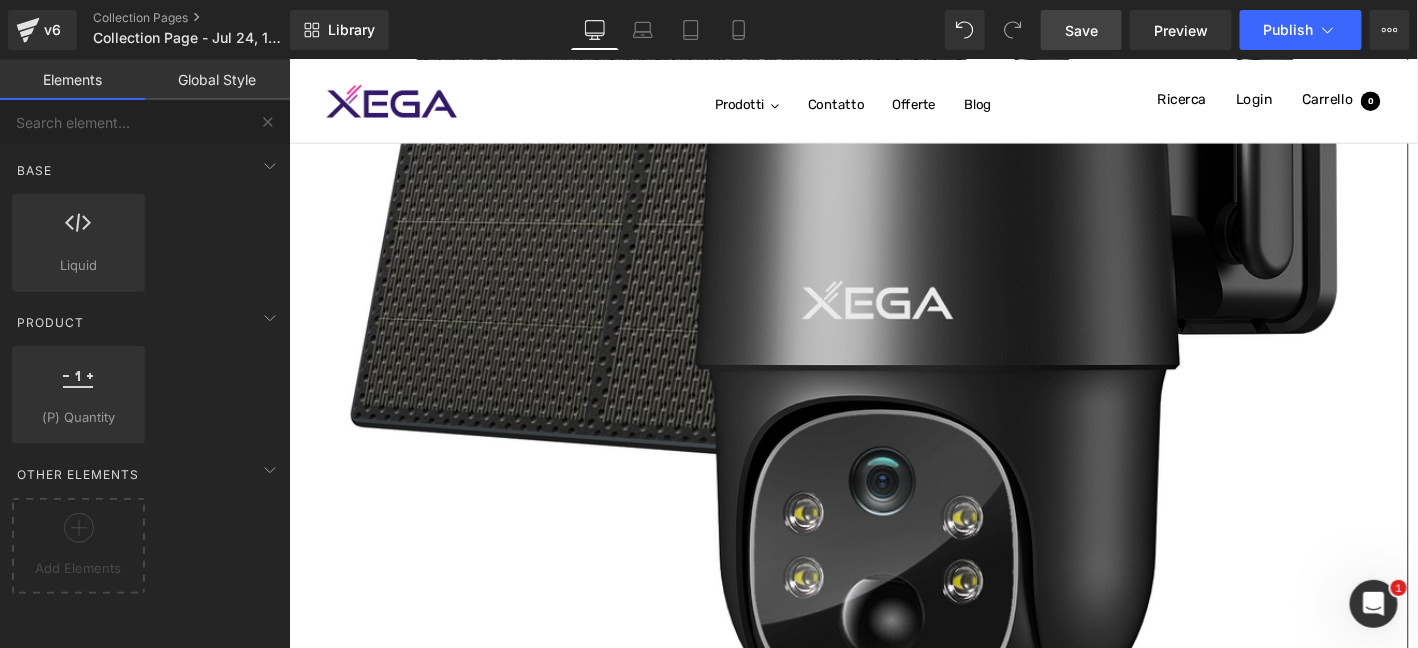 click on "Image
Telecamera di sicurezza 3G/4G
Heading
Sale Off
(P) Image
Xega S20-4G LTE Telecamera Solare Esterno con SIM Scheda 2K HD 355°/95° PTZ Telecamere Senza Fili con Pannello Solare Batterie Visione Notturna Rilevamento del Movimento Audio Bidirezionale Rotazione
(P) Title
€169.99
€89.99
-
47%
OFF
(P) Price
Quantity
1" at bounding box center (893, 3960) 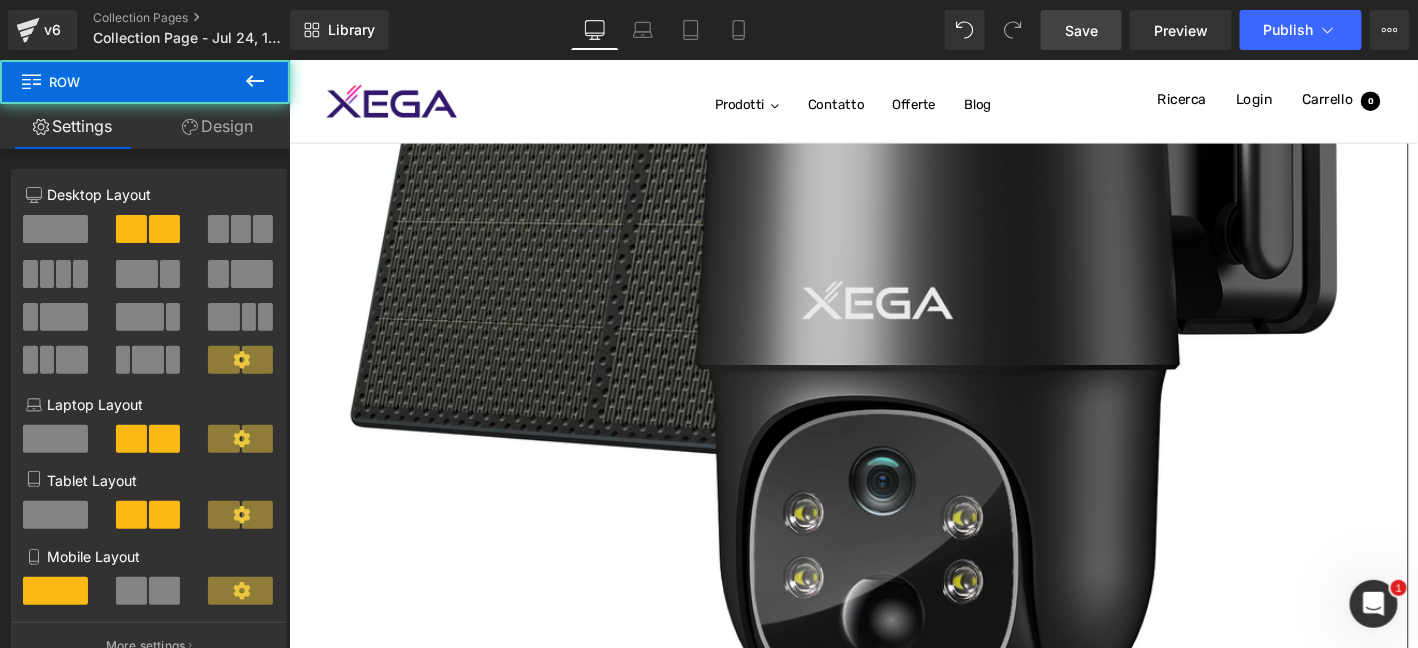 drag, startPoint x: 942, startPoint y: 376, endPoint x: 940, endPoint y: 512, distance: 136.01471 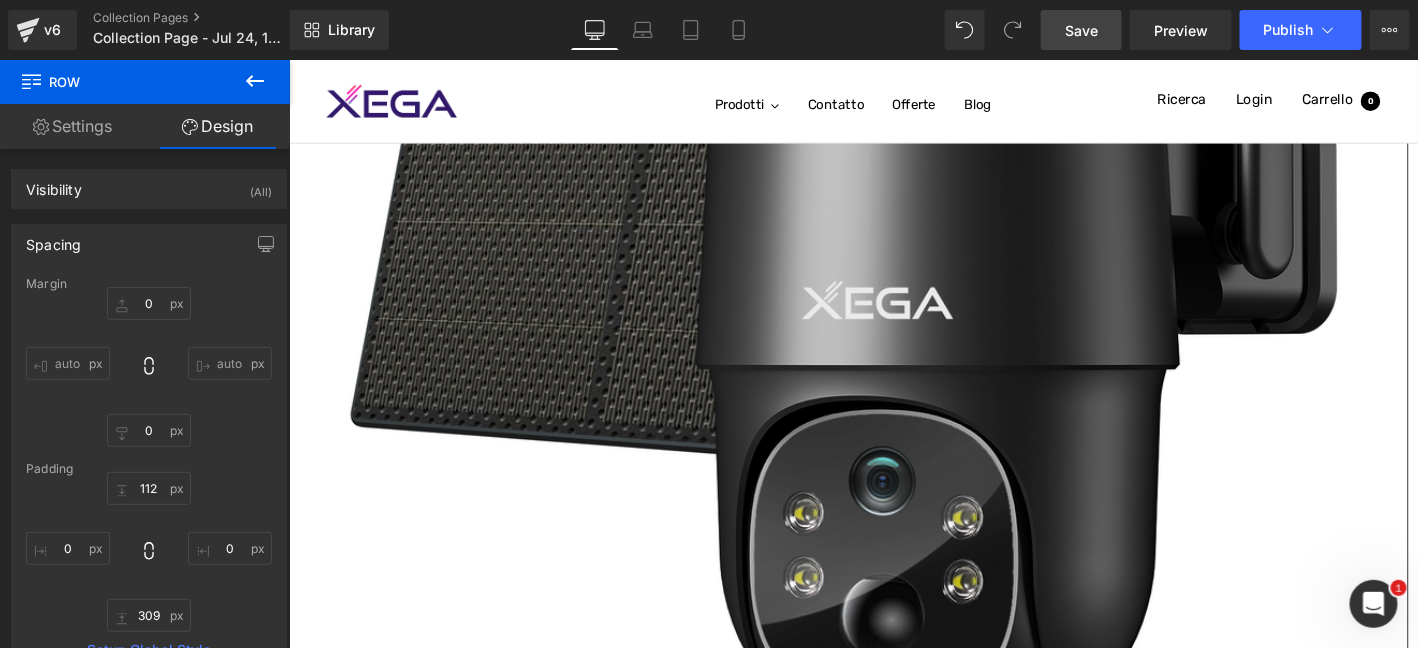 click on "Image
Telecamera di sicurezza 3G/4G
Heading
Sale Off
(P) Image
Xega S20-4G LTE Telecamera Solare Esterno con SIM Scheda 2K HD 355°/95° PTZ Telecamere Senza Fili con Pannello Solare Batterie Visione Notturna Rilevamento del Movimento Audio Bidirezionale Rotazione
(P) Title
€169.99
€89.99
-
47%
OFF
(P) Price
Quantity
1" at bounding box center [893, 4096] 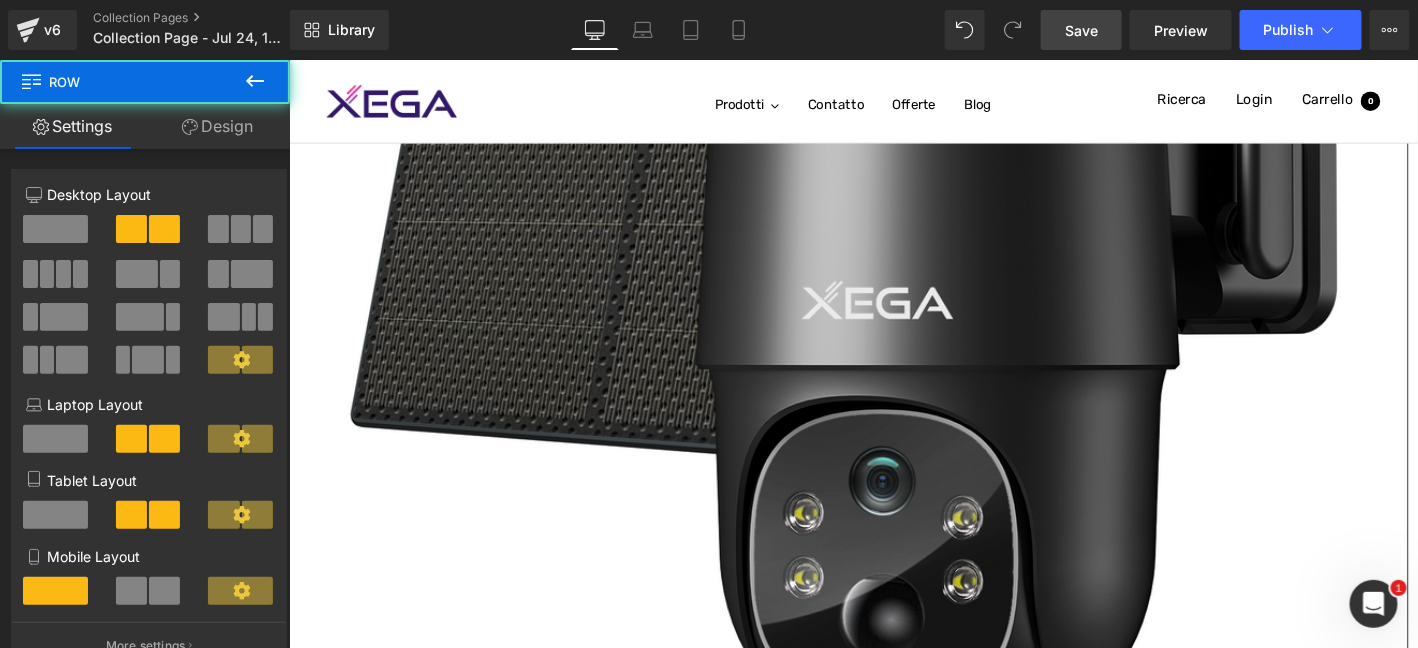 drag, startPoint x: 1003, startPoint y: 522, endPoint x: 1038, endPoint y: 436, distance: 92.84934 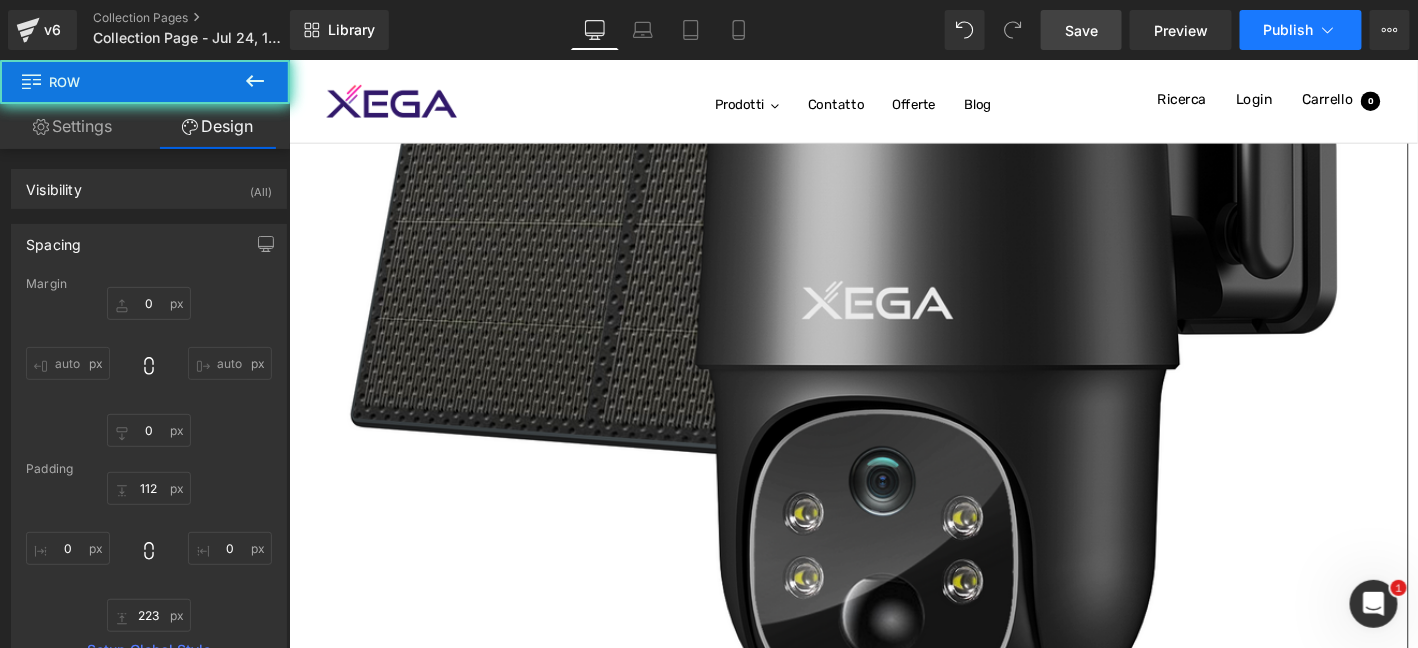 click on "Publish" at bounding box center [1289, 30] 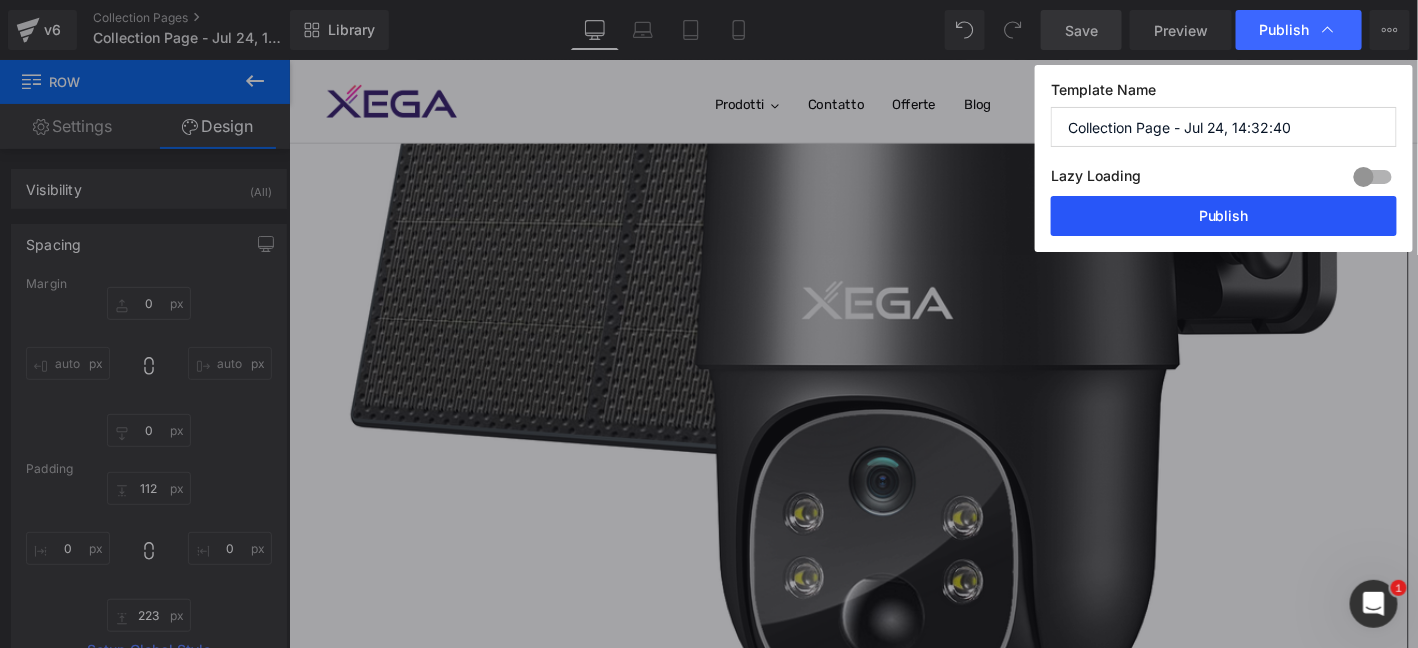 click on "Publish" at bounding box center [1224, 216] 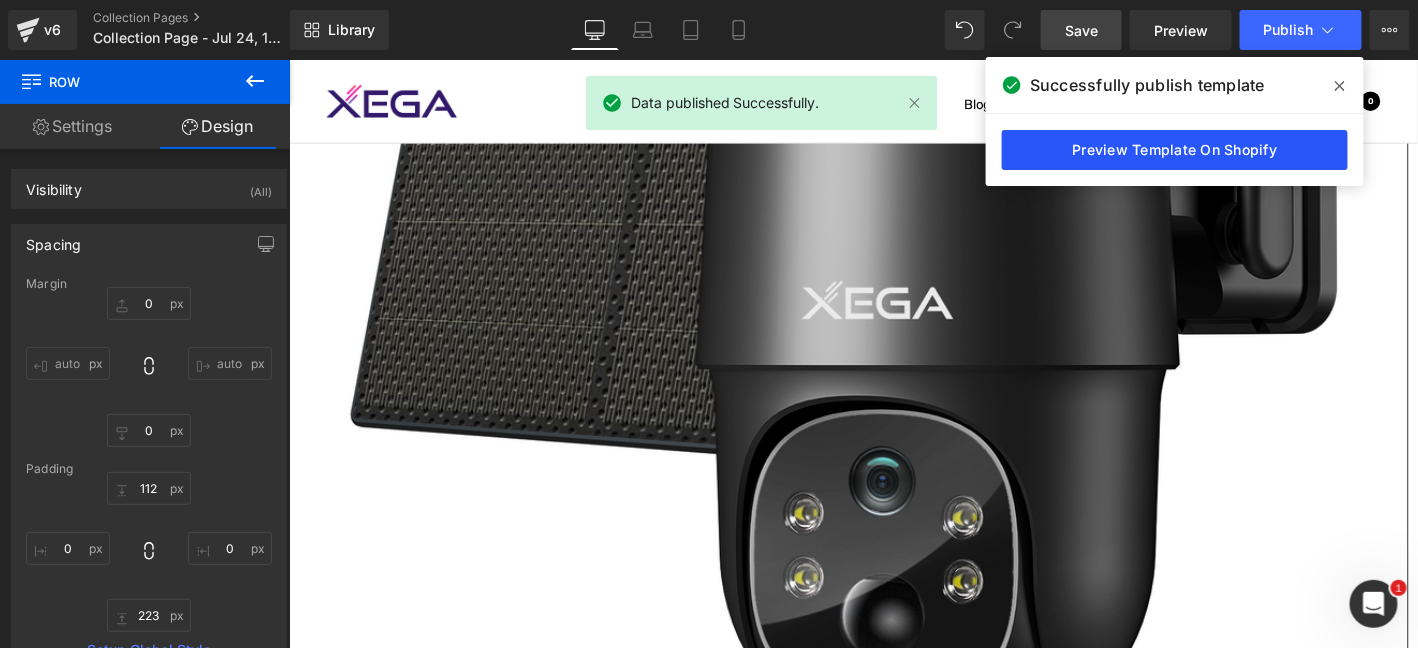 click on "Preview Template On Shopify" at bounding box center (1175, 150) 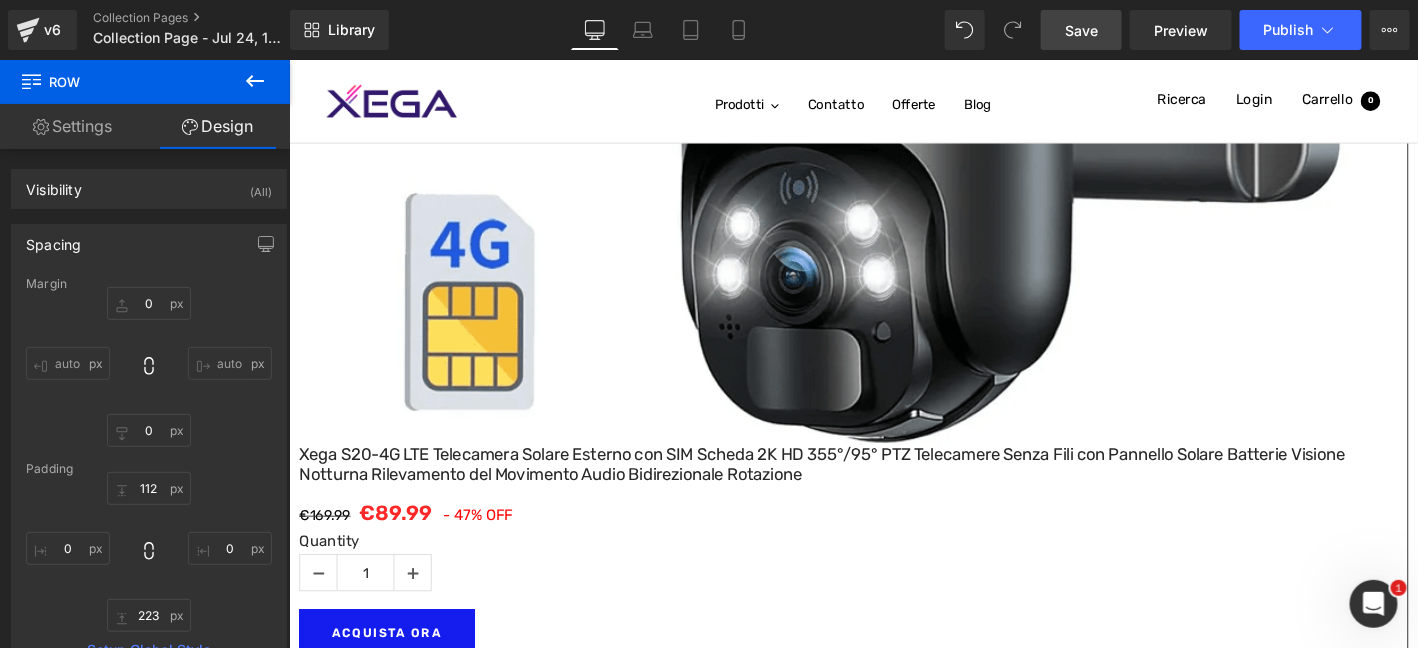 scroll, scrollTop: 0, scrollLeft: 0, axis: both 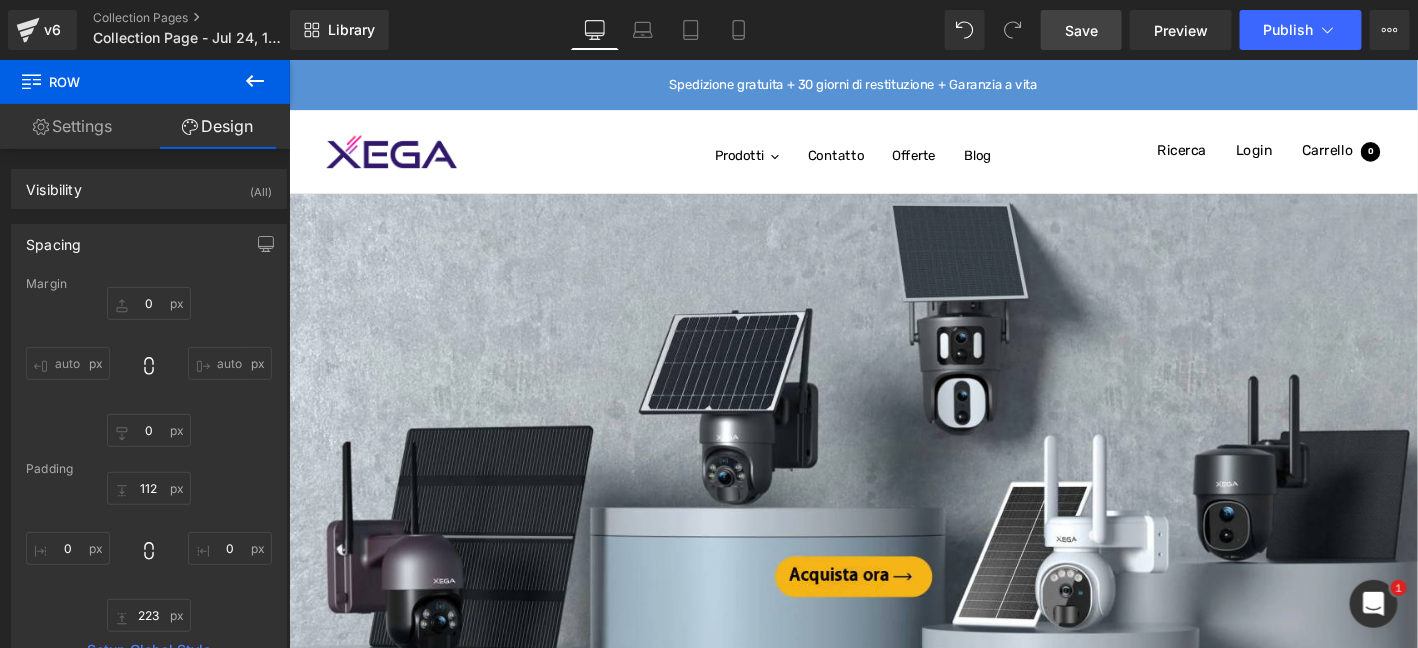 click at bounding box center [893, 457] 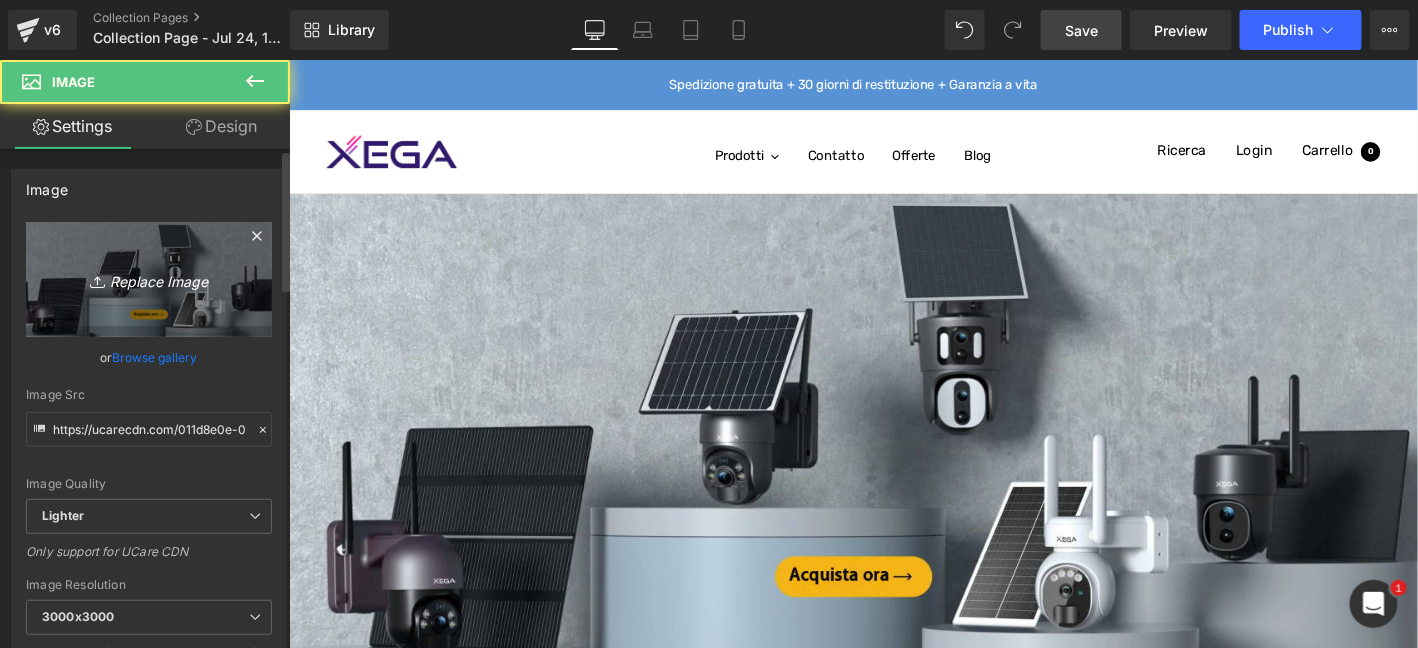 click on "Replace Image" at bounding box center (149, 279) 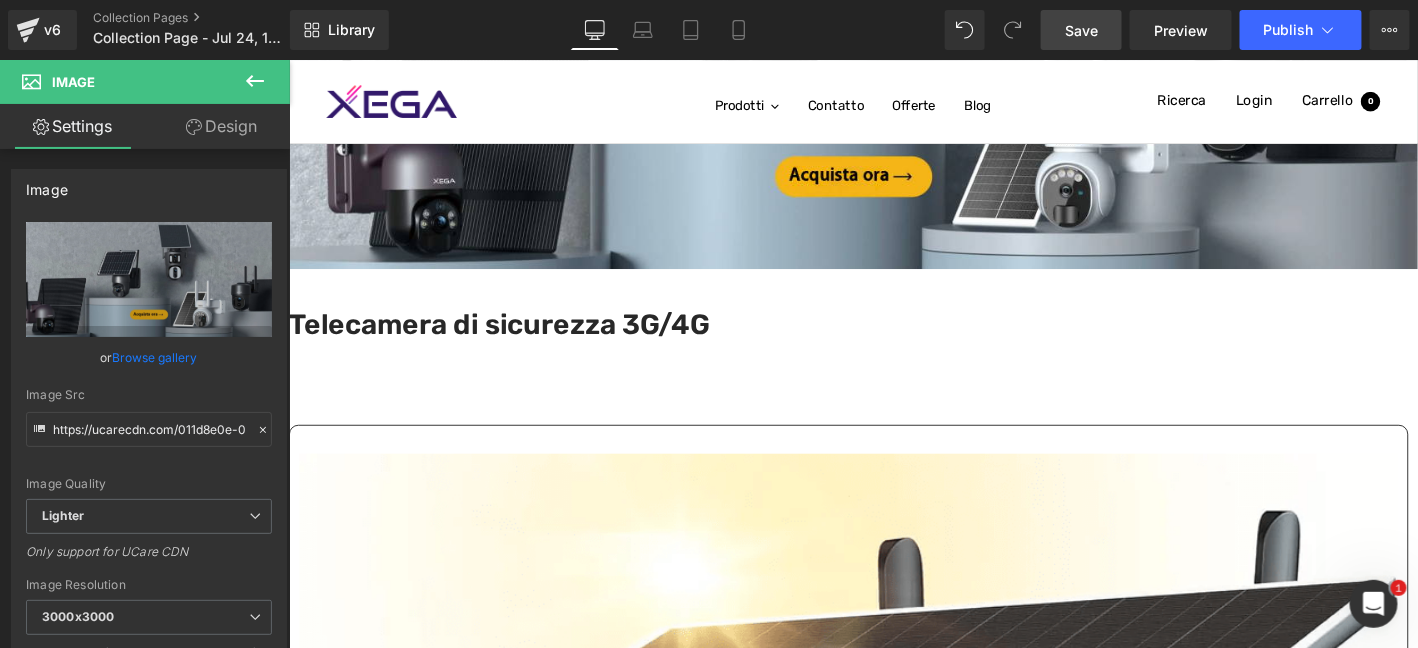 scroll, scrollTop: 433, scrollLeft: 0, axis: vertical 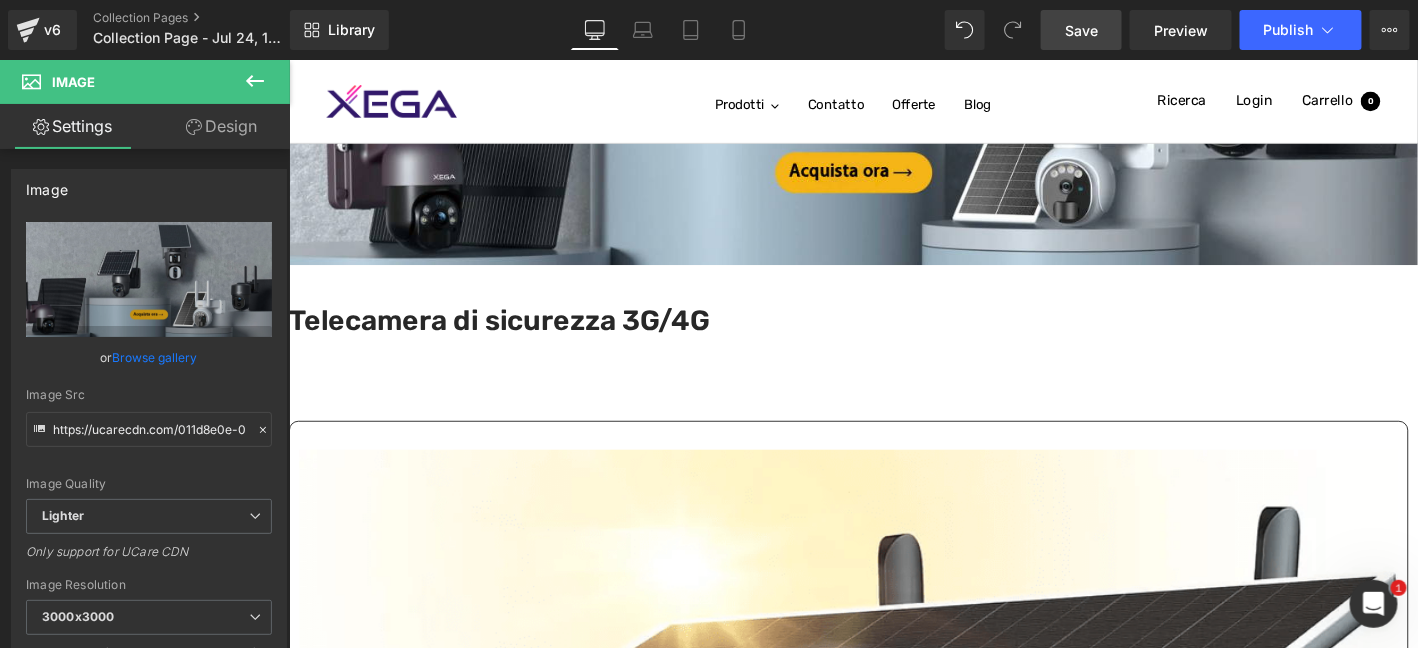 click on "Telecamera di sicurezza 3G/4G" at bounding box center (893, 340) 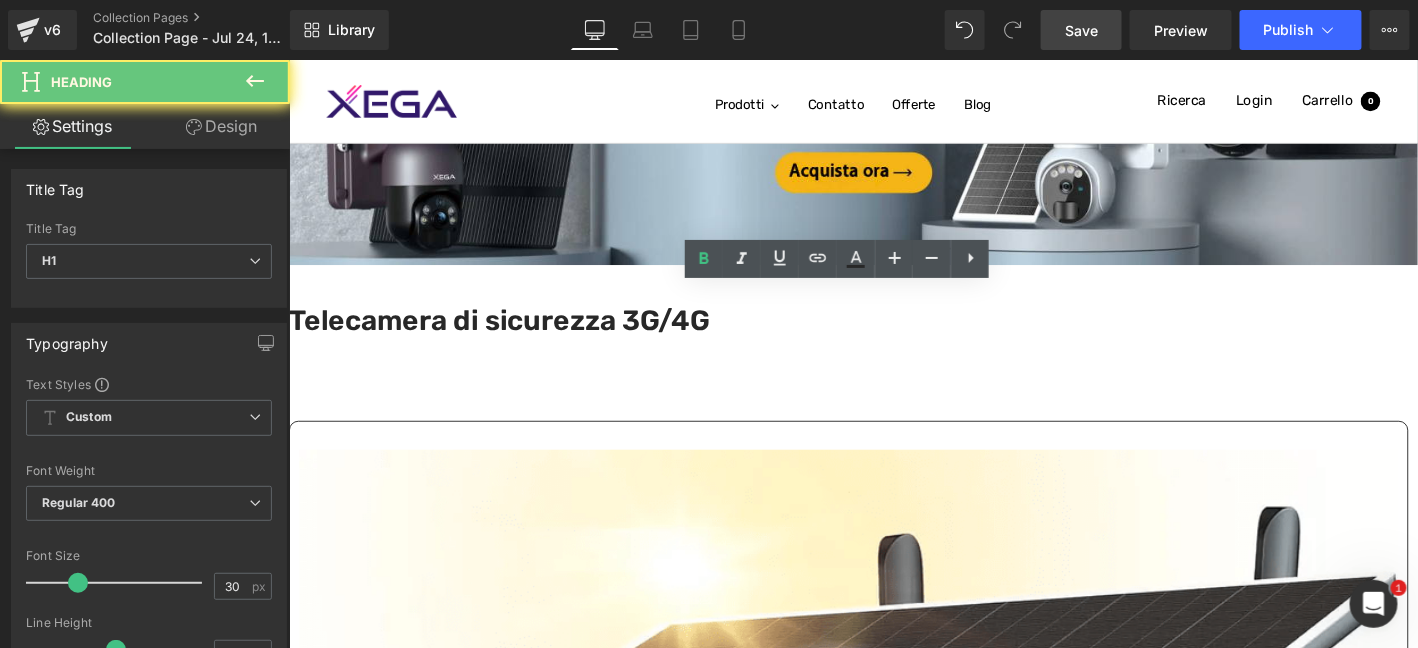 click on "Telecamera di sicurezza 3G/4G" at bounding box center [893, 340] 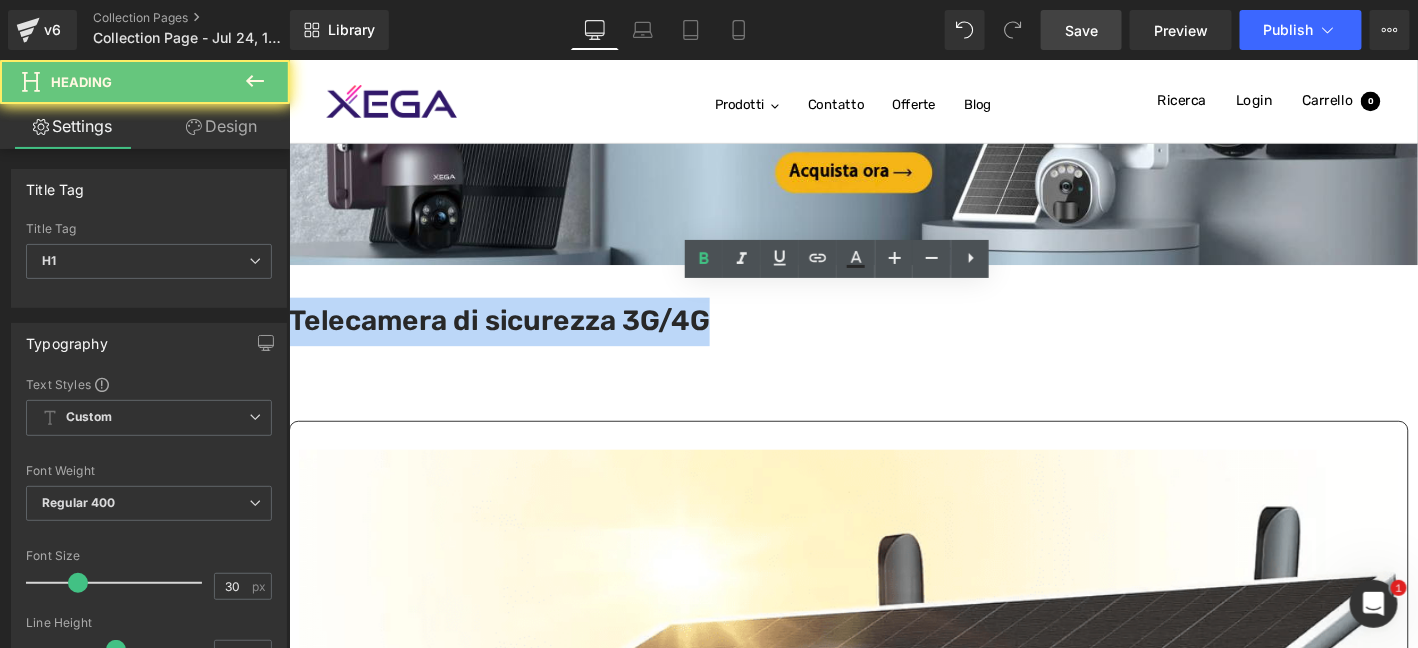 click on "Telecamera di sicurezza 3G/4G" at bounding box center (893, 340) 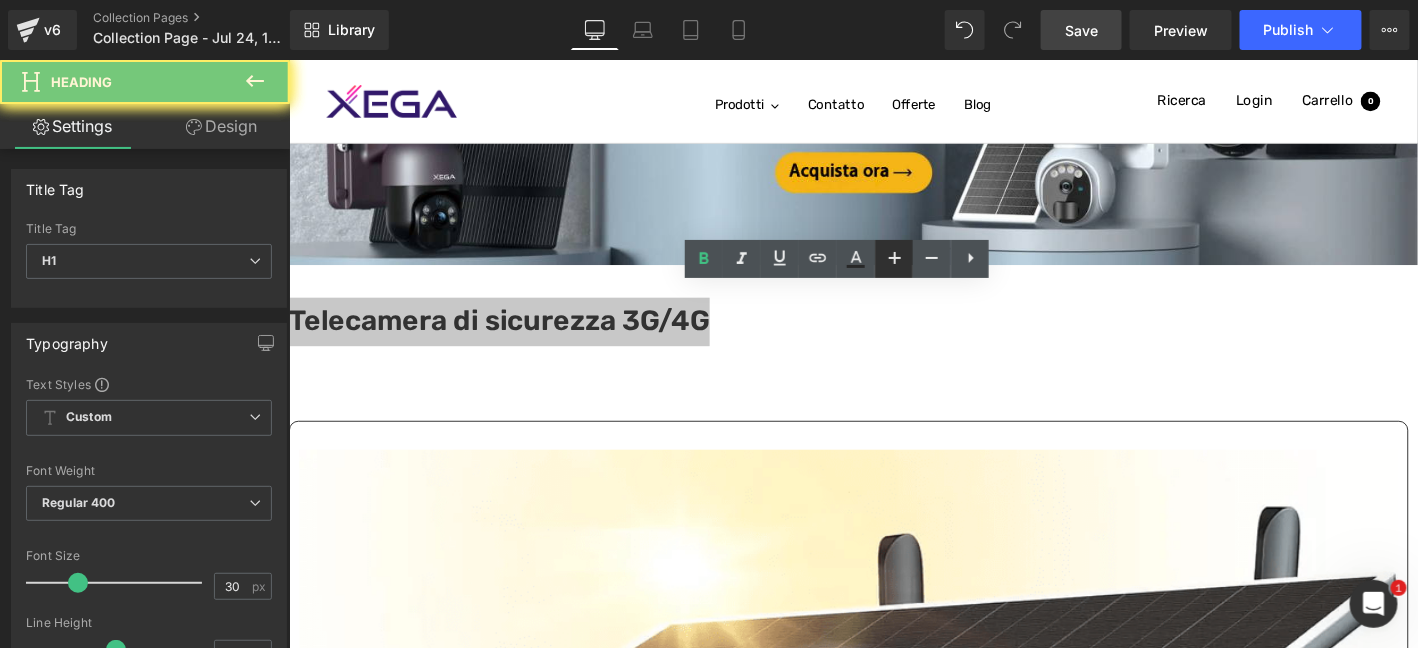 click 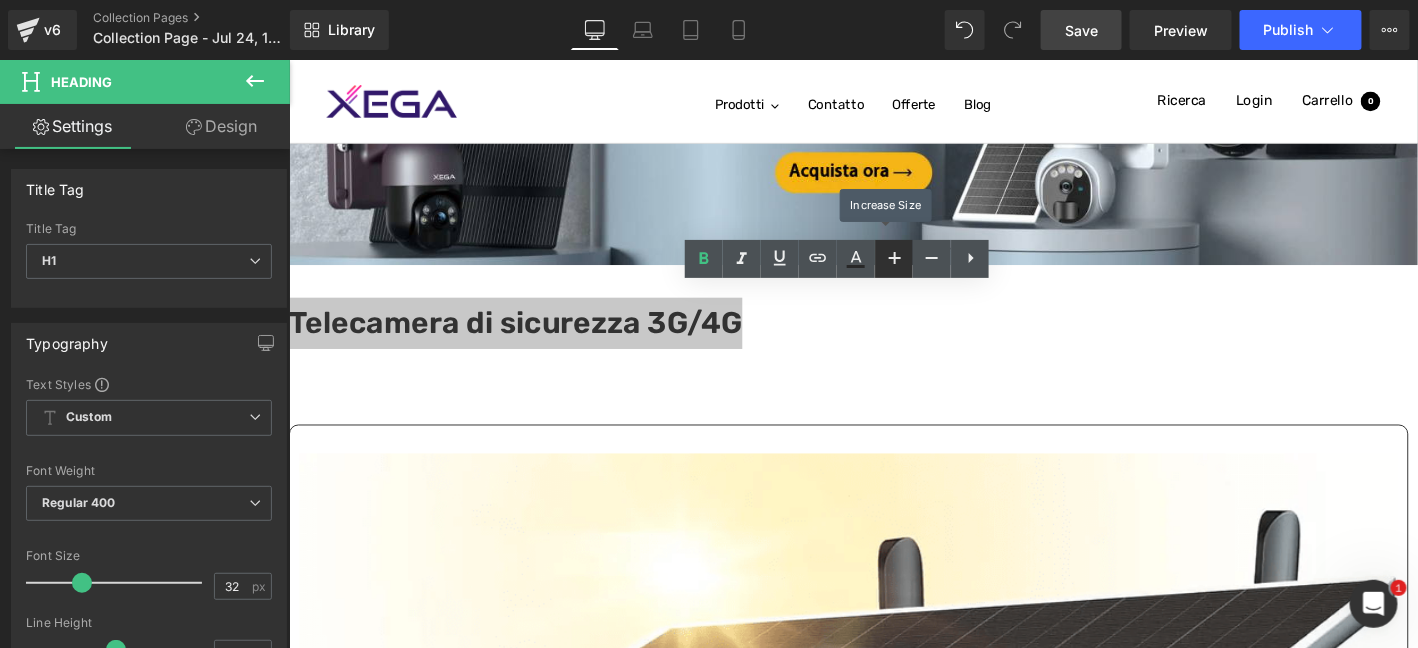 click 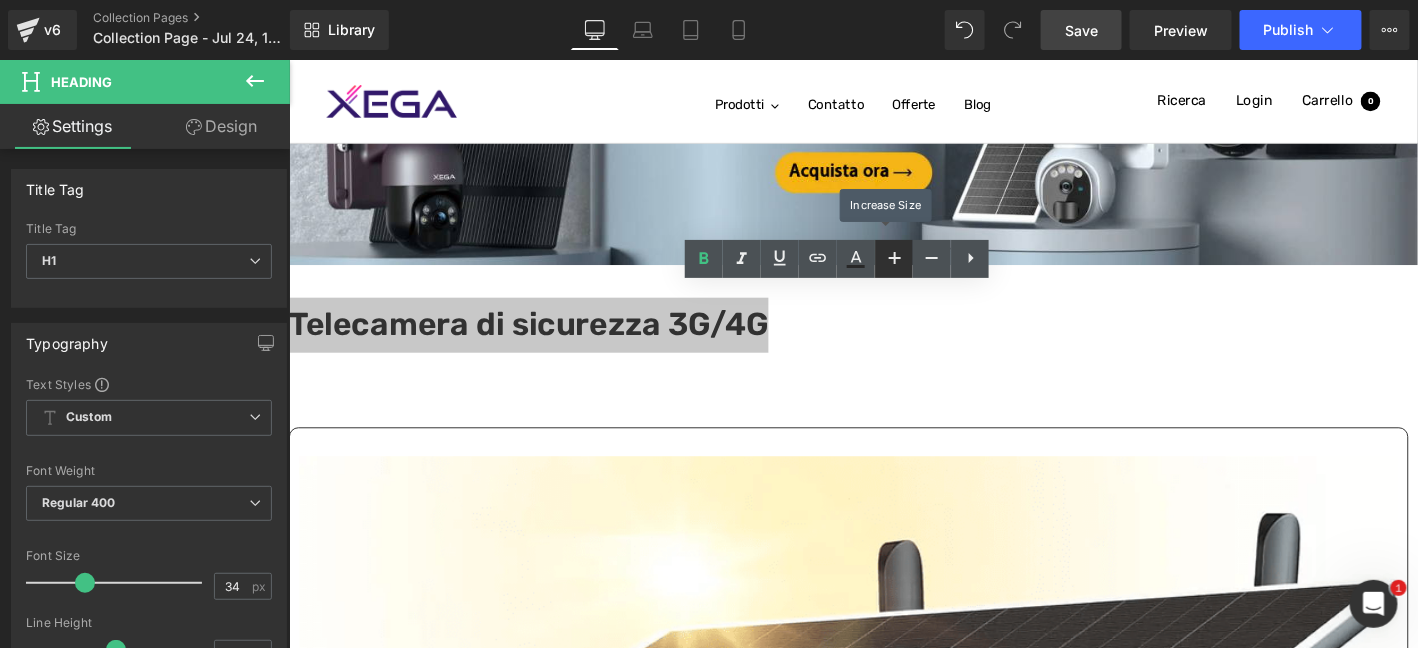 click 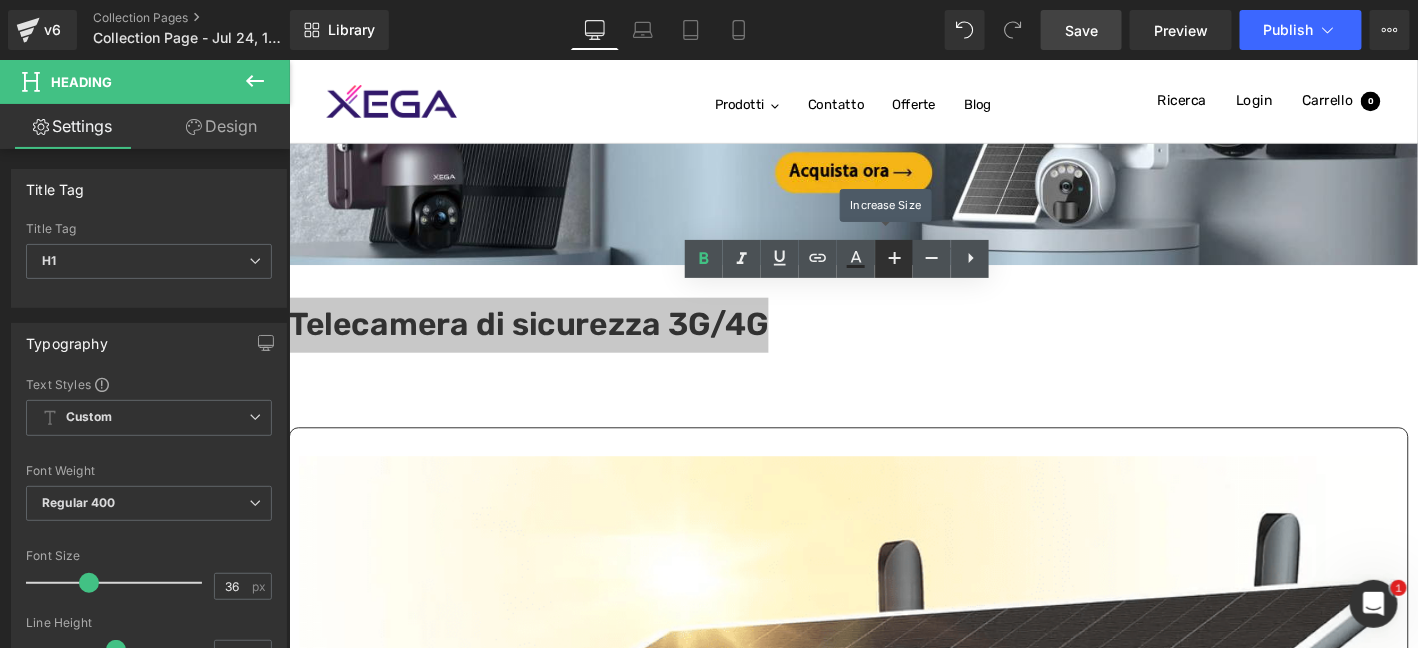 click 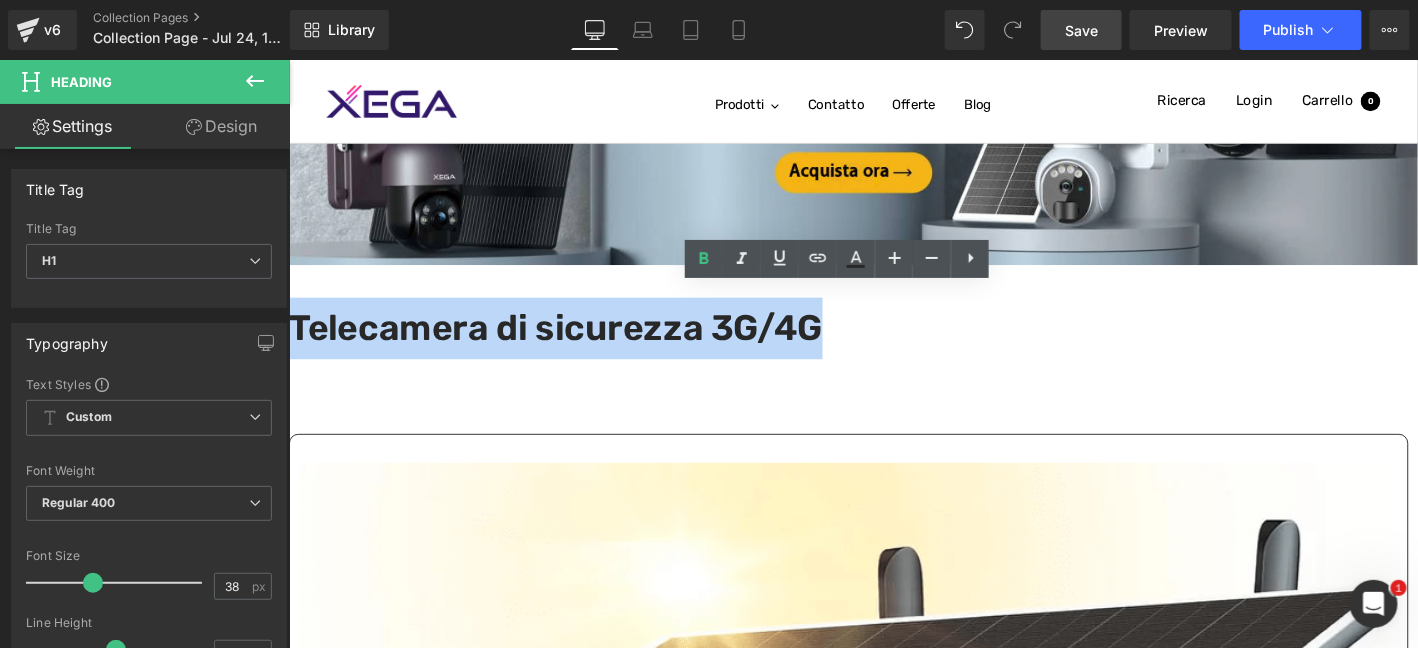 click at bounding box center [893, 24] 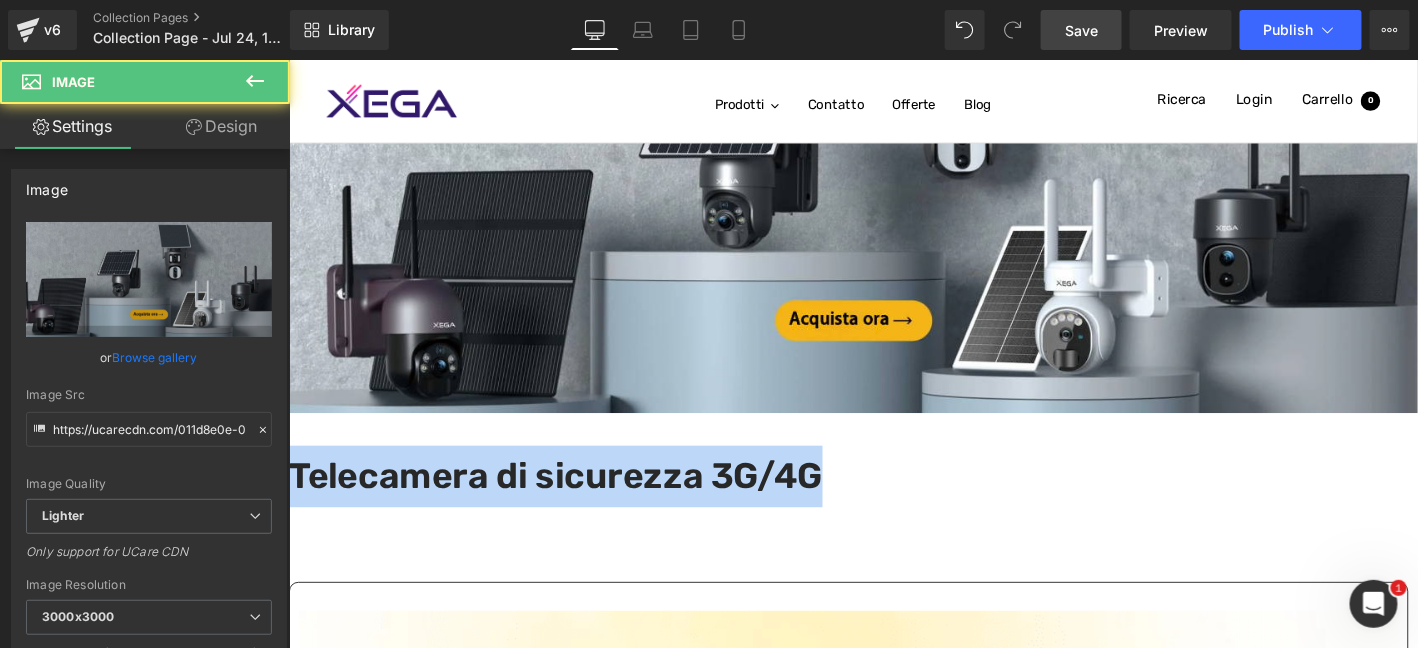 scroll, scrollTop: 266, scrollLeft: 0, axis: vertical 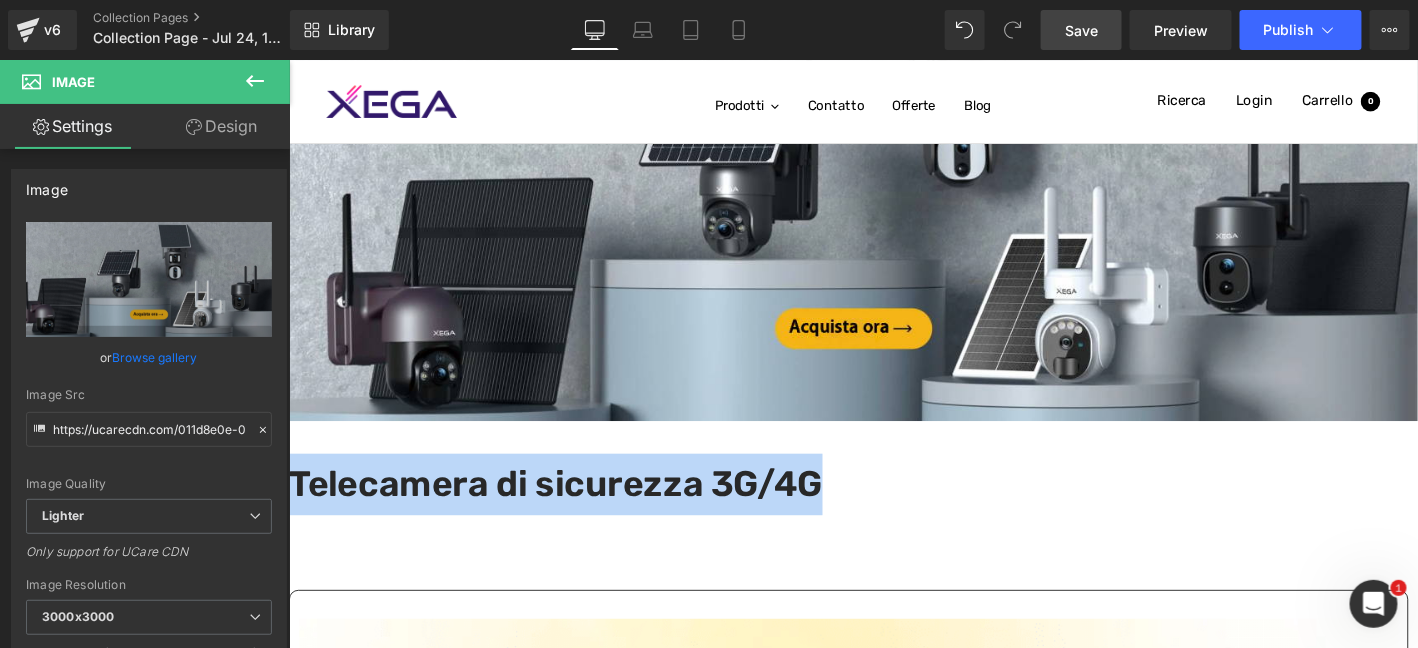 click at bounding box center (893, 191) 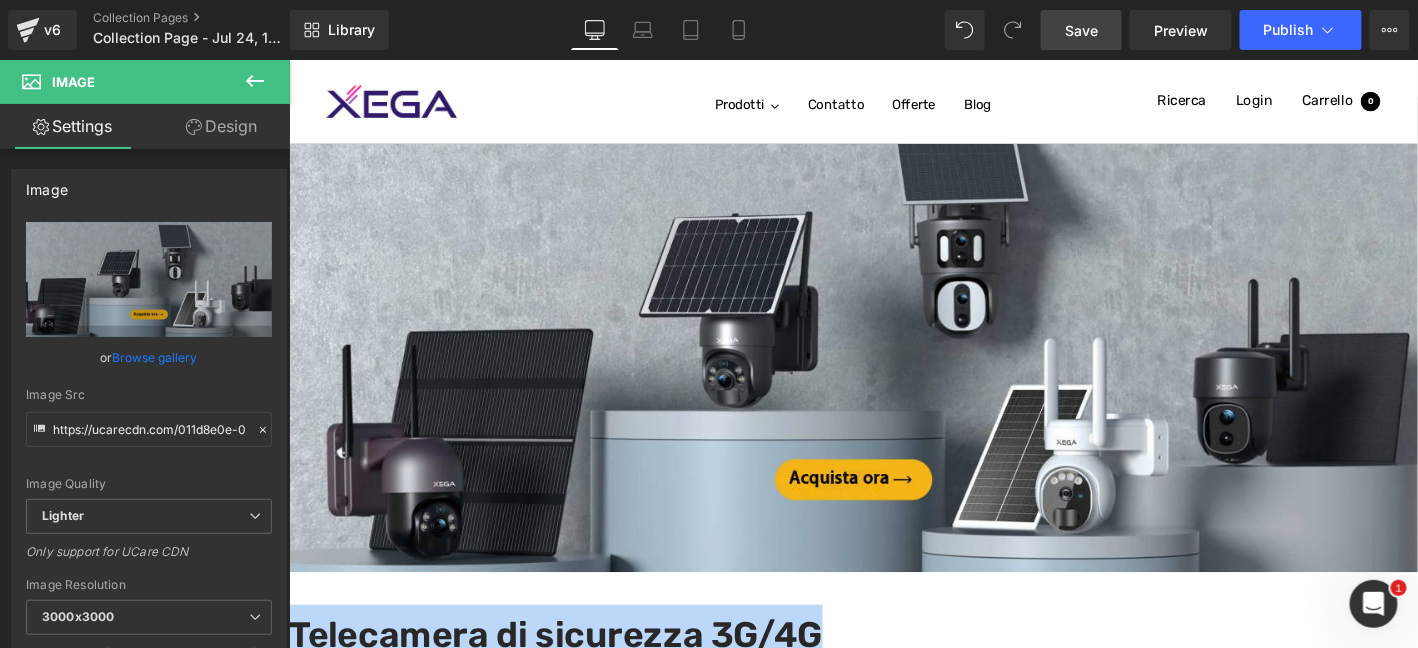 scroll, scrollTop: 99, scrollLeft: 0, axis: vertical 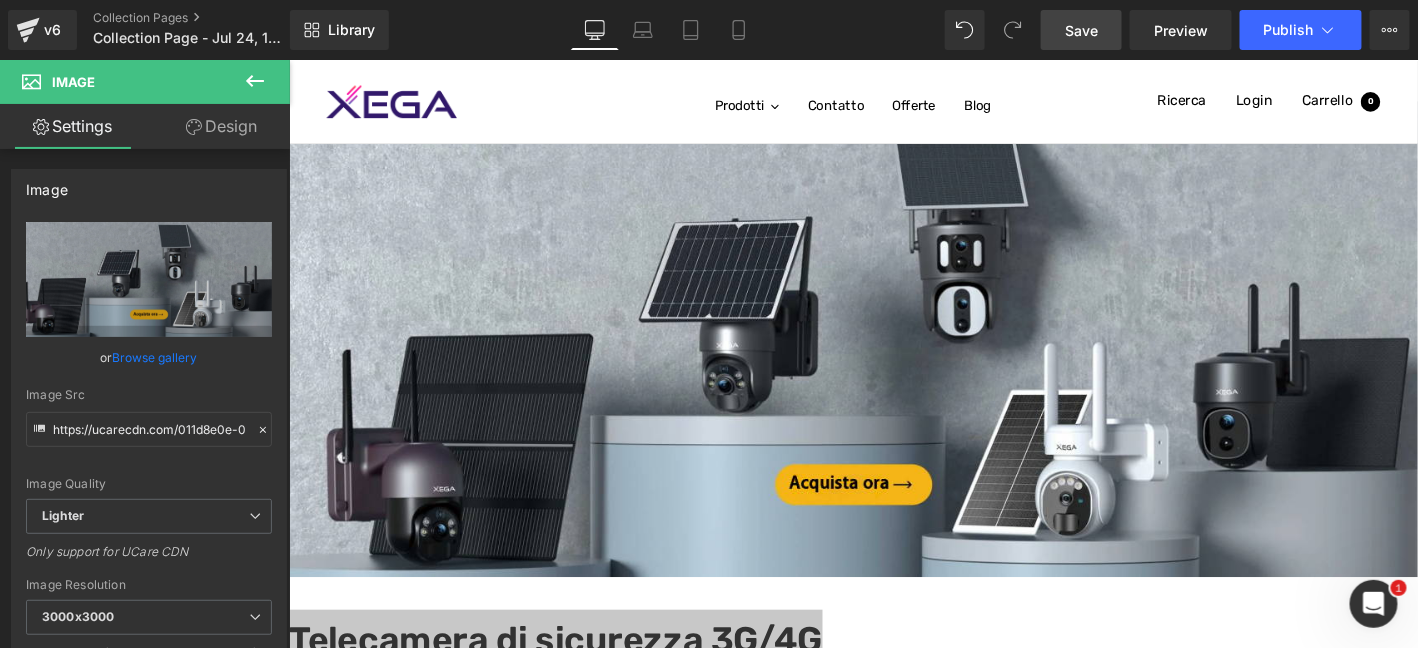 click at bounding box center (255, 82) 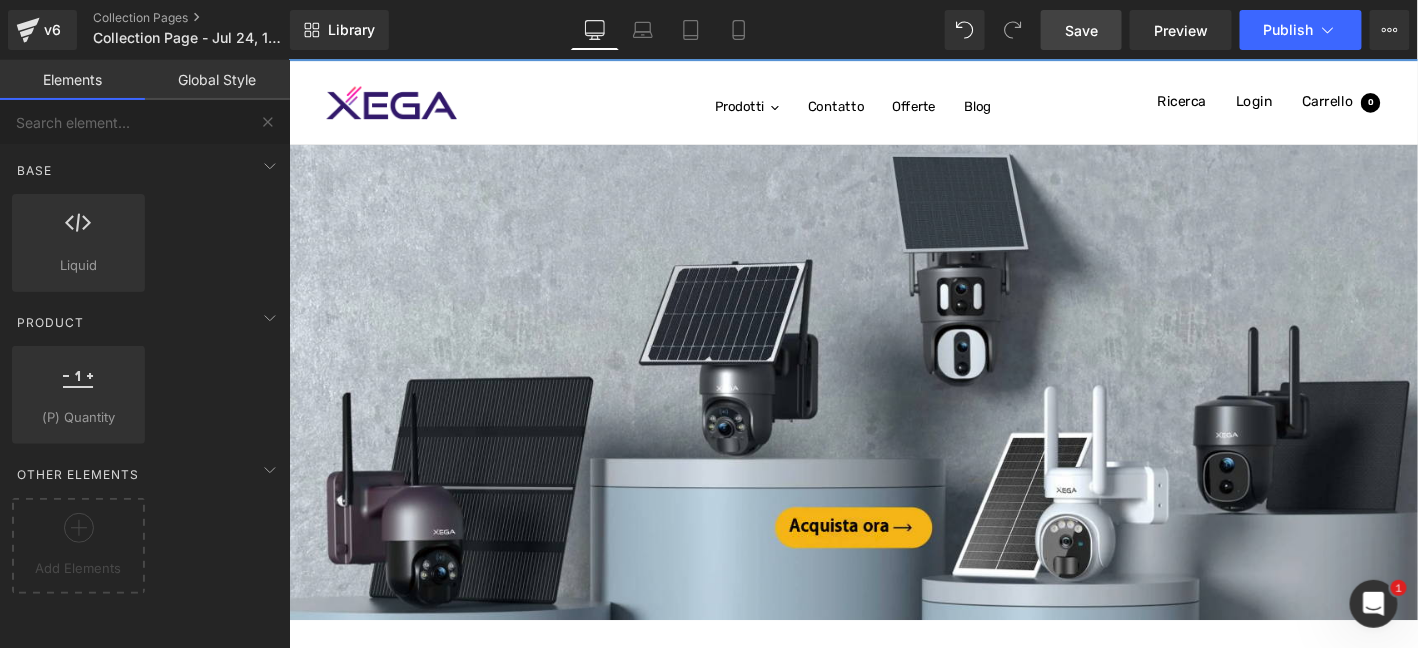 scroll, scrollTop: 0, scrollLeft: 0, axis: both 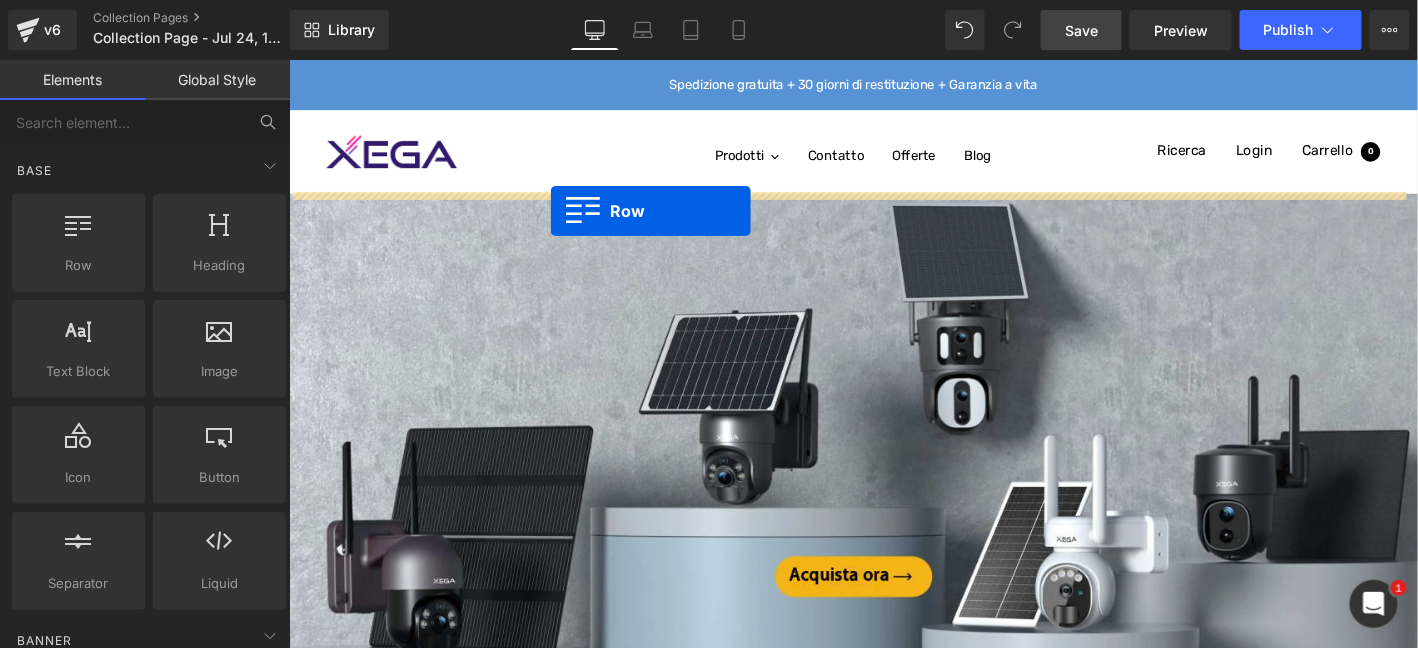 drag, startPoint x: 423, startPoint y: 296, endPoint x: 568, endPoint y: 221, distance: 163.24828 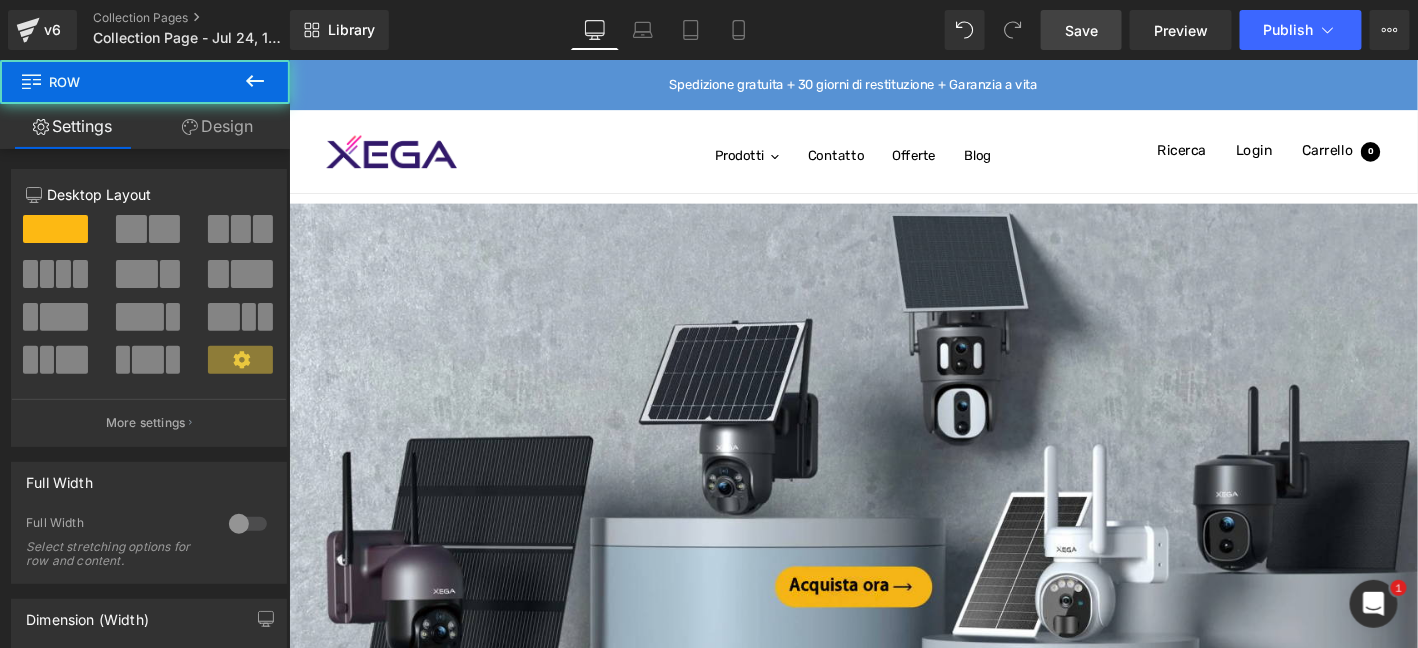 click at bounding box center [893, 468] 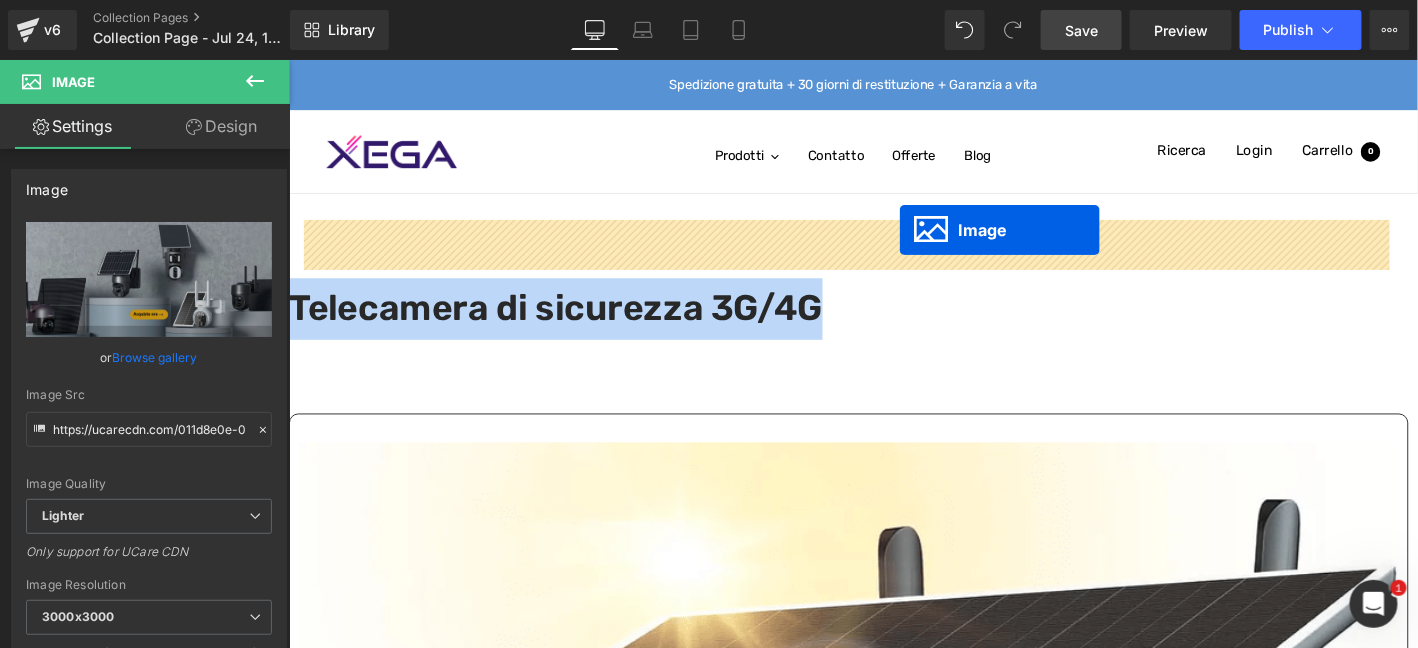 drag, startPoint x: 892, startPoint y: 535, endPoint x: 943, endPoint y: 241, distance: 298.3907 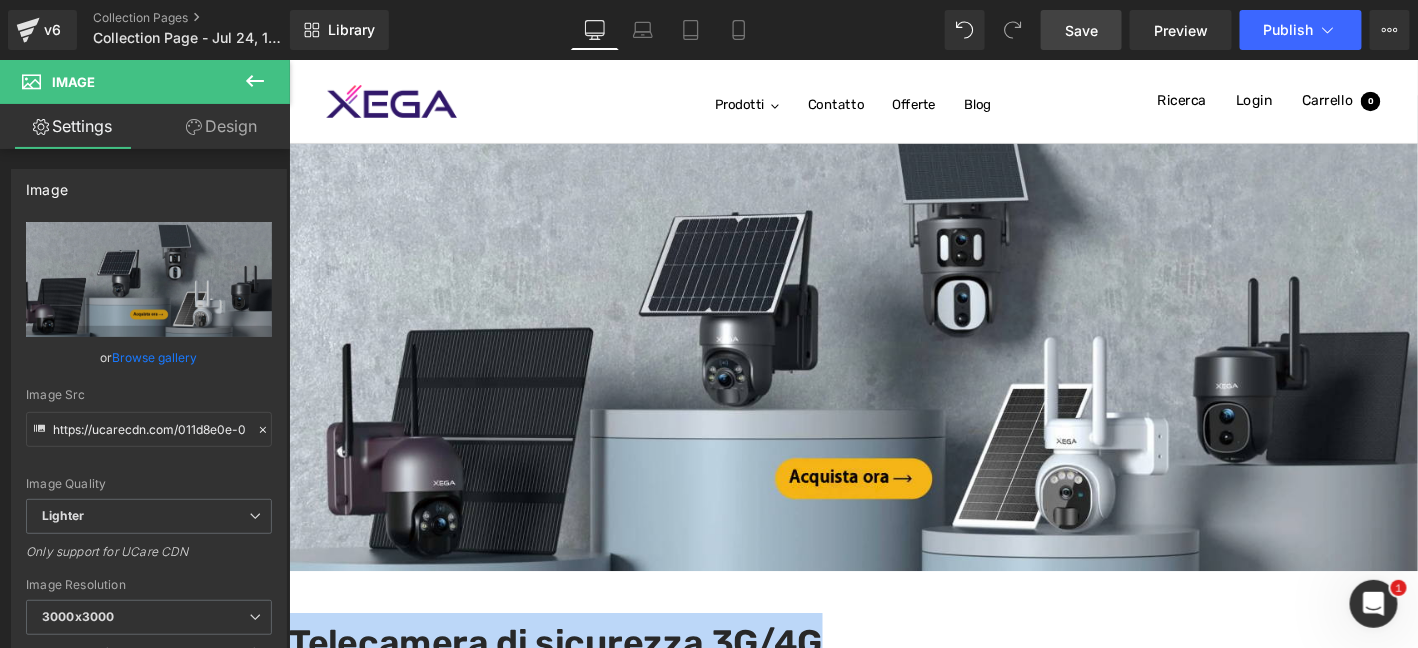 scroll, scrollTop: 0, scrollLeft: 0, axis: both 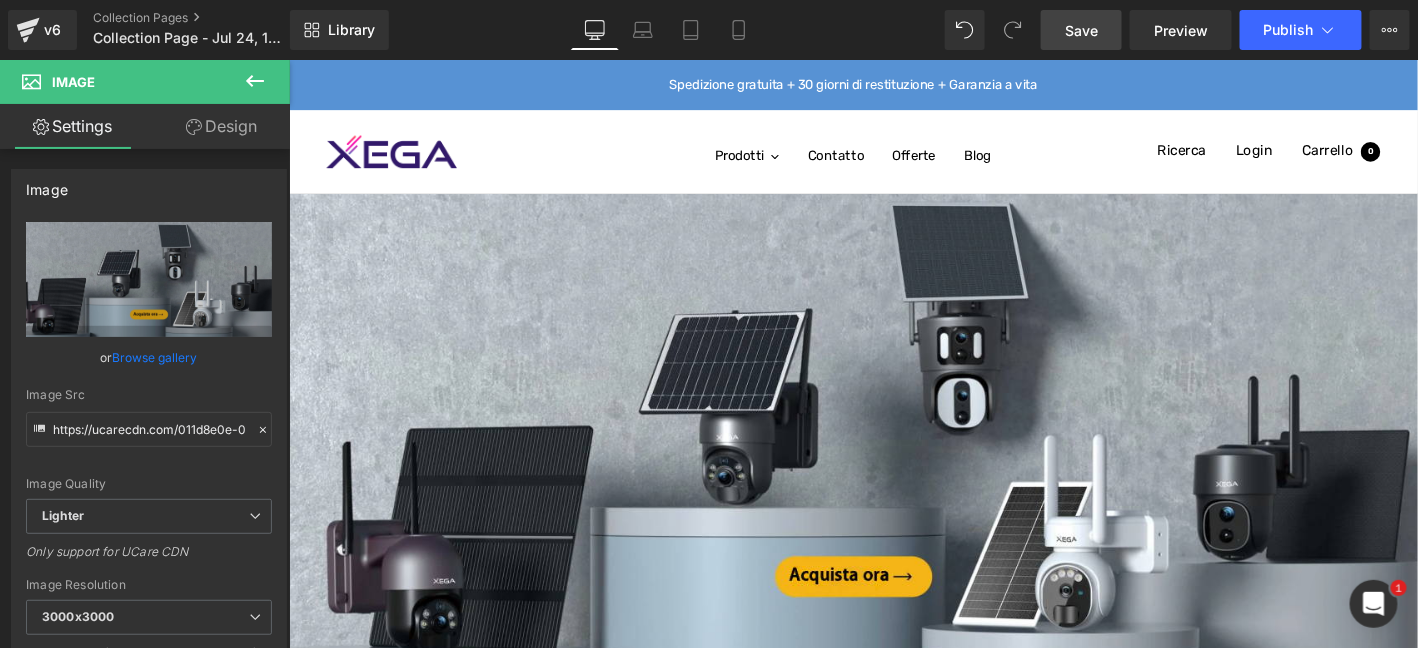 click on "Library Desktop Desktop Laptop Tablet Mobile Save Preview Publish Scheduled View Live Page View with current Template Save Template to Library Schedule Publish  Optimize  Publish Settings Shortcuts  Your page can’t be published   You've reached the maximum number of published pages on your plan  (0/0).  You need to upgrade your plan or unpublish all your pages to get 1 publish slot.   Unpublish pages   Upgrade plan" at bounding box center [854, 30] 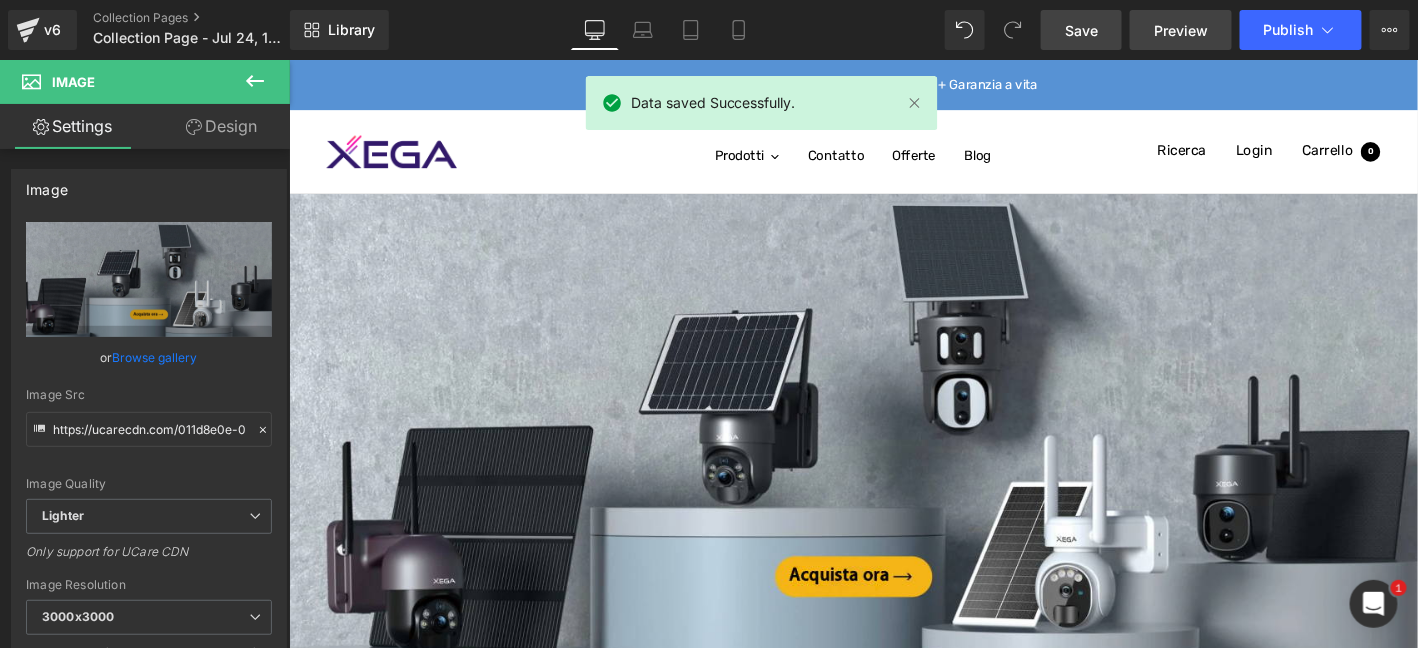 click on "Preview" at bounding box center [1181, 30] 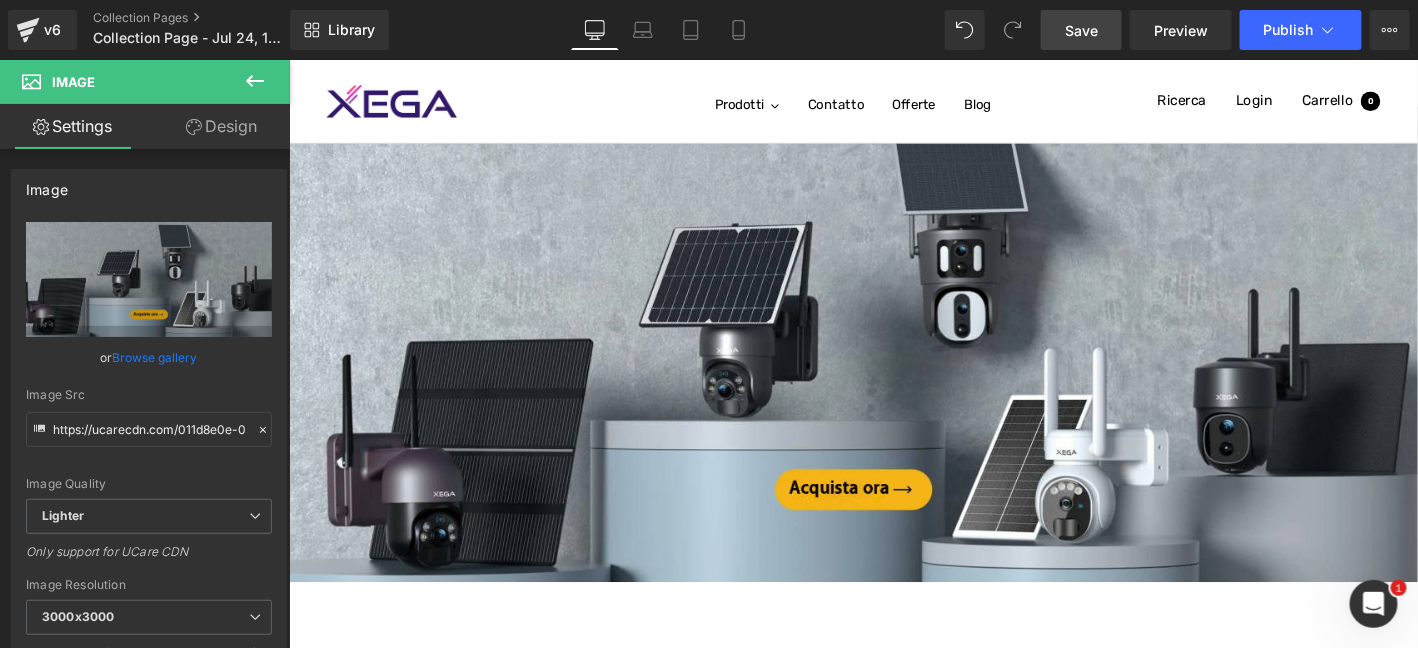 scroll, scrollTop: 233, scrollLeft: 0, axis: vertical 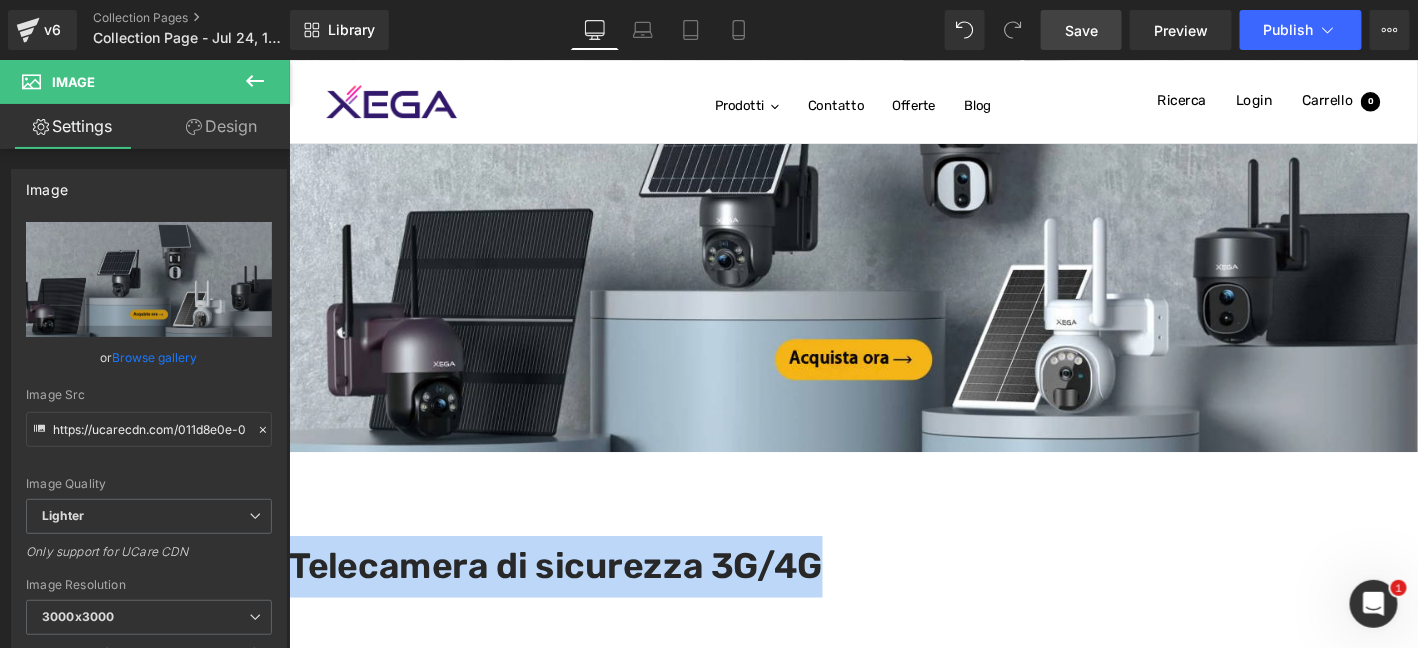 click at bounding box center [288, 59] 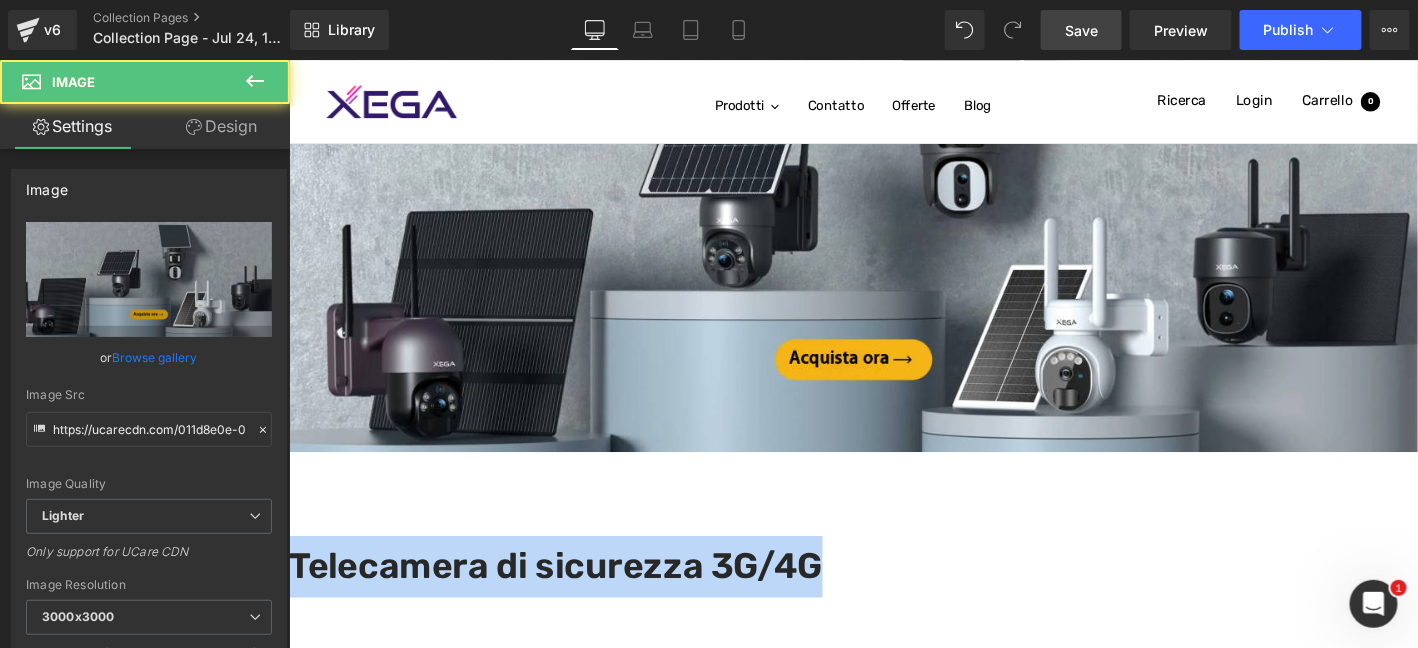 click on "Telecamera di sicurezza 3G/4G" at bounding box center [893, 602] 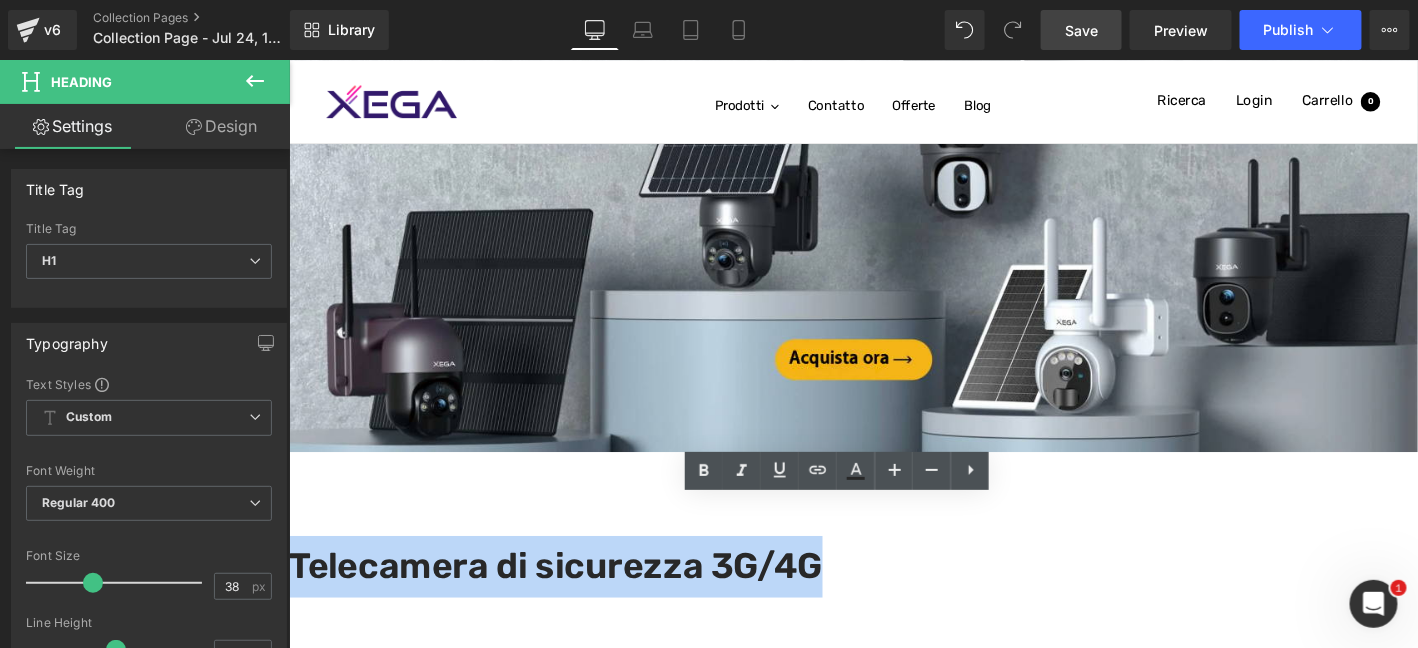 click on "Telecamera di sicurezza 3G/4G" at bounding box center [893, 602] 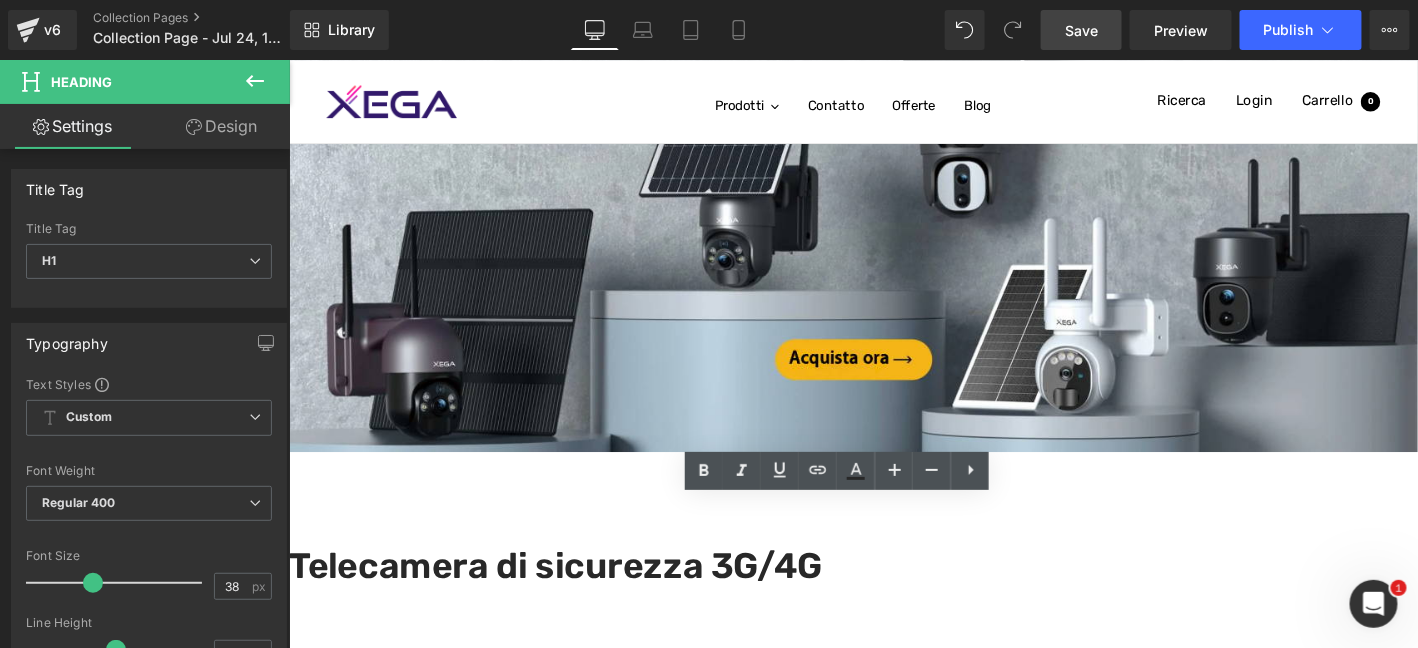 click at bounding box center (893, 224) 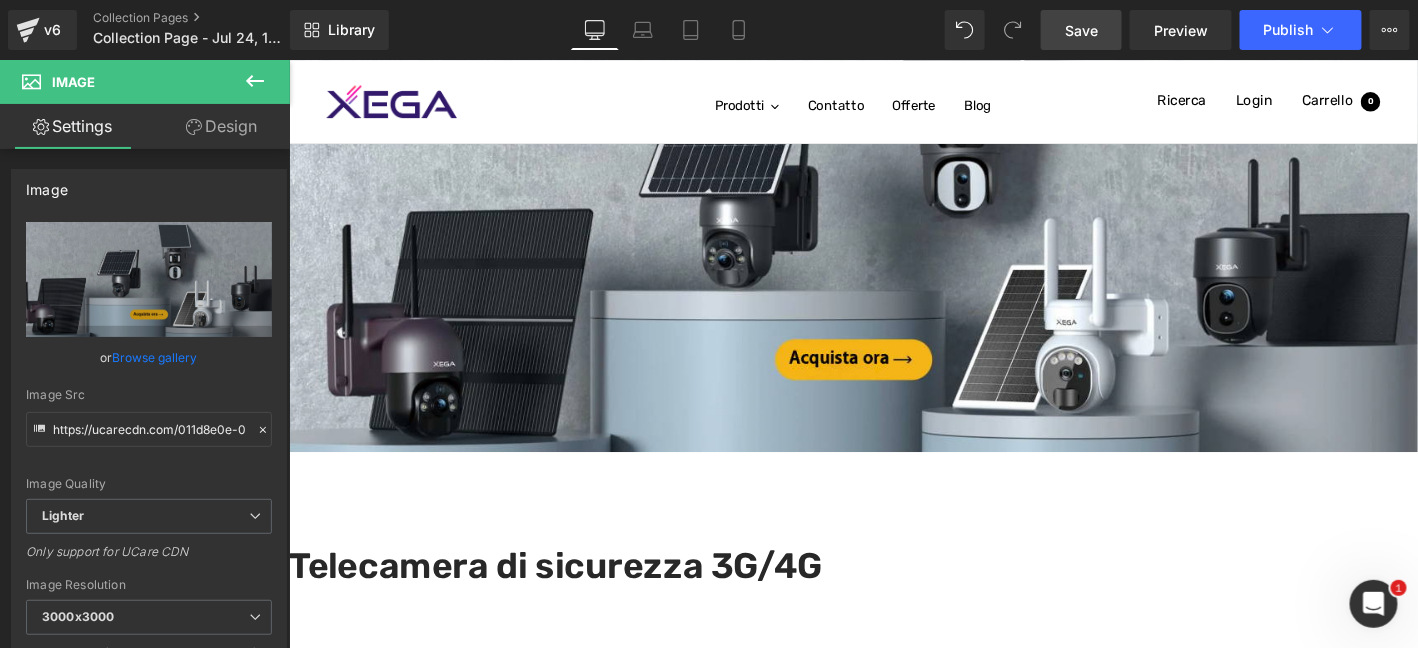 click on "Telecamera di sicurezza 3G/4G" at bounding box center [893, 602] 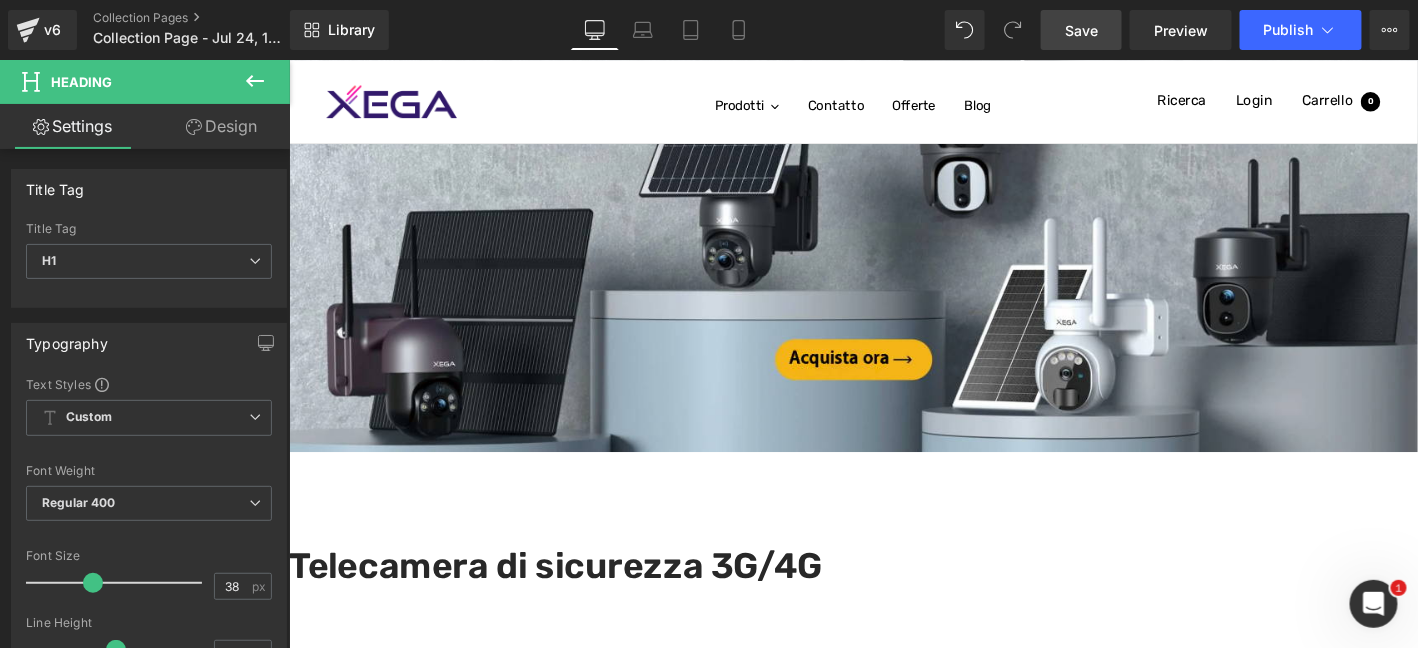 click on "Design" at bounding box center [221, 126] 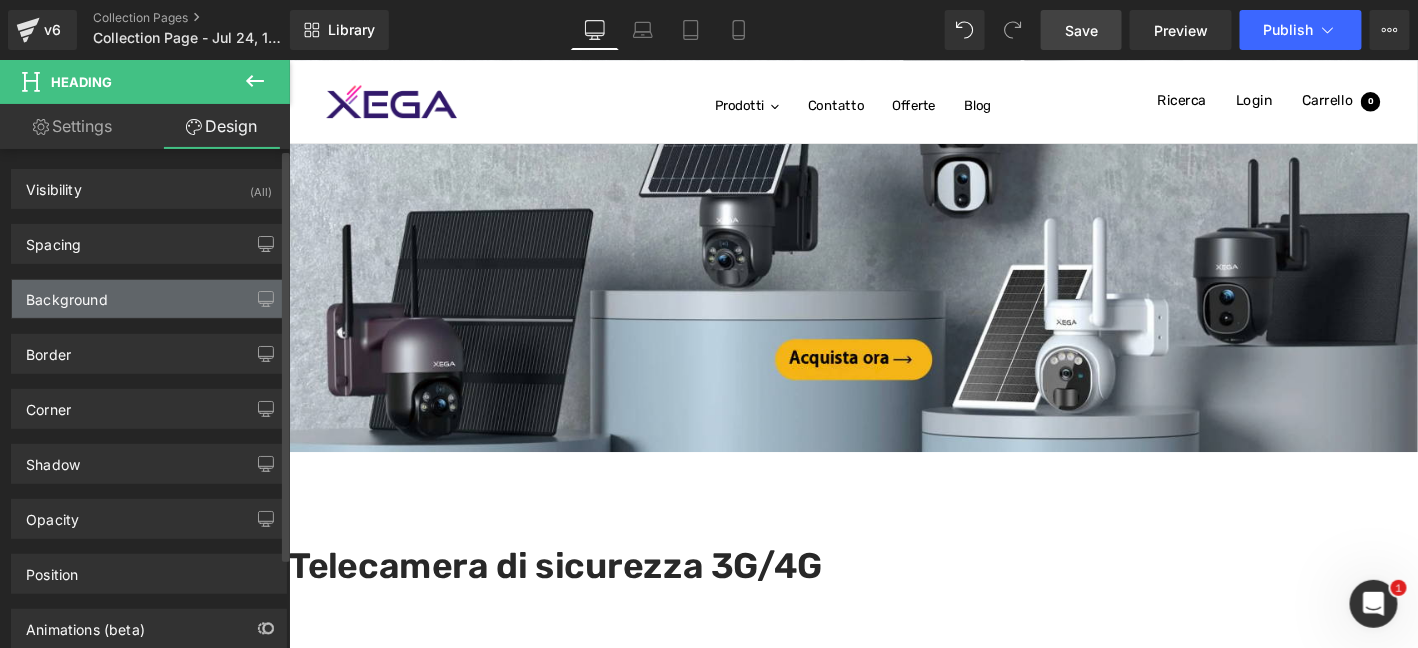 click on "Background" at bounding box center (149, 299) 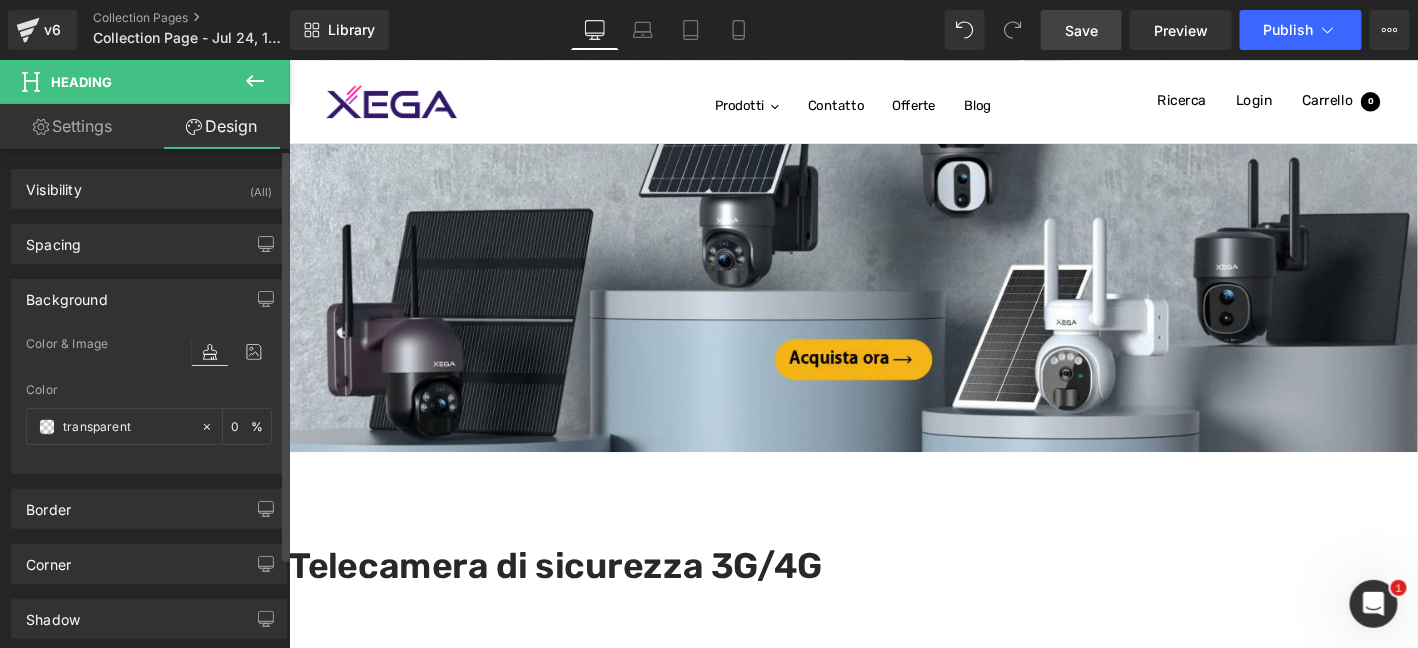 click on "Background" at bounding box center [149, 299] 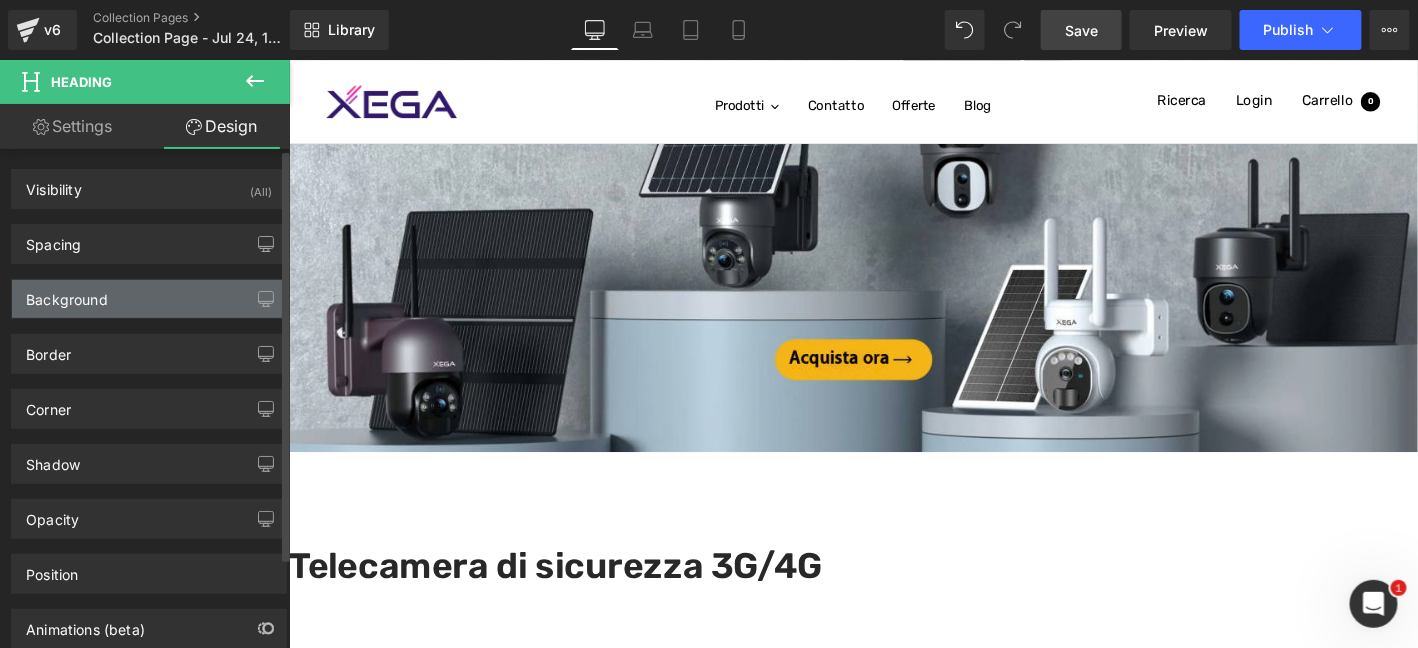 click on "Background" at bounding box center (149, 299) 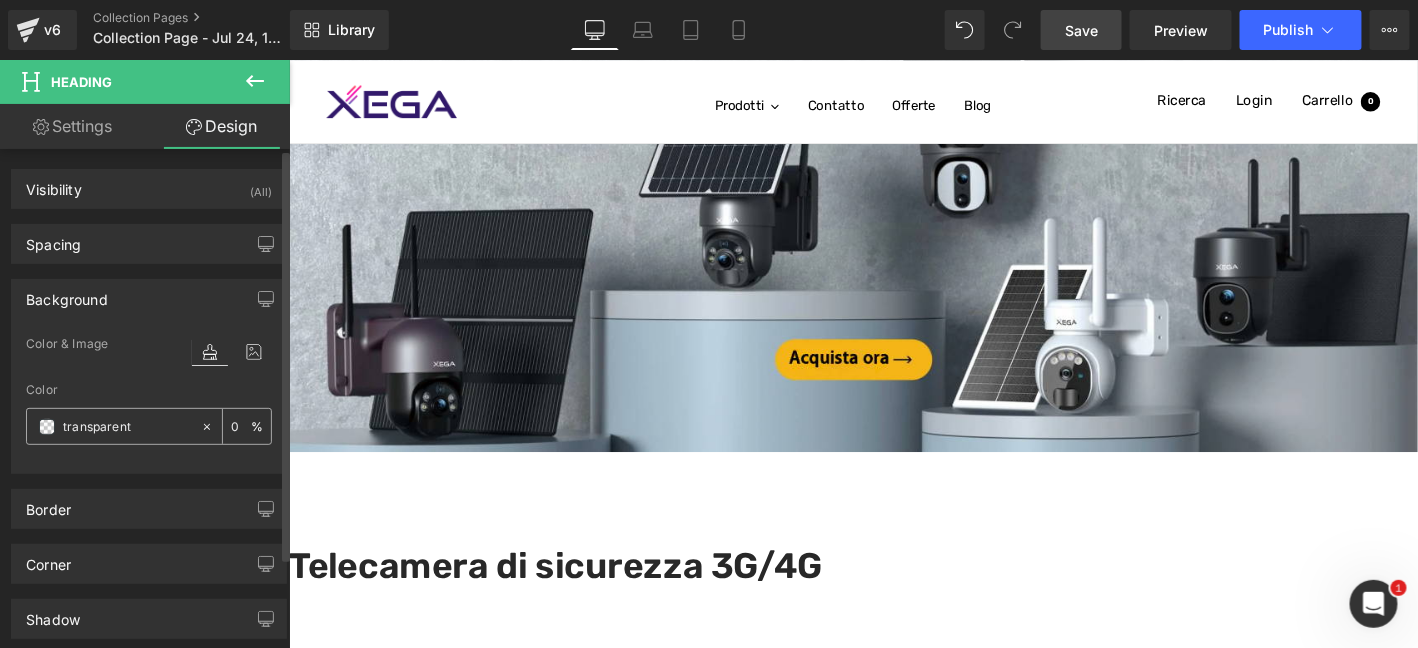 click at bounding box center (47, 427) 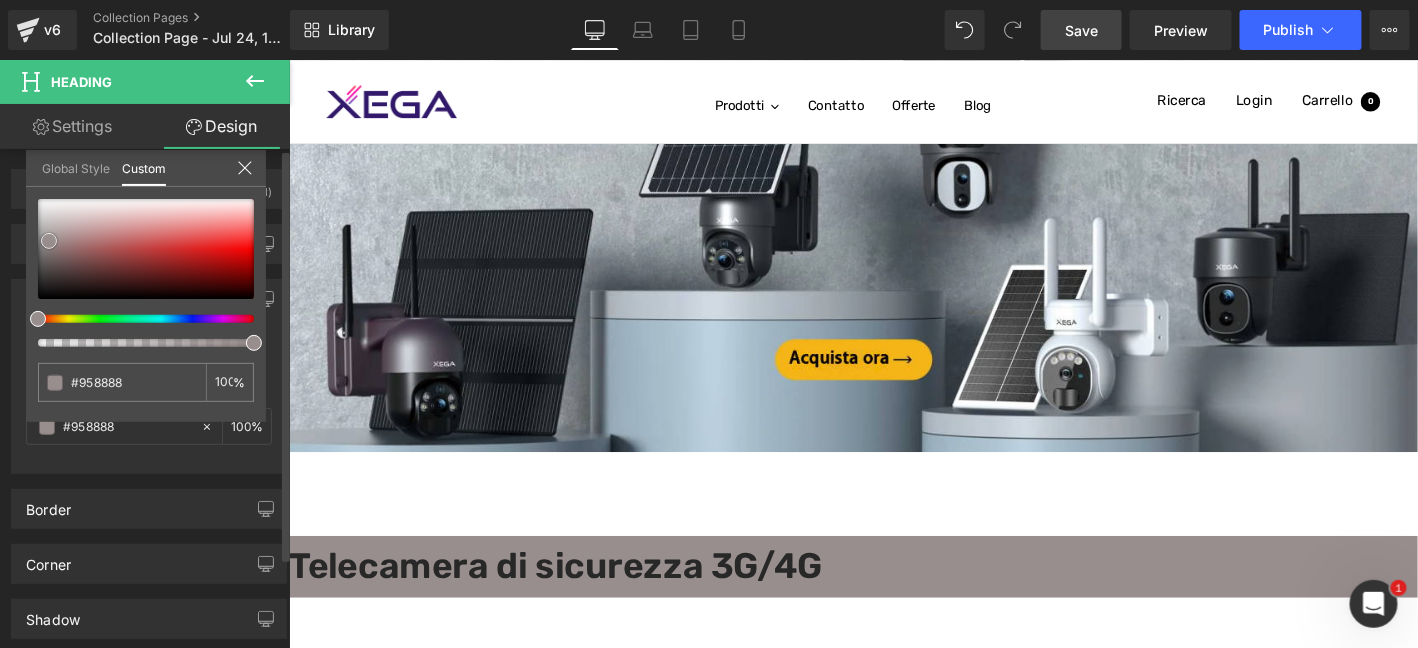 drag, startPoint x: 143, startPoint y: 253, endPoint x: 53, endPoint y: 243, distance: 90.55385 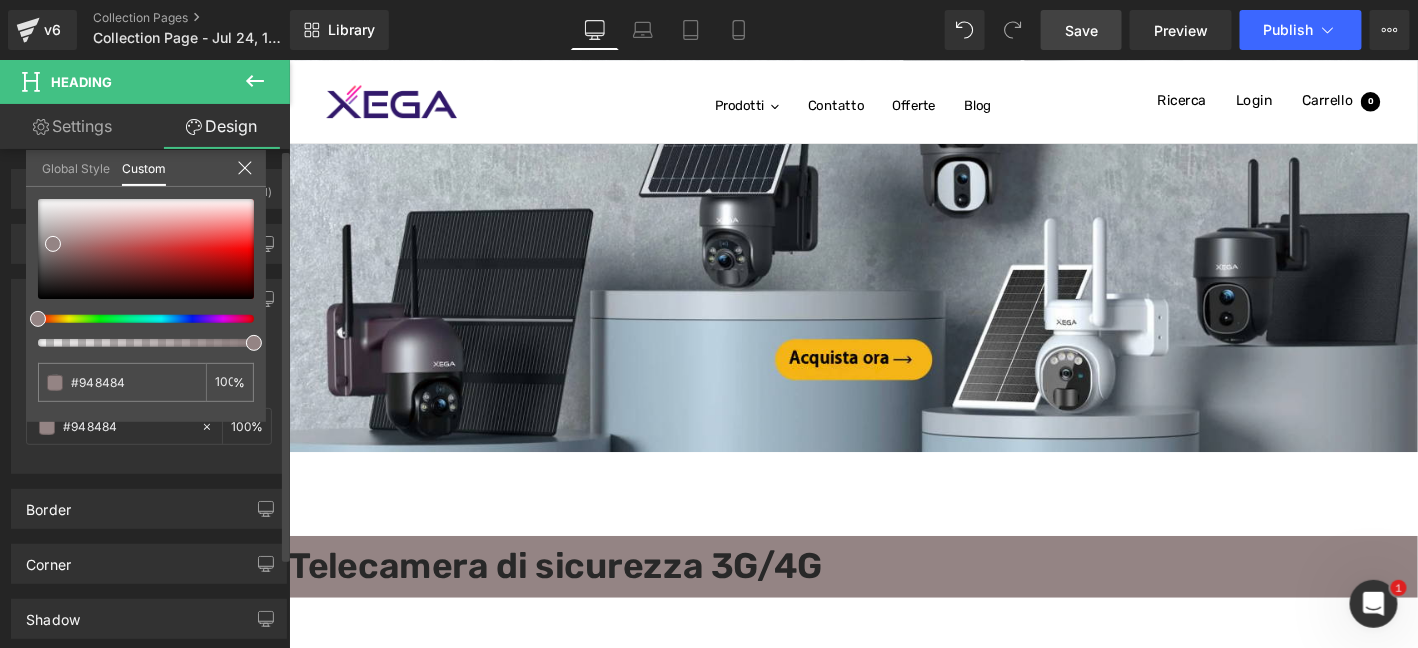 click on "Global Style Custom" at bounding box center [146, 168] 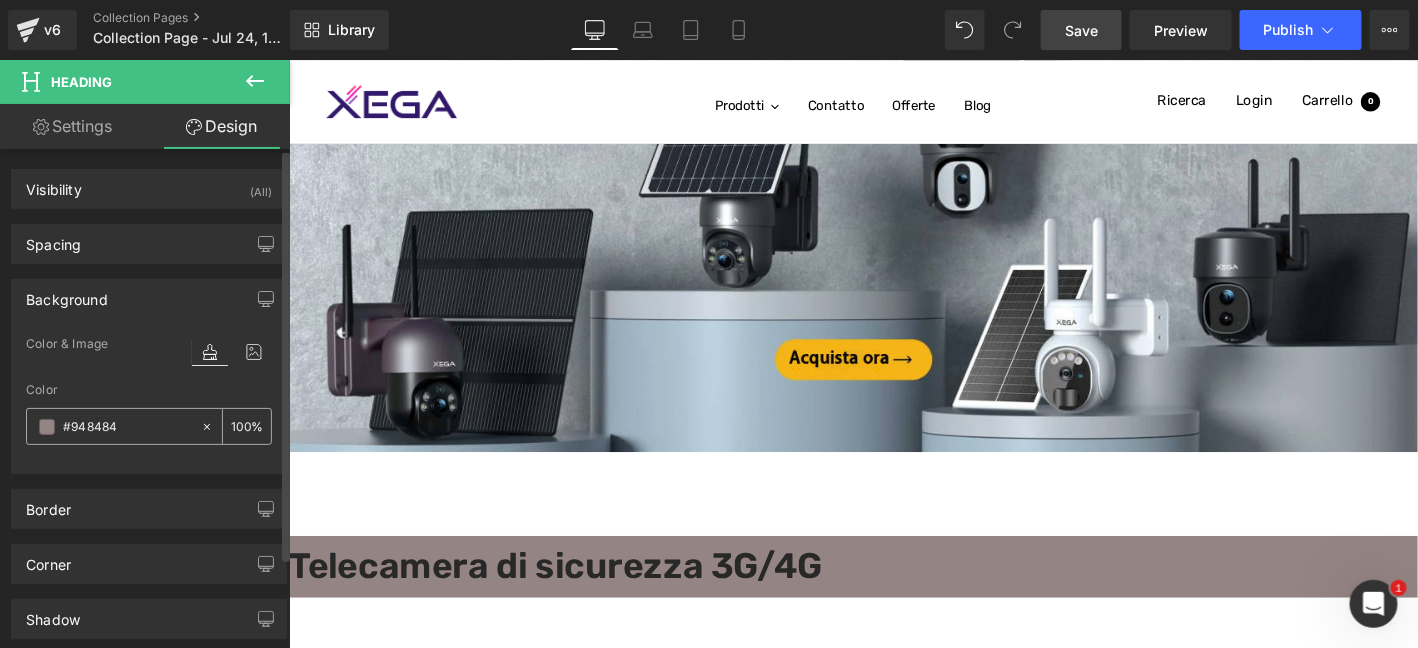 click 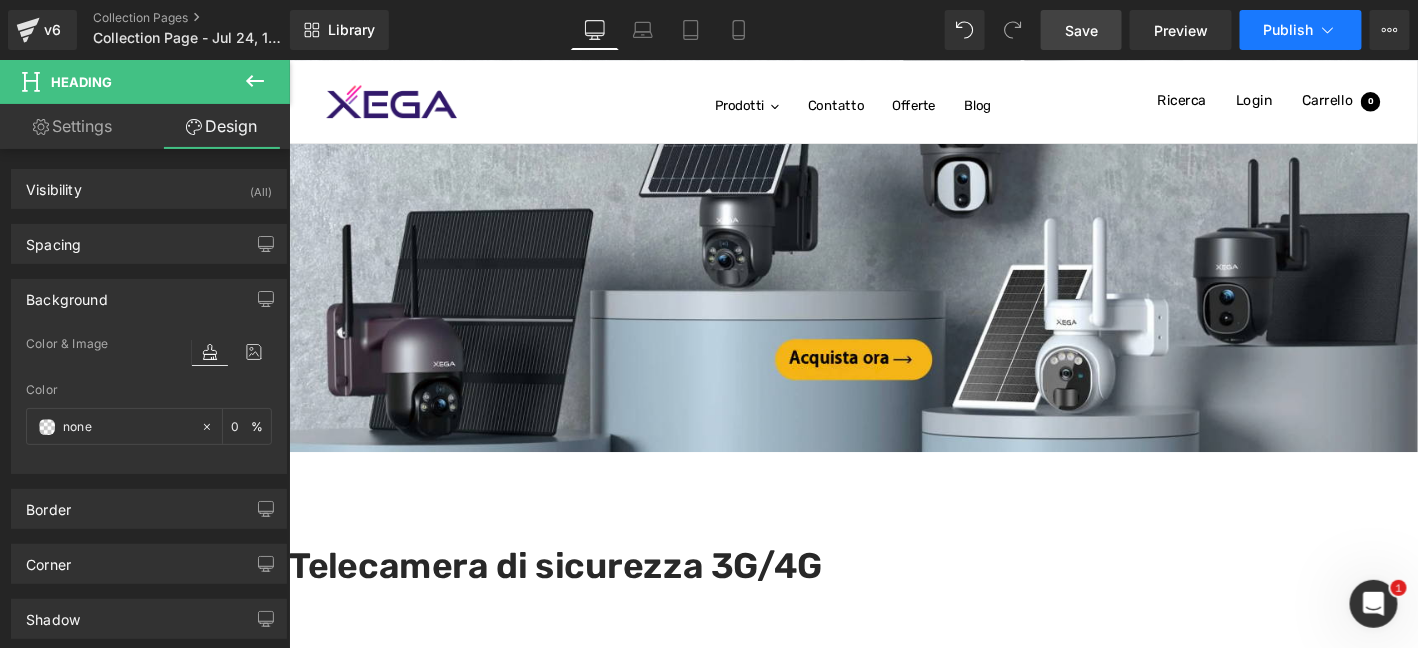 click on "Publish" at bounding box center (1301, 30) 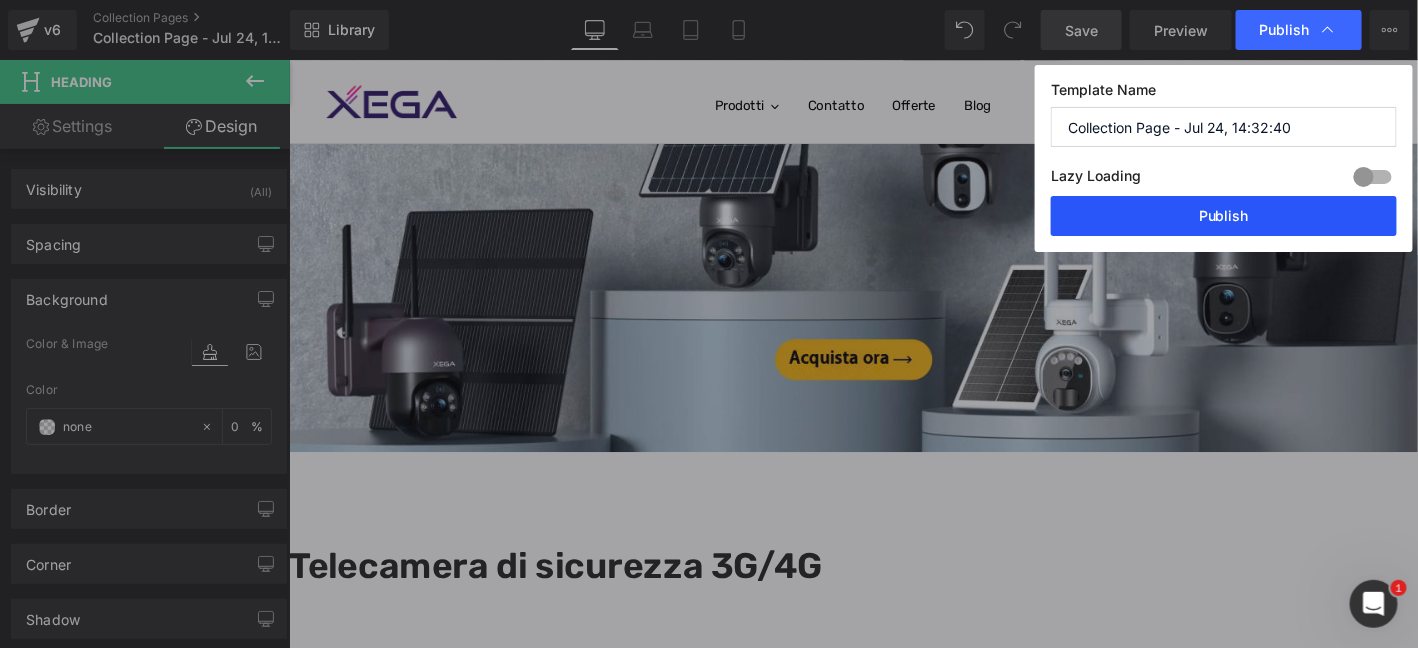 click on "Publish" at bounding box center (1224, 216) 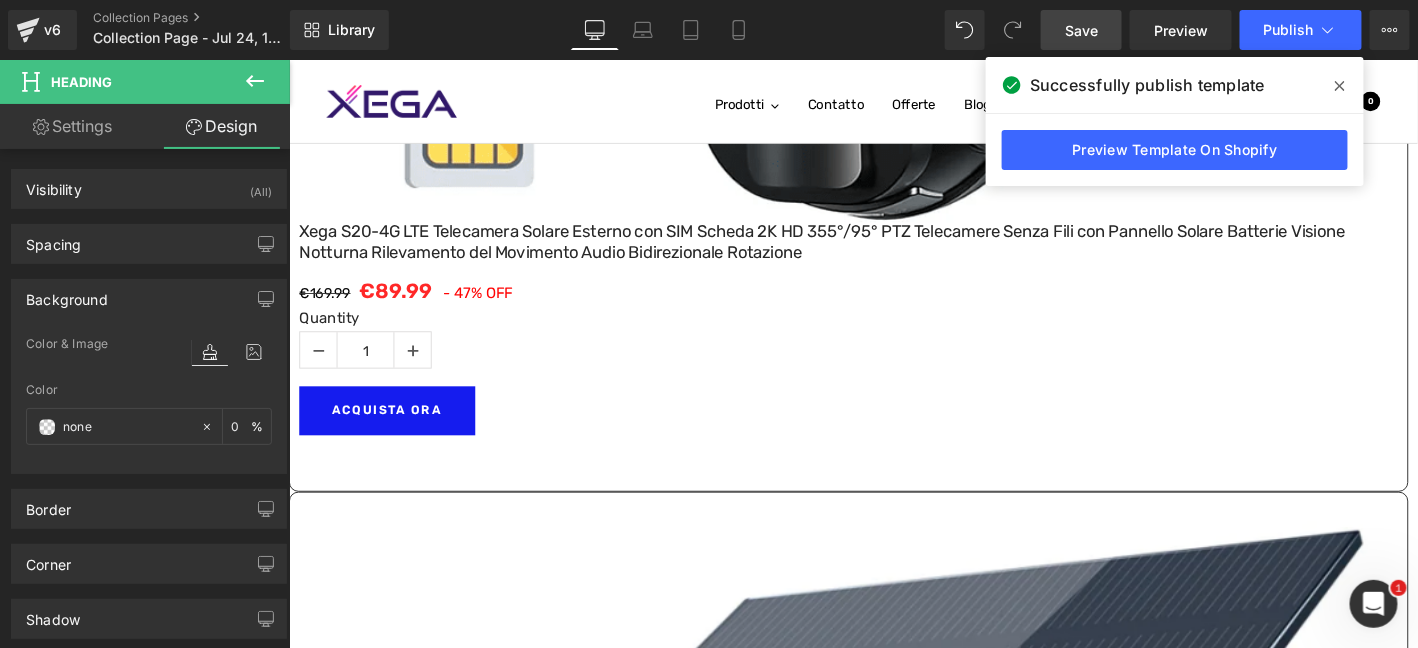 scroll, scrollTop: 2032, scrollLeft: 0, axis: vertical 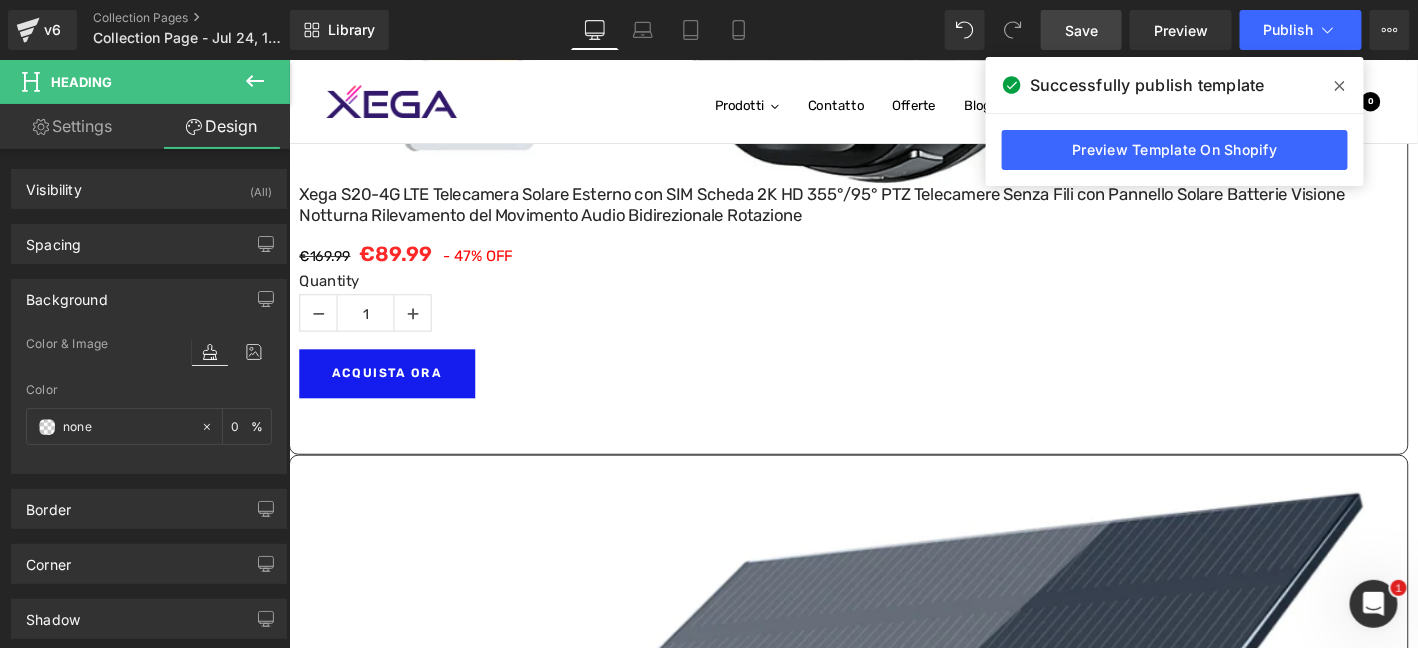 click at bounding box center (1340, 86) 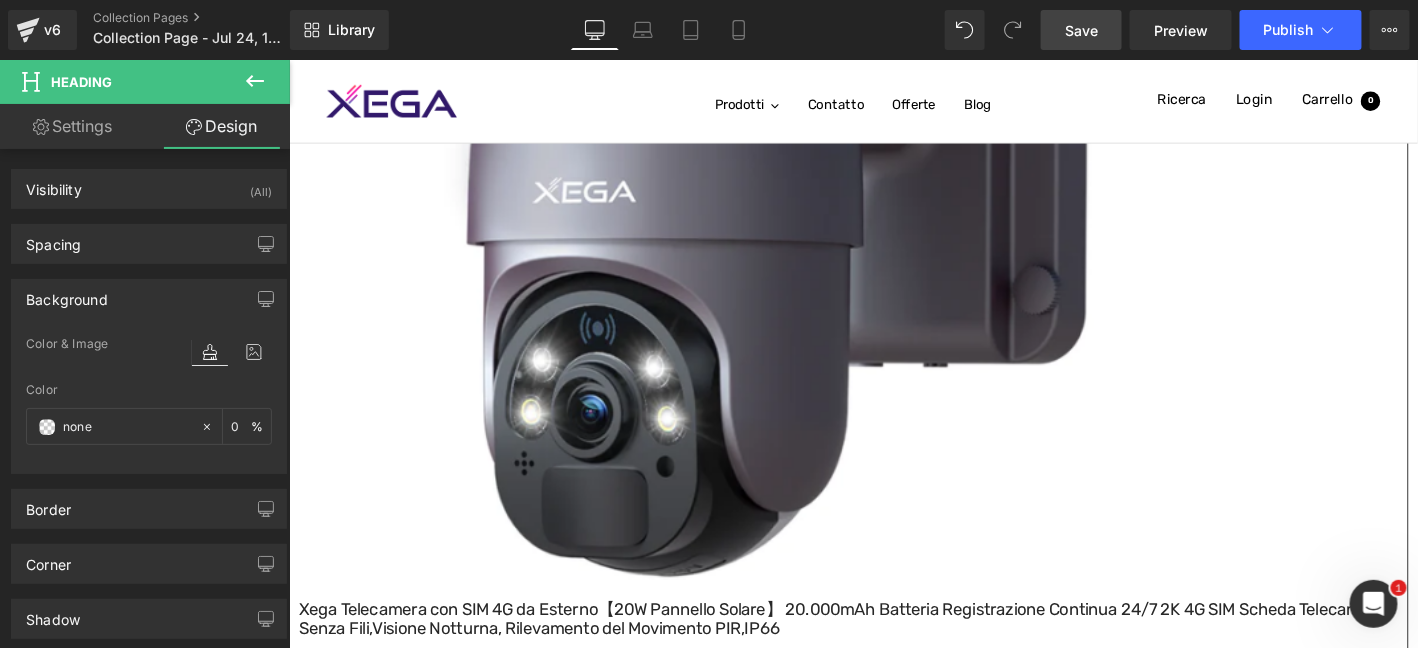 scroll, scrollTop: 3300, scrollLeft: 0, axis: vertical 